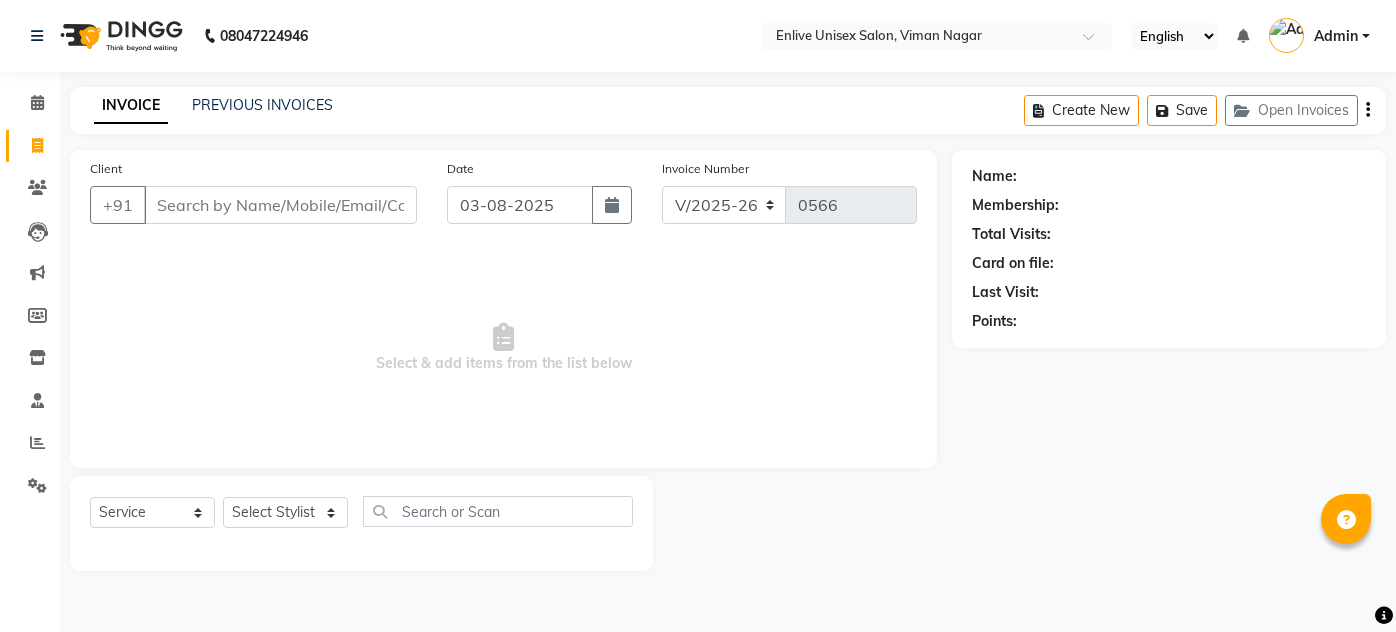 select on "145" 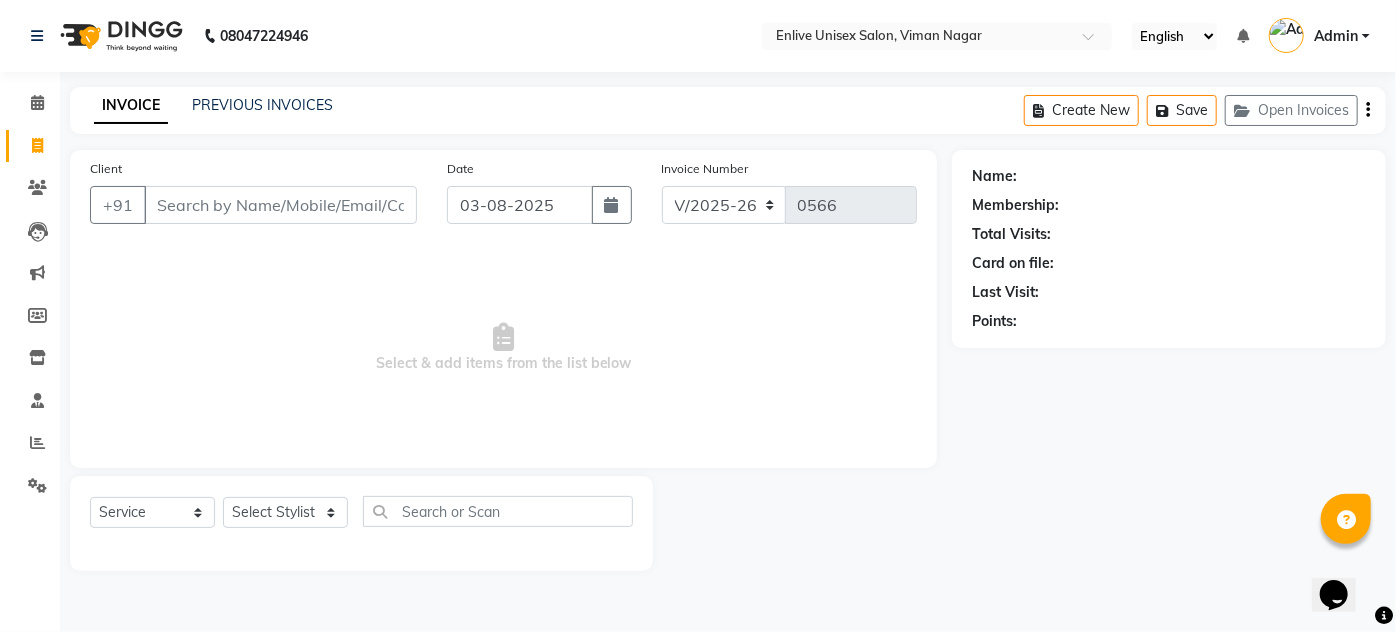 scroll, scrollTop: 0, scrollLeft: 0, axis: both 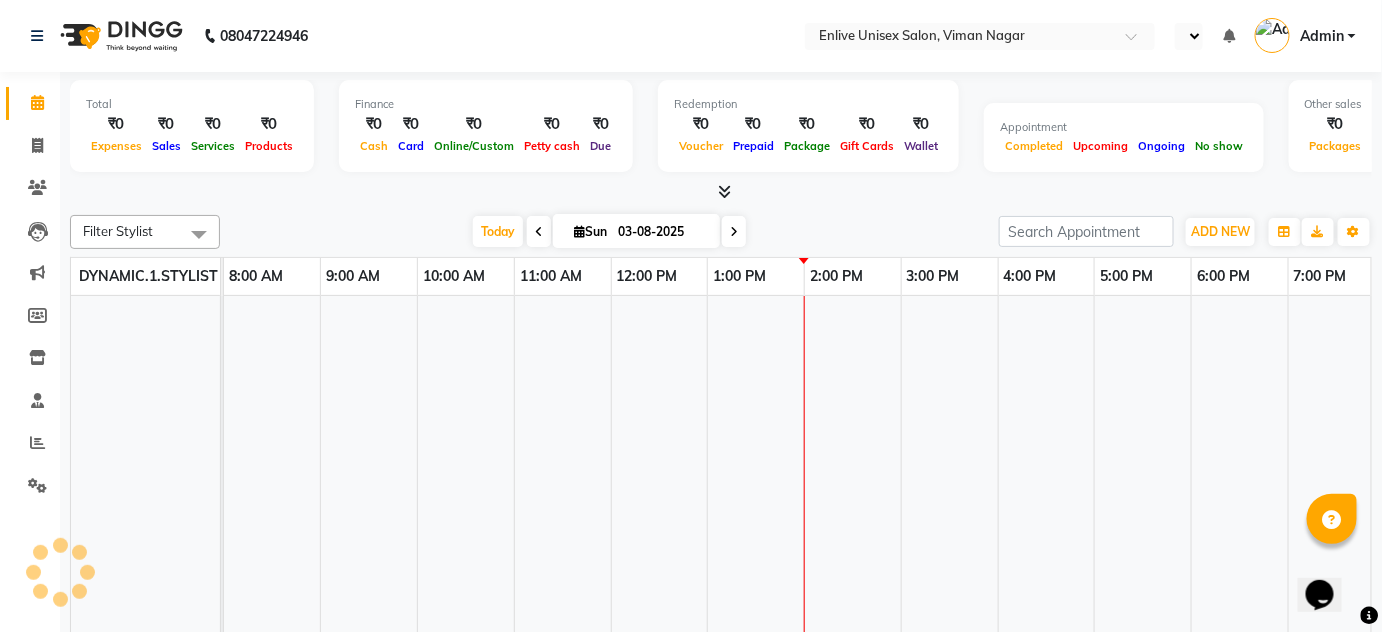 select on "en" 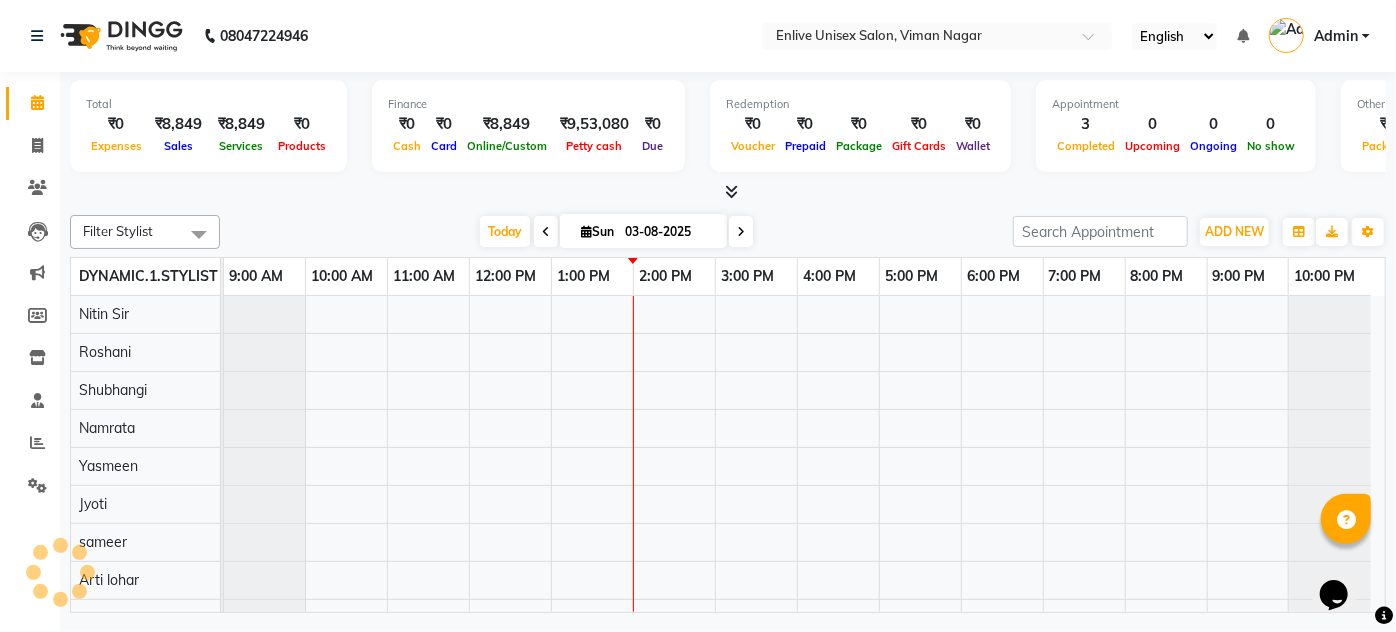 scroll, scrollTop: 26, scrollLeft: 0, axis: vertical 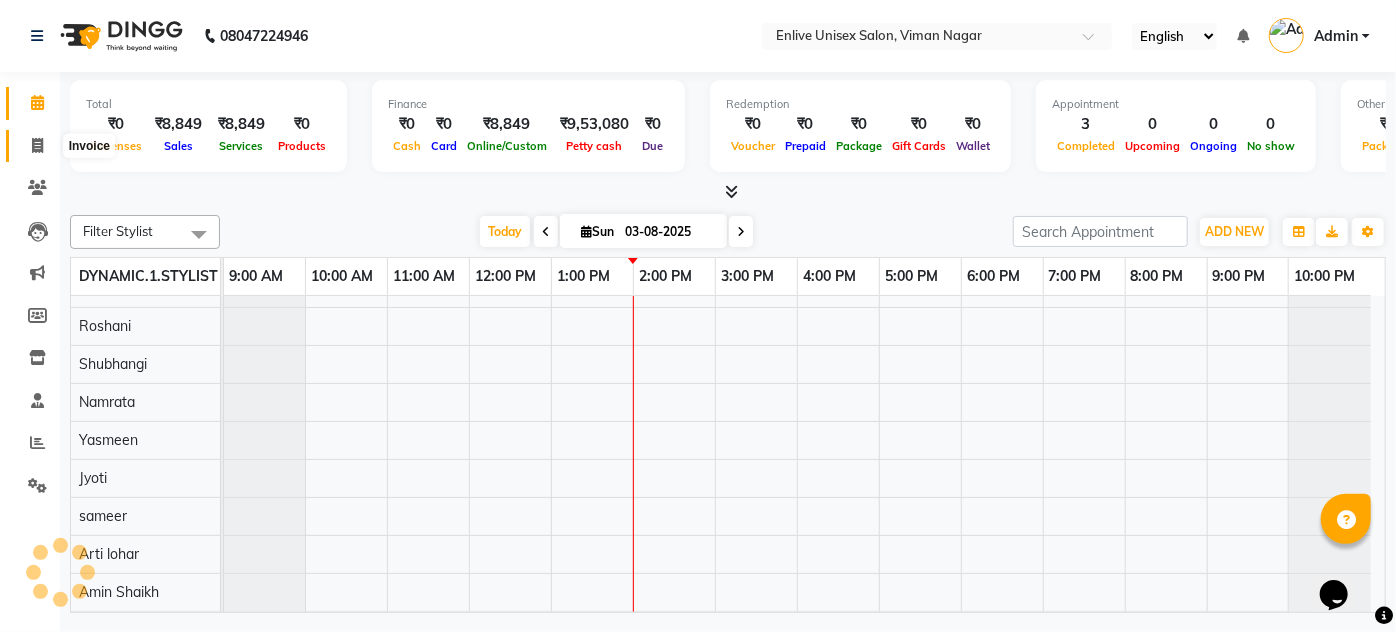 click 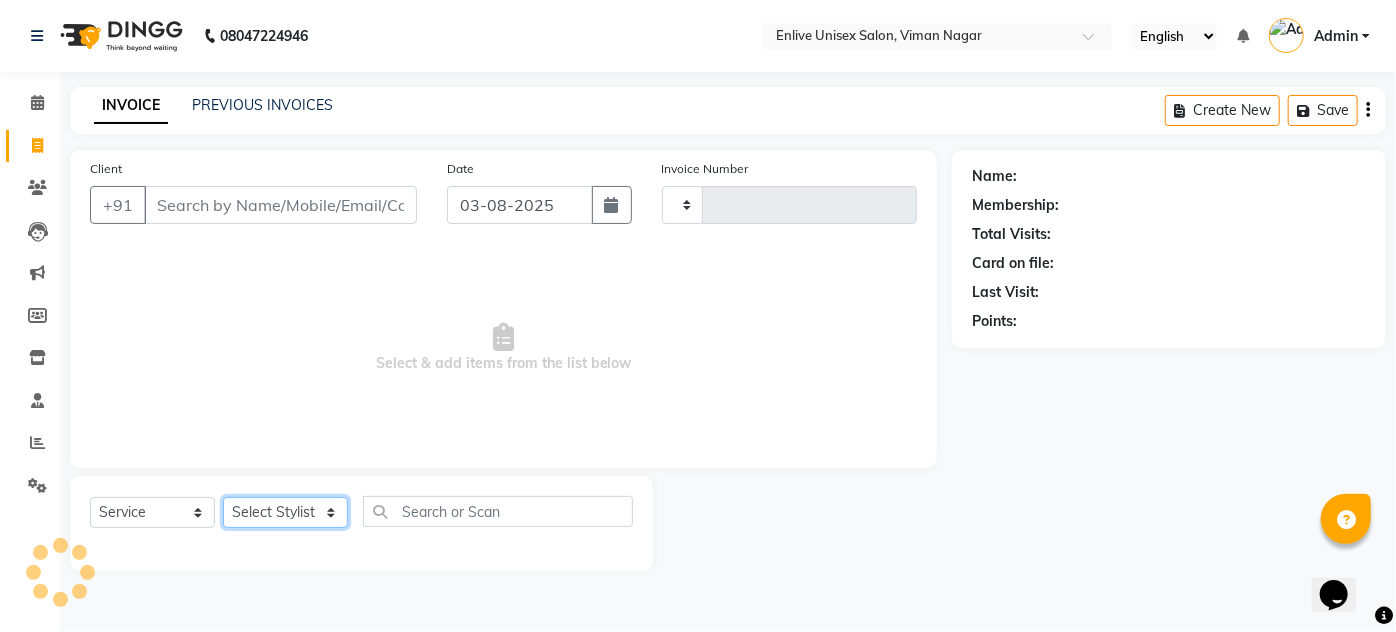 click on "Select Stylist" 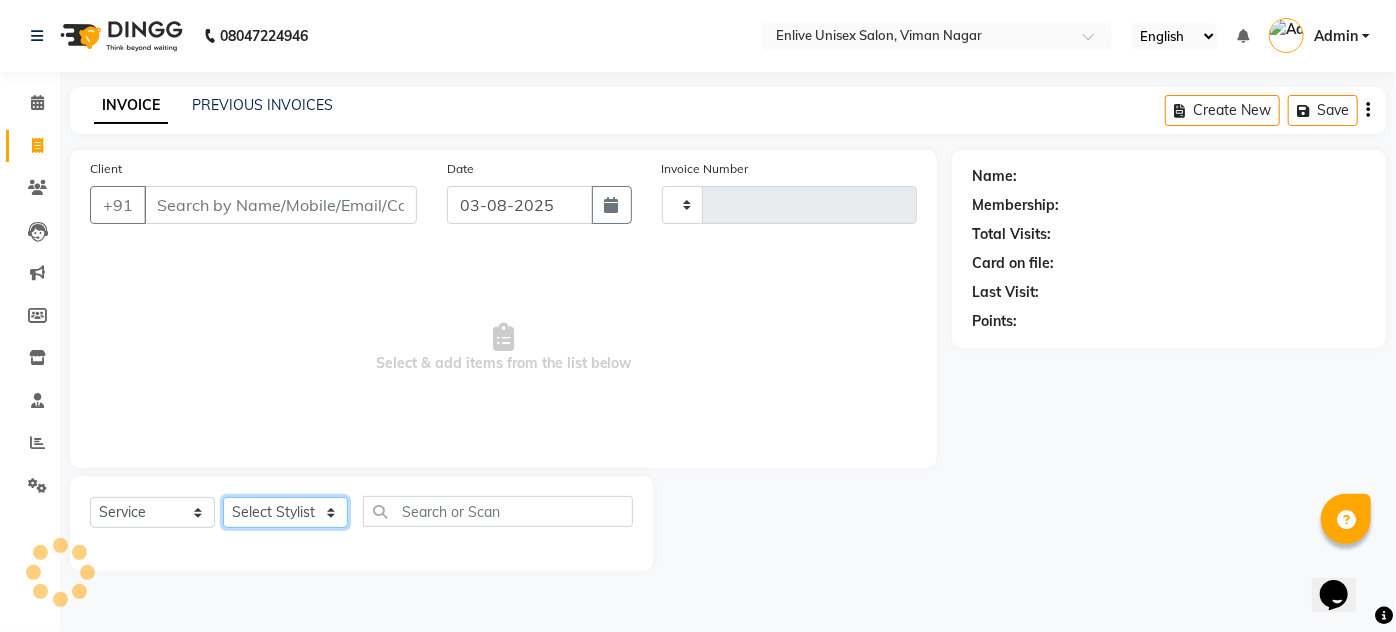 click on "Select Stylist" 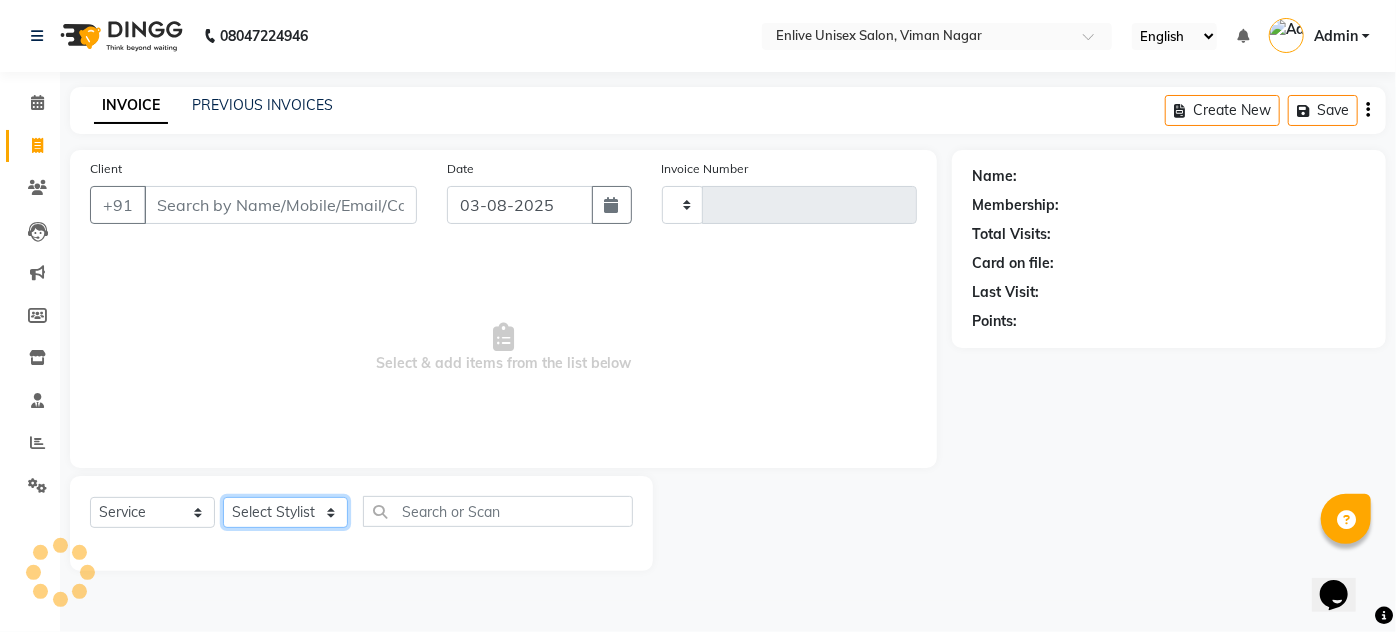 click on "Select Stylist" 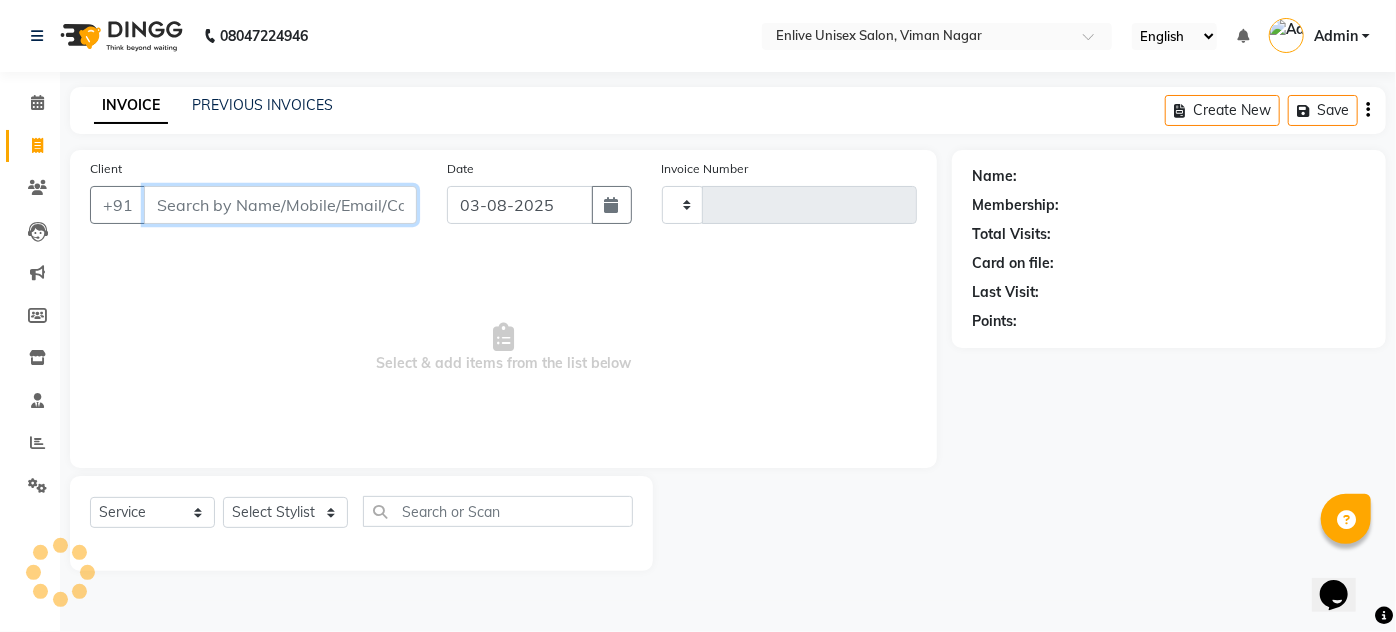 click on "Client" at bounding box center [280, 205] 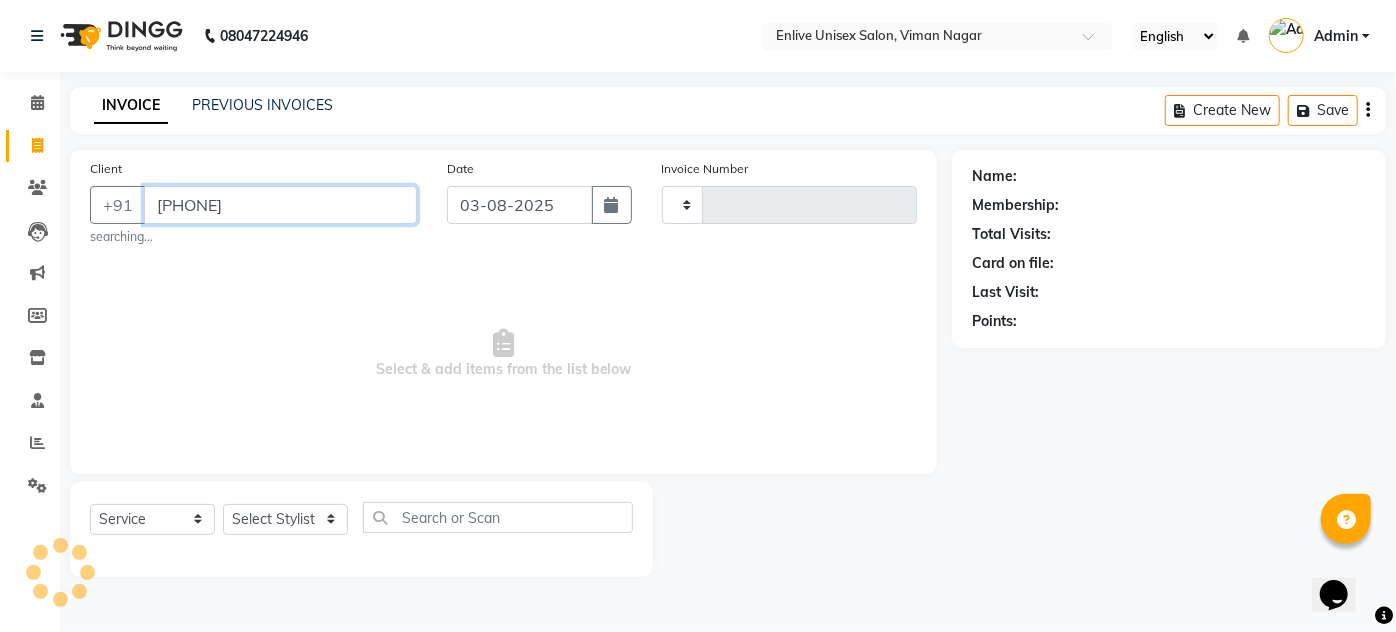 type on "9316671569" 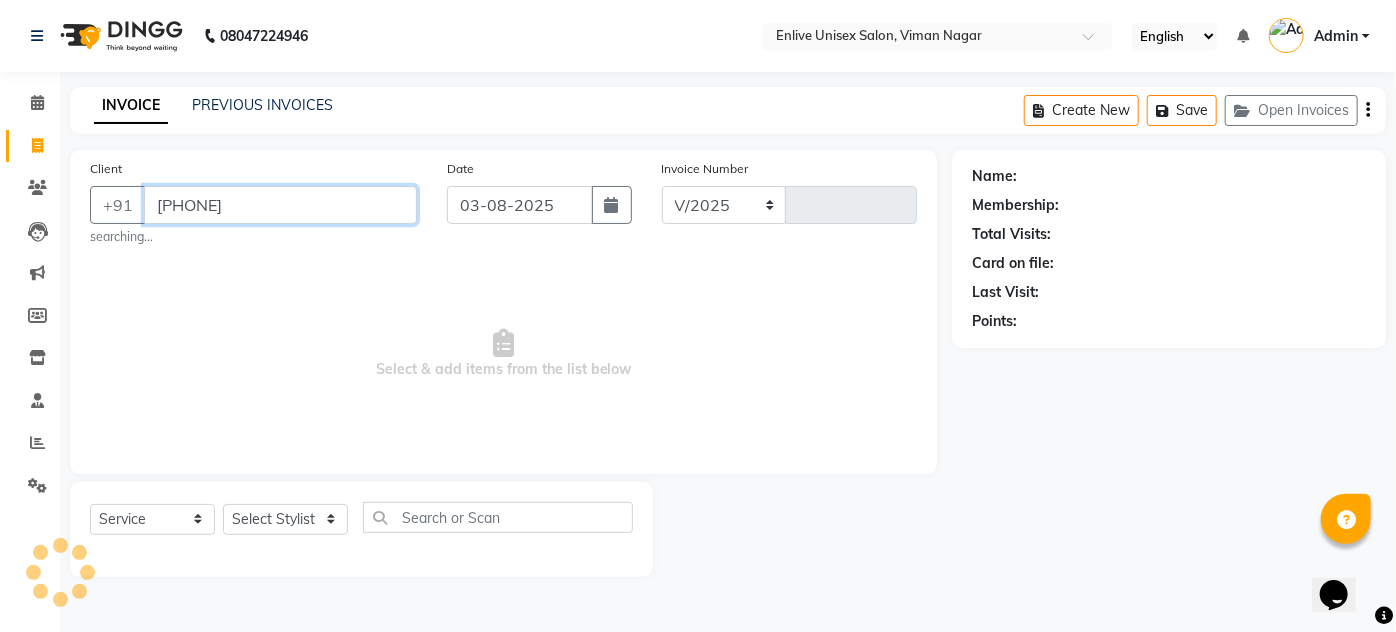 select on "145" 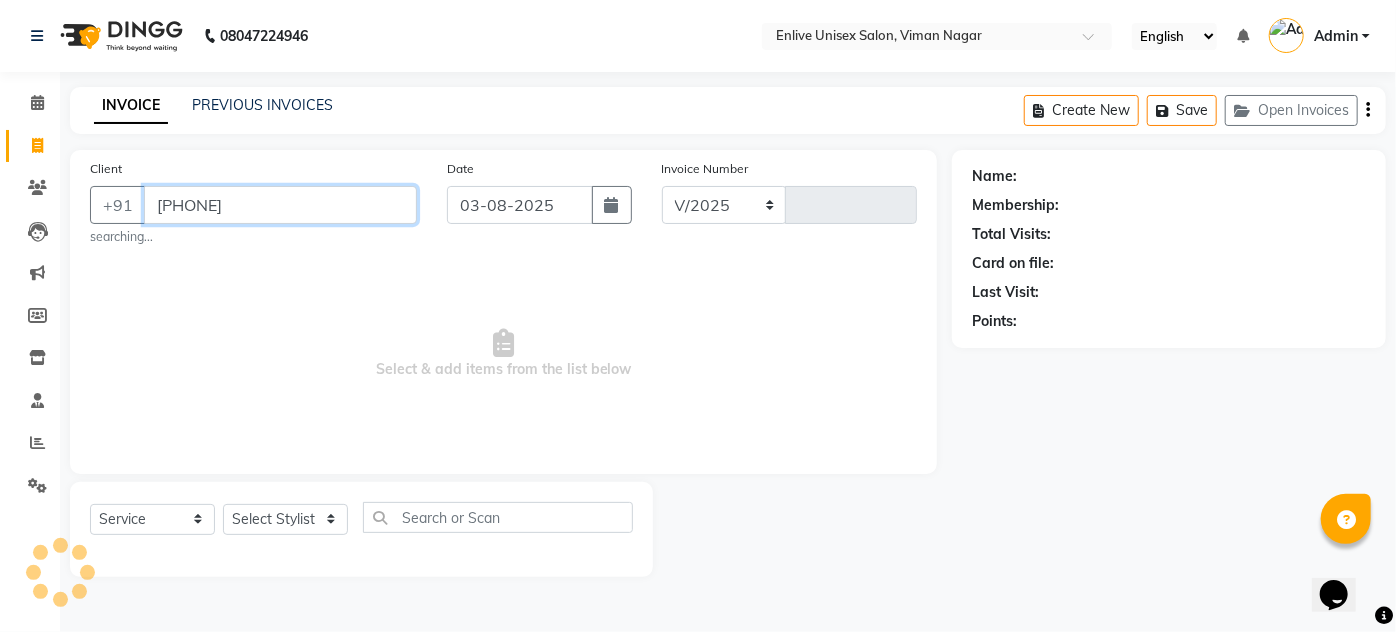 type on "0566" 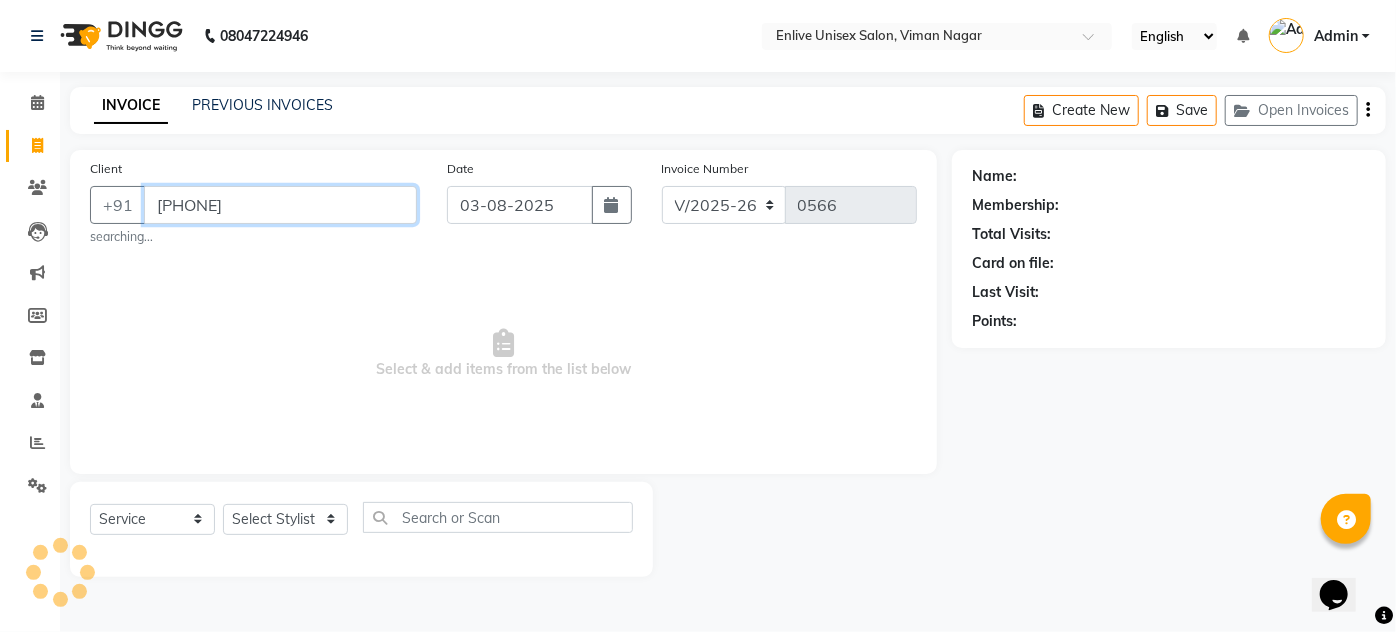 type on "9316671569" 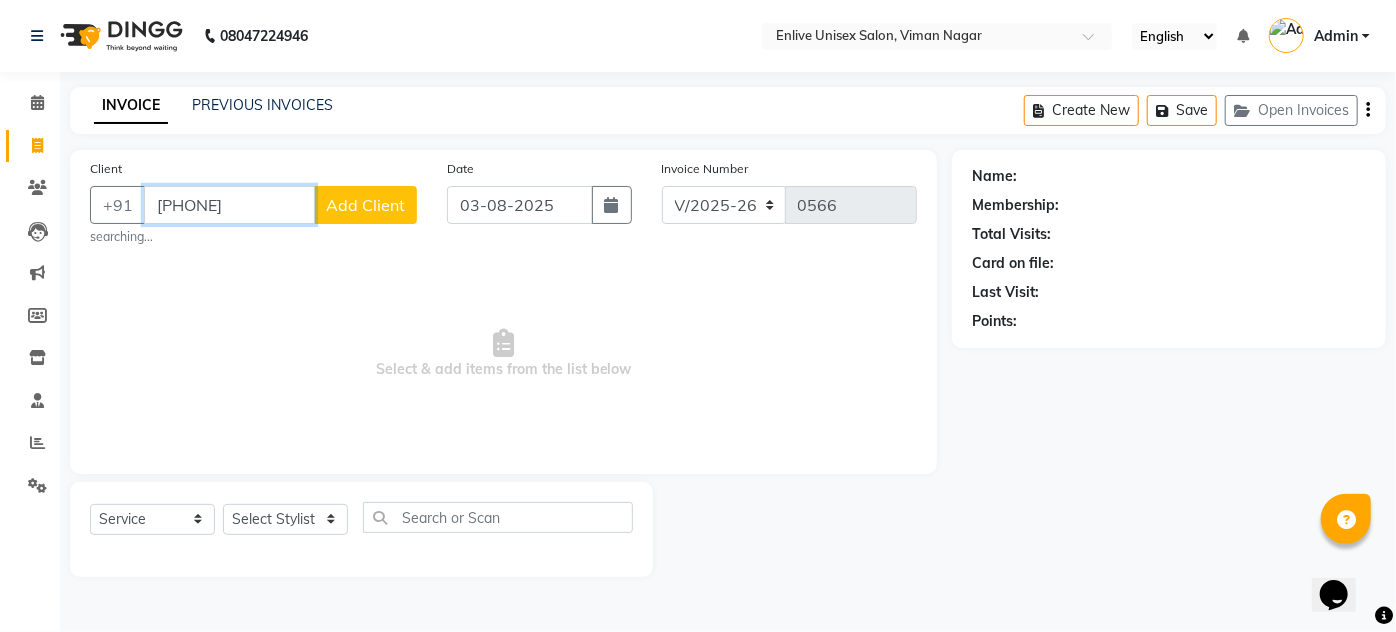drag, startPoint x: 213, startPoint y: 204, endPoint x: 0, endPoint y: 204, distance: 213 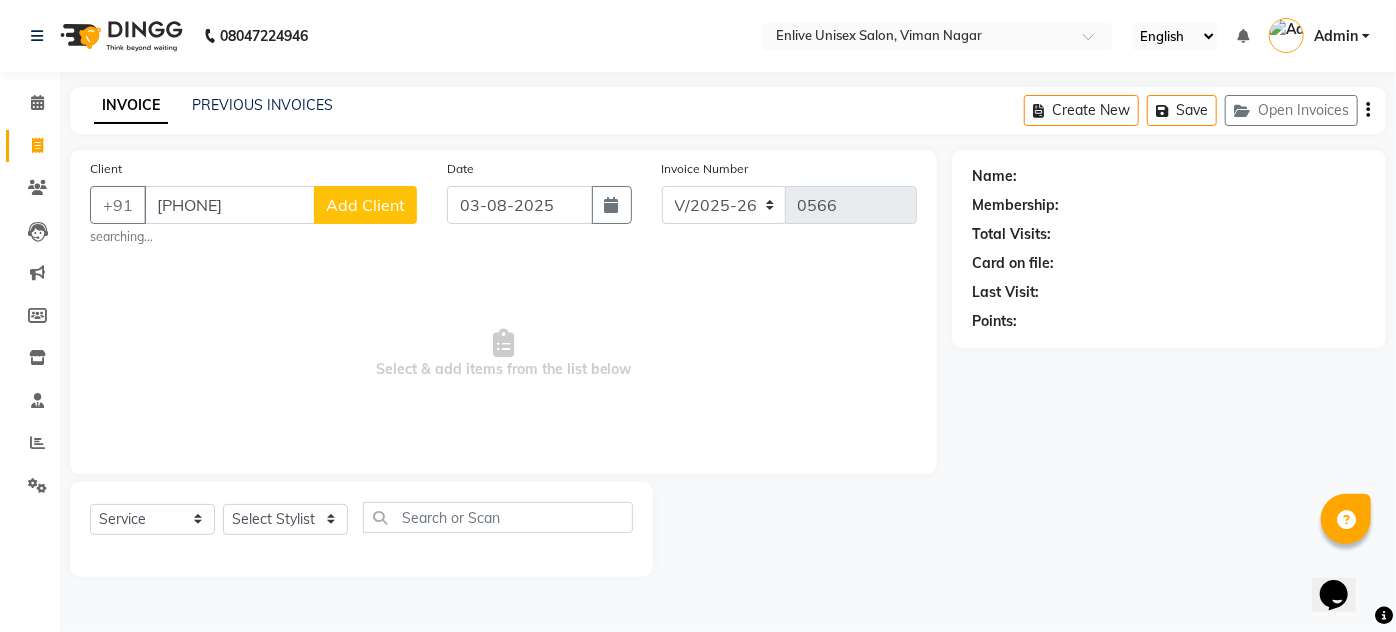 click on "Select & add items from the list below" at bounding box center [503, 354] 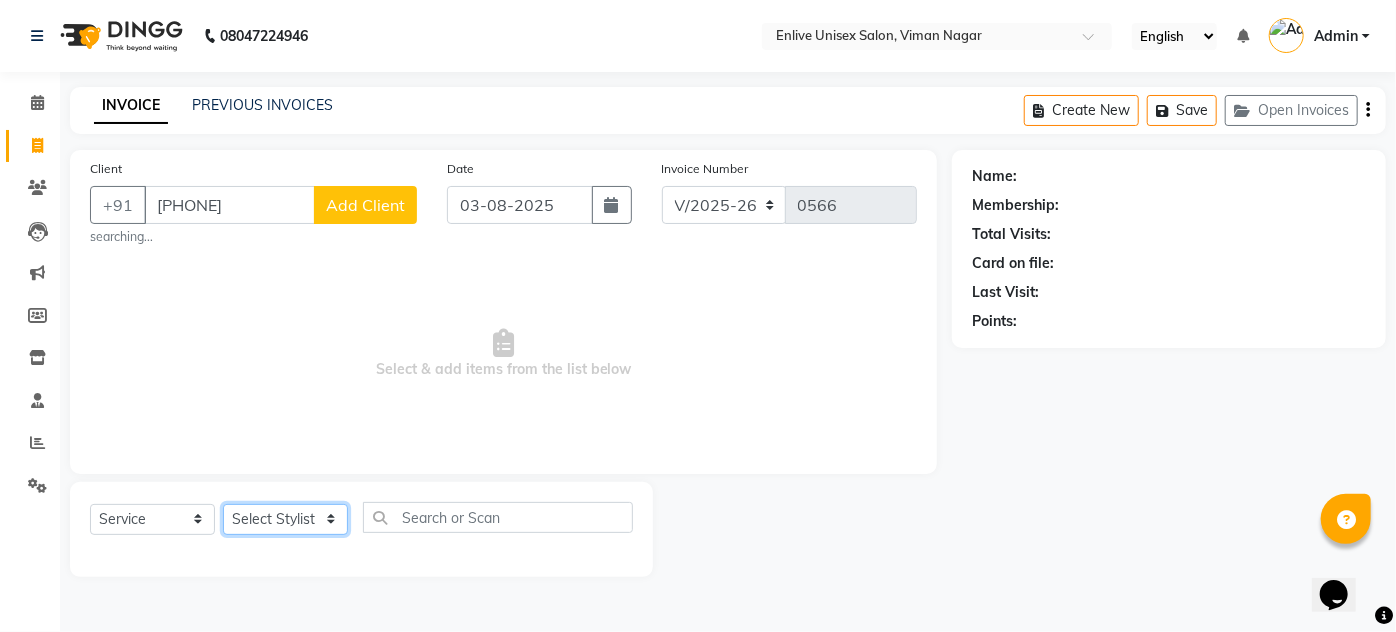 click on "Select Stylist Amin Shaikh Arti lohar Jyoti Namrata Nitin Sir Roshani sameer Shubhangi Vikas Yasmeen" 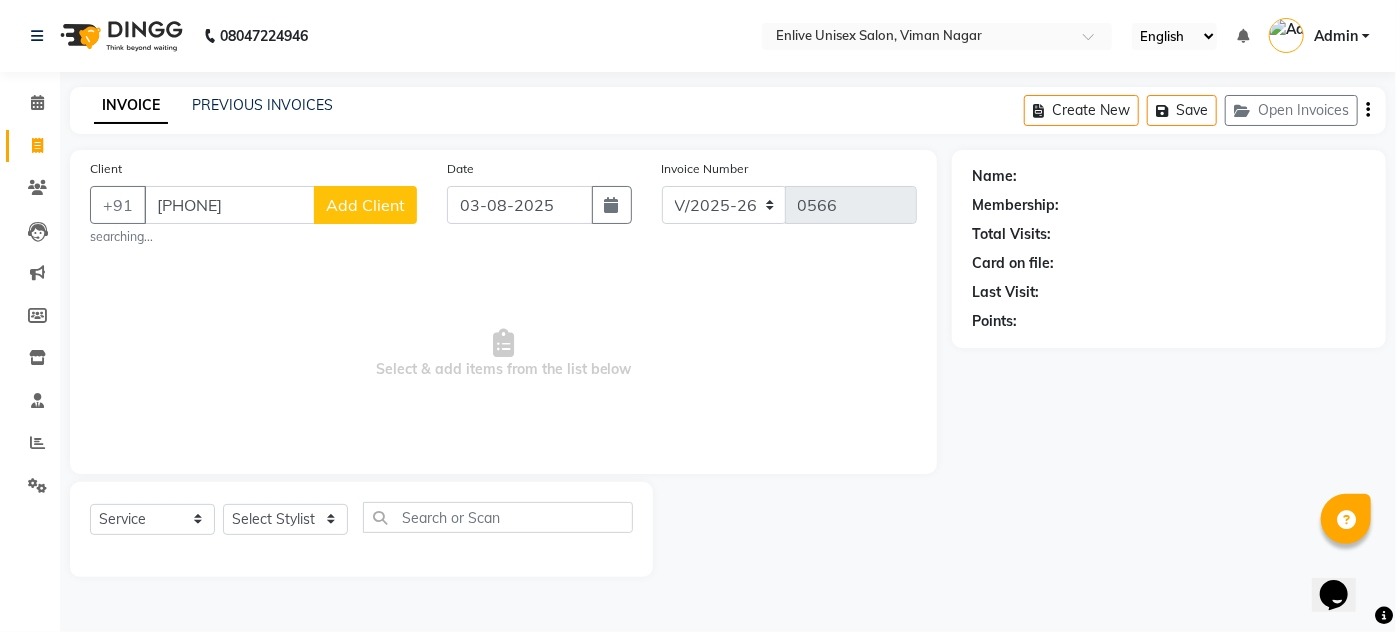 click on "Select & add items from the list below" at bounding box center [503, 354] 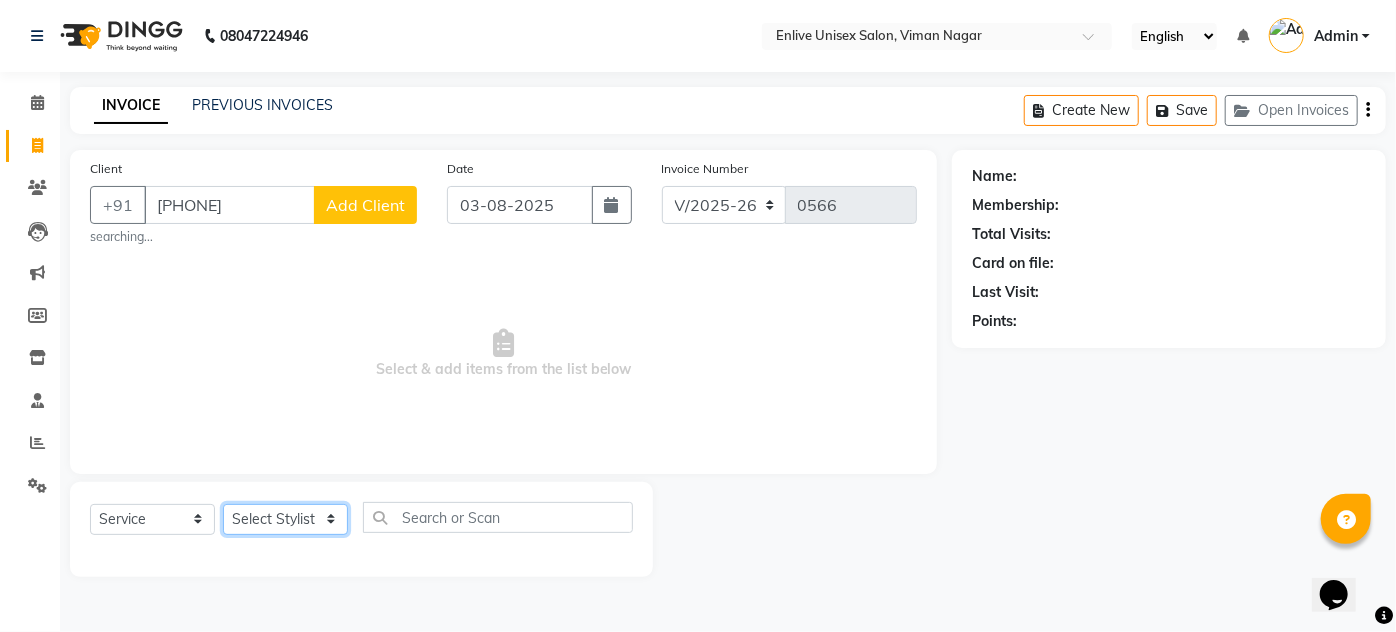 click on "Select Stylist Amin Shaikh Arti lohar Jyoti Namrata Nitin Sir Roshani sameer Shubhangi Vikas Yasmeen" 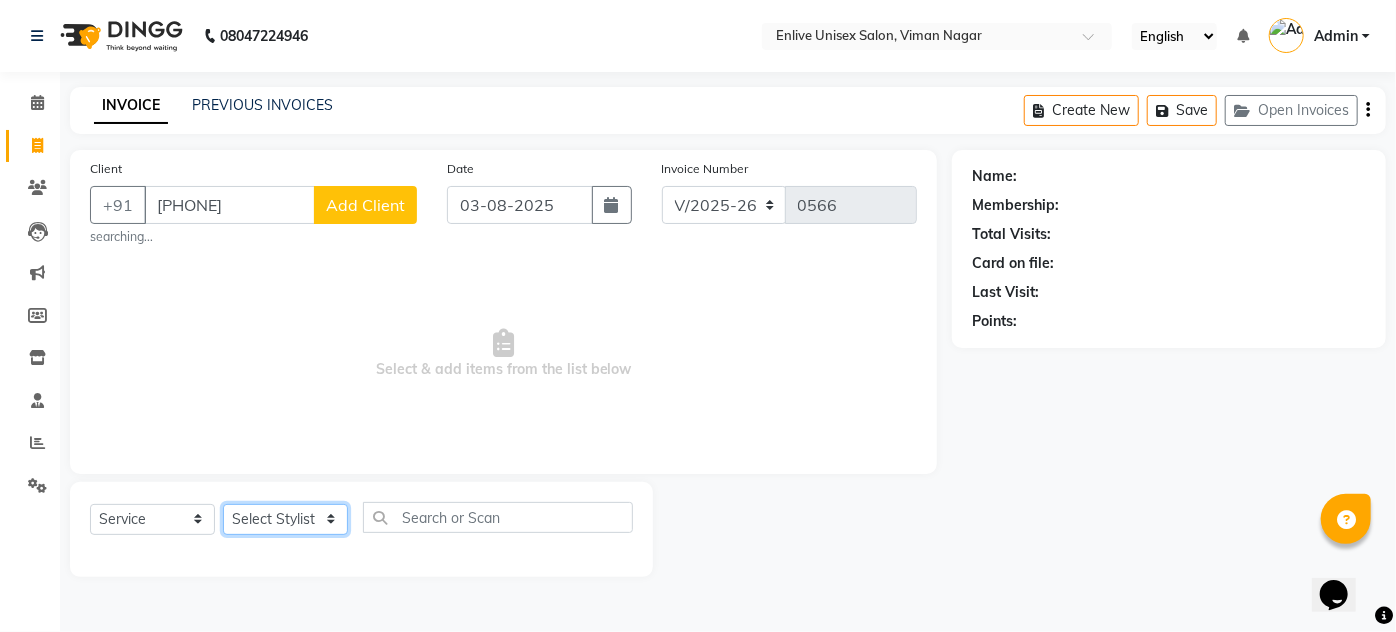 select on "47817" 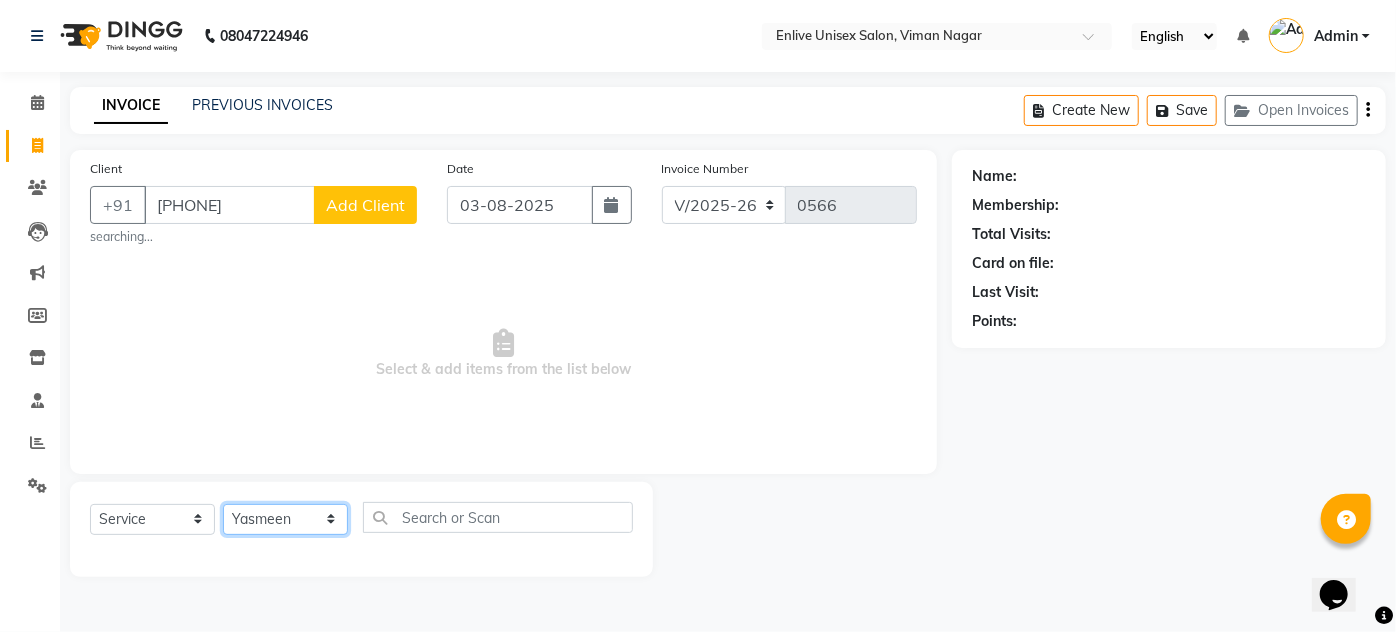 click on "Select Stylist Amin Shaikh Arti lohar Jyoti Namrata Nitin Sir Roshani sameer Shubhangi Vikas Yasmeen" 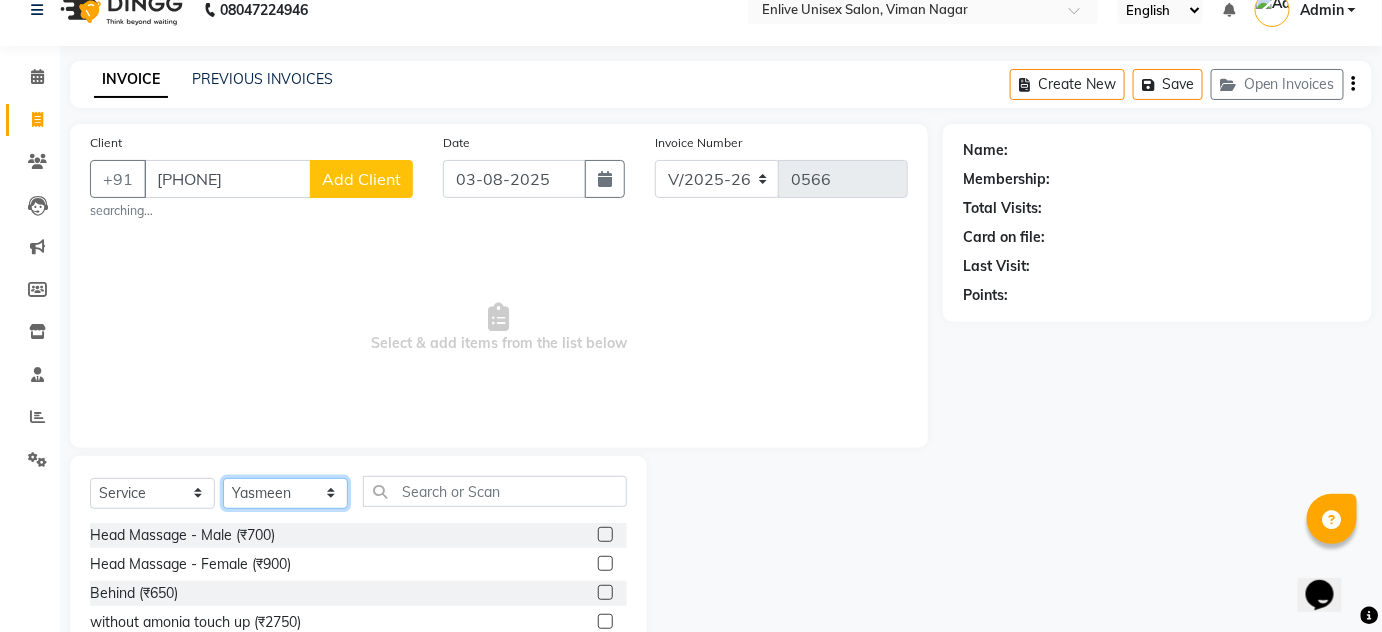 scroll, scrollTop: 0, scrollLeft: 0, axis: both 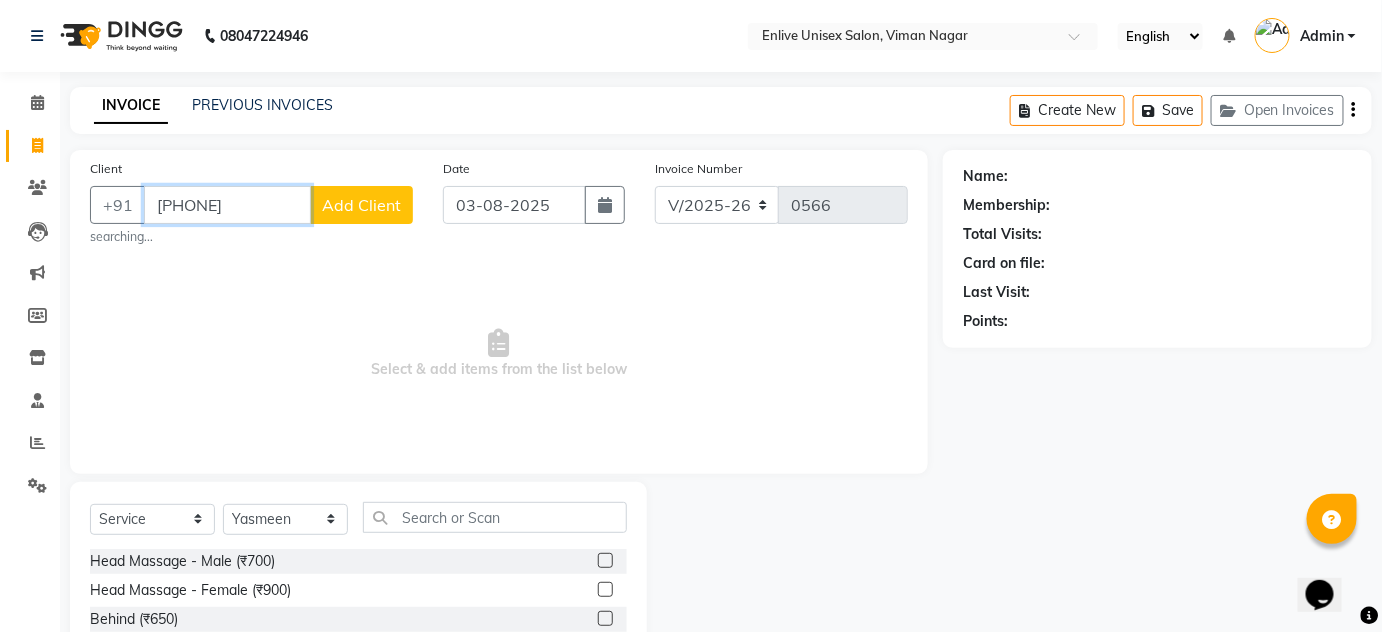 drag, startPoint x: 274, startPoint y: 201, endPoint x: 0, endPoint y: 236, distance: 276.22635 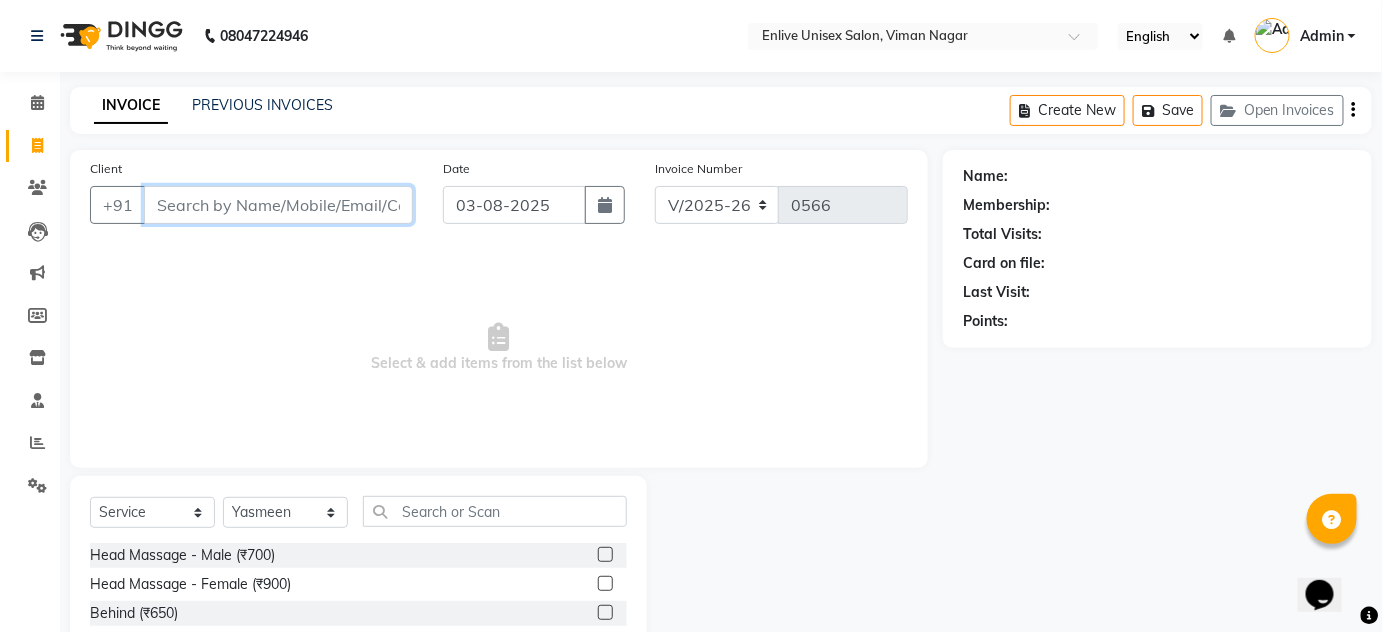 type 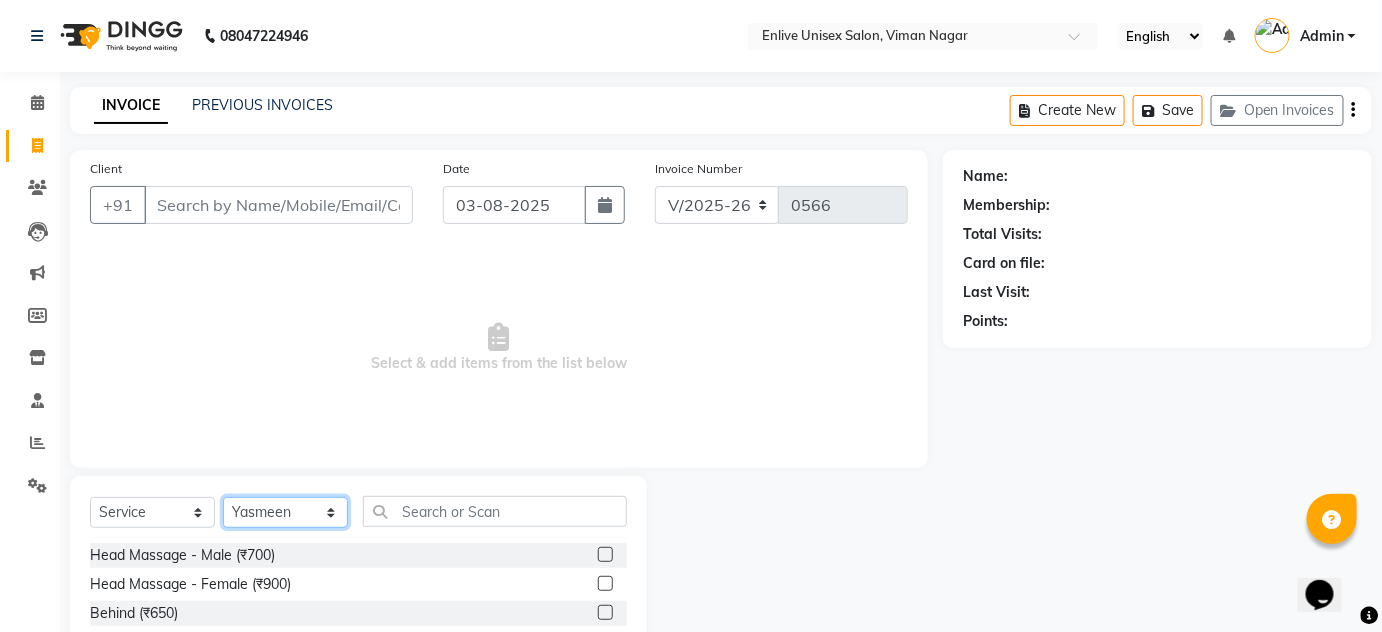 click on "Select Stylist Amin Shaikh Arti lohar Jyoti Namrata Nitin Sir Roshani sameer Shubhangi Vikas Yasmeen" 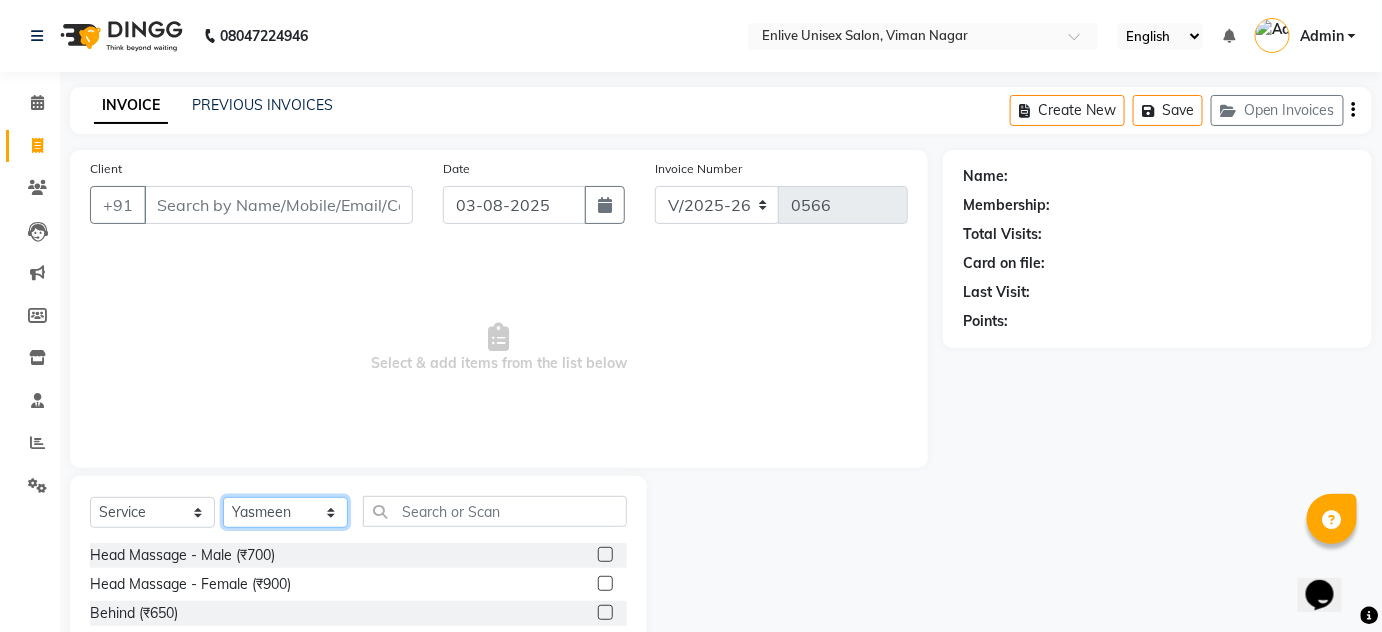 select on "84222" 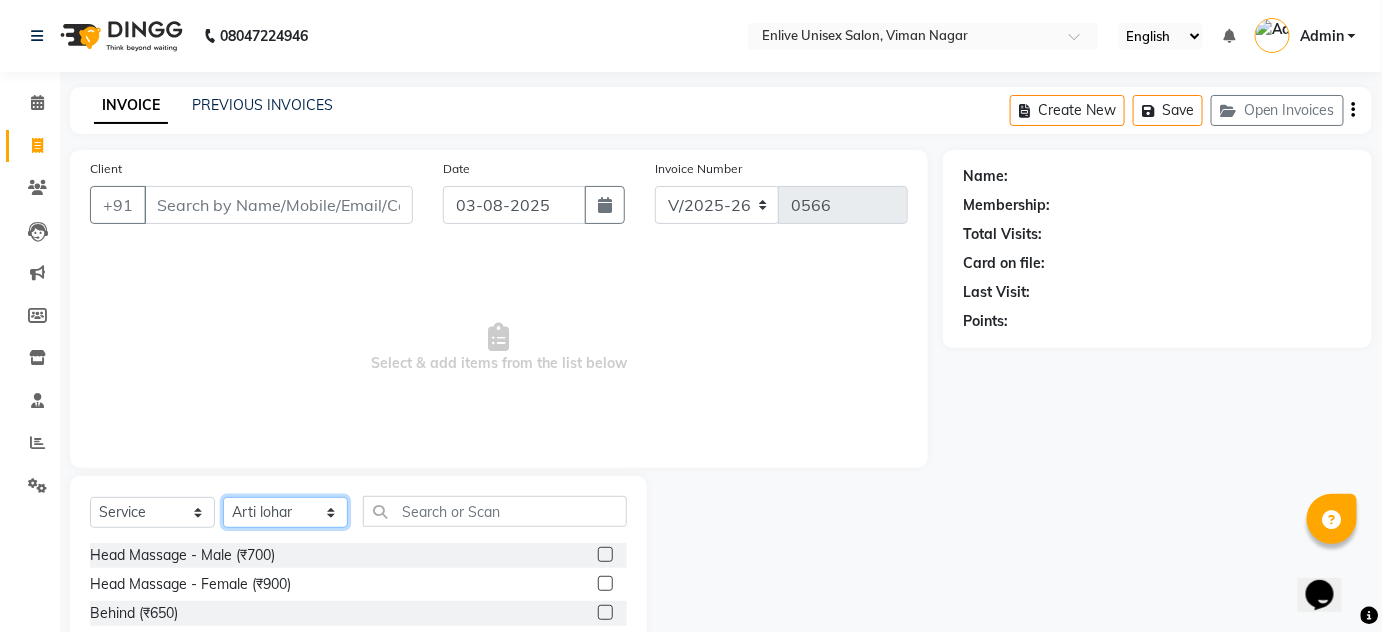 click on "Select Stylist Amin Shaikh Arti lohar Jyoti Namrata Nitin Sir Roshani sameer Shubhangi Vikas Yasmeen" 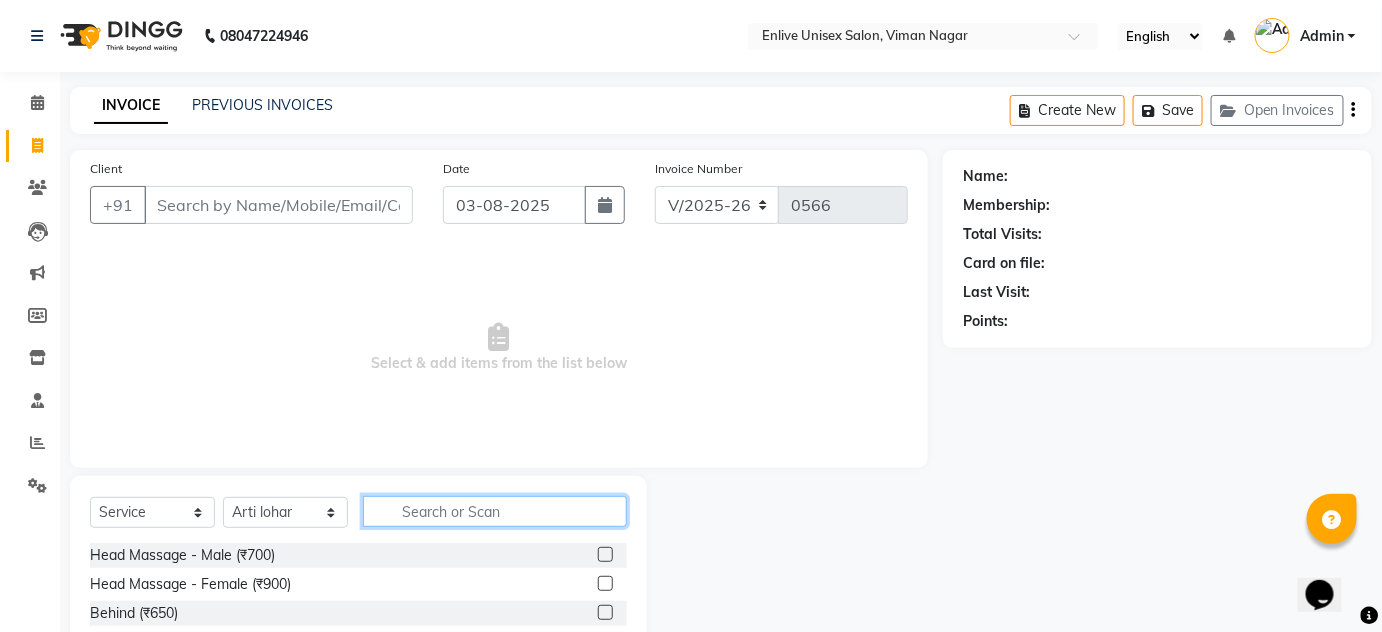 click 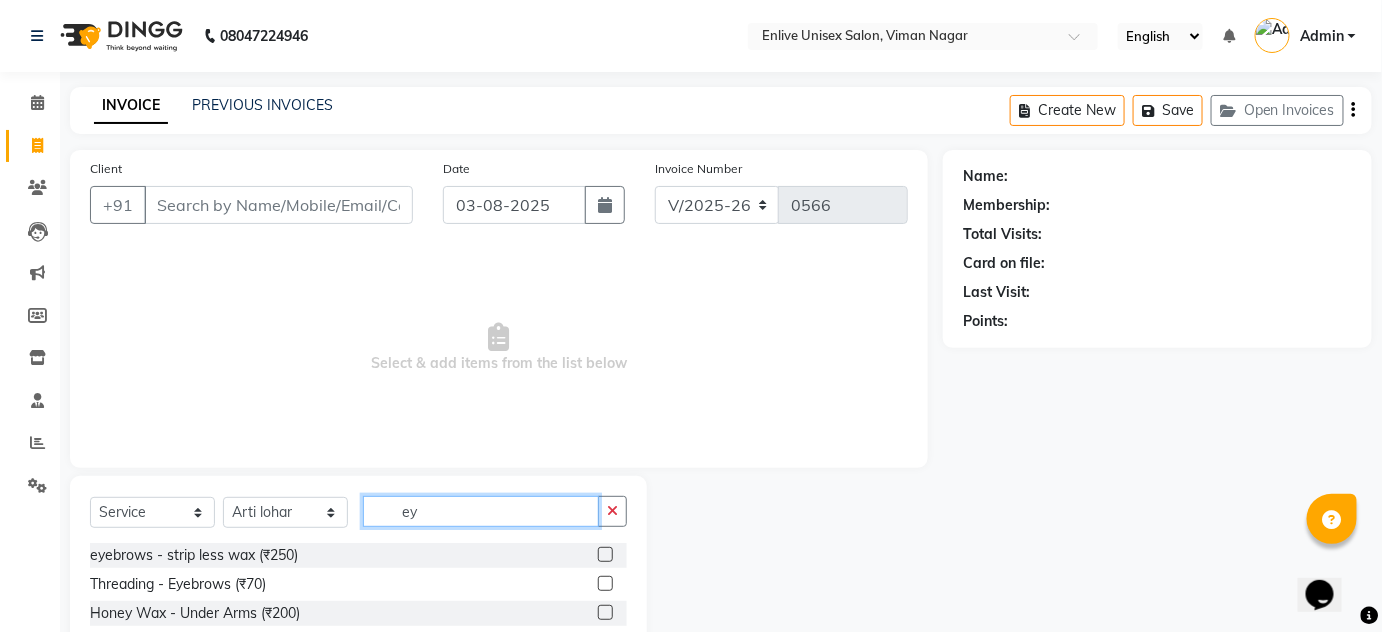 scroll, scrollTop: 90, scrollLeft: 0, axis: vertical 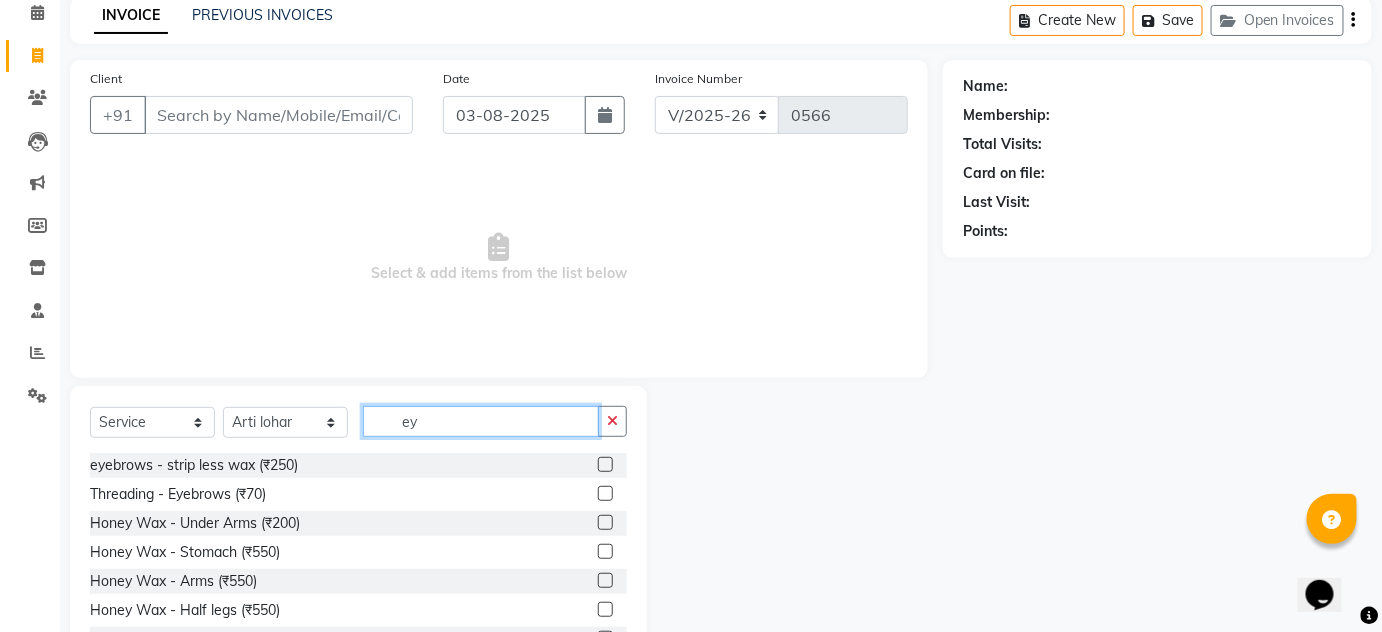 type on "ey" 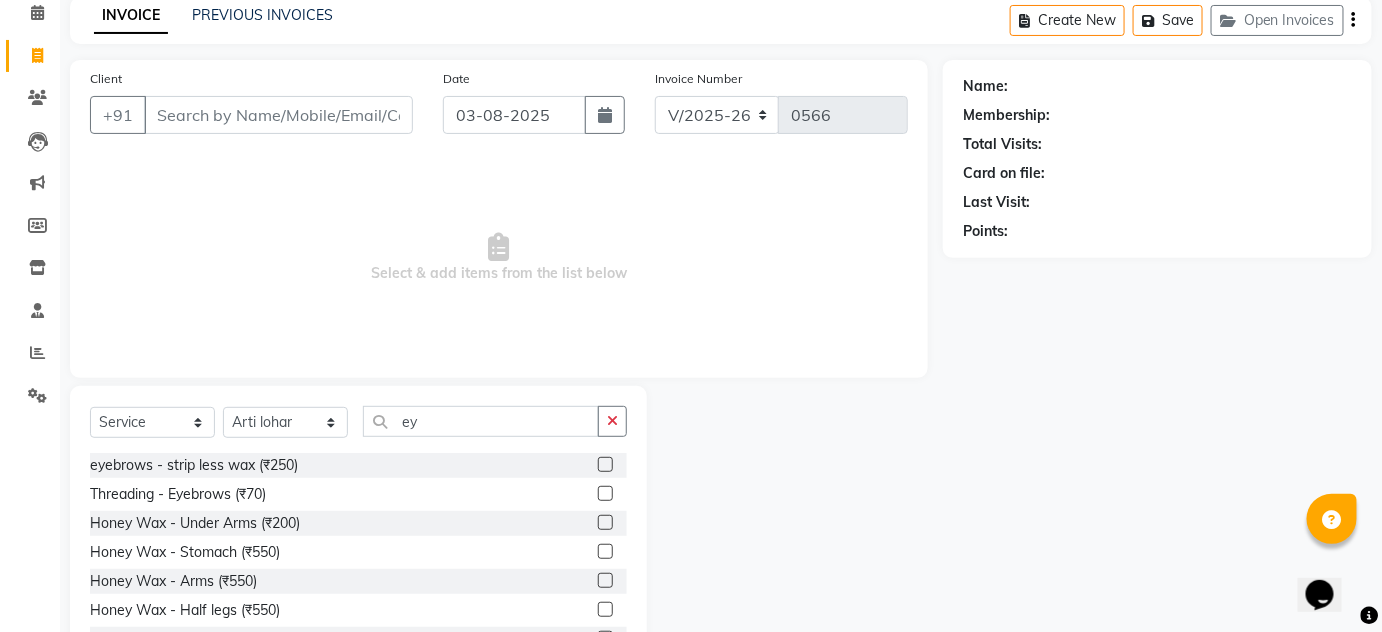 click 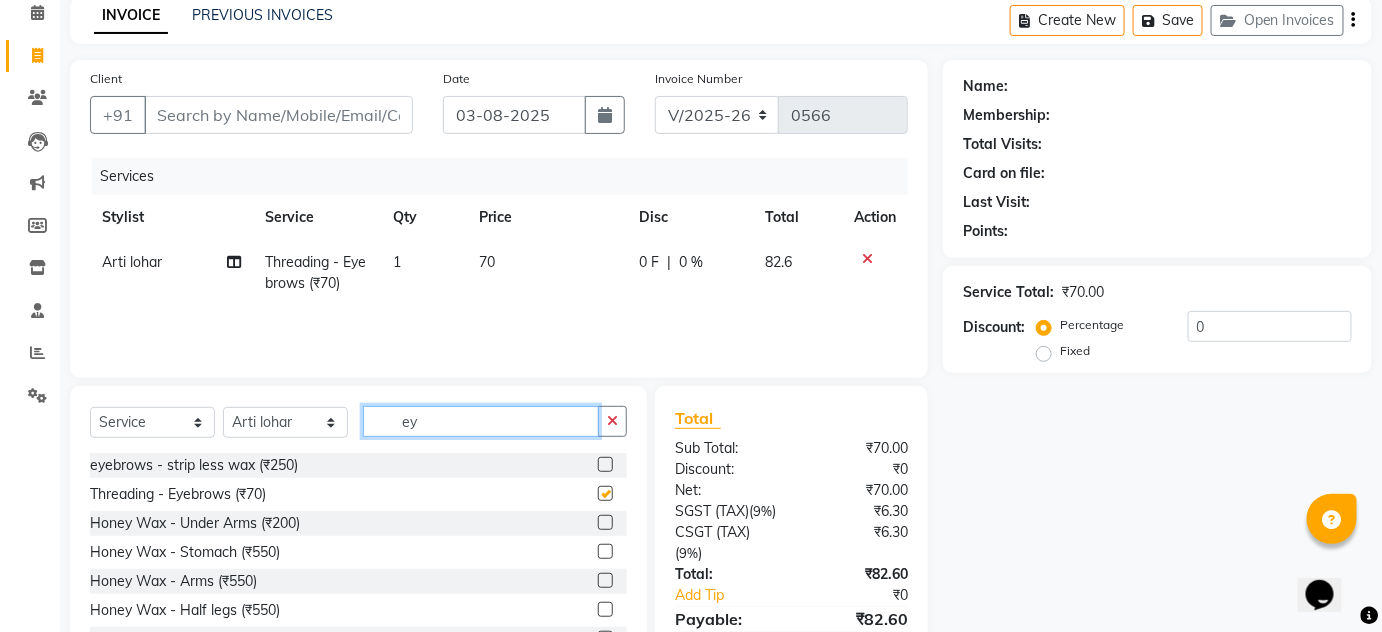 drag, startPoint x: 484, startPoint y: 436, endPoint x: 328, endPoint y: 415, distance: 157.40712 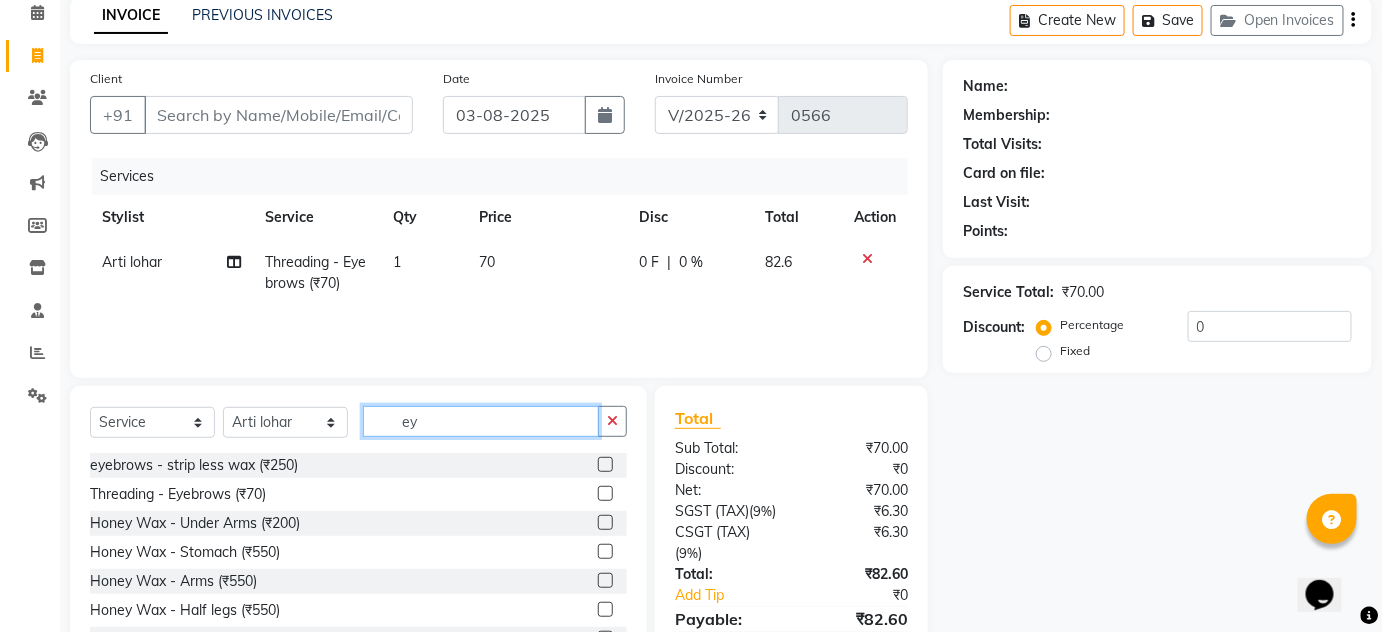 checkbox on "false" 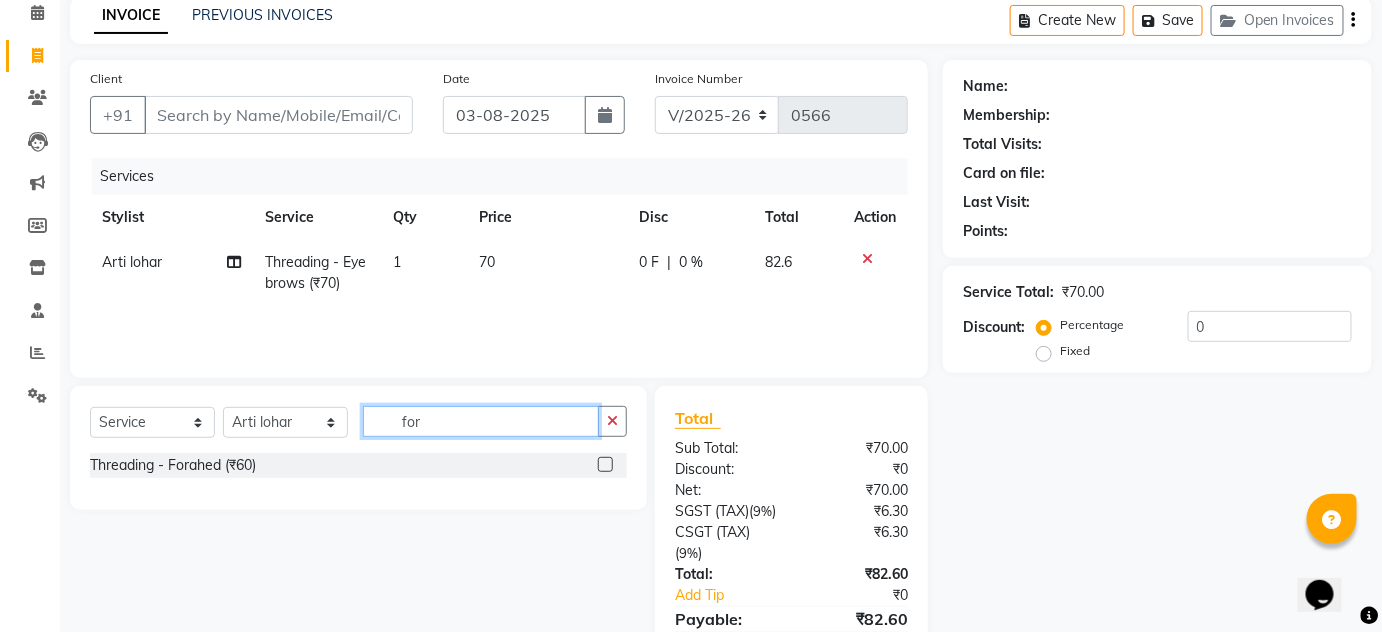 type on "for" 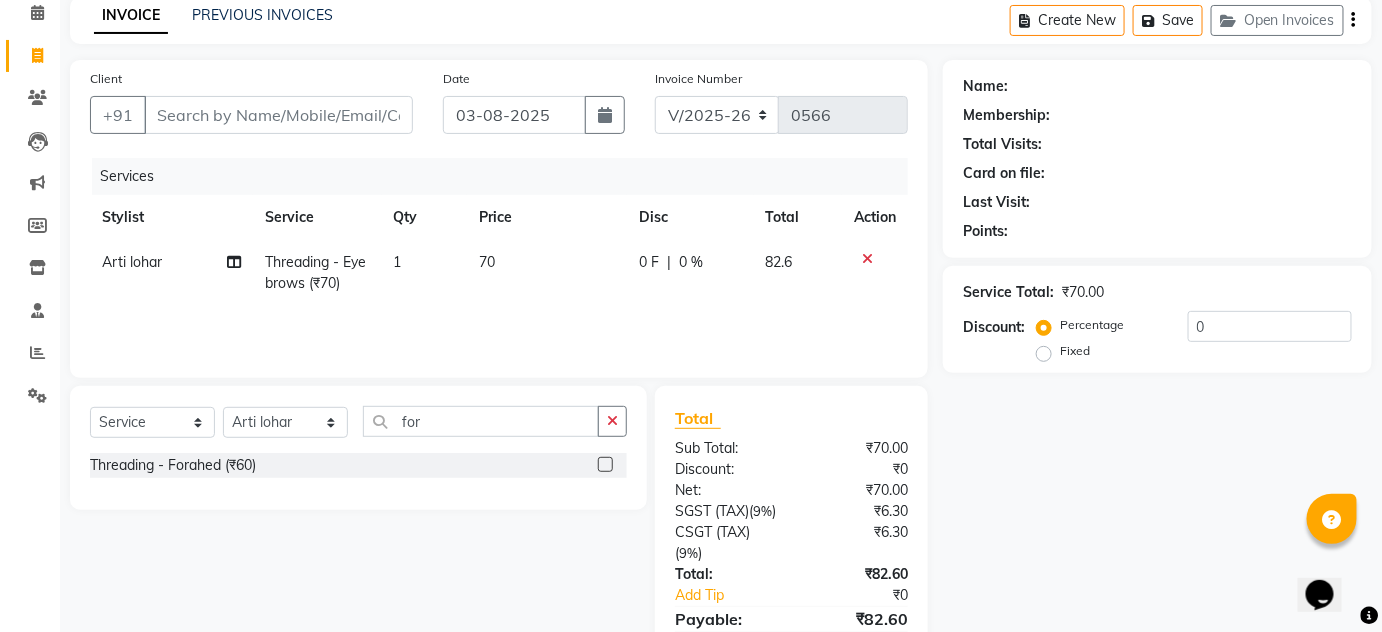 click 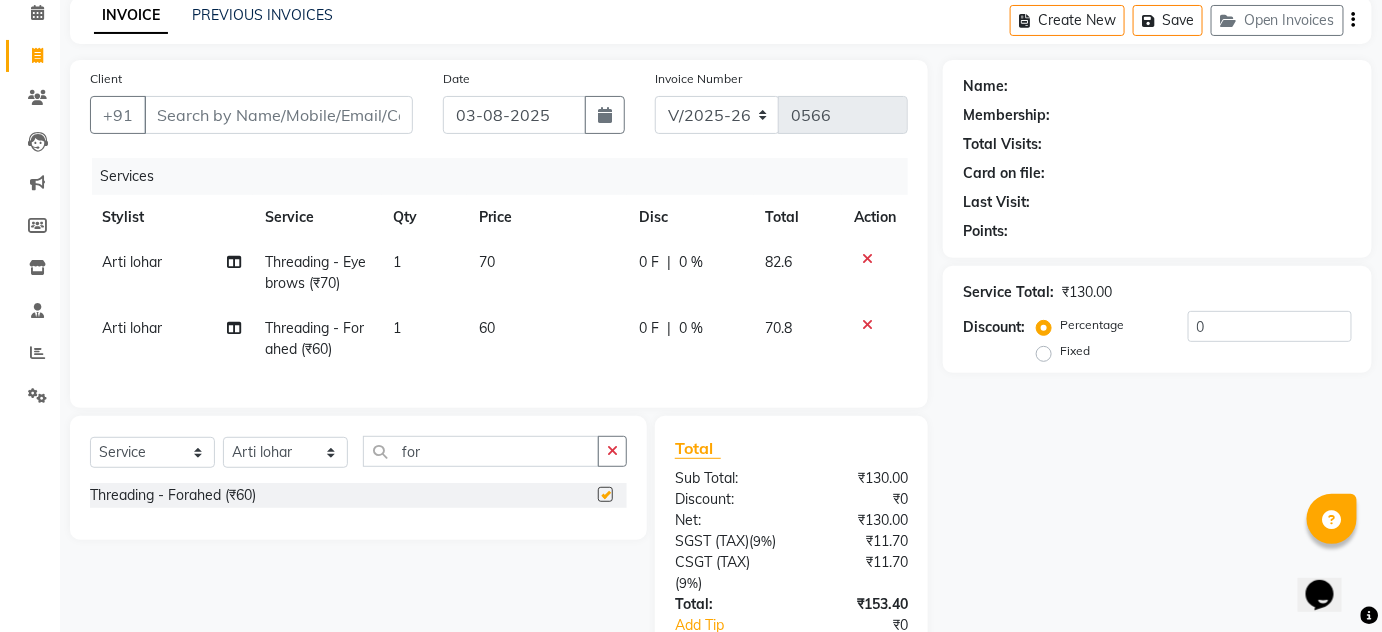 checkbox on "false" 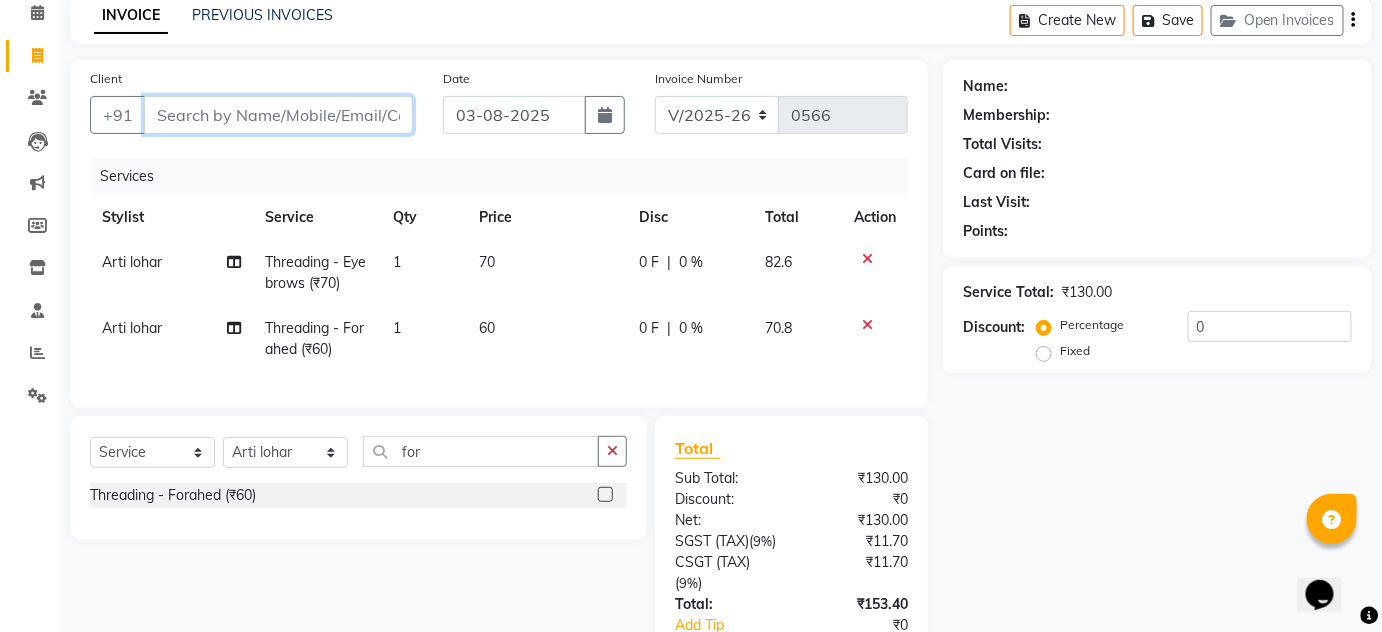 click on "Client" at bounding box center [278, 115] 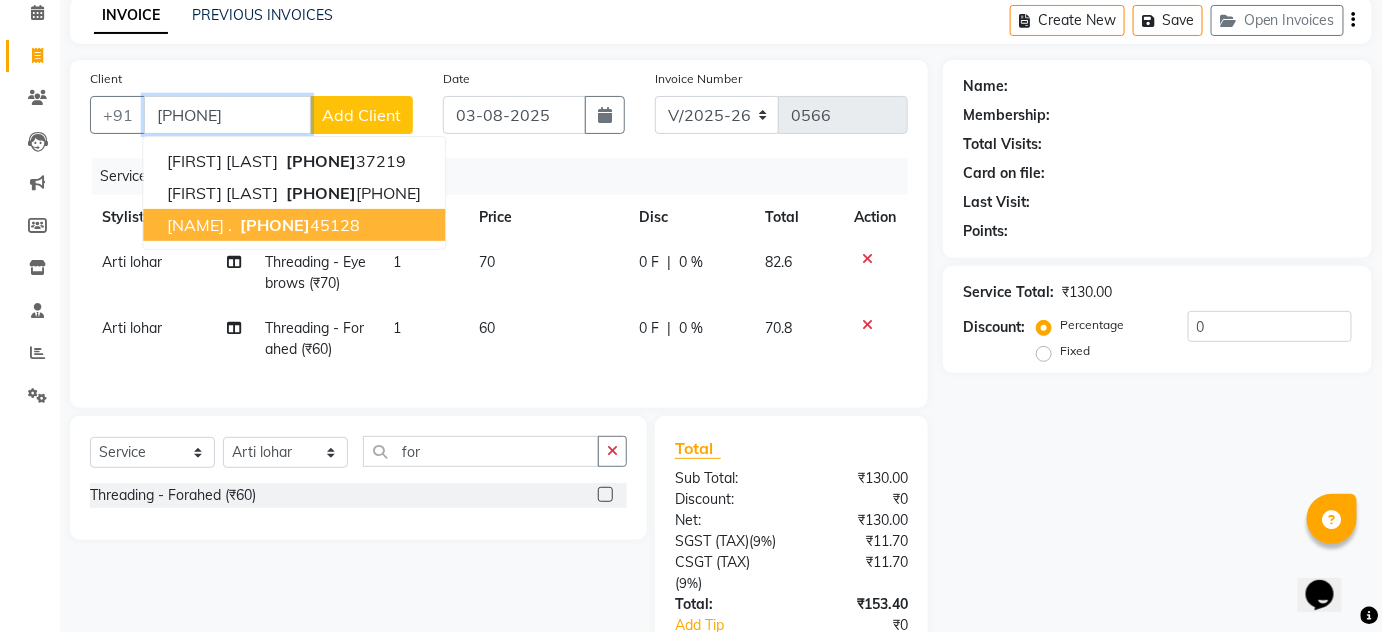 click on "90759" at bounding box center (275, 225) 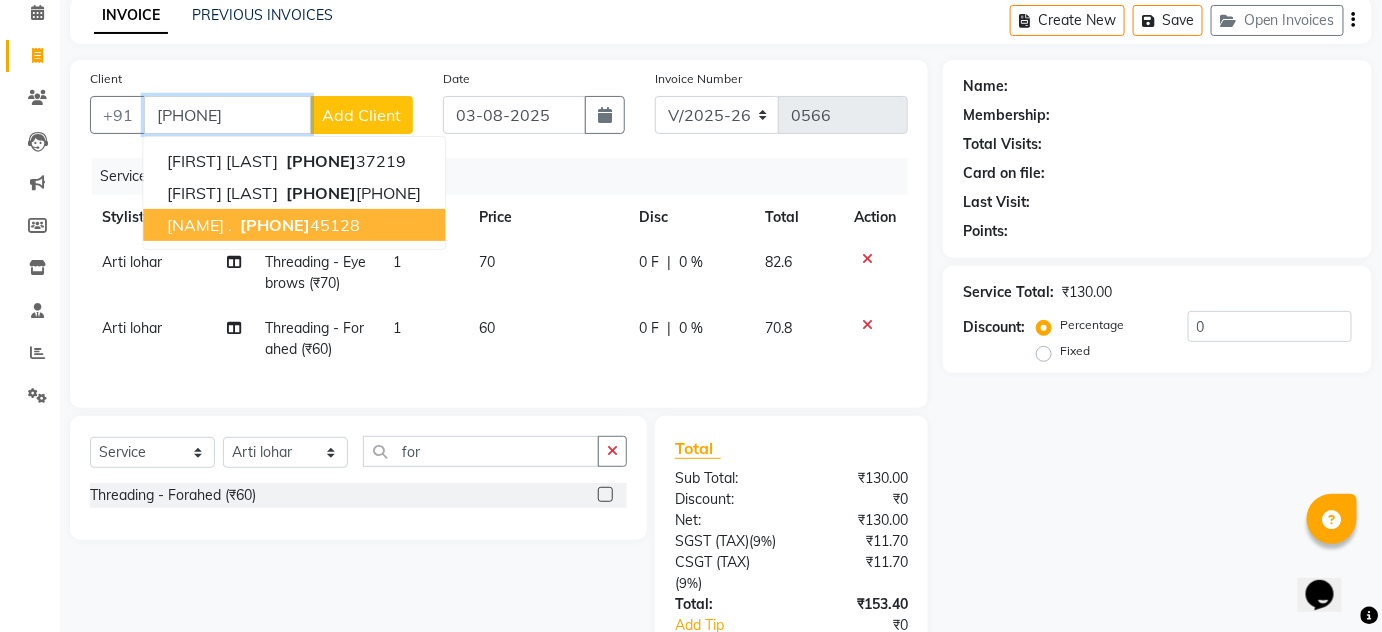 type on "9075945128" 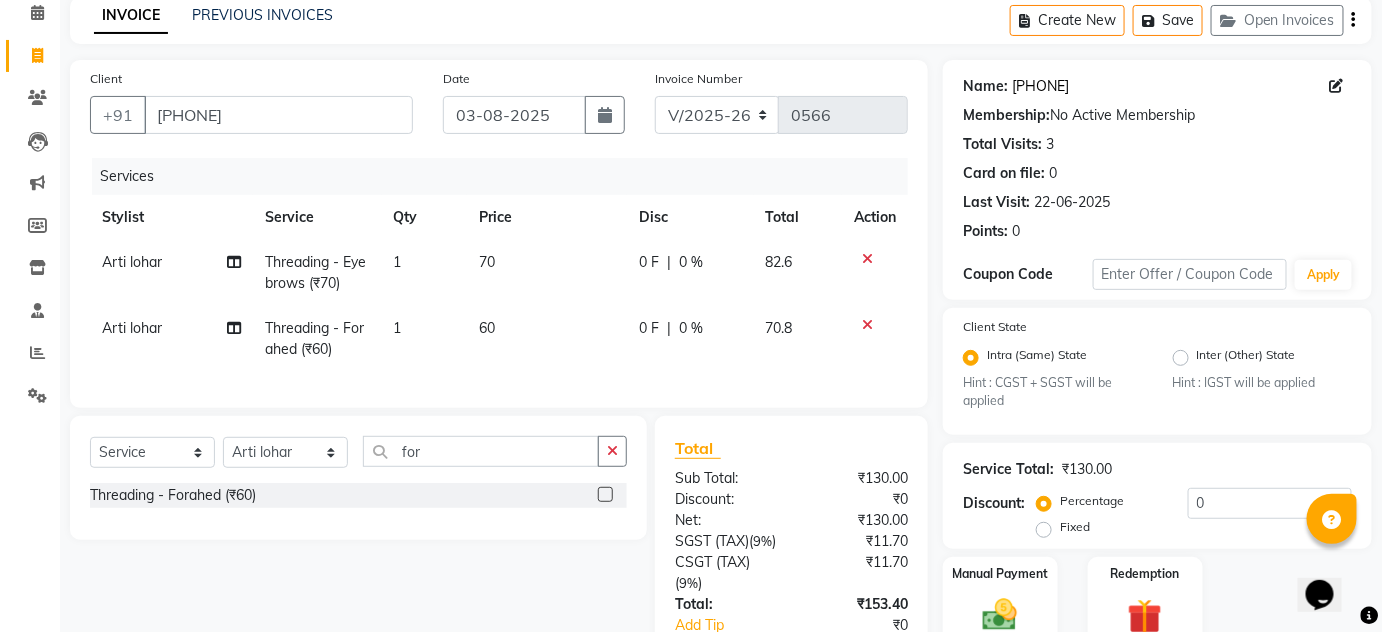 click on "Sakshi ." 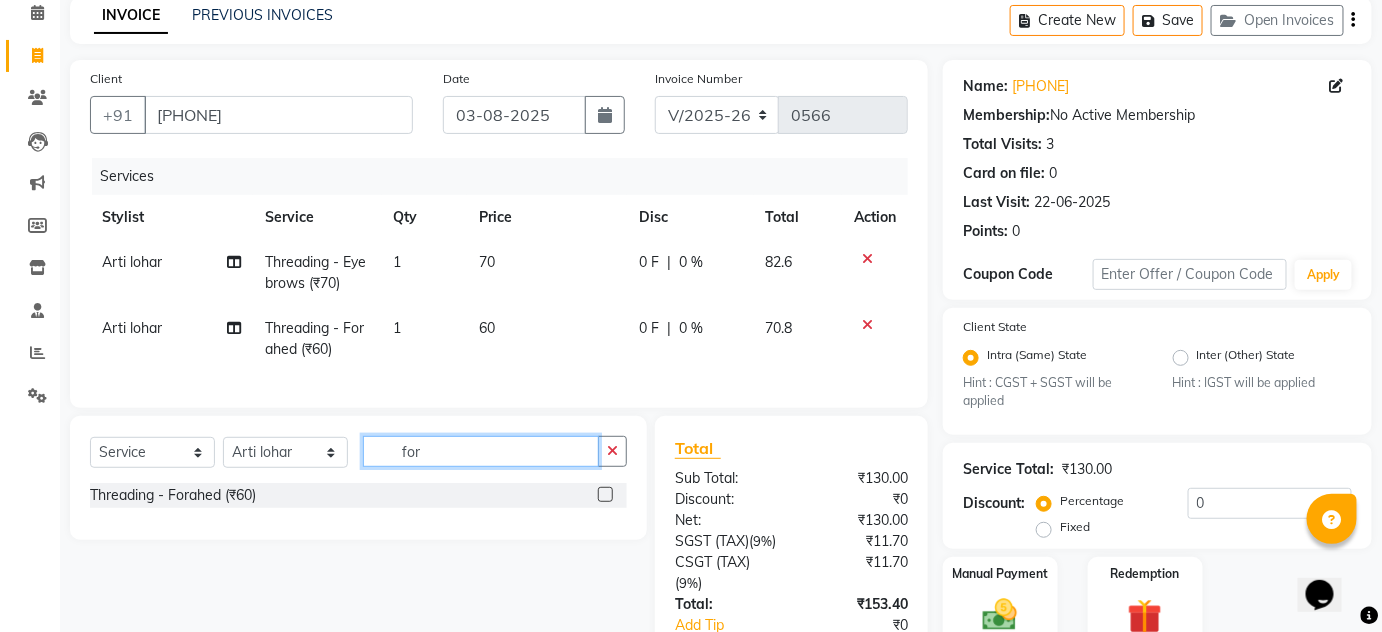 click on "Select  Service  Product  Membership  Package Voucher Prepaid Gift Card  Select Stylist Amin Shaikh Arti lohar Jyoti Namrata Nitin Sir Roshani sameer Shubhangi Vikas Yasmeen for" 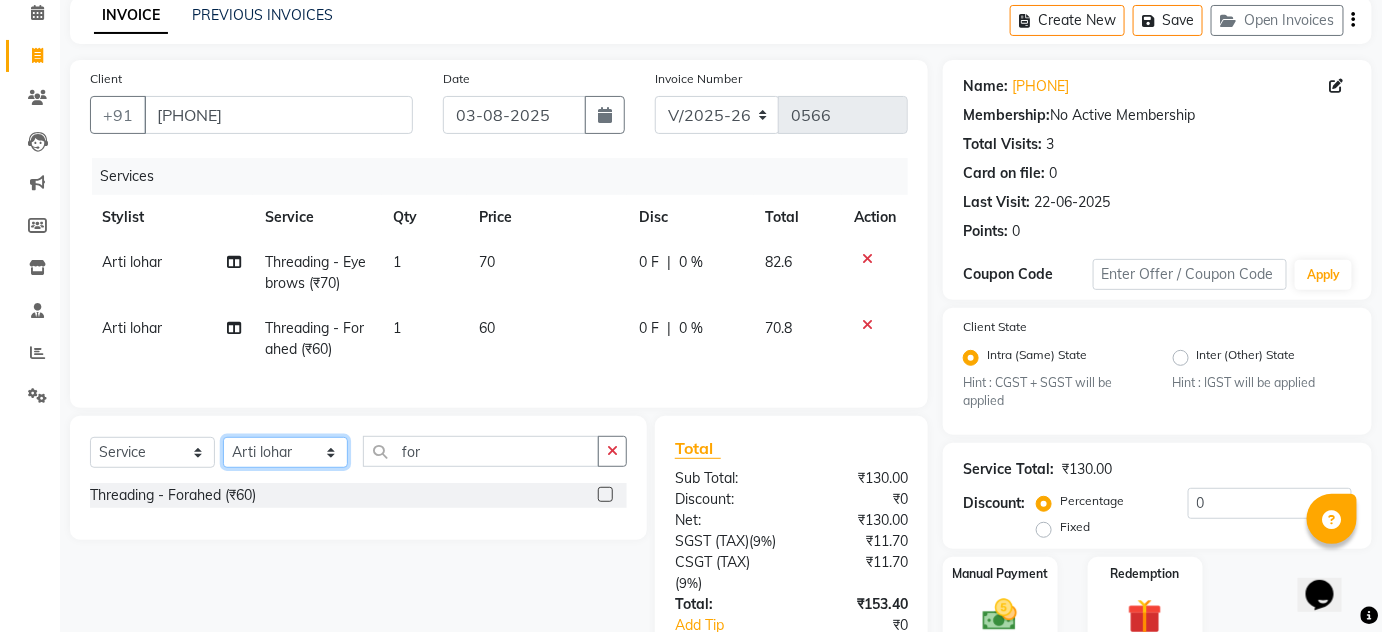 click on "Select Stylist Amin Shaikh Arti lohar Jyoti Namrata Nitin Sir Roshani sameer Shubhangi Vikas Yasmeen" 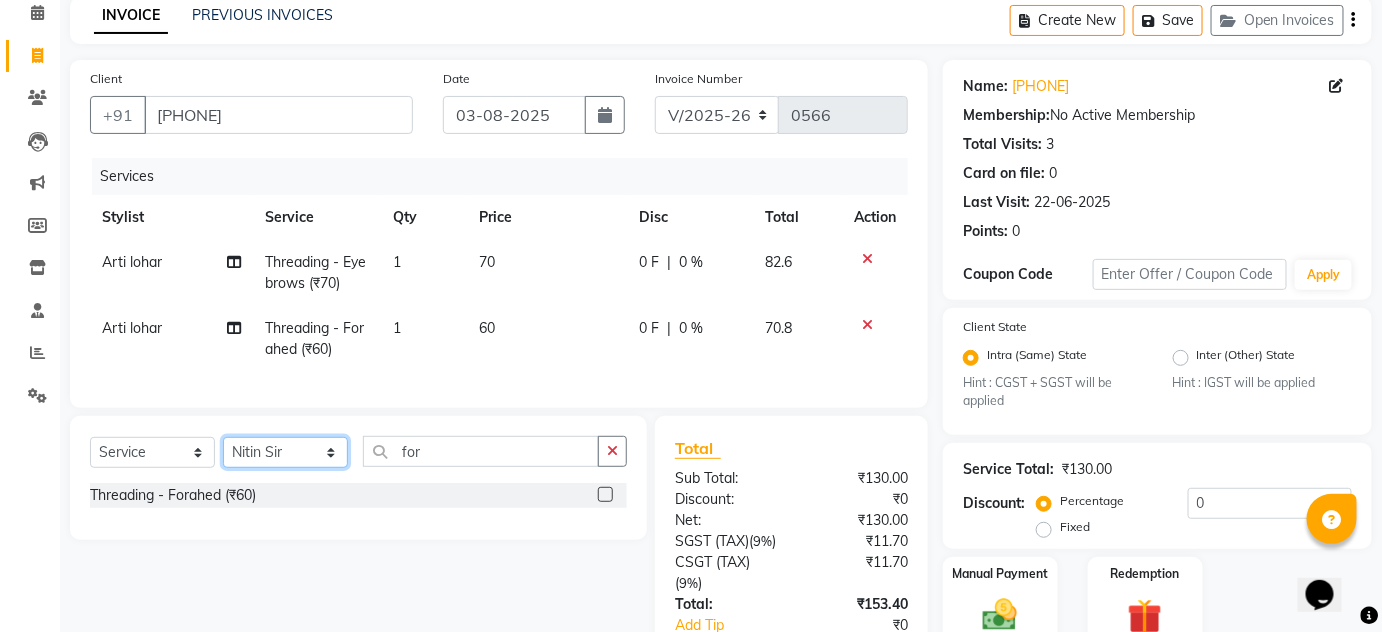 click on "Select Stylist Amin Shaikh Arti lohar Jyoti Namrata Nitin Sir Roshani sameer Shubhangi Vikas Yasmeen" 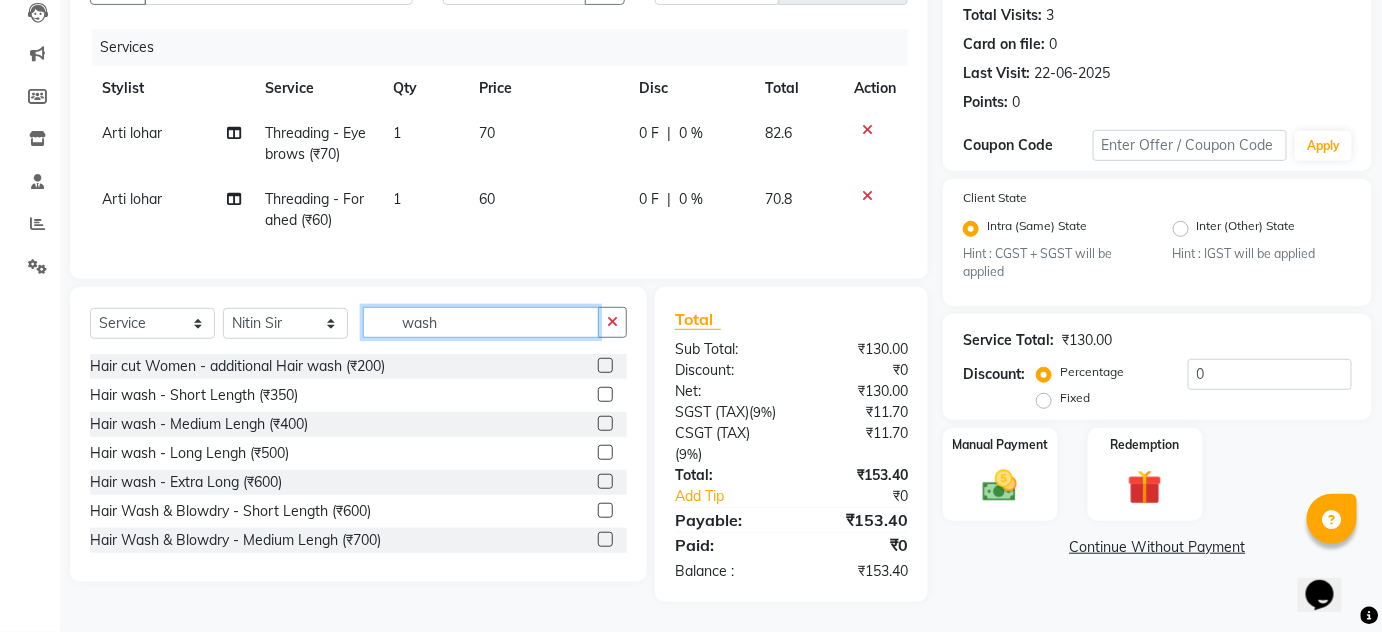 scroll, scrollTop: 253, scrollLeft: 0, axis: vertical 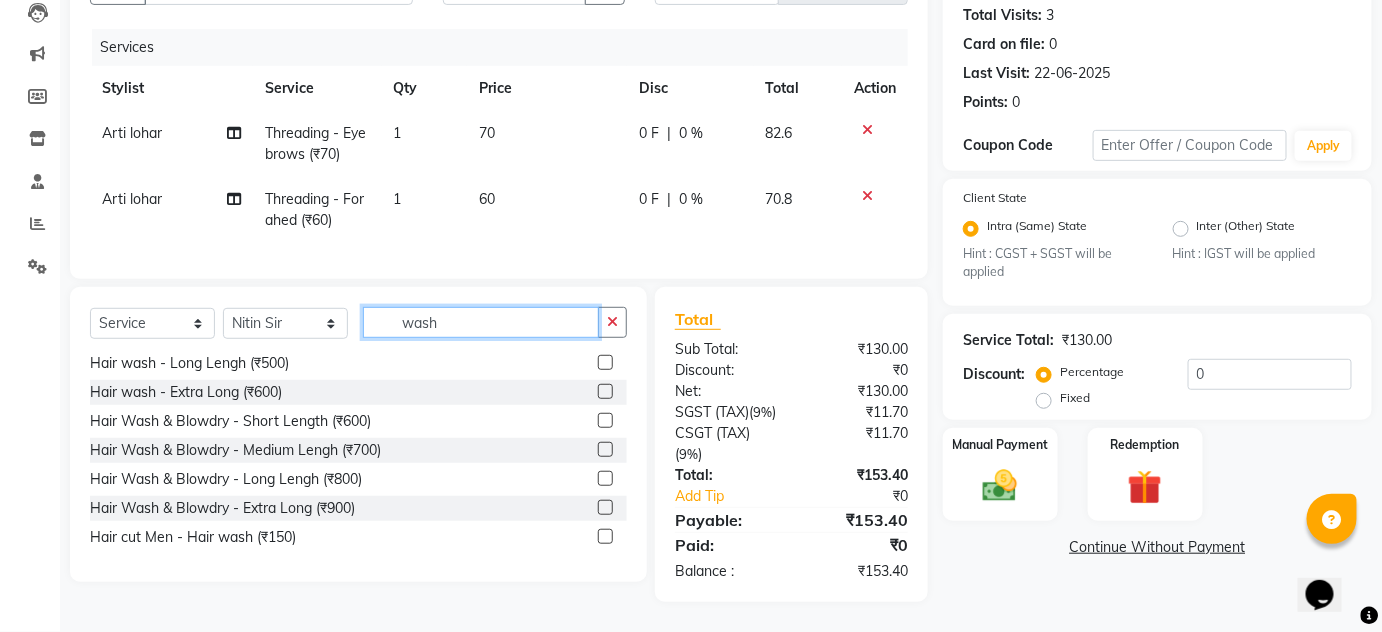 type on "wash" 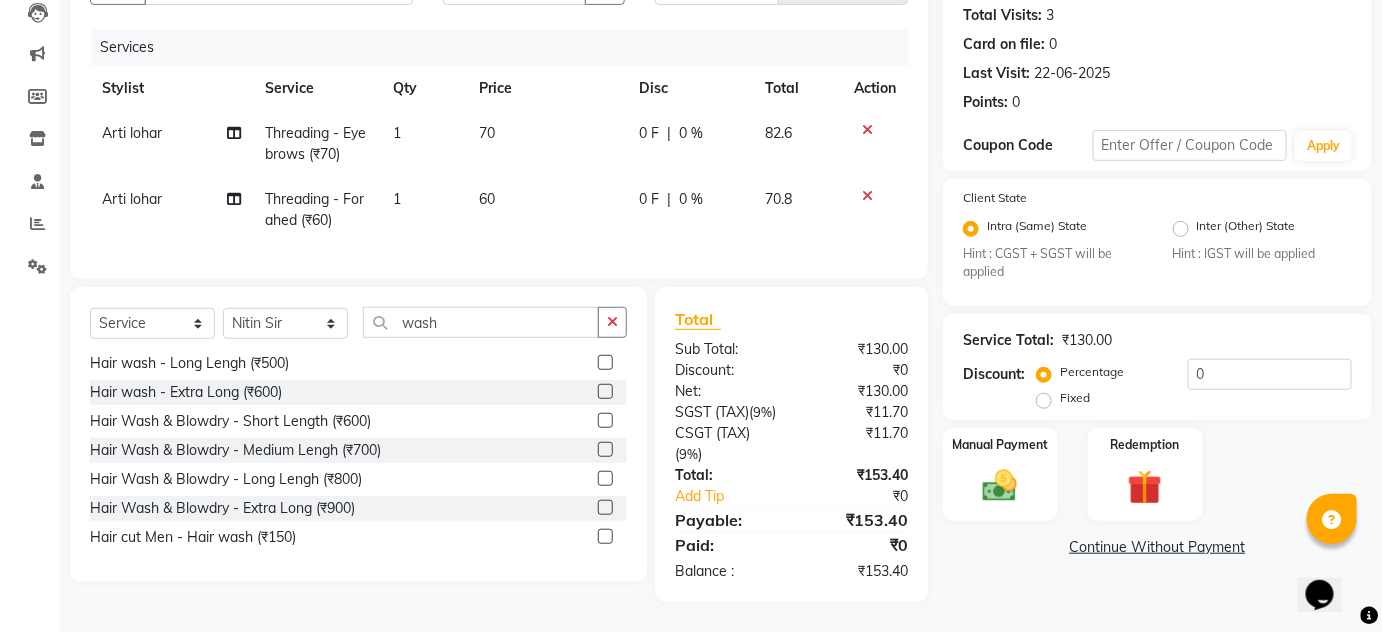click 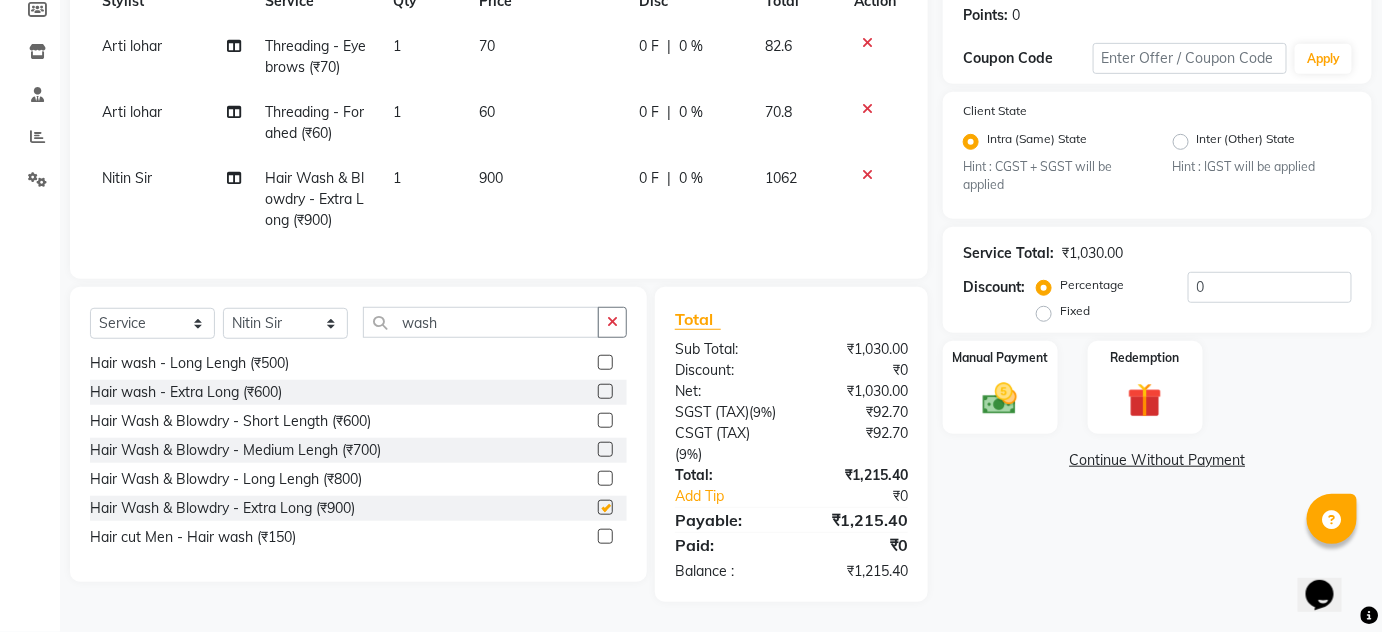 checkbox on "false" 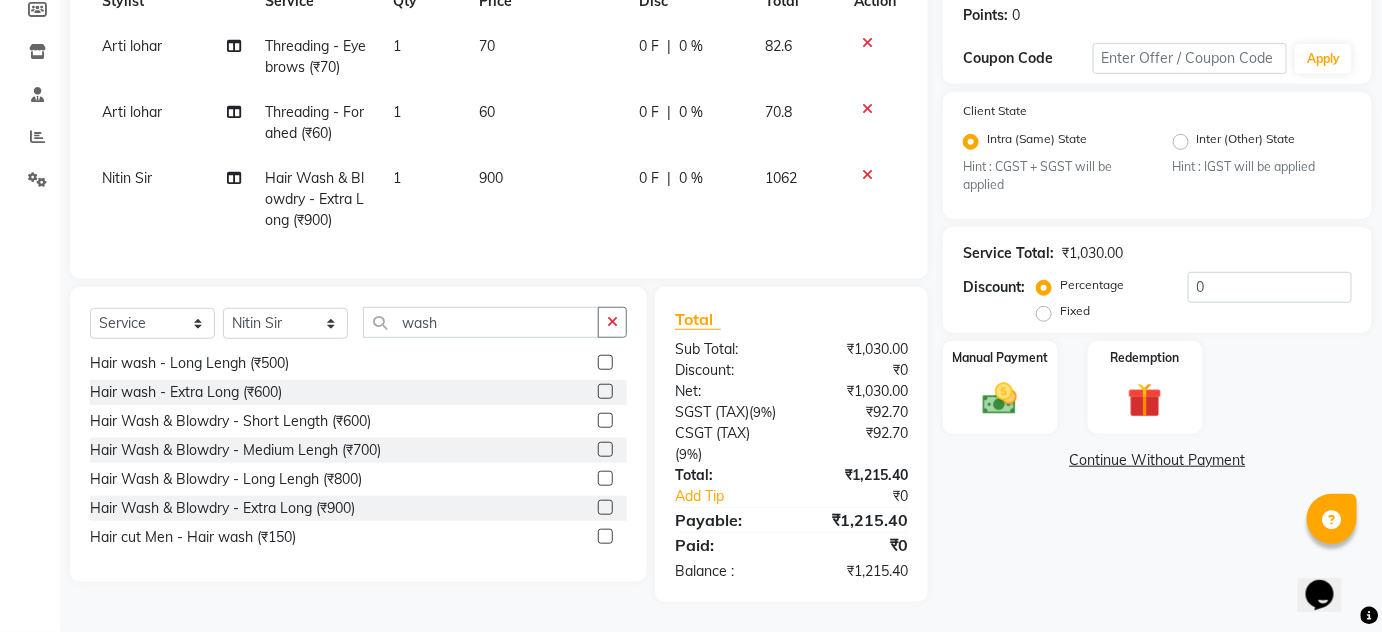 scroll, scrollTop: 339, scrollLeft: 0, axis: vertical 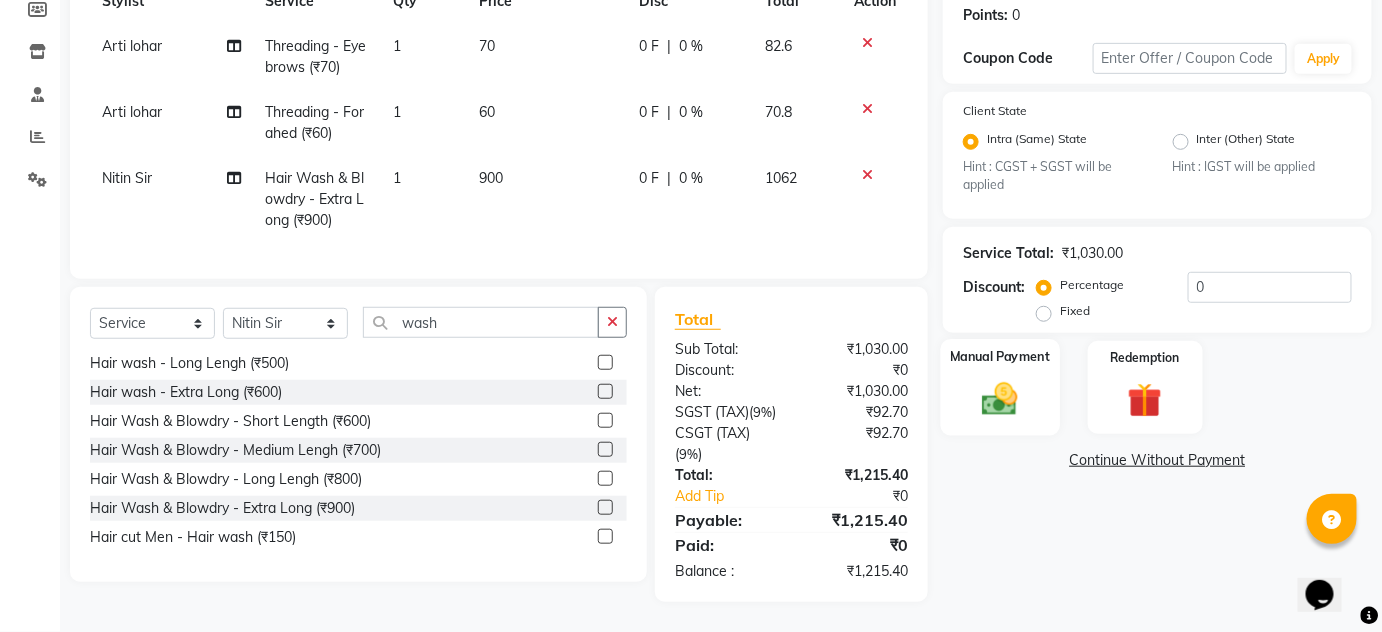 click 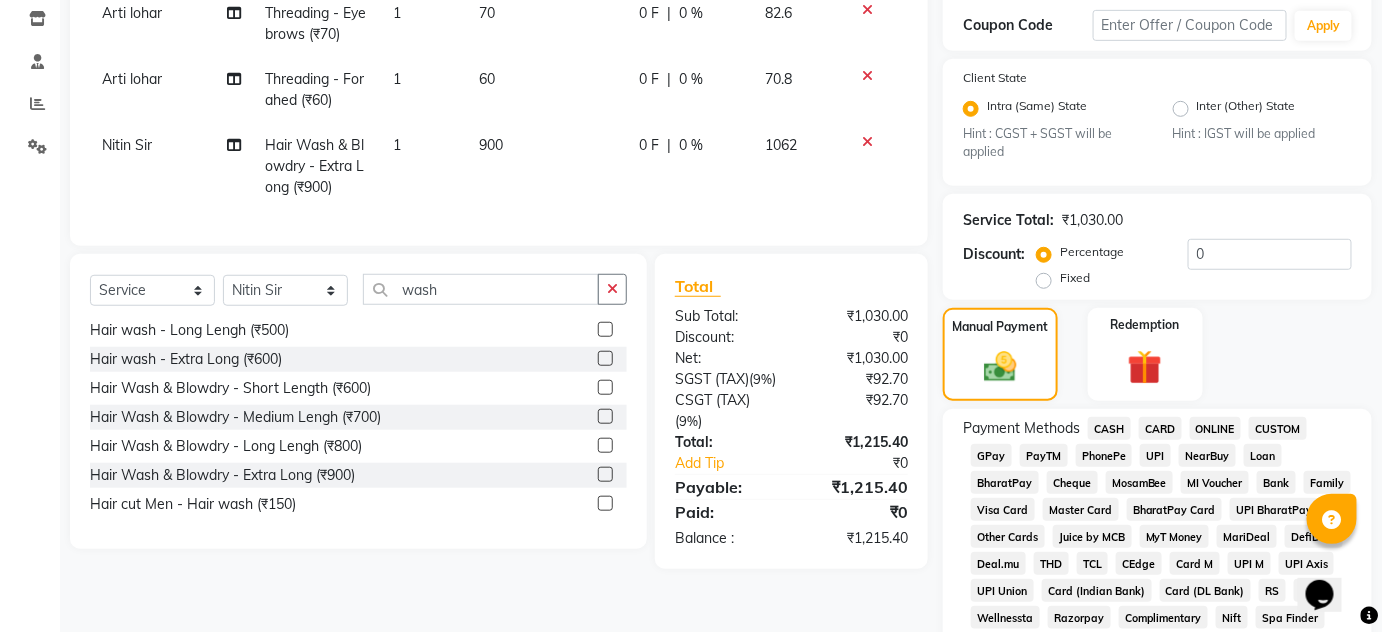 click on "ONLINE" 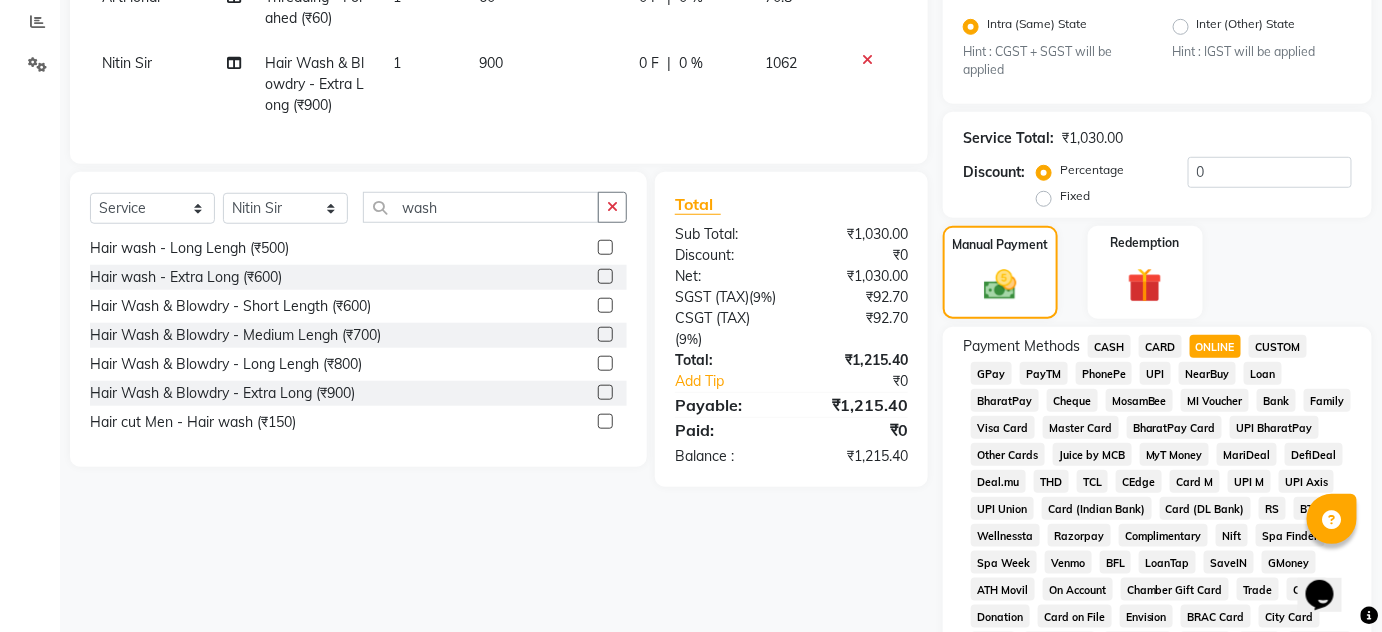 scroll, scrollTop: 612, scrollLeft: 0, axis: vertical 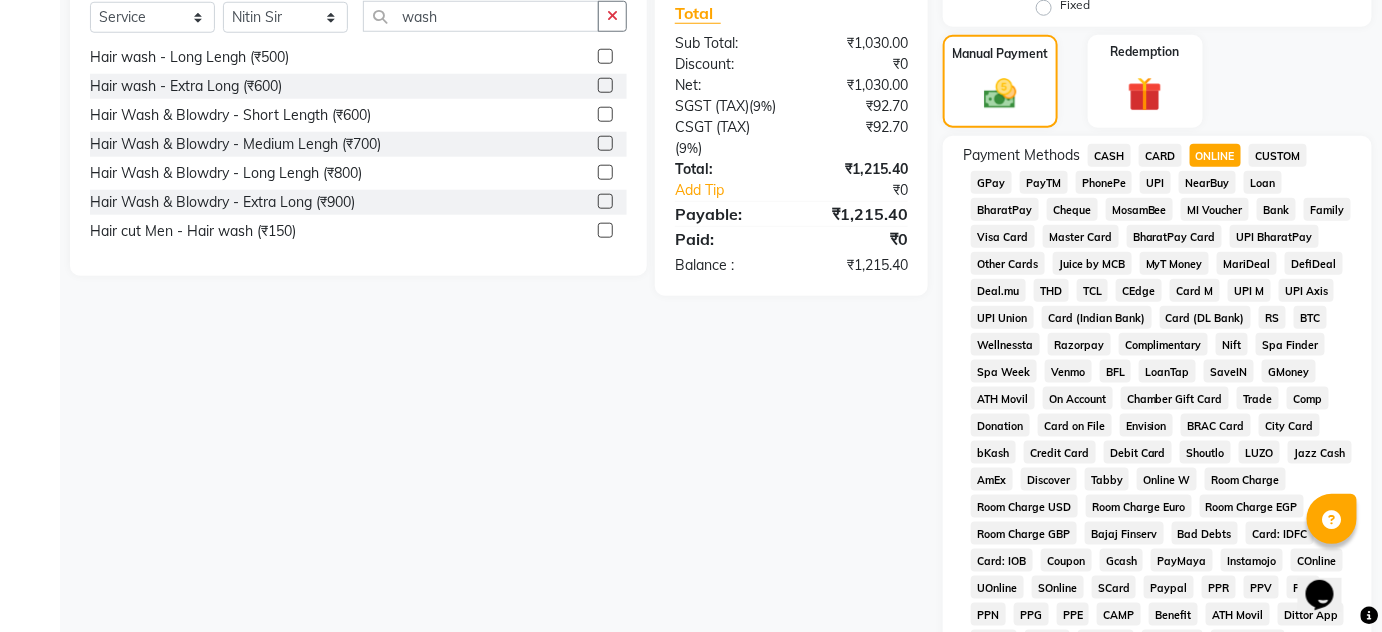 click on "CARD" 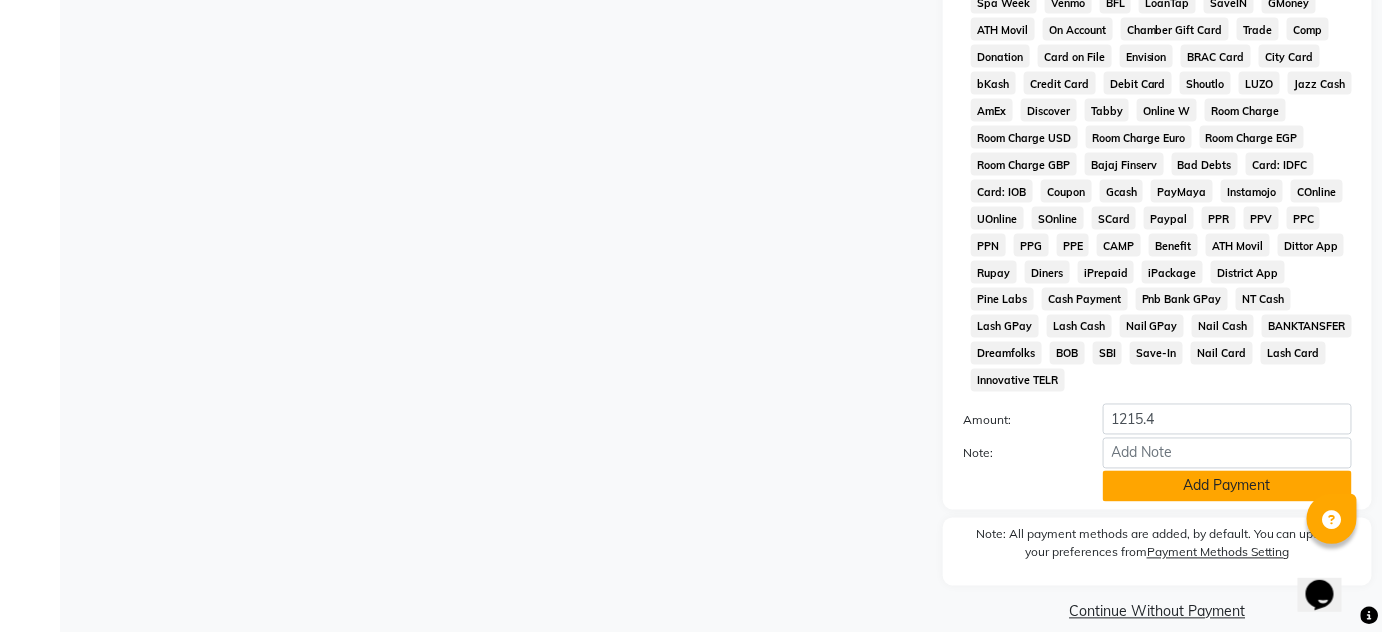 click on "Add Payment" 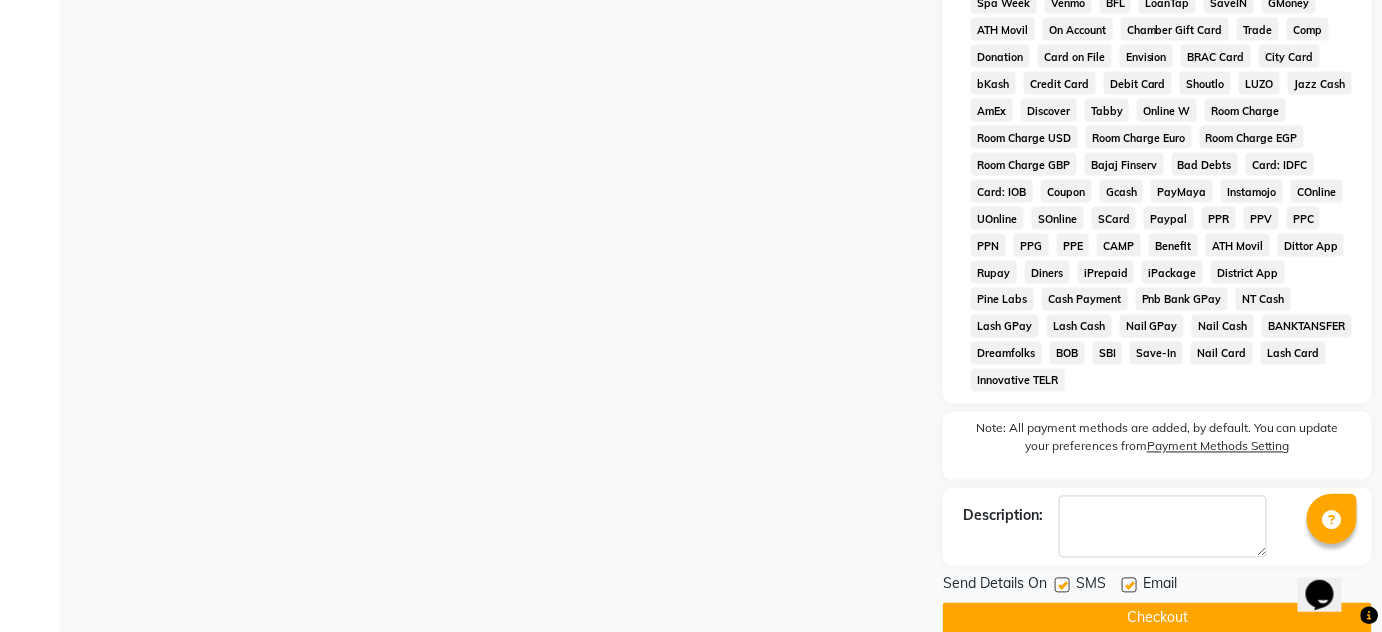 scroll, scrollTop: 988, scrollLeft: 0, axis: vertical 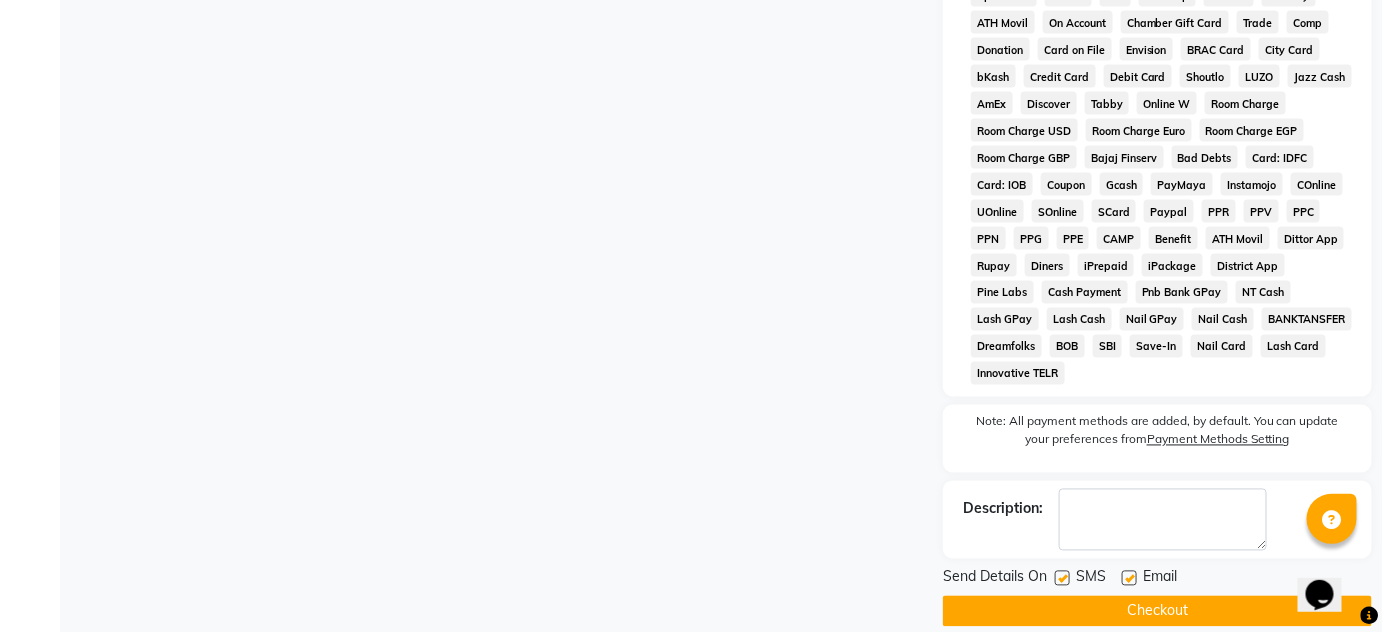 click on "Checkout" 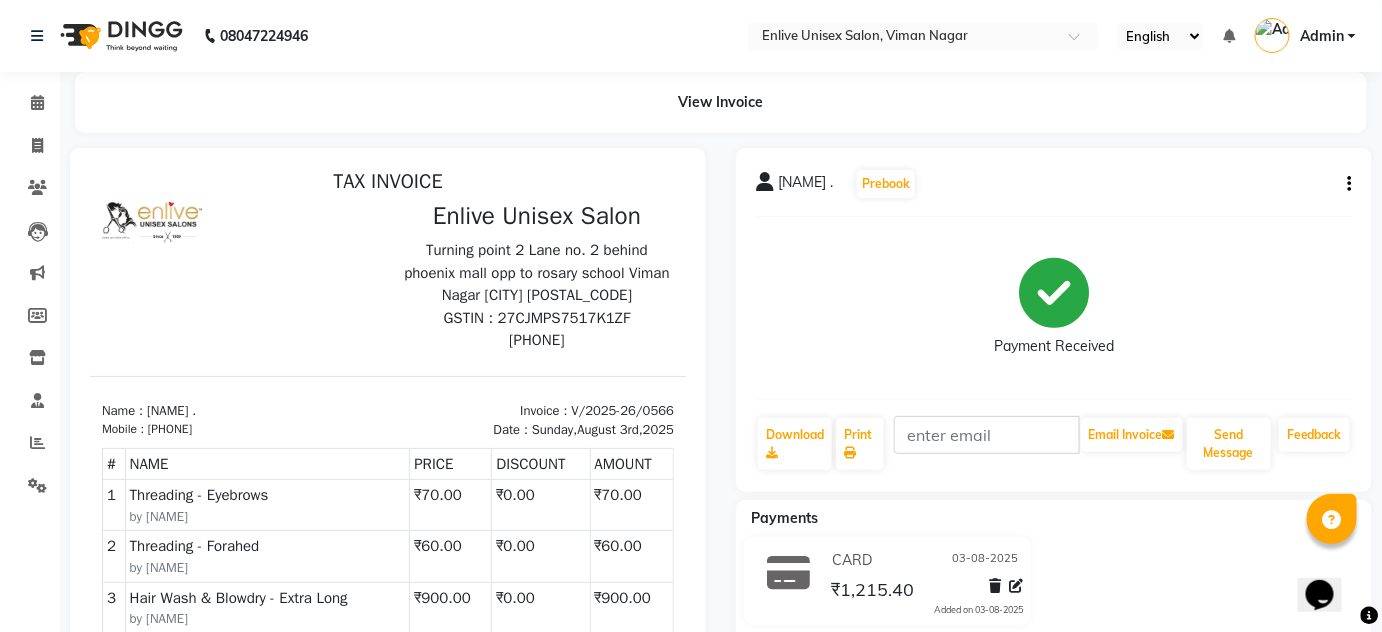 scroll, scrollTop: 8, scrollLeft: 0, axis: vertical 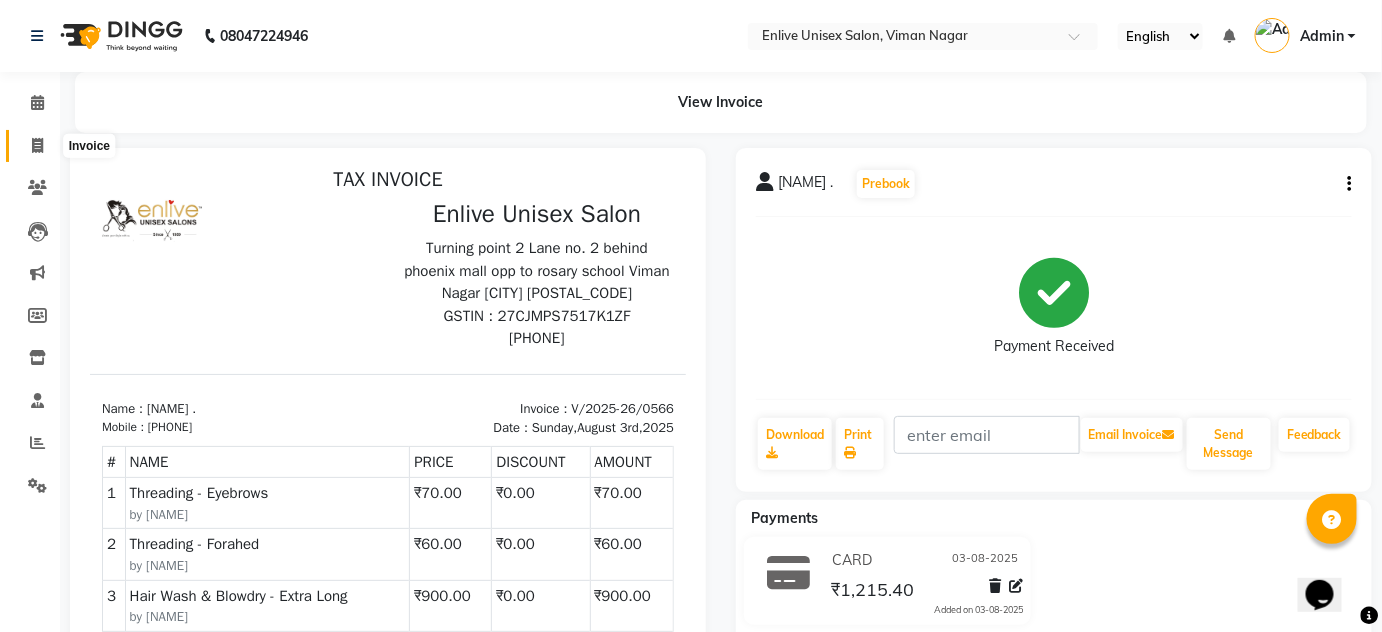 click 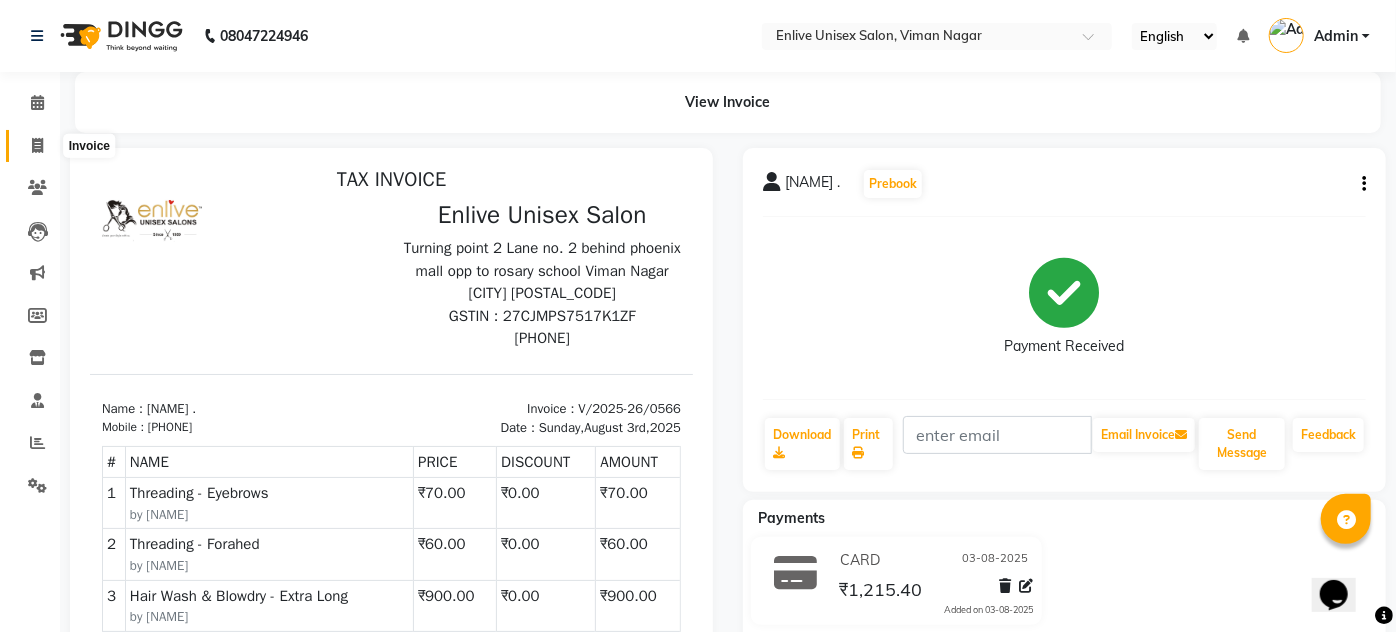 select on "145" 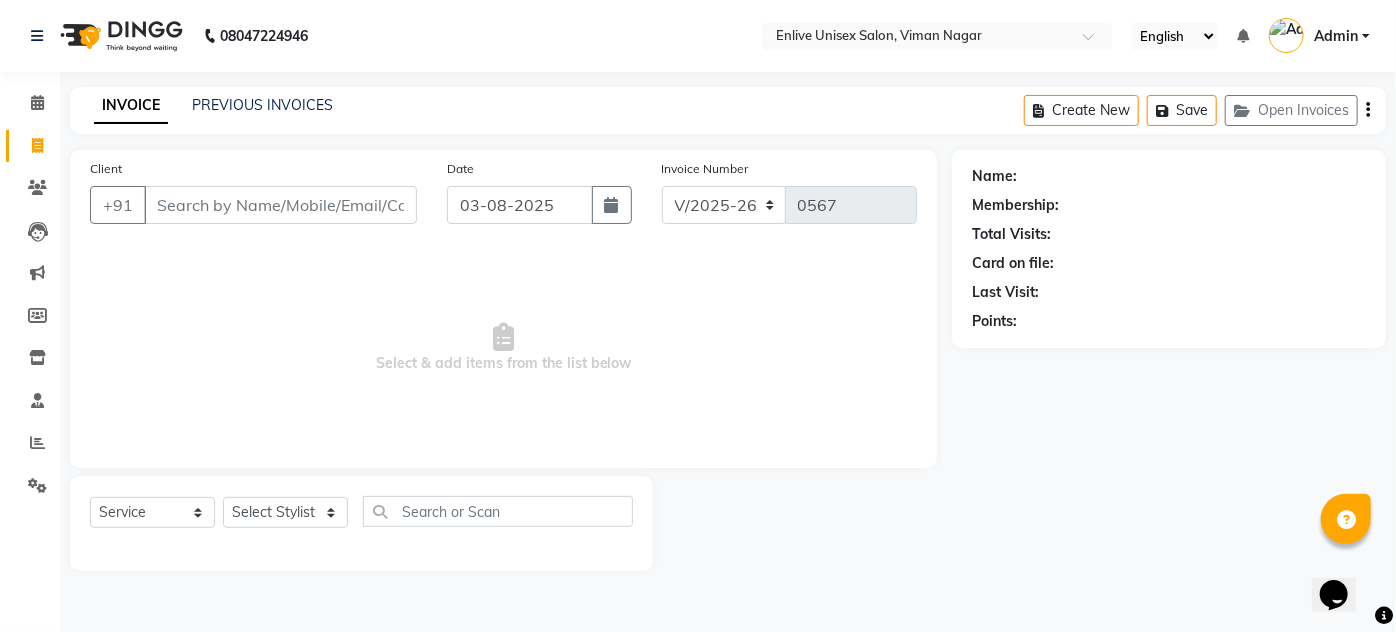 click on "Client" at bounding box center (280, 205) 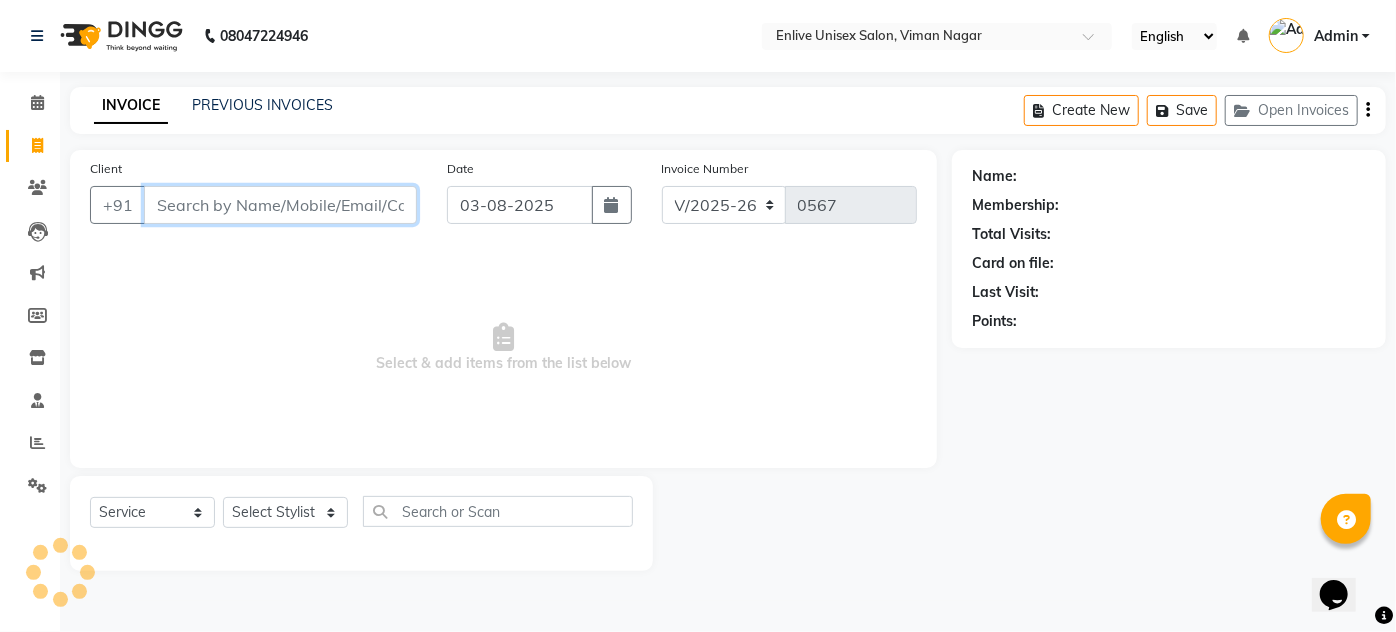 click on "Client" at bounding box center (280, 205) 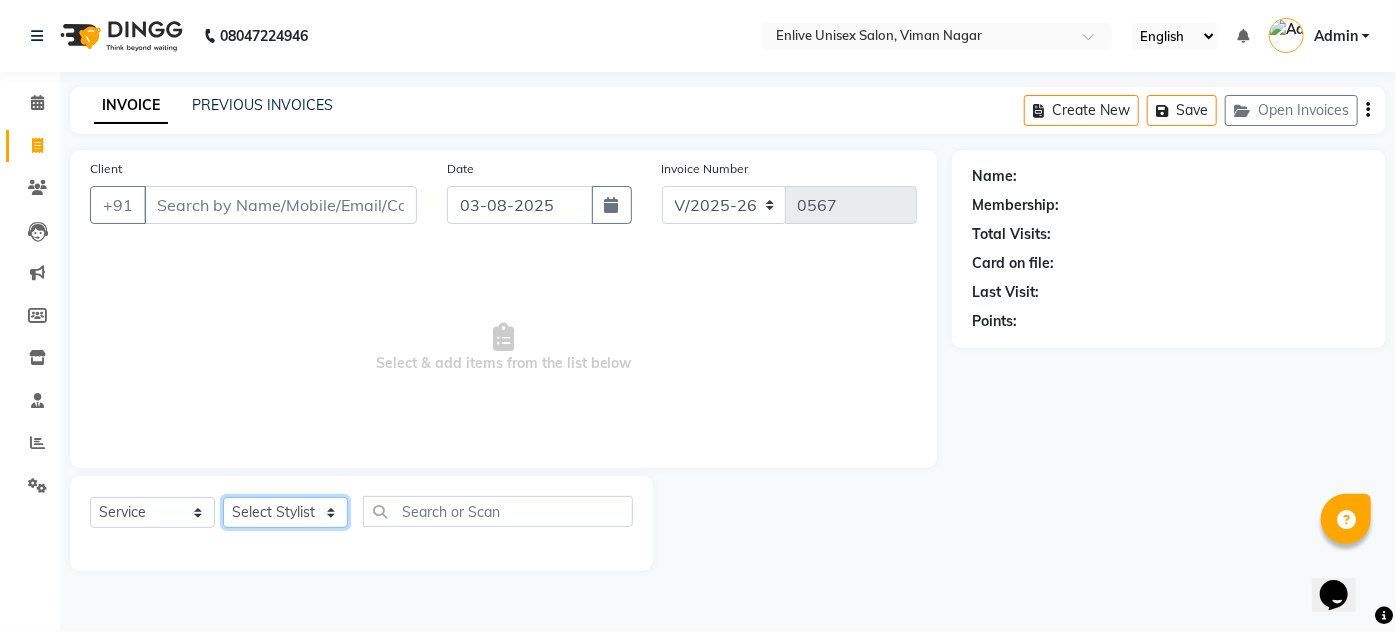 click on "Select Stylist Amin Shaikh Arti lohar Jyoti Namrata Nitin Sir Roshani sameer Shubhangi Vikas Yasmeen" 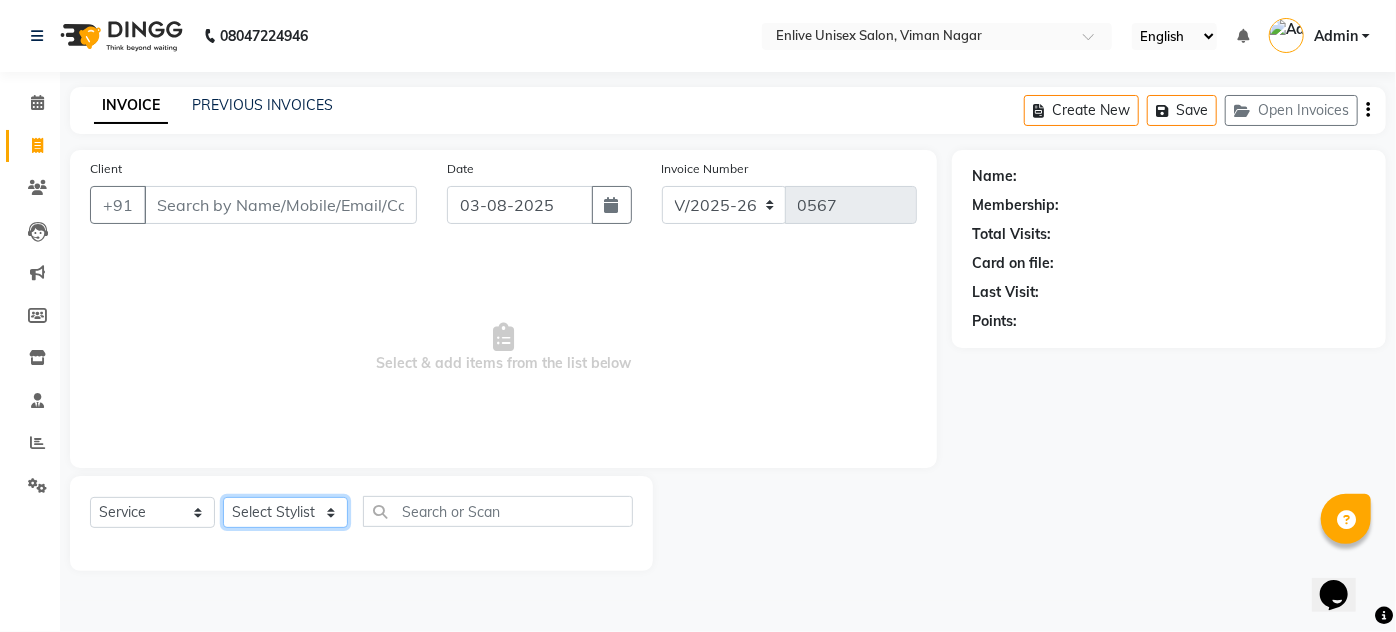 select on "75723" 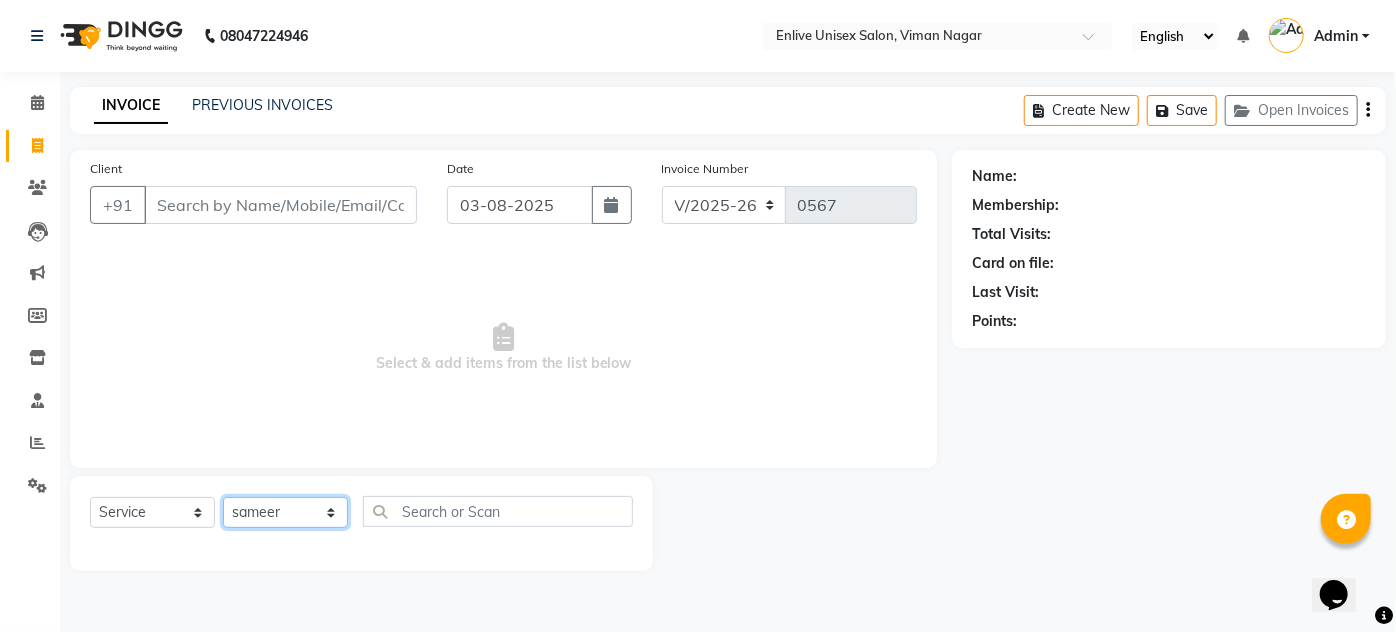 click on "Select Stylist Amin Shaikh Arti lohar Jyoti Namrata Nitin Sir Roshani sameer Shubhangi Vikas Yasmeen" 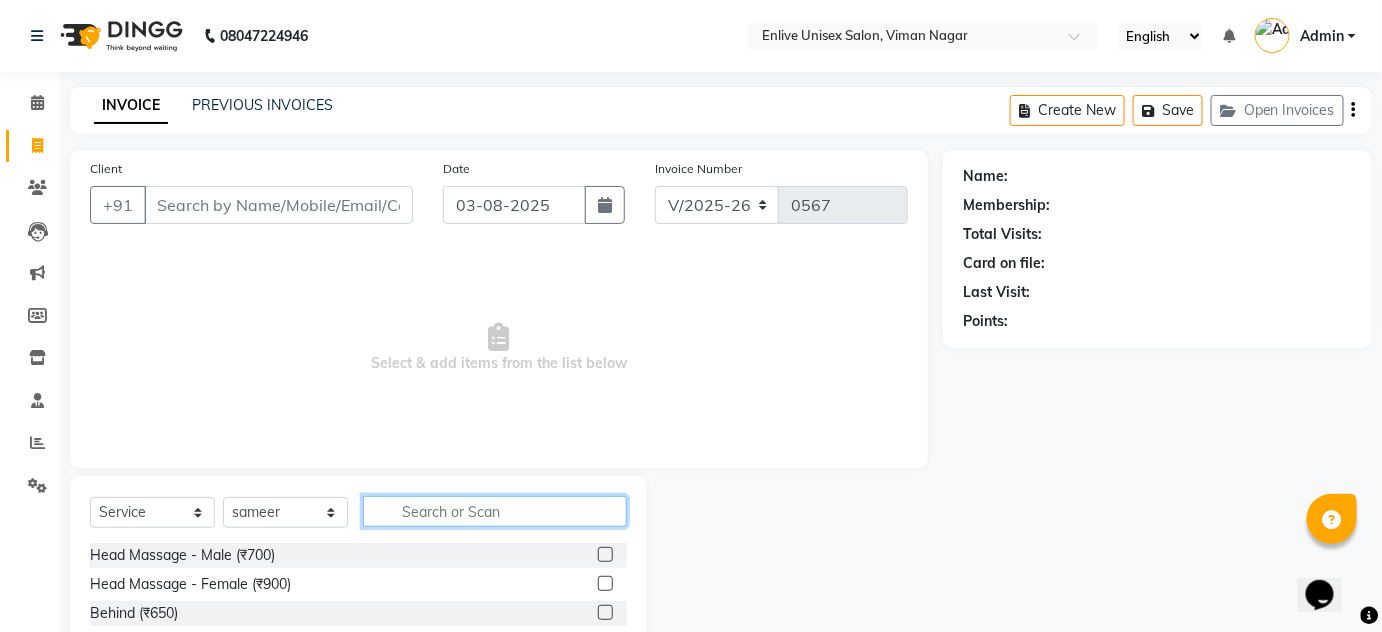 click 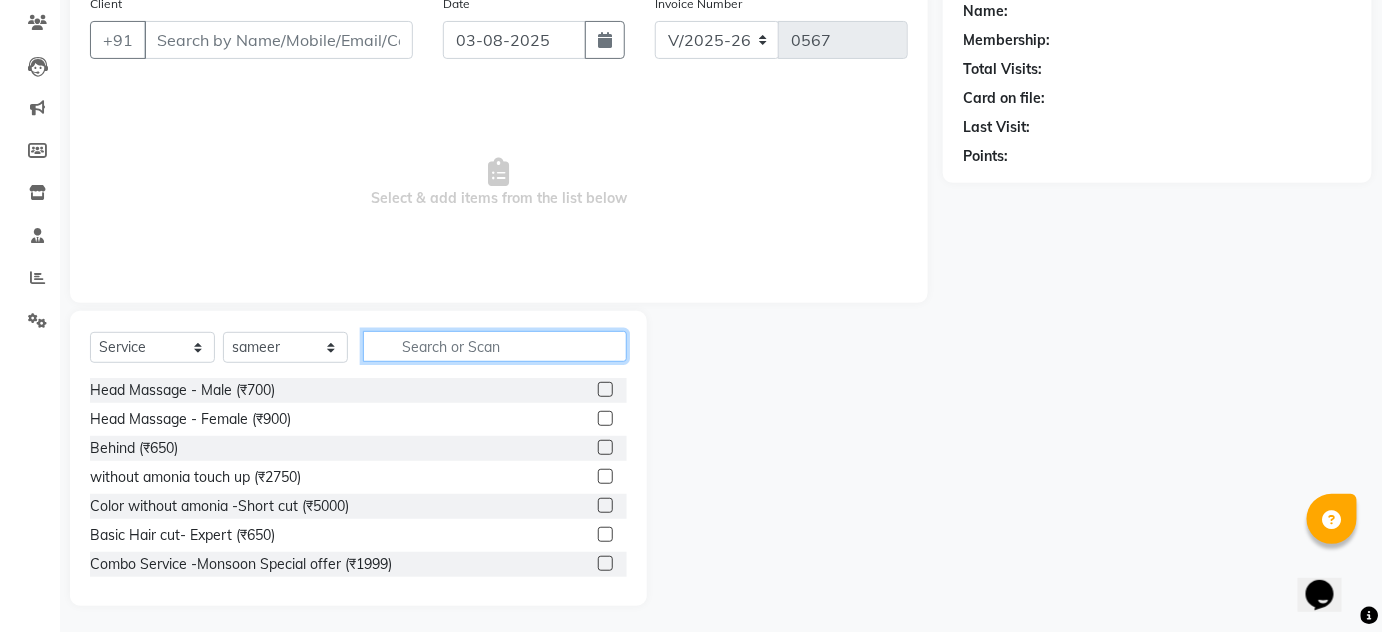 scroll, scrollTop: 168, scrollLeft: 0, axis: vertical 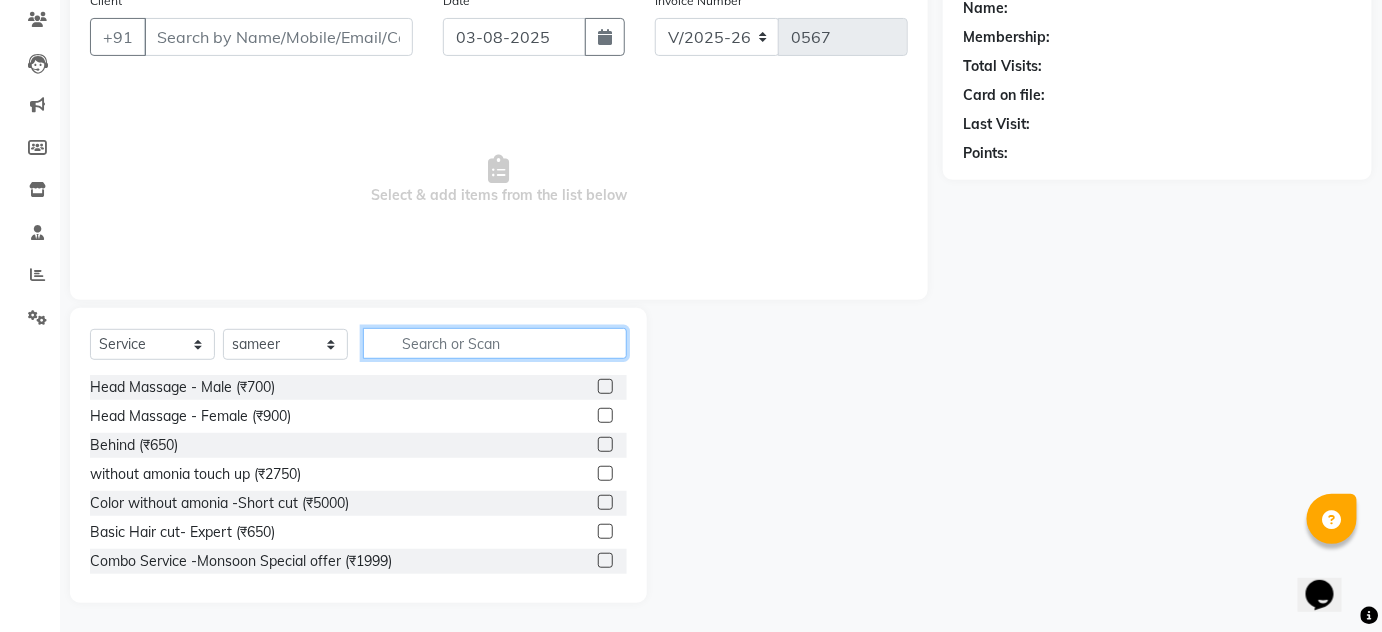 click 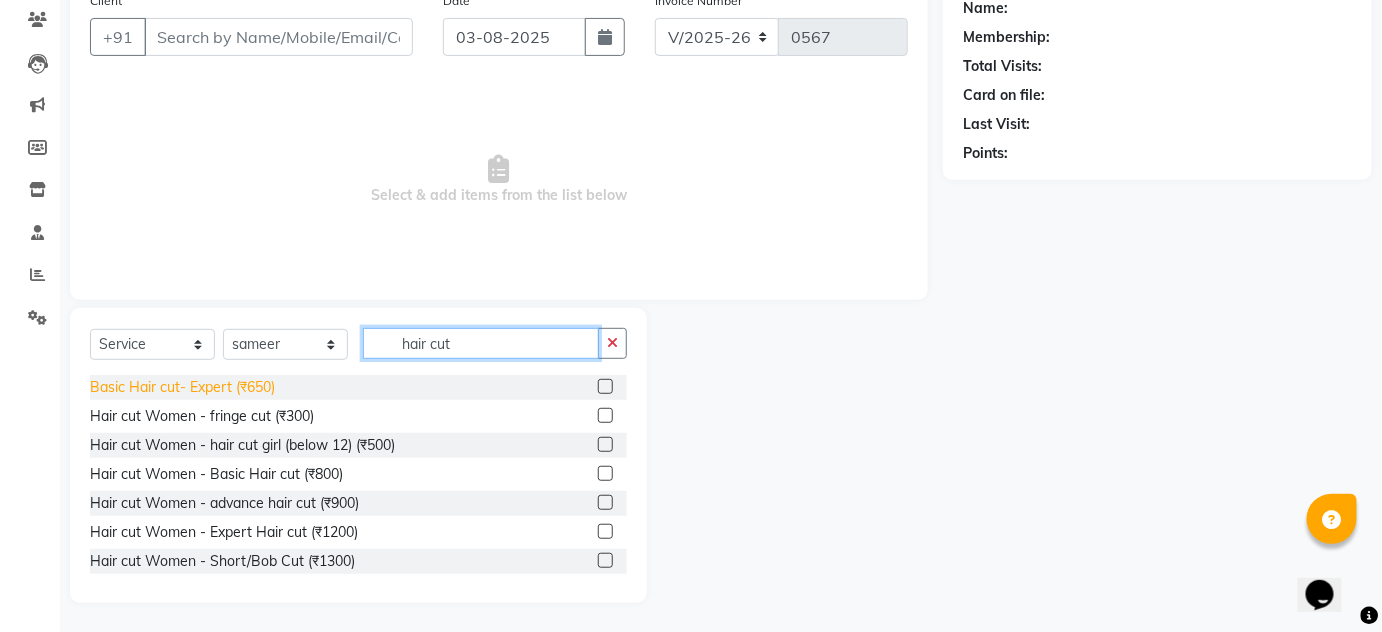 type on "hair cut" 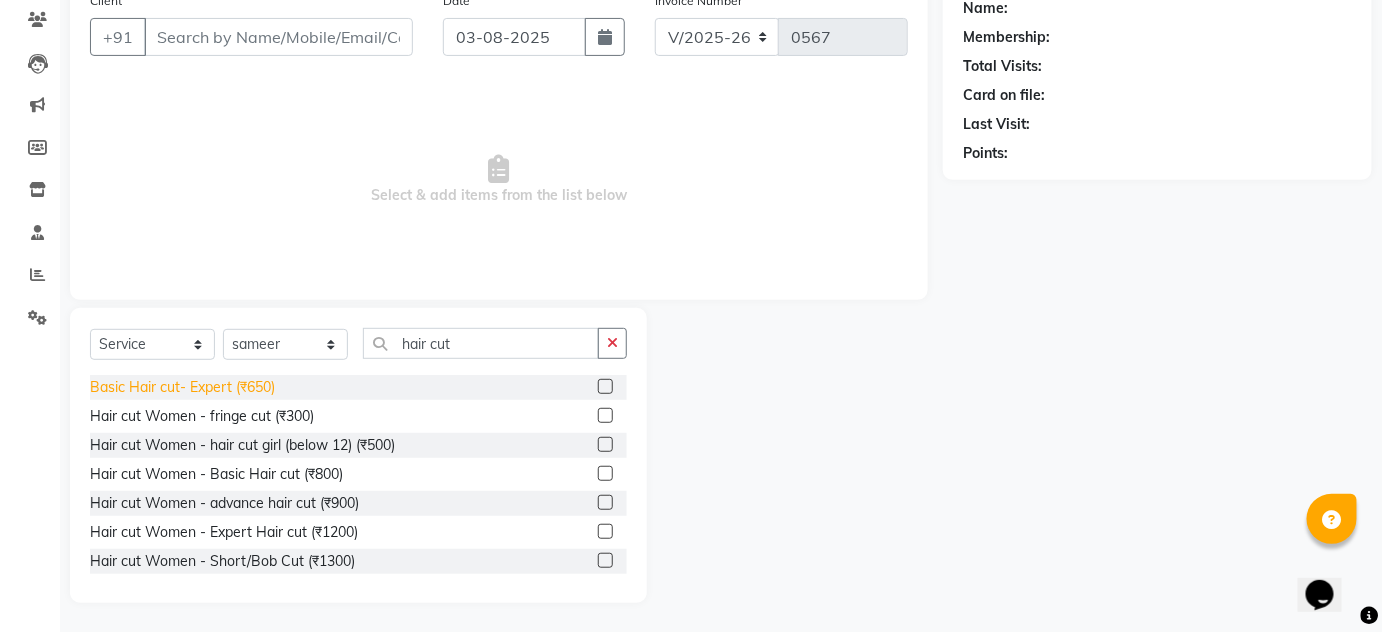 click on "Basic Hair cut- Expert  (₹650)" 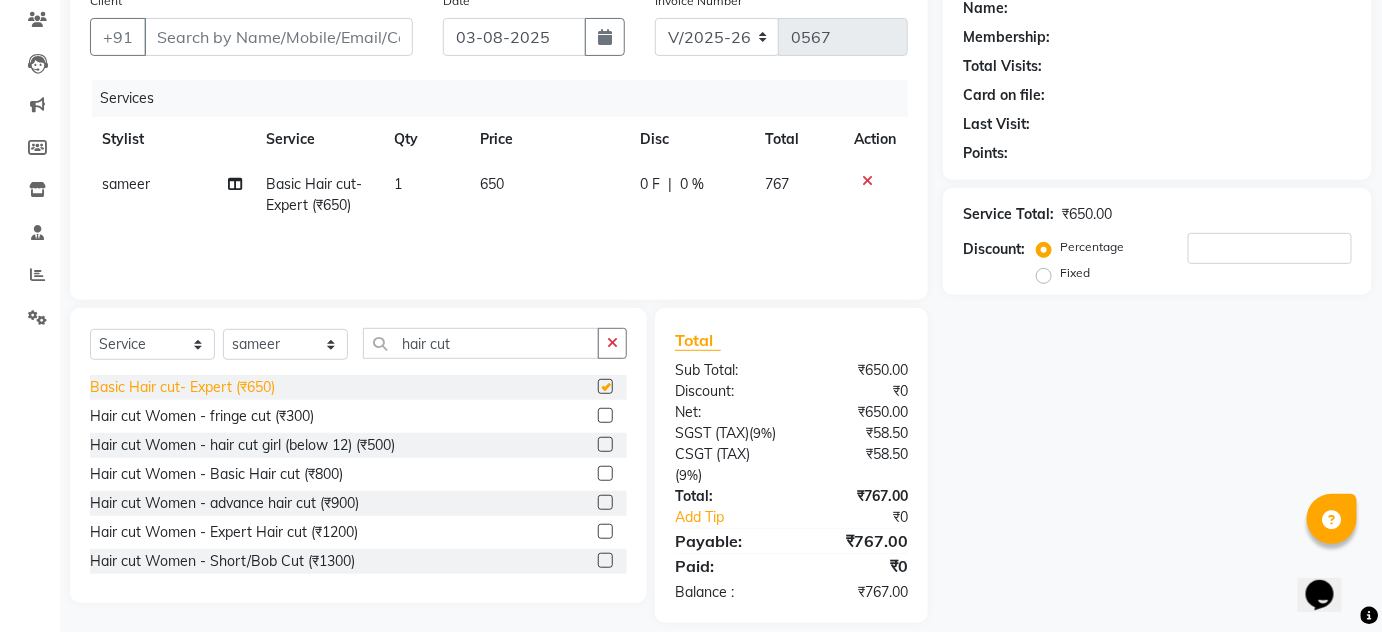 checkbox on "false" 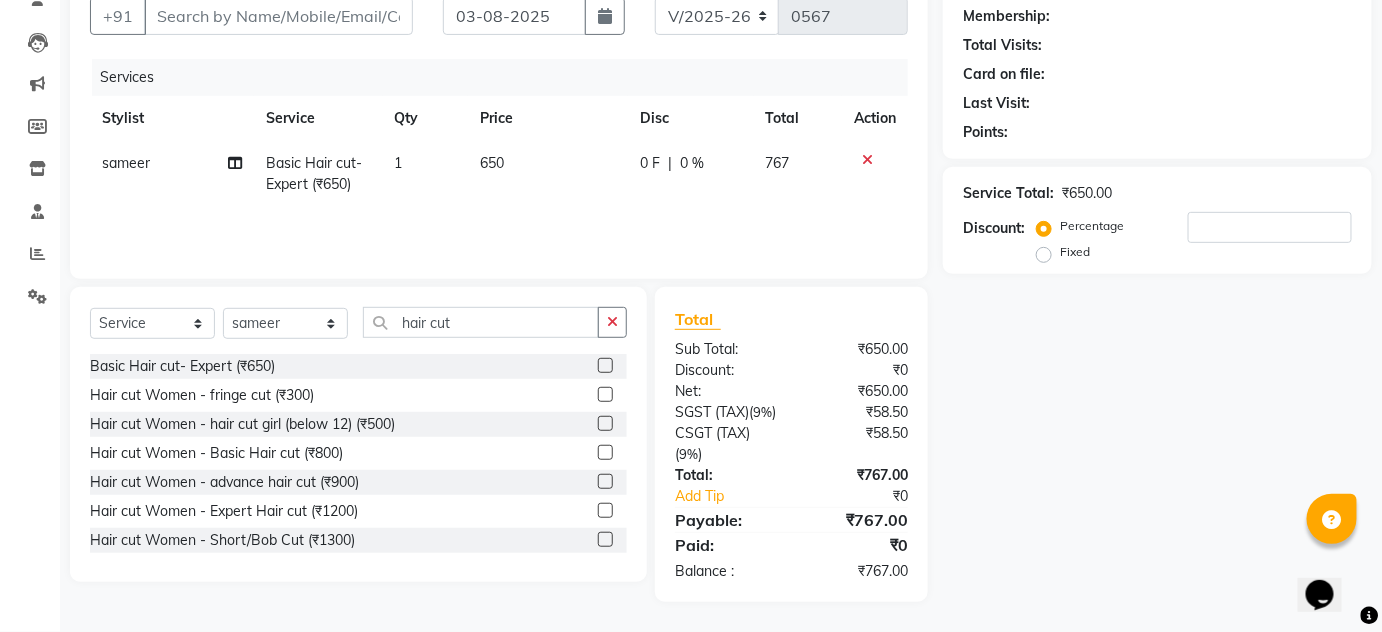 scroll, scrollTop: 209, scrollLeft: 0, axis: vertical 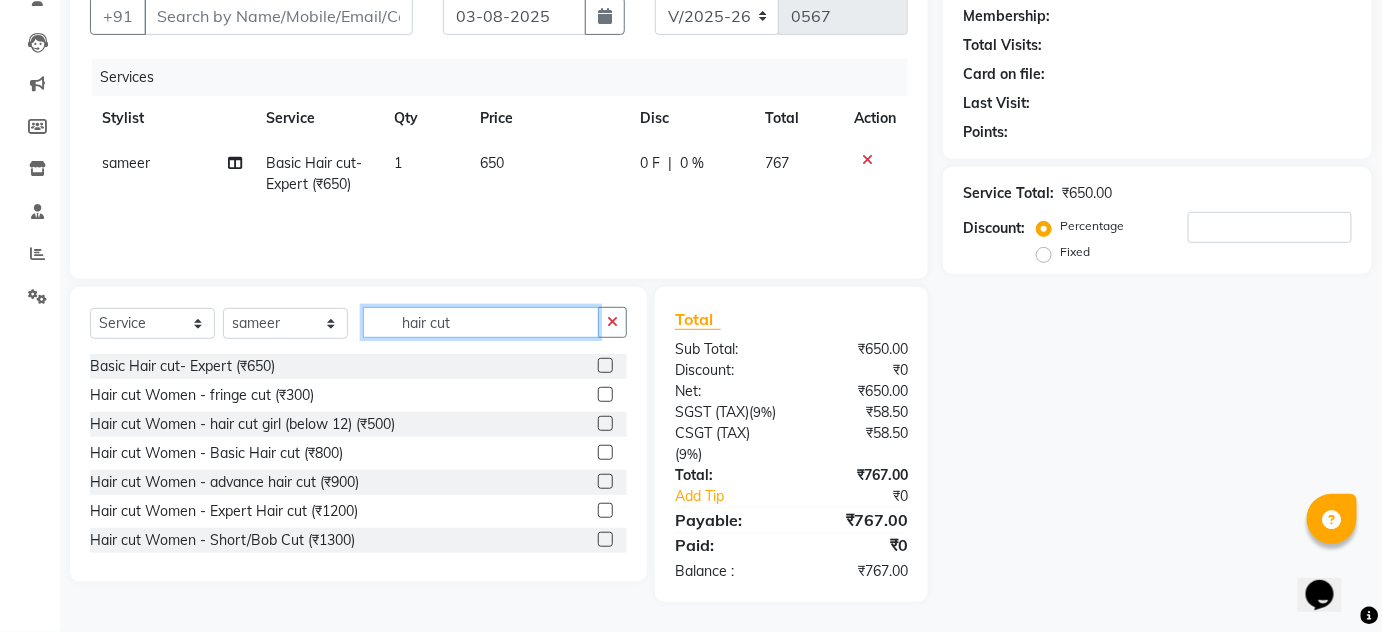 click on "hair cut" 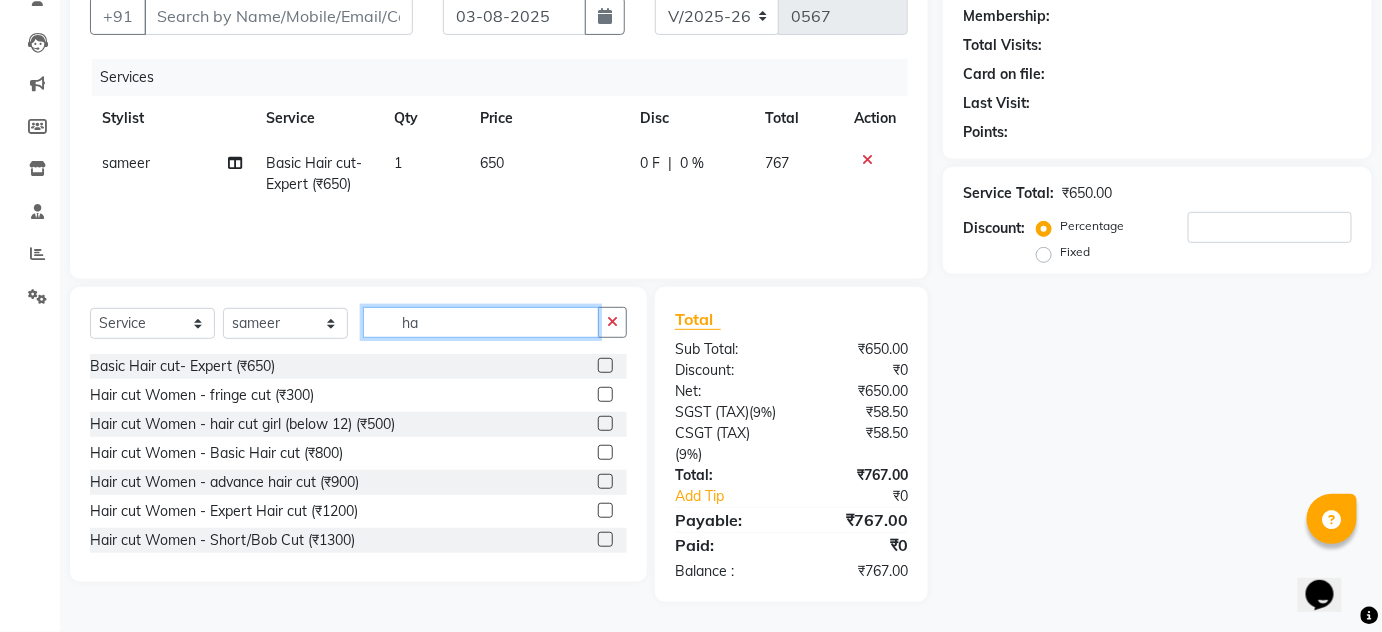type on "h" 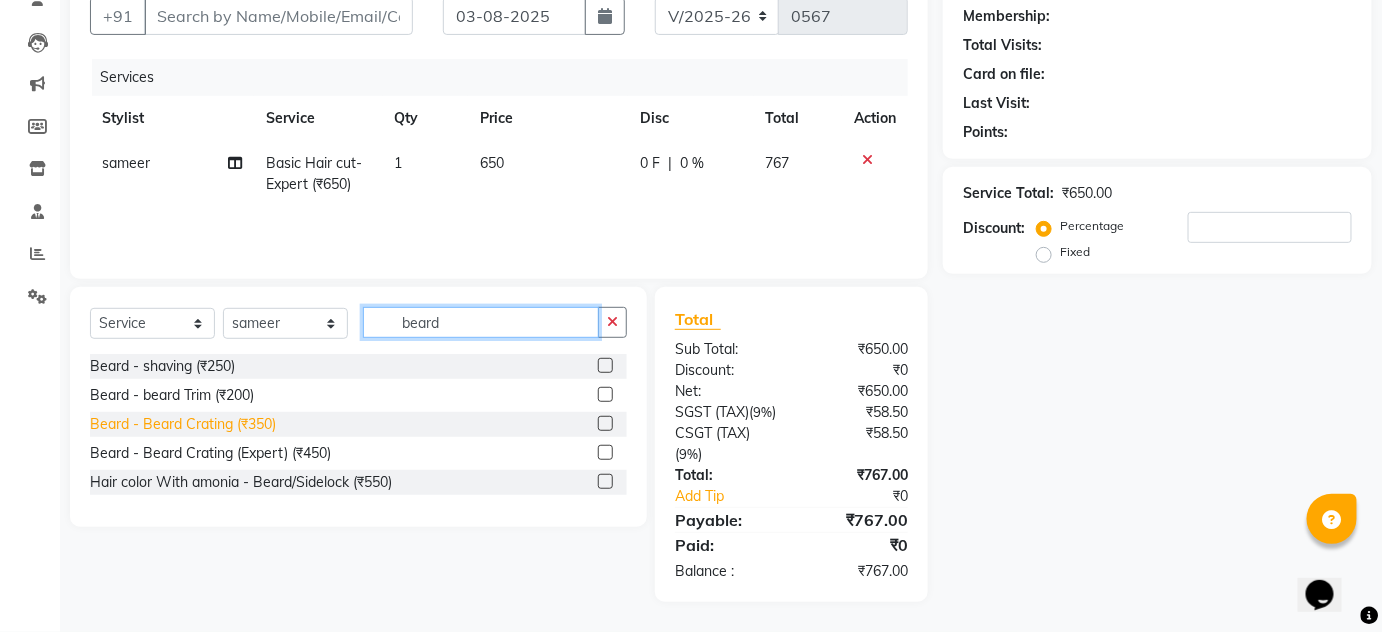 type on "beard" 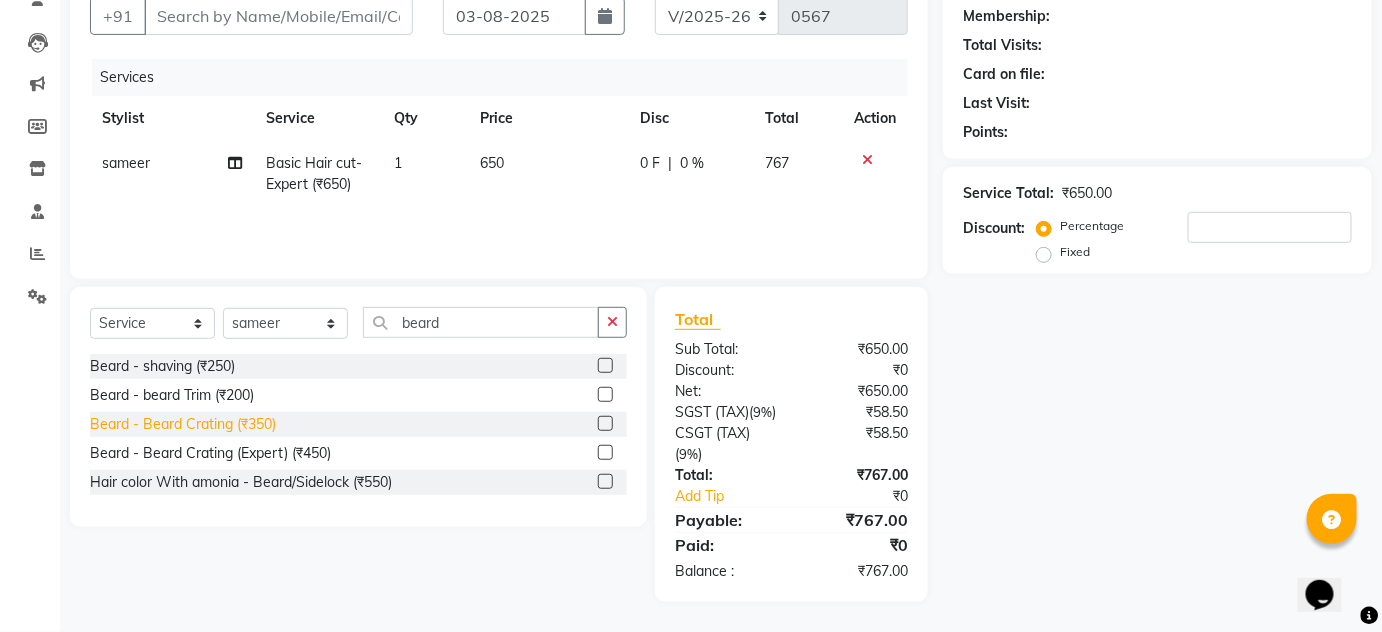 click on "Beard - Beard Crating (₹350)" 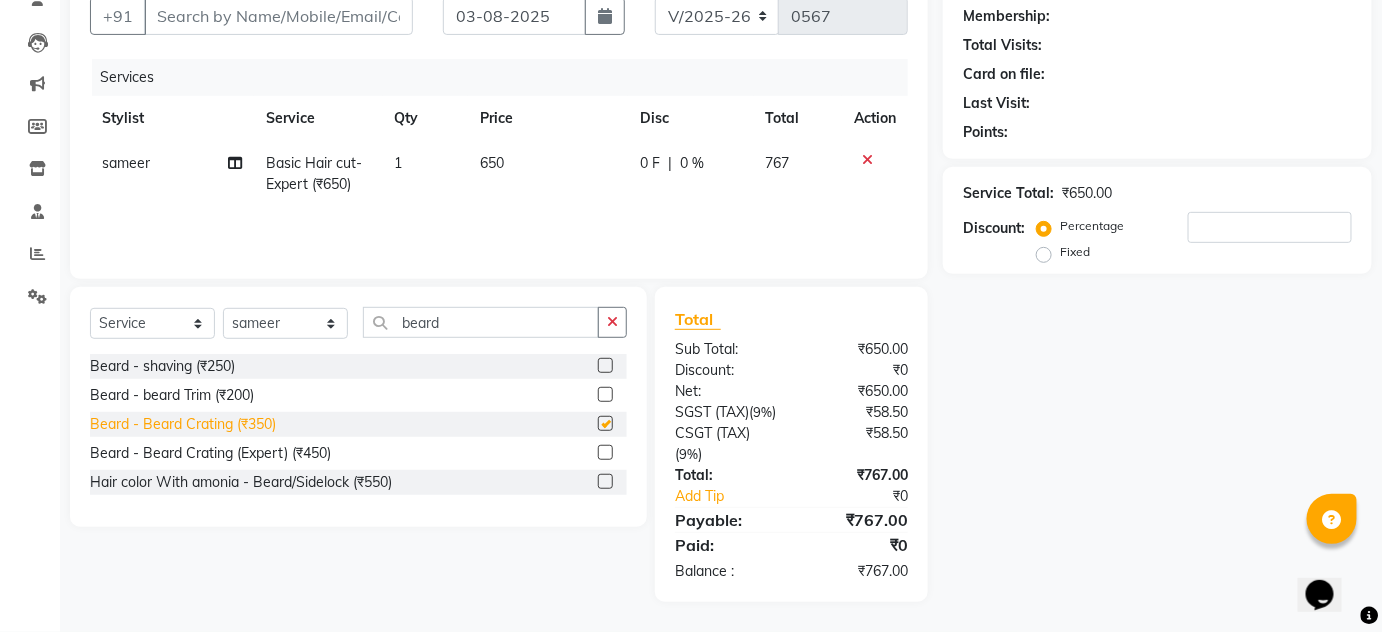 checkbox on "false" 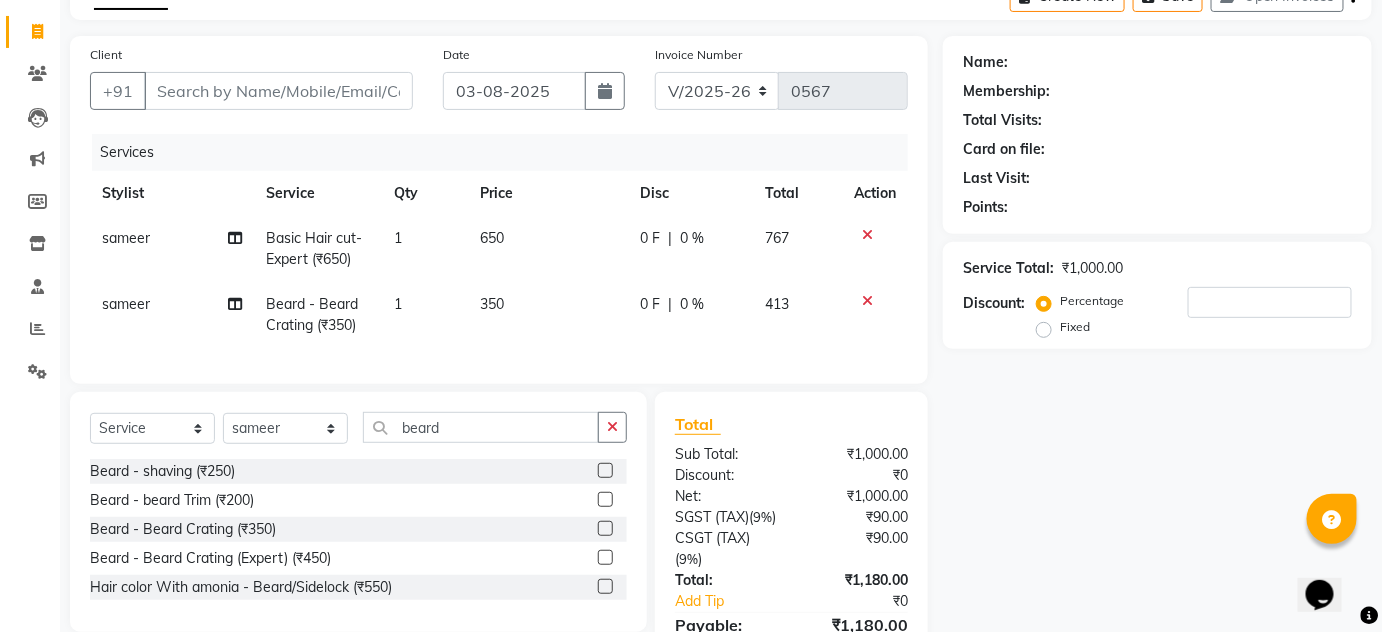 scroll, scrollTop: 0, scrollLeft: 0, axis: both 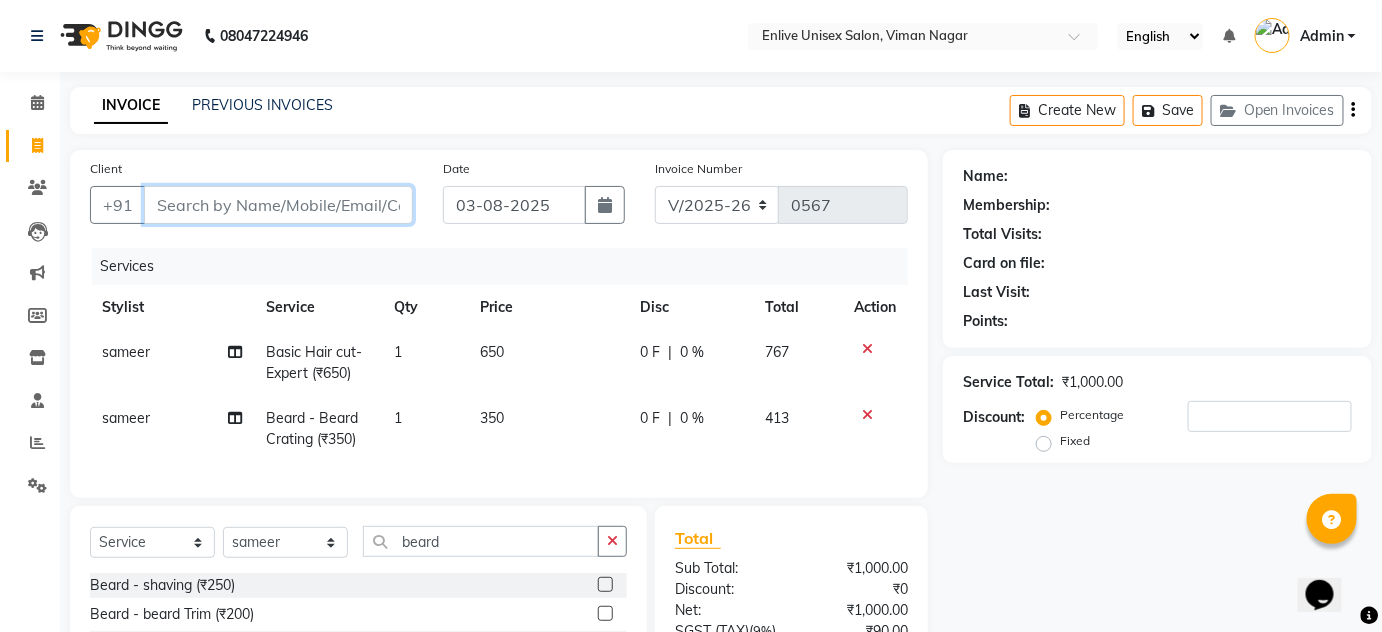 click on "Client" at bounding box center [278, 205] 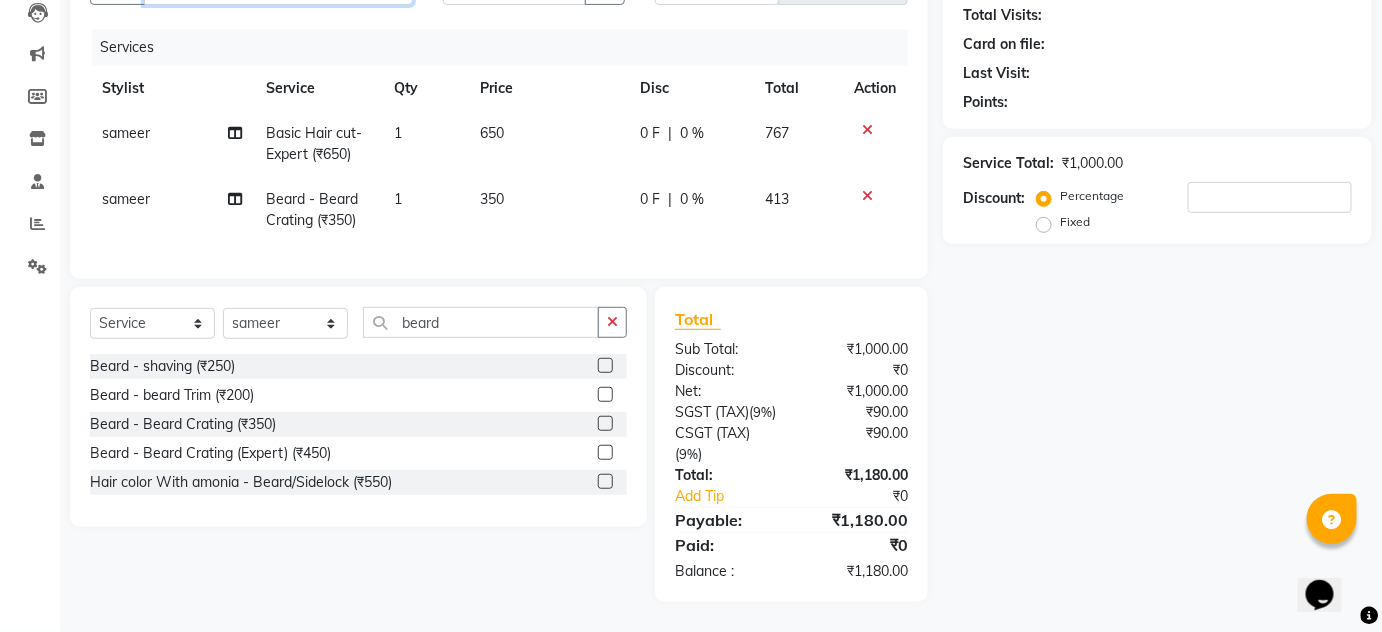 scroll, scrollTop: 253, scrollLeft: 0, axis: vertical 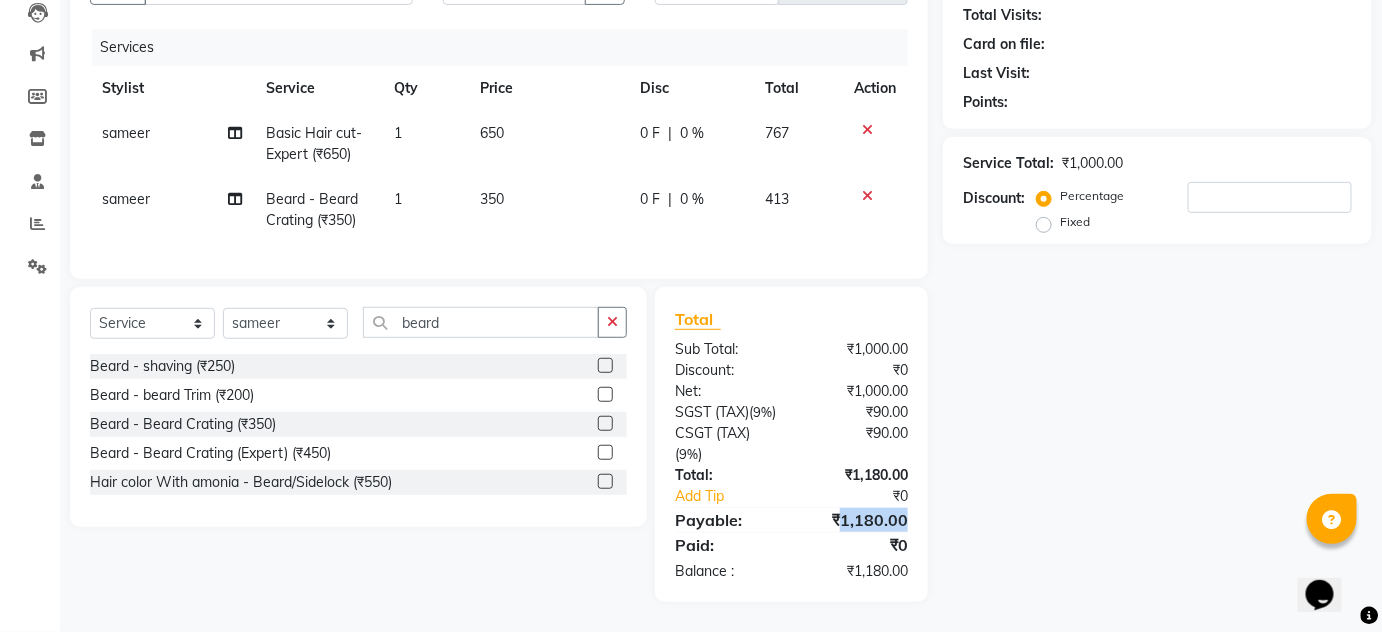 drag, startPoint x: 840, startPoint y: 516, endPoint x: 913, endPoint y: 516, distance: 73 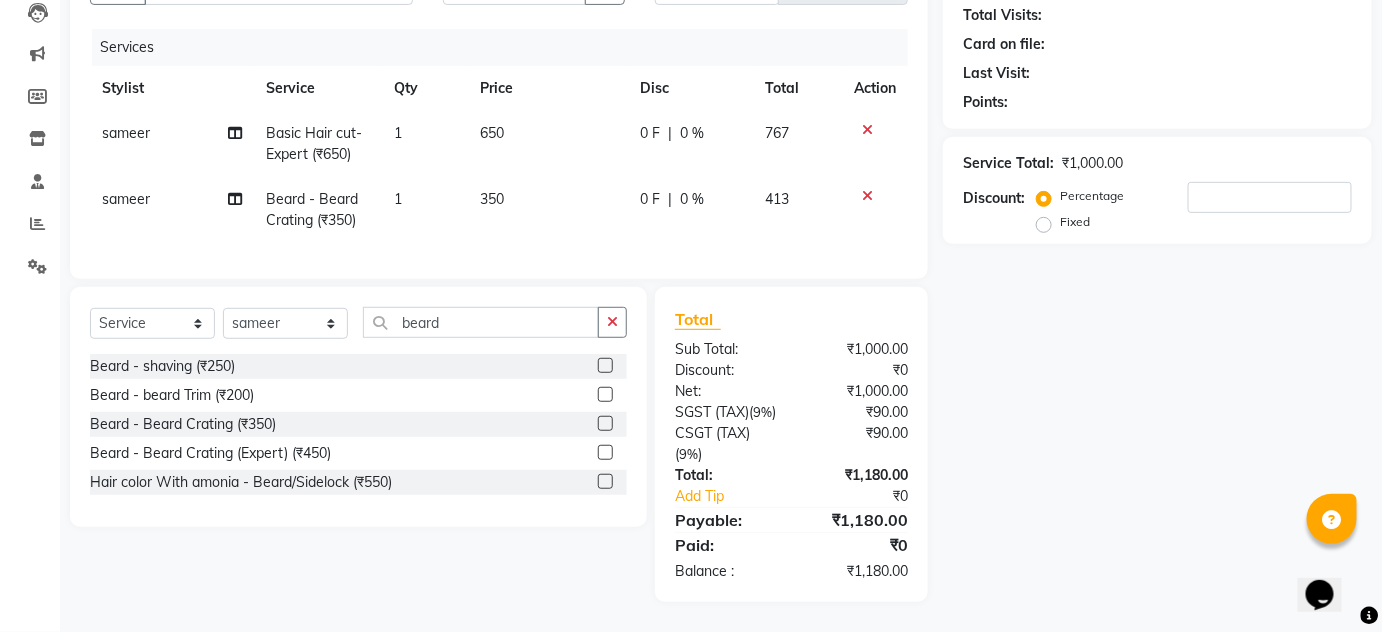 click on "Name: Membership: Total Visits: Card on file: Last Visit:  Points:  Service Total:  ₹1,000.00  Discount:  Percentage   Fixed" 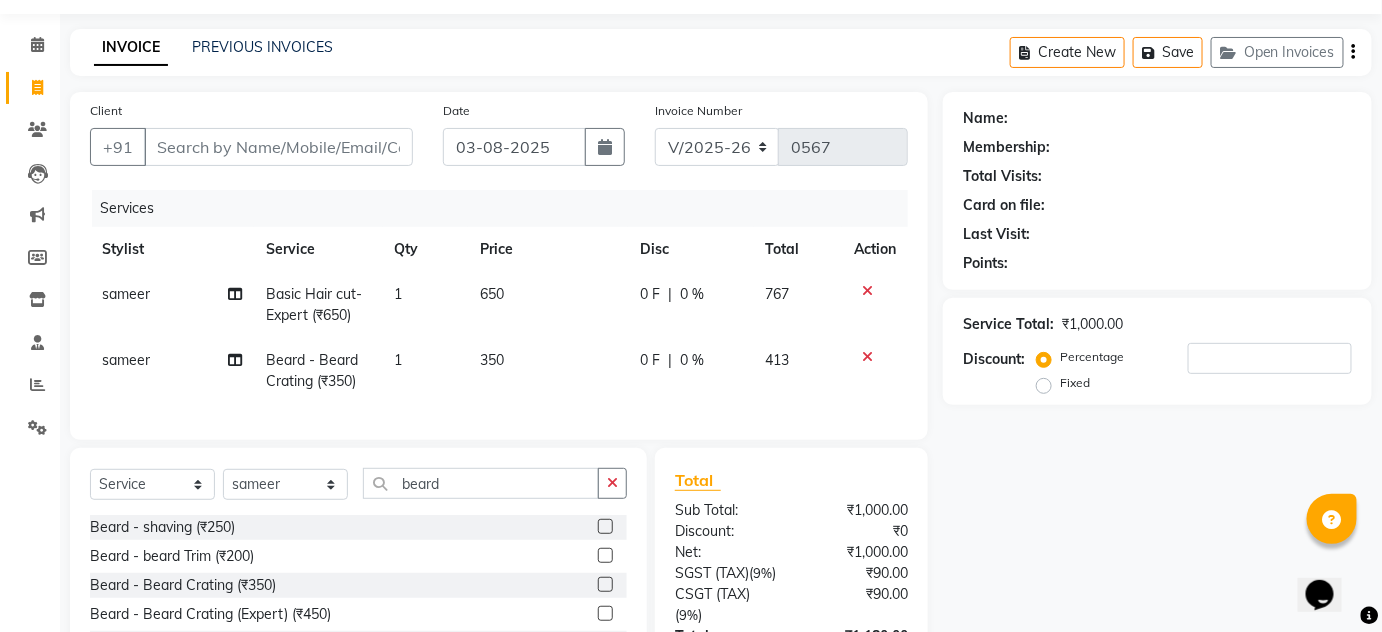 scroll, scrollTop: 0, scrollLeft: 0, axis: both 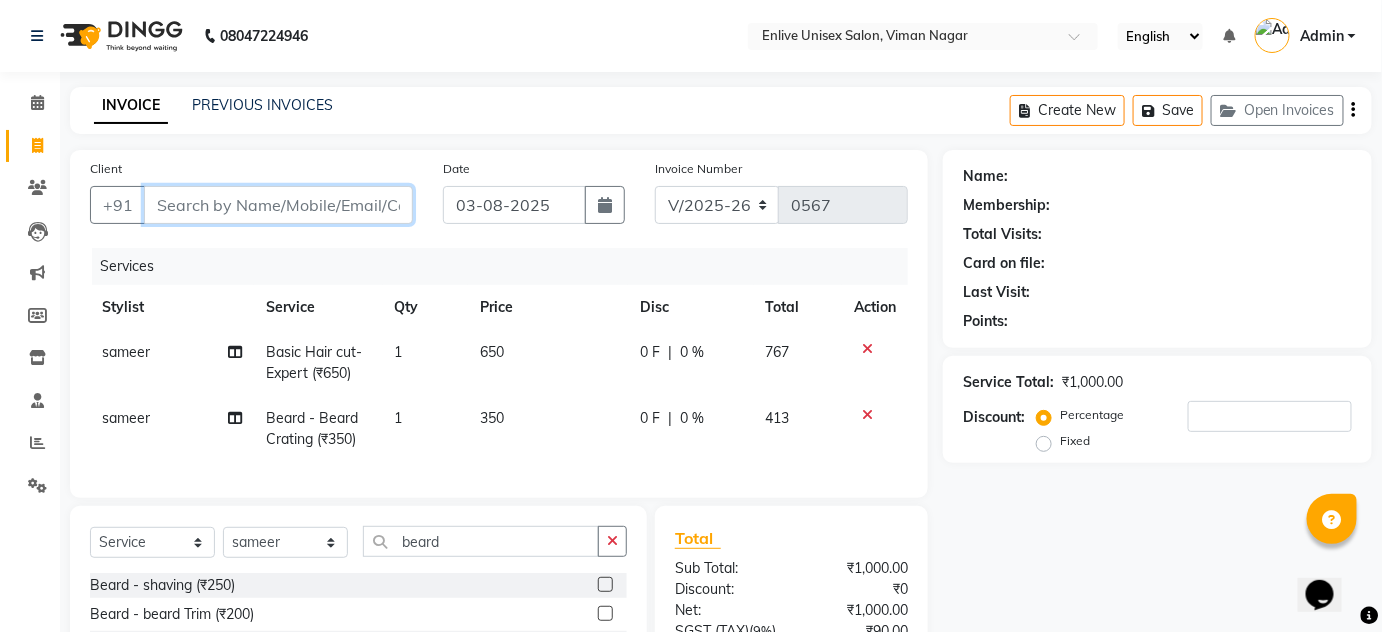 click on "Client" at bounding box center (278, 205) 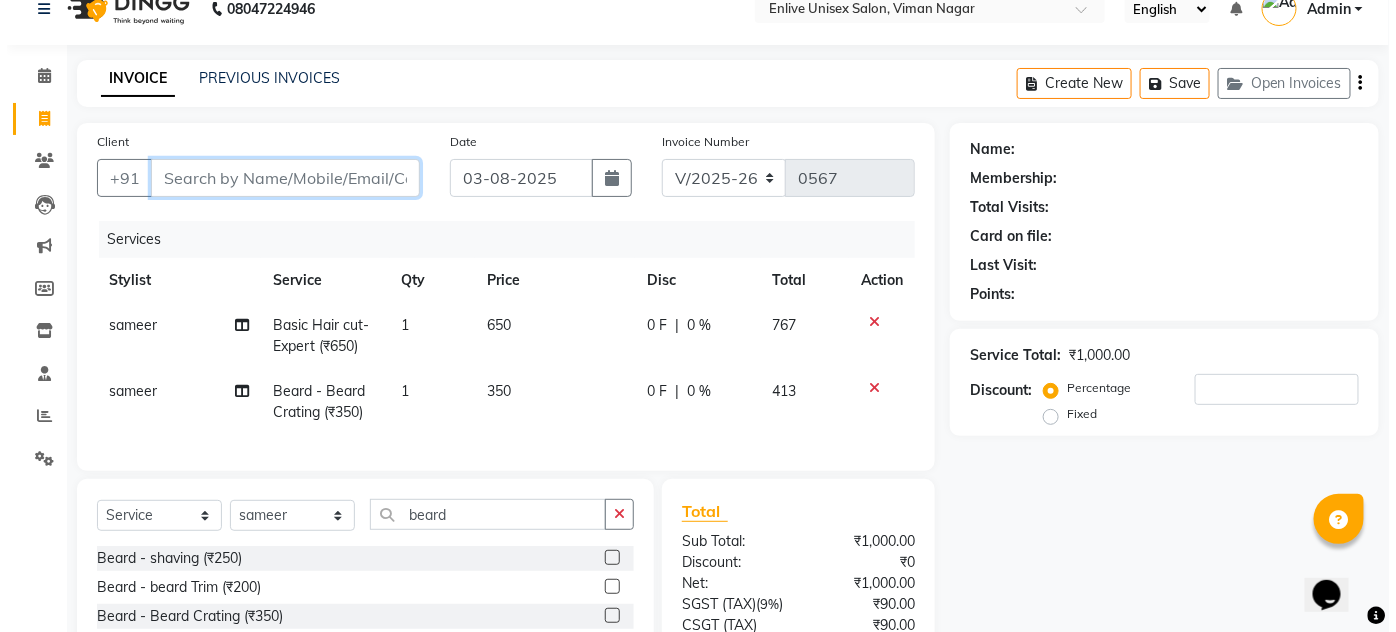 scroll, scrollTop: 0, scrollLeft: 0, axis: both 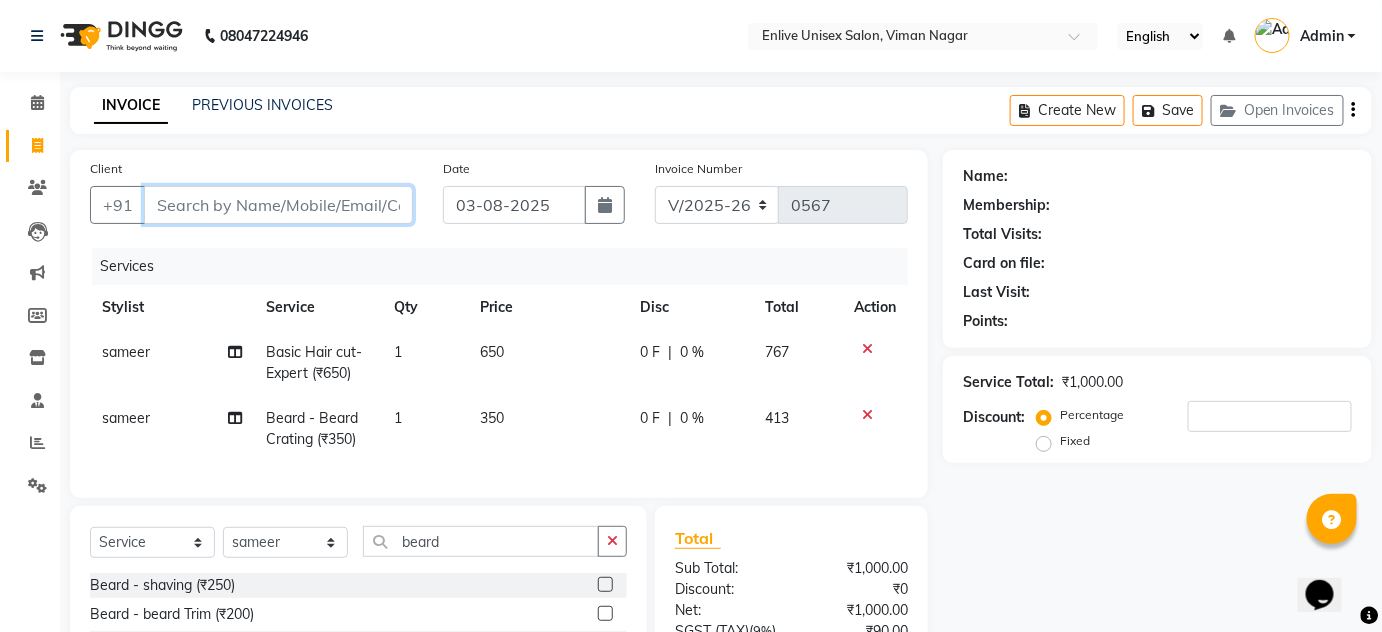 click on "Client" at bounding box center (278, 205) 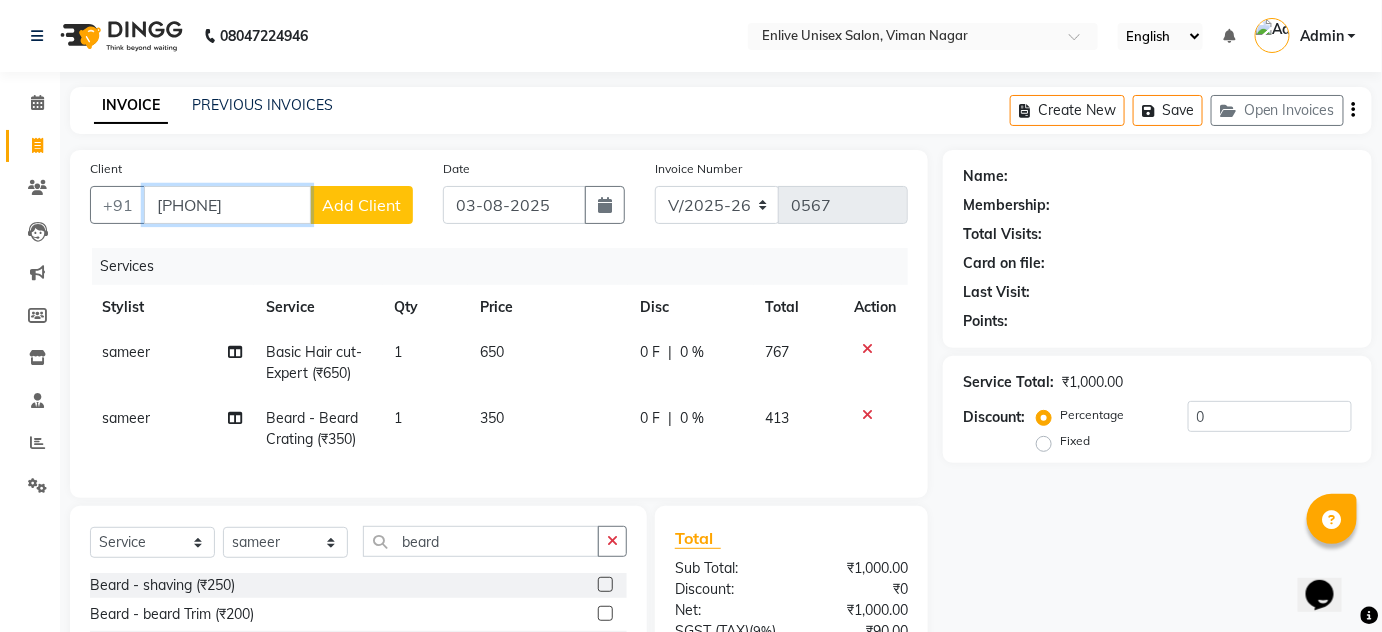 type on "9503151537" 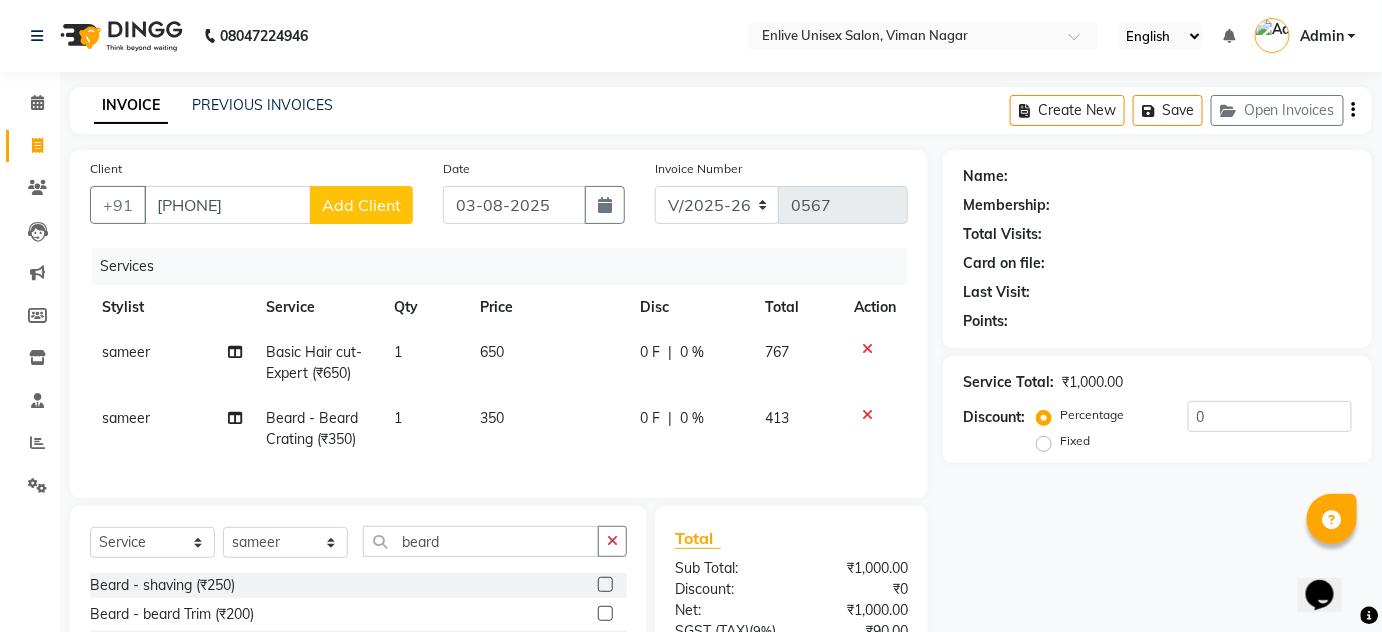click on "Add Client" 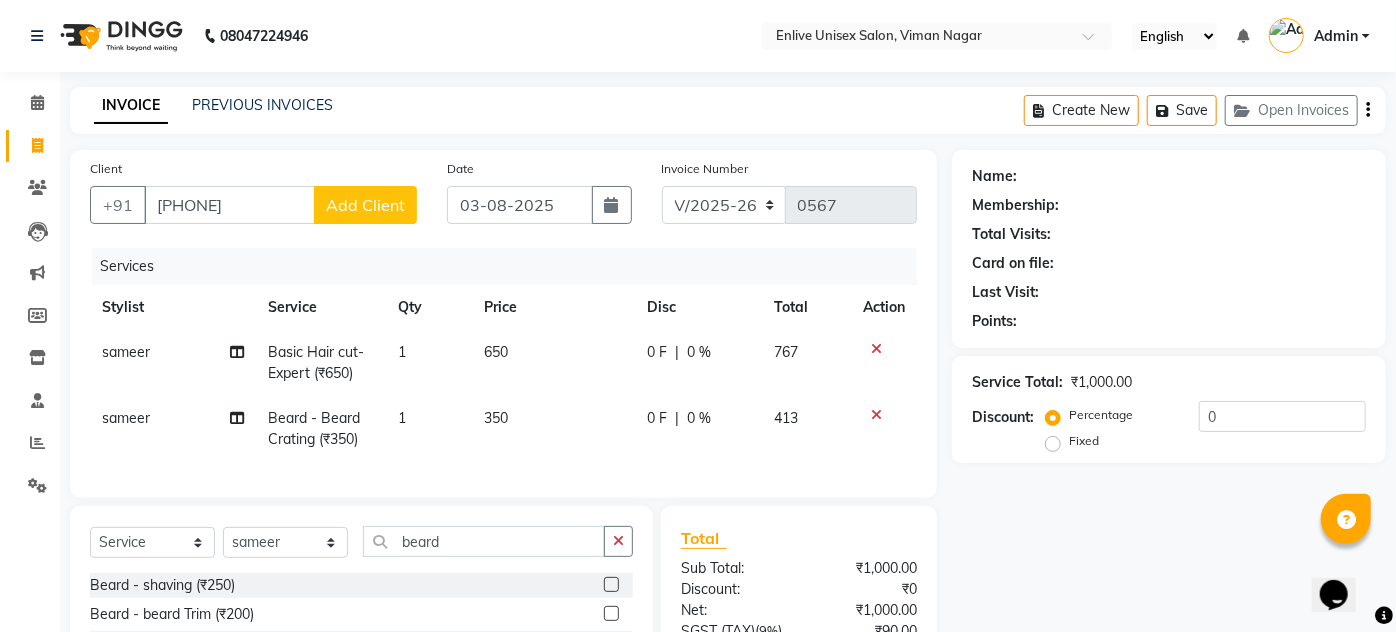 select on "22" 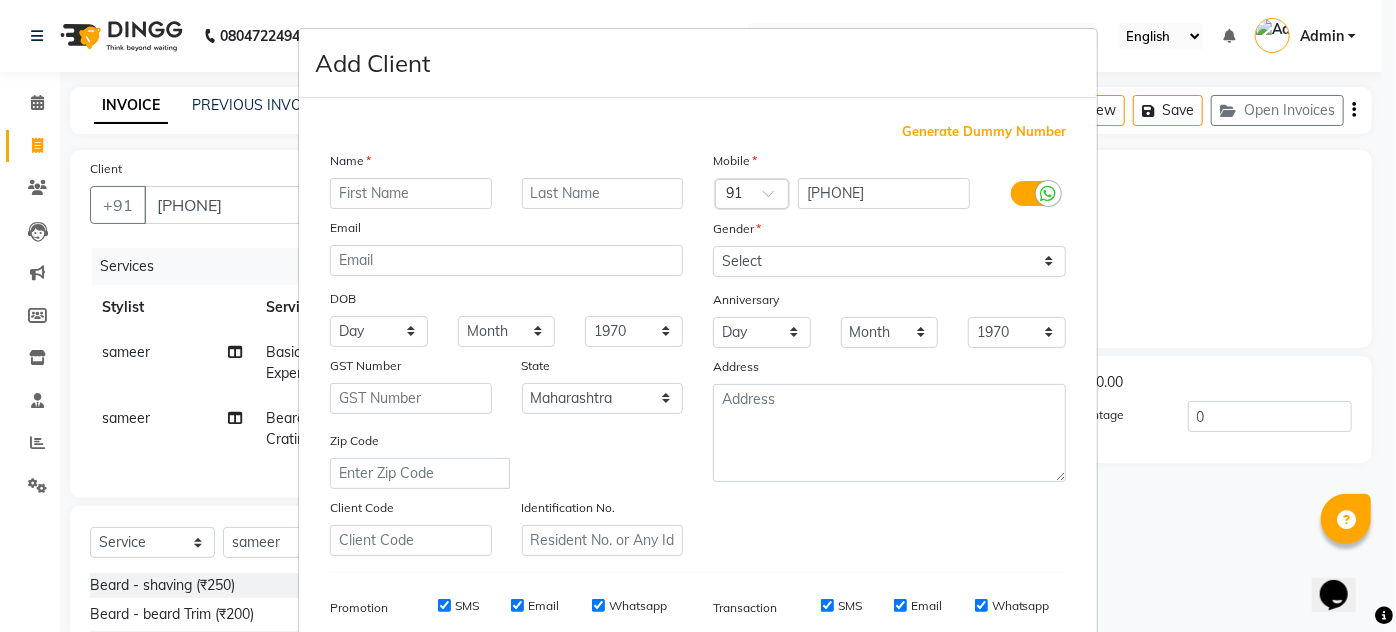 click at bounding box center (411, 193) 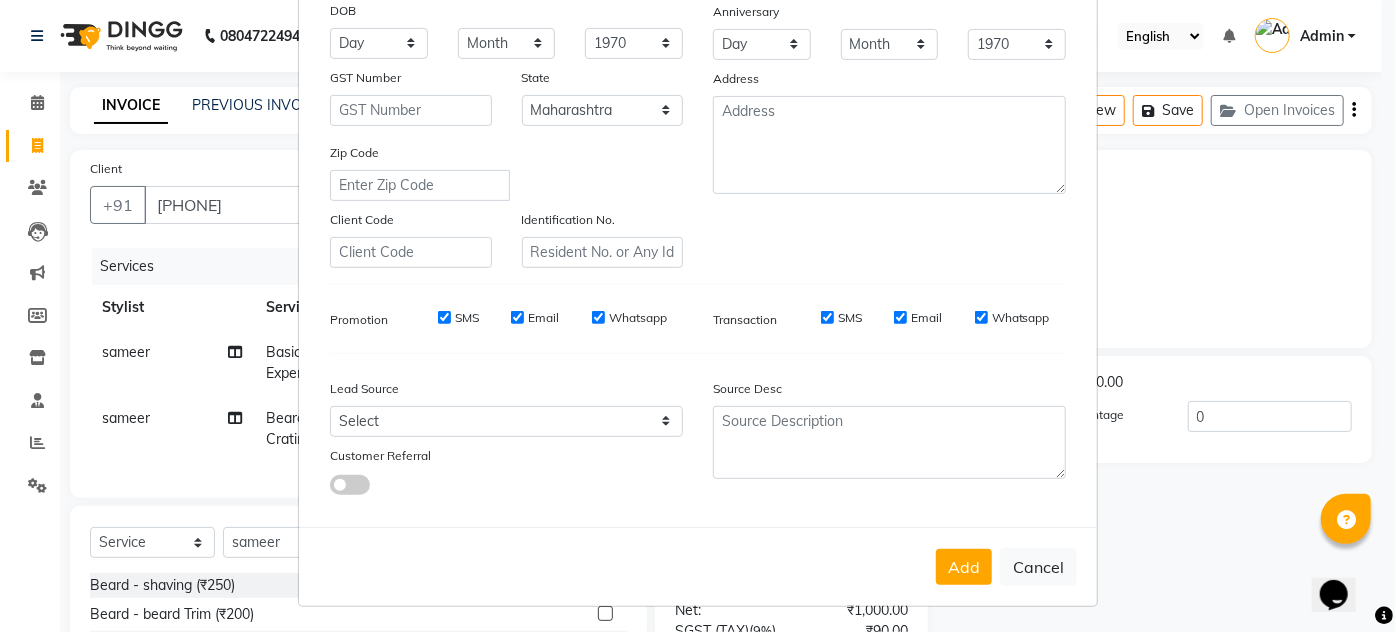 scroll, scrollTop: 290, scrollLeft: 0, axis: vertical 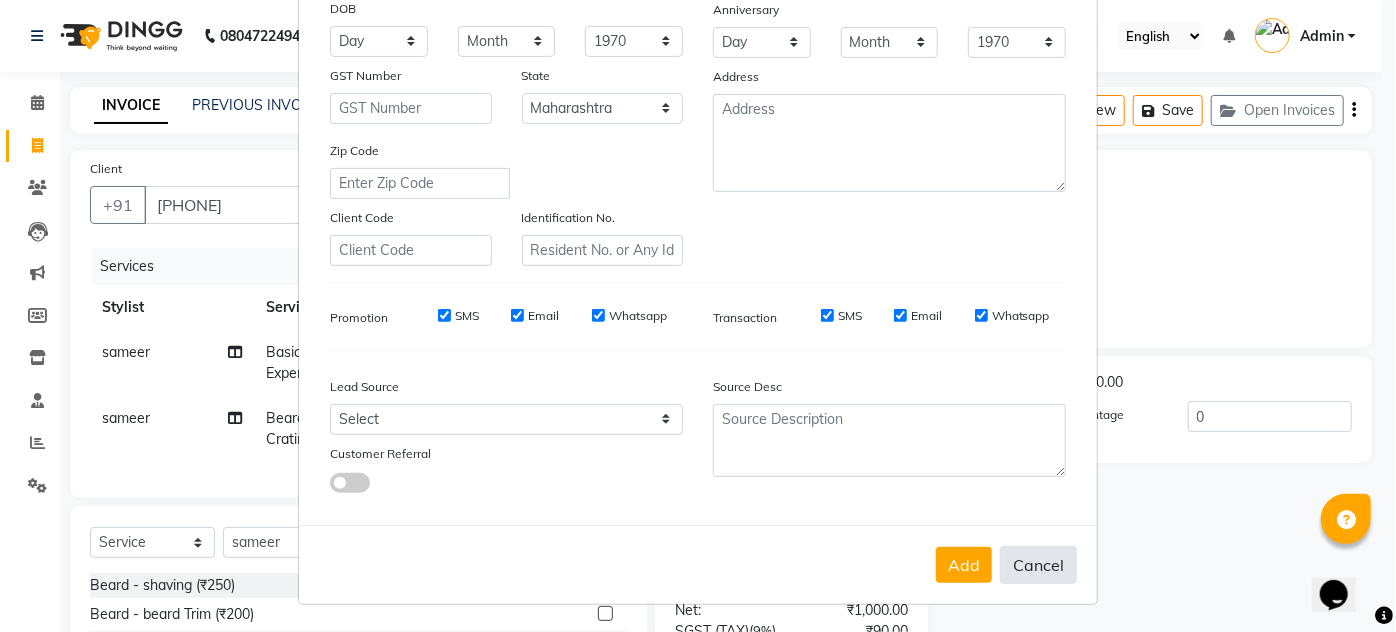 click on "Cancel" at bounding box center (1038, 565) 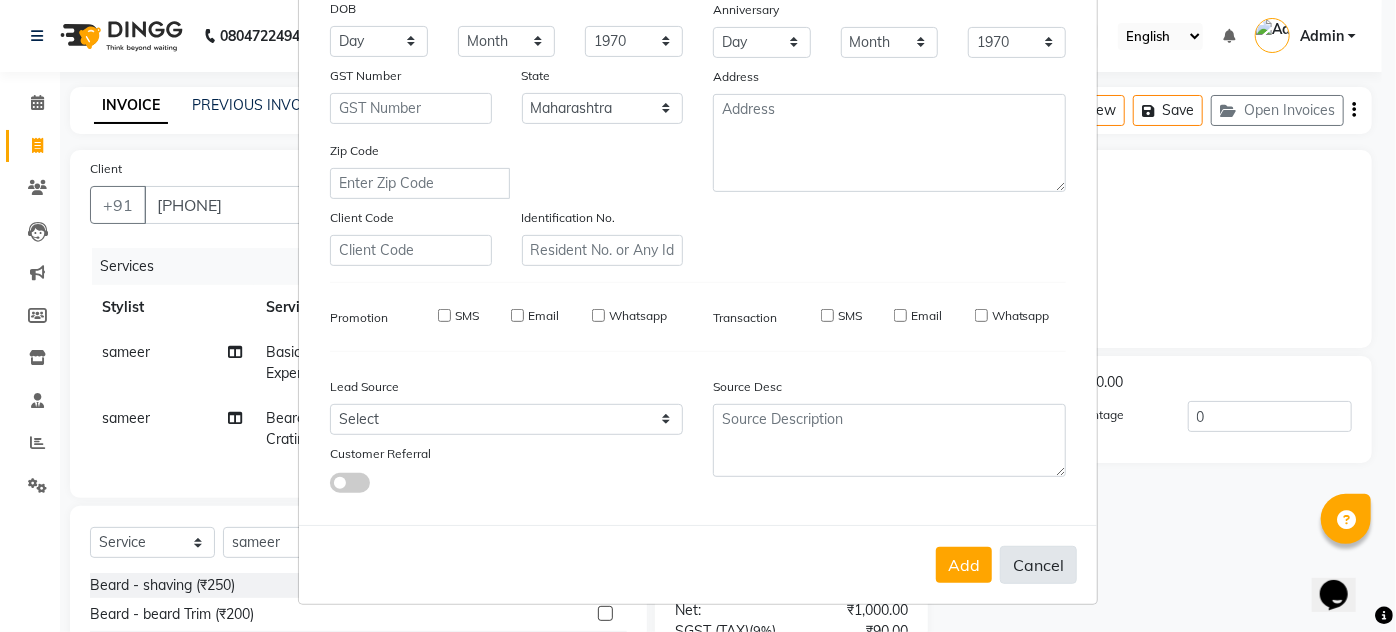 select 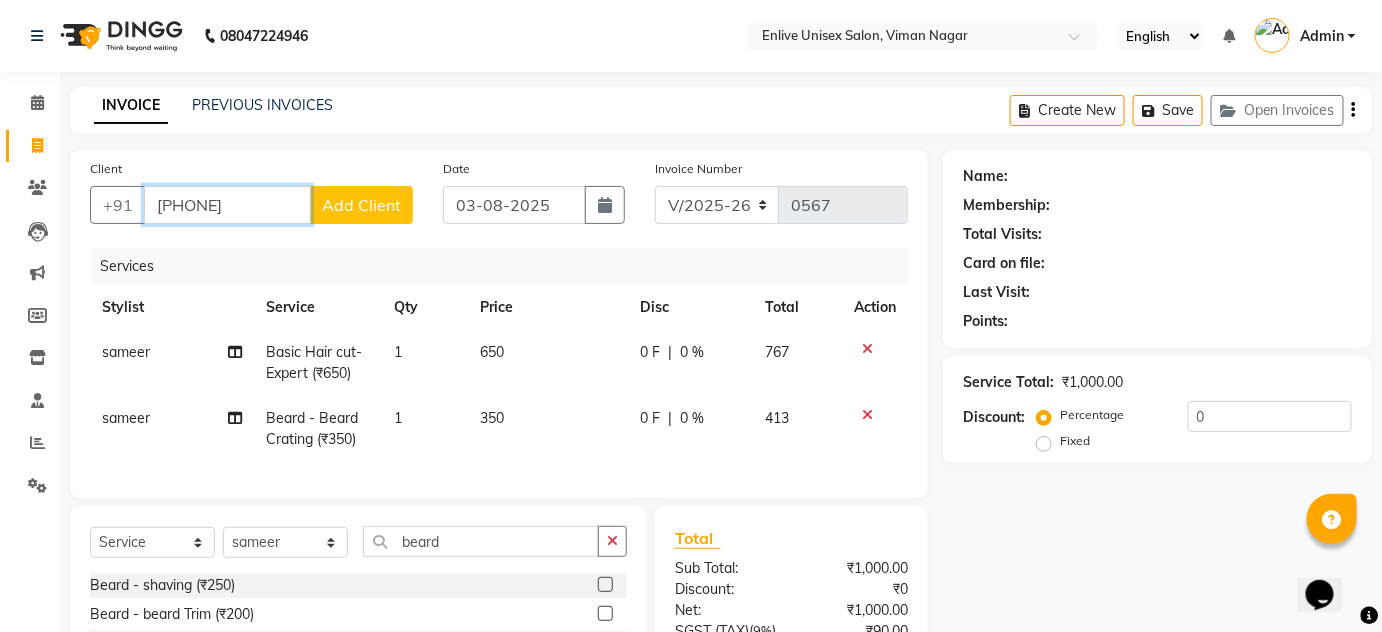 click on "9503151537" at bounding box center [227, 205] 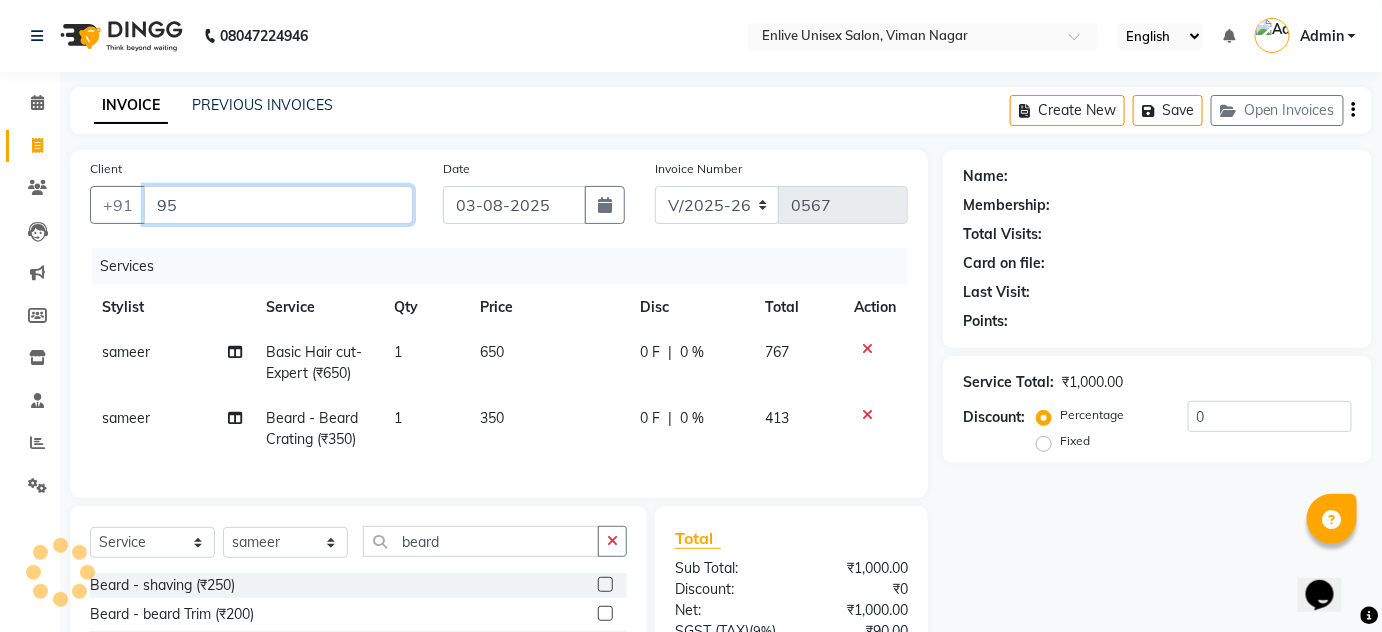 type on "9" 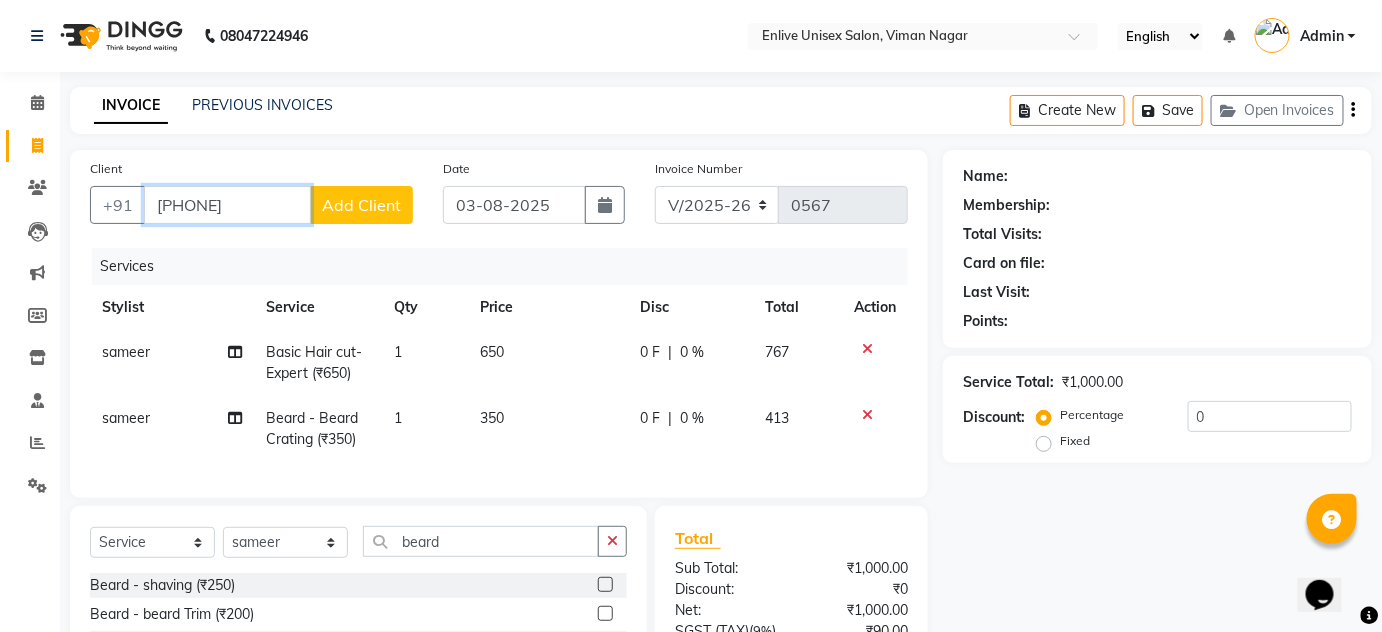 type on "9607029977" 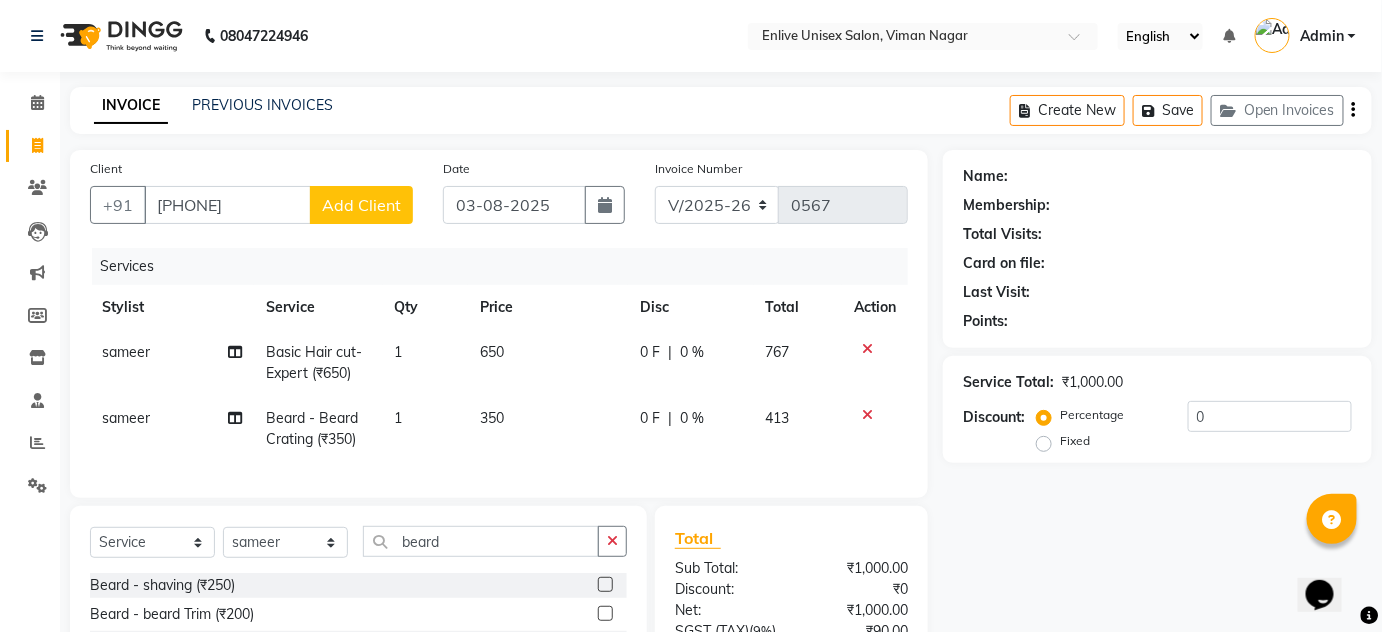 click on "Add Client" 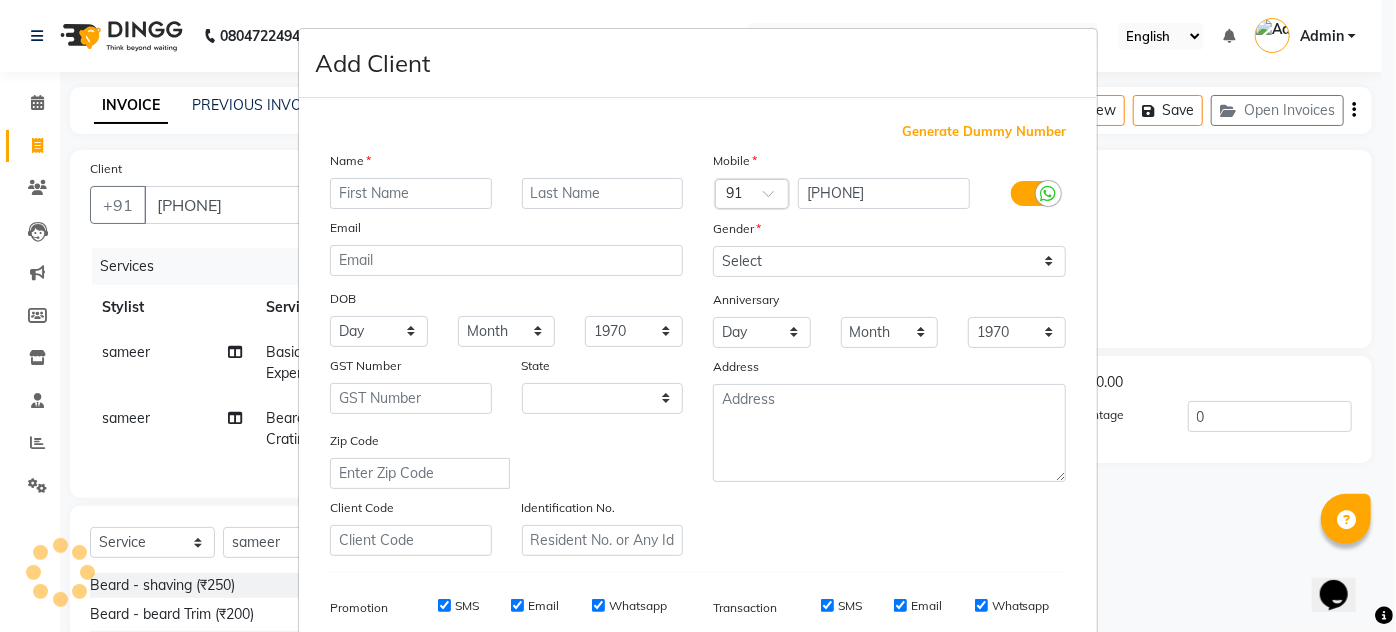 select on "22" 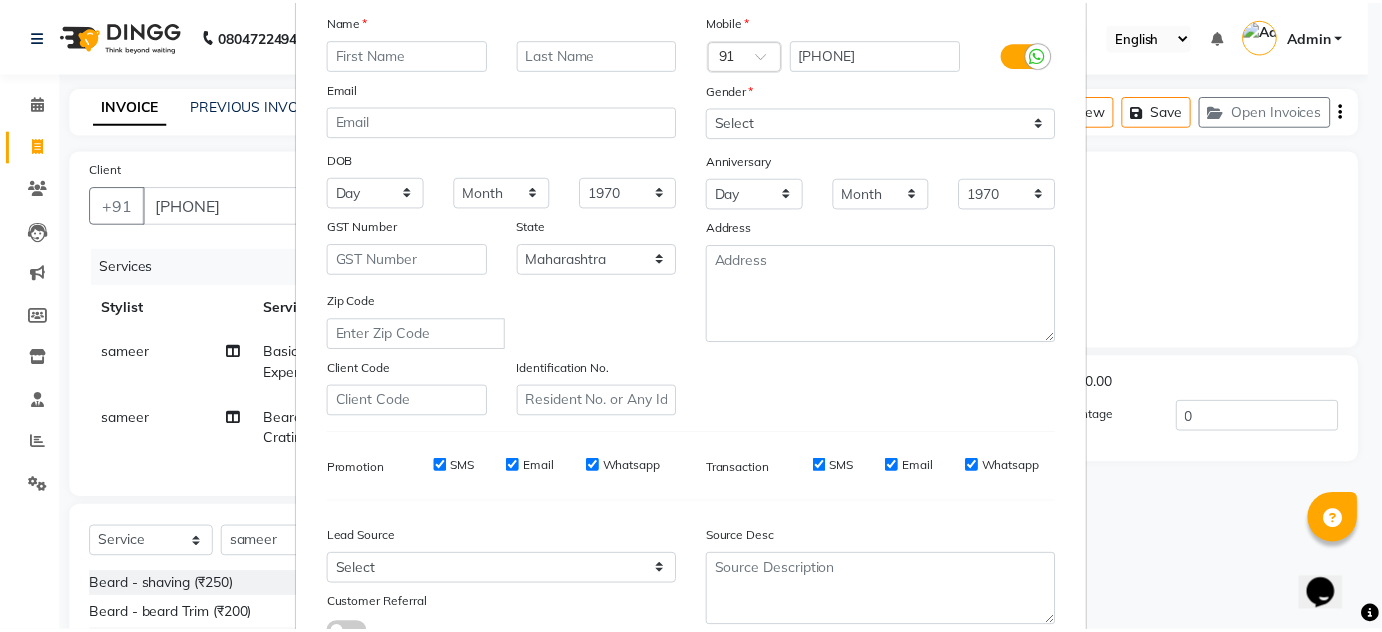 scroll, scrollTop: 290, scrollLeft: 0, axis: vertical 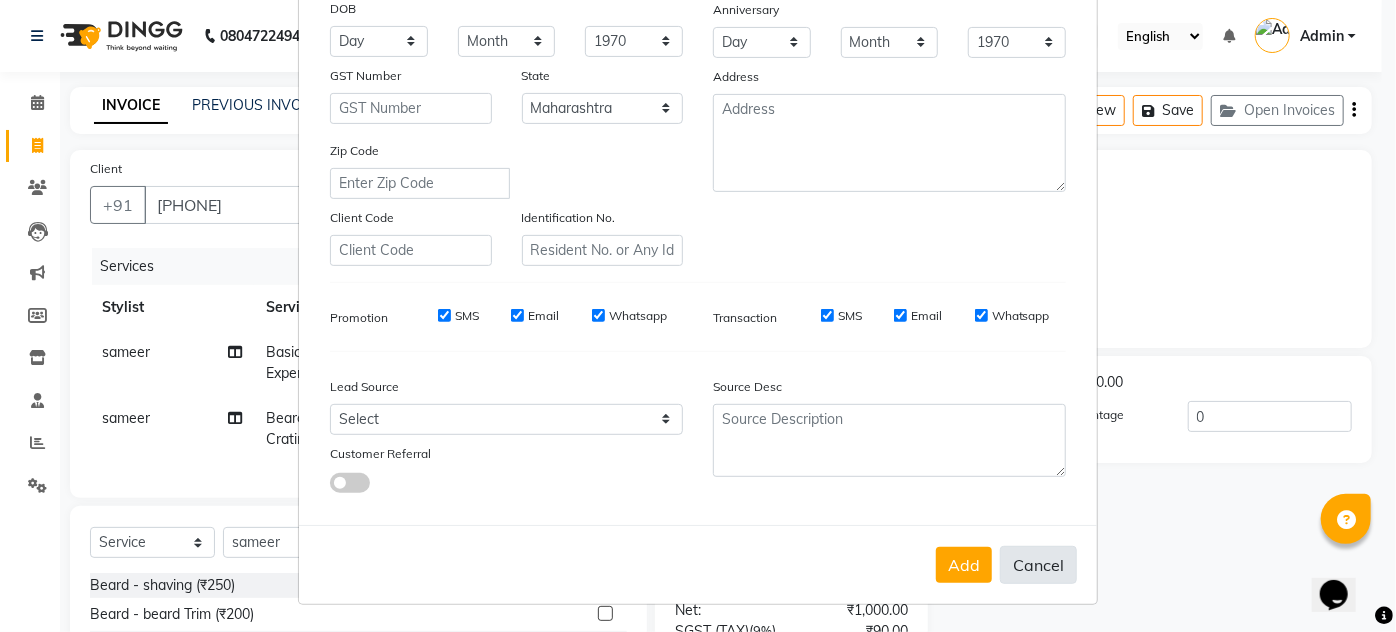 click on "Cancel" at bounding box center (1038, 565) 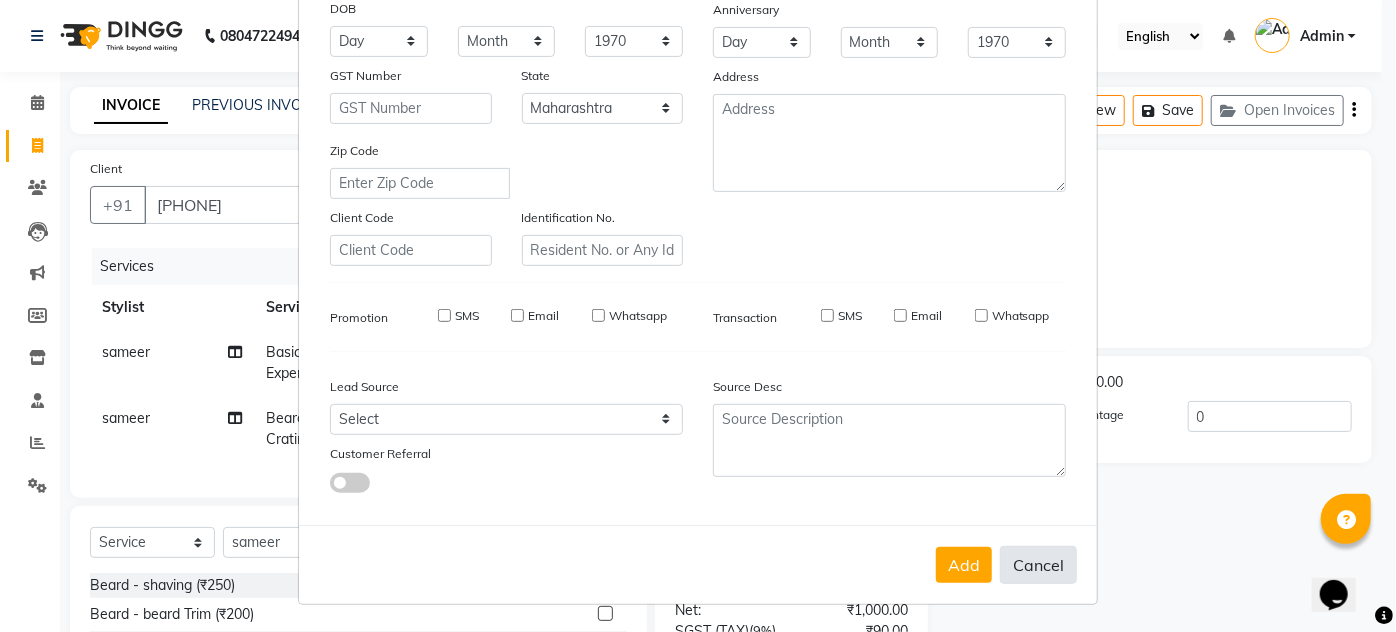 select 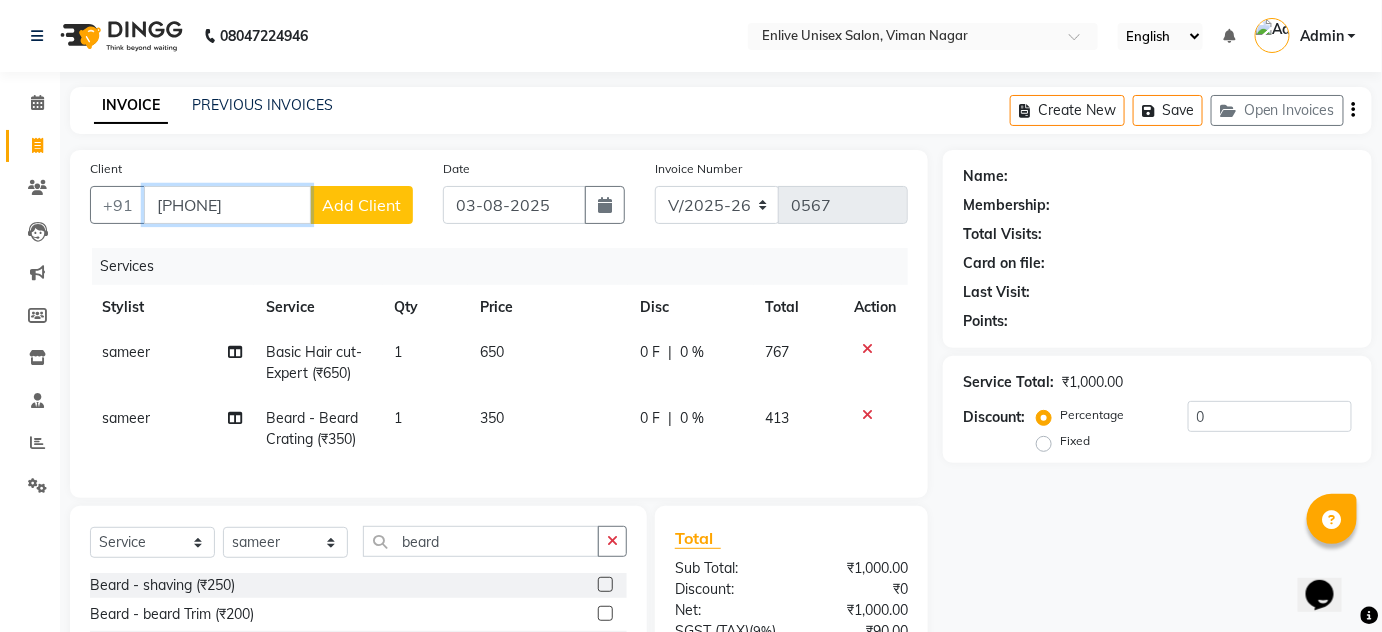 click on "9607029977" at bounding box center (227, 205) 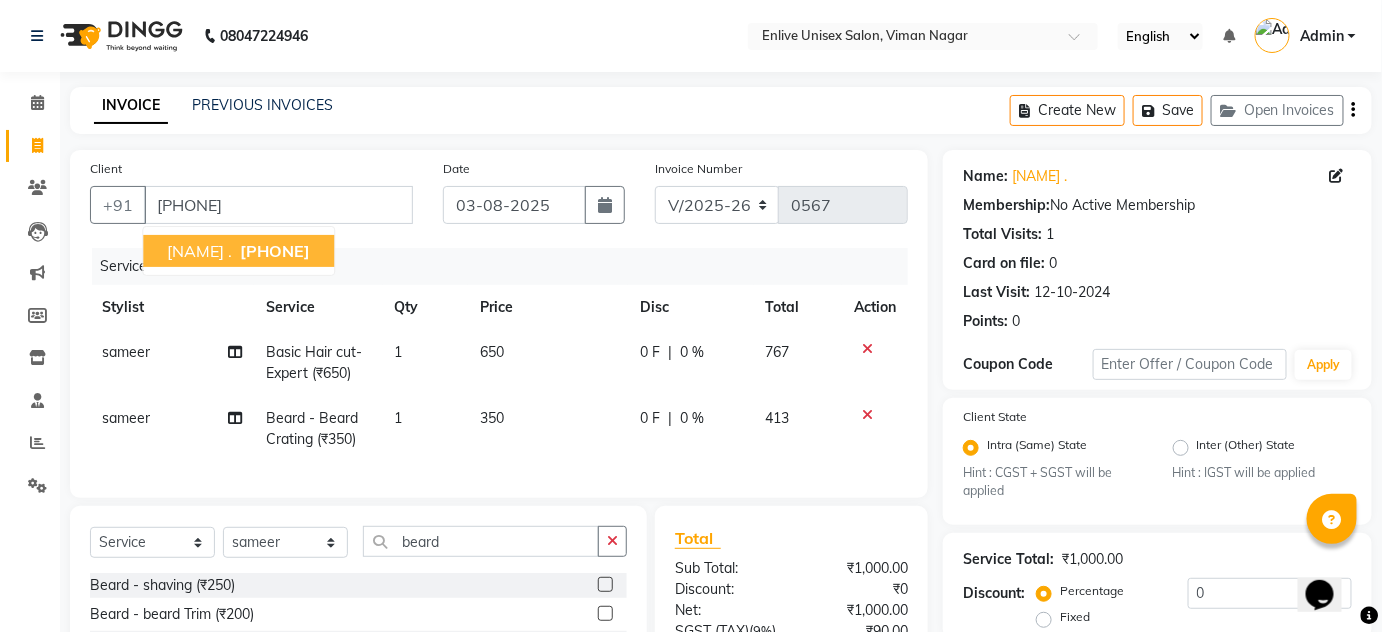 click on "9607029900" at bounding box center [275, 251] 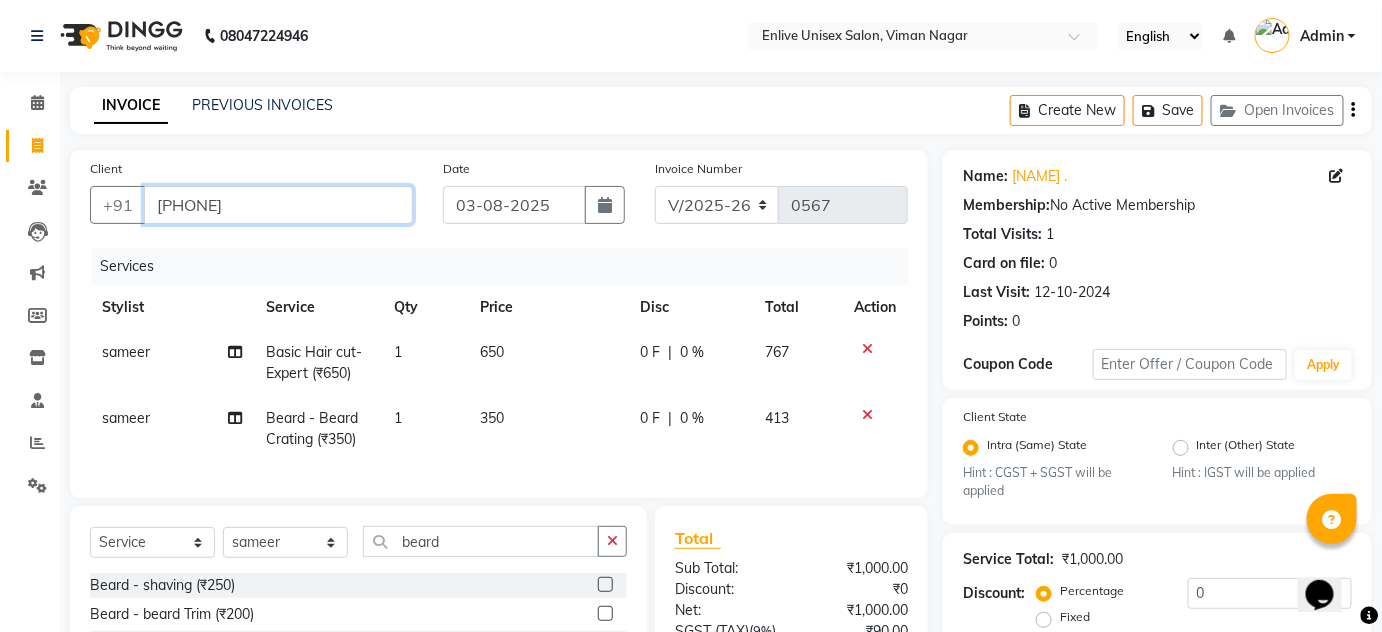 click on "9607029900" at bounding box center [278, 205] 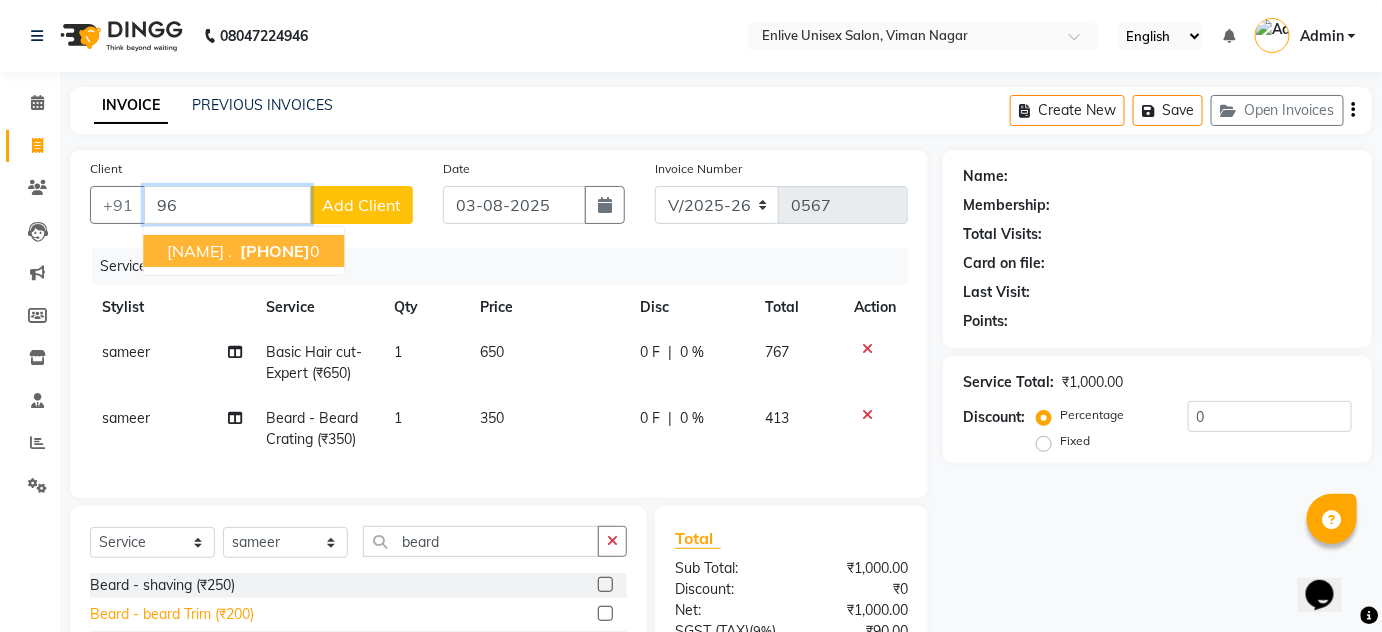 type on "9" 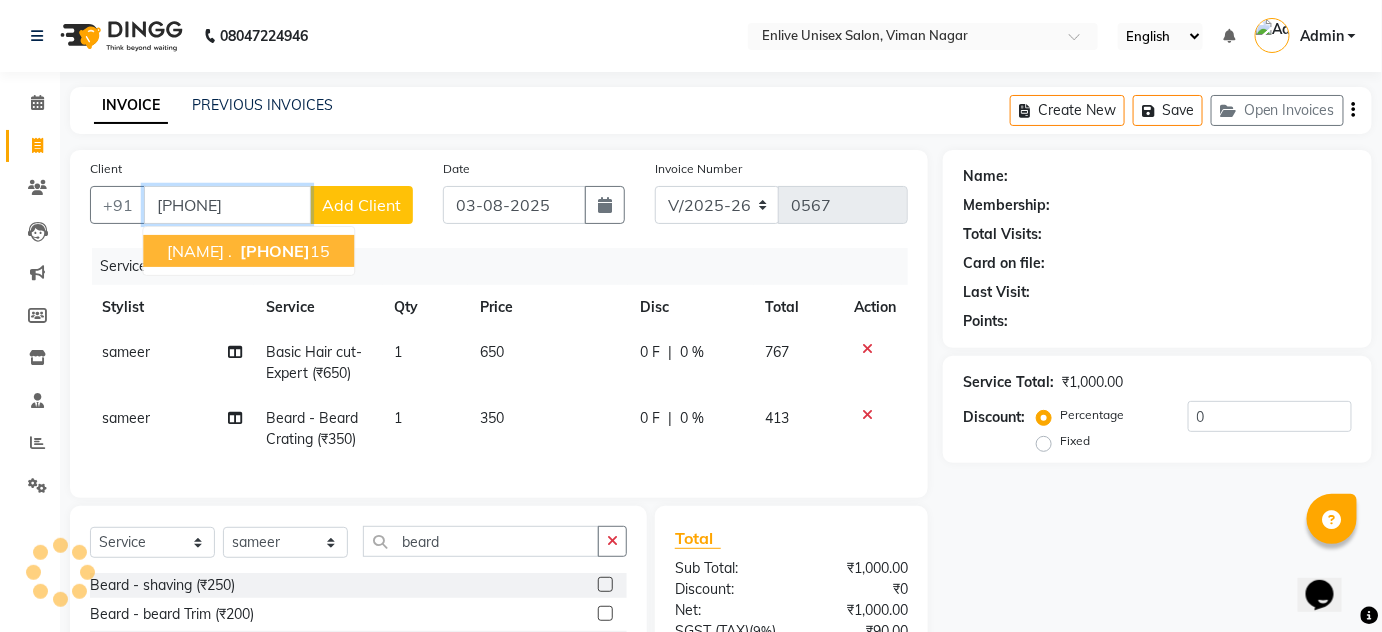 type on "7798544415" 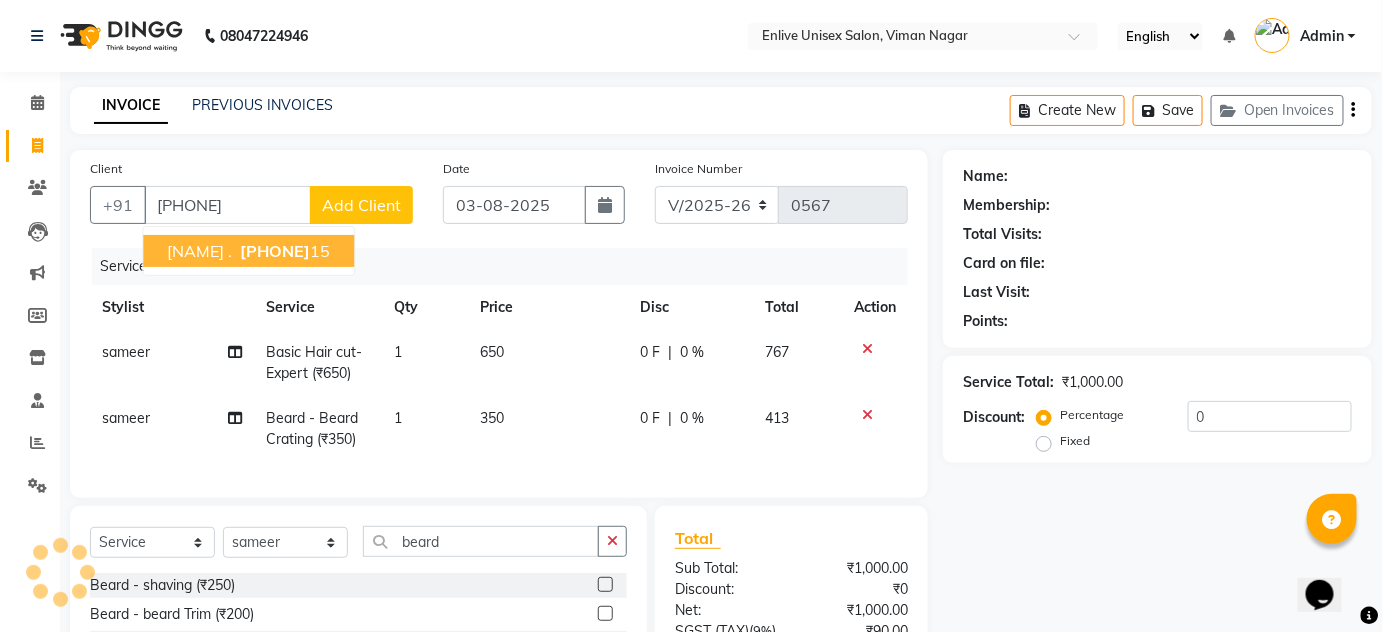 select on "1: Object" 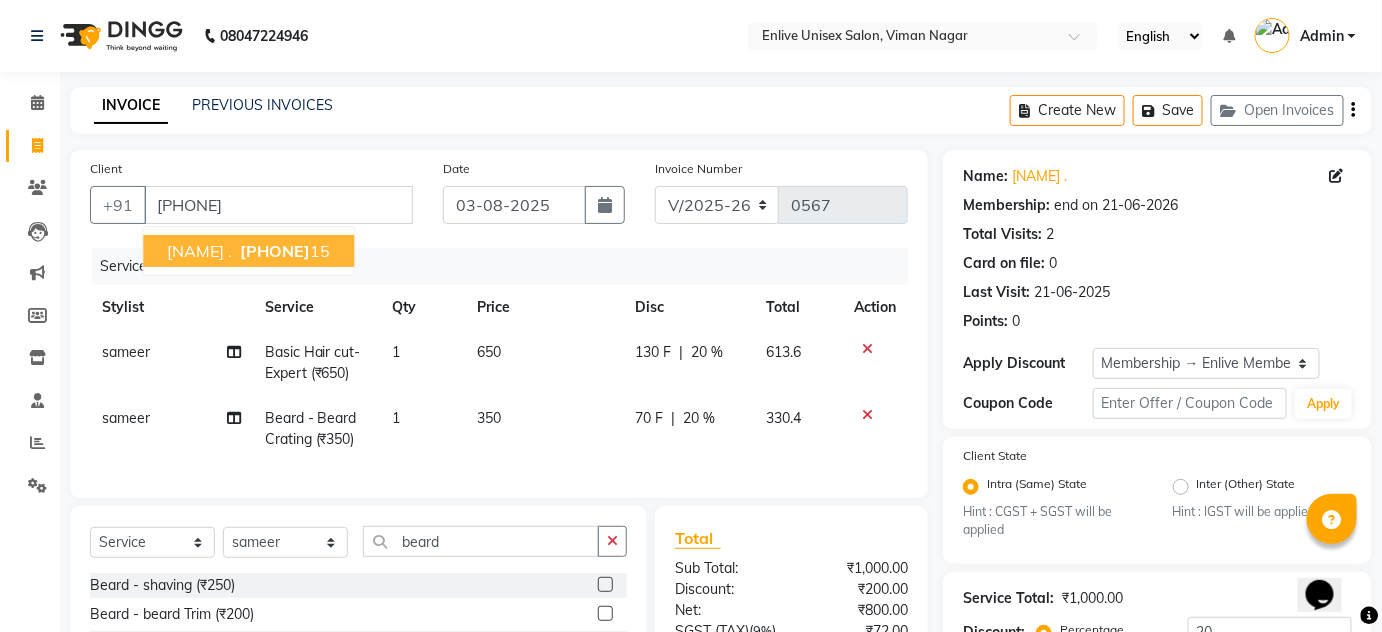 click on "ruksar .   77985444 15" at bounding box center [248, 251] 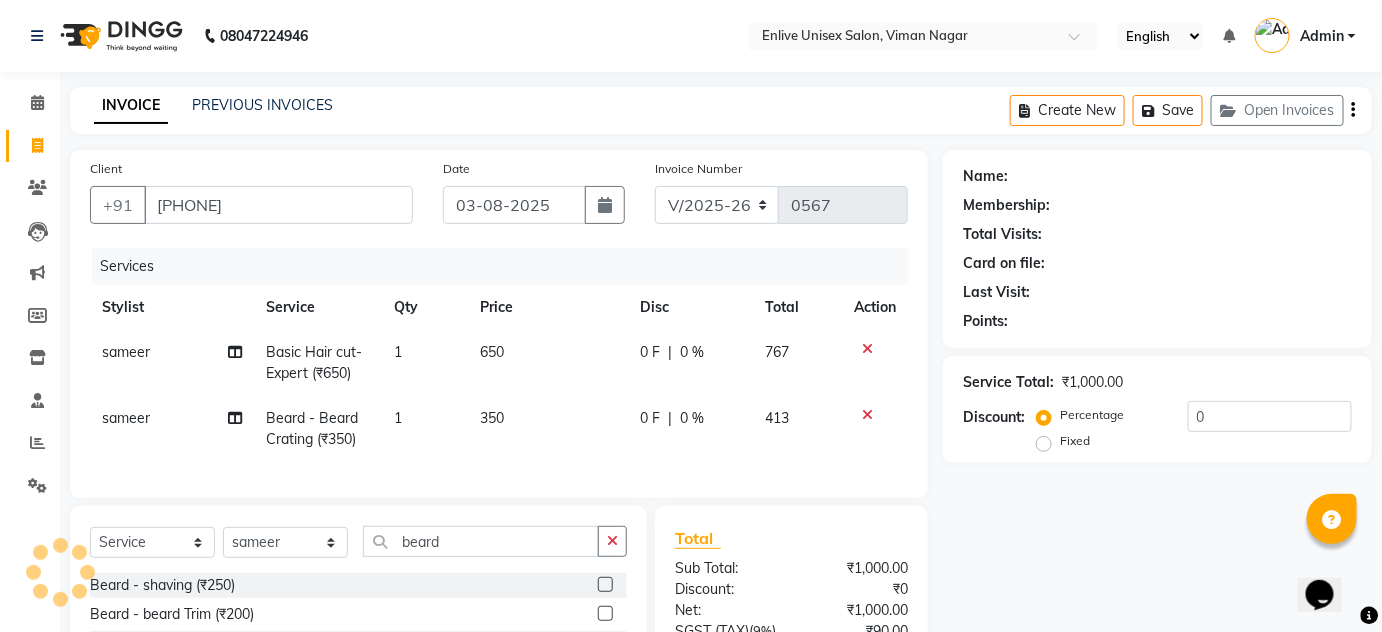 select on "1: Object" 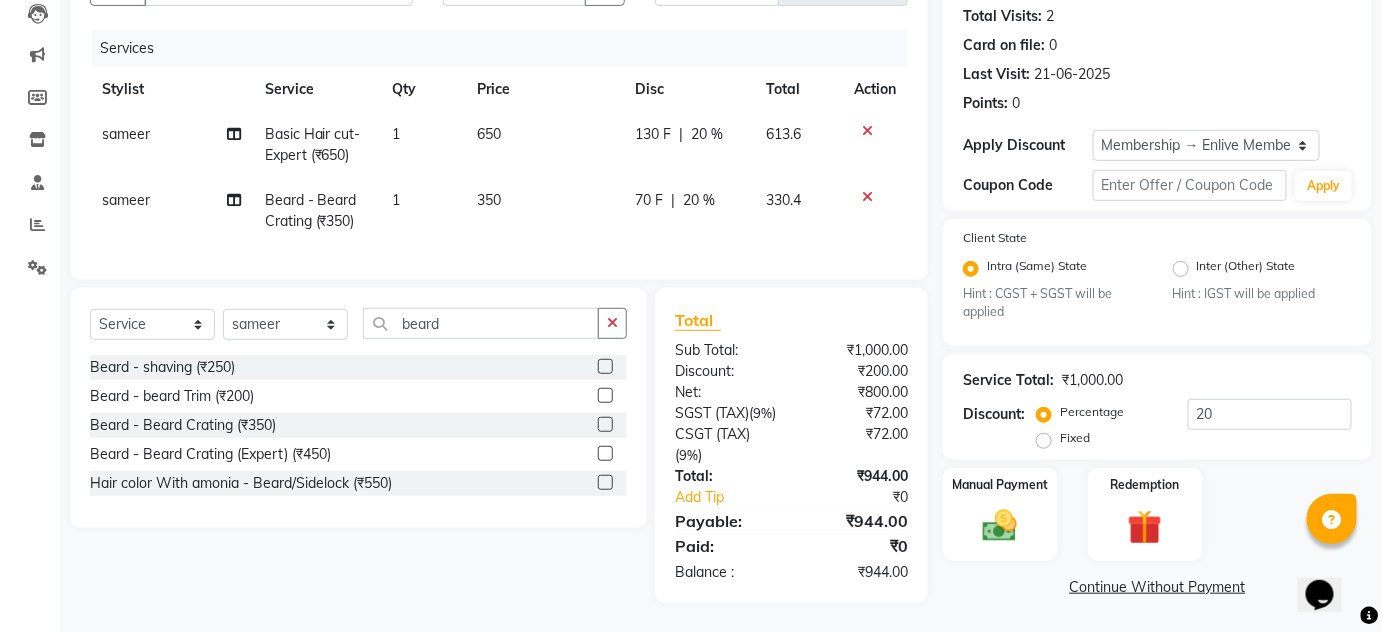 scroll, scrollTop: 253, scrollLeft: 0, axis: vertical 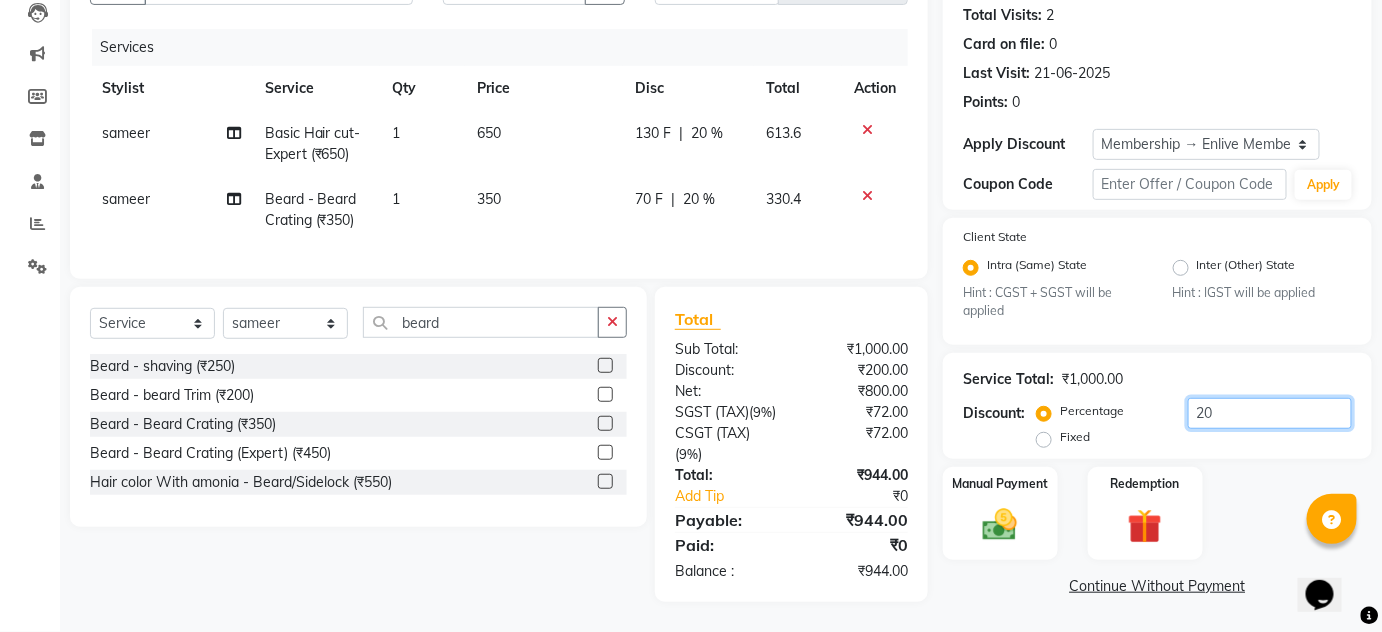 click on "20" 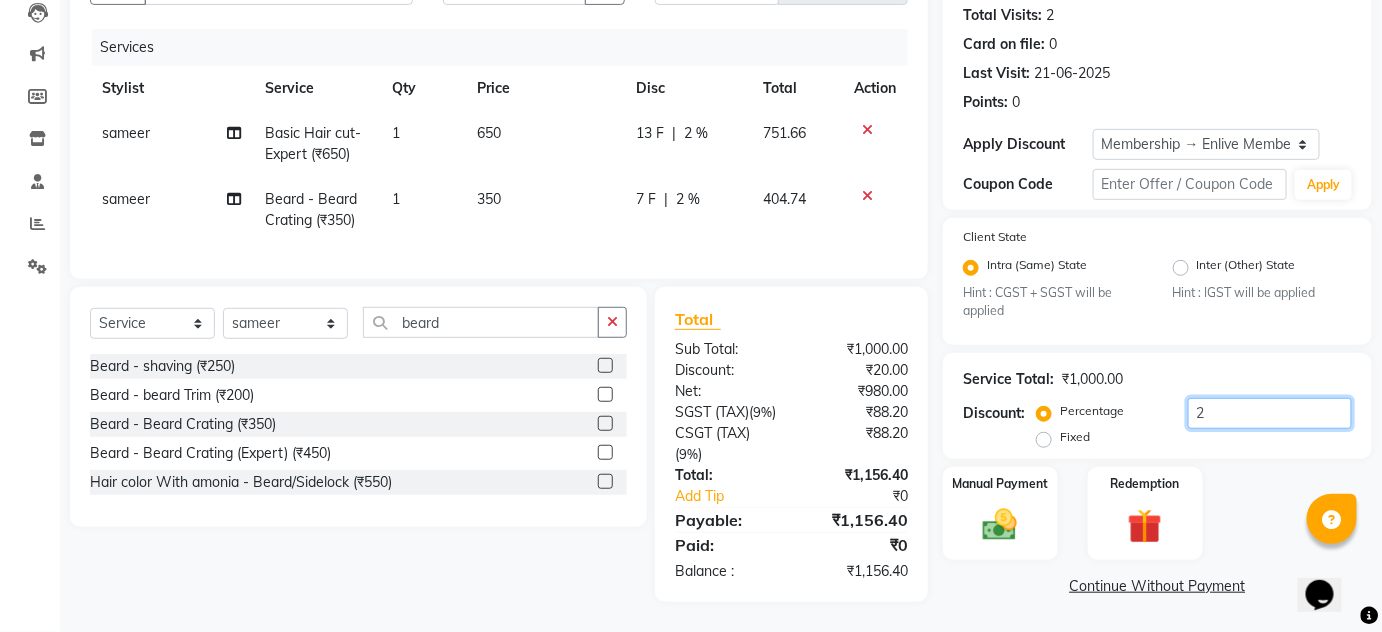 type on "20" 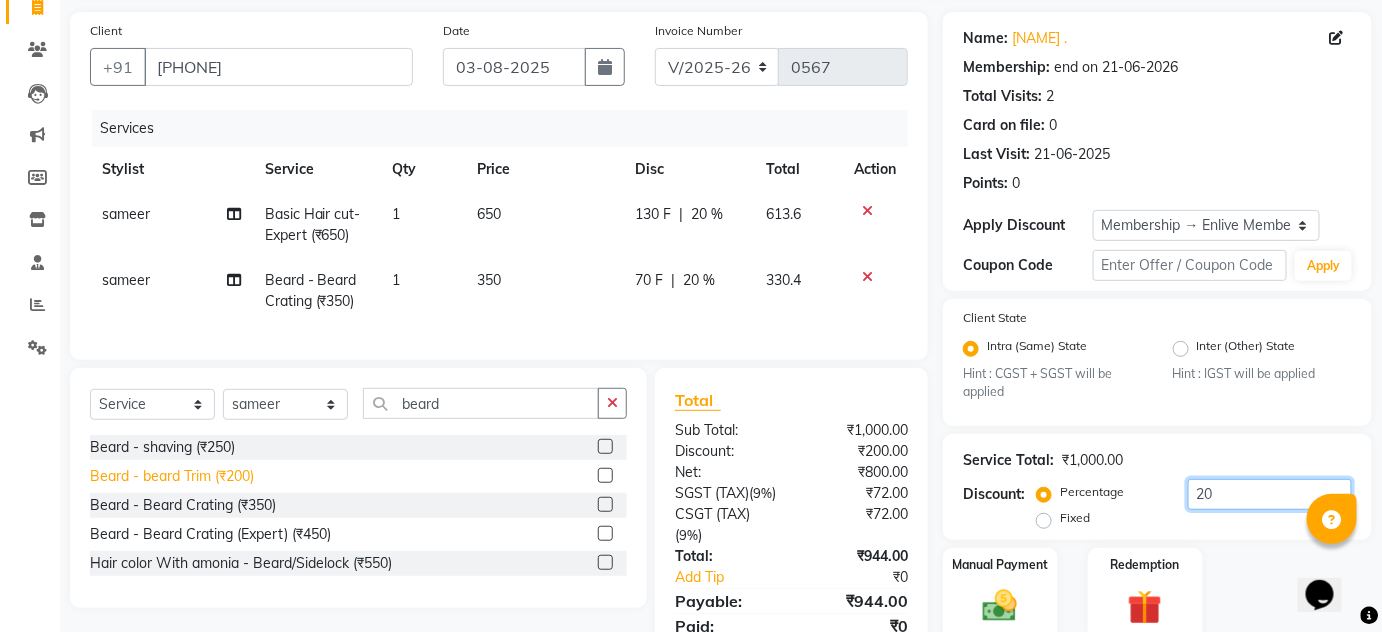 scroll, scrollTop: 253, scrollLeft: 0, axis: vertical 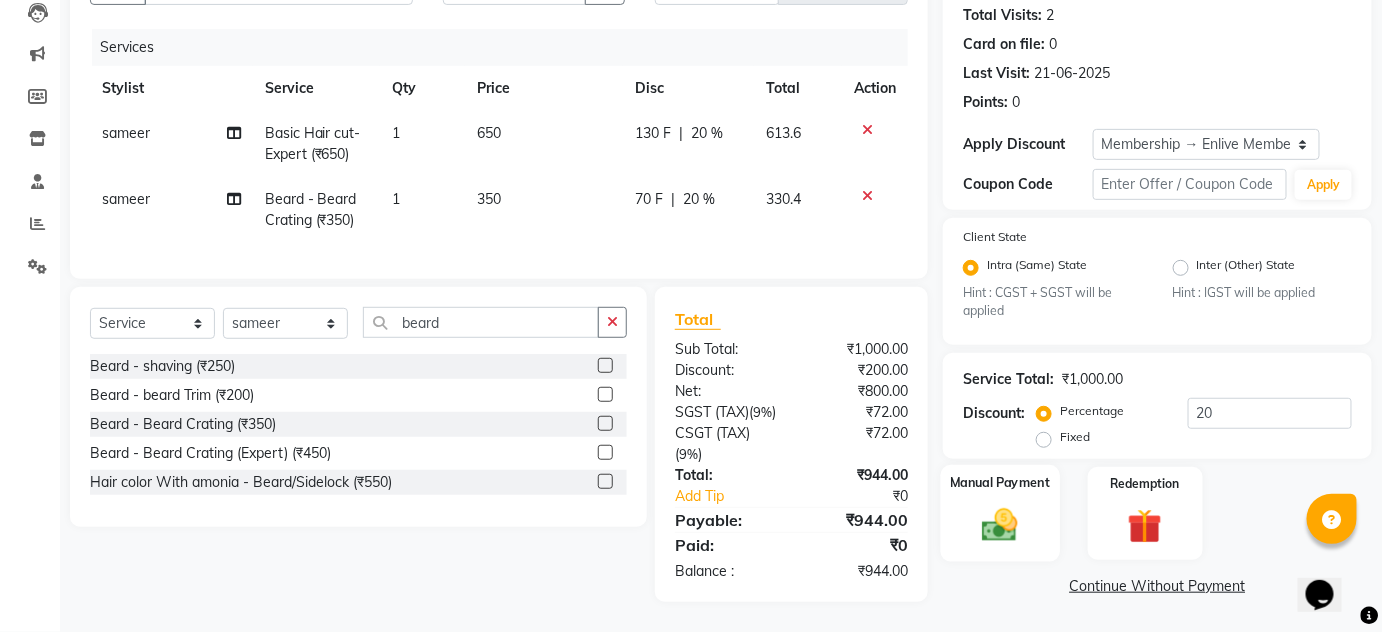 click 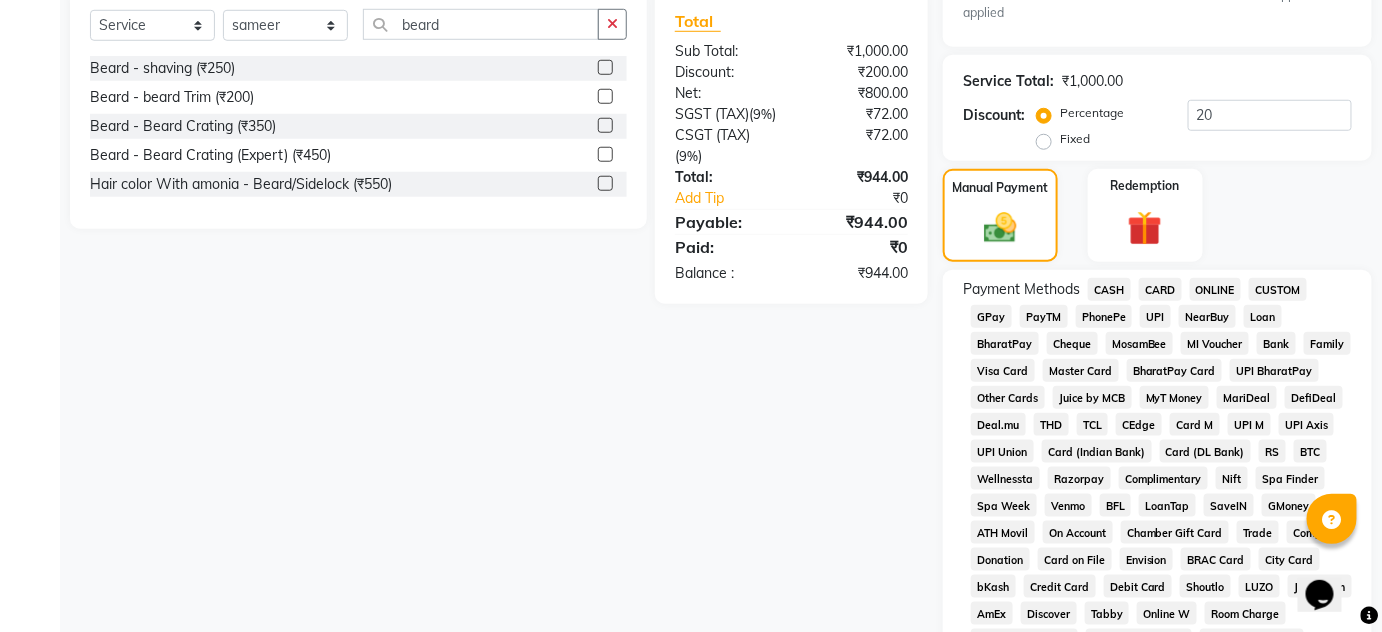 scroll, scrollTop: 461, scrollLeft: 0, axis: vertical 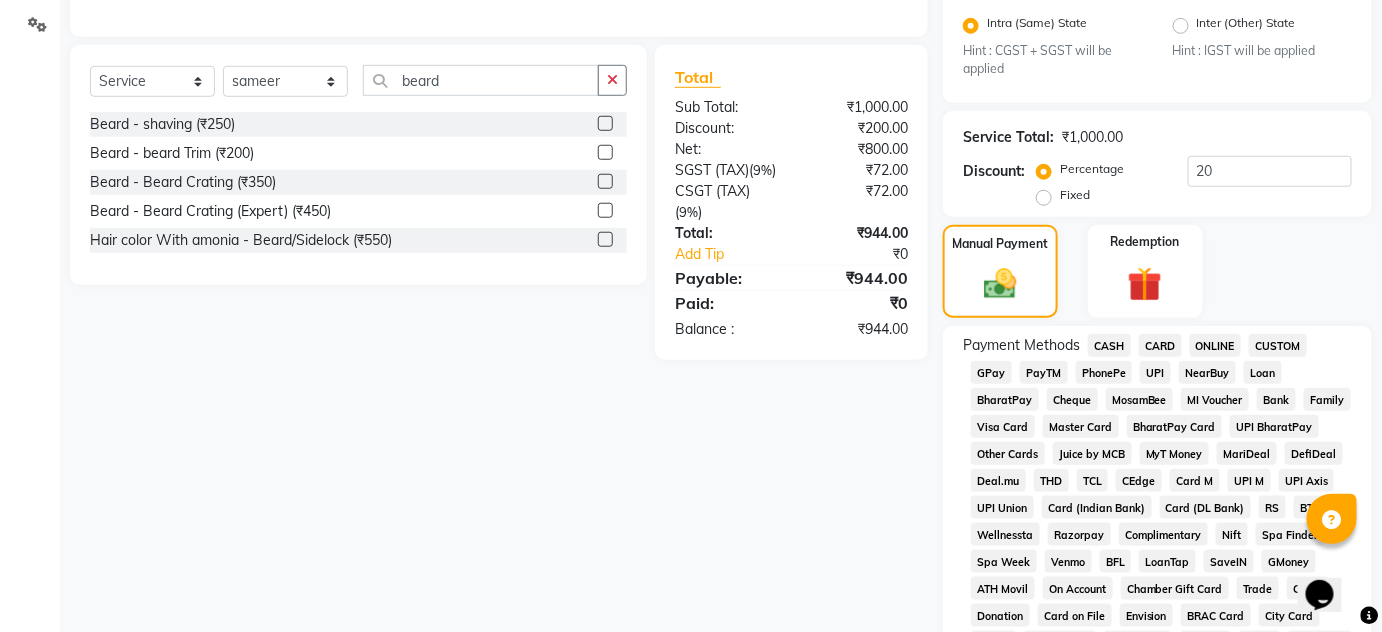 click on "ONLINE" 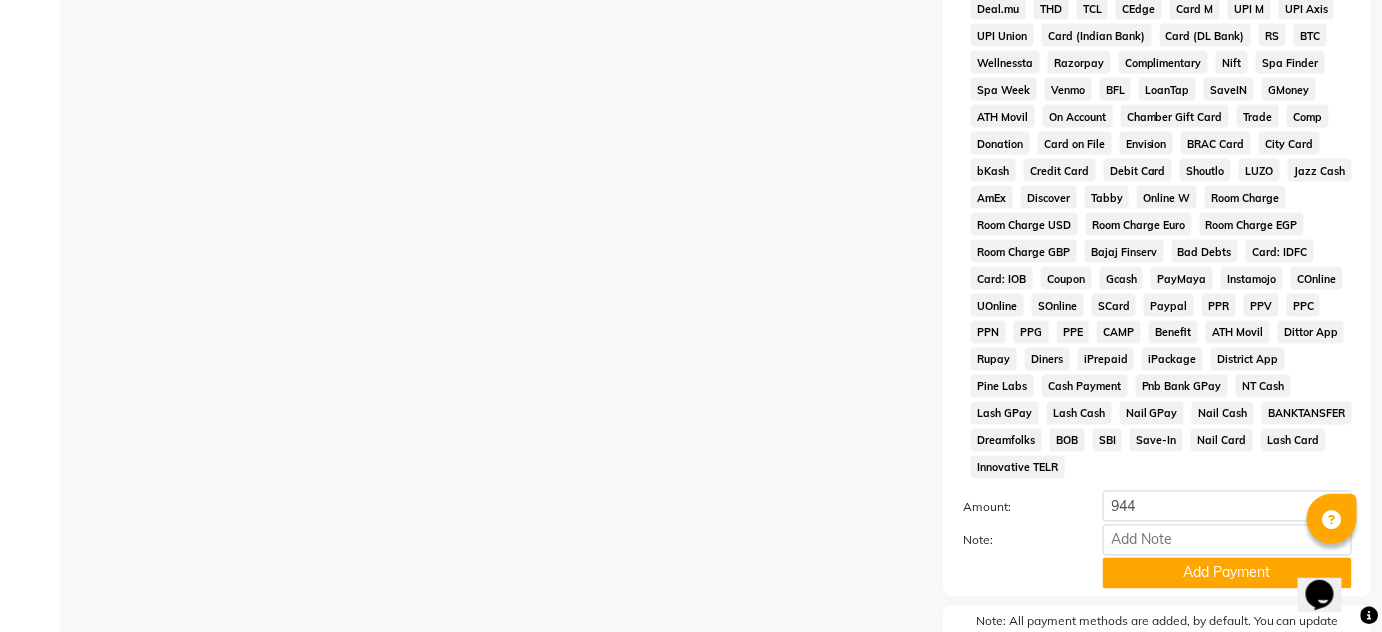 scroll, scrollTop: 1021, scrollLeft: 0, axis: vertical 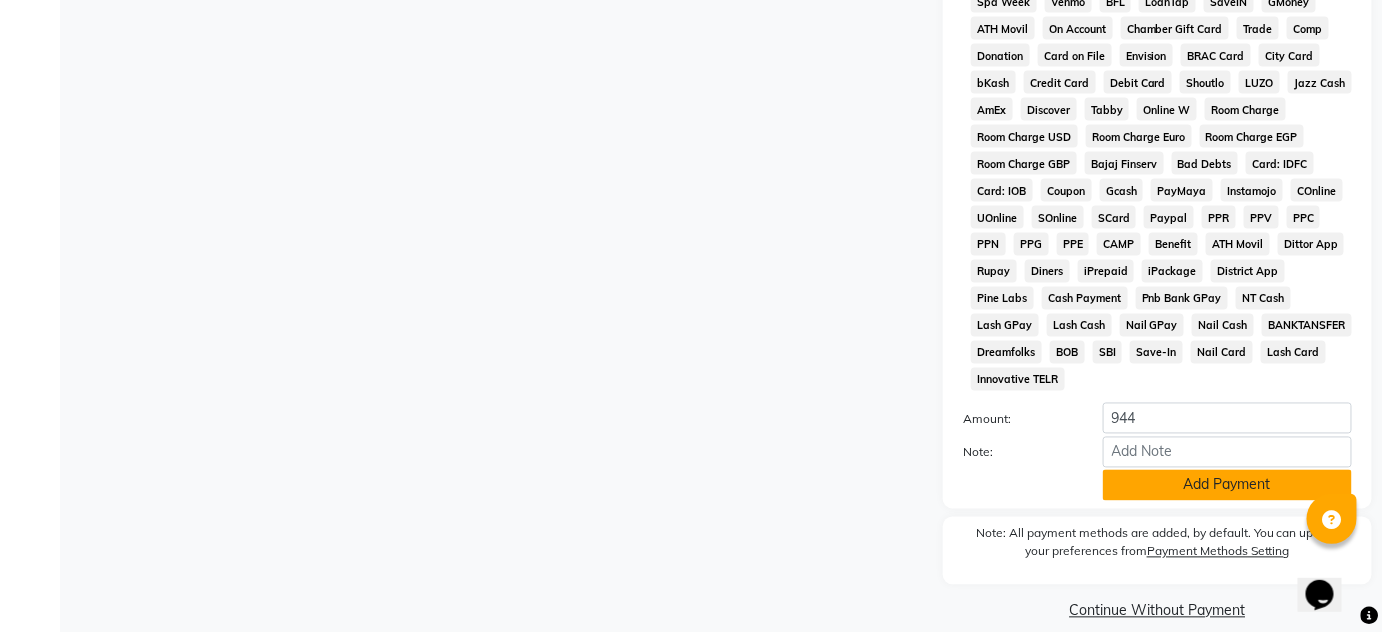 click on "Add Payment" 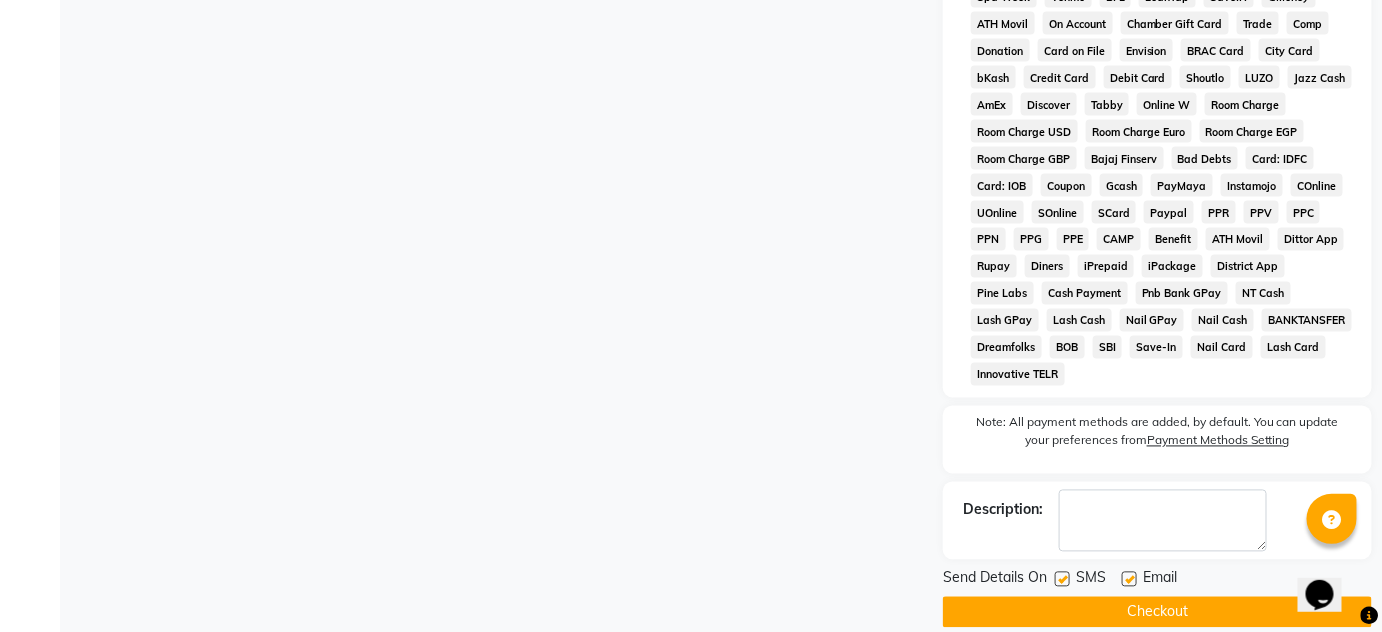 scroll, scrollTop: 1026, scrollLeft: 0, axis: vertical 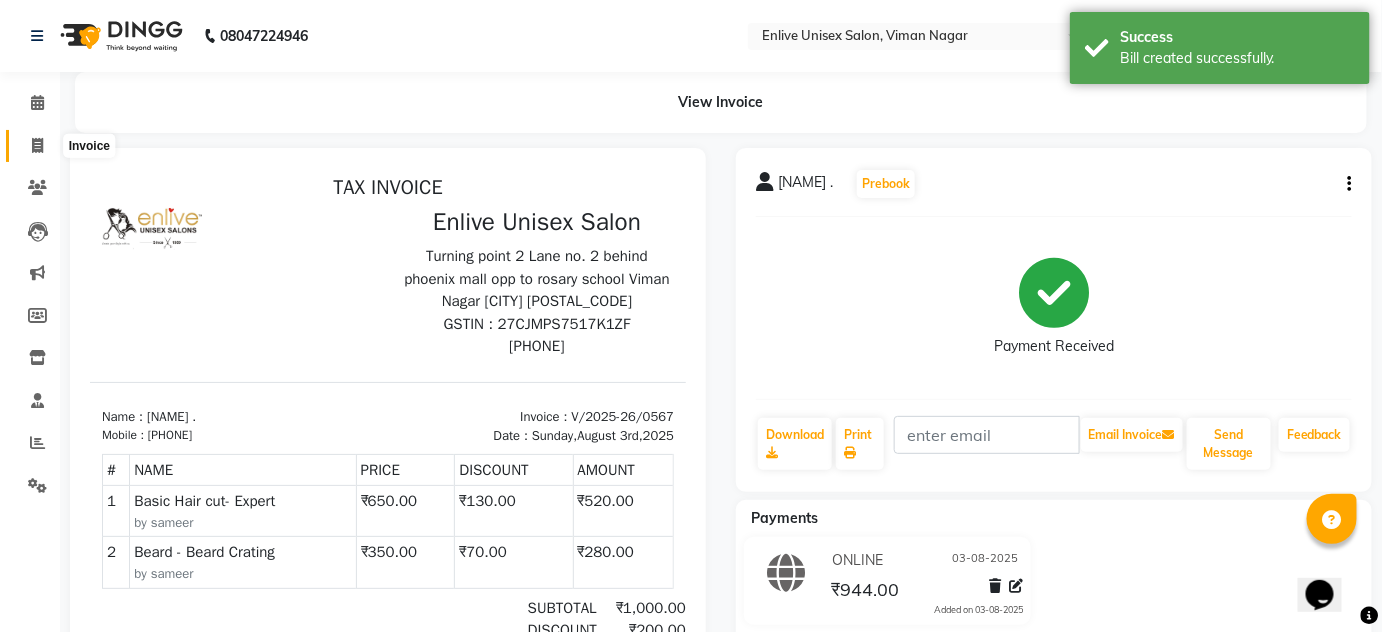 click 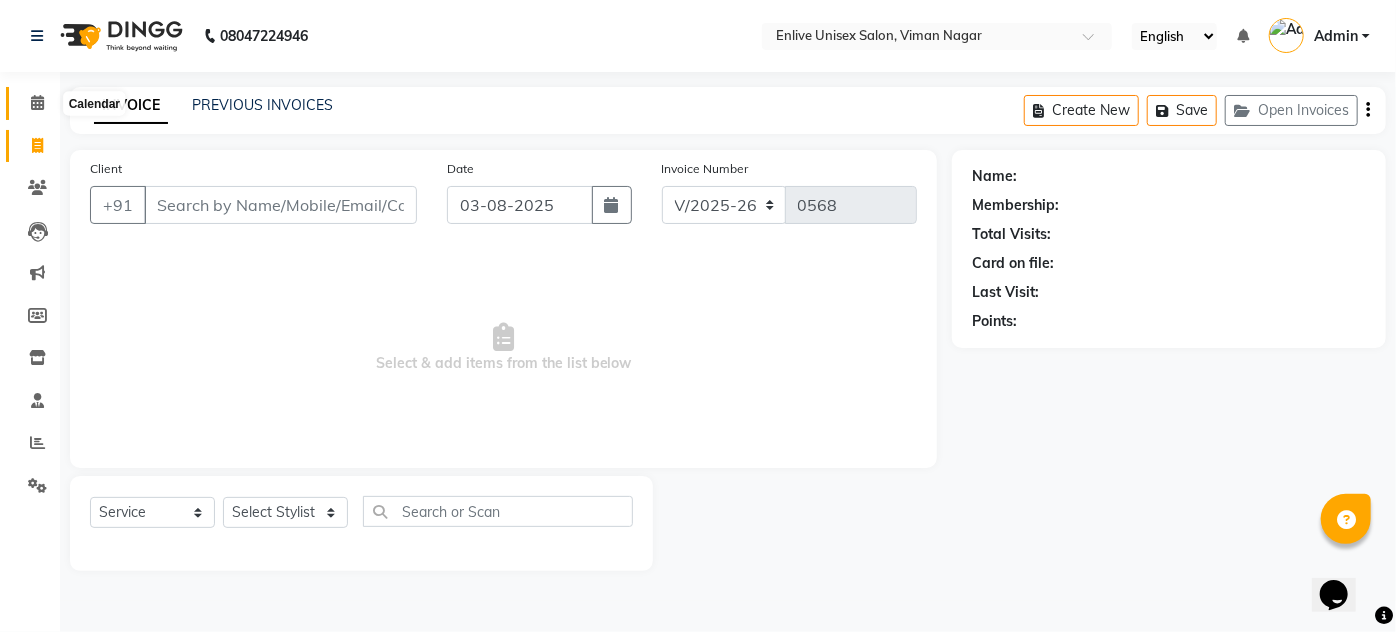 click 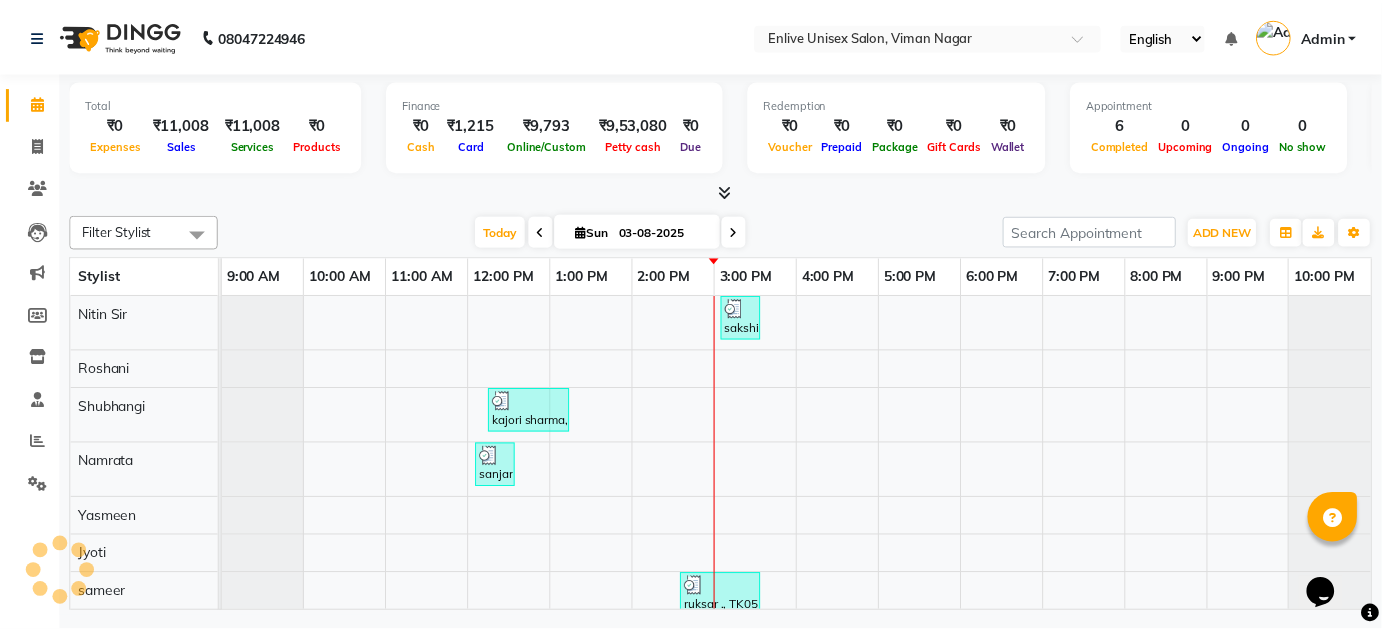 scroll, scrollTop: 0, scrollLeft: 0, axis: both 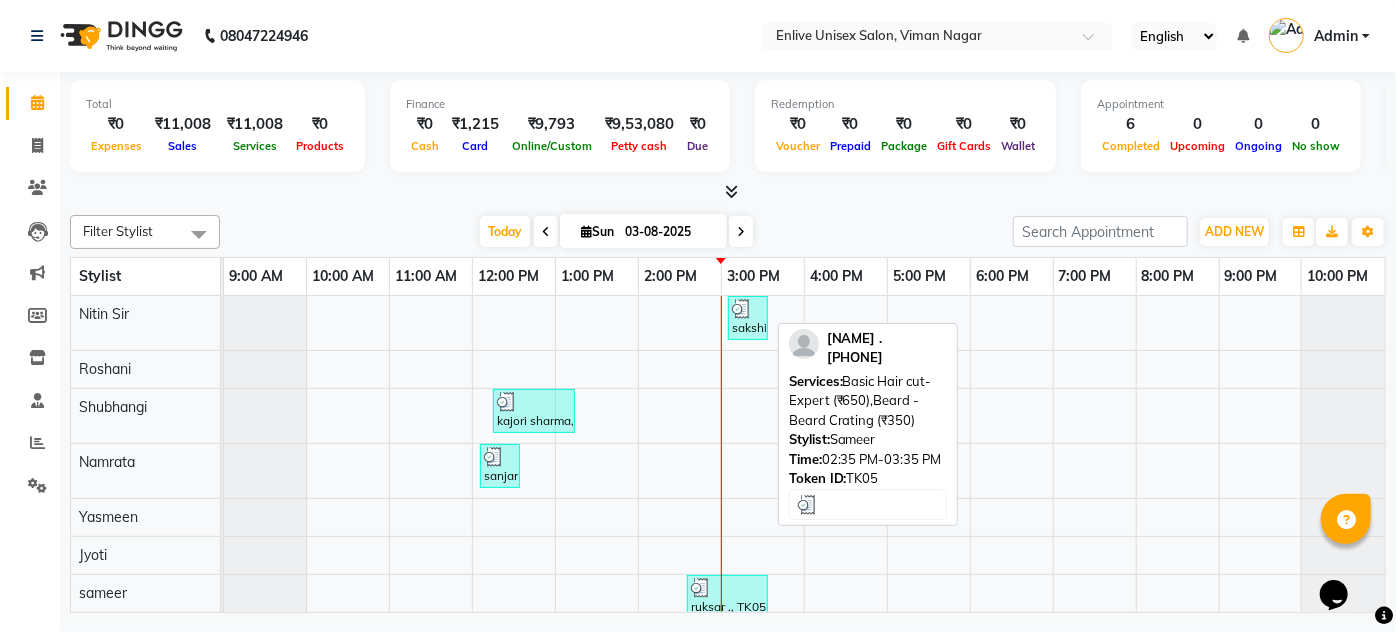 click at bounding box center [727, 588] 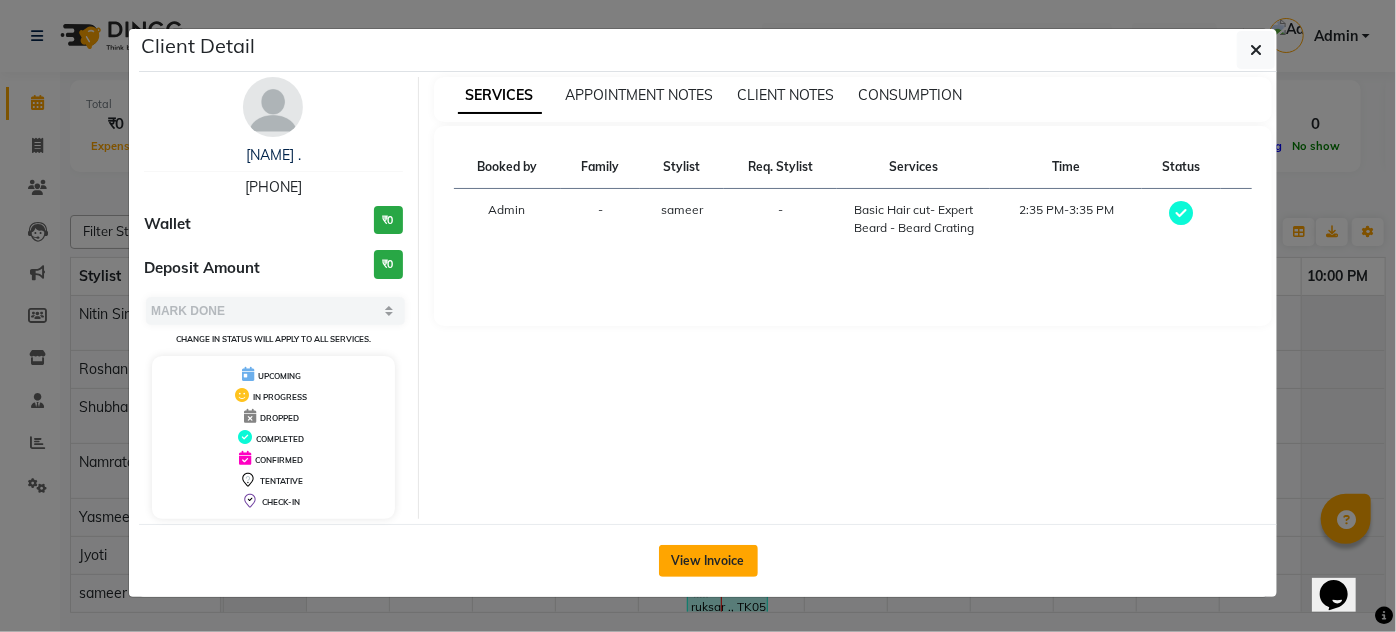 click on "View Invoice" 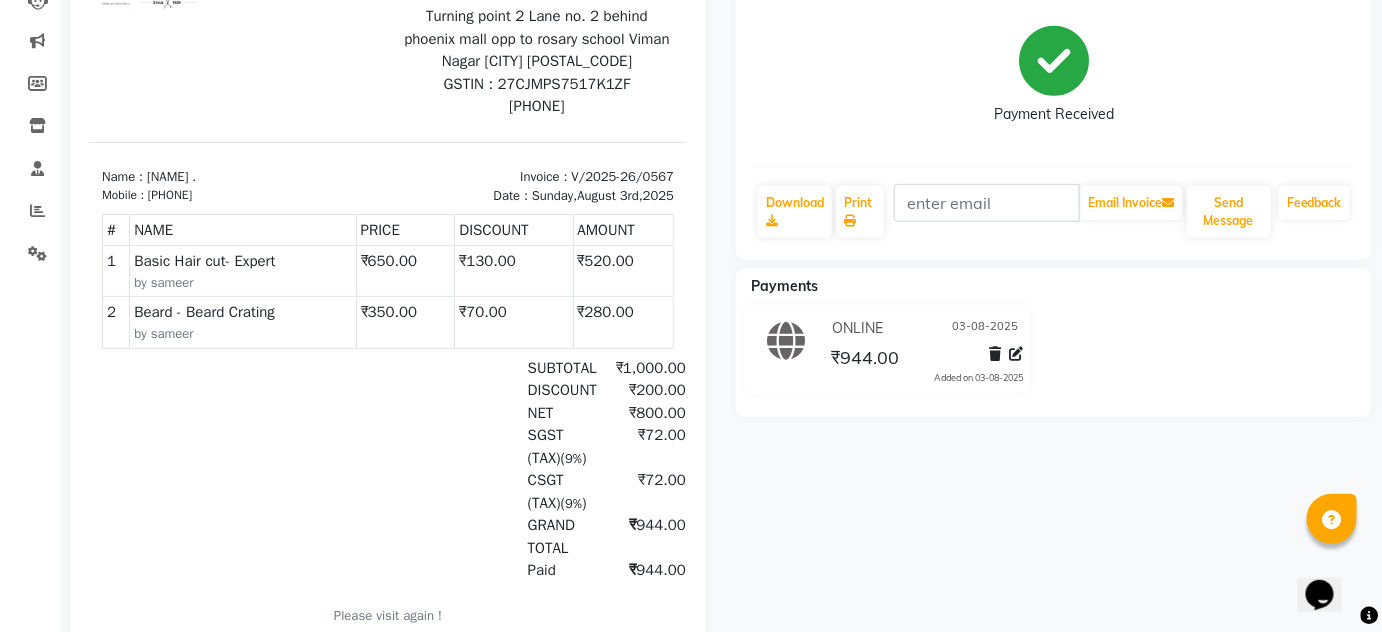 scroll, scrollTop: 272, scrollLeft: 0, axis: vertical 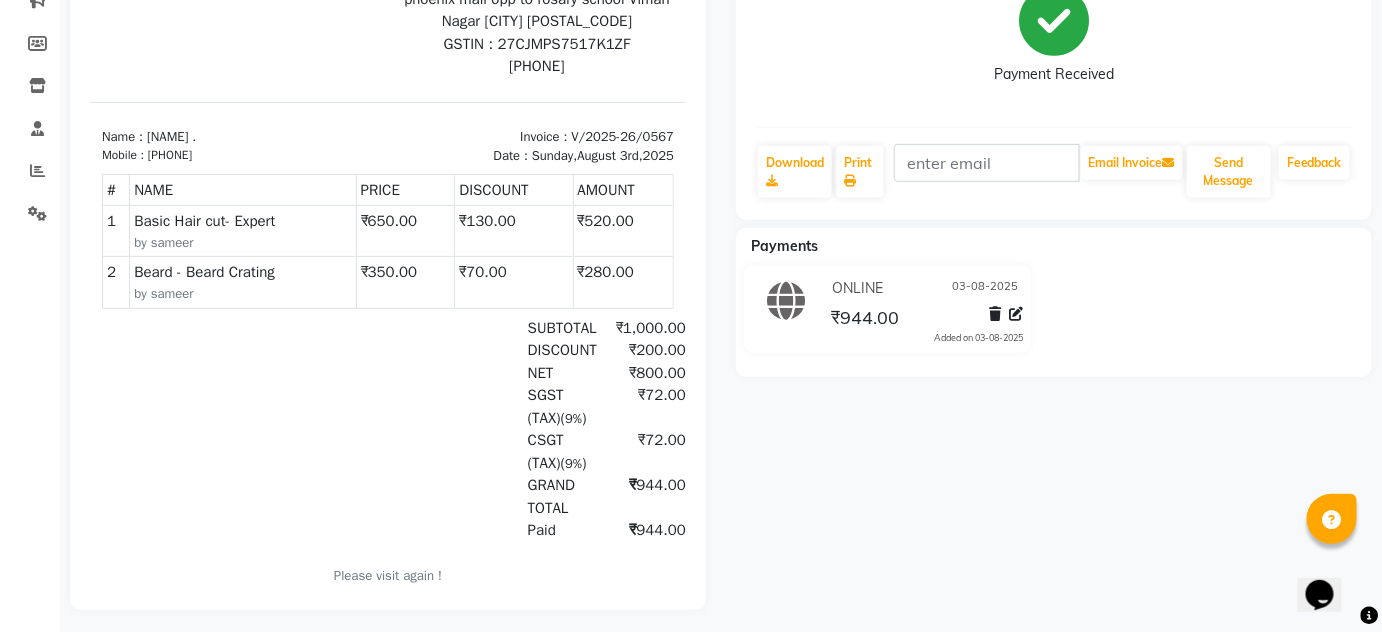 drag, startPoint x: 602, startPoint y: 371, endPoint x: 597, endPoint y: 389, distance: 18.681541 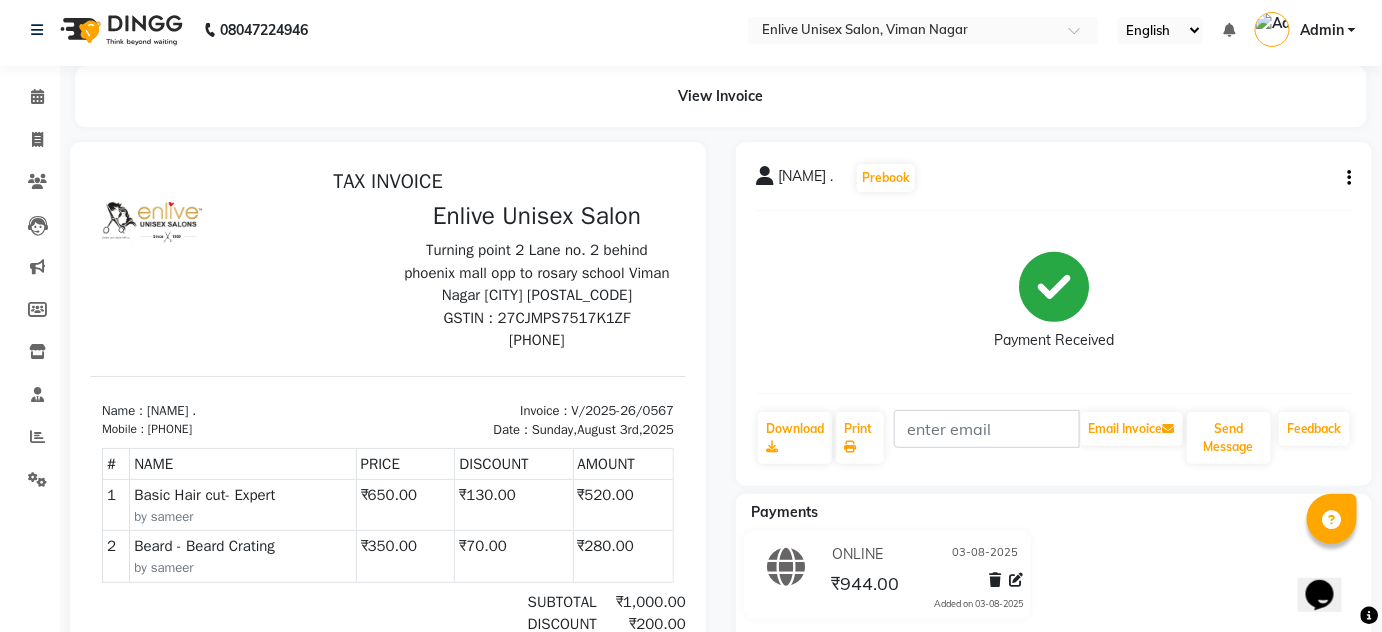 scroll, scrollTop: 0, scrollLeft: 0, axis: both 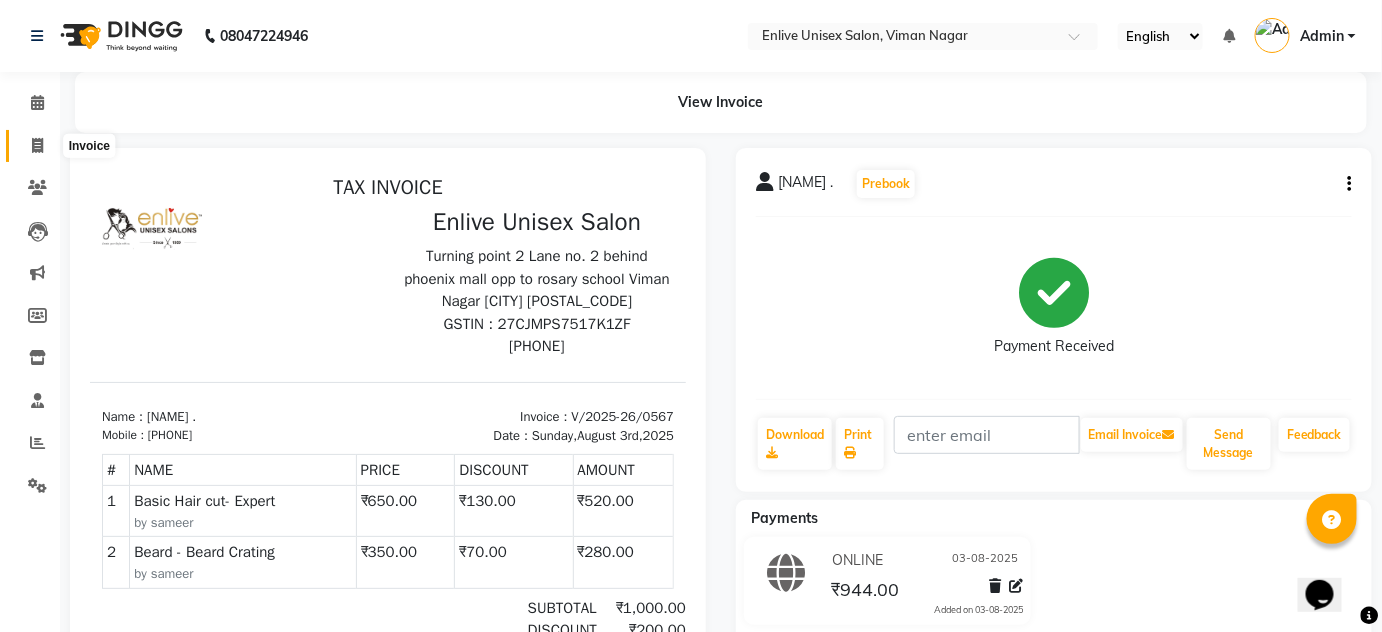 click 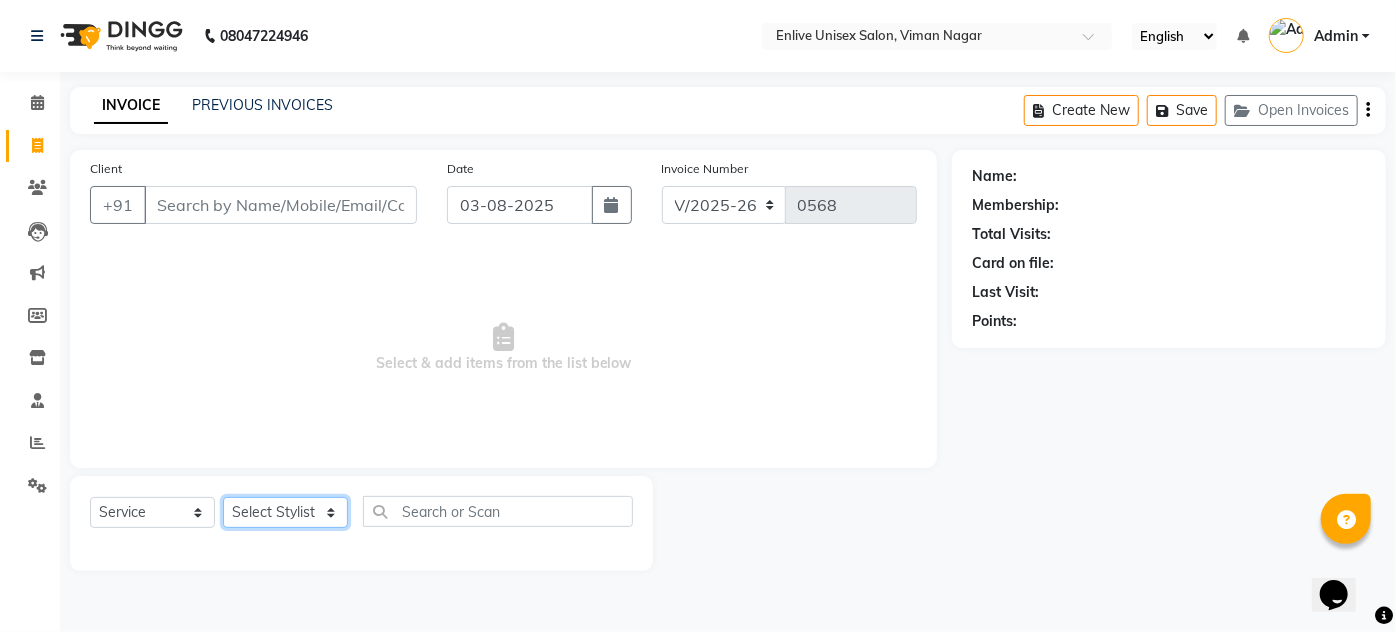 click on "Select Stylist Amin Shaikh Arti lohar Jyoti Namrata Nitin Sir Roshani sameer Shubhangi Vikas Yasmeen" 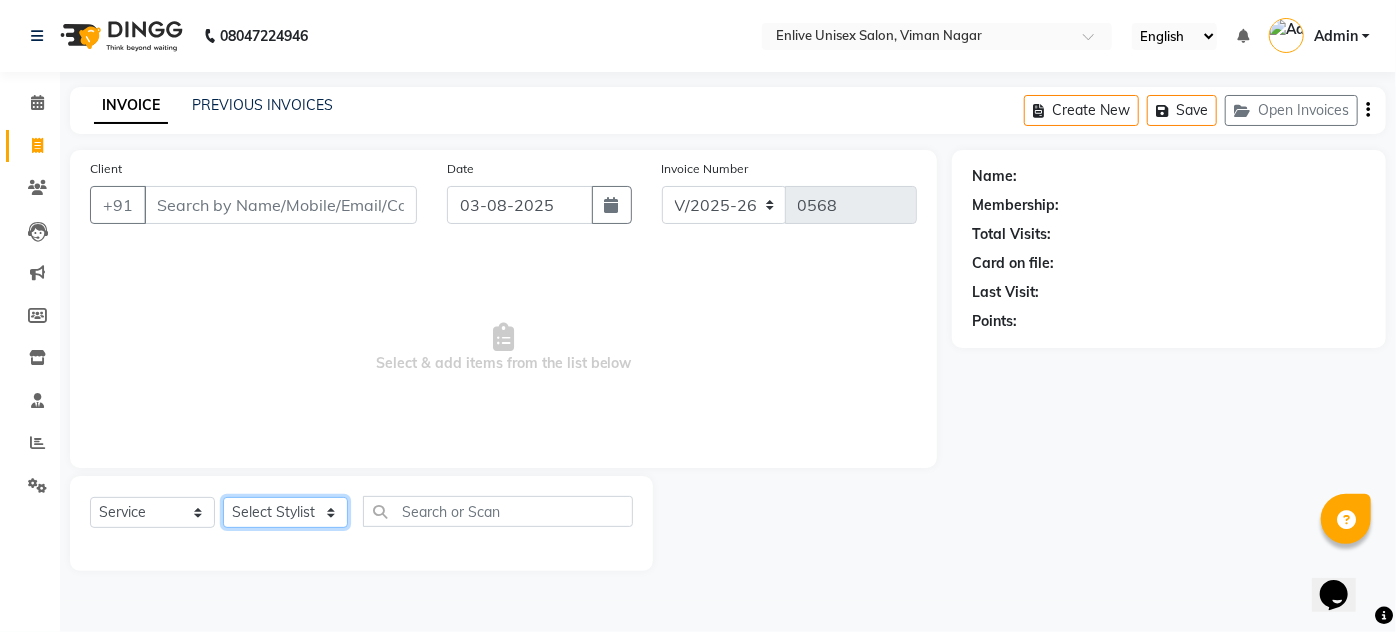 select on "26241" 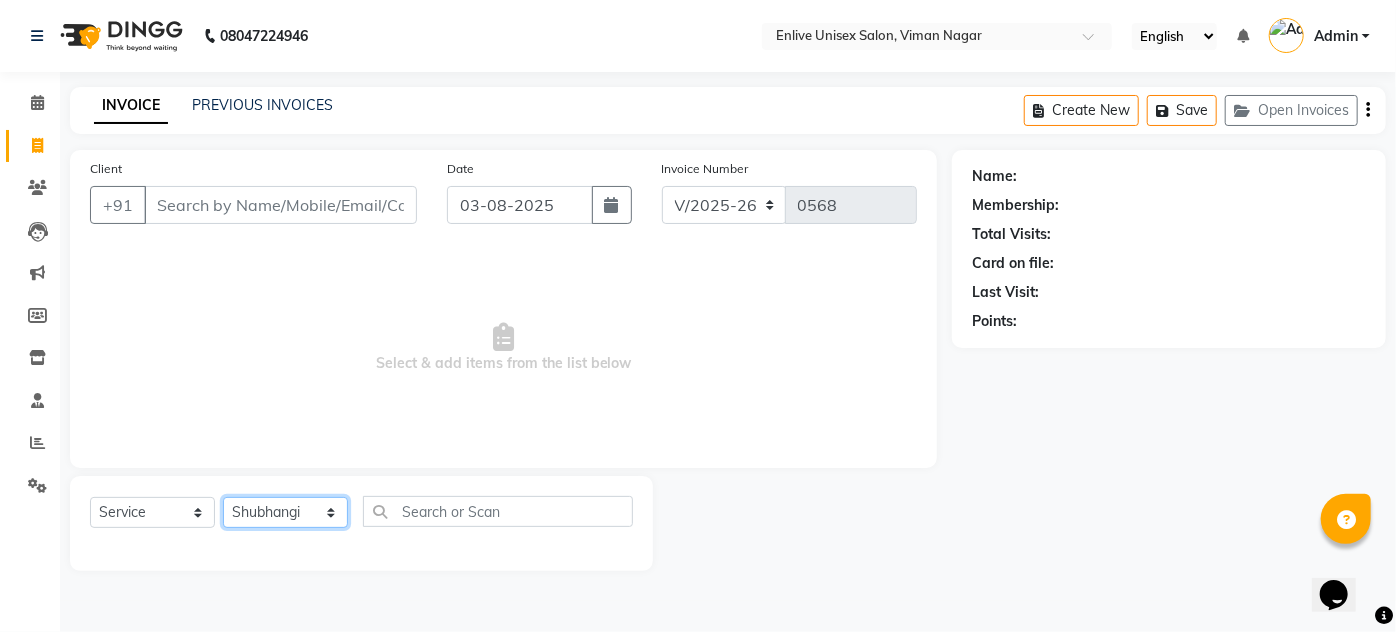 click on "Select Stylist Amin Shaikh Arti lohar Jyoti Namrata Nitin Sir Roshani sameer Shubhangi Vikas Yasmeen" 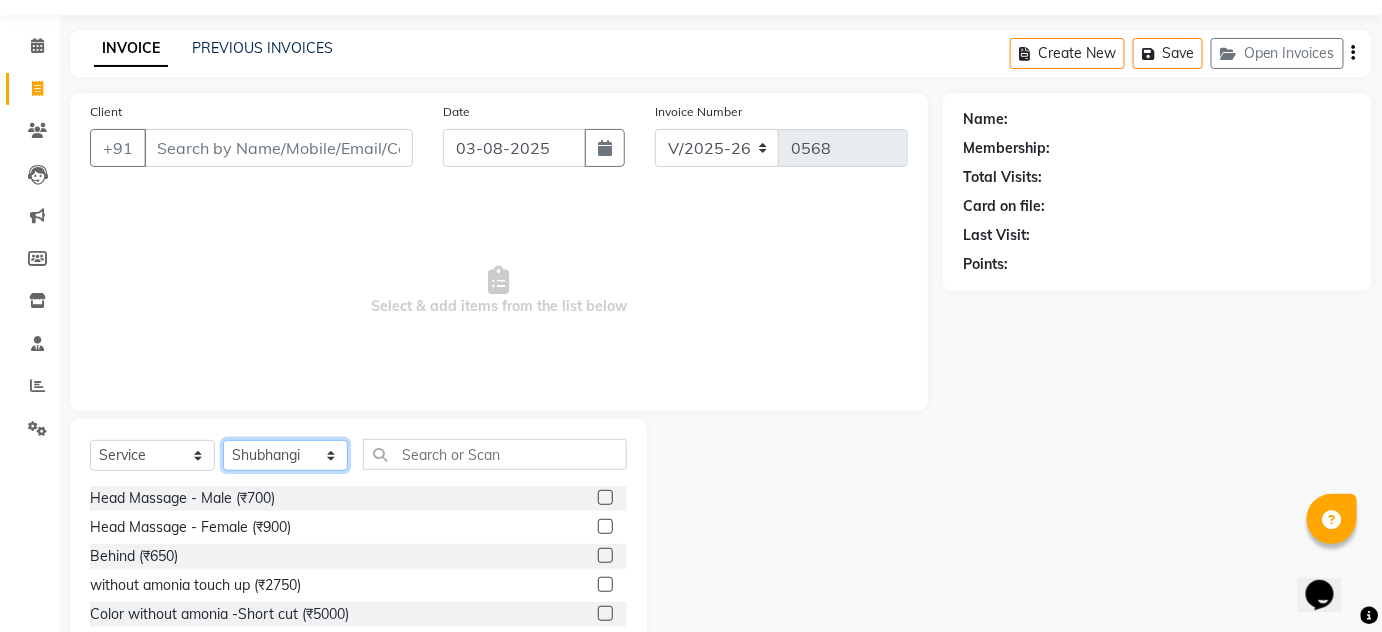 scroll, scrollTop: 168, scrollLeft: 0, axis: vertical 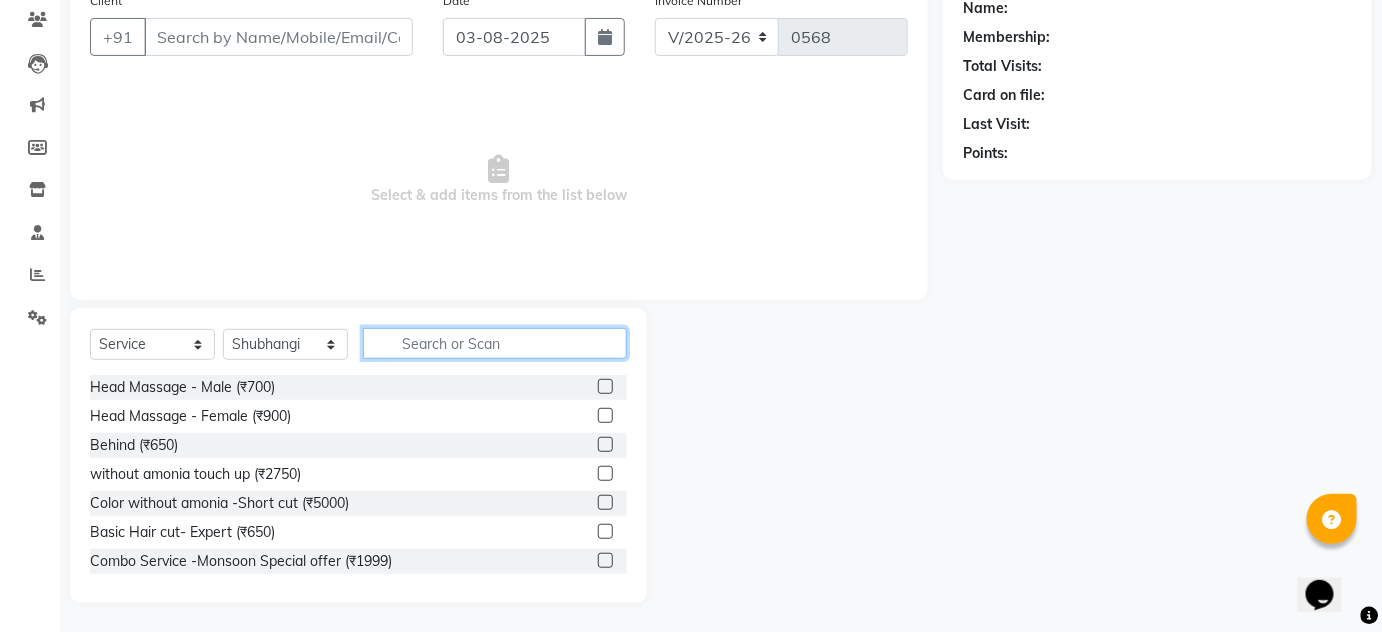 click 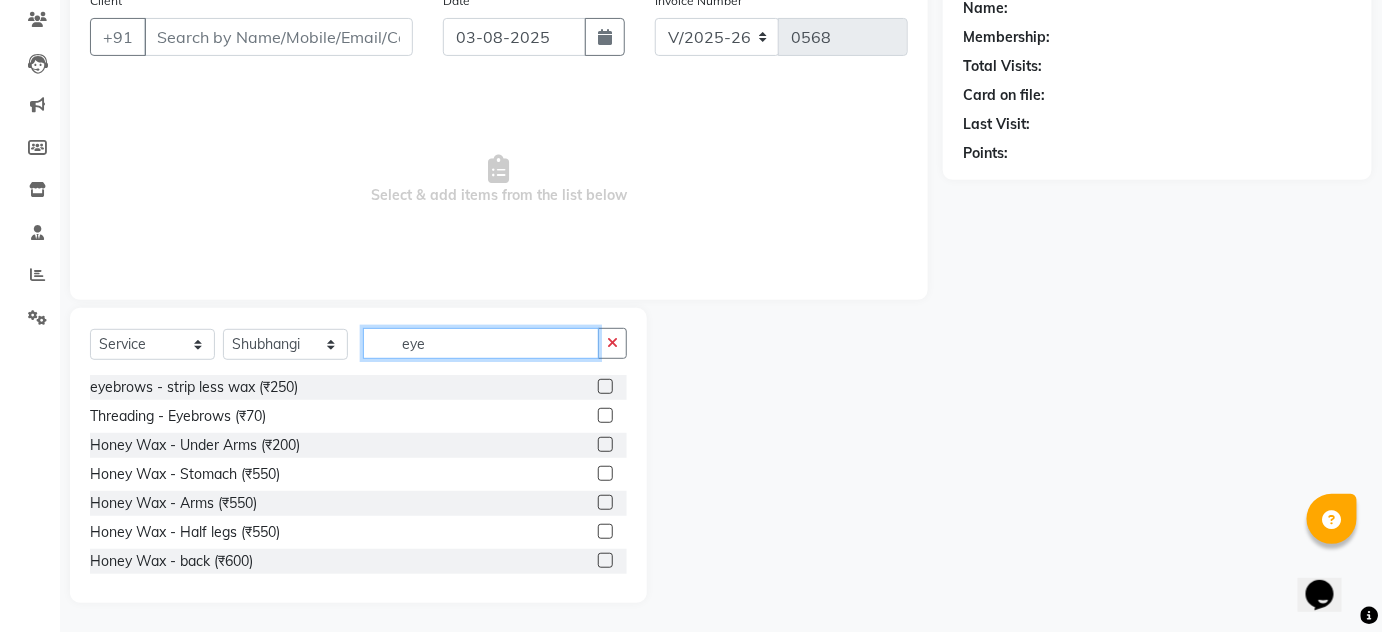 scroll, scrollTop: 26, scrollLeft: 0, axis: vertical 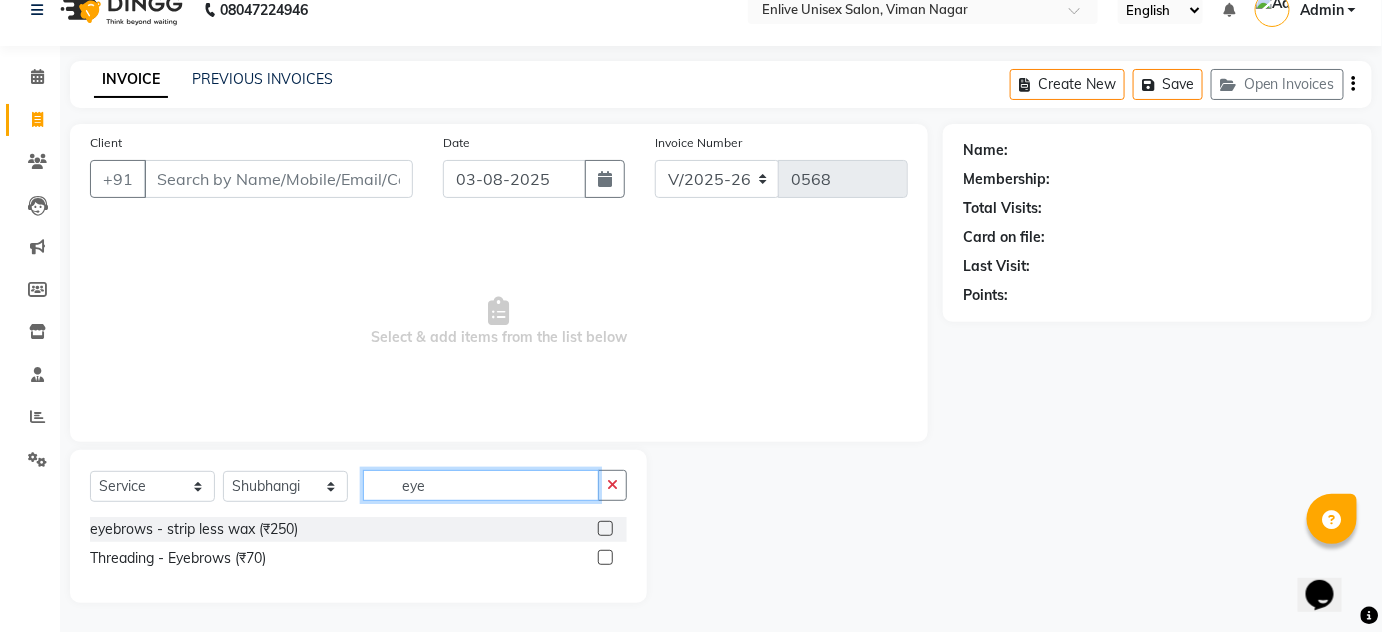 type on "eye" 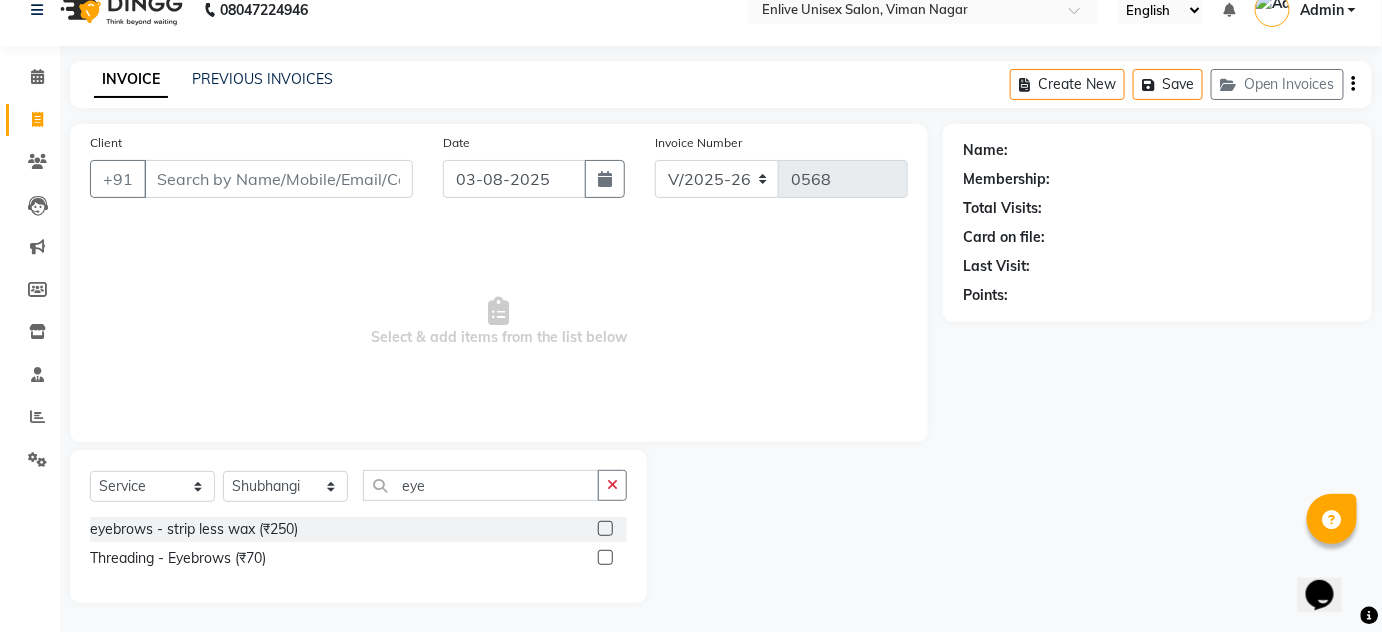 click 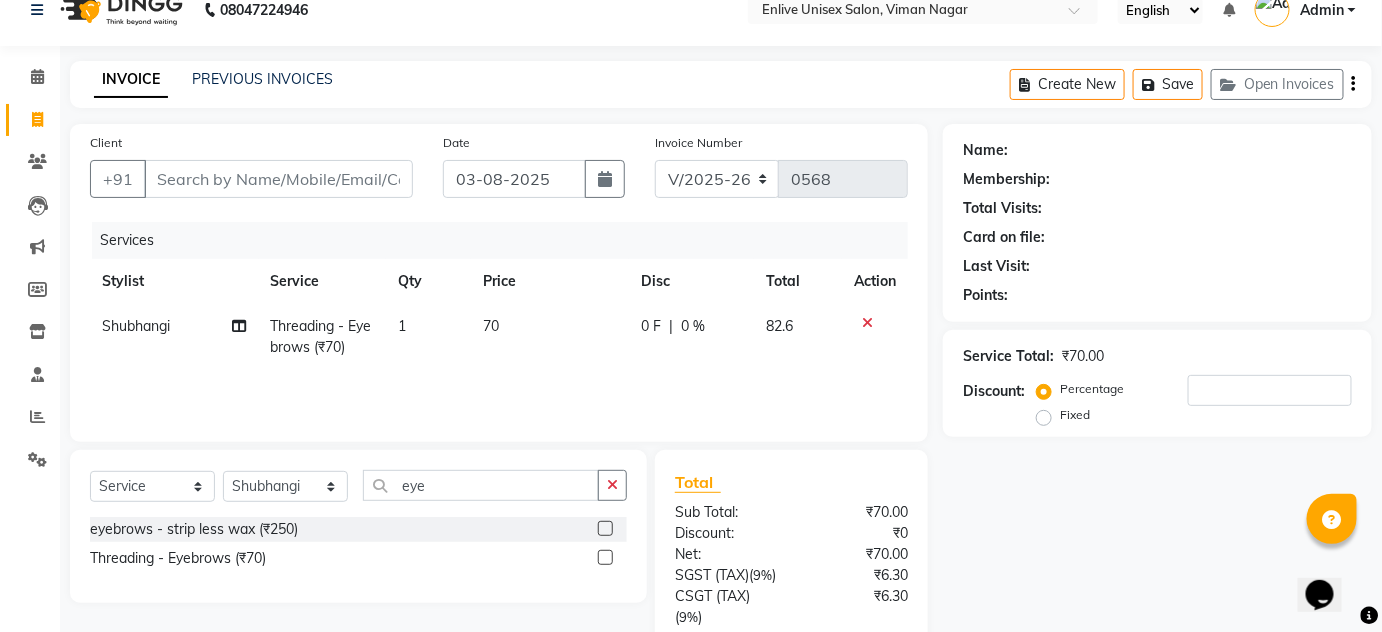 click 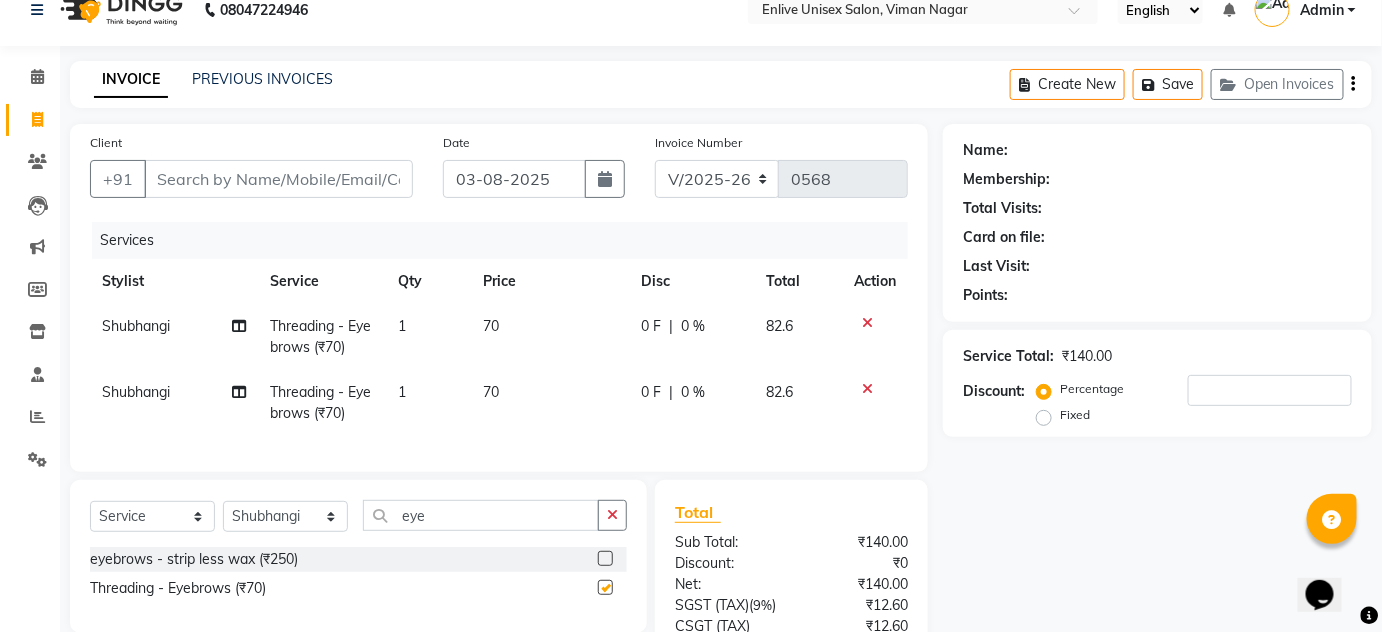 checkbox on "false" 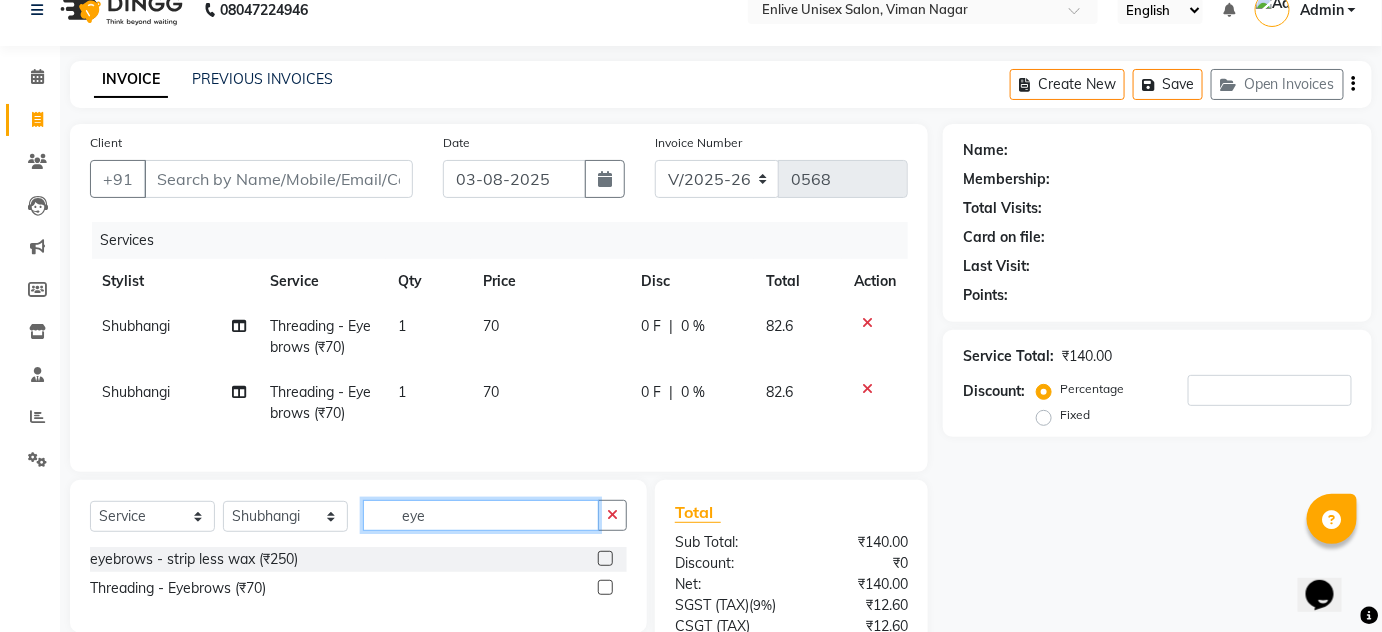 click on "eye" 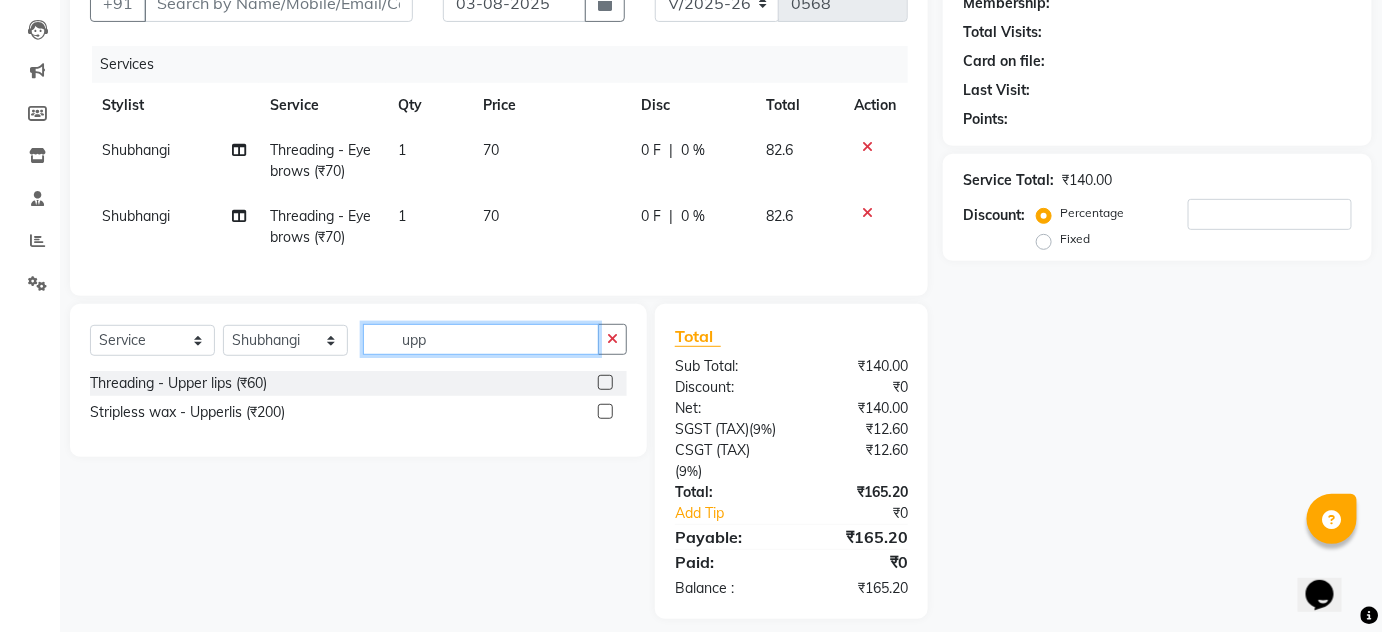 scroll, scrollTop: 208, scrollLeft: 0, axis: vertical 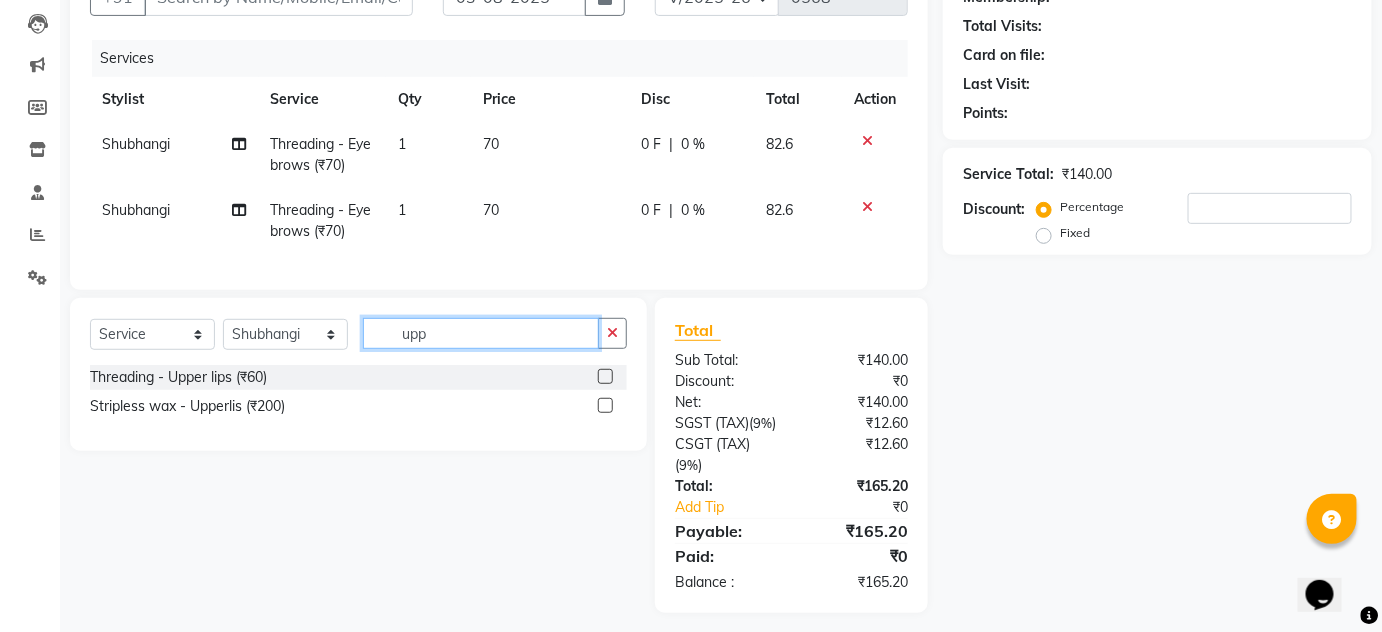 type on "upp" 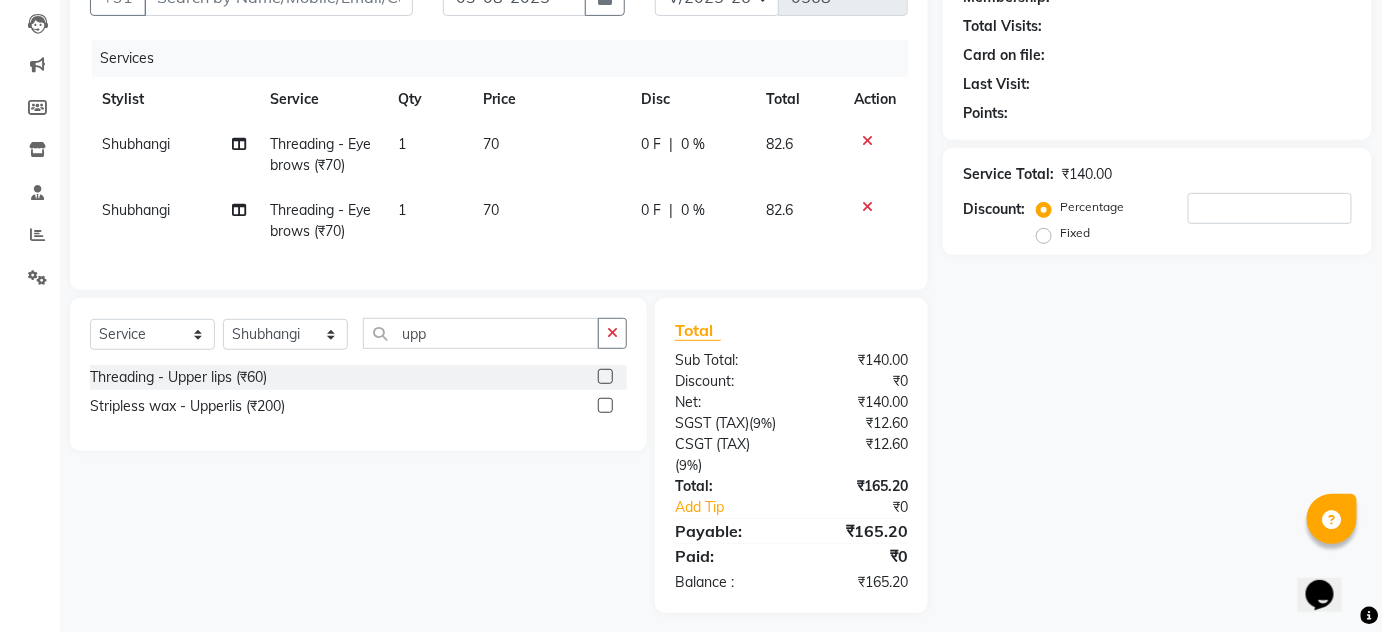 click 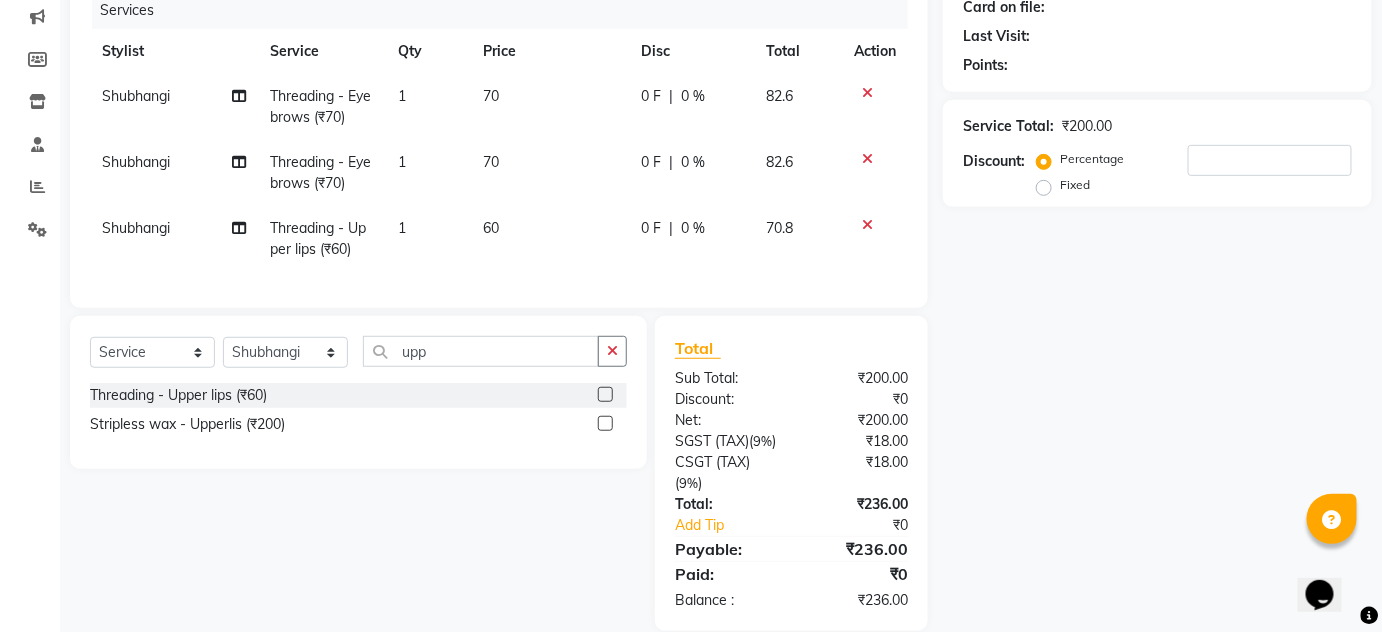 scroll, scrollTop: 299, scrollLeft: 0, axis: vertical 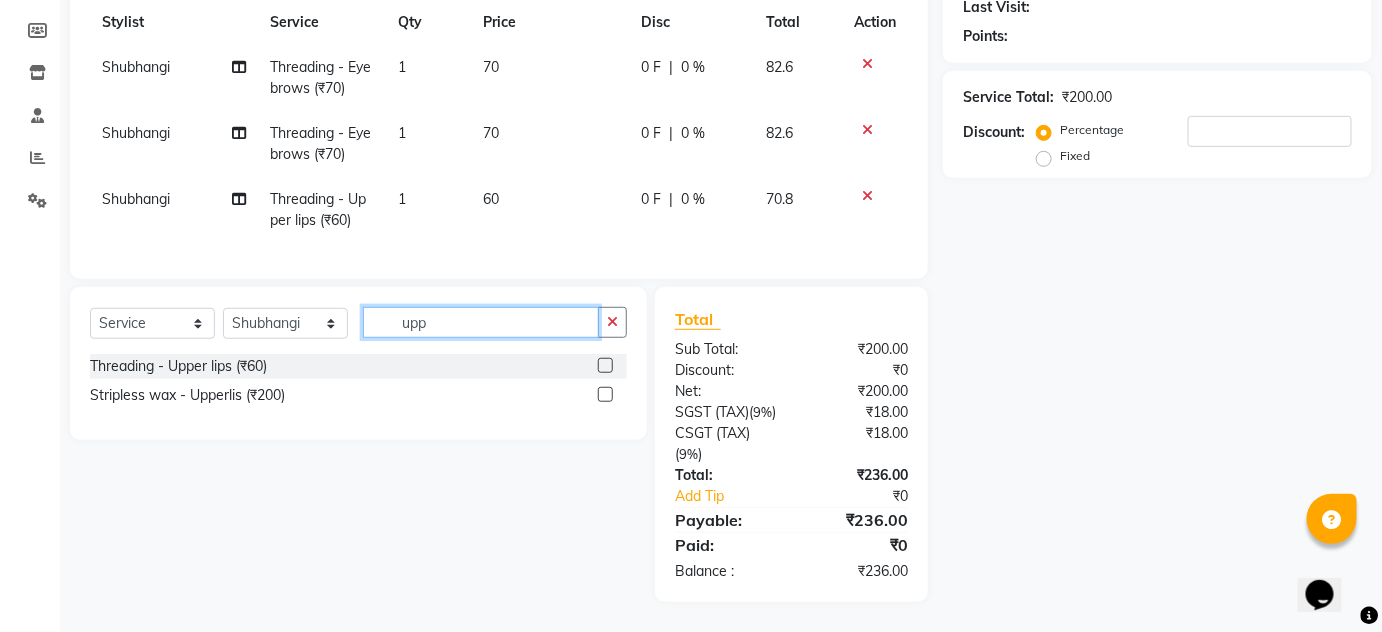 click on "upp" 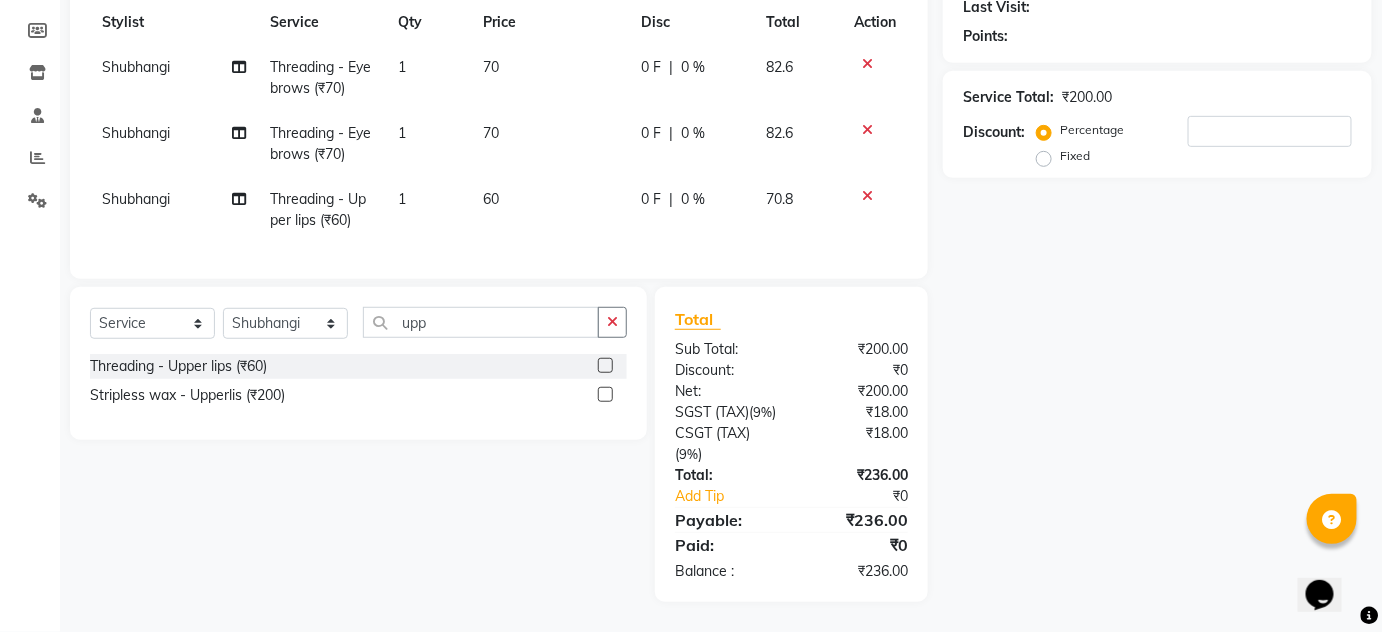 click 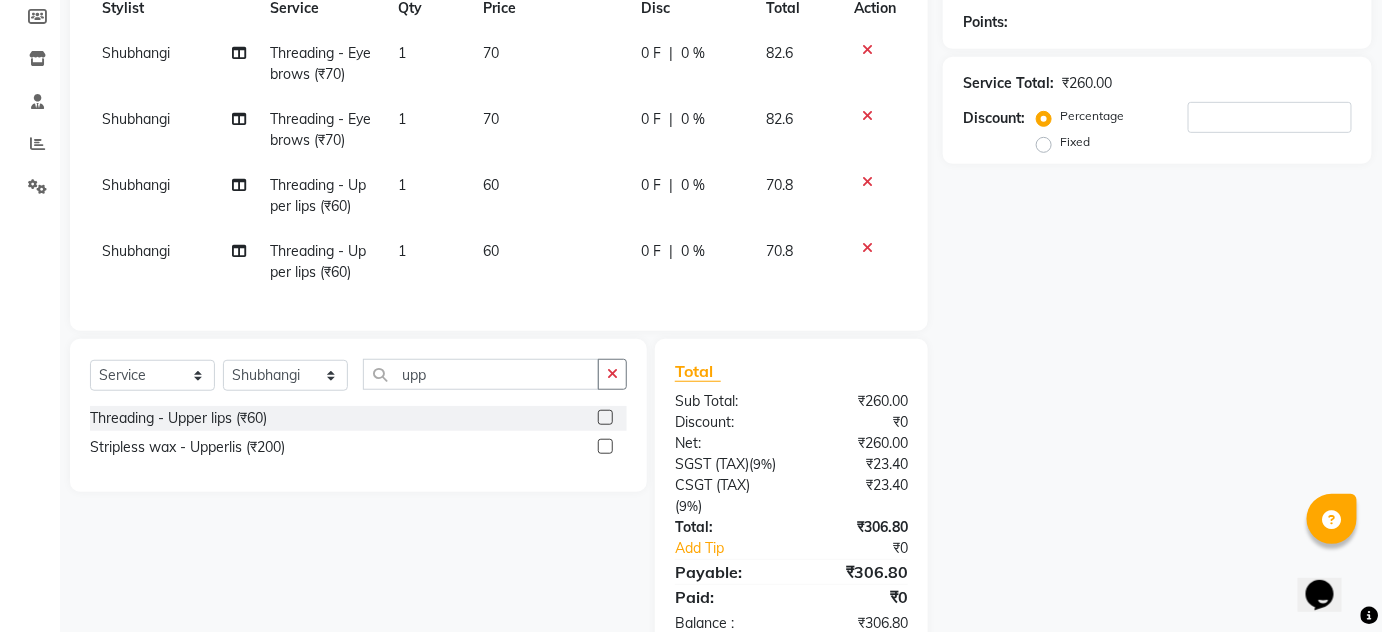 click 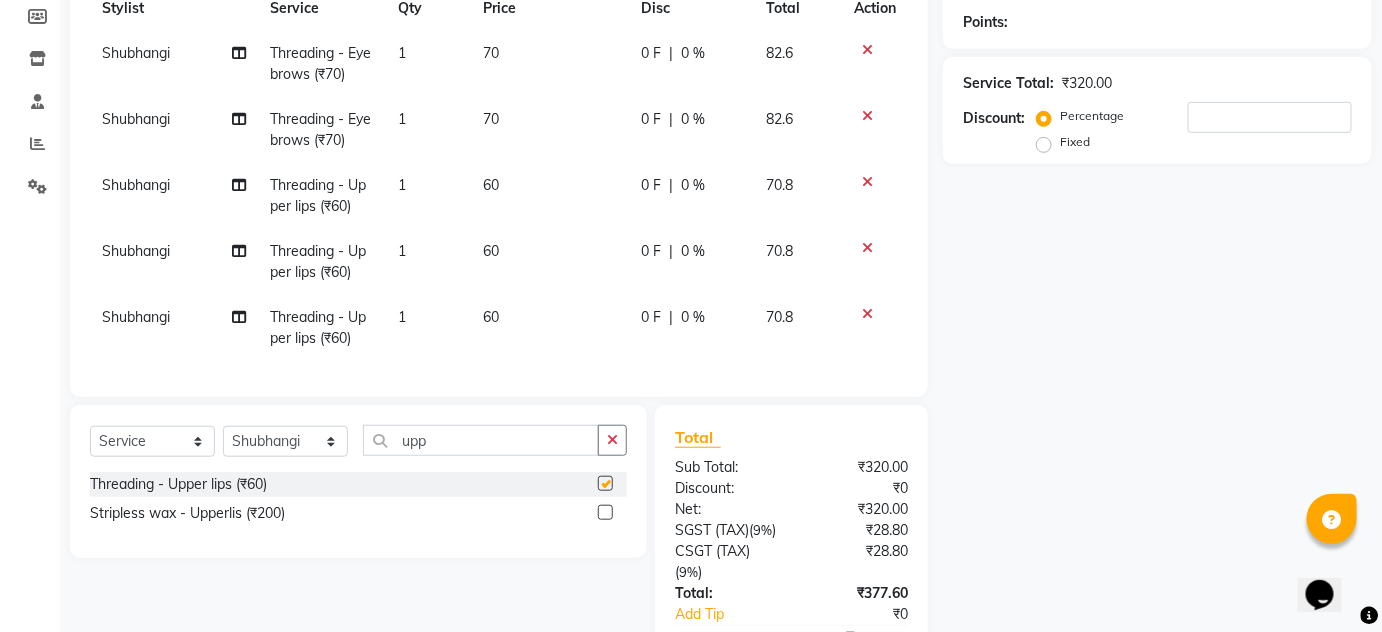 checkbox on "false" 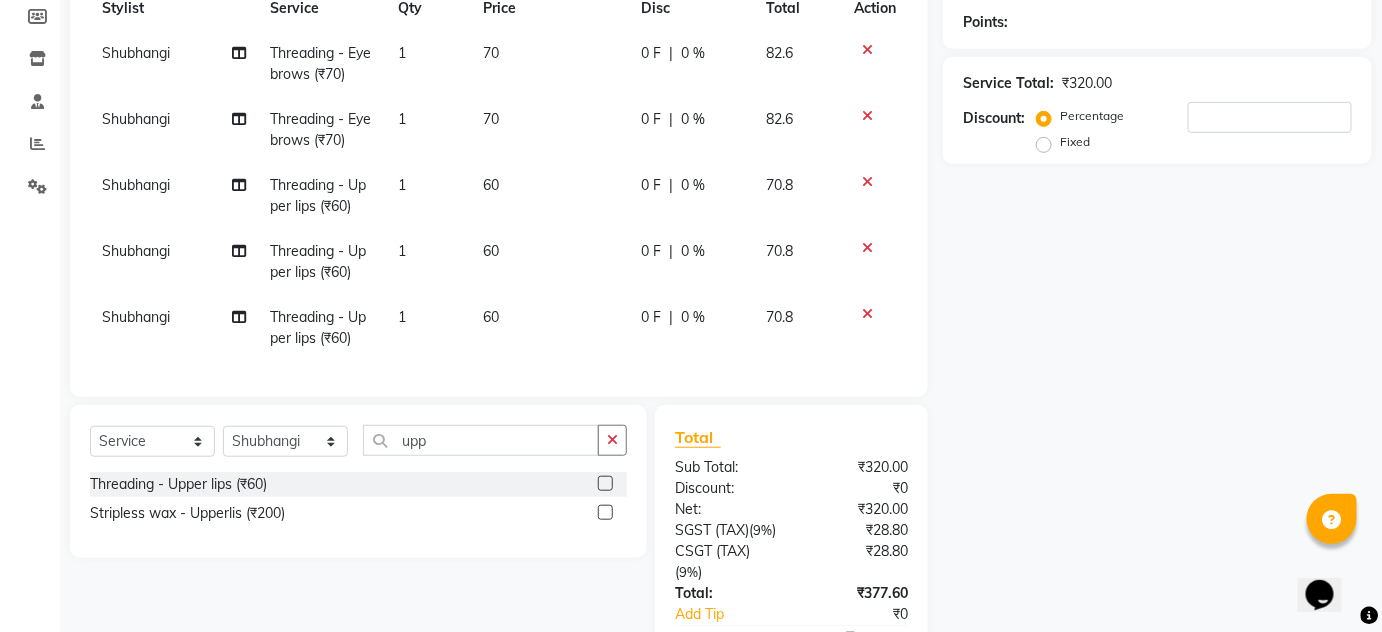 click on "Threading - Upper lips (₹60)" 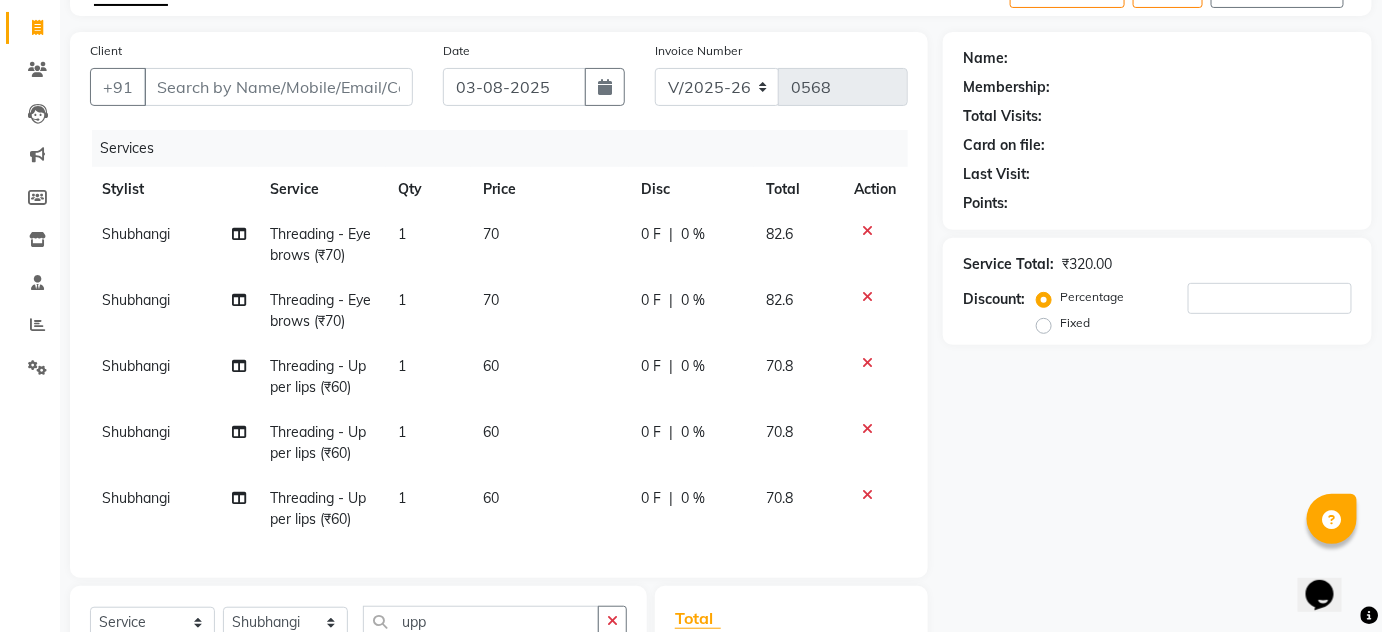 scroll, scrollTop: 117, scrollLeft: 0, axis: vertical 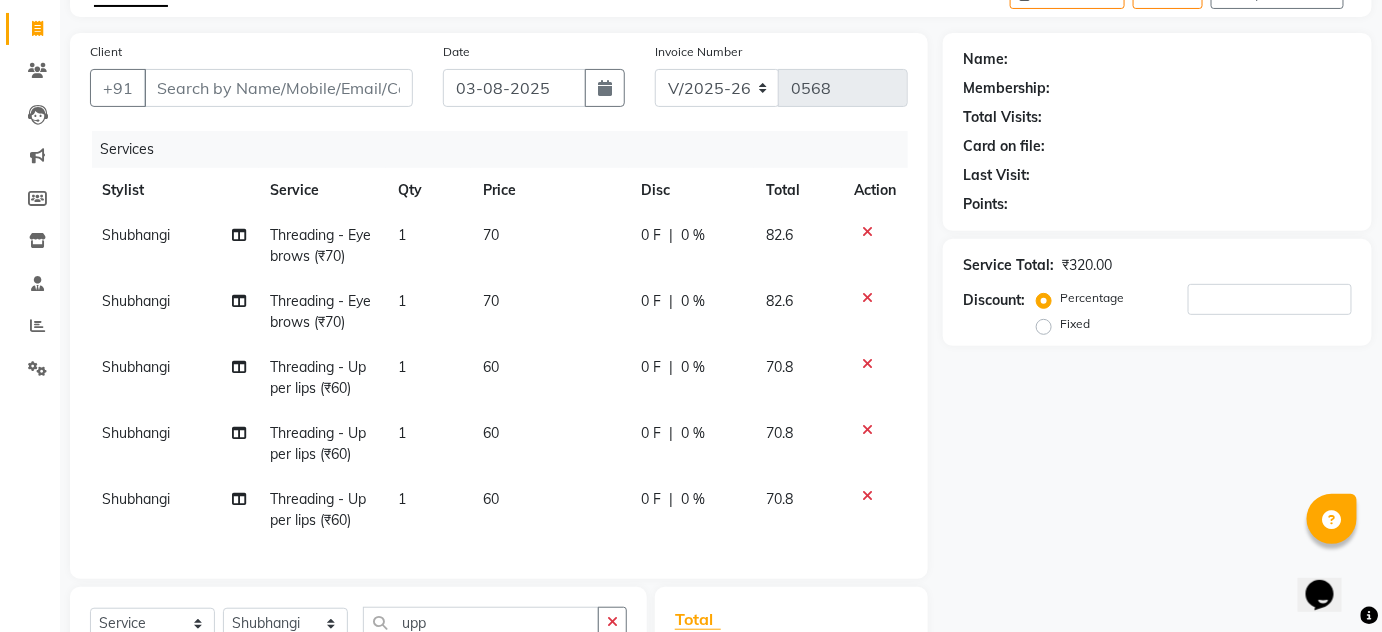 click 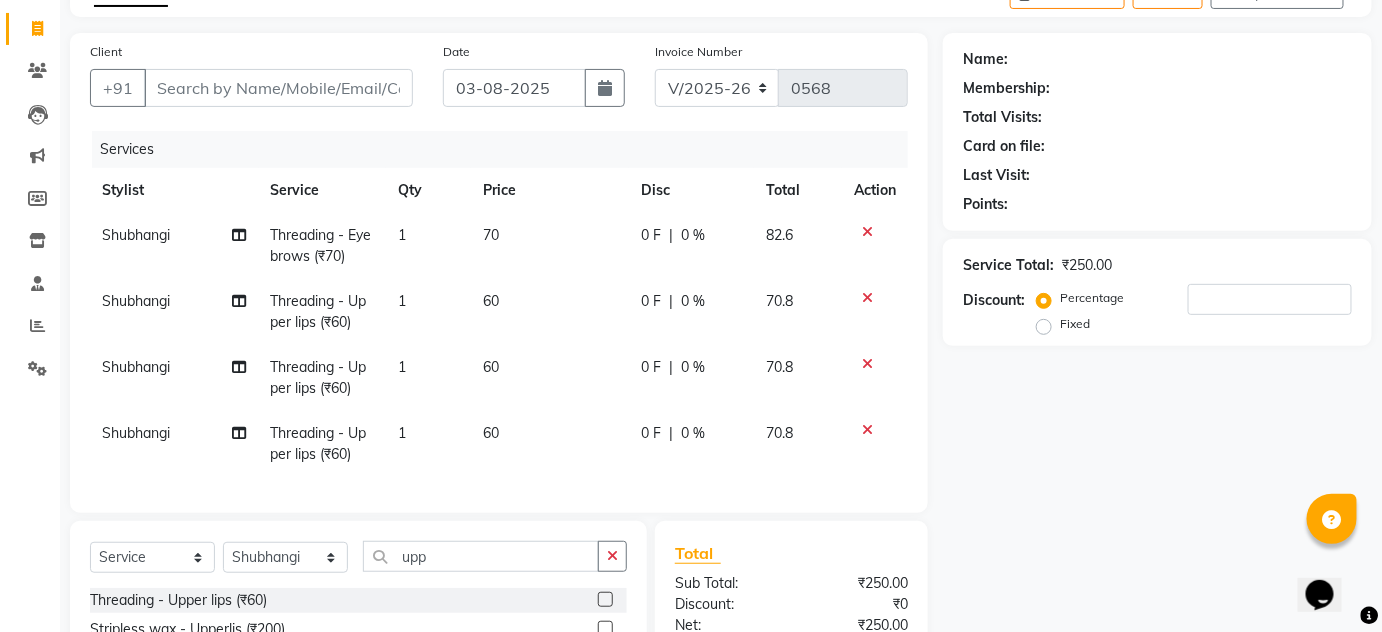 click 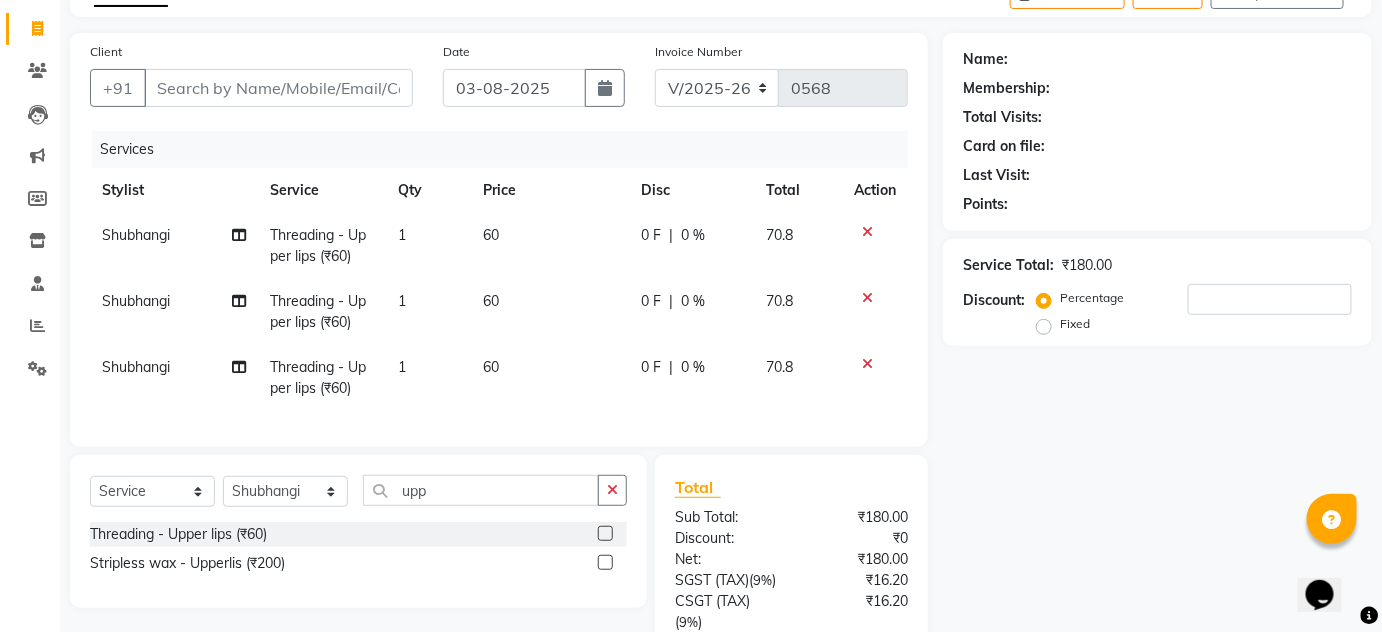 click 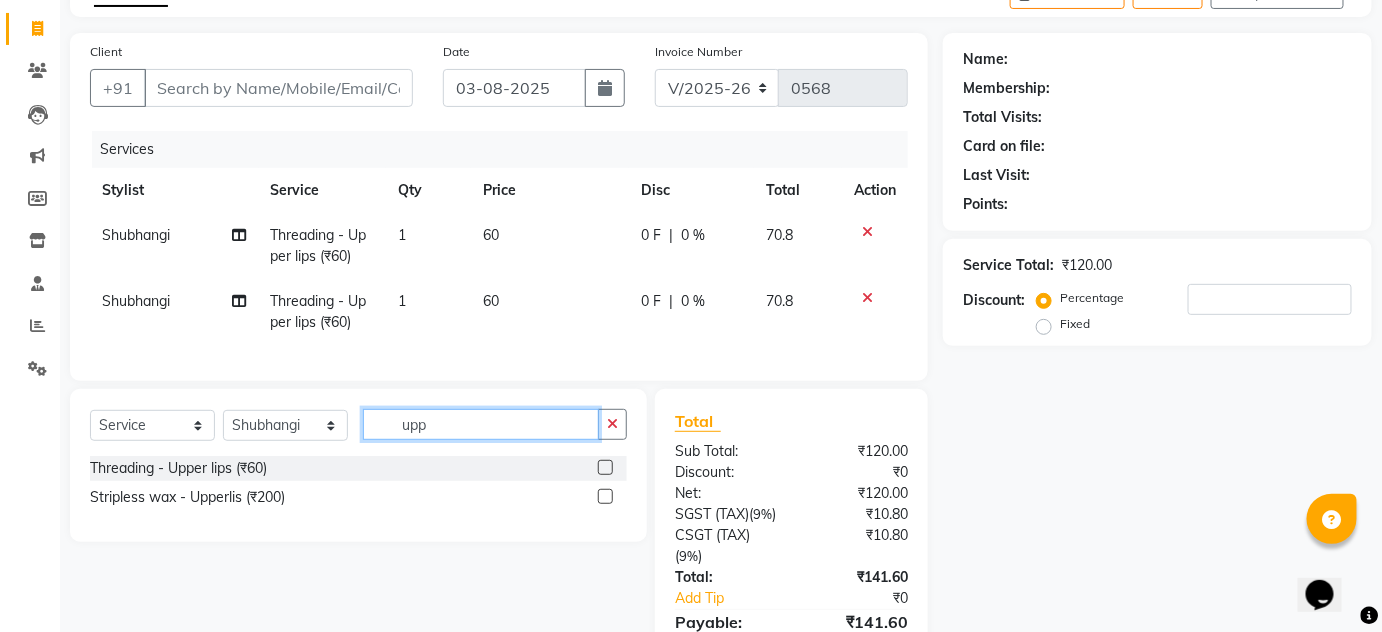 click on "upp" 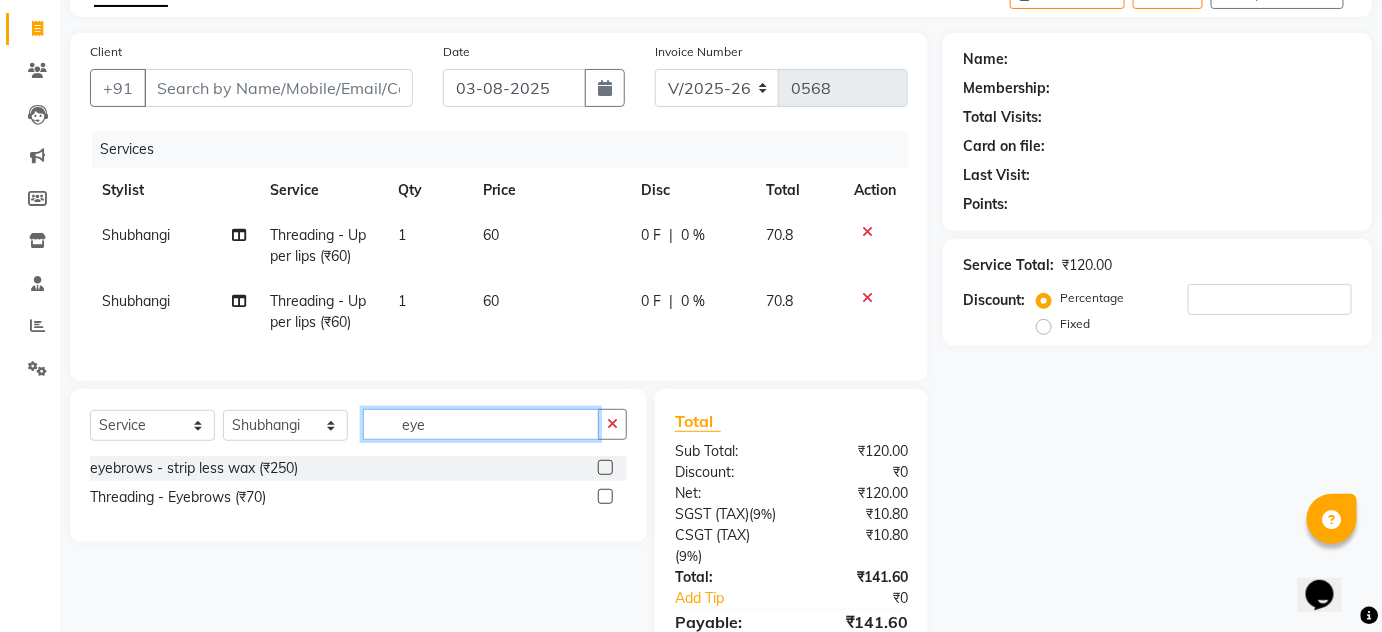 type on "eye" 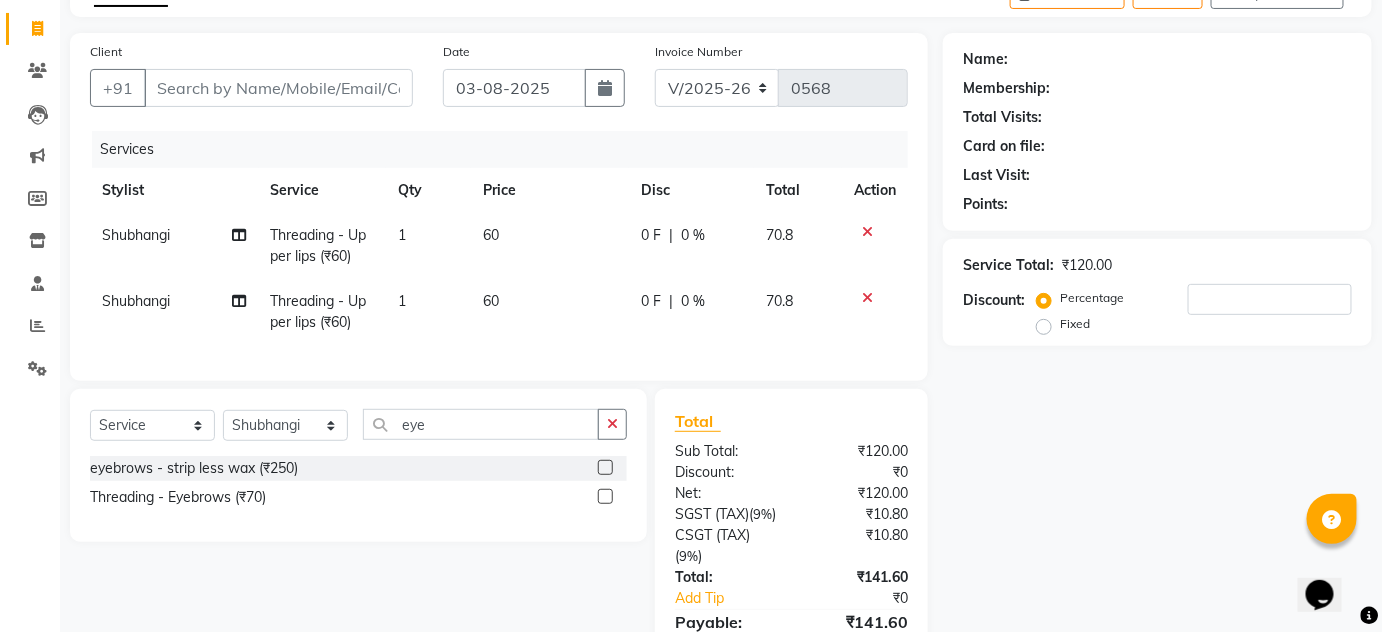 click on "Threading - Eyebrows (₹70)" 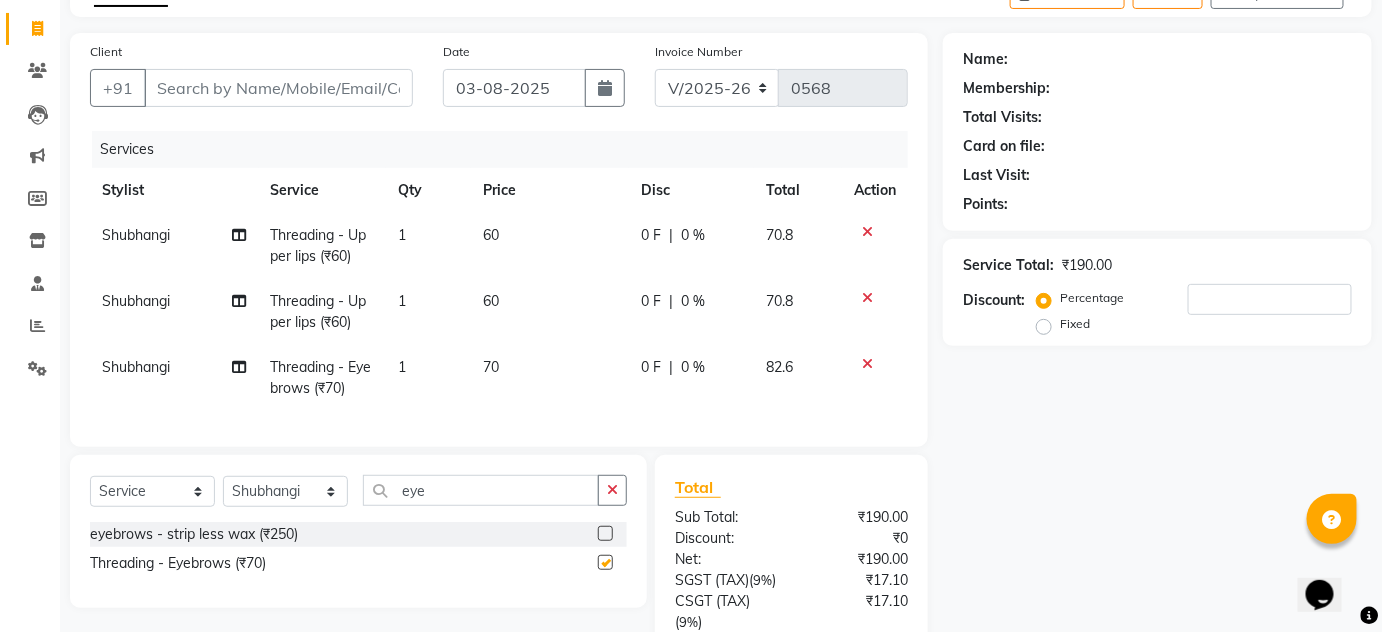 checkbox on "false" 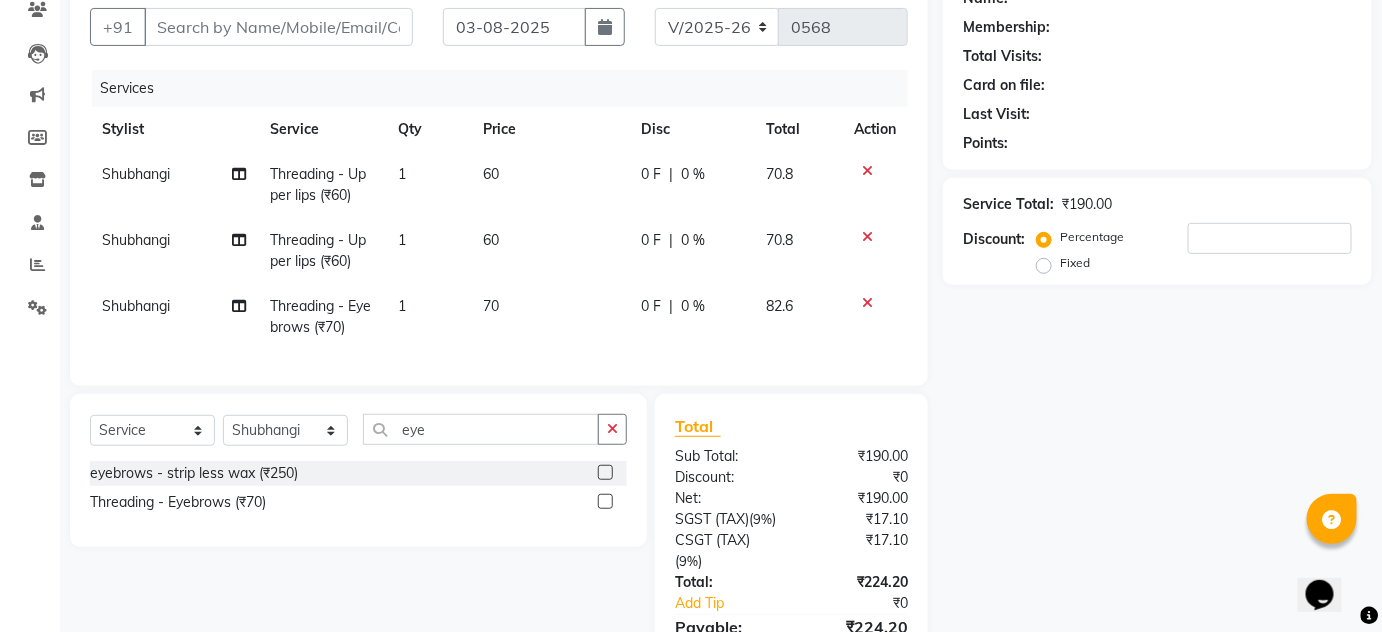 scroll, scrollTop: 208, scrollLeft: 0, axis: vertical 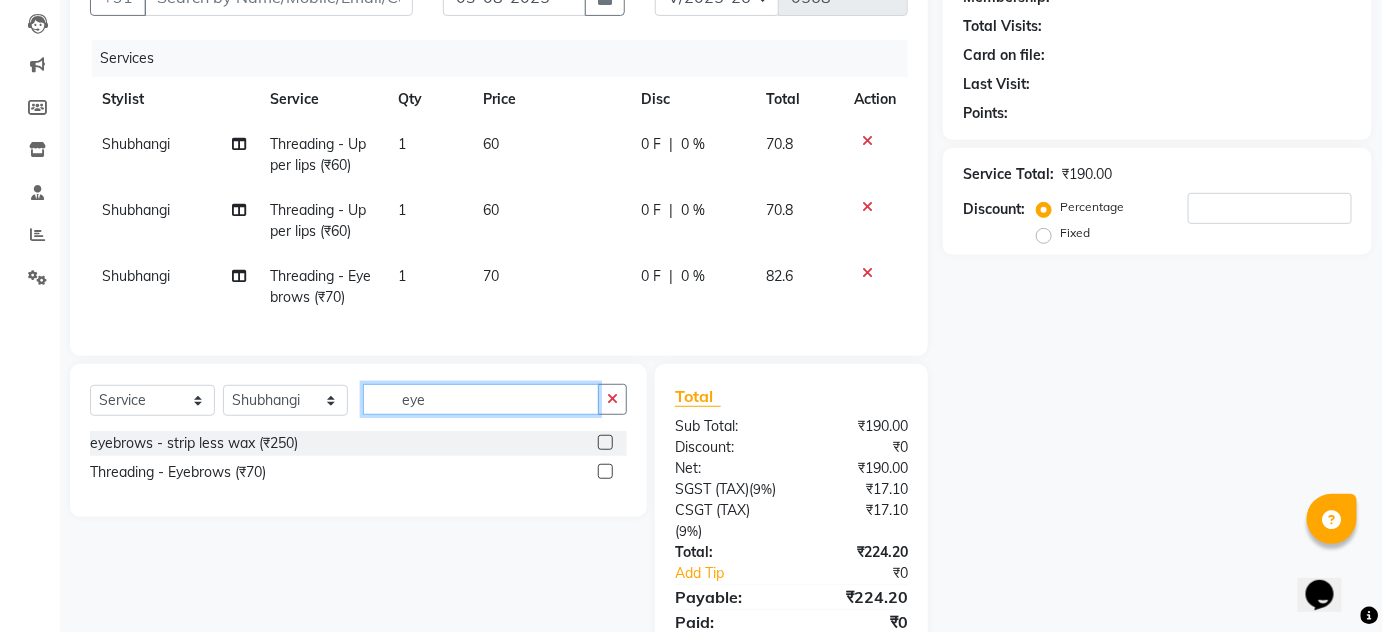 click on "eye" 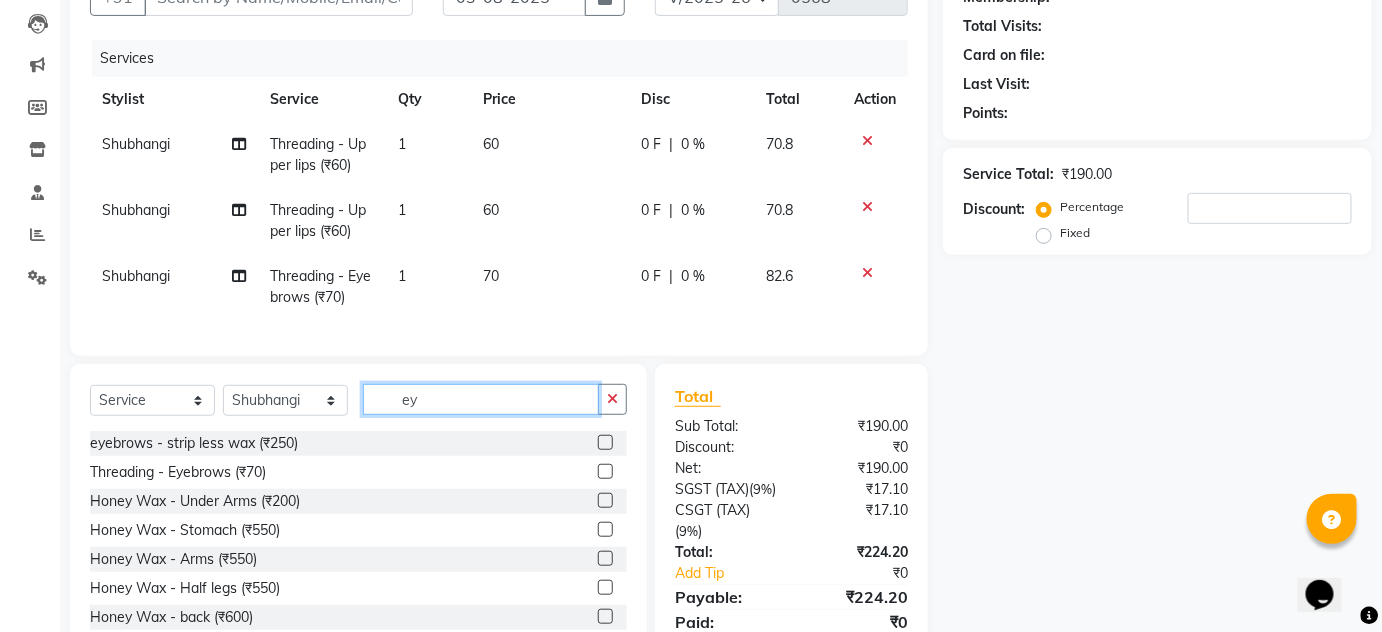 type on "e" 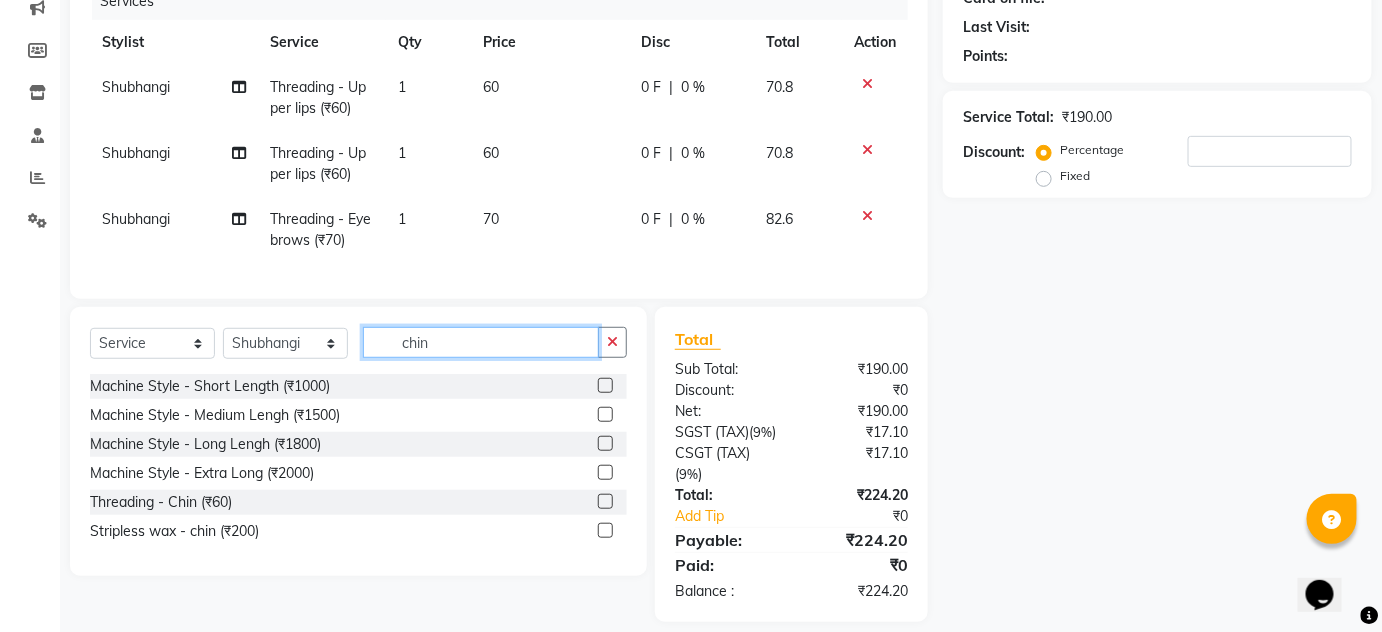 scroll, scrollTop: 319, scrollLeft: 0, axis: vertical 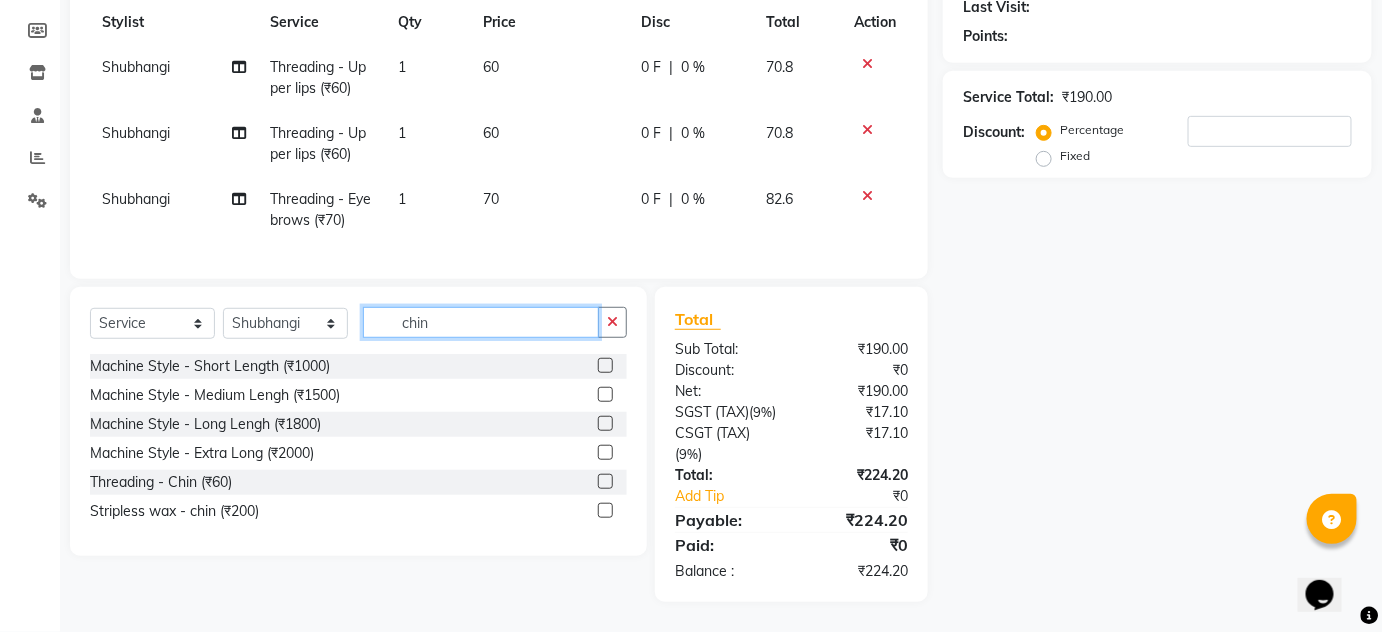 type on "chin" 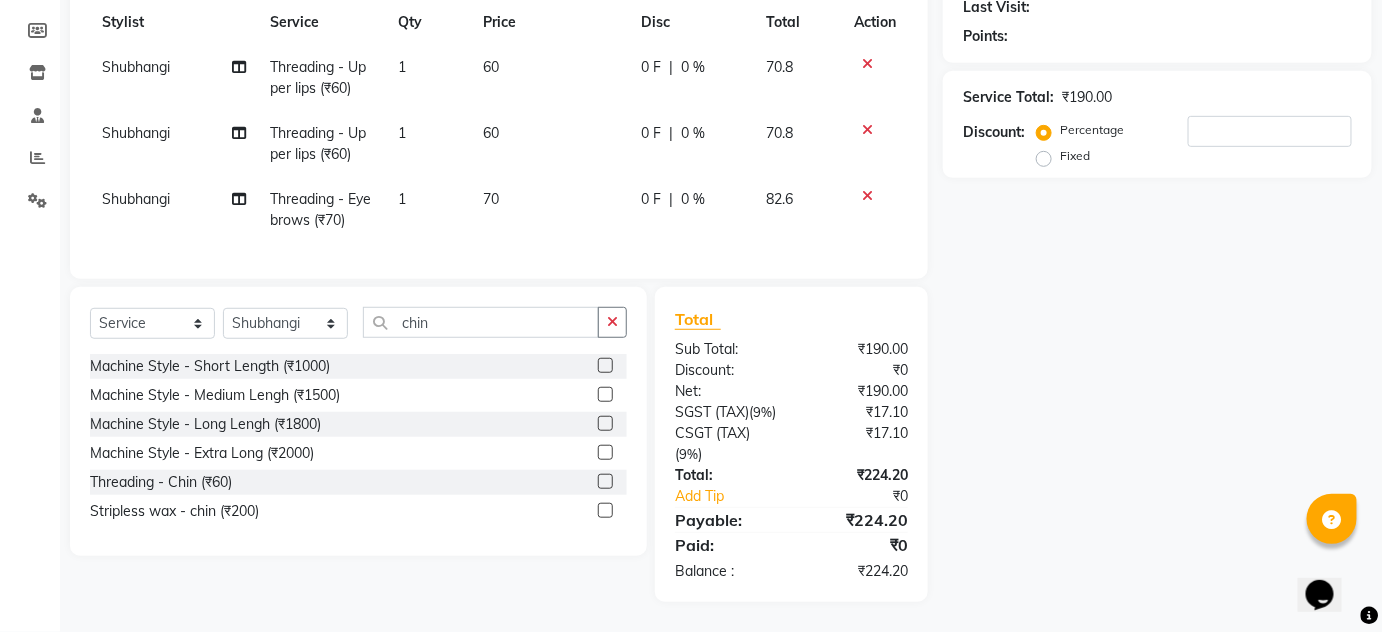 click 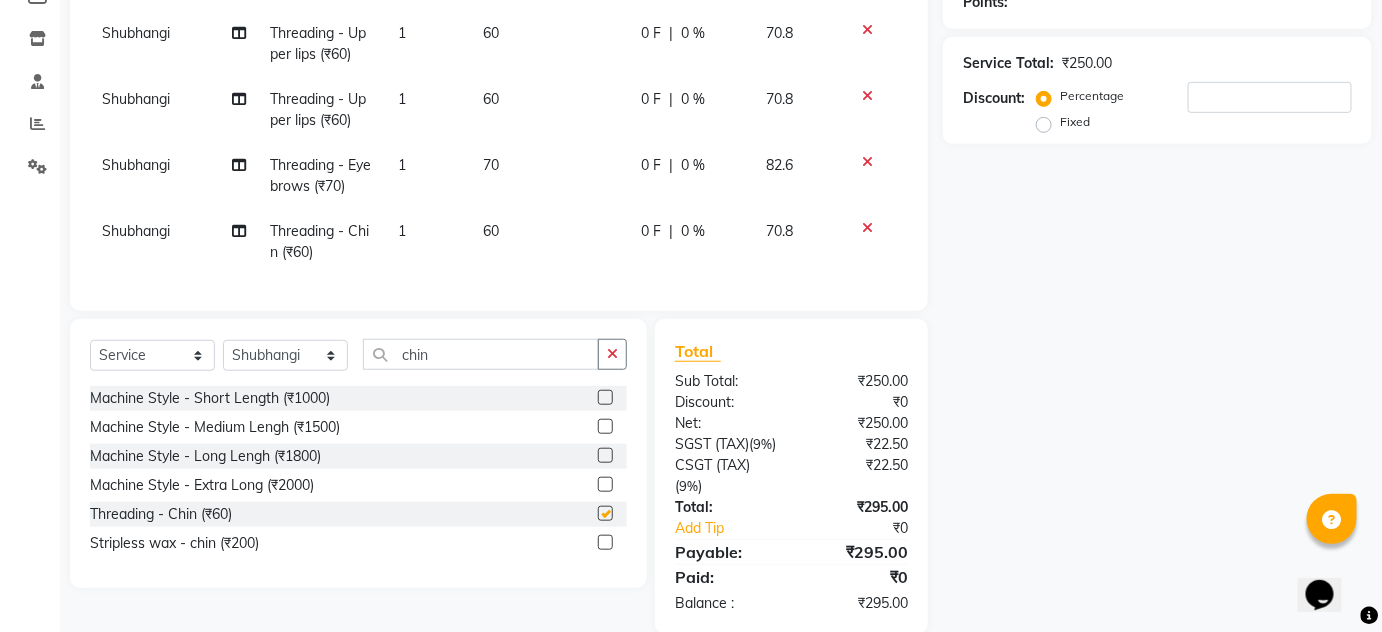checkbox on "false" 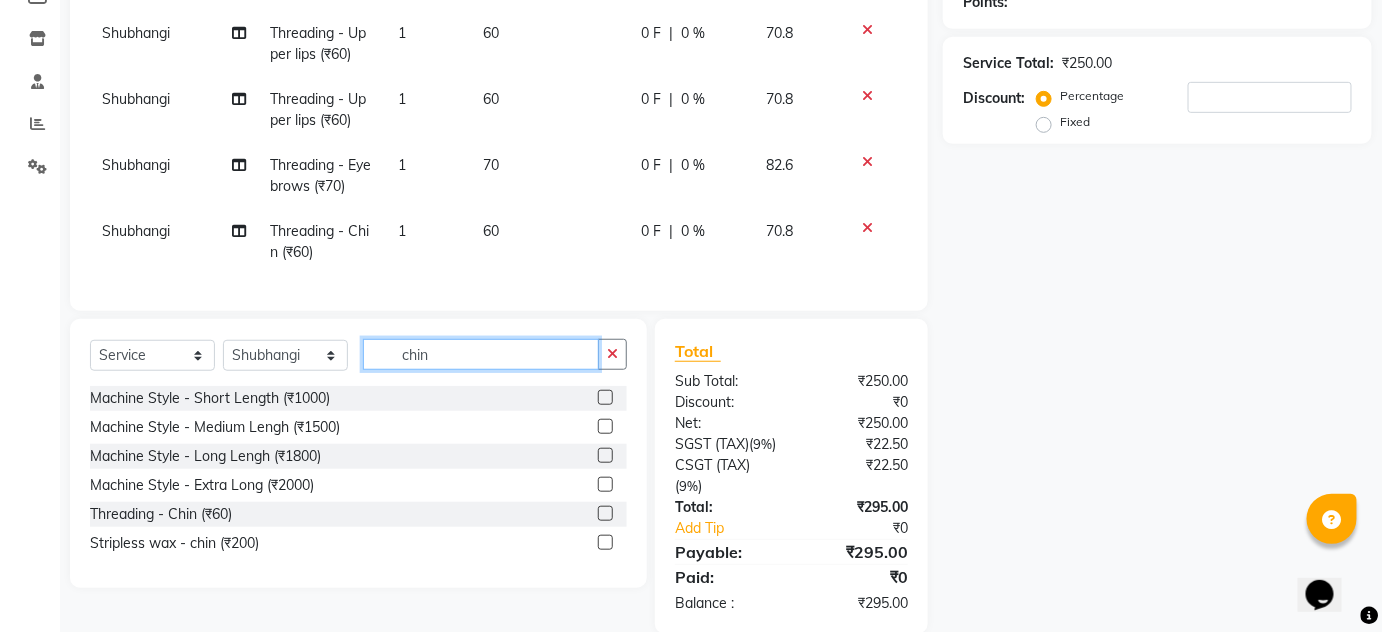 click on "chin" 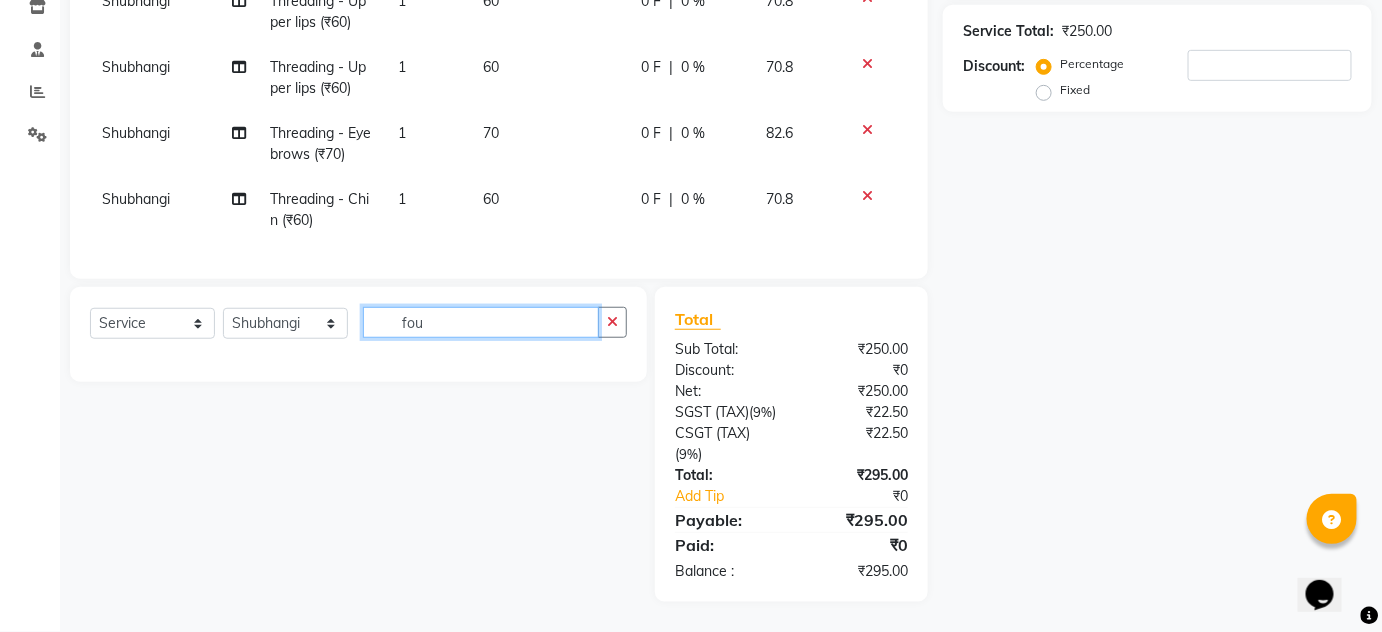 scroll, scrollTop: 384, scrollLeft: 0, axis: vertical 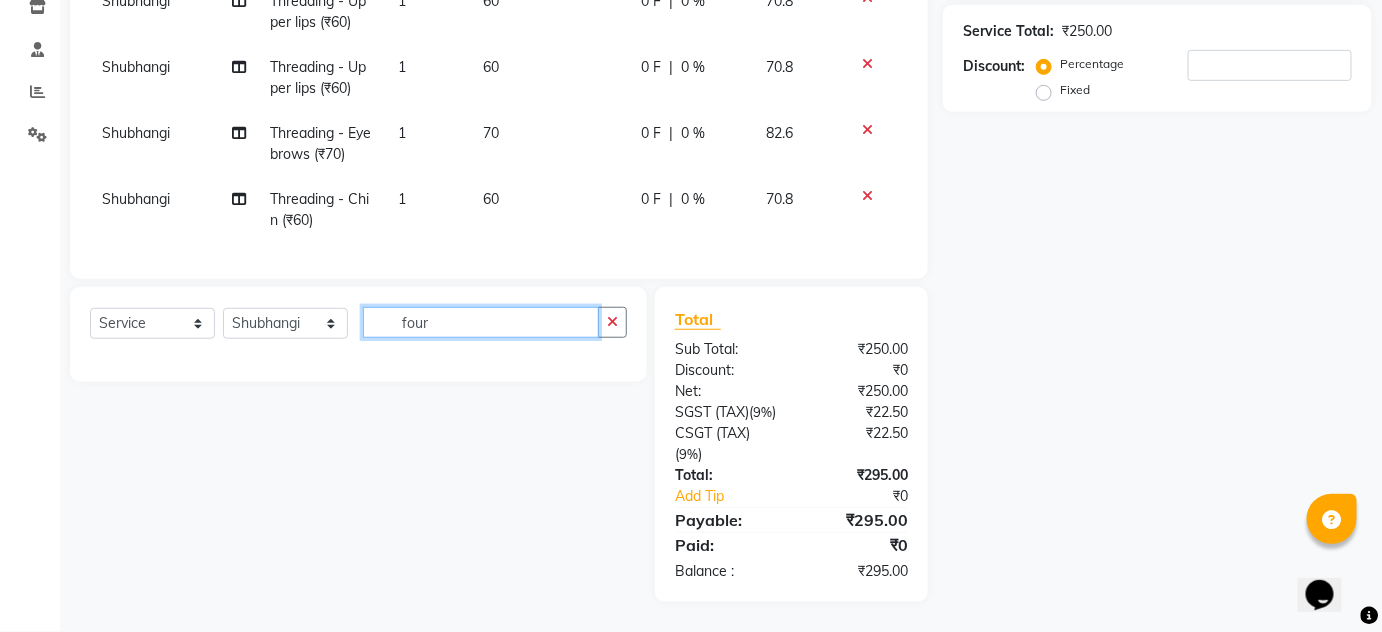 click on "four" 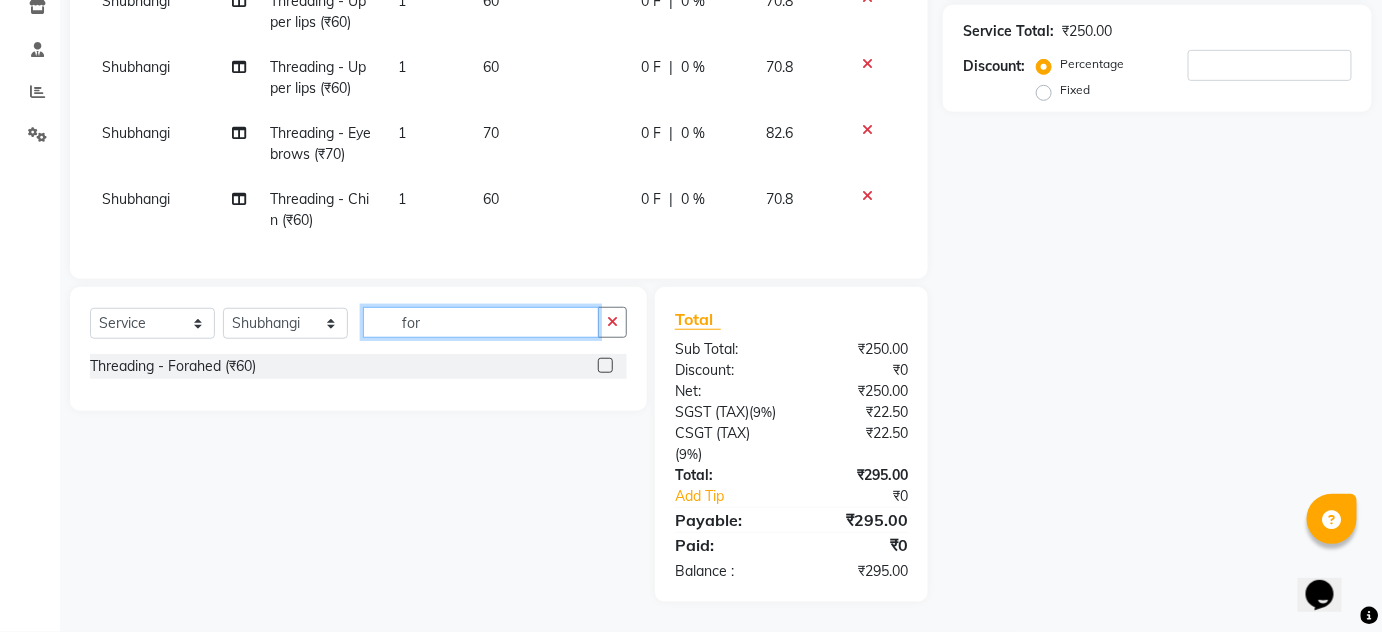 type on "for" 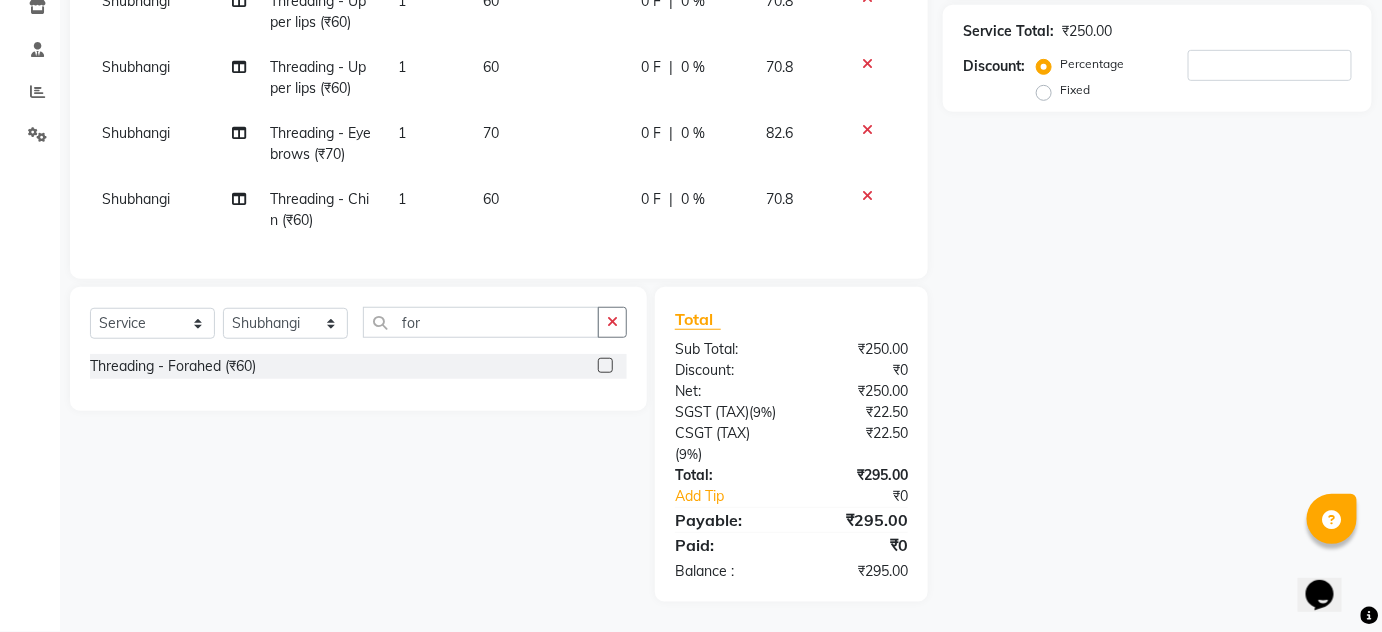 click 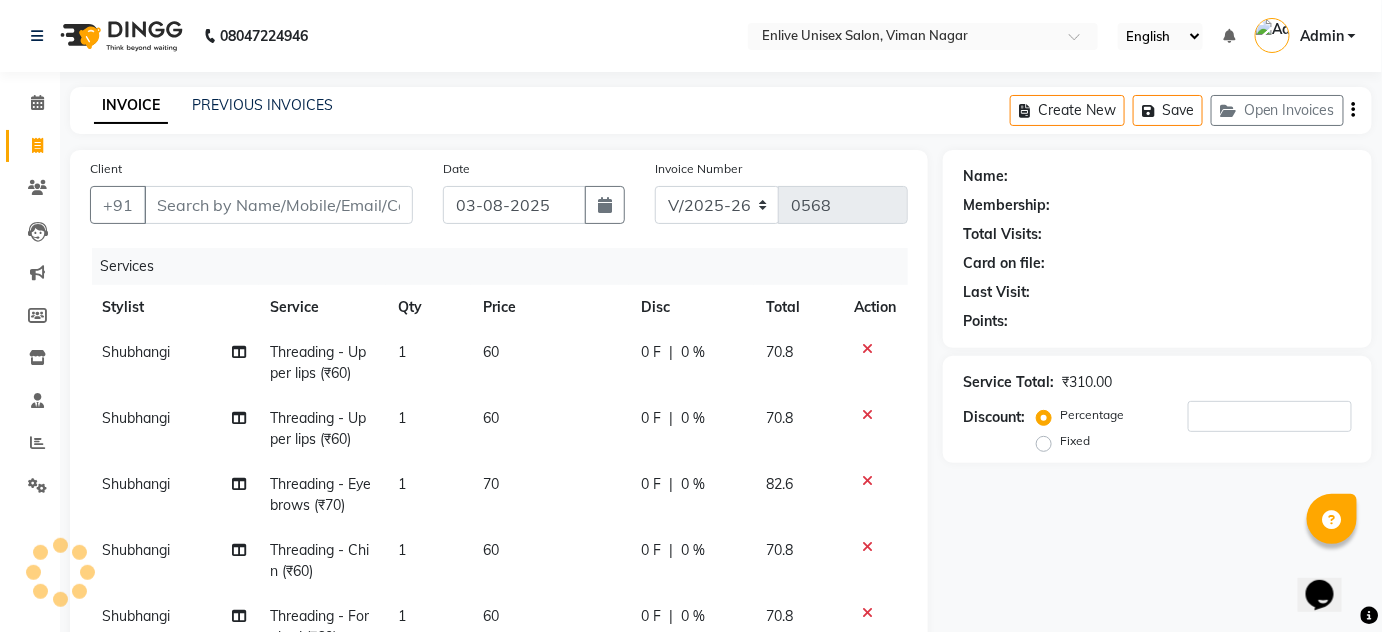 scroll, scrollTop: 450, scrollLeft: 0, axis: vertical 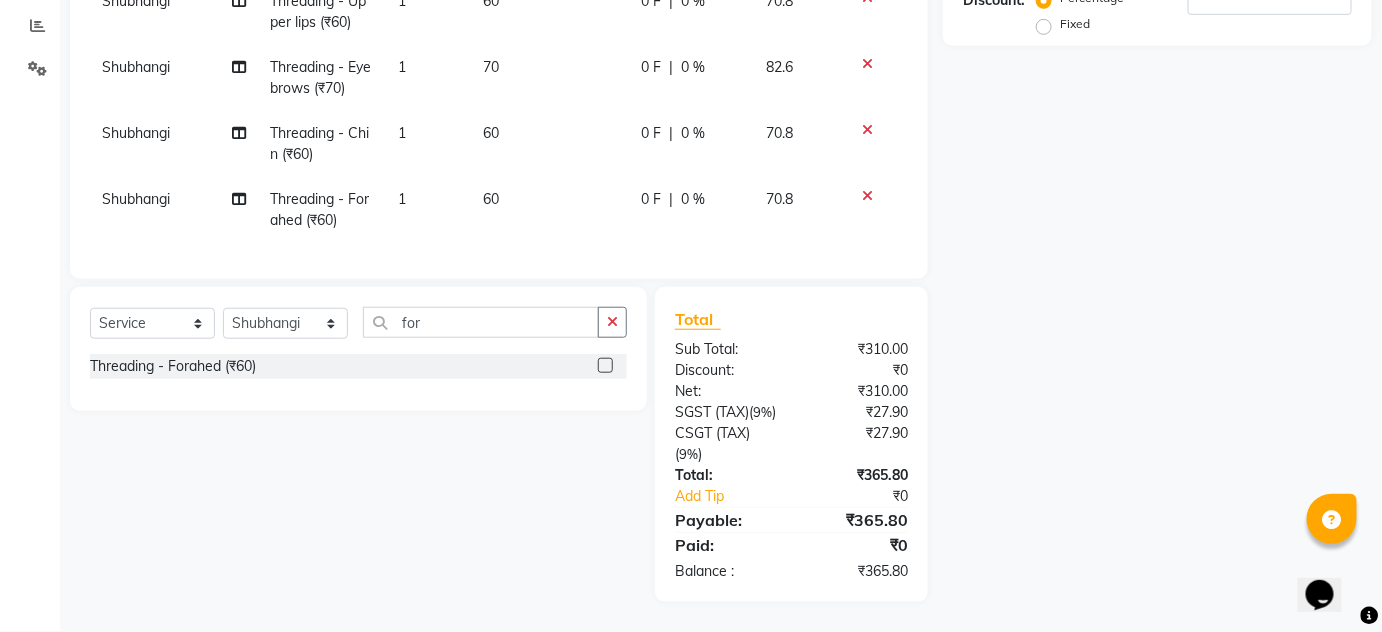 click 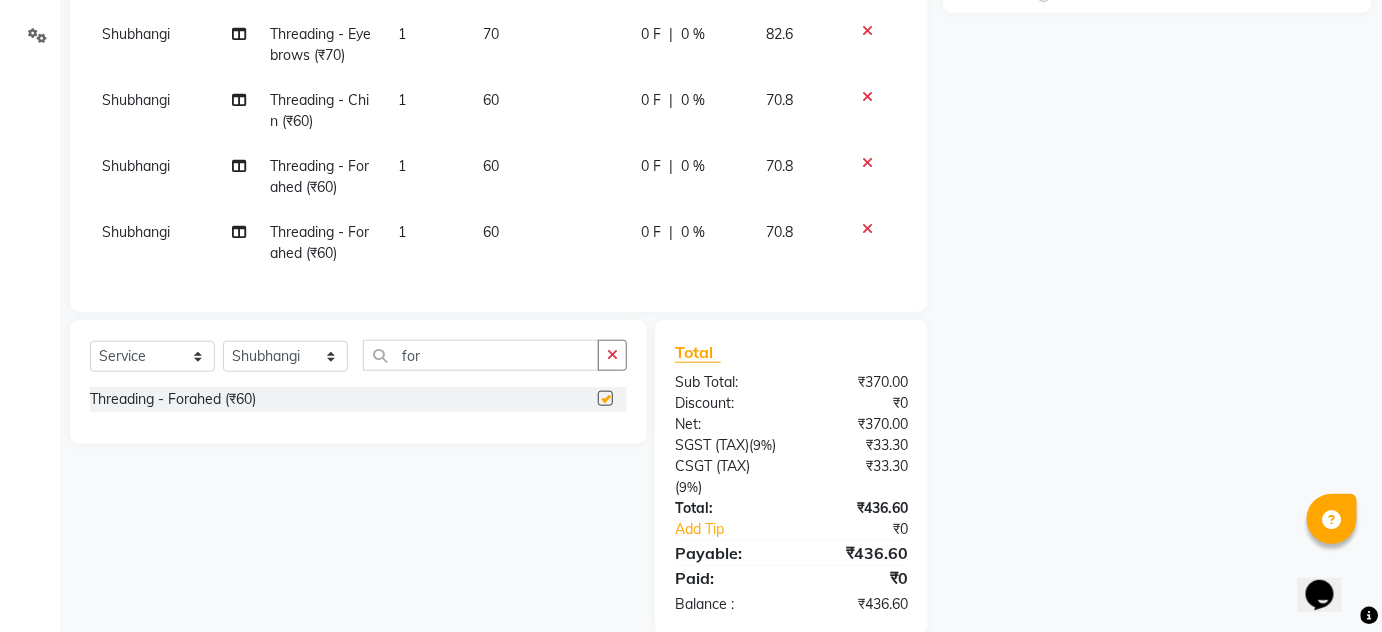 checkbox on "false" 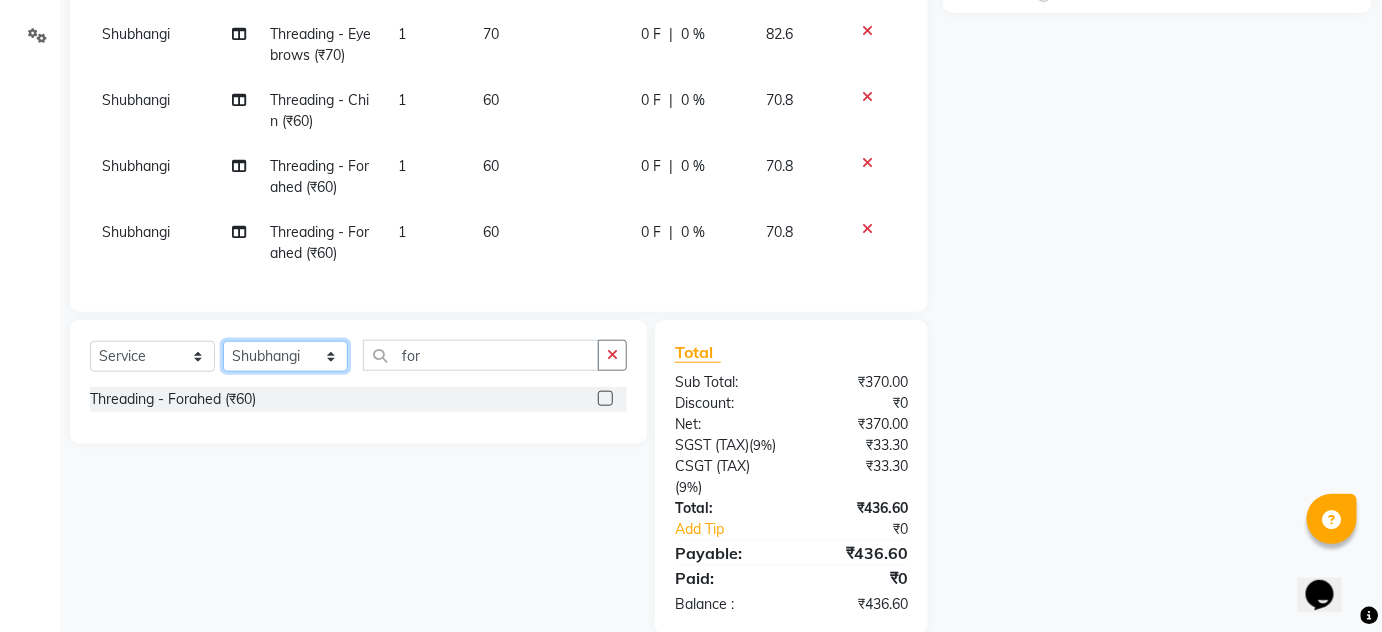 click on "Select Stylist Amin Shaikh Arti lohar Jyoti Namrata Nitin Sir Roshani sameer Shubhangi Vikas Yasmeen" 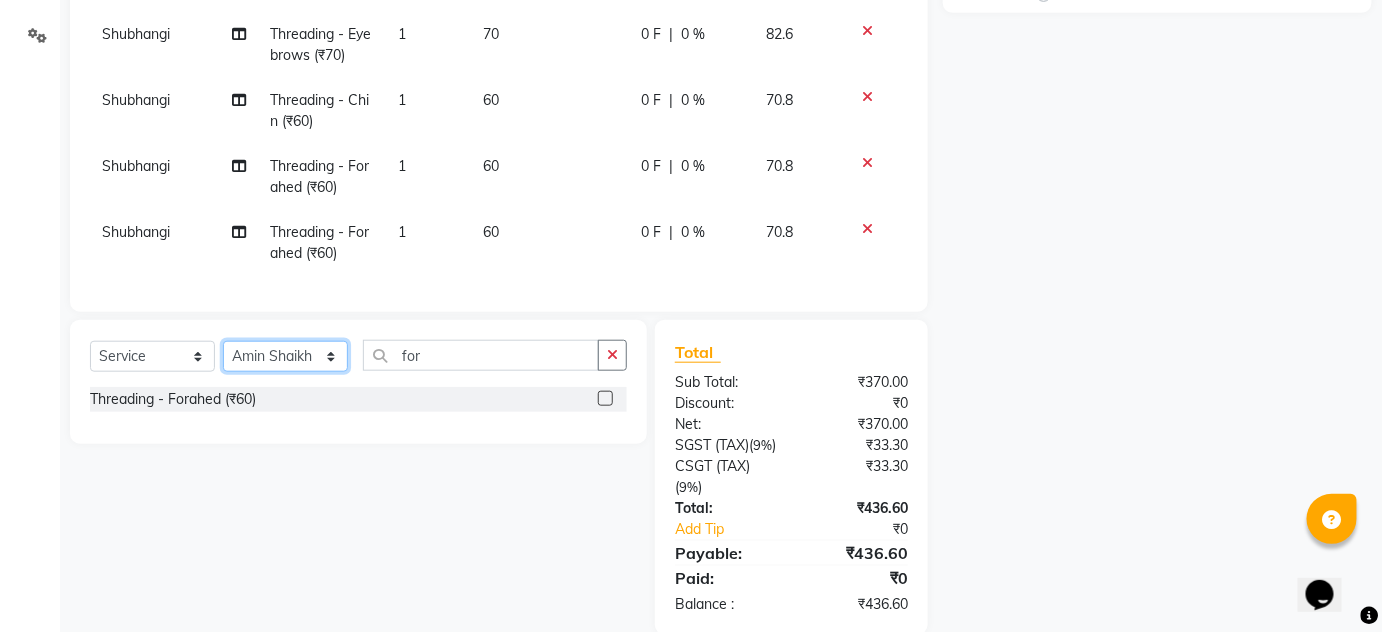 click on "Select Stylist Amin Shaikh Arti lohar Jyoti Namrata Nitin Sir Roshani sameer Shubhangi Vikas Yasmeen" 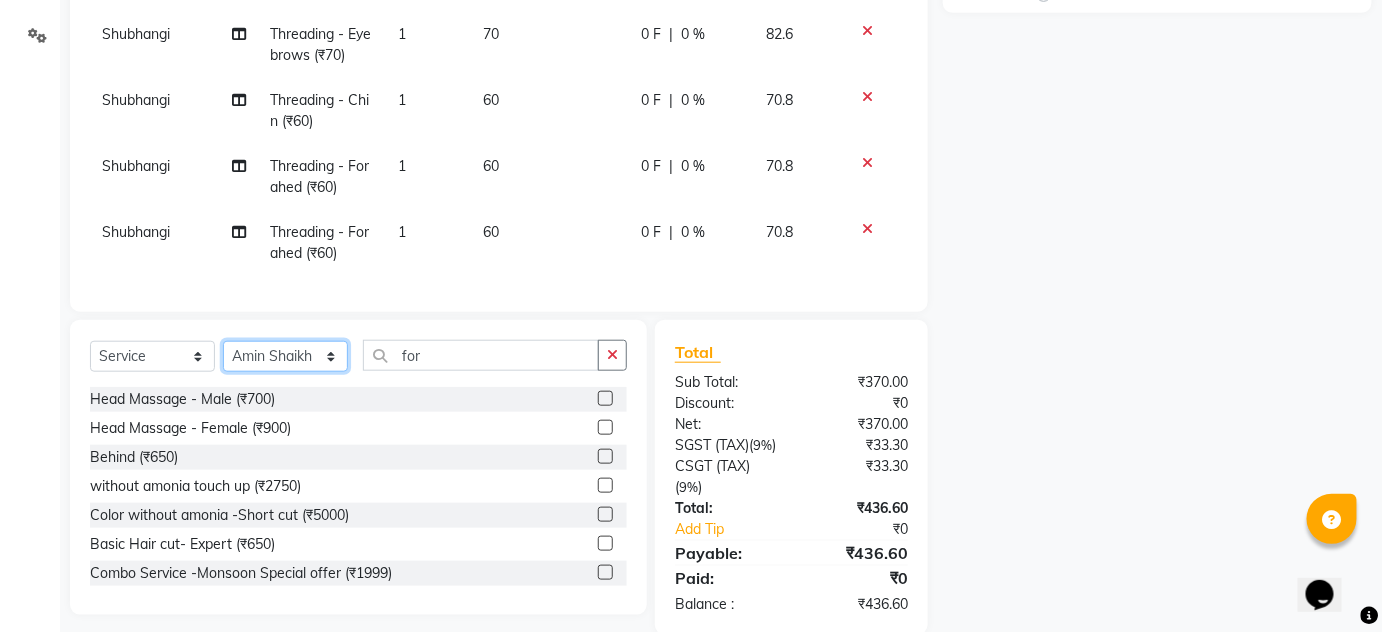 scroll, scrollTop: 7, scrollLeft: 0, axis: vertical 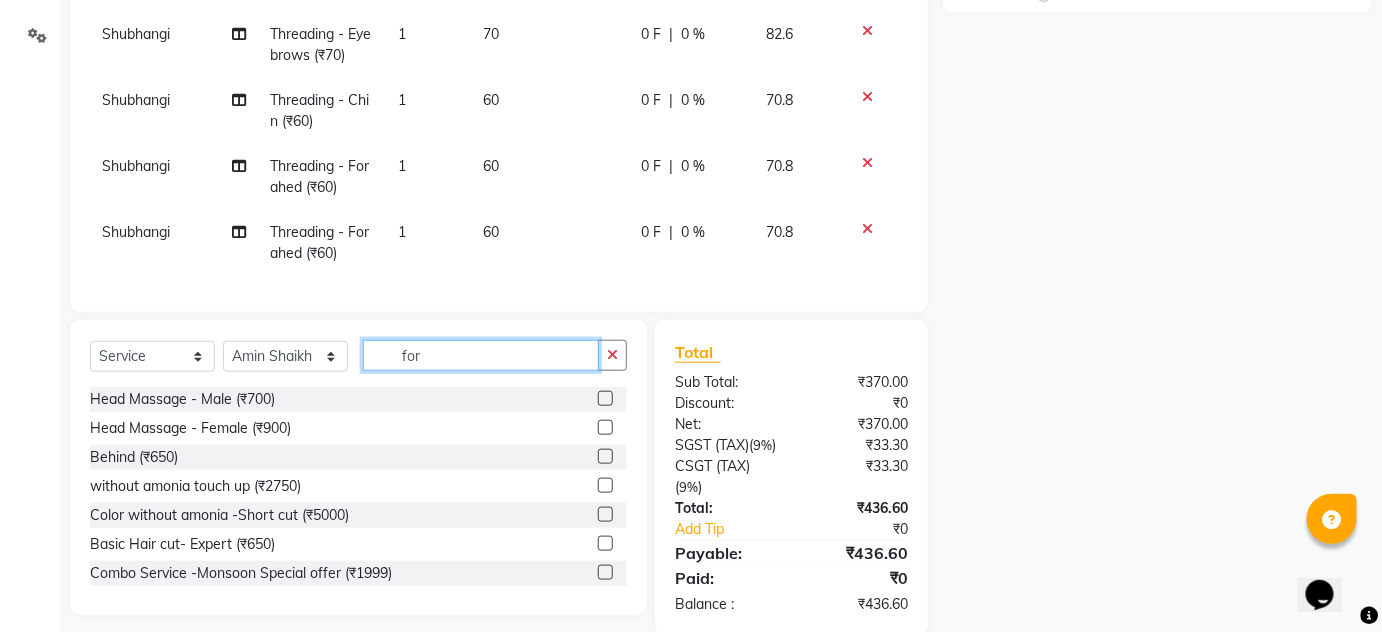 click on "for" 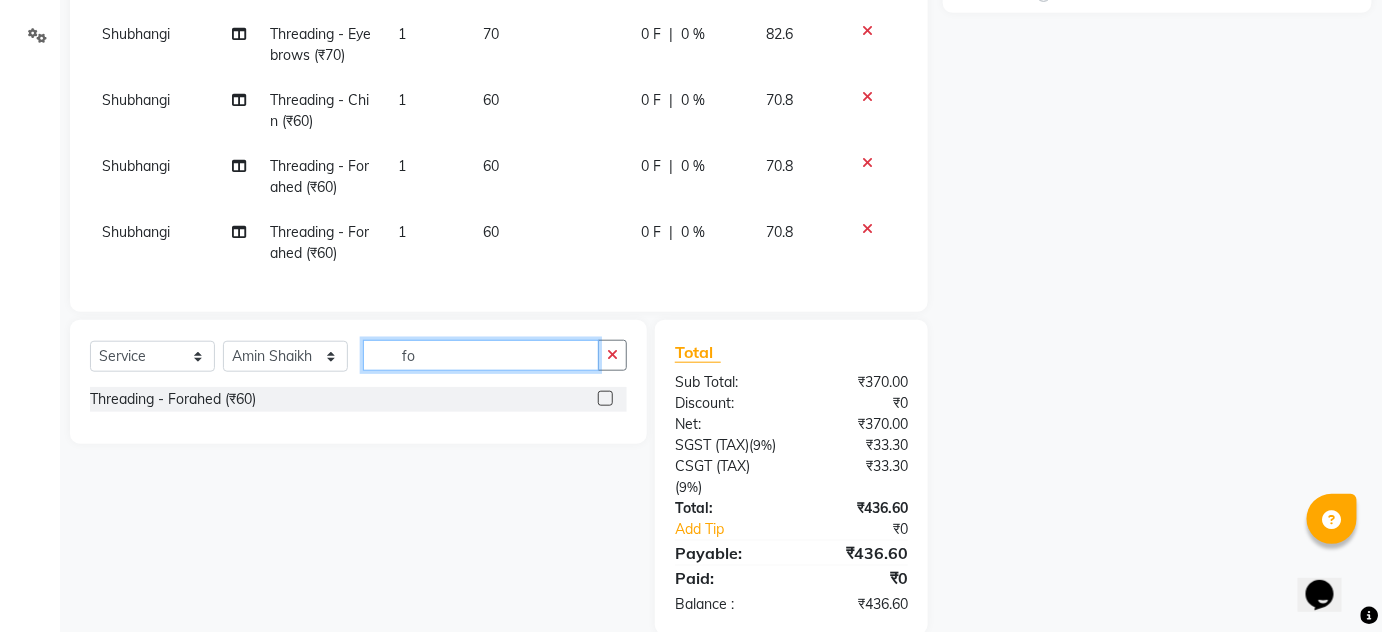 type on "f" 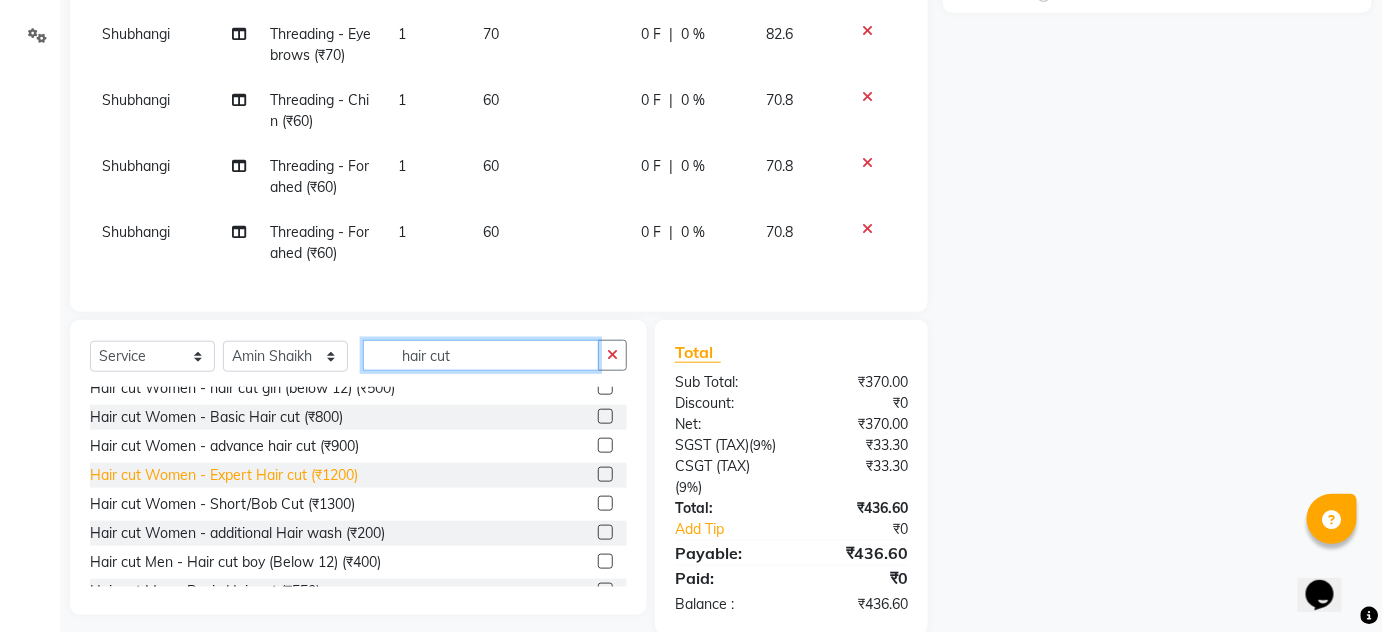 scroll, scrollTop: 0, scrollLeft: 0, axis: both 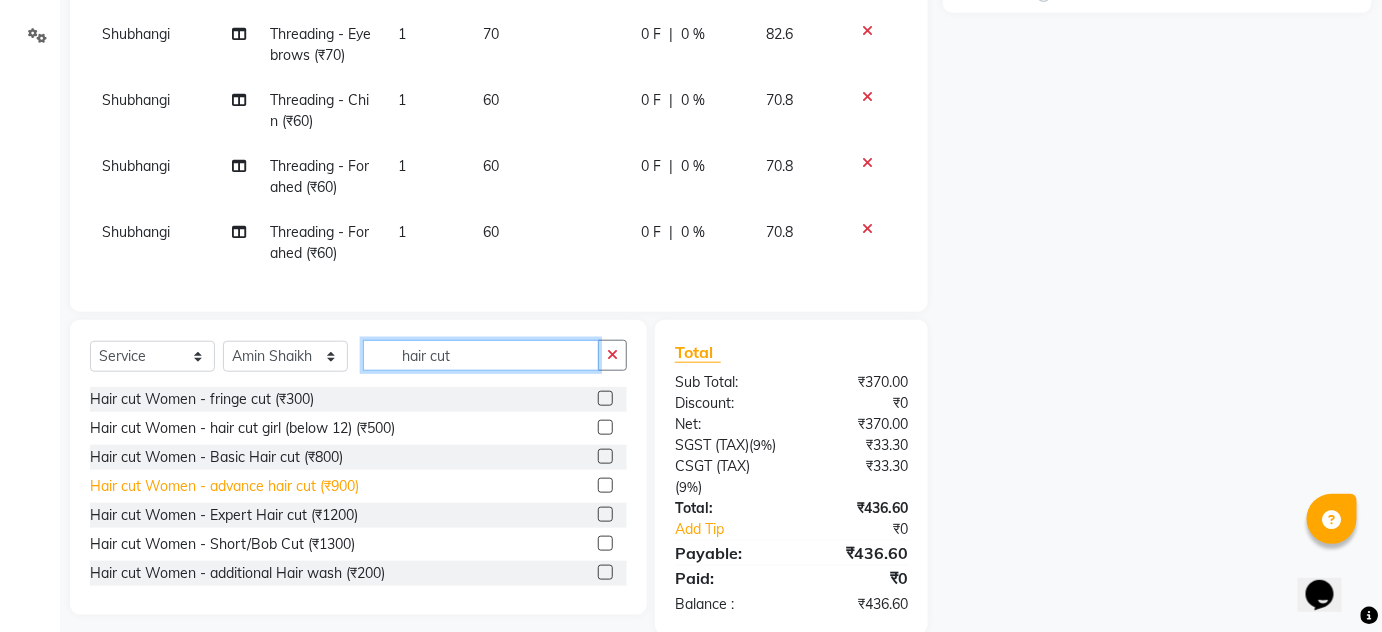 type on "hair cut" 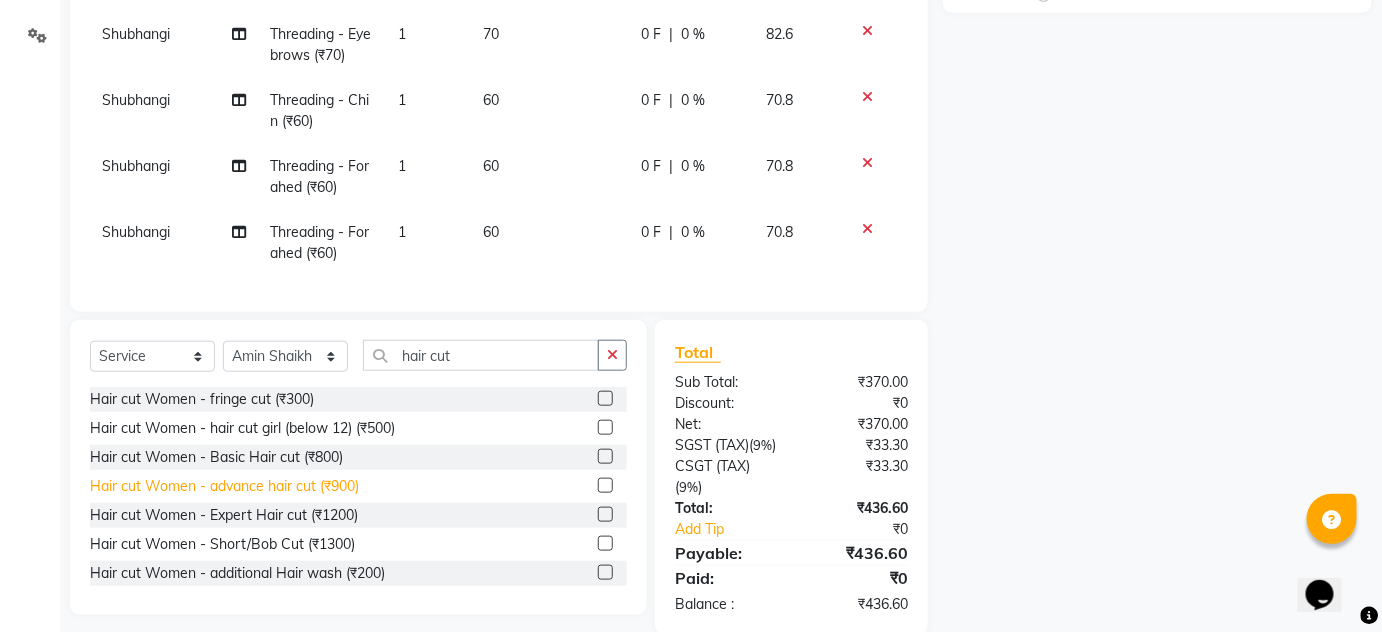 click on "Hair cut Women - advance hair cut (₹900)" 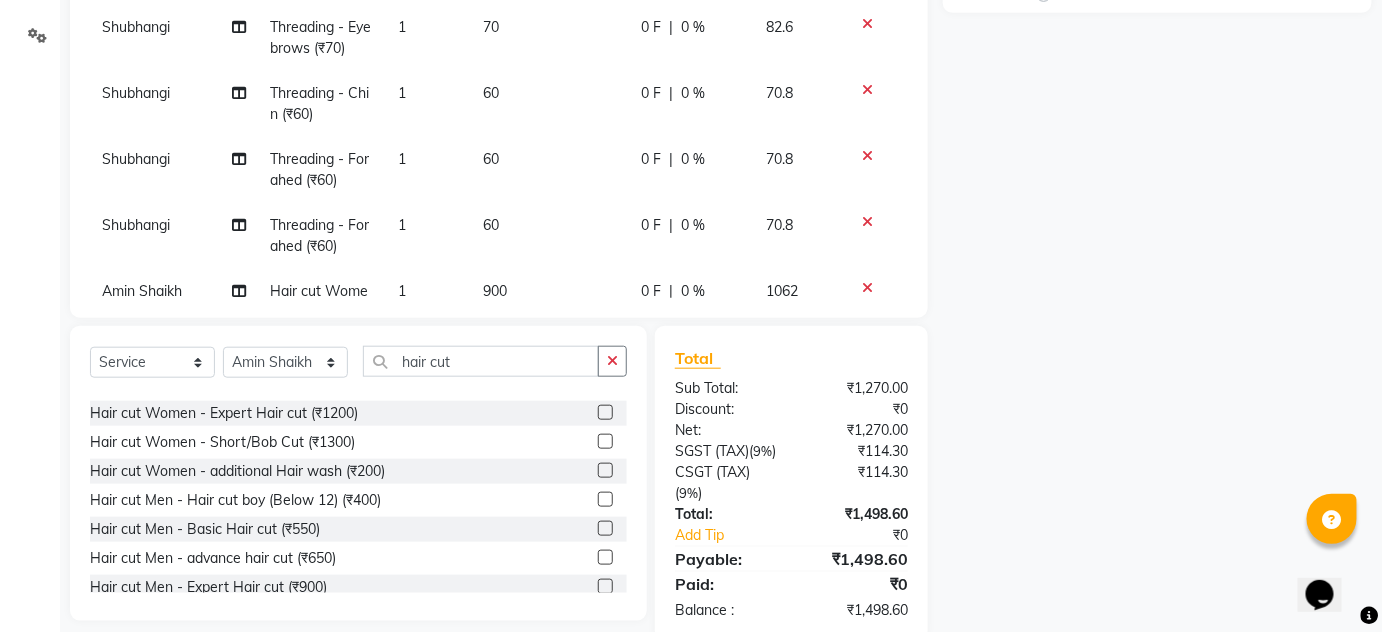 scroll, scrollTop: 176, scrollLeft: 0, axis: vertical 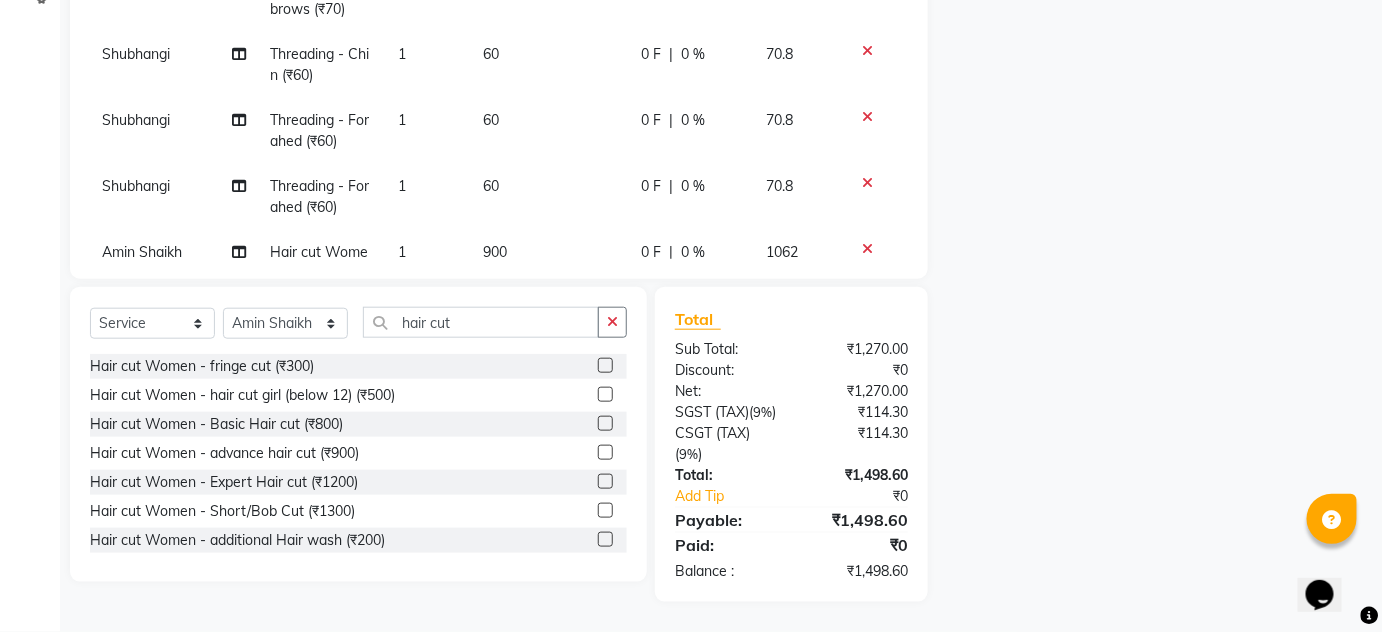 click 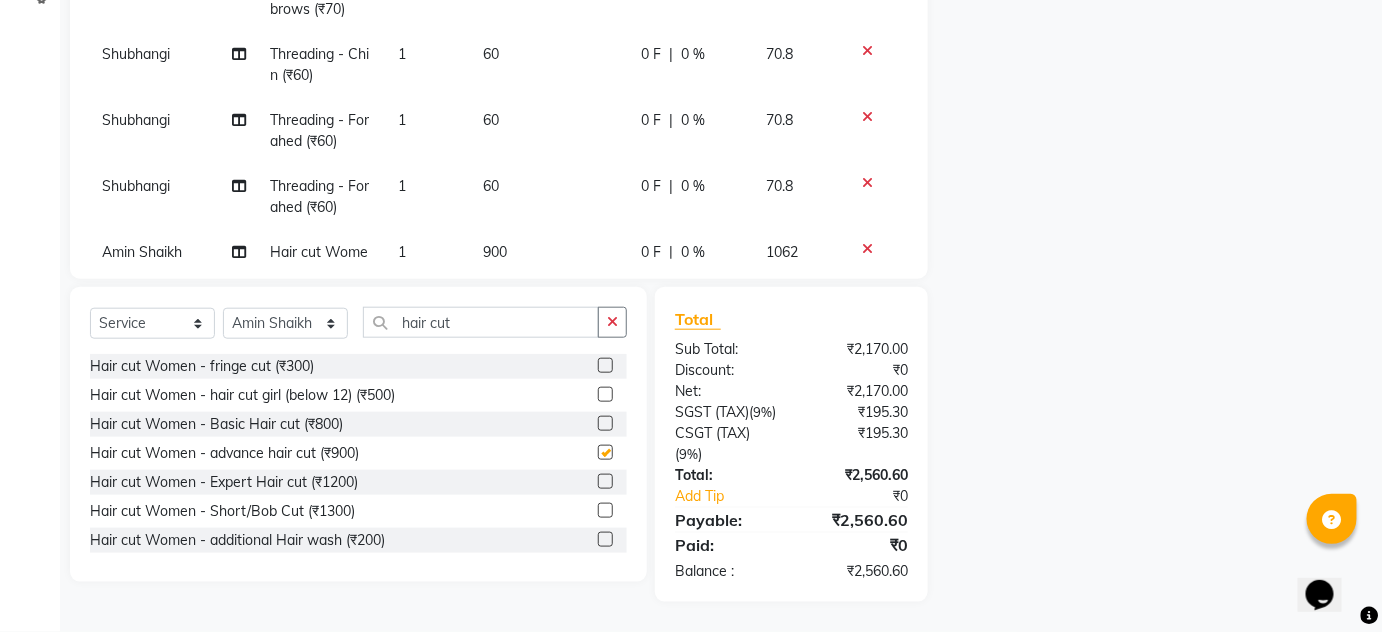 checkbox on "false" 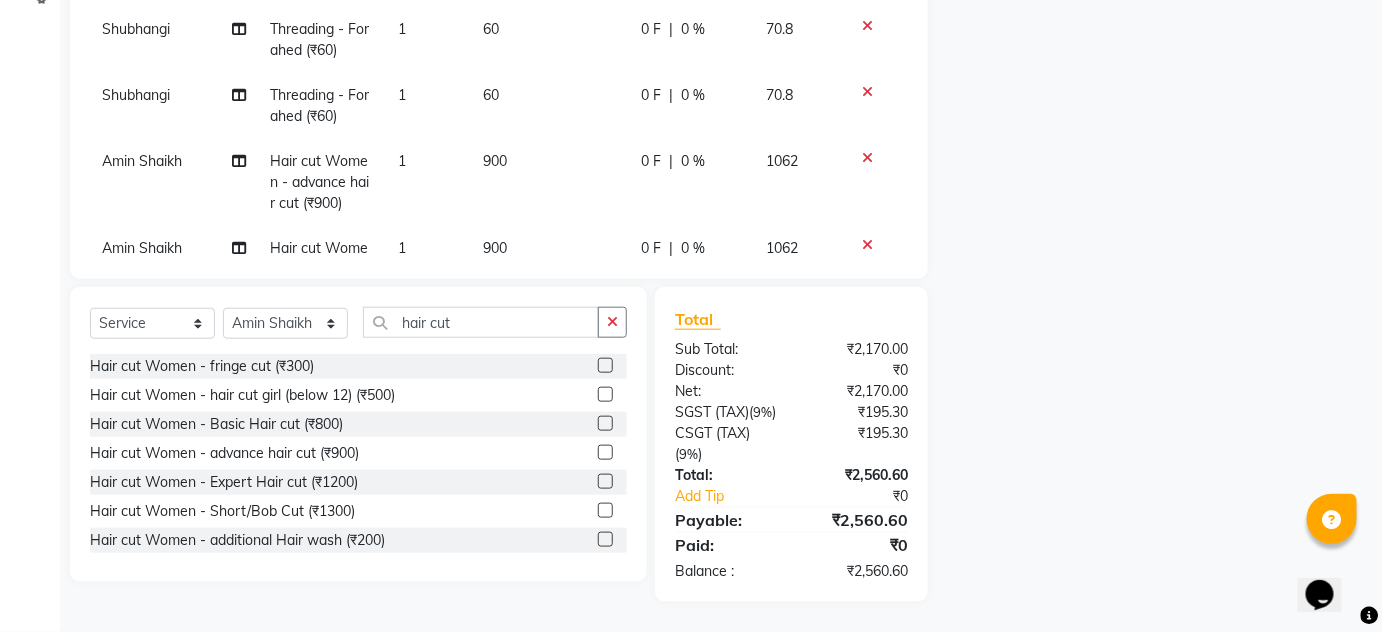 scroll, scrollTop: 181, scrollLeft: 0, axis: vertical 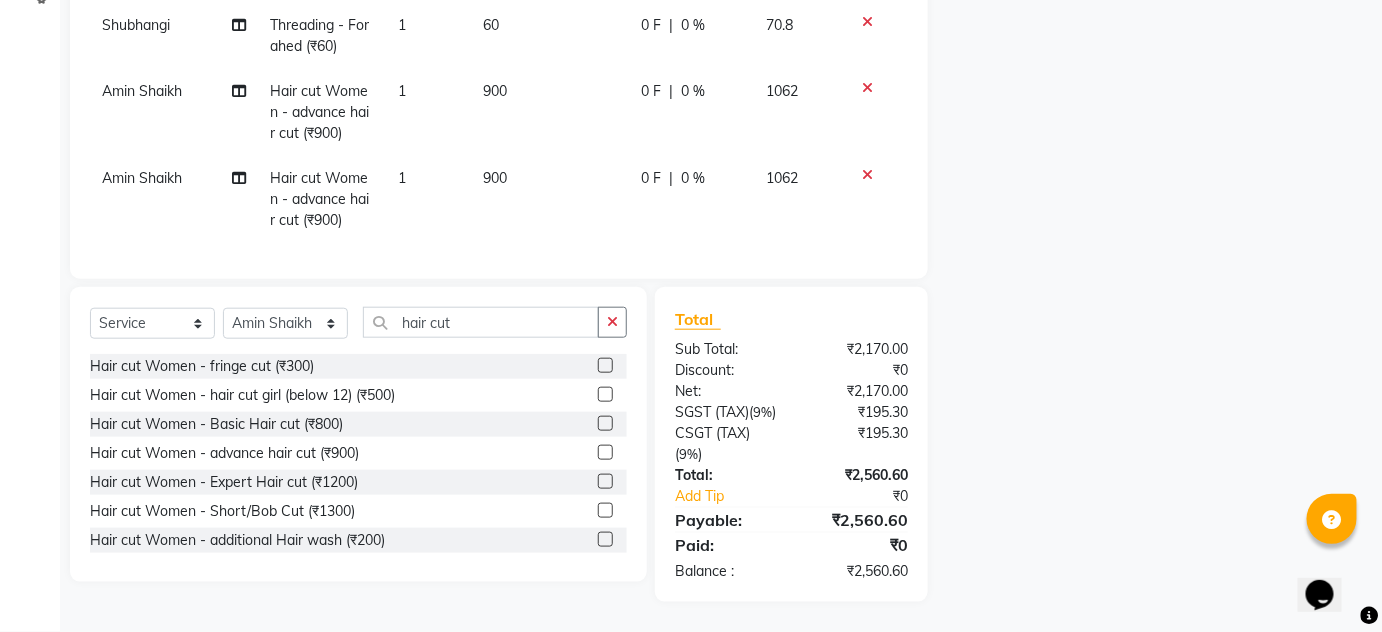 click 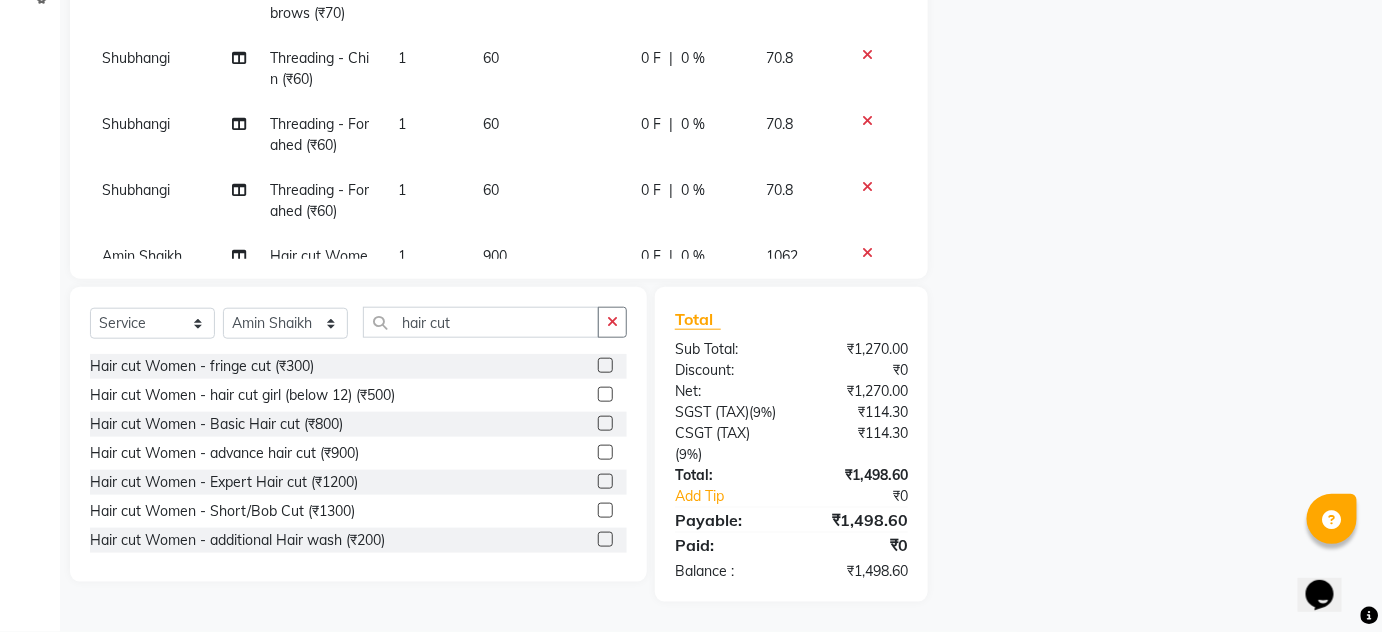 scroll, scrollTop: 0, scrollLeft: 0, axis: both 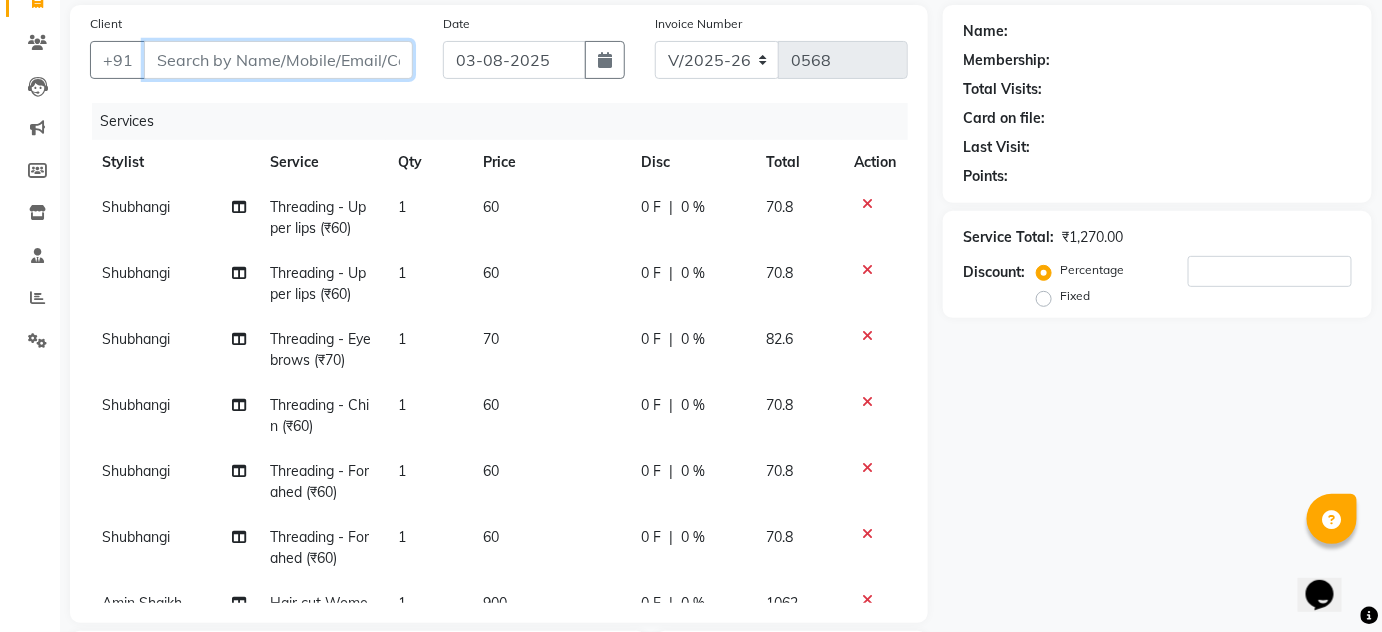 click on "Client" at bounding box center (278, 60) 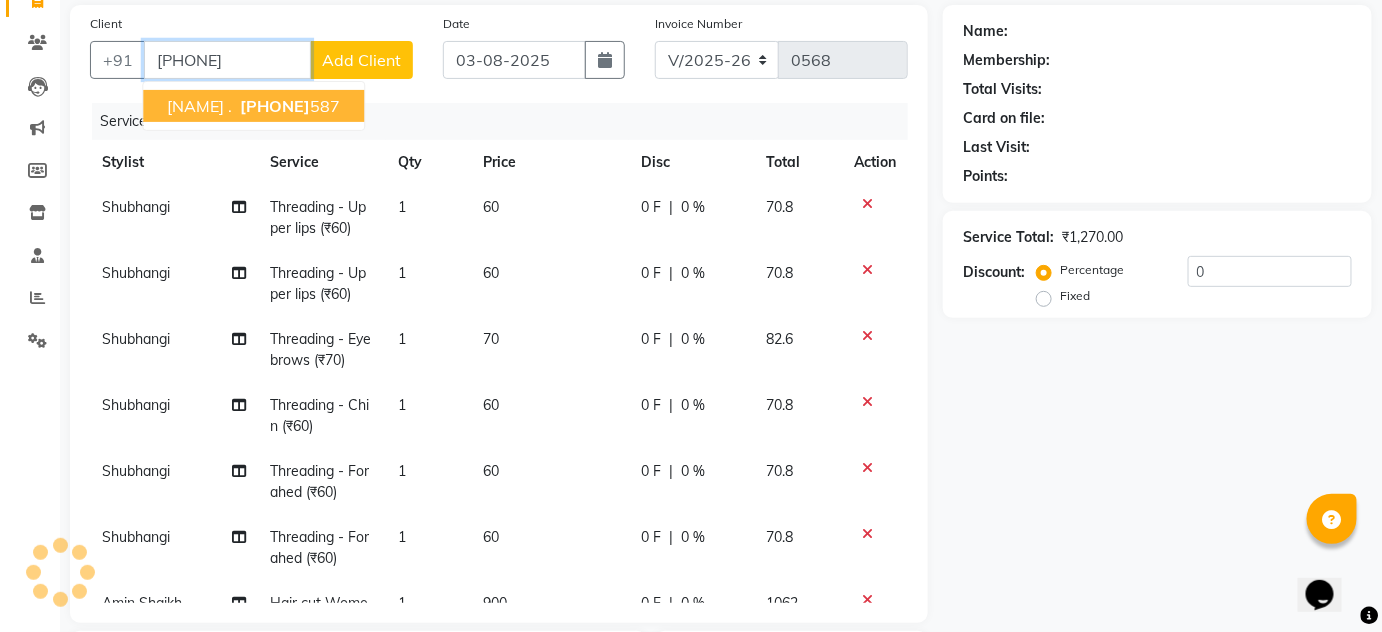 click on "8412972 587" at bounding box center [288, 106] 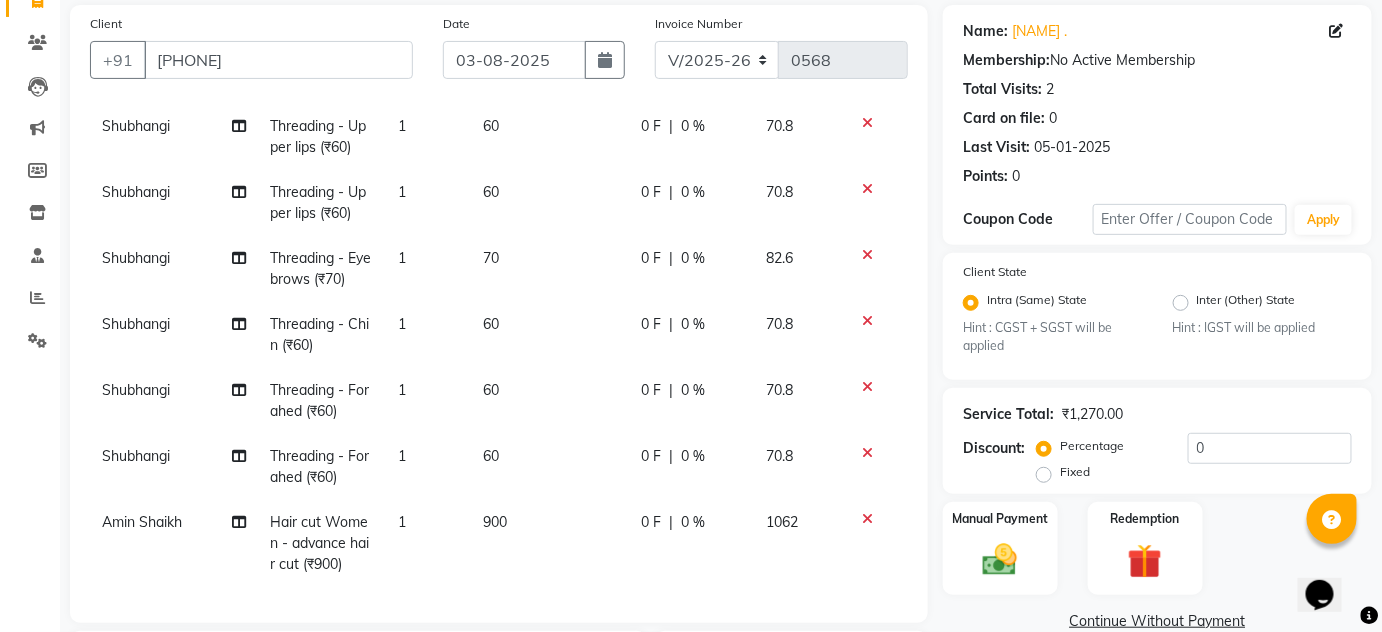 scroll, scrollTop: 94, scrollLeft: 0, axis: vertical 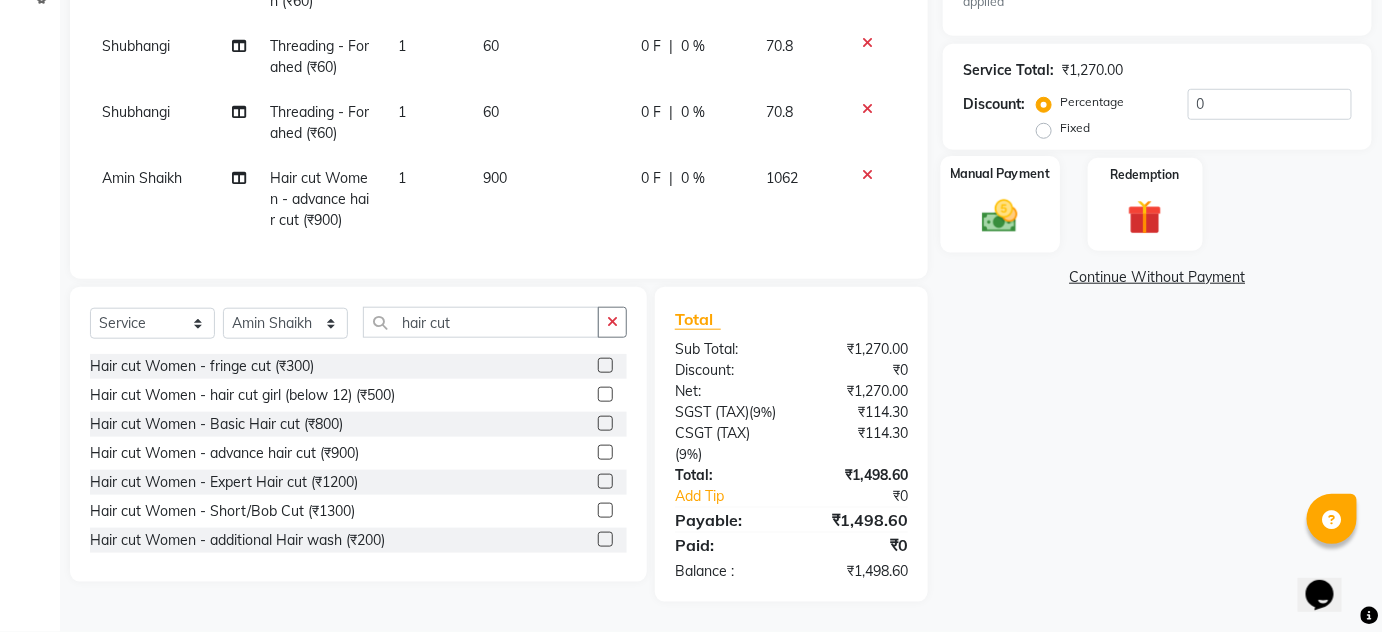 click 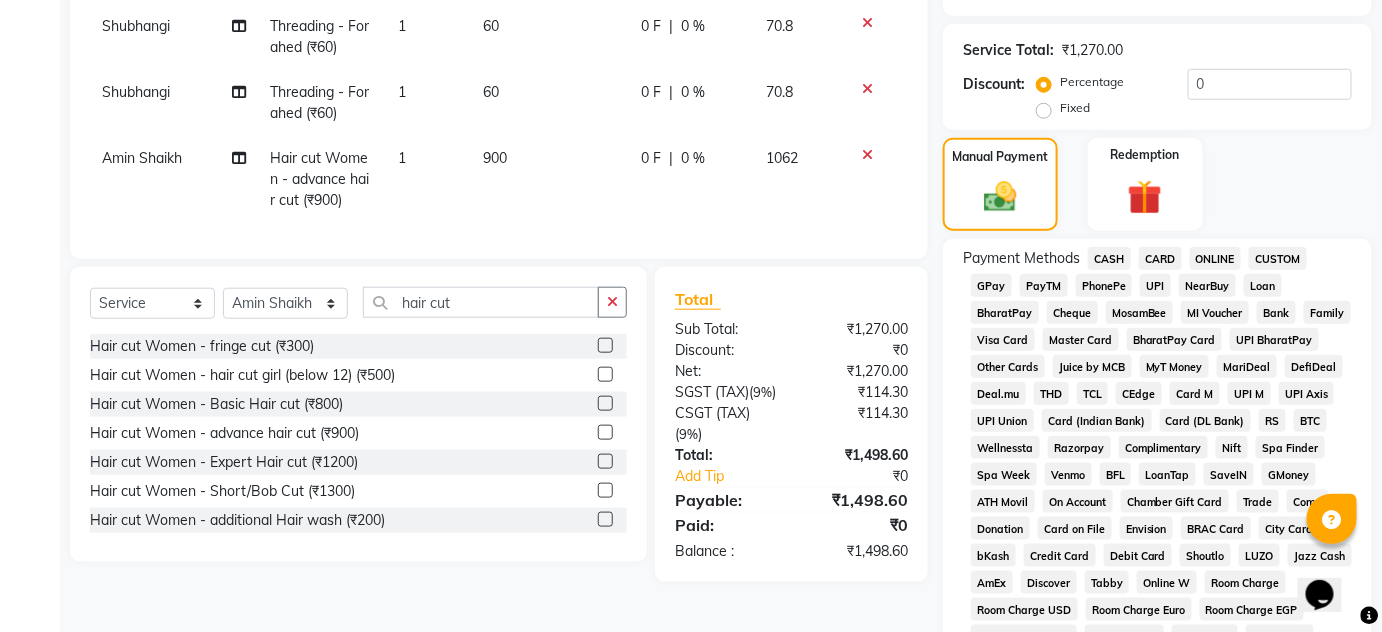 click on "CARD" 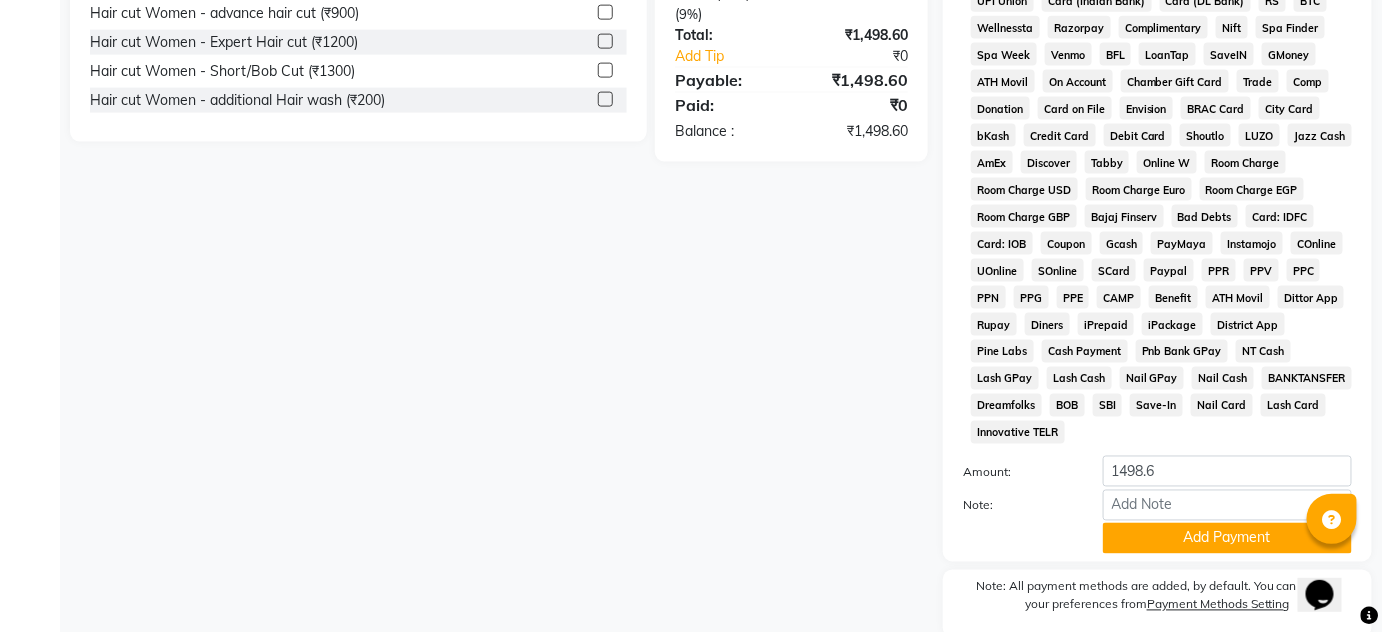 scroll, scrollTop: 981, scrollLeft: 0, axis: vertical 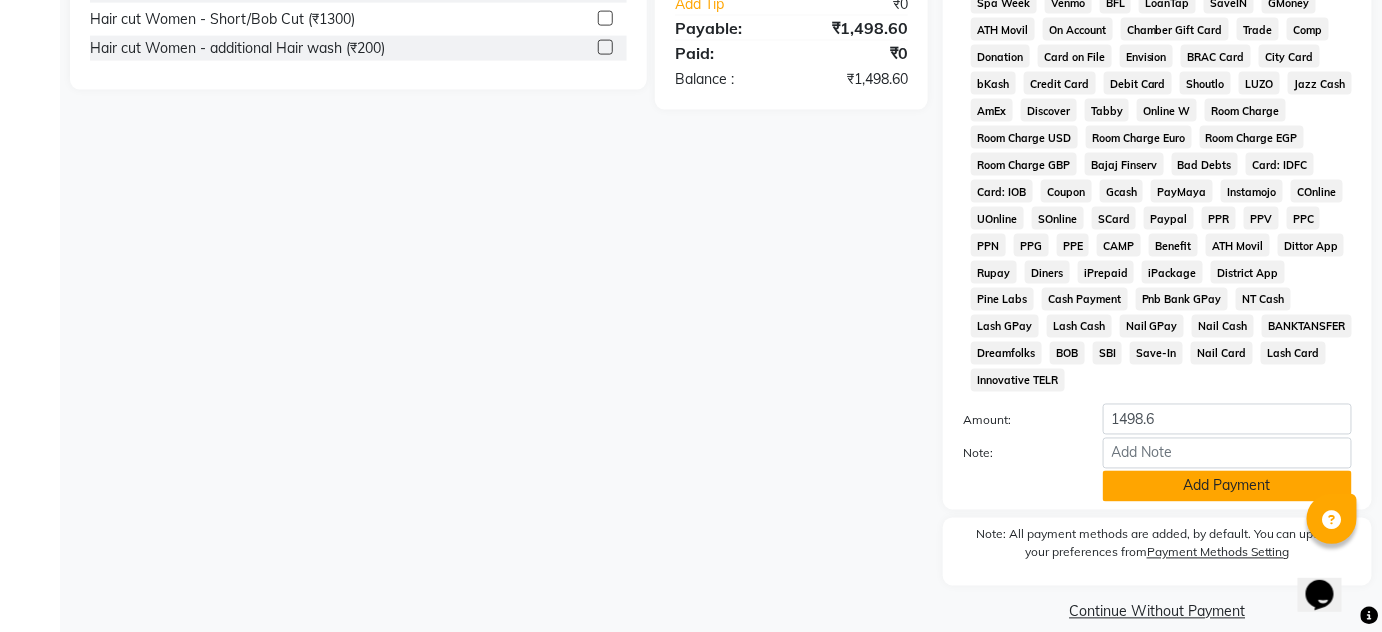 click on "Add Payment" 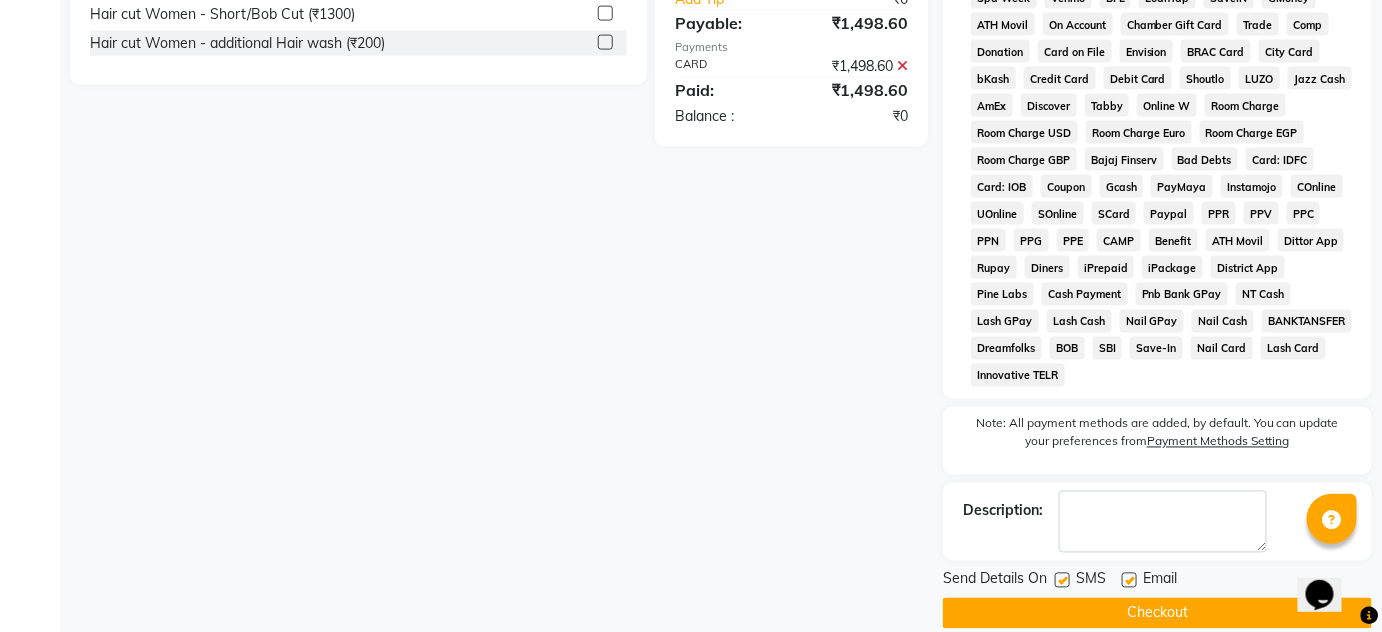 scroll, scrollTop: 988, scrollLeft: 0, axis: vertical 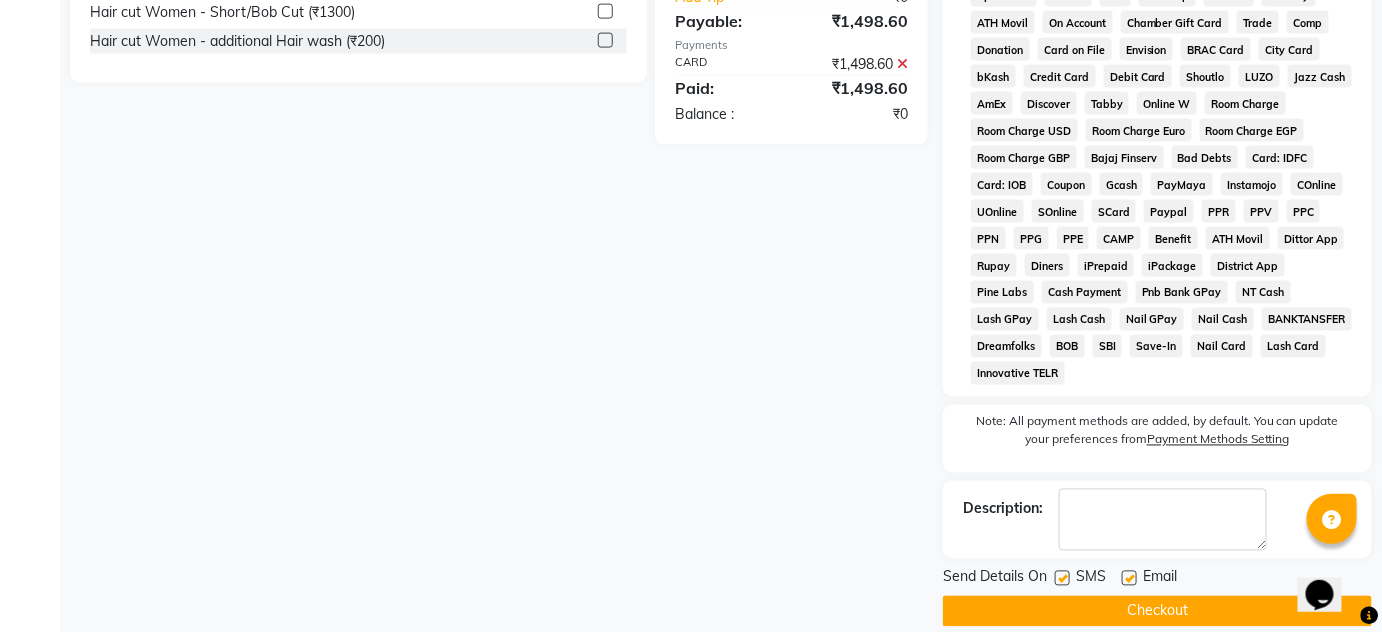 click on "Checkout" 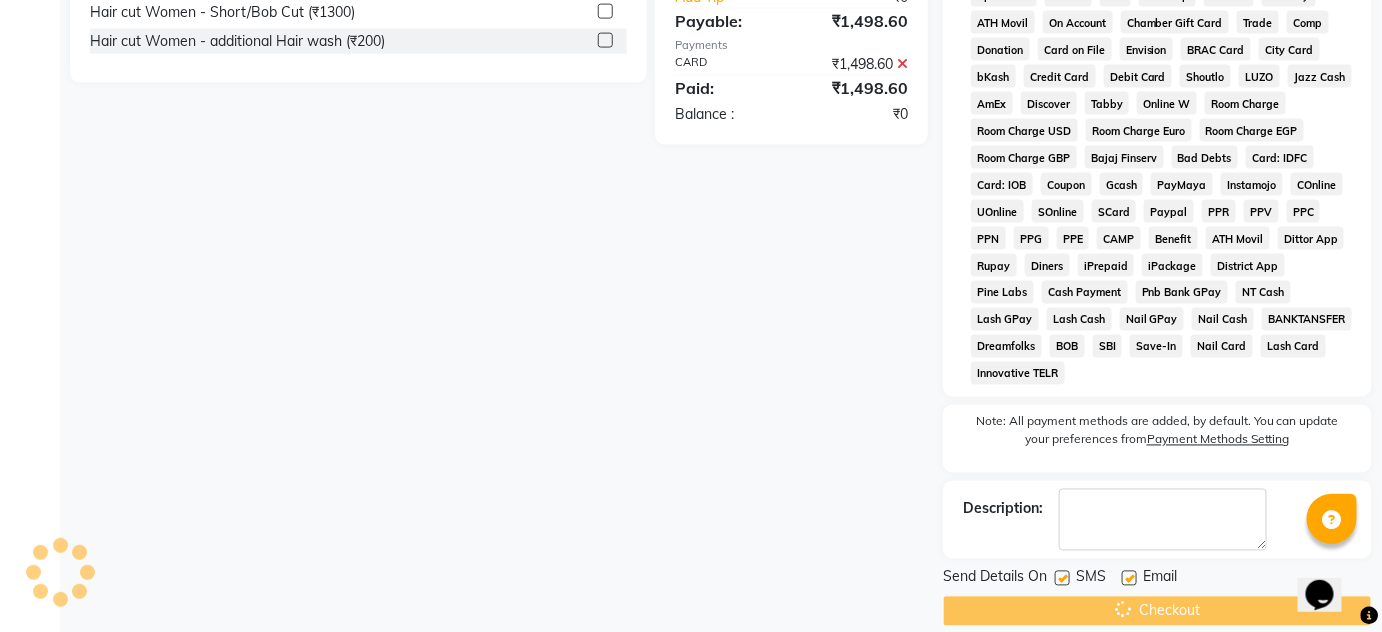 scroll, scrollTop: 889, scrollLeft: 0, axis: vertical 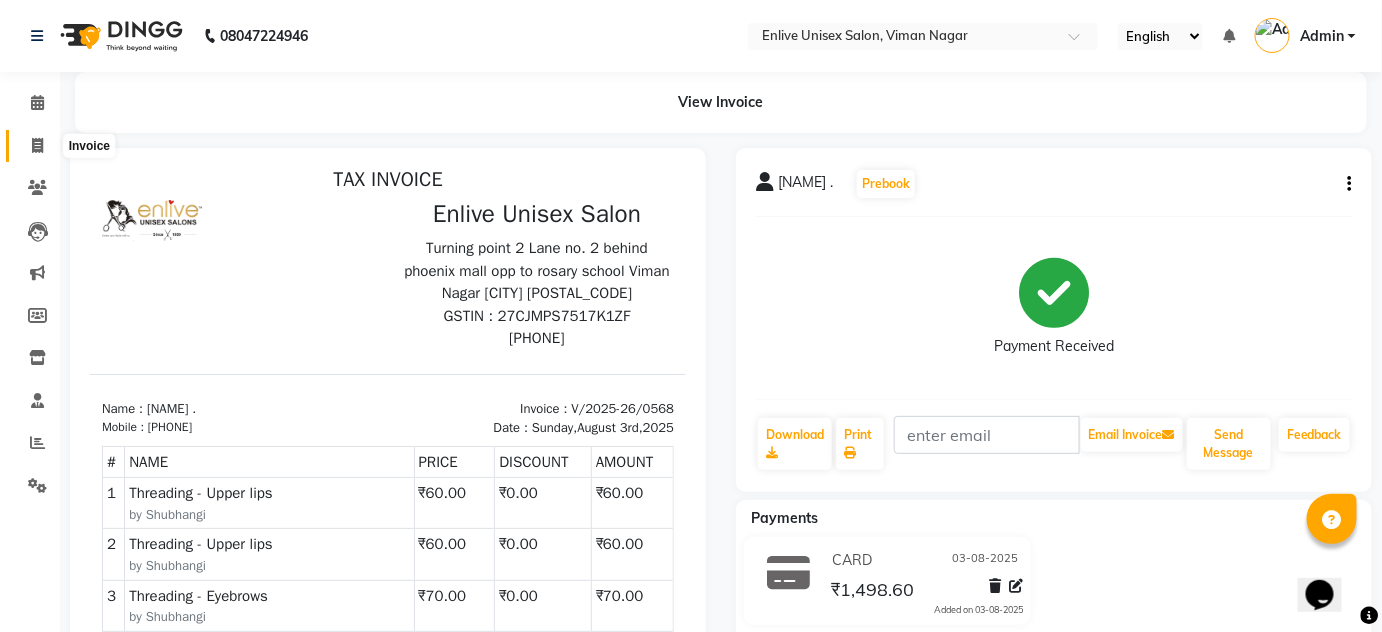 click 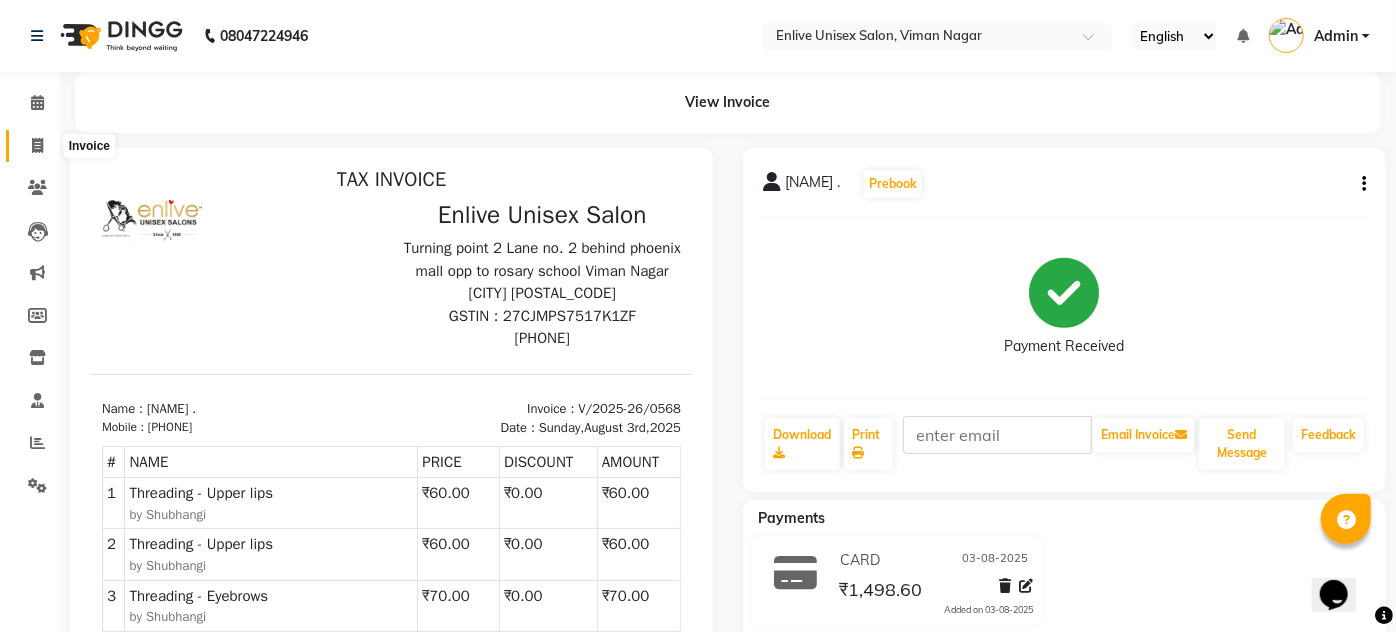 select on "145" 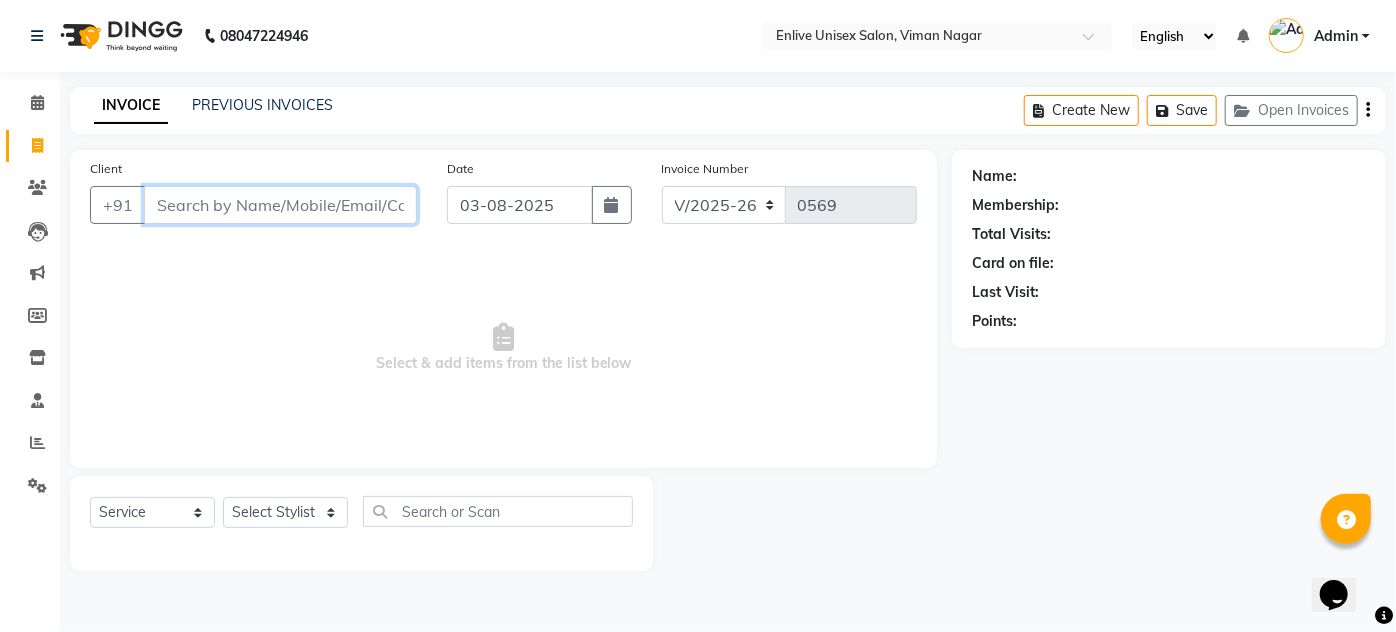click on "Client" at bounding box center (280, 205) 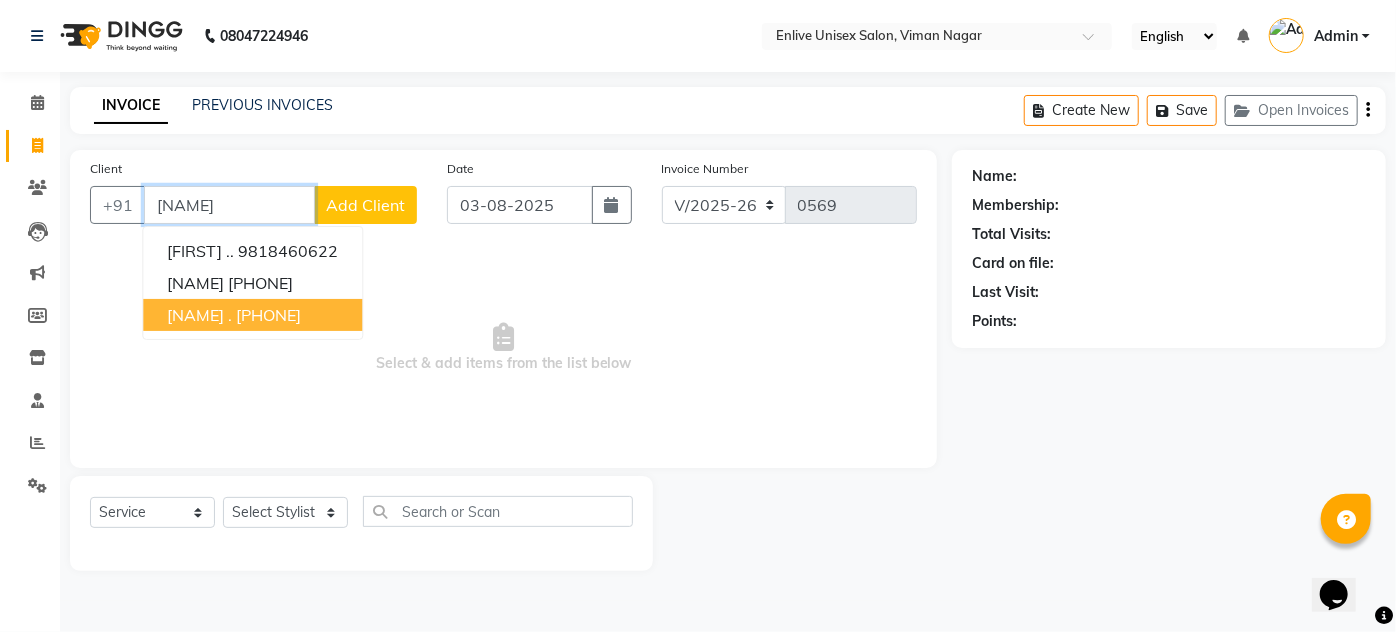 click on "9804527777" at bounding box center (268, 315) 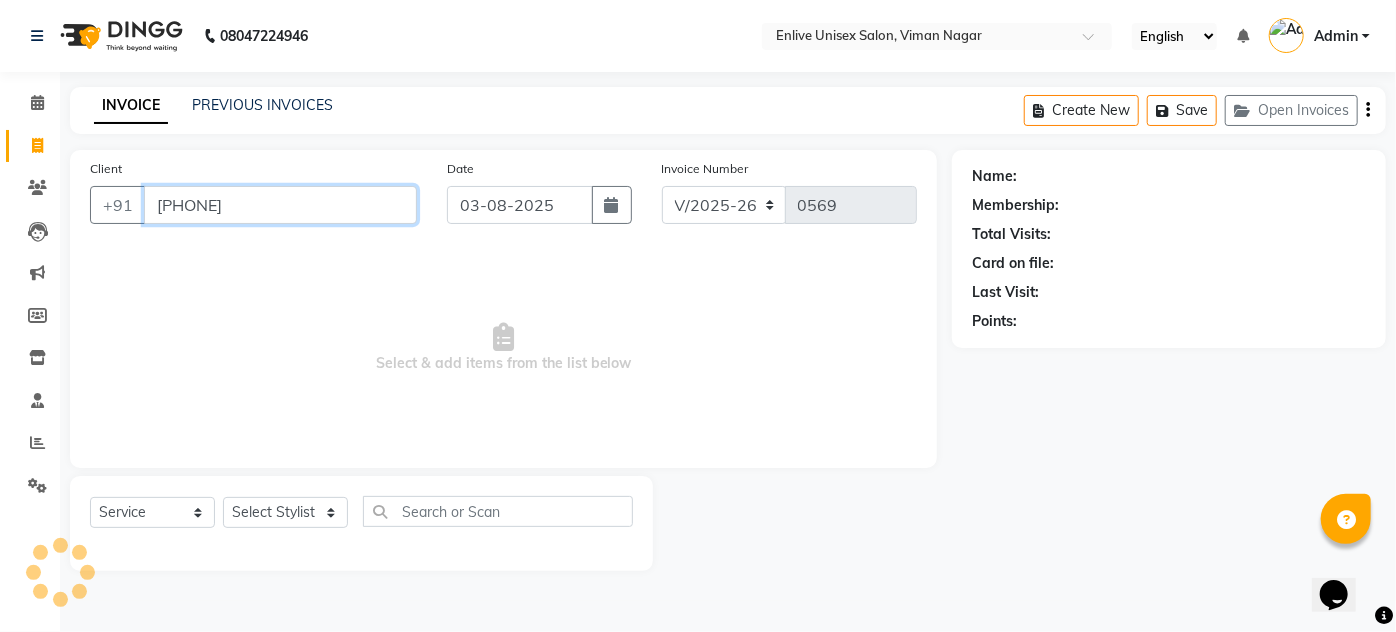type on "9804527777" 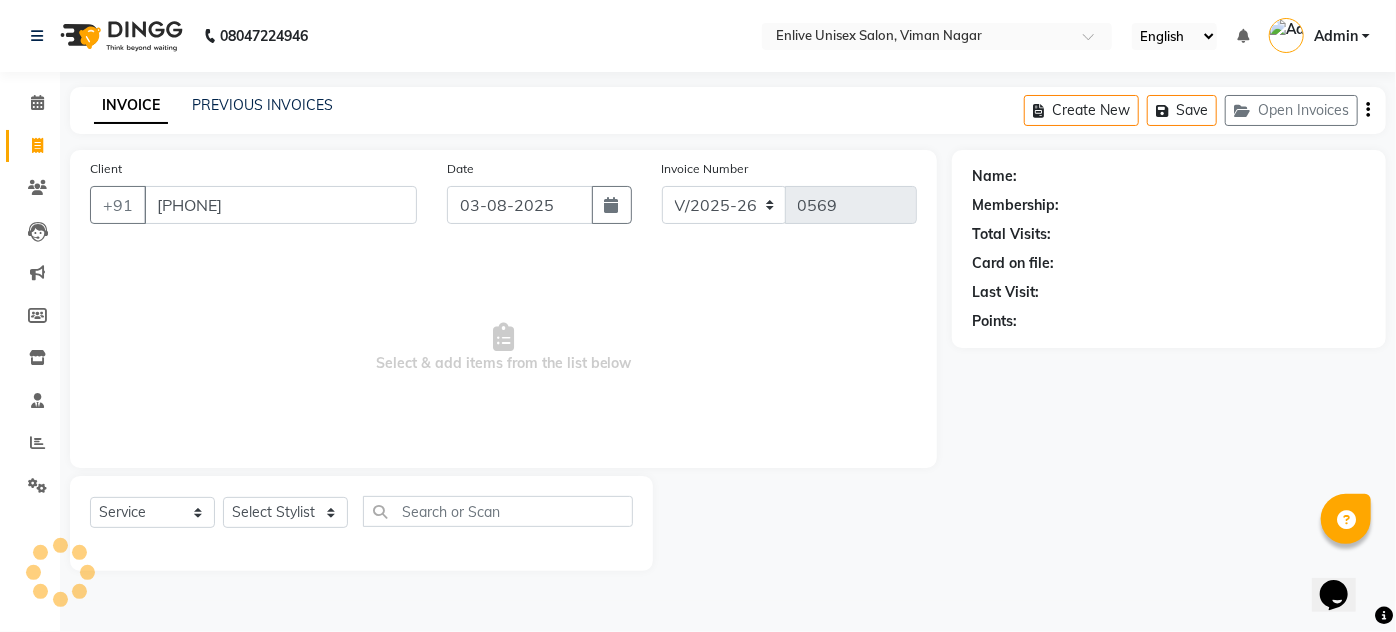 select on "1: Object" 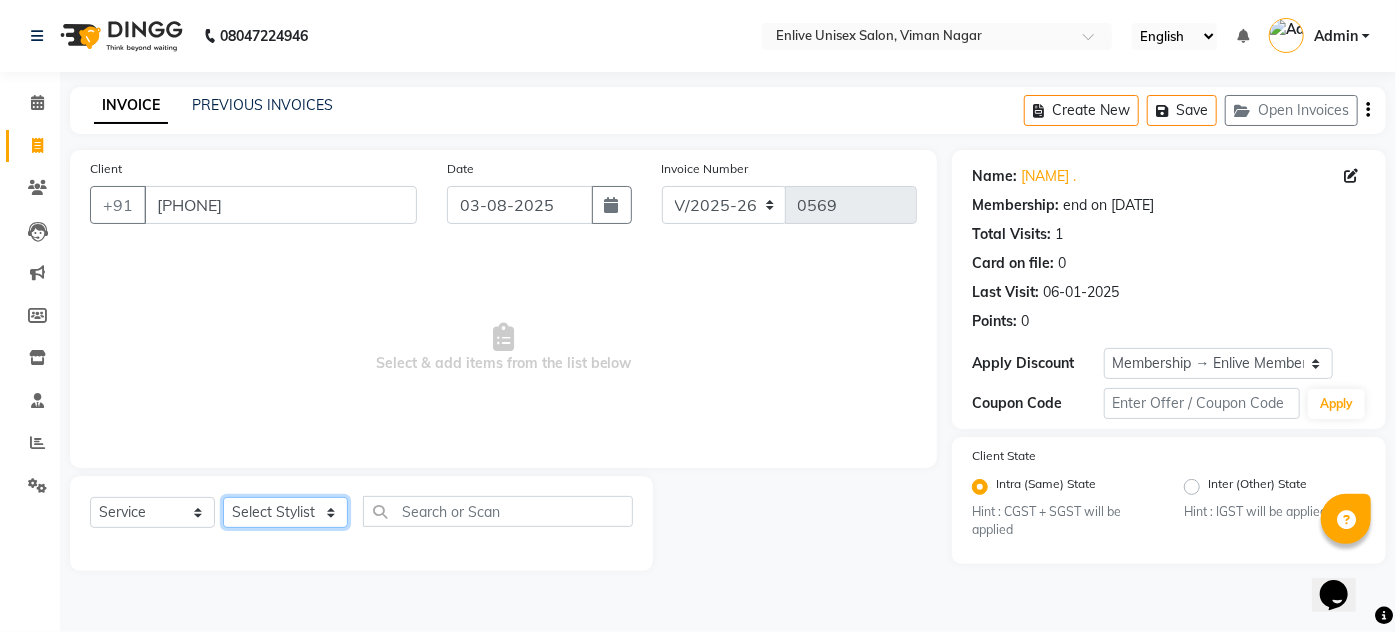 click on "Select Stylist Amin Shaikh Arti lohar Jyoti Namrata Nitin Sir Roshani sameer Shubhangi Vikas Yasmeen" 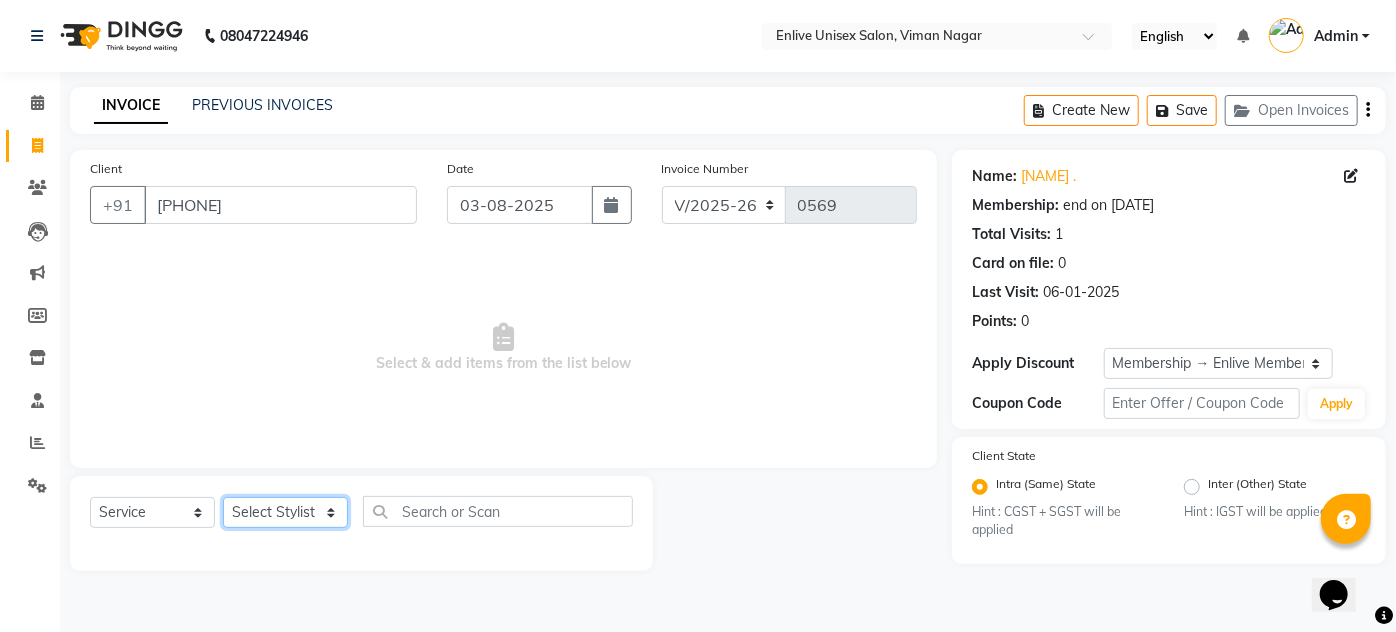select on "4236" 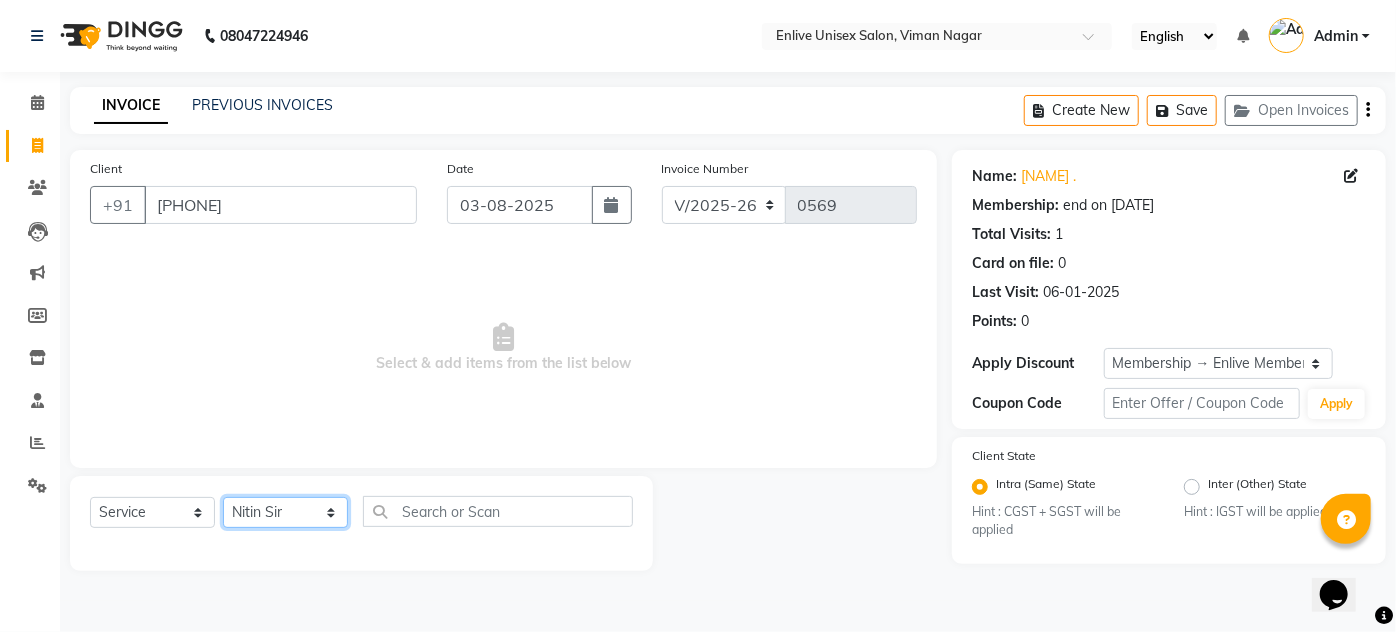 click on "Select Stylist Amin Shaikh Arti lohar Jyoti Namrata Nitin Sir Roshani sameer Shubhangi Vikas Yasmeen" 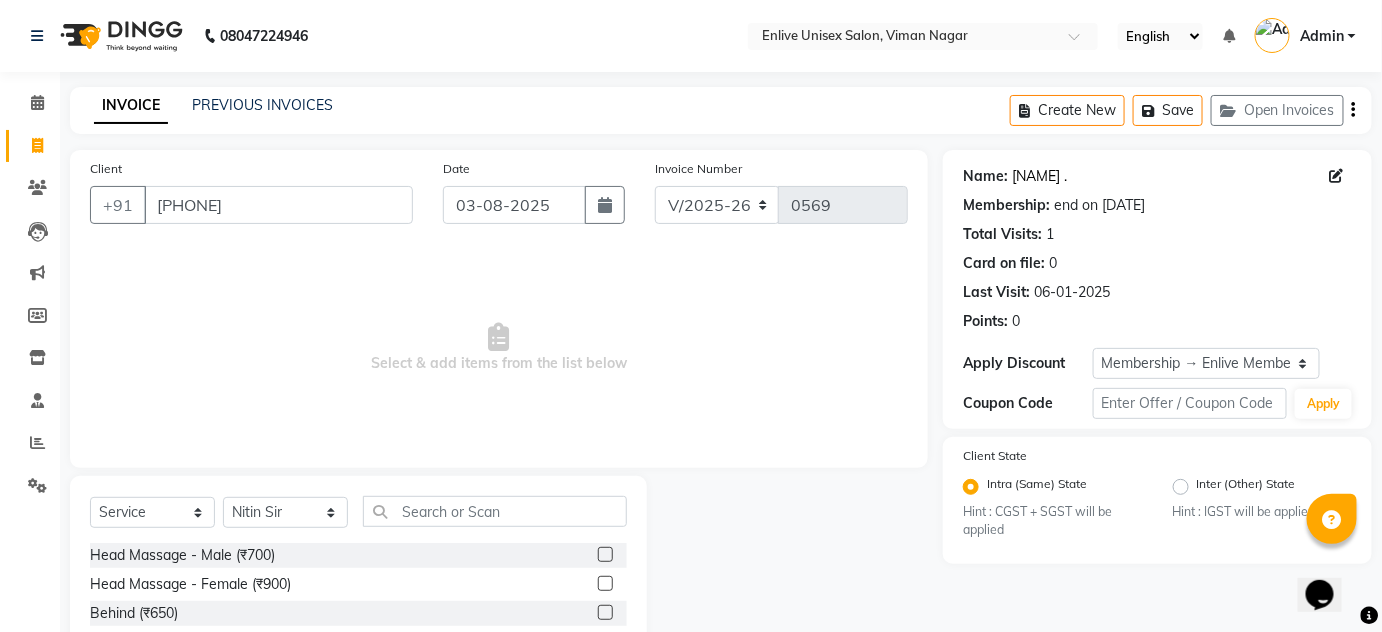 click on "Govinda ." 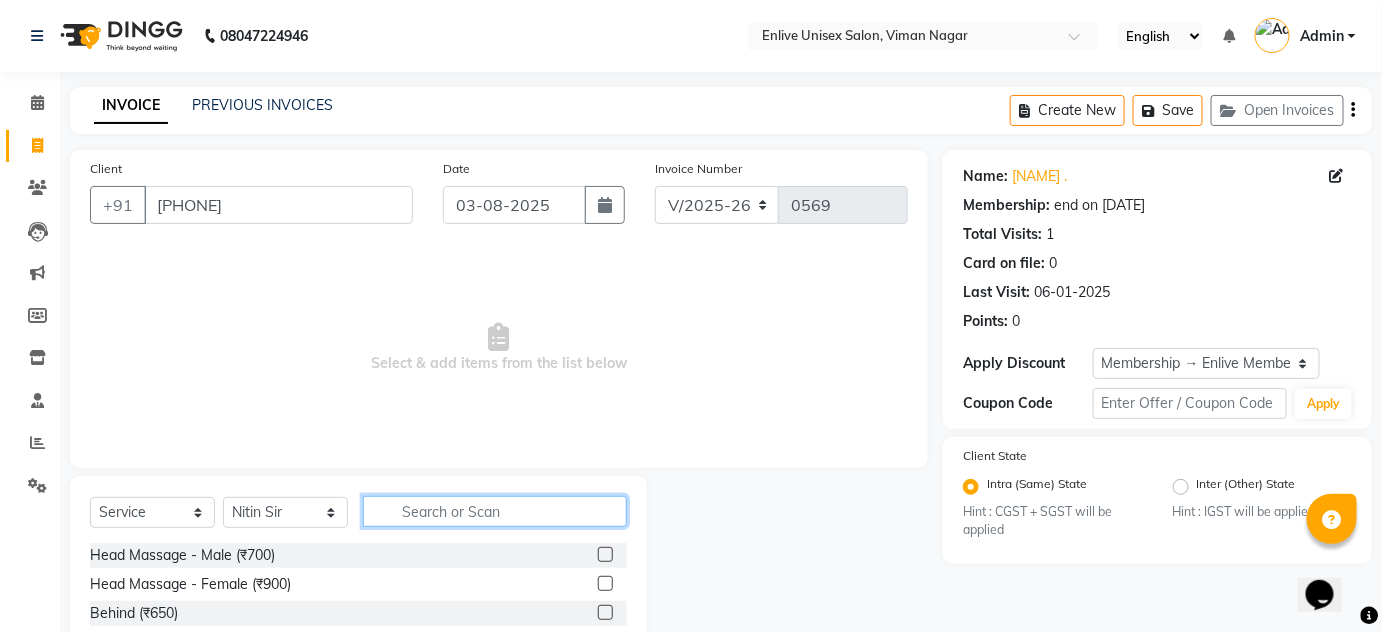 click 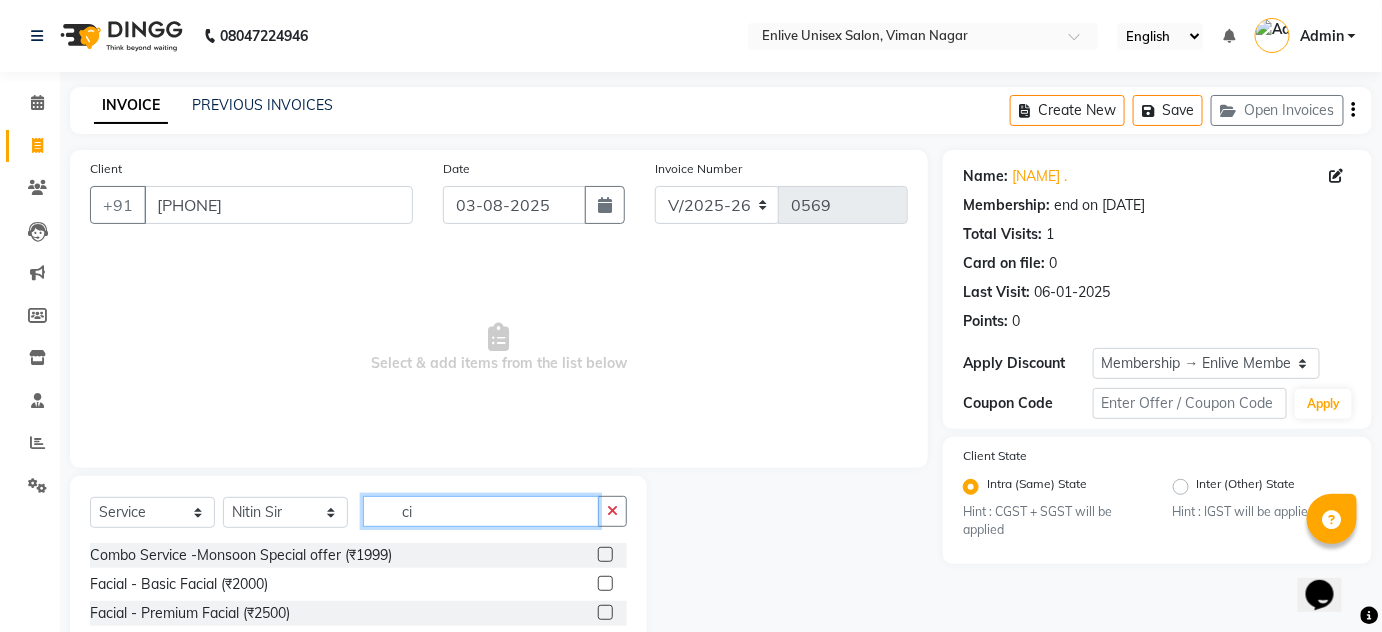 type on "c" 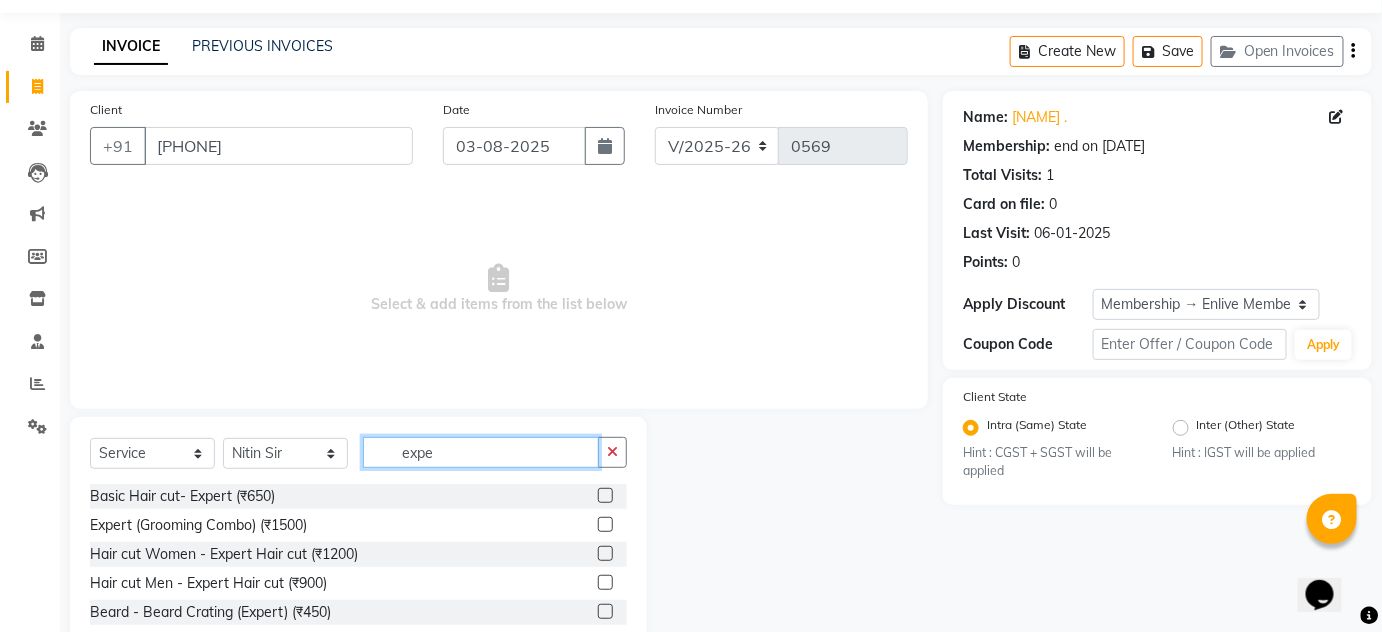 scroll, scrollTop: 90, scrollLeft: 0, axis: vertical 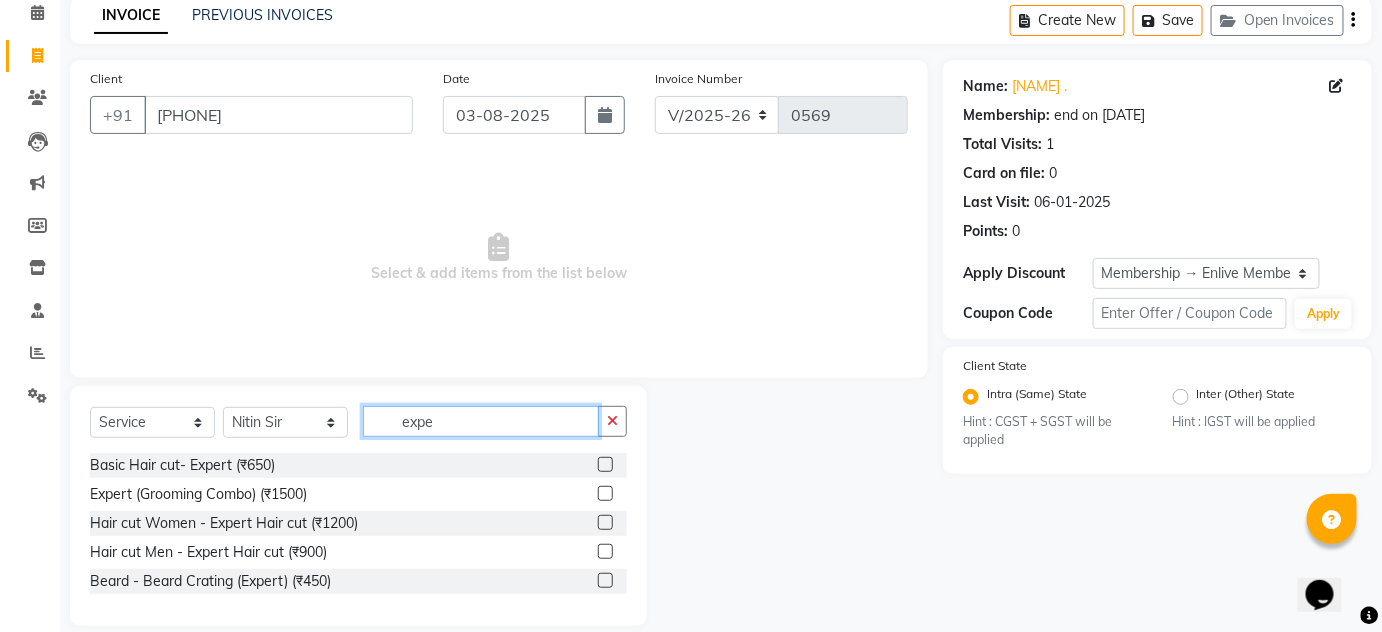 type on "expe" 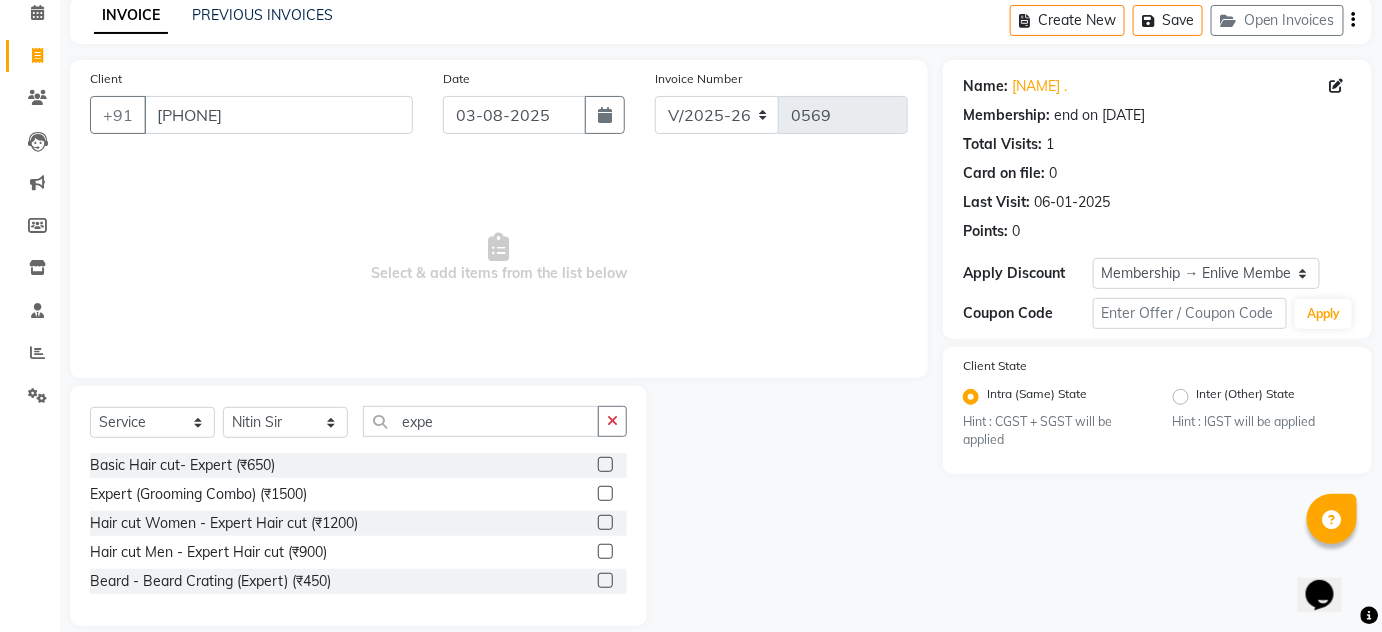 drag, startPoint x: 607, startPoint y: 552, endPoint x: 608, endPoint y: 570, distance: 18.027756 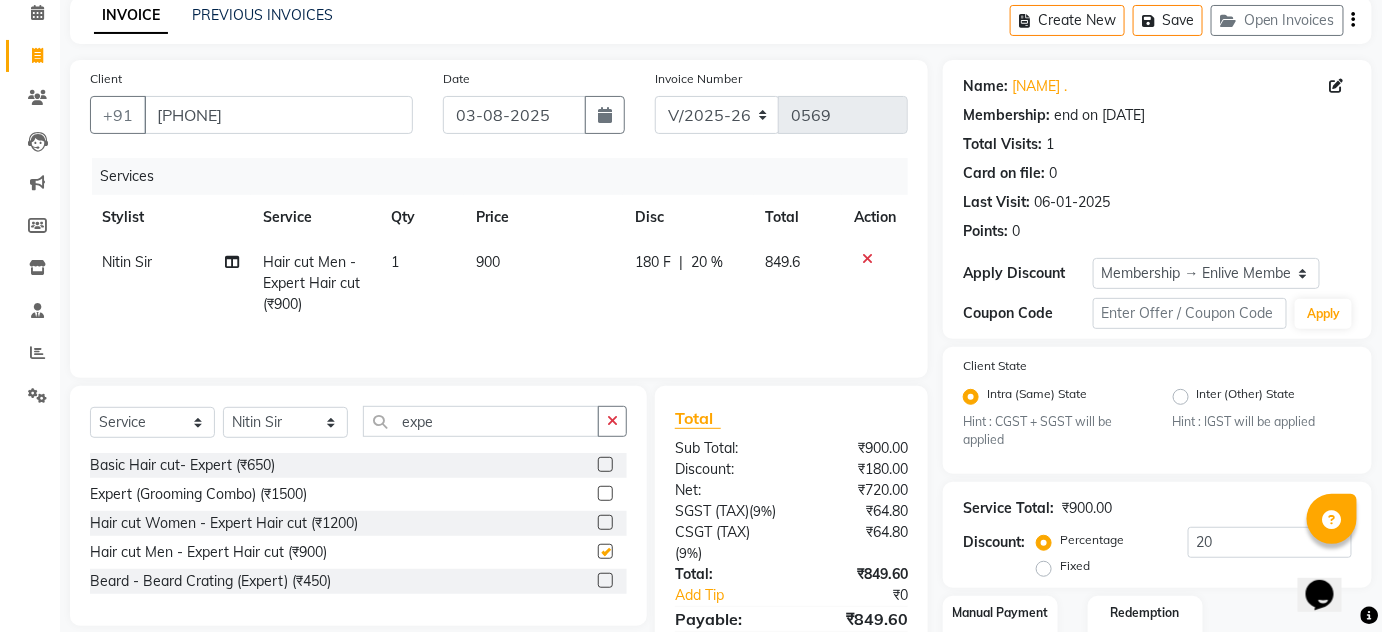 checkbox on "false" 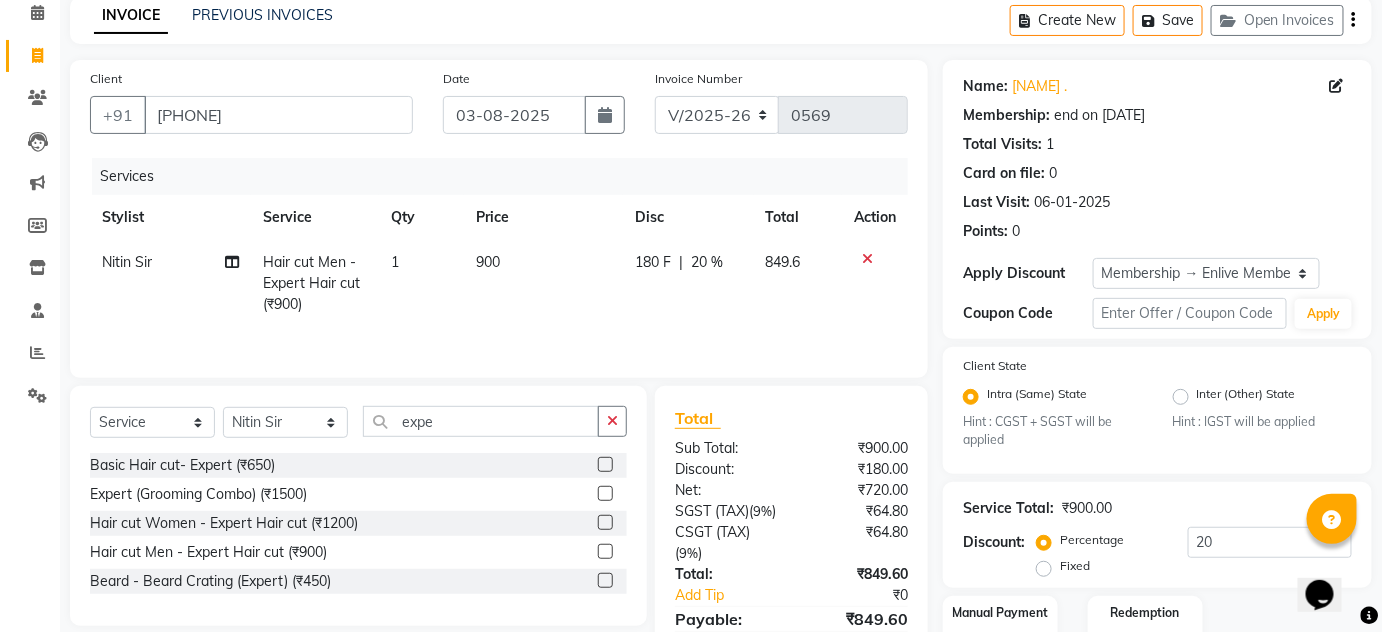 click 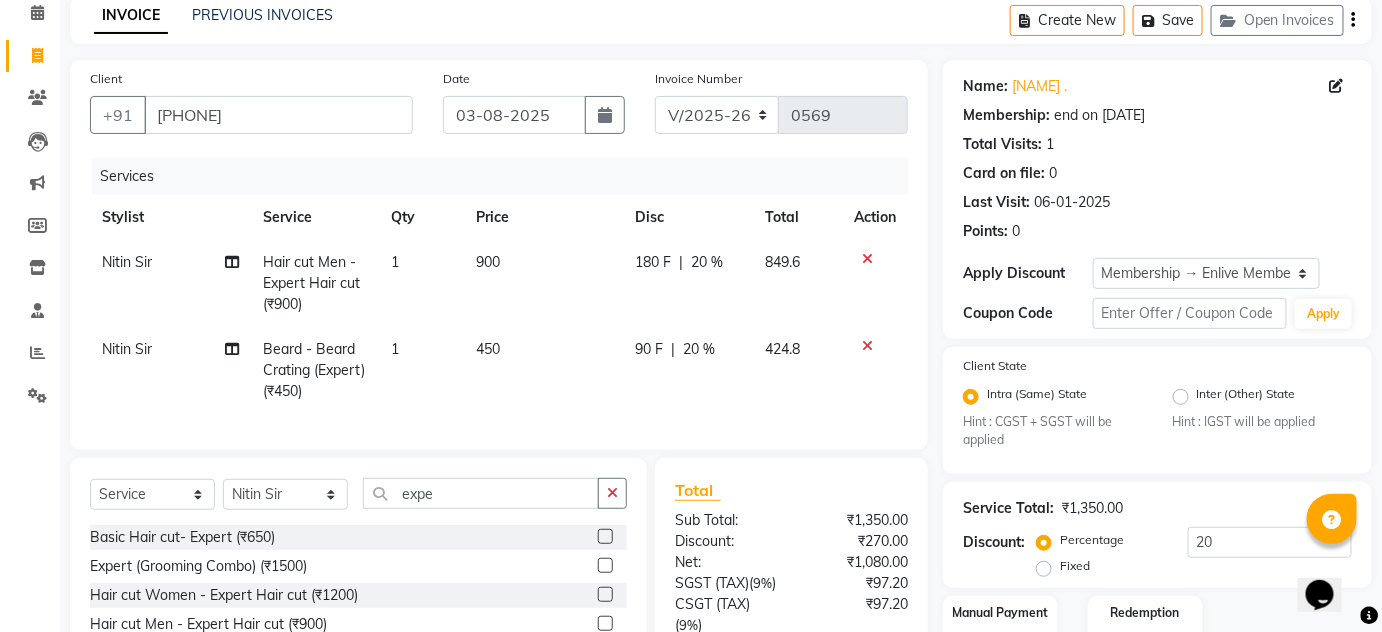 checkbox on "false" 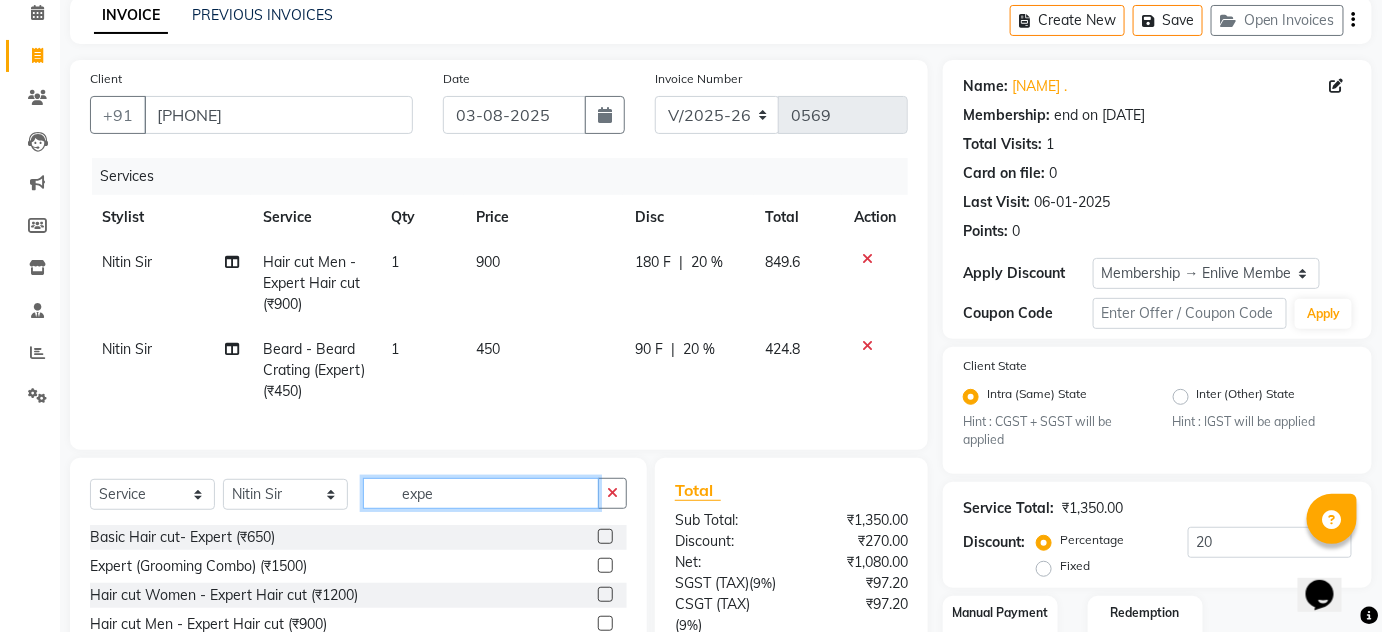 click on "Select  Service  Product  Membership  Package Voucher Prepaid Gift Card  Select Stylist Amin Shaikh Arti lohar Jyoti Namrata Nitin Sir Roshani sameer Shubhangi Vikas Yasmeen expe" 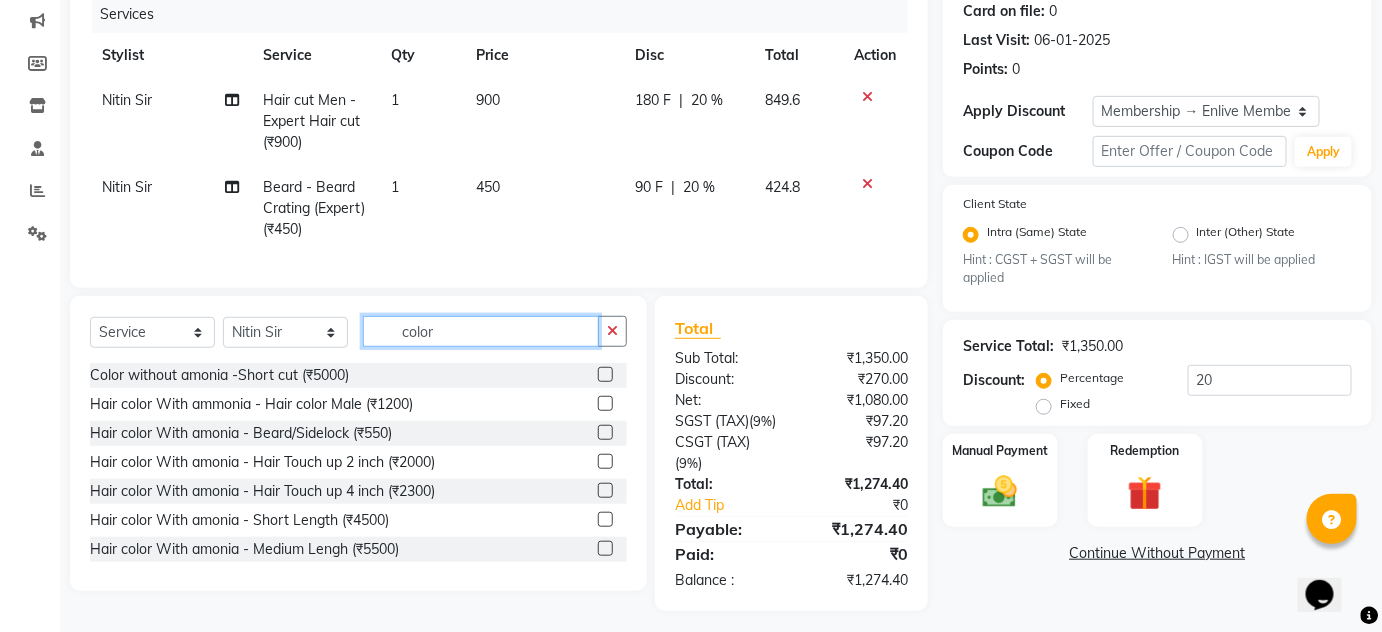 scroll, scrollTop: 272, scrollLeft: 0, axis: vertical 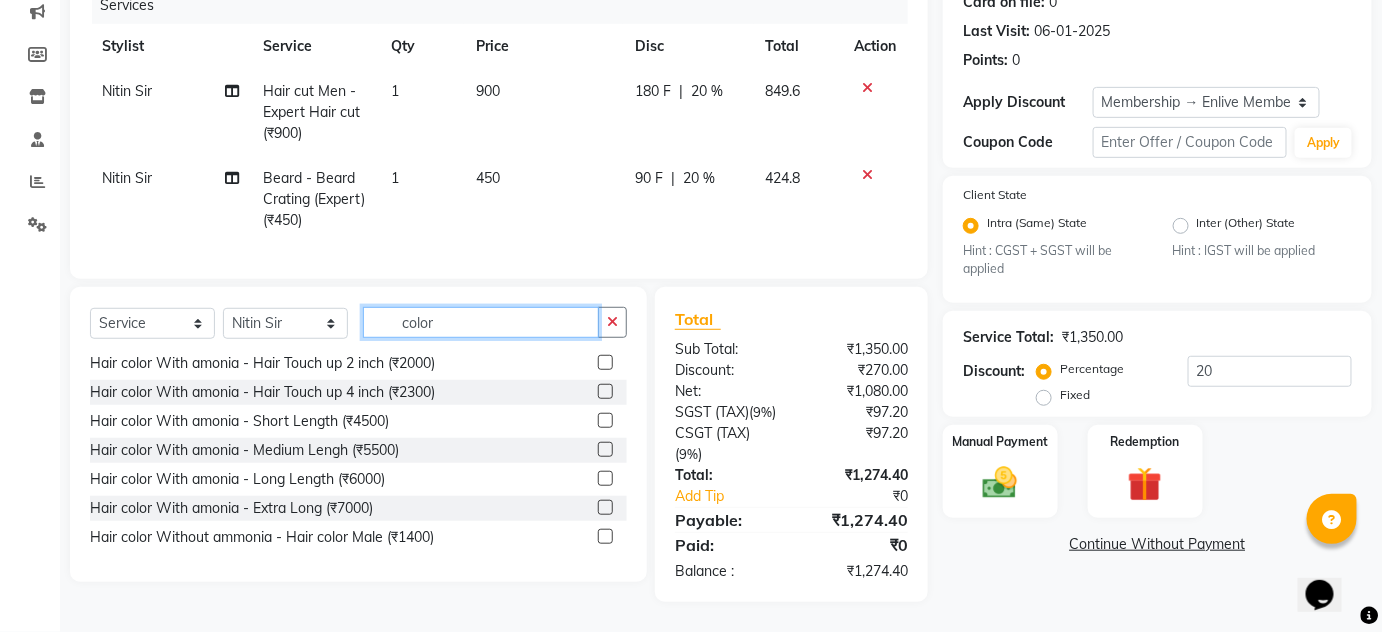 type on "color" 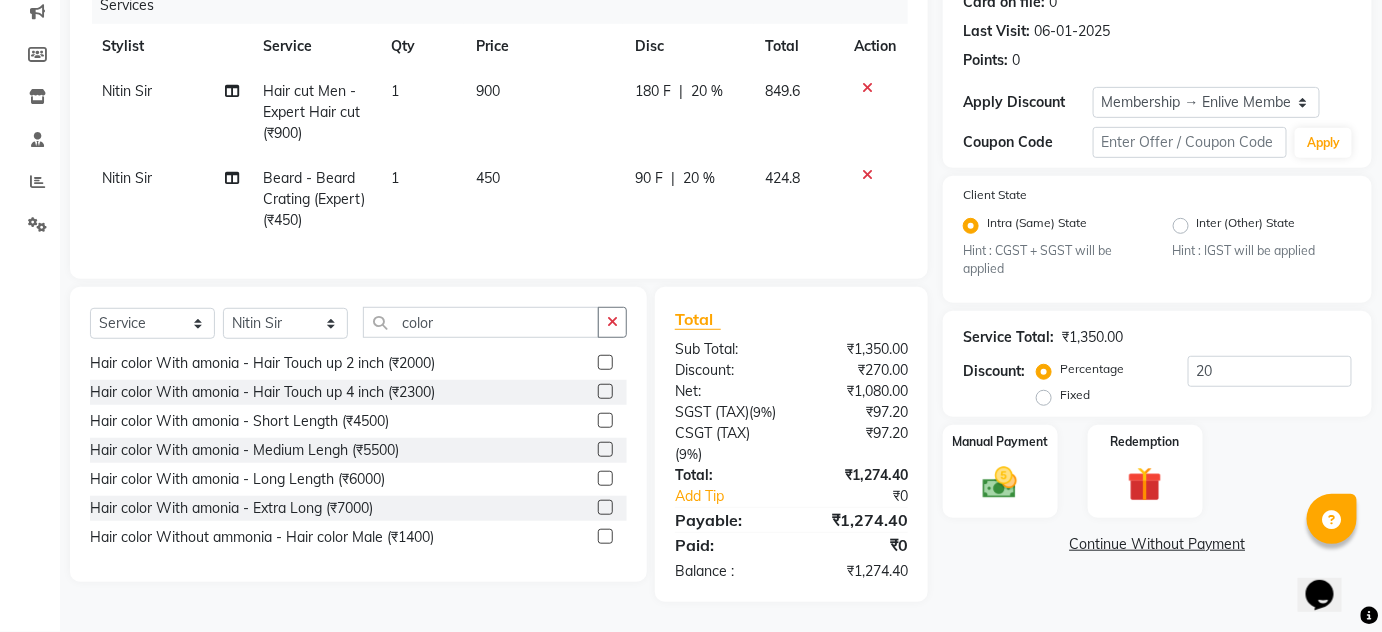 click 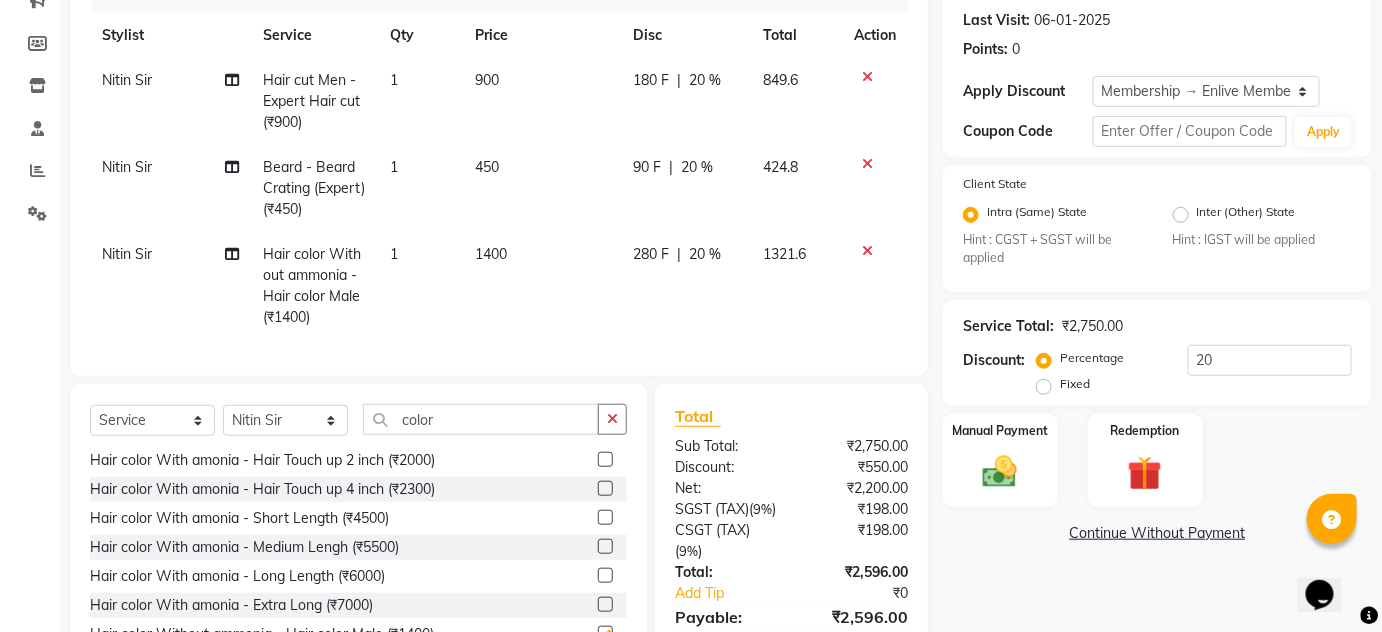checkbox on "false" 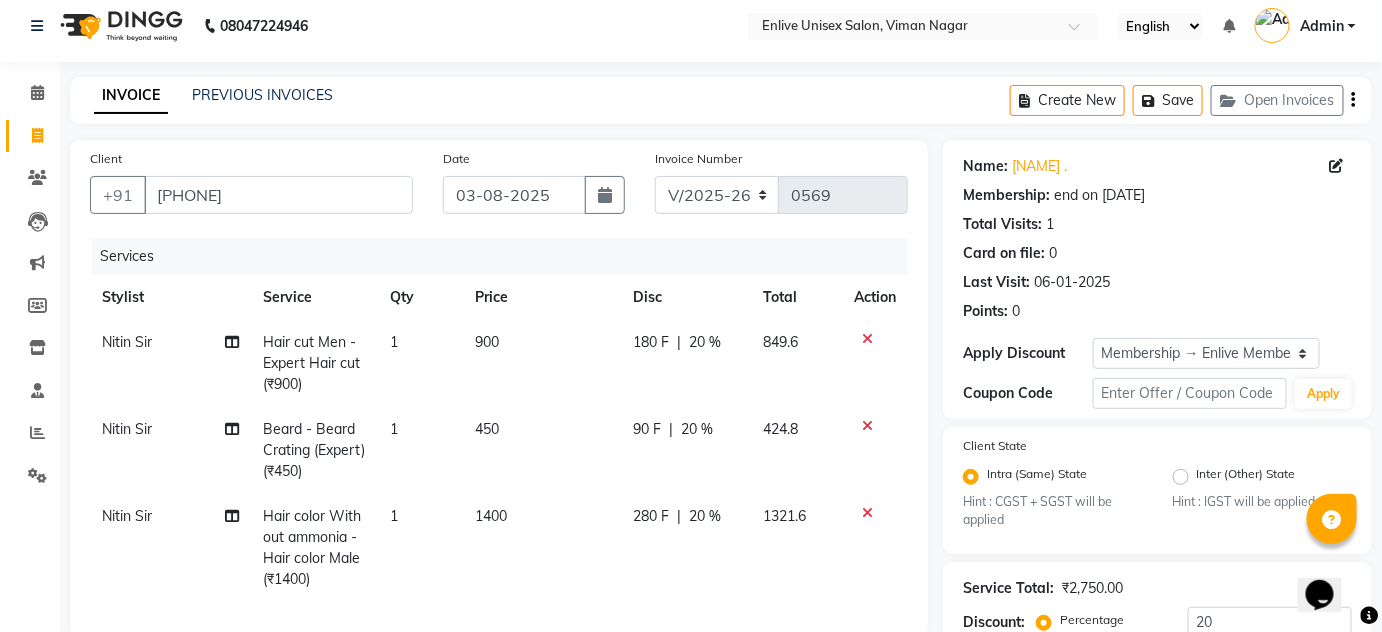scroll, scrollTop: 0, scrollLeft: 0, axis: both 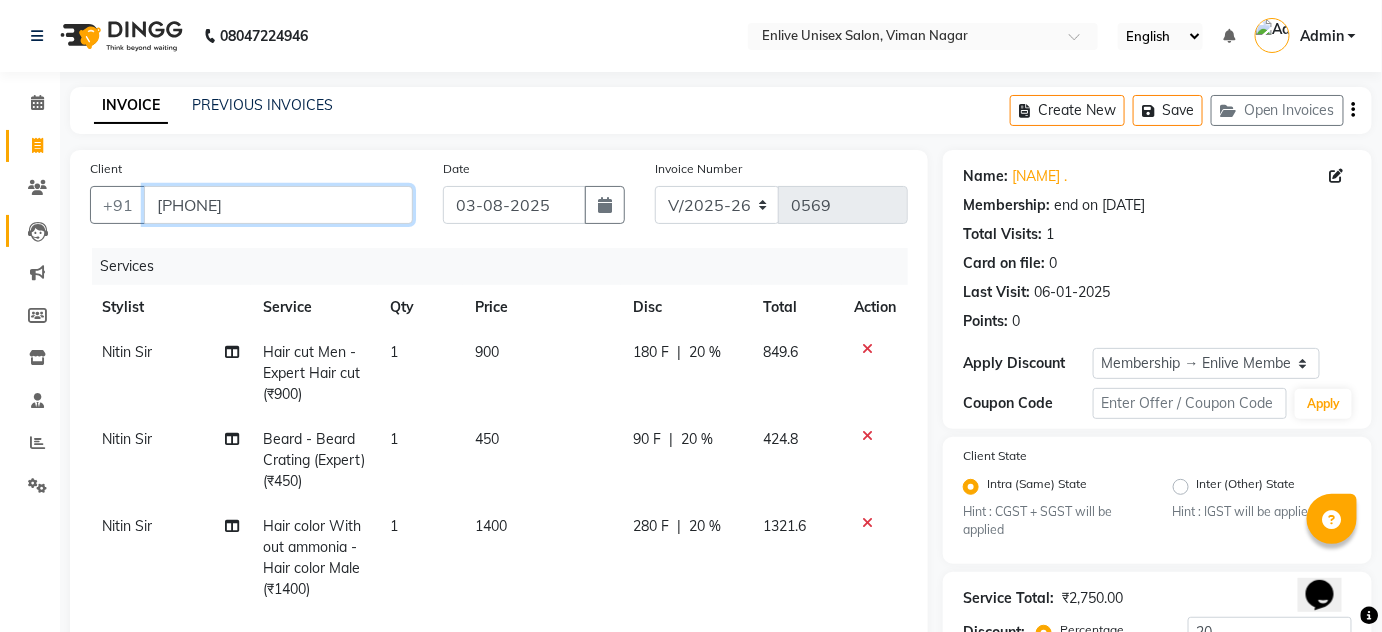drag, startPoint x: 346, startPoint y: 199, endPoint x: 10, endPoint y: 221, distance: 336.71948 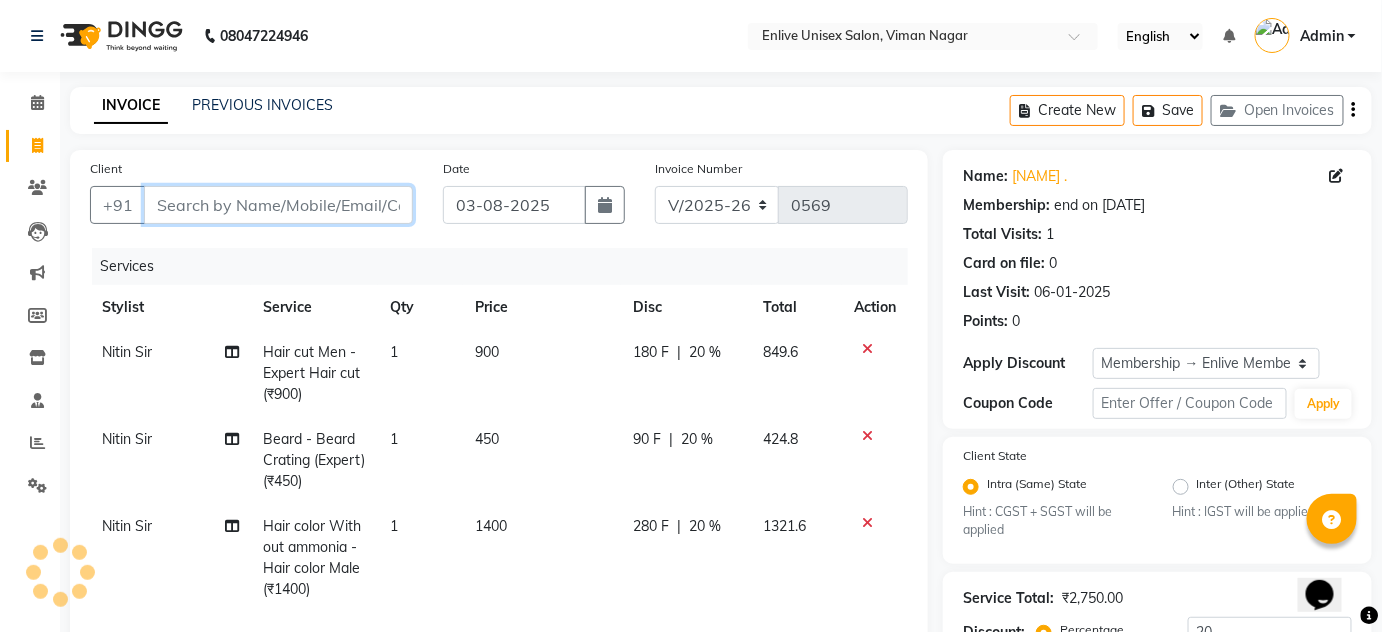 click on "Client" at bounding box center [278, 205] 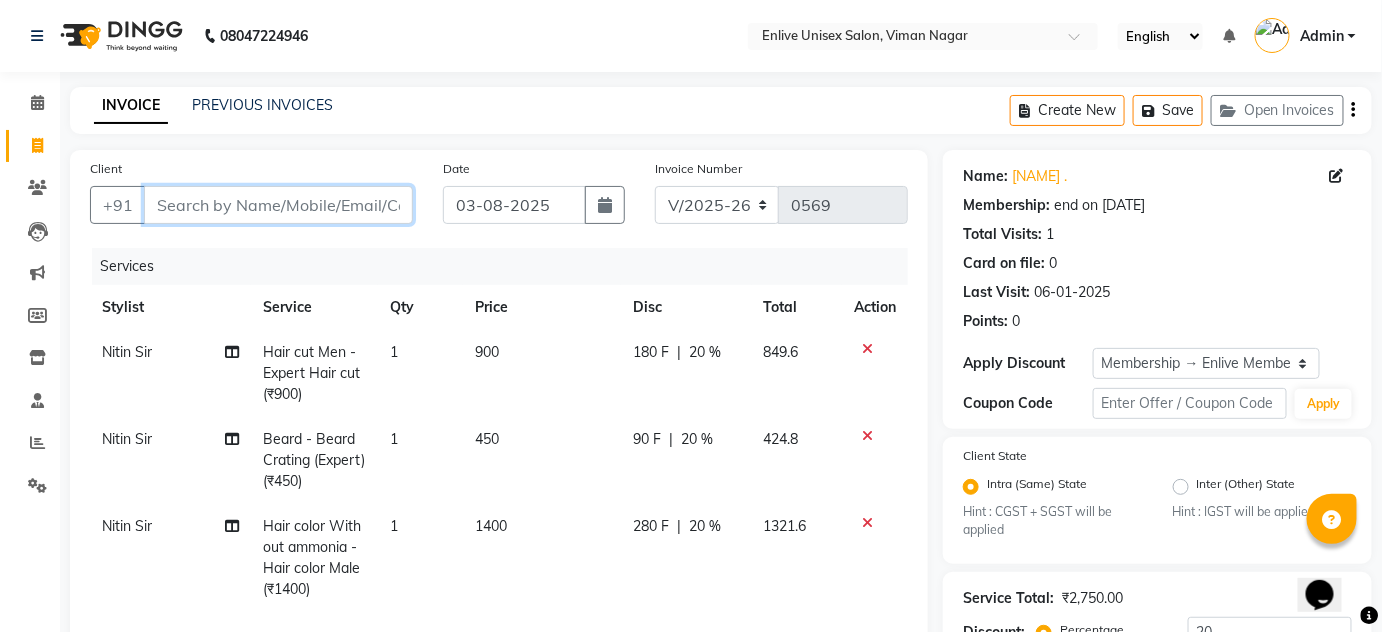 type on "9" 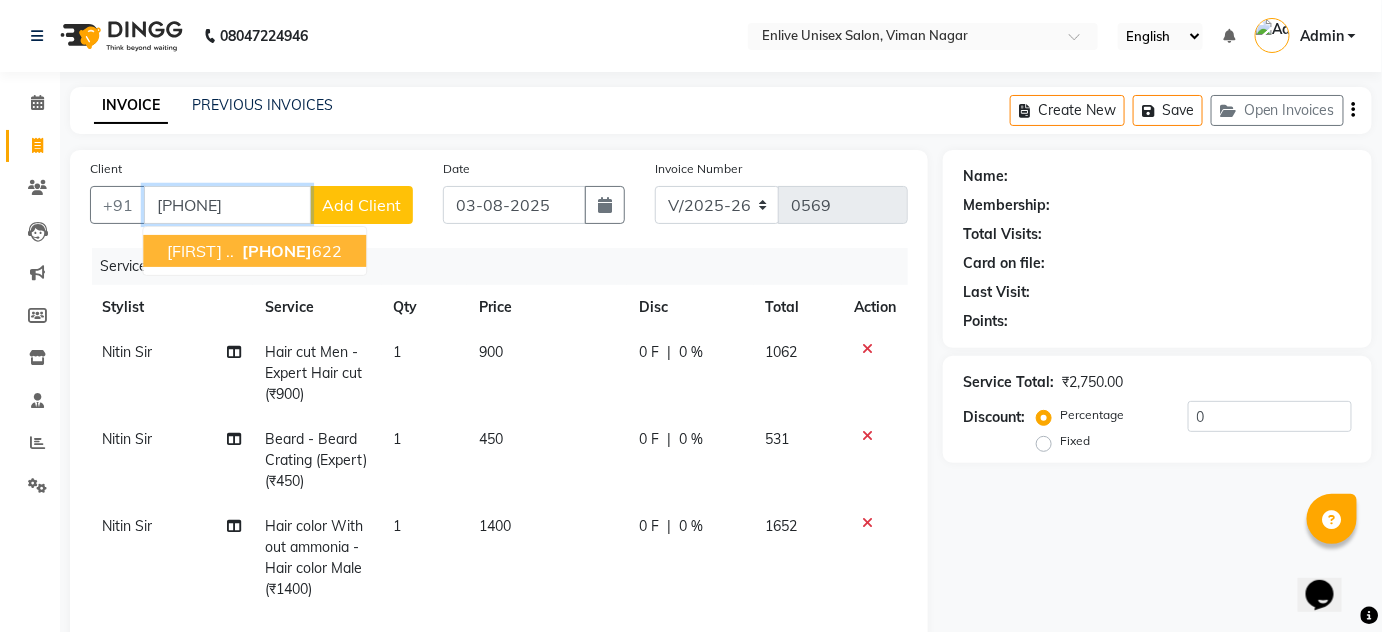 click on "9818460" at bounding box center (277, 251) 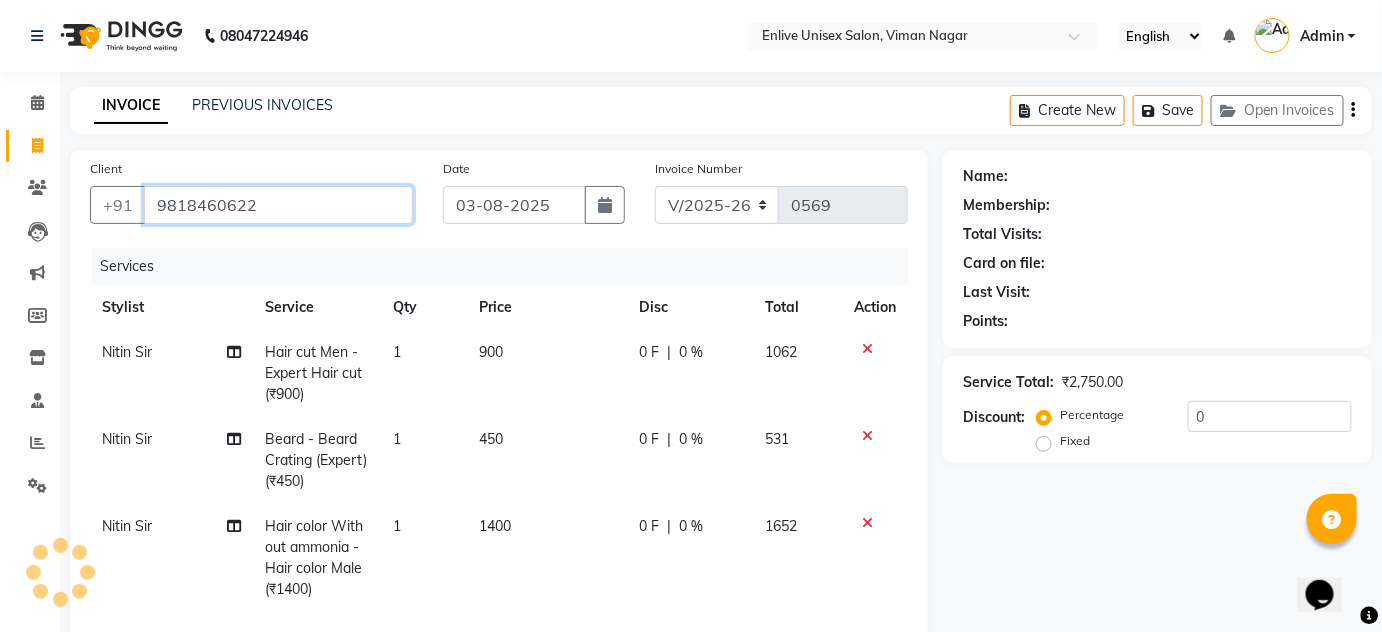 type on "9818460622" 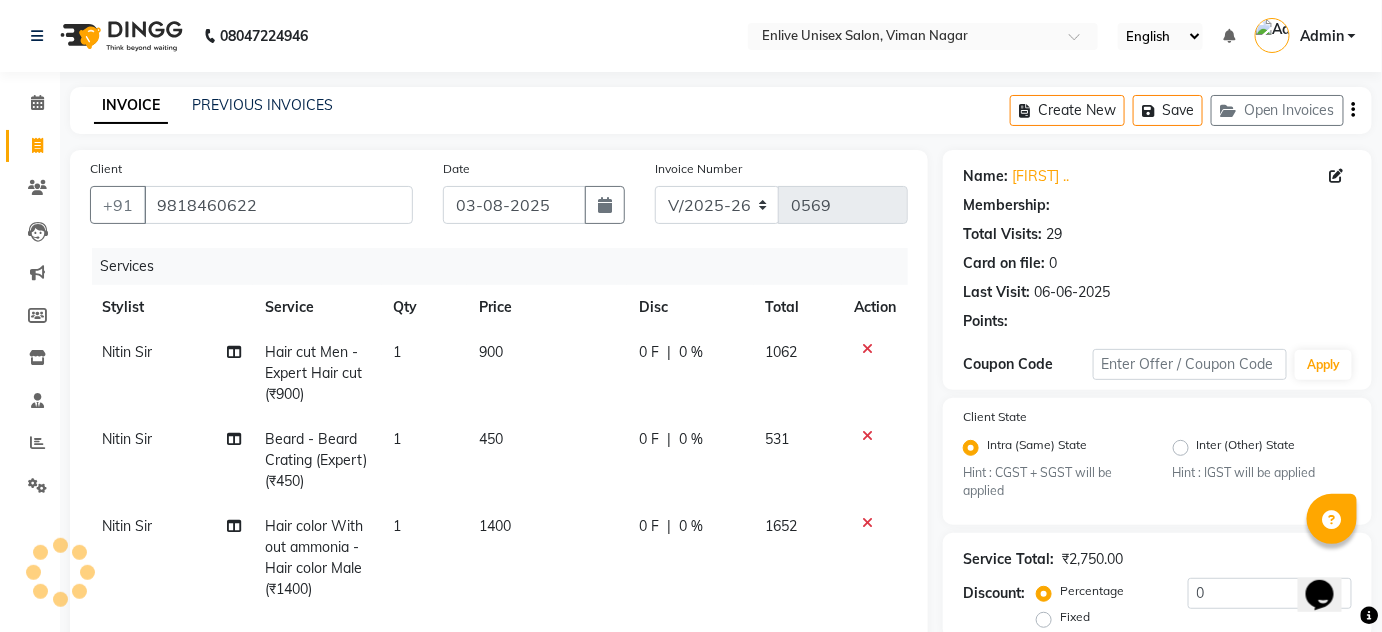 type on "20" 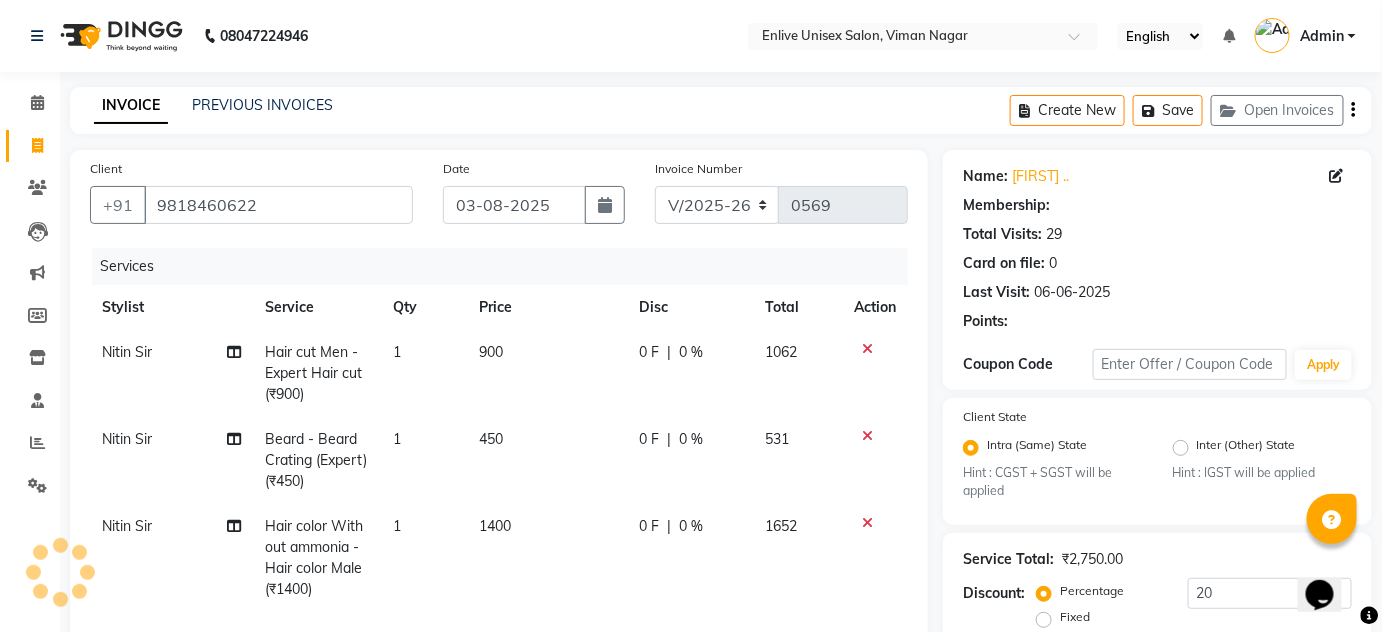 select on "1: Object" 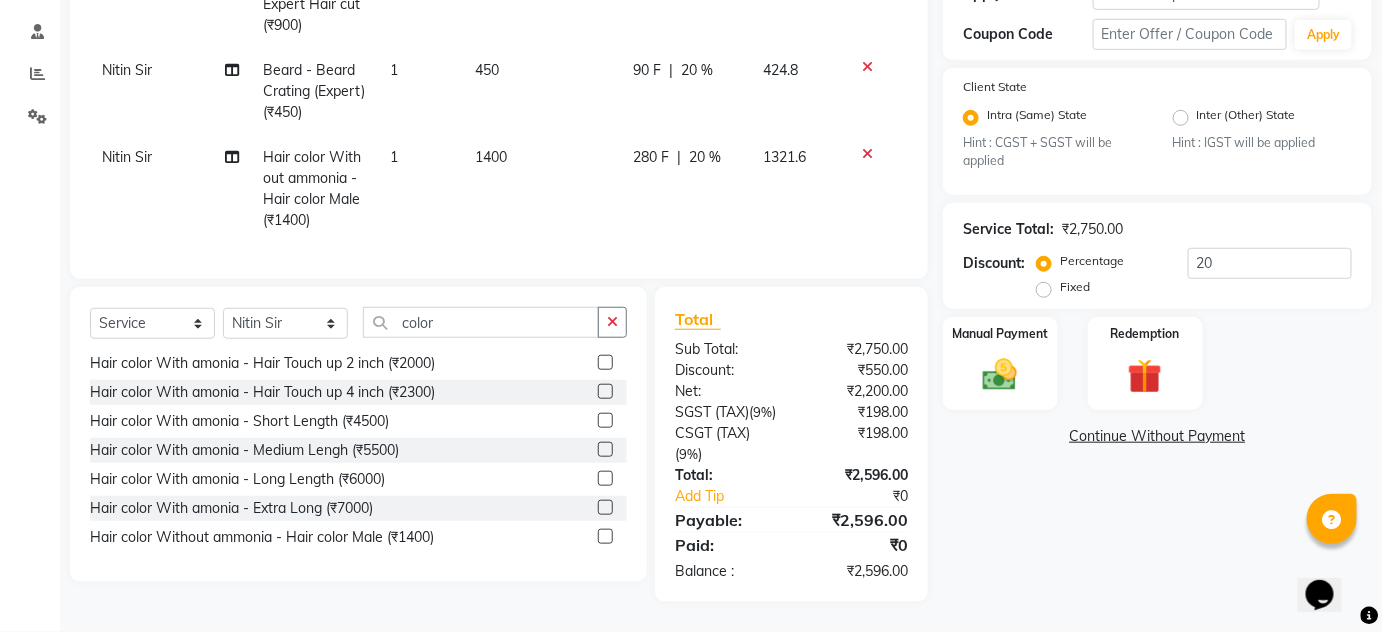 scroll, scrollTop: 402, scrollLeft: 0, axis: vertical 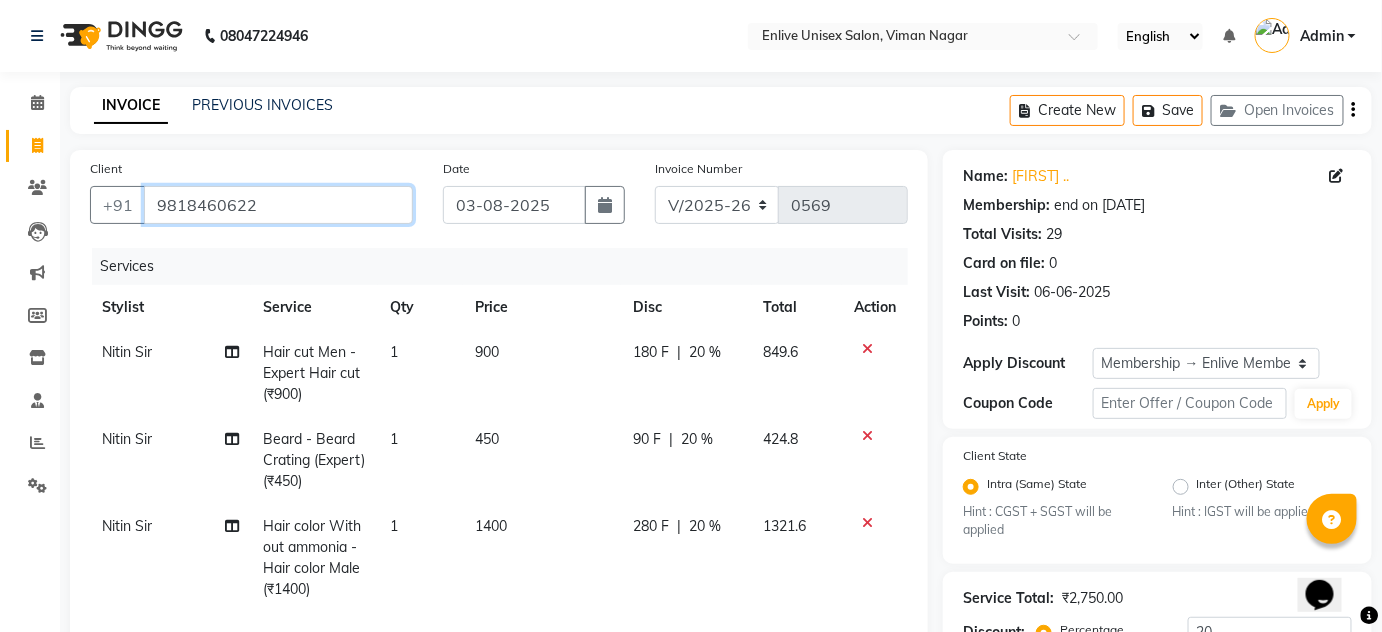 drag, startPoint x: 339, startPoint y: 214, endPoint x: 1, endPoint y: 203, distance: 338.17896 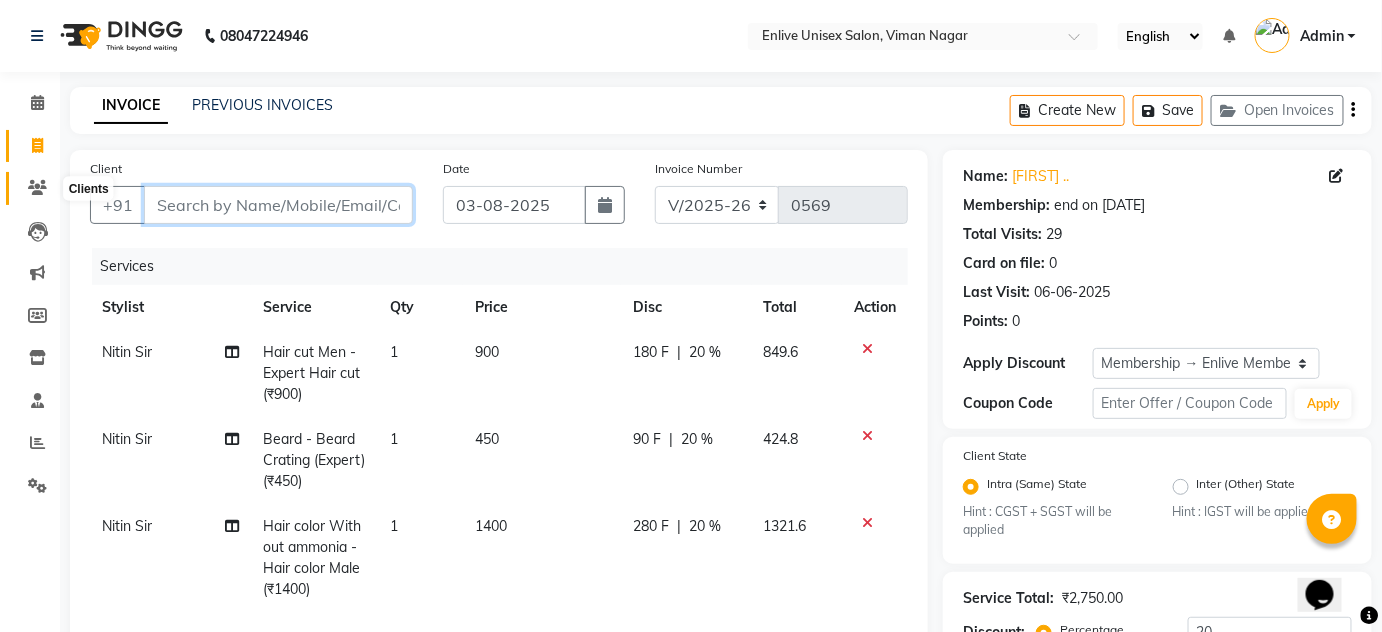 type on "9" 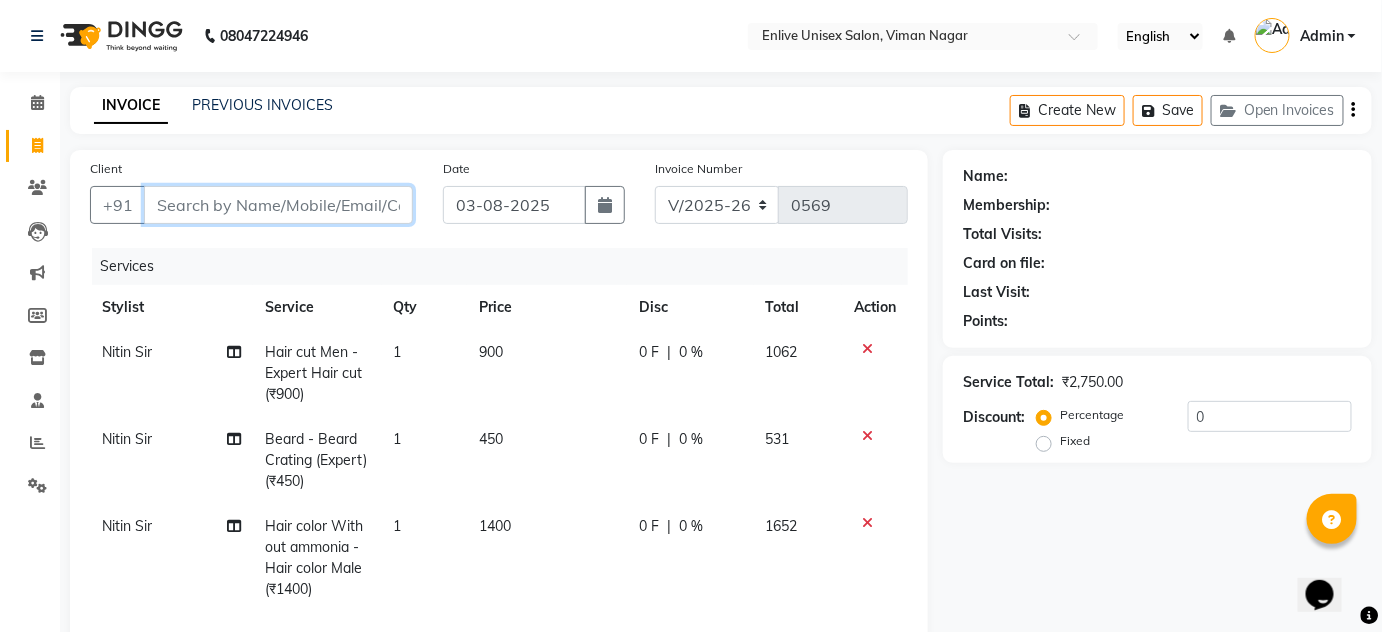 click on "Client" at bounding box center (278, 205) 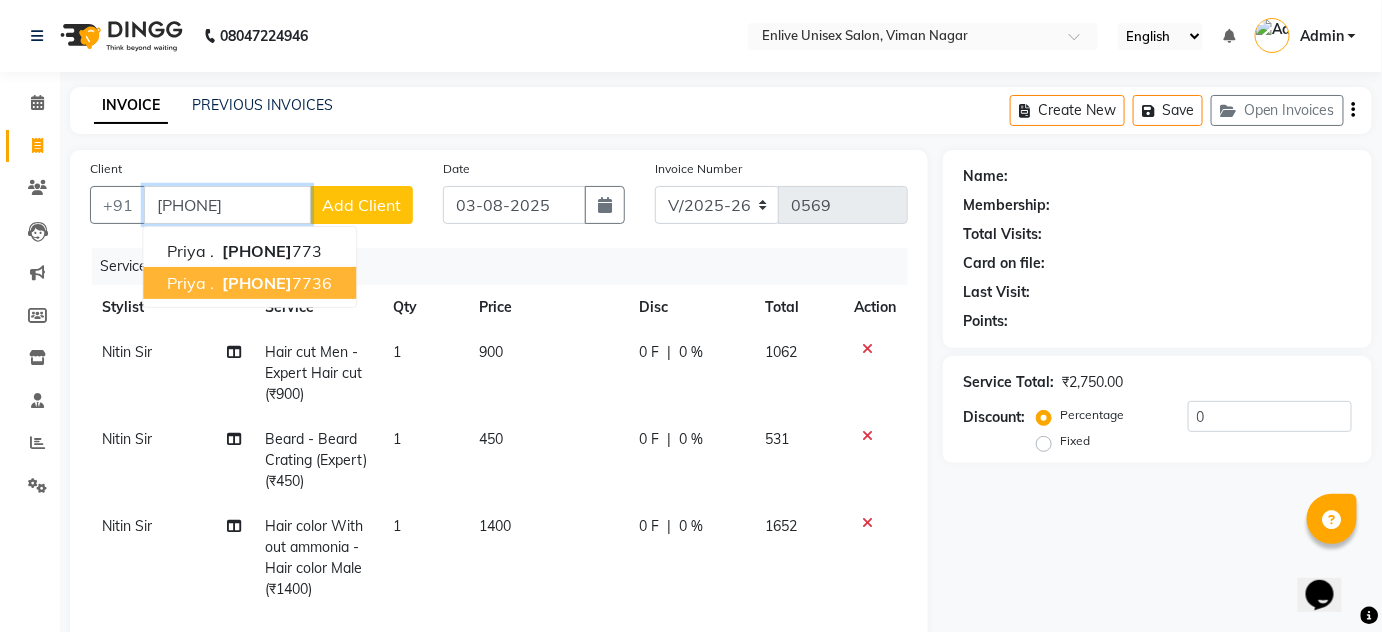click on "755010 7736" at bounding box center [275, 283] 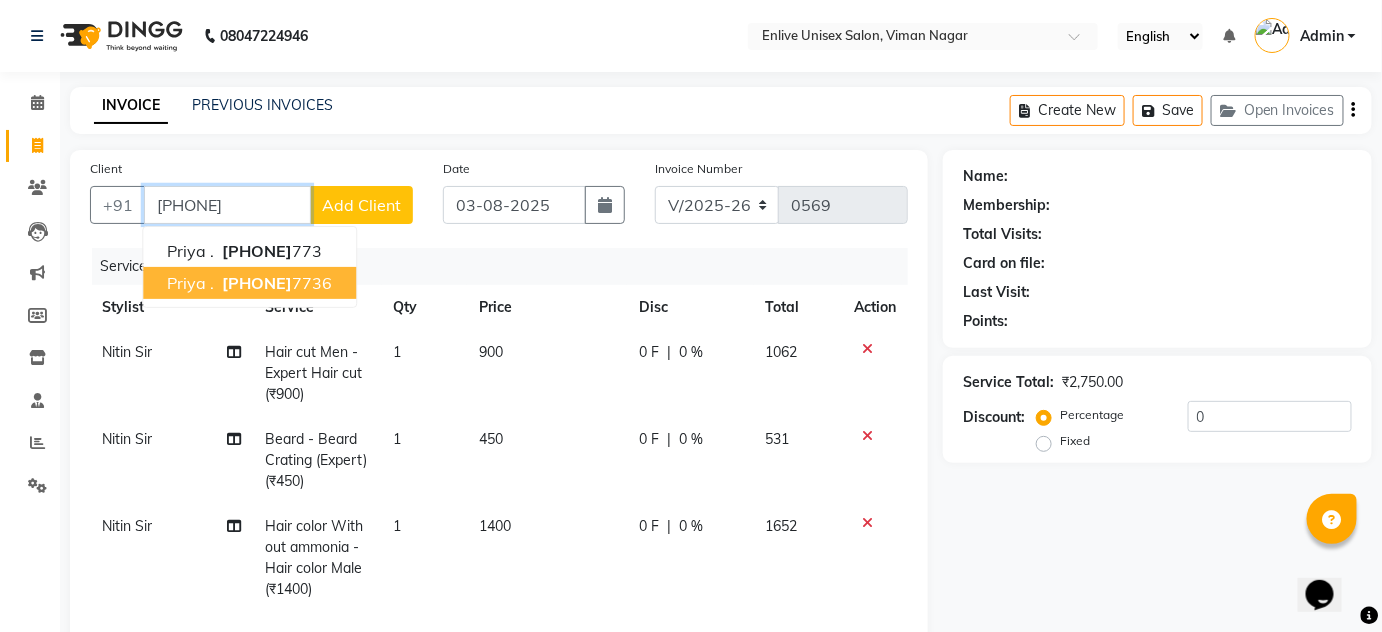 type on "7550107736" 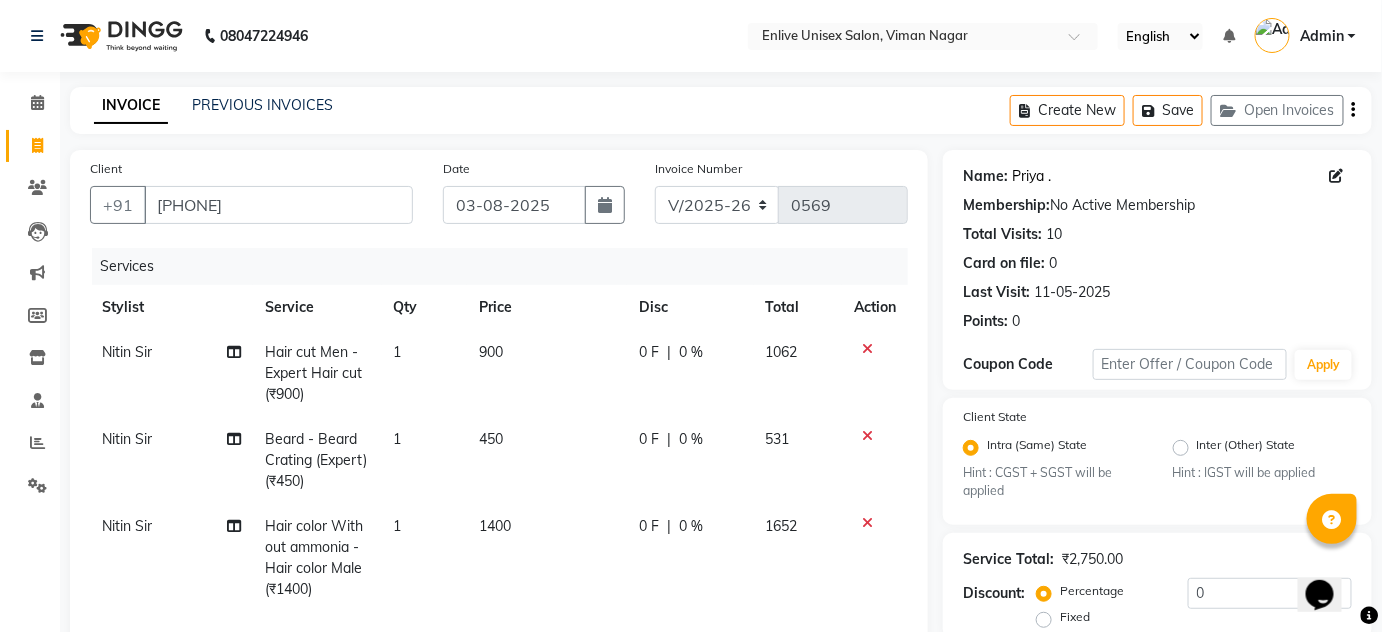 click on "Priya ." 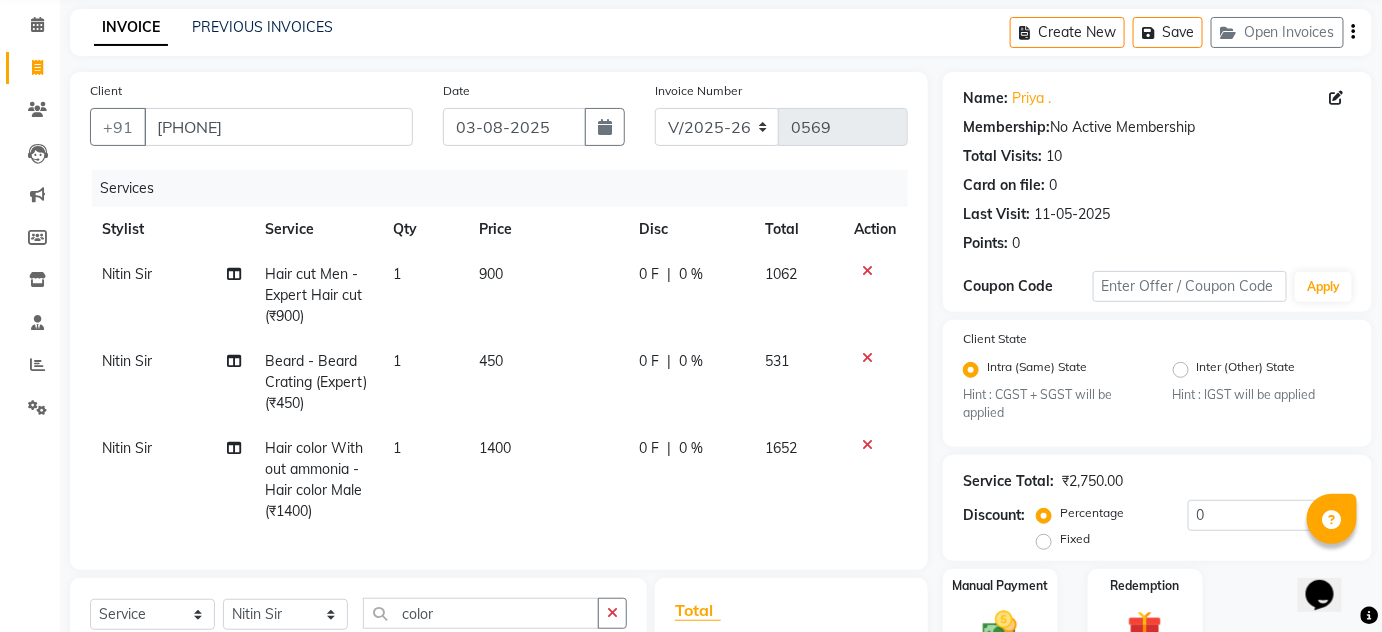 scroll, scrollTop: 181, scrollLeft: 0, axis: vertical 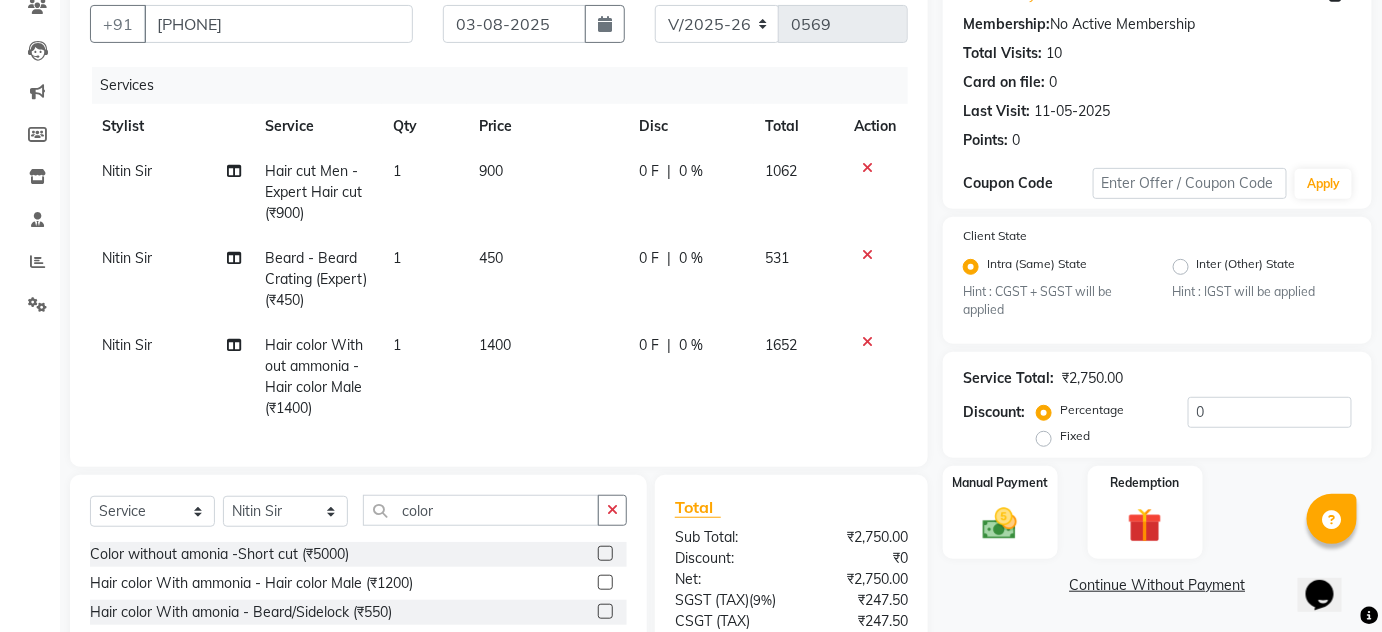 click 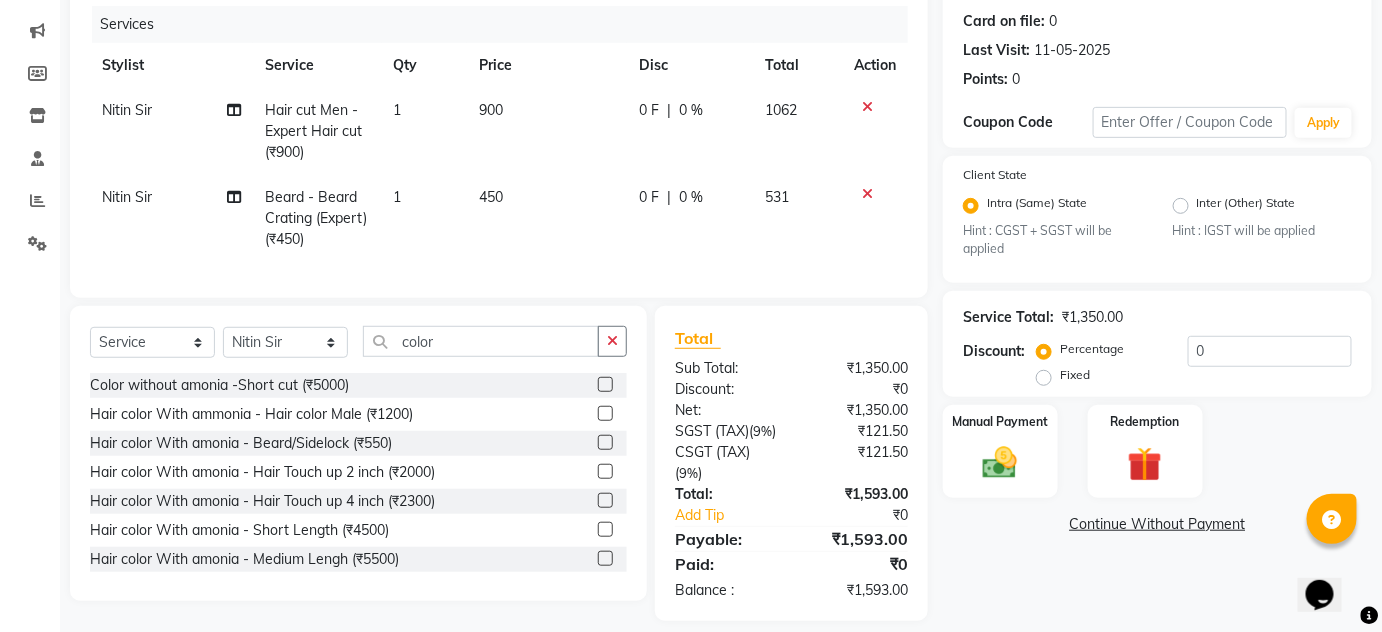 scroll, scrollTop: 295, scrollLeft: 0, axis: vertical 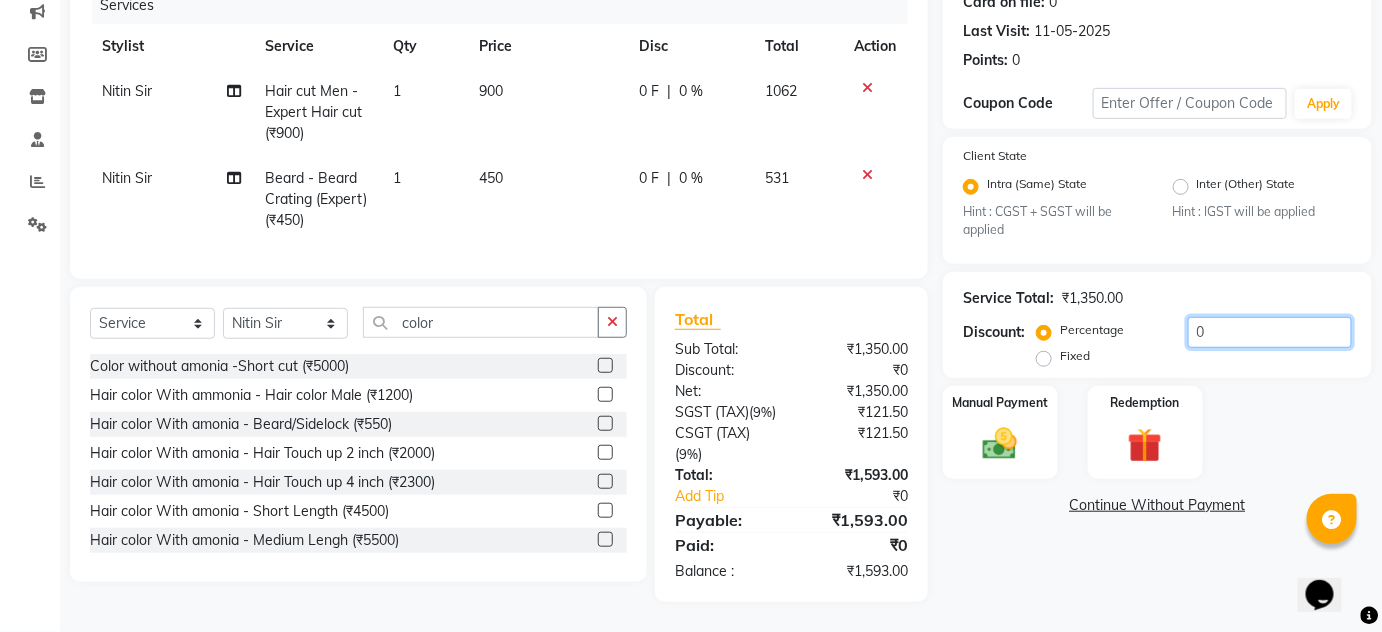 drag, startPoint x: 1255, startPoint y: 292, endPoint x: 958, endPoint y: 338, distance: 300.54117 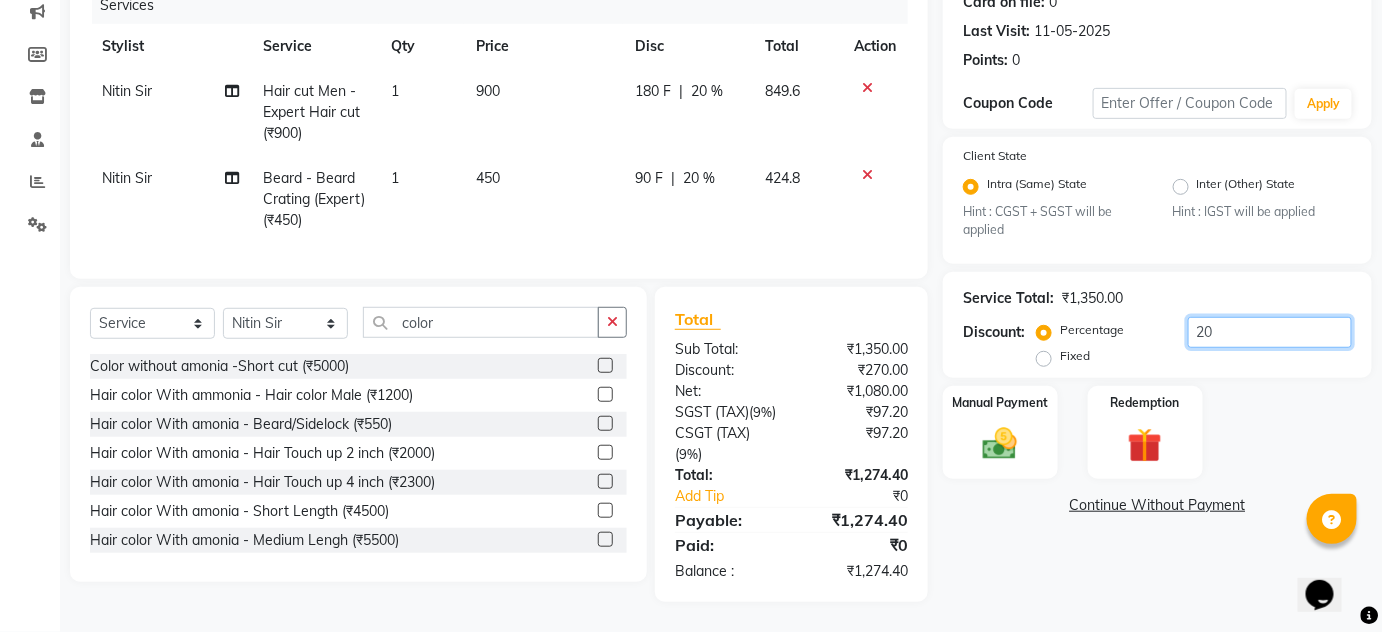 type on "20" 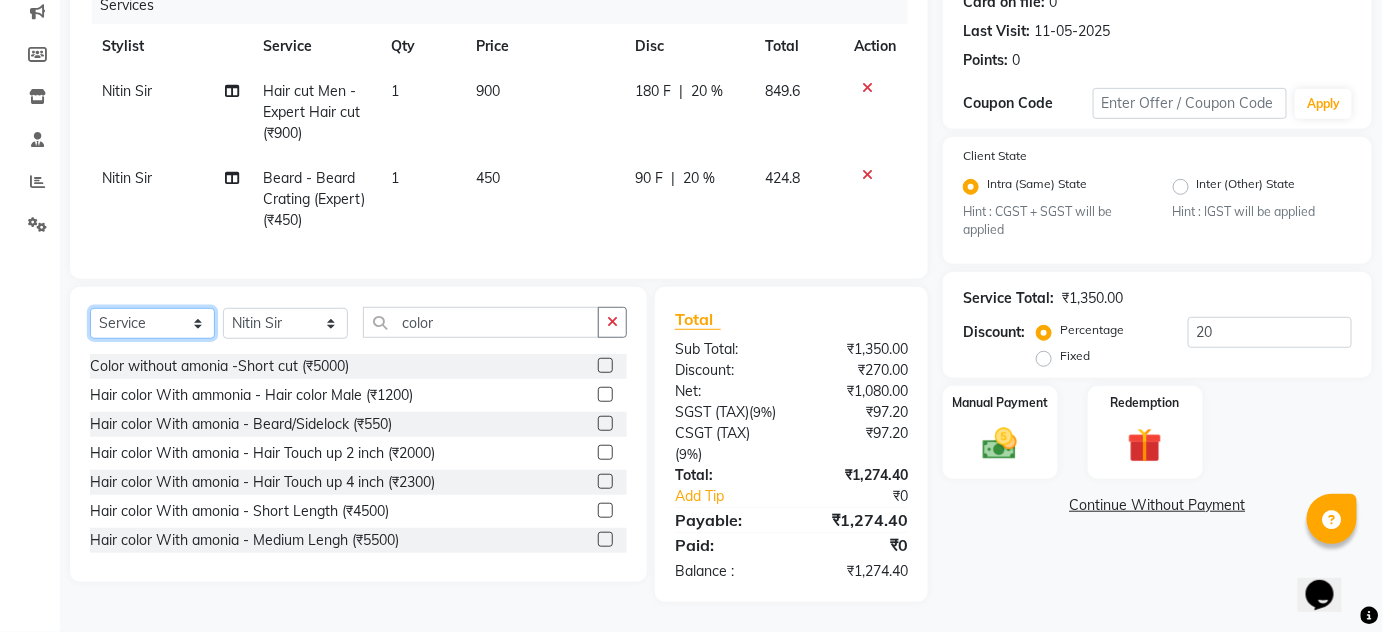 click on "Select  Service  Product  Membership  Package Voucher Prepaid Gift Card" 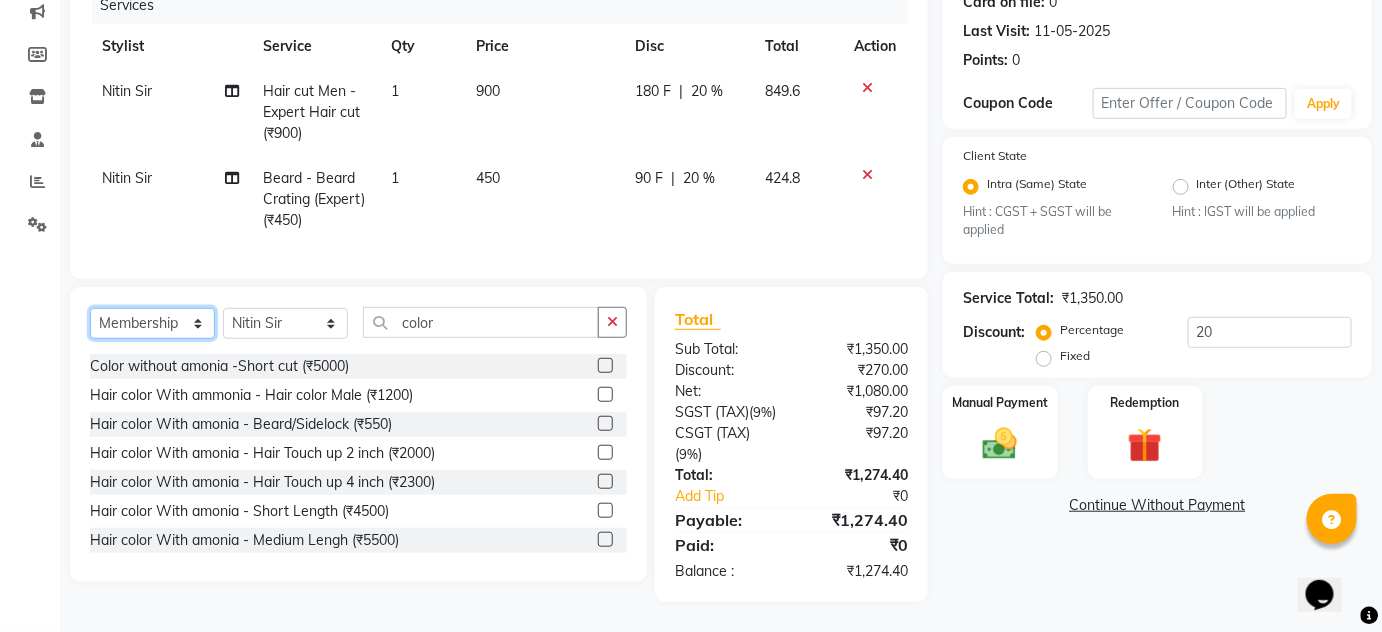 click on "Select  Service  Product  Membership  Package Voucher Prepaid Gift Card" 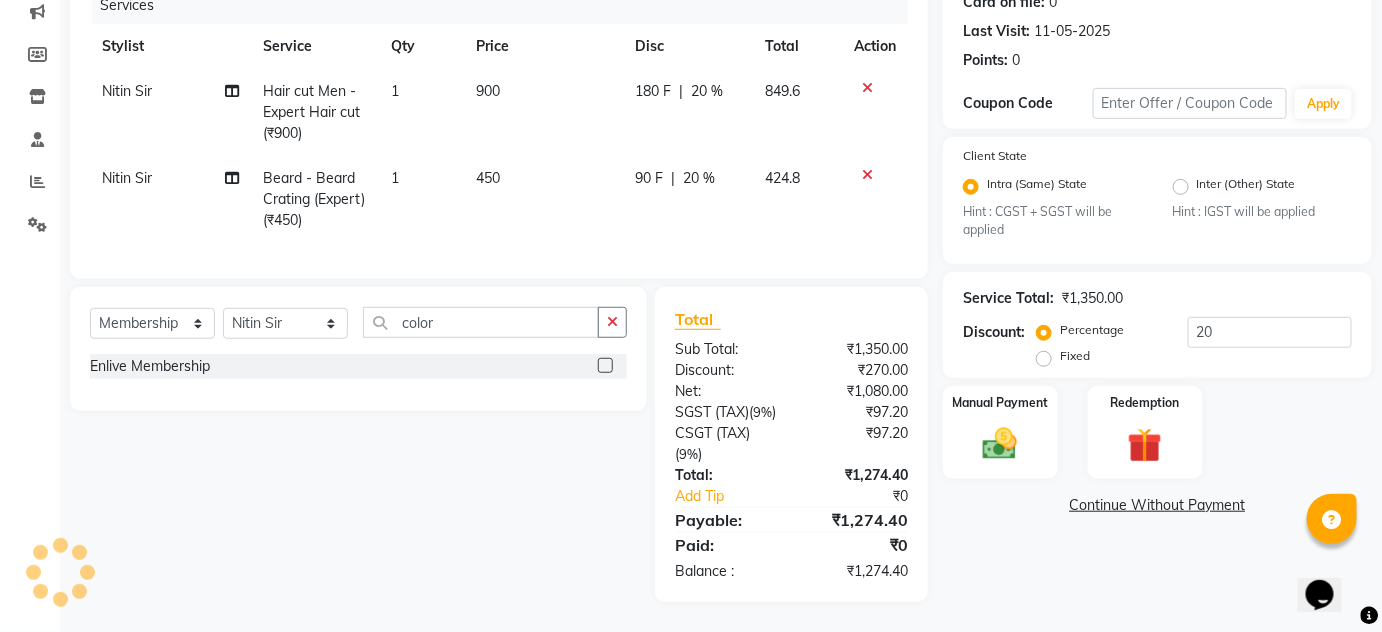 click 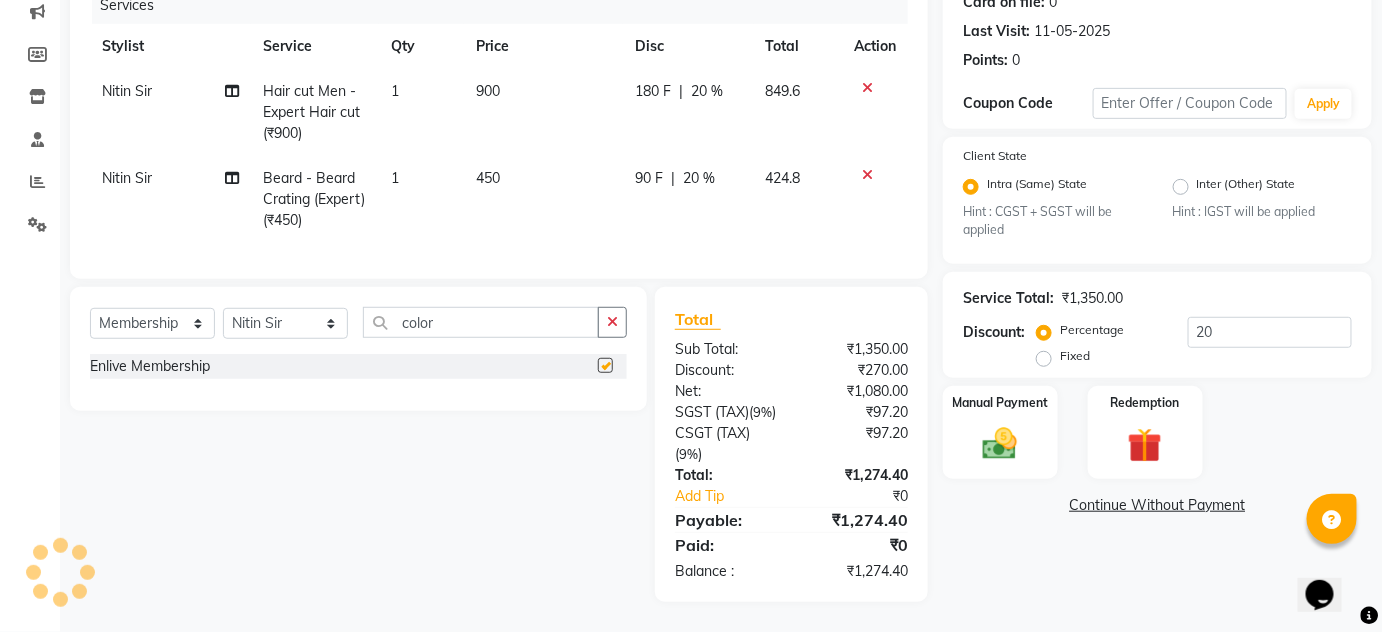 select on "select" 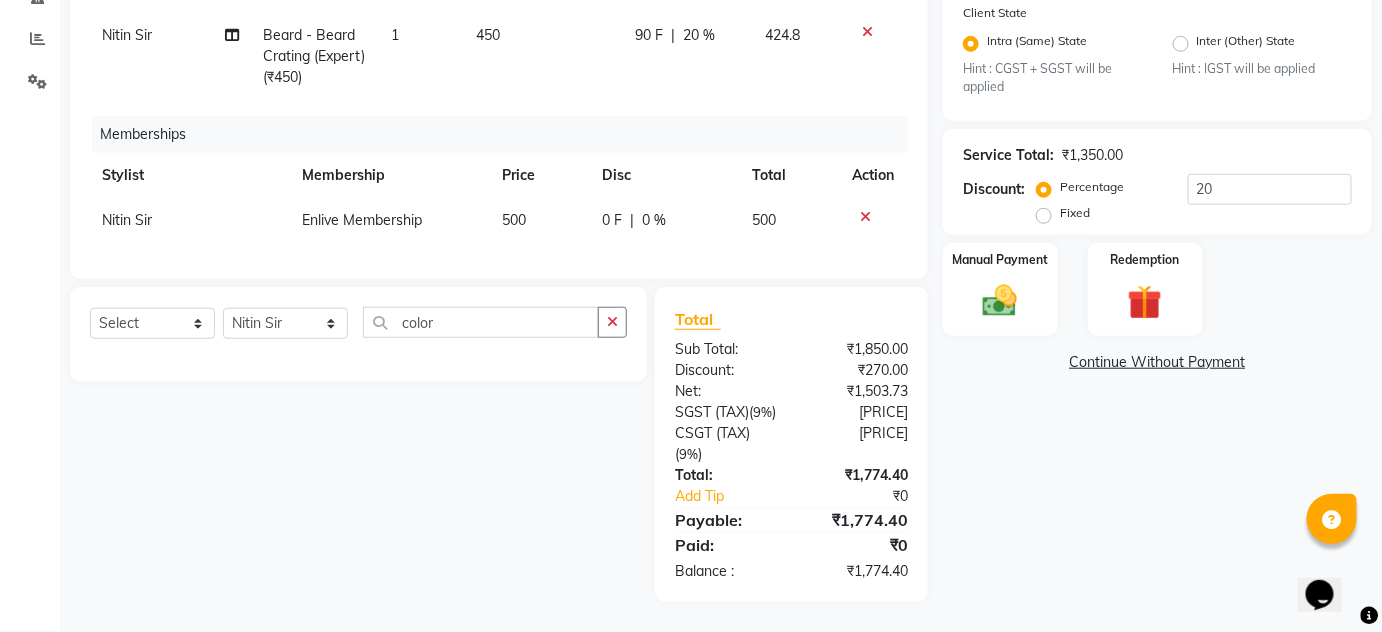 scroll, scrollTop: 437, scrollLeft: 0, axis: vertical 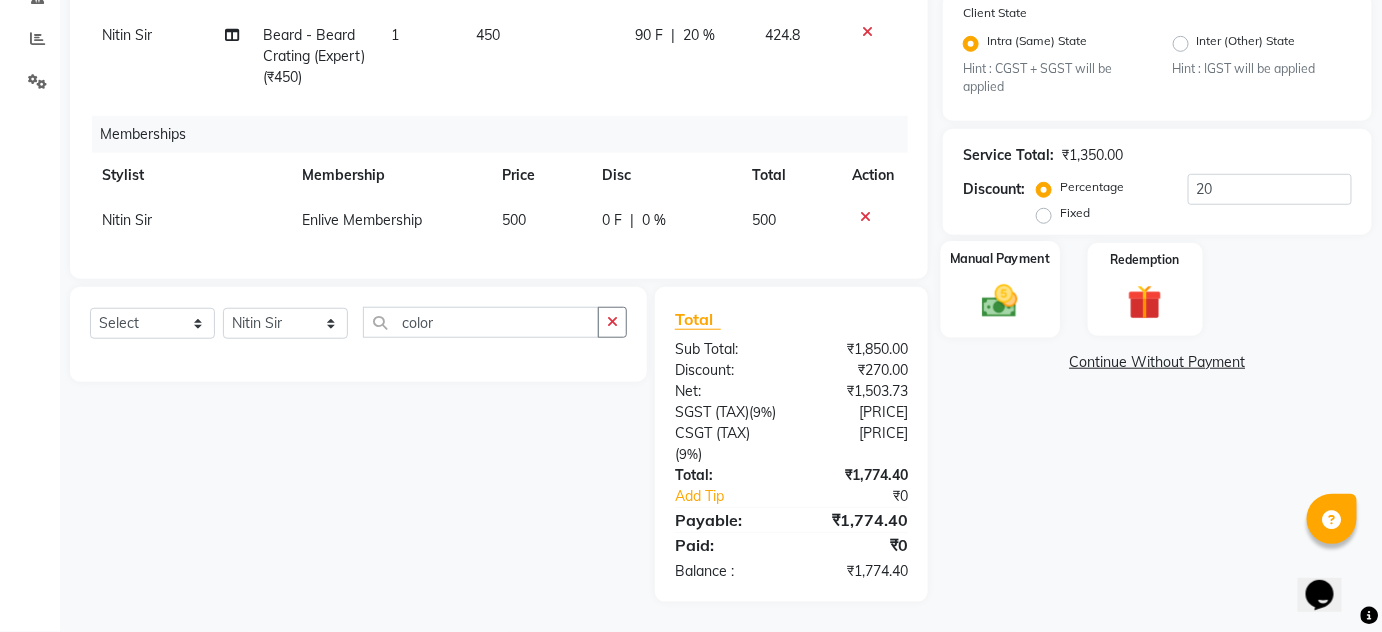 click 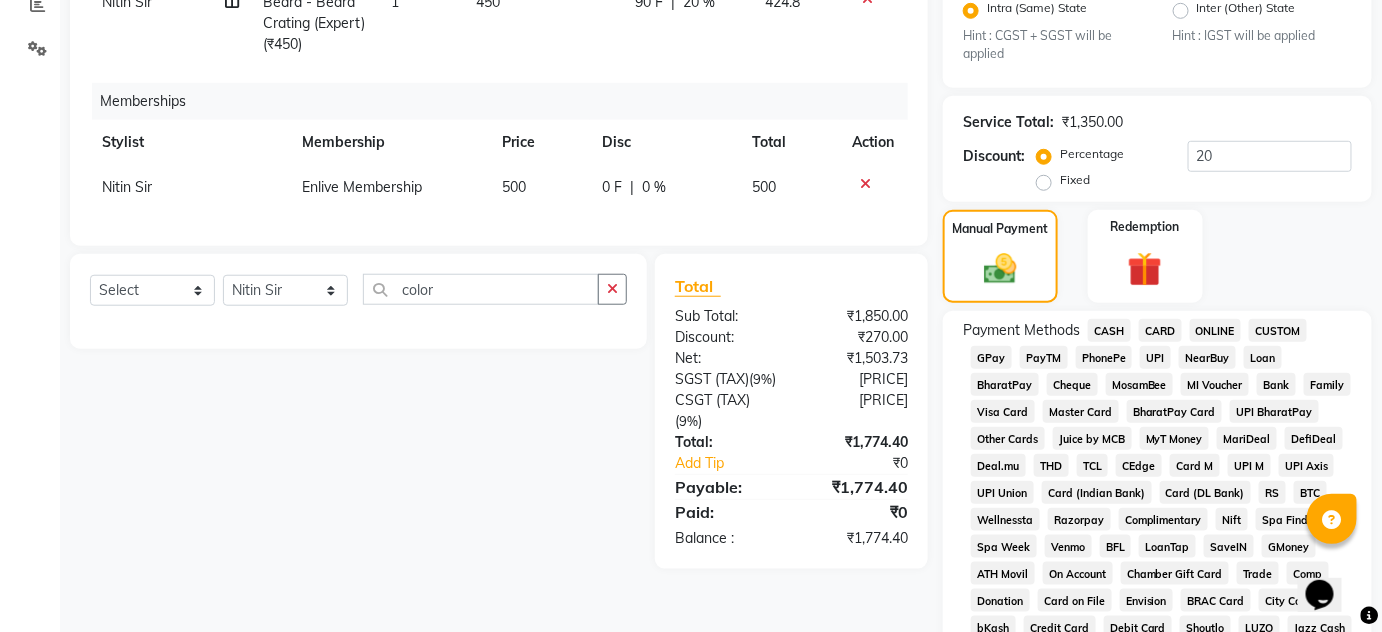 click on "ONLINE" 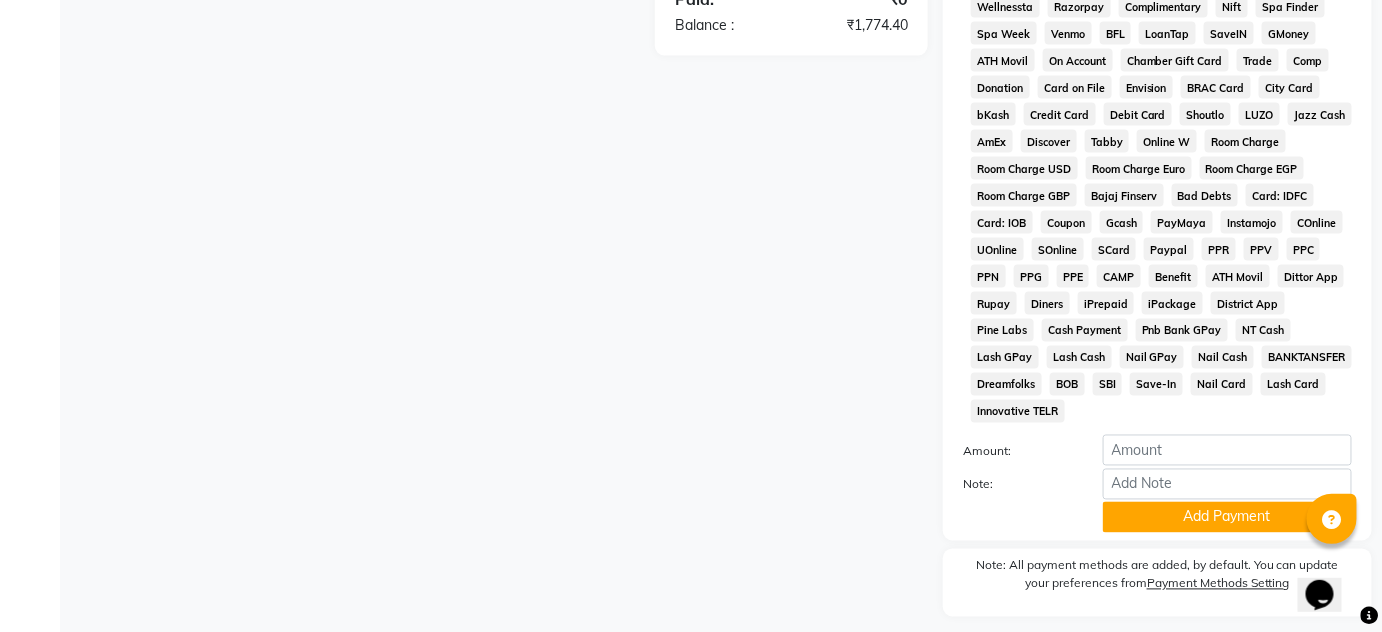 scroll, scrollTop: 981, scrollLeft: 0, axis: vertical 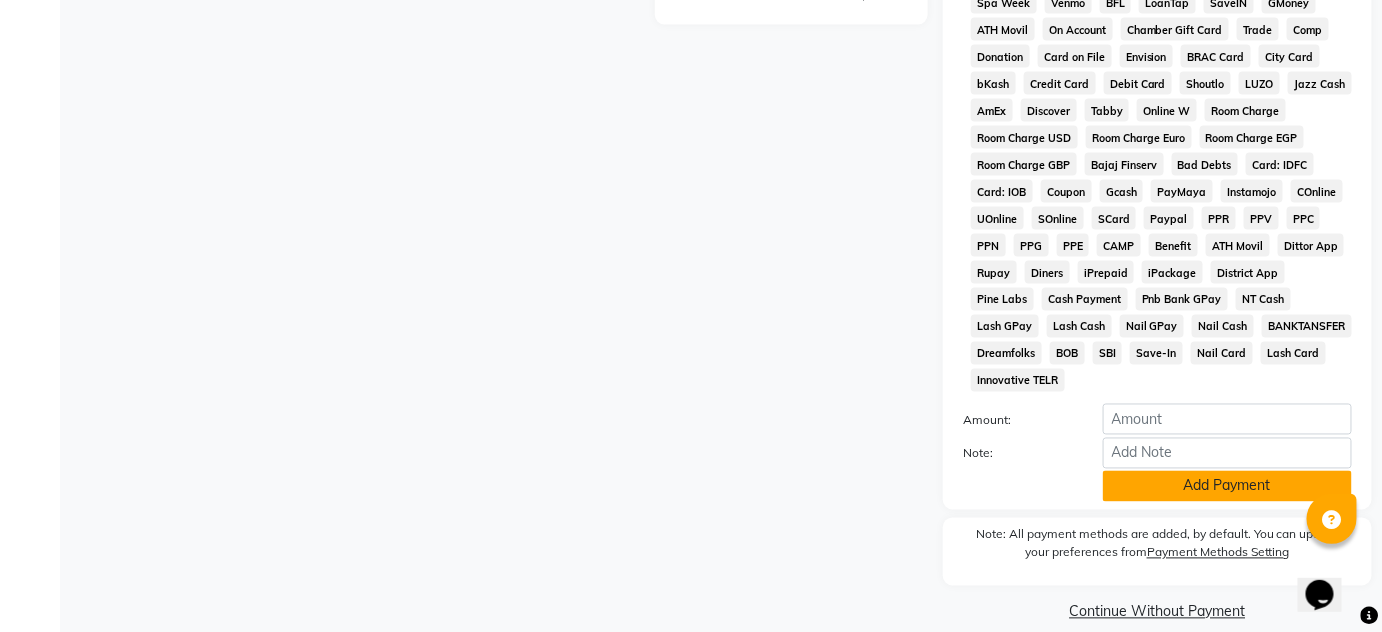 click on "Add Payment" 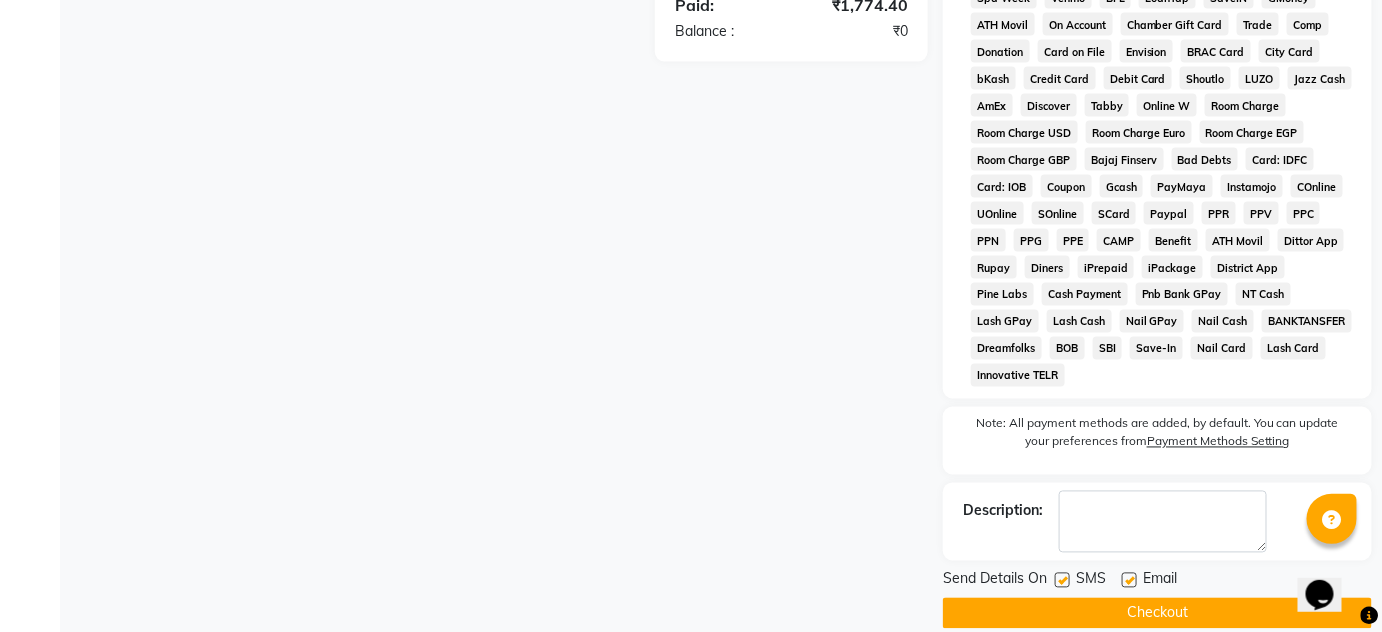 scroll, scrollTop: 988, scrollLeft: 0, axis: vertical 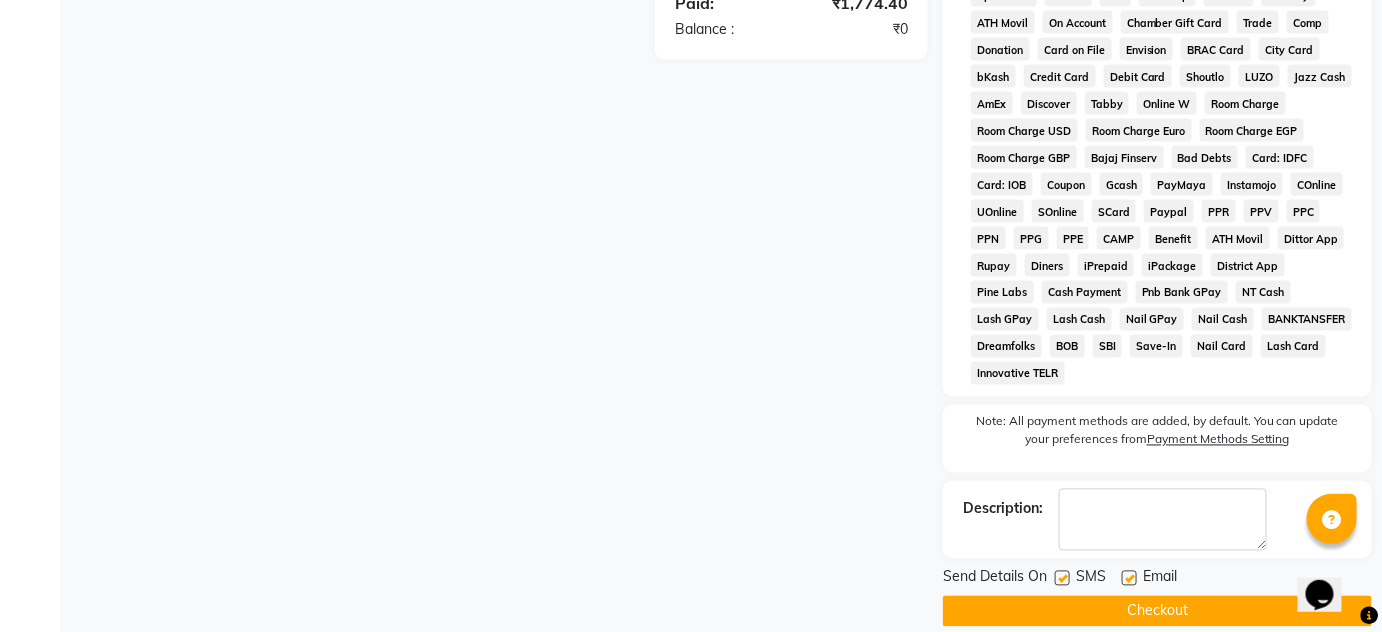 click on "Checkout" 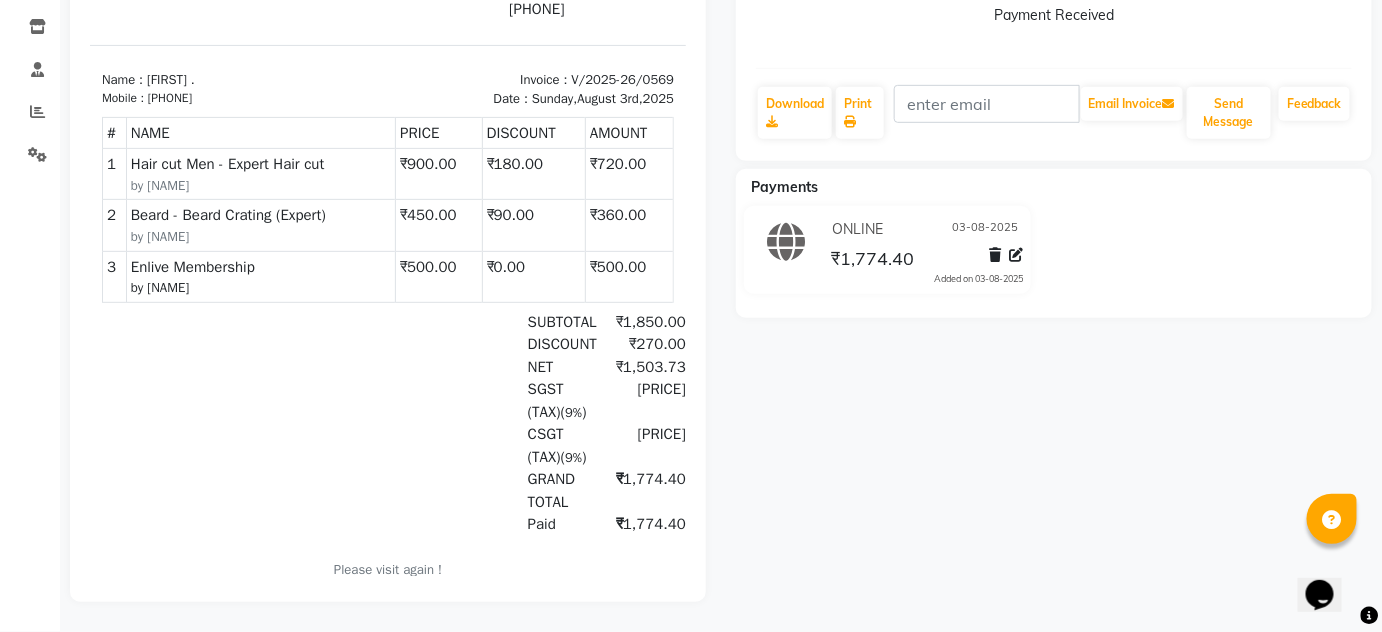 scroll, scrollTop: 8, scrollLeft: 0, axis: vertical 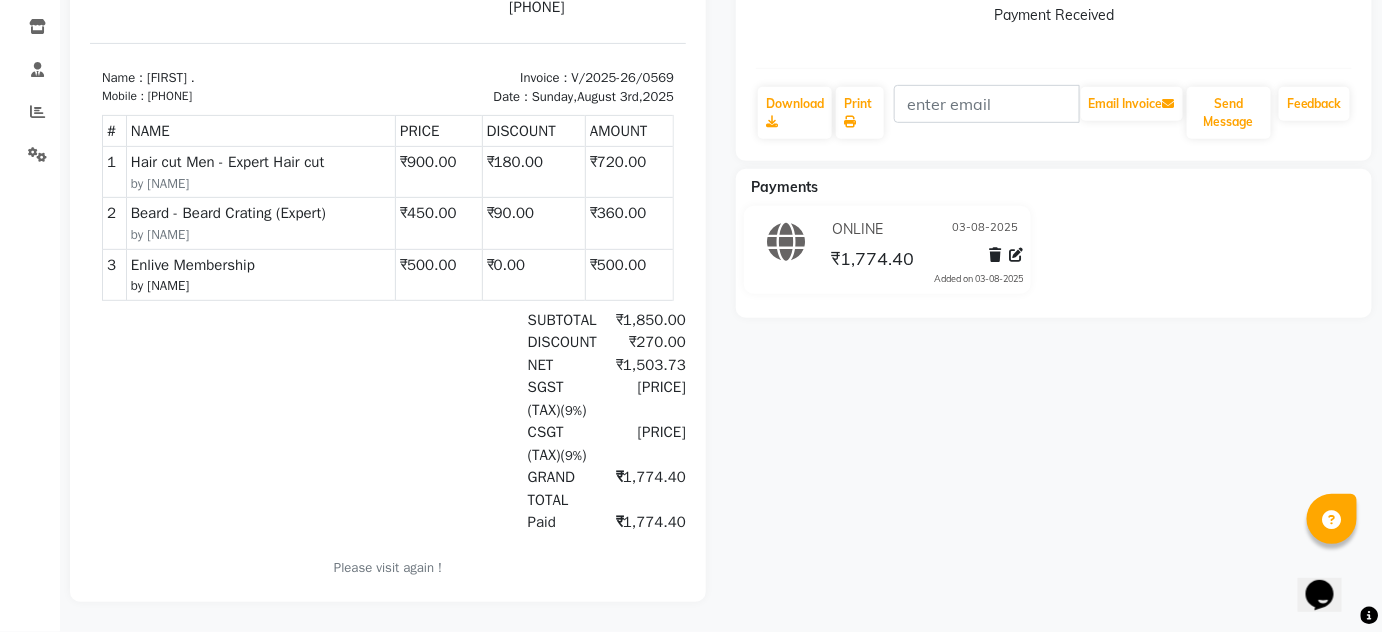 drag, startPoint x: 839, startPoint y: 490, endPoint x: 623, endPoint y: 595, distance: 240.16869 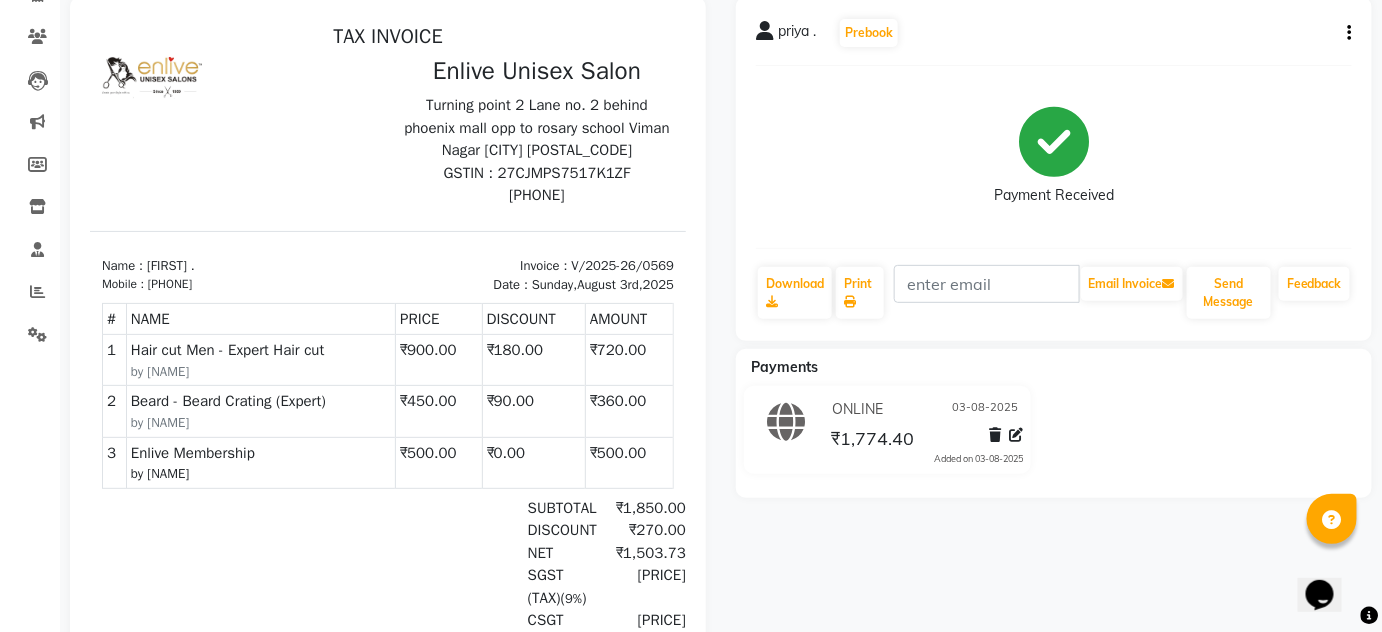 scroll, scrollTop: 0, scrollLeft: 0, axis: both 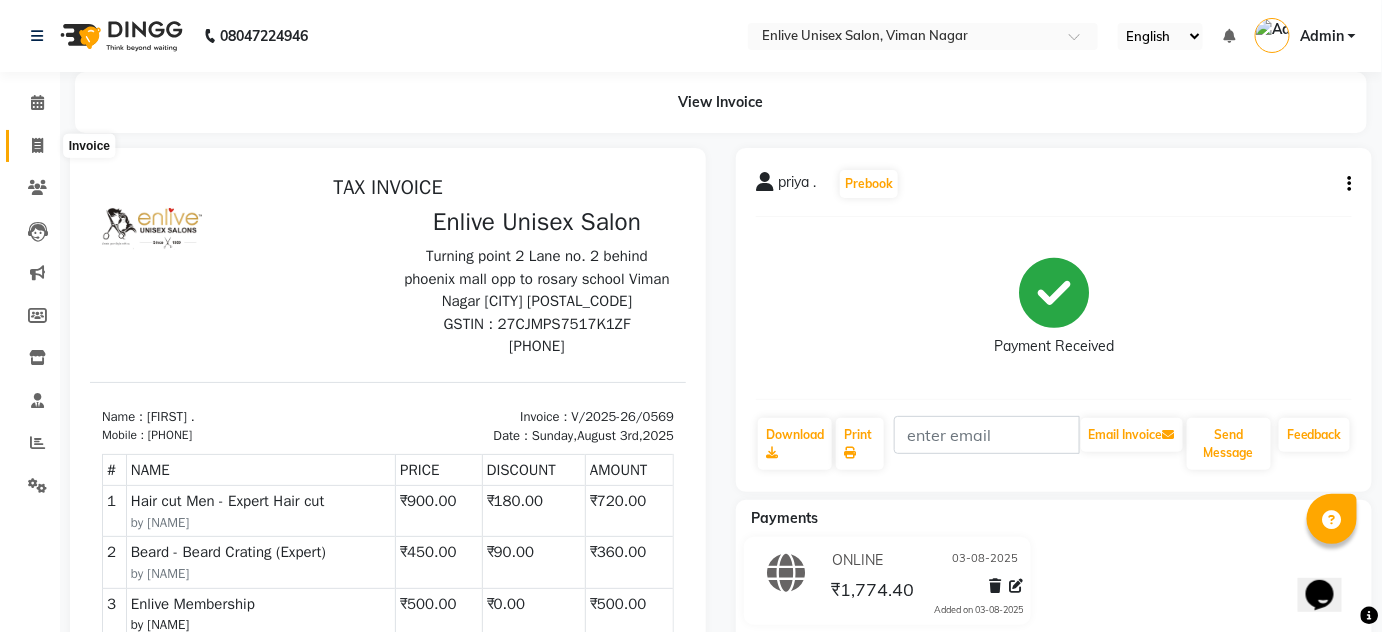 click 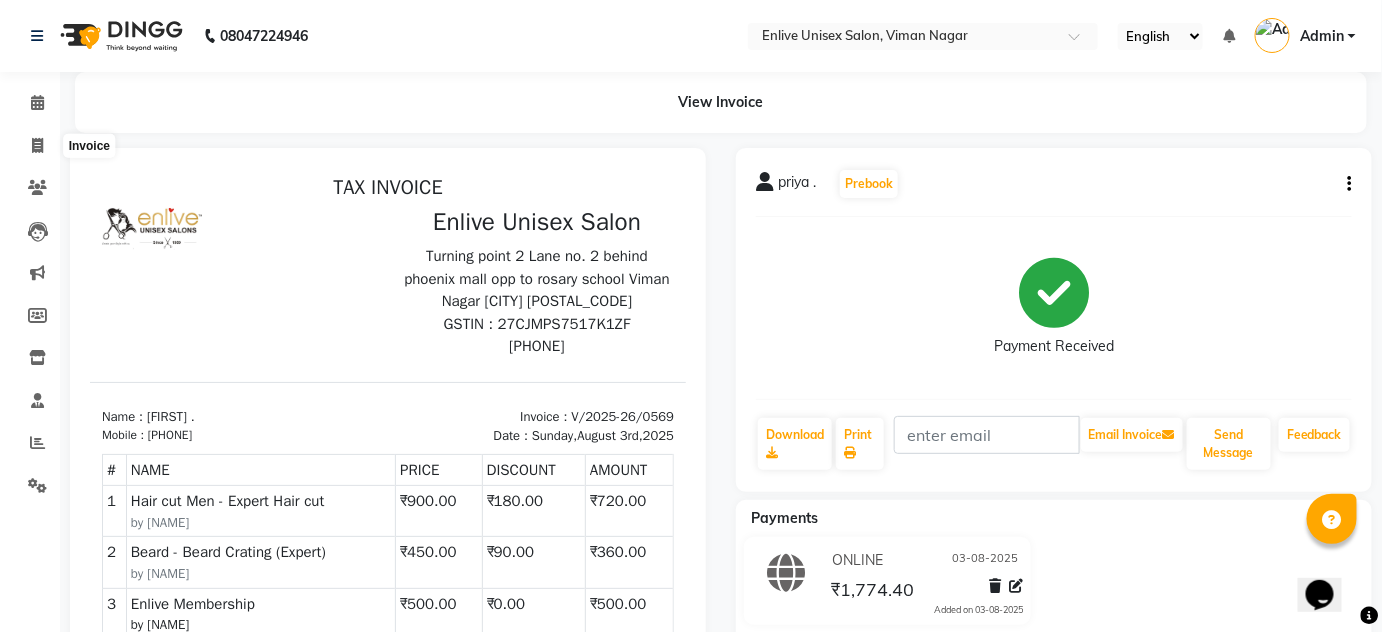 select on "145" 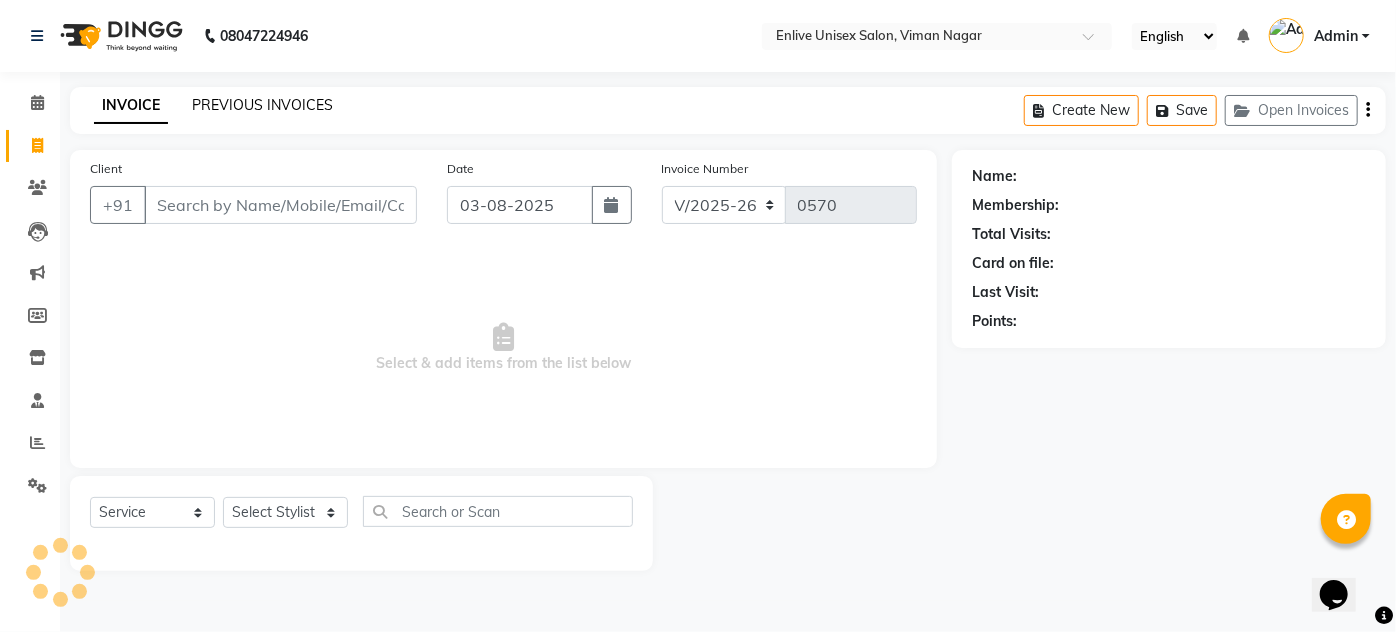 click on "PREVIOUS INVOICES" 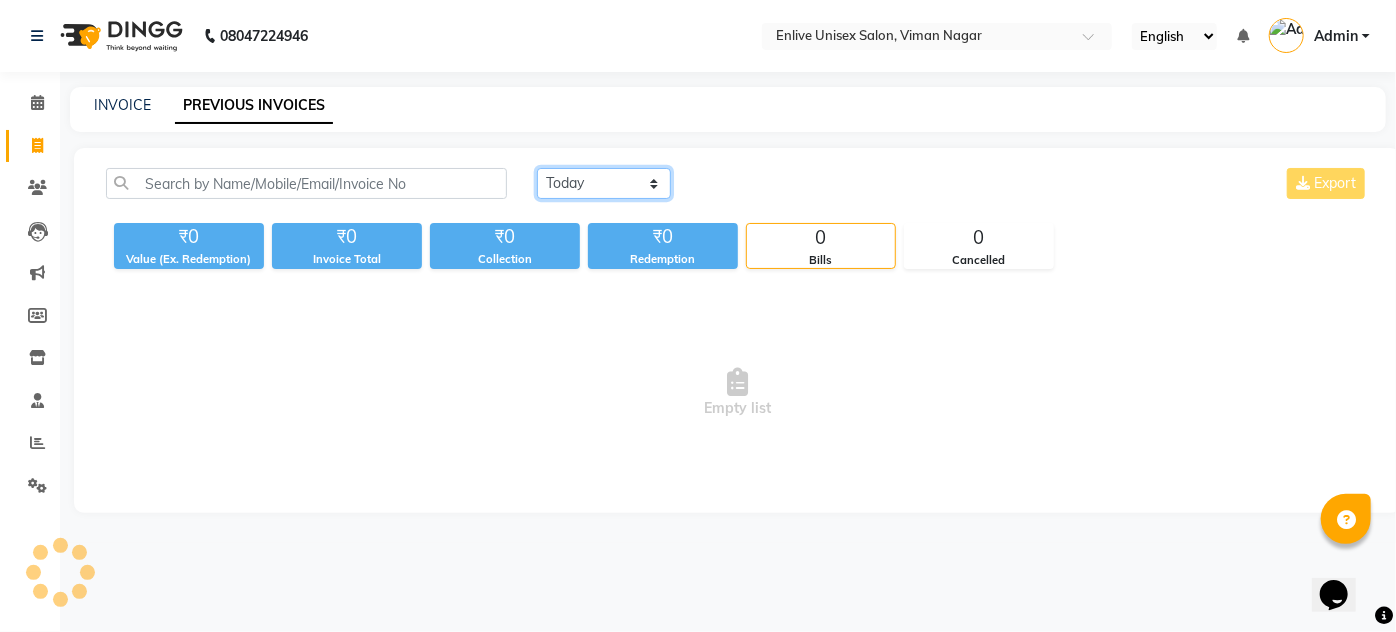 click on "Today Yesterday Custom Range" 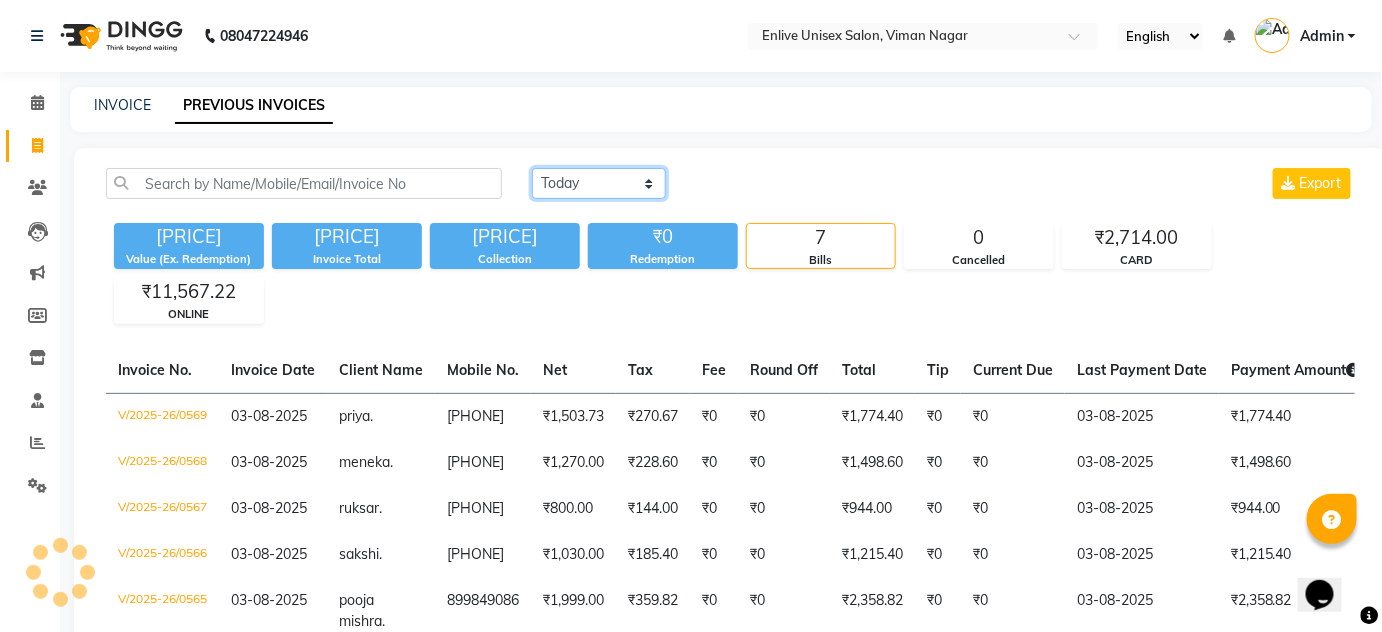 select on "yesterday" 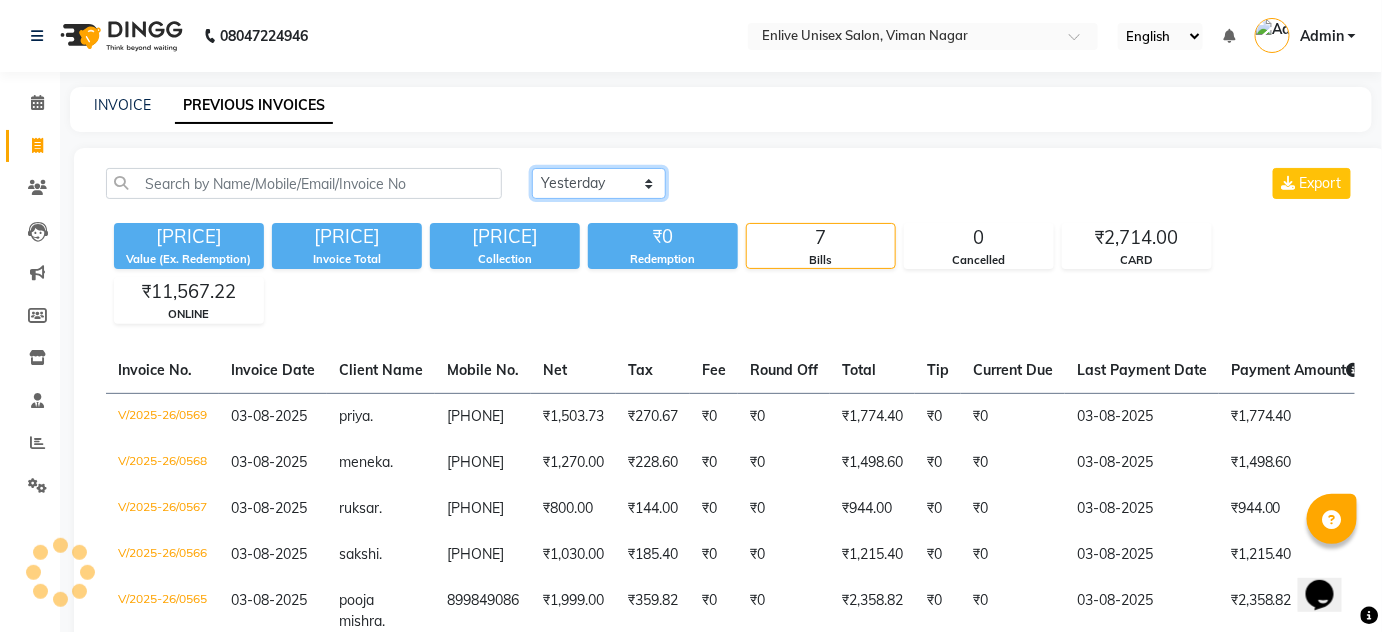 click on "Today Yesterday Custom Range" 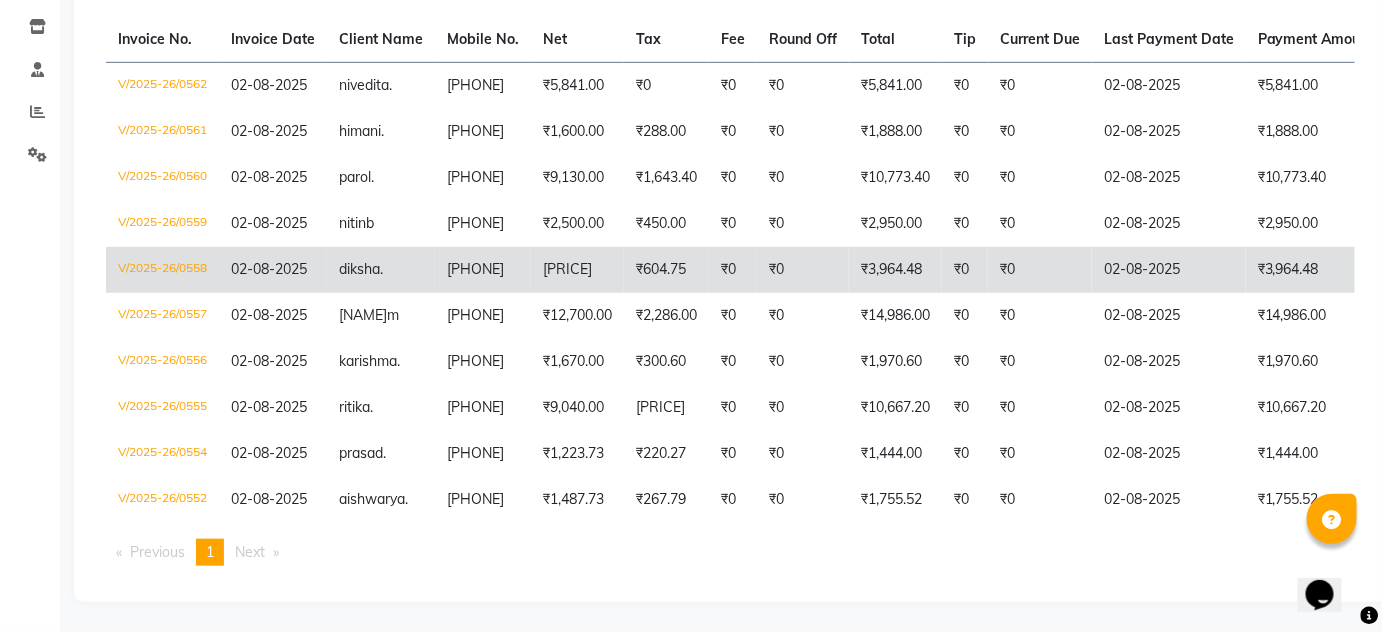scroll, scrollTop: 338, scrollLeft: 0, axis: vertical 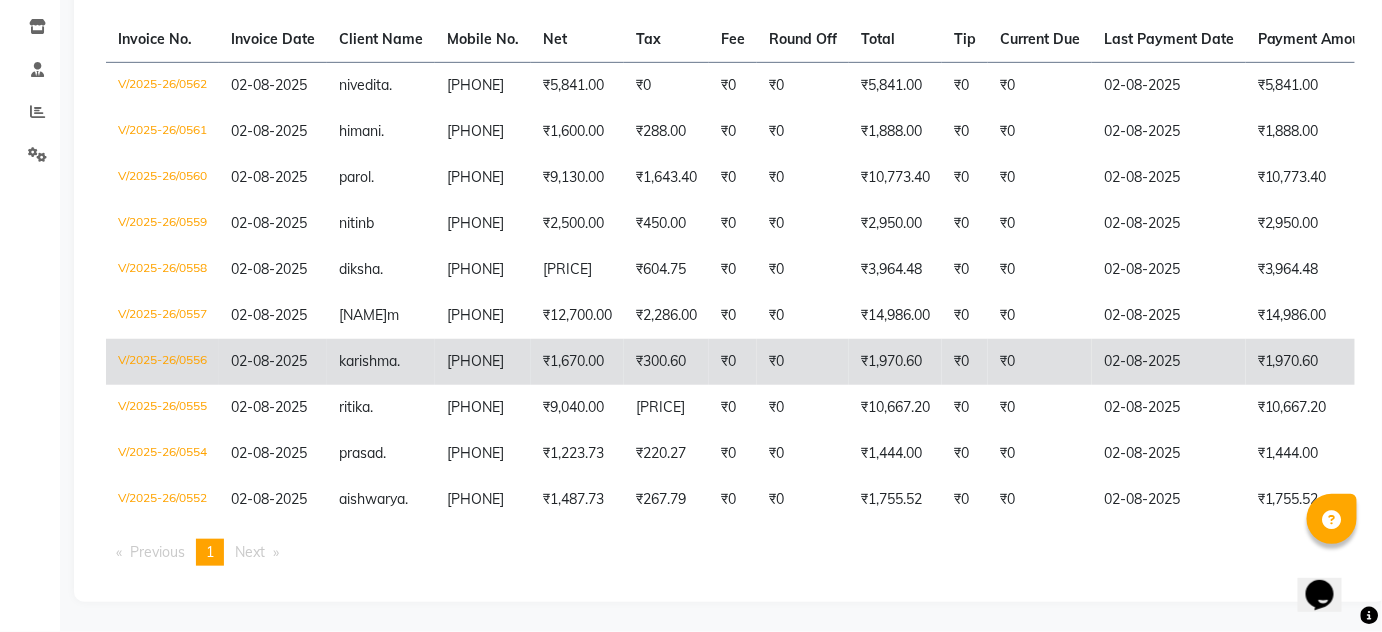 click on "02-08-2025" 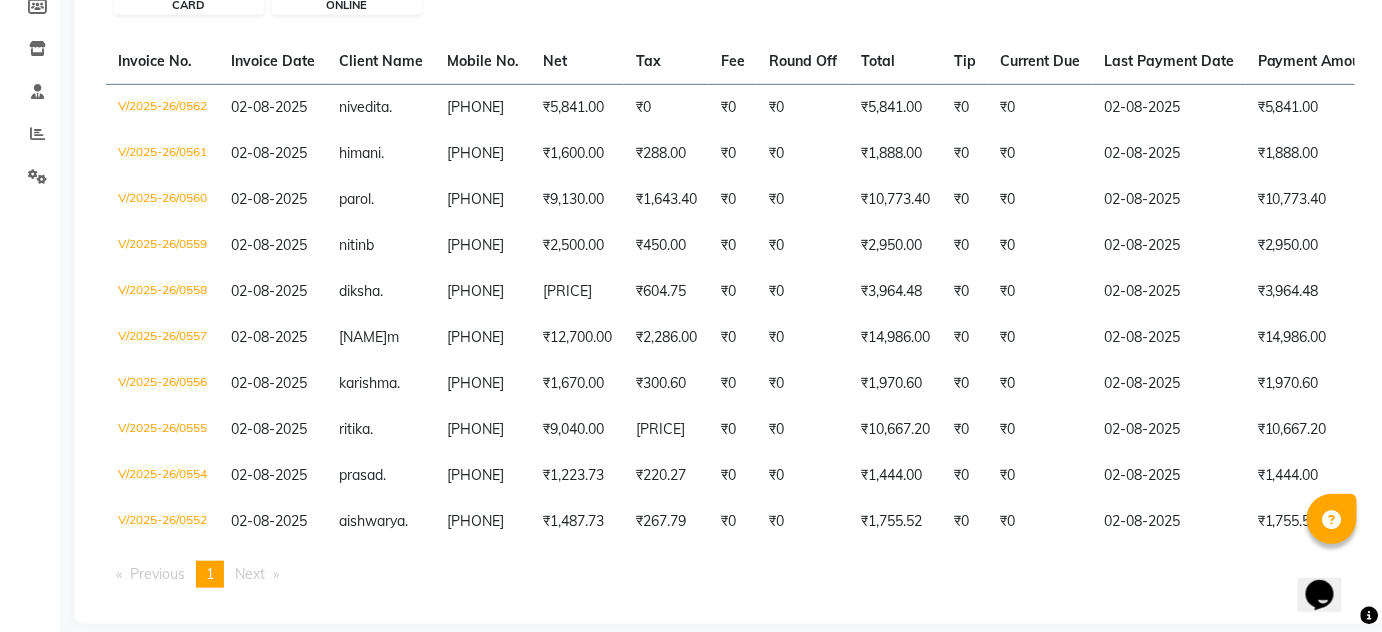 scroll, scrollTop: 338, scrollLeft: 0, axis: vertical 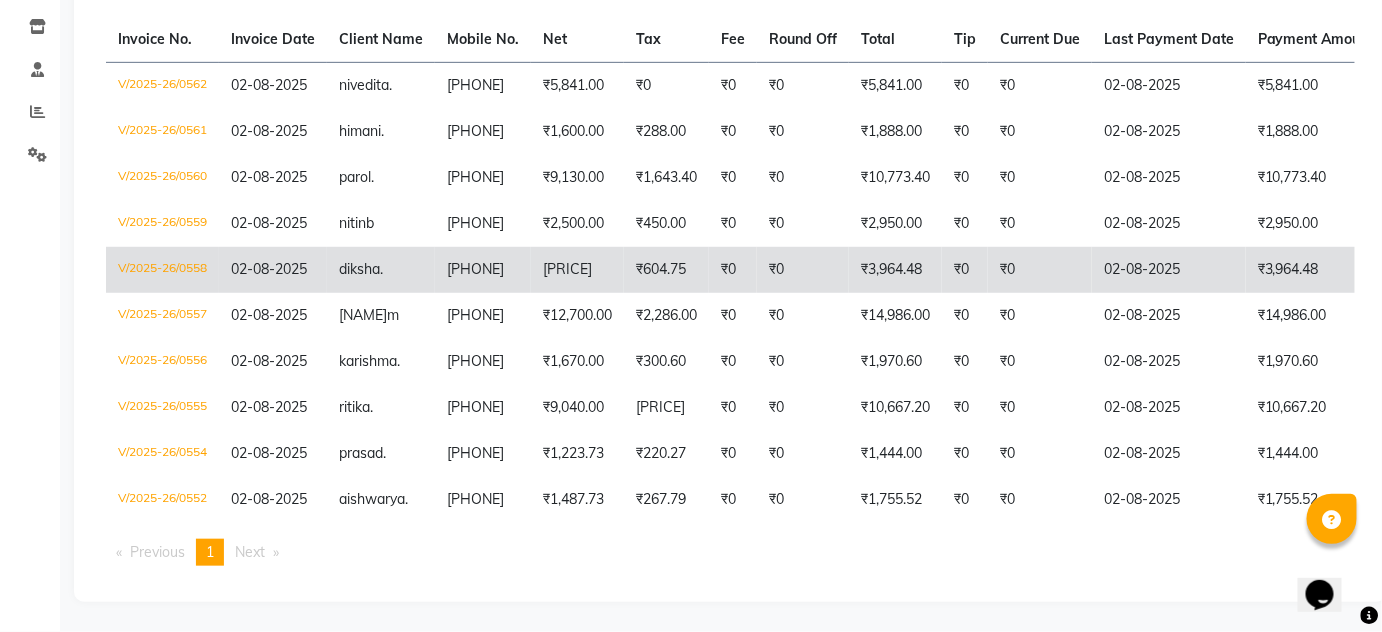 click on "₹3,964.48" 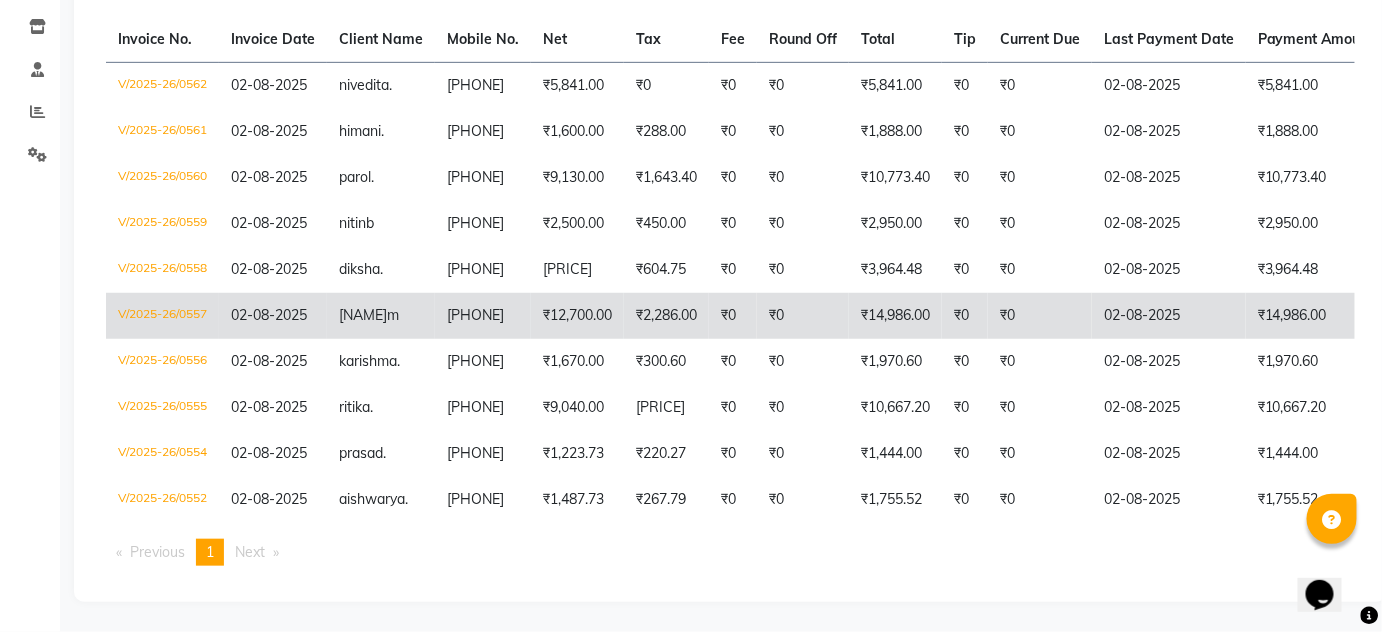 click on "chanda  m" 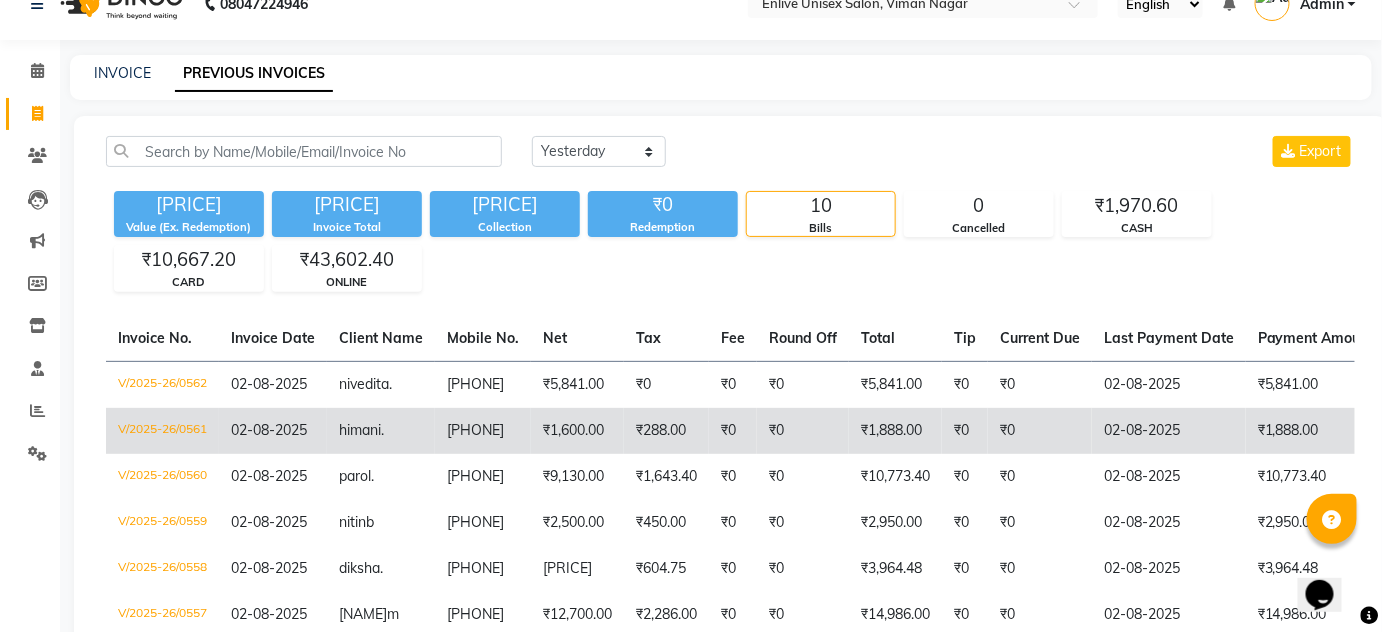 scroll, scrollTop: 0, scrollLeft: 0, axis: both 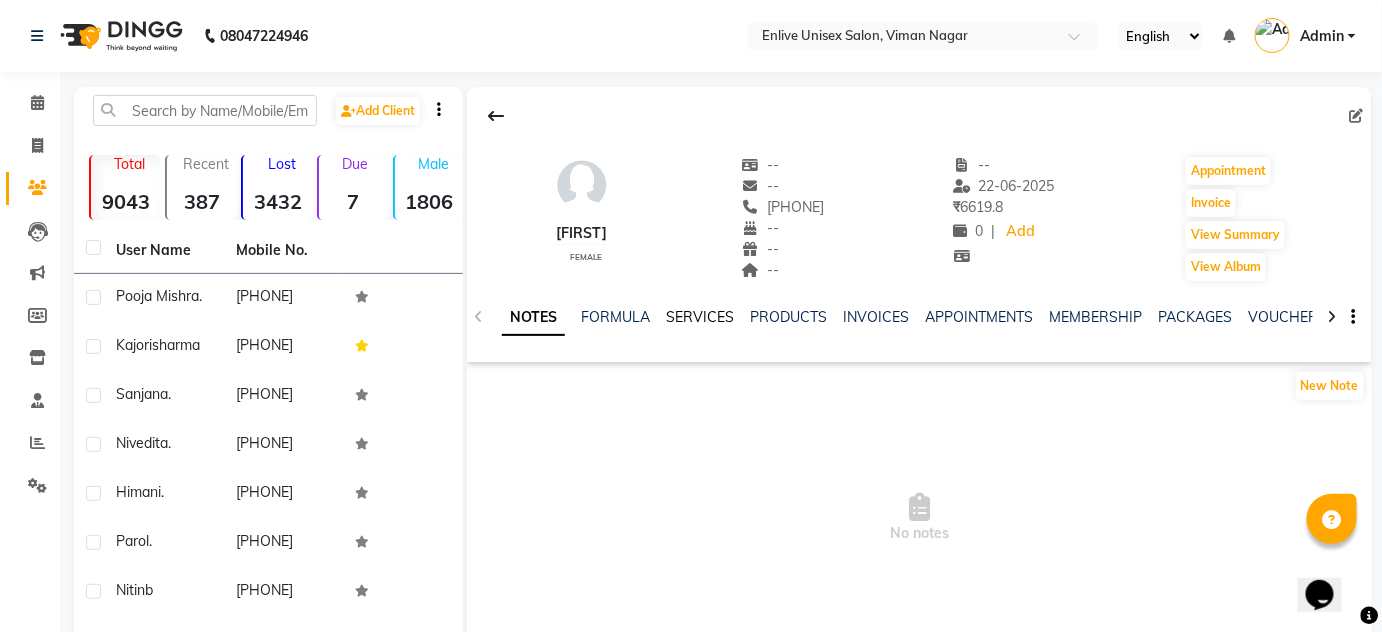 click on "SERVICES" 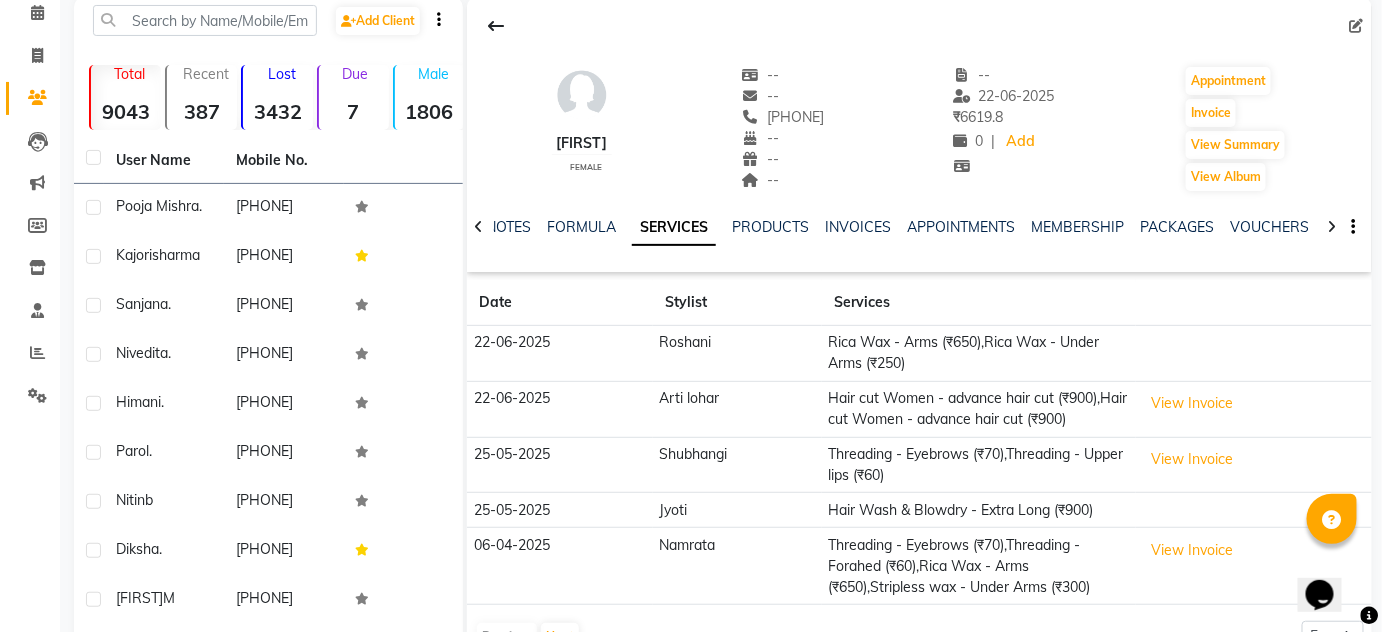 scroll, scrollTop: 181, scrollLeft: 0, axis: vertical 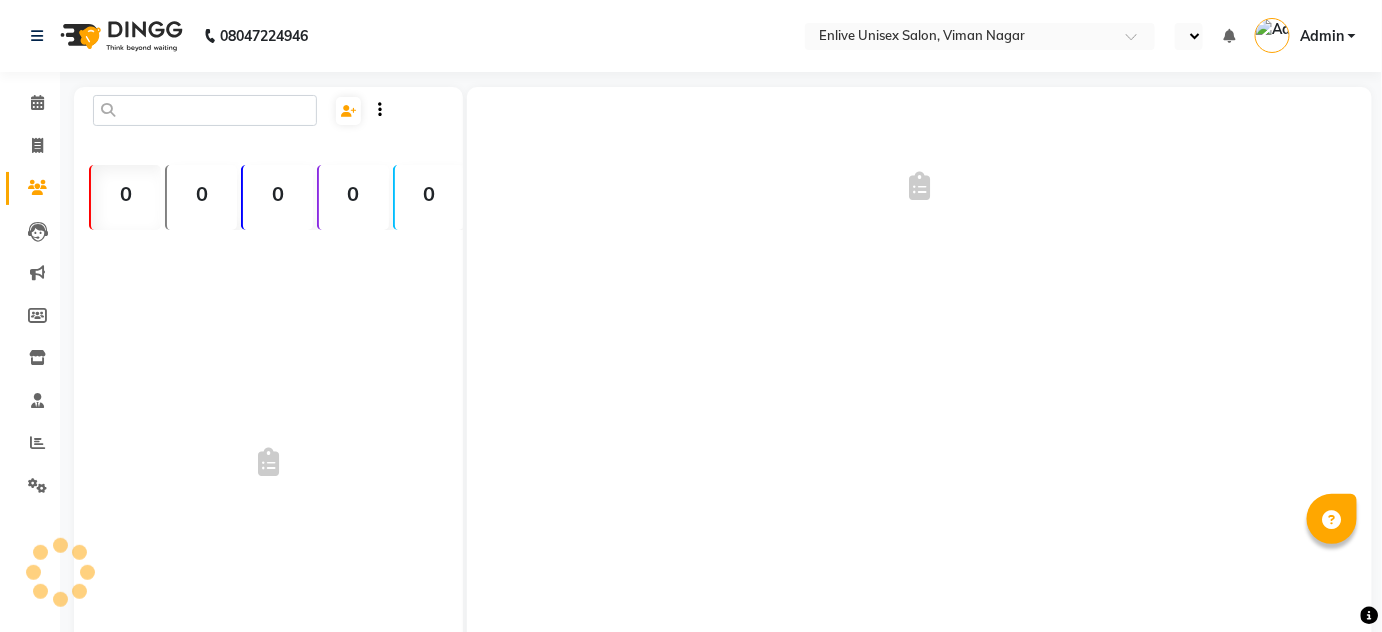 select on "en" 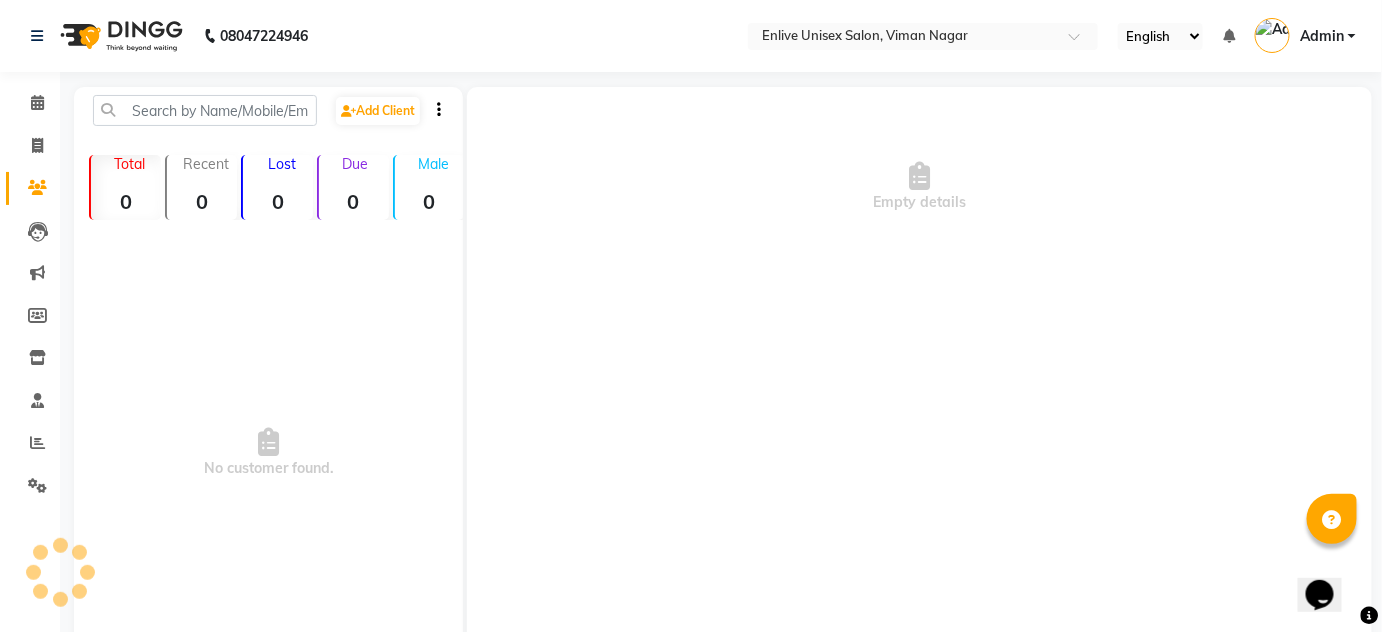 scroll, scrollTop: 0, scrollLeft: 0, axis: both 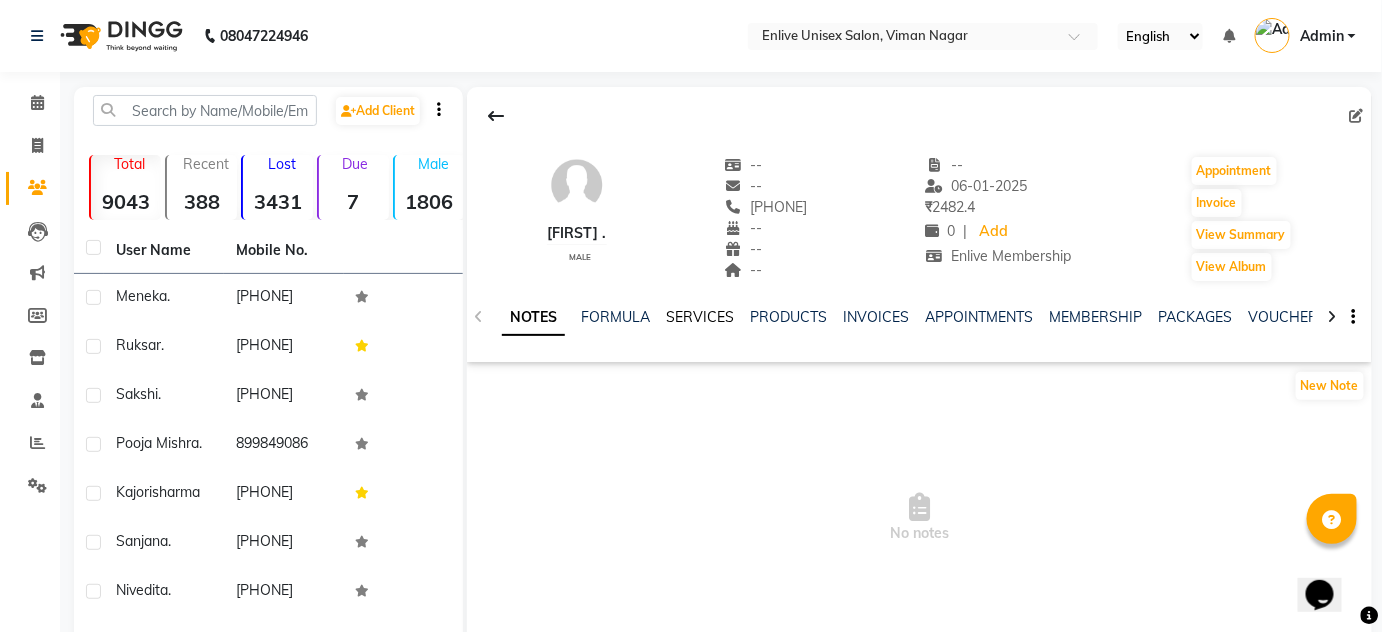 click on "SERVICES" 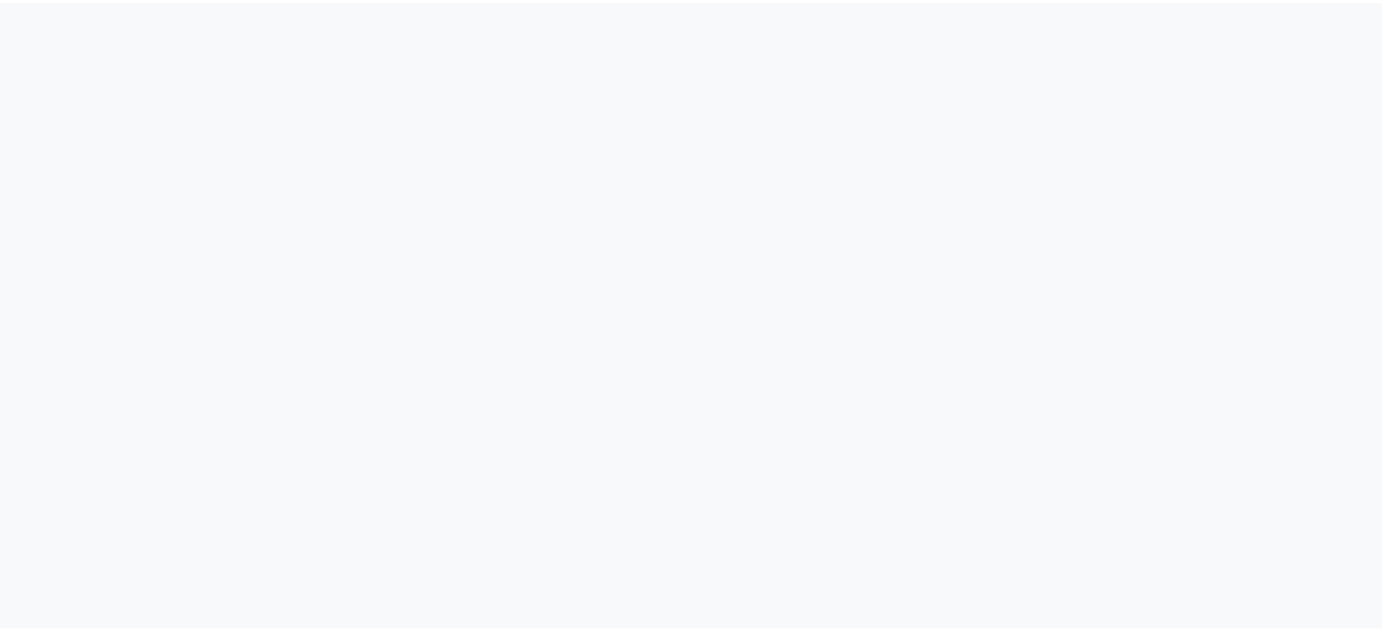 scroll, scrollTop: 0, scrollLeft: 0, axis: both 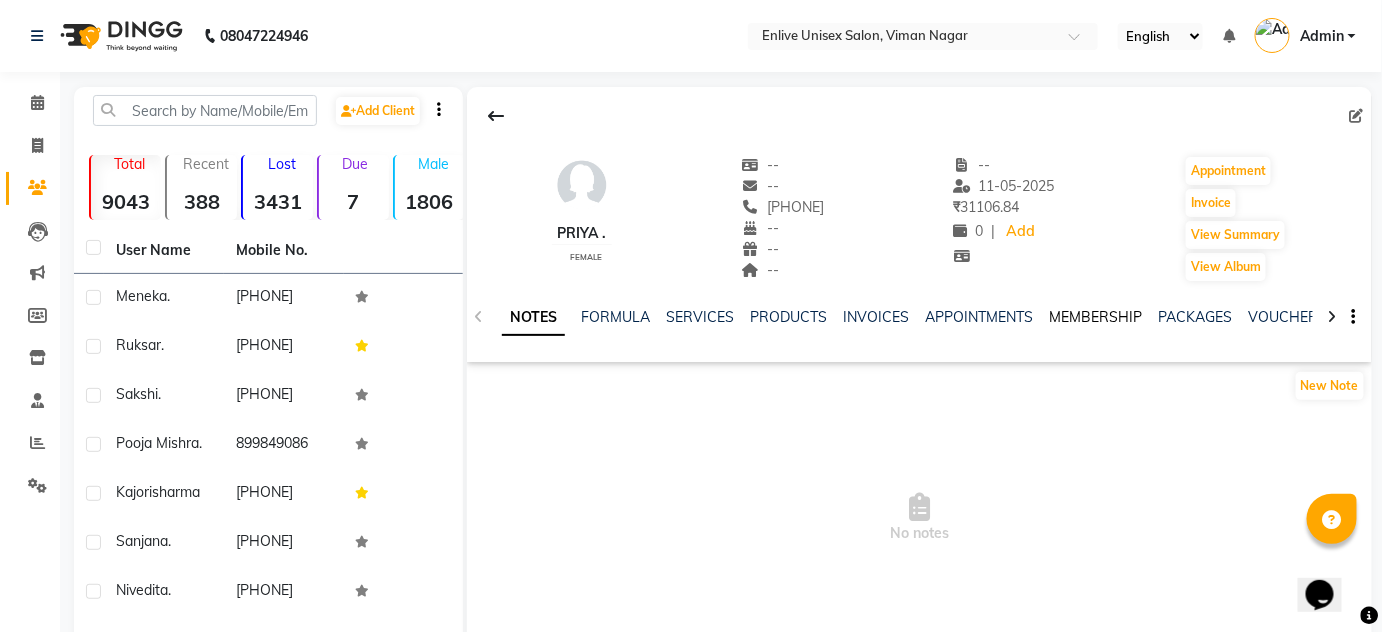 click on "MEMBERSHIP" 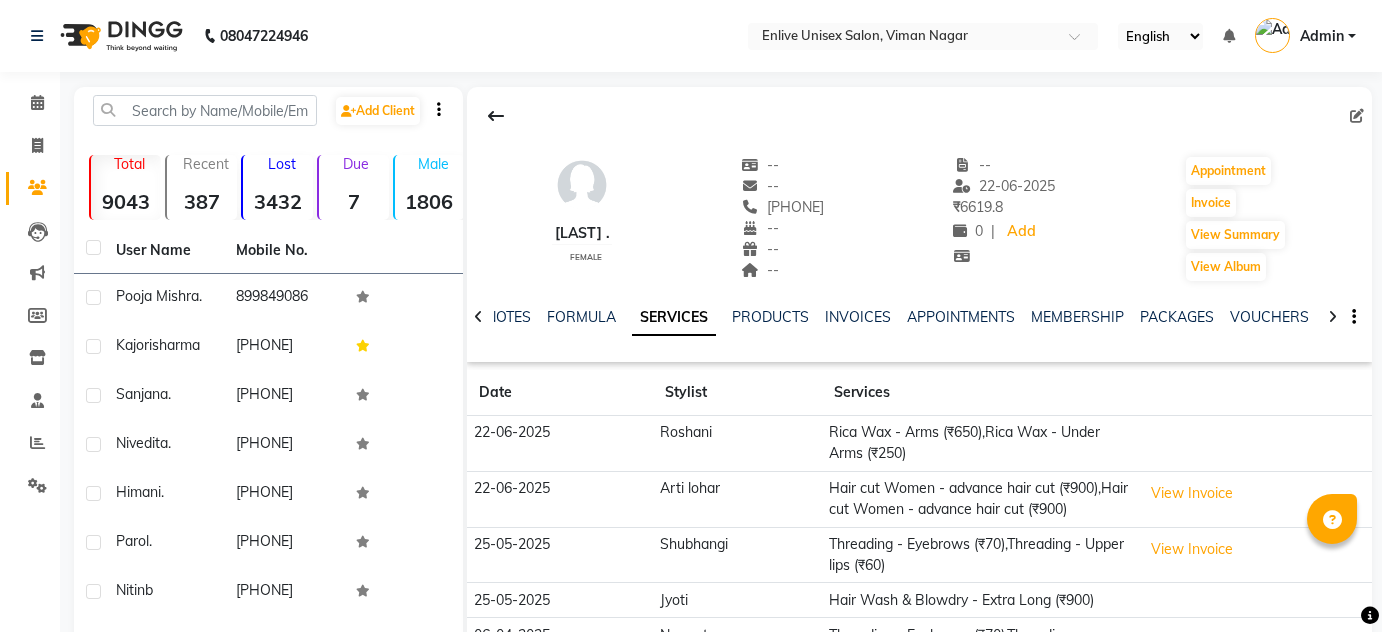 scroll, scrollTop: 181, scrollLeft: 0, axis: vertical 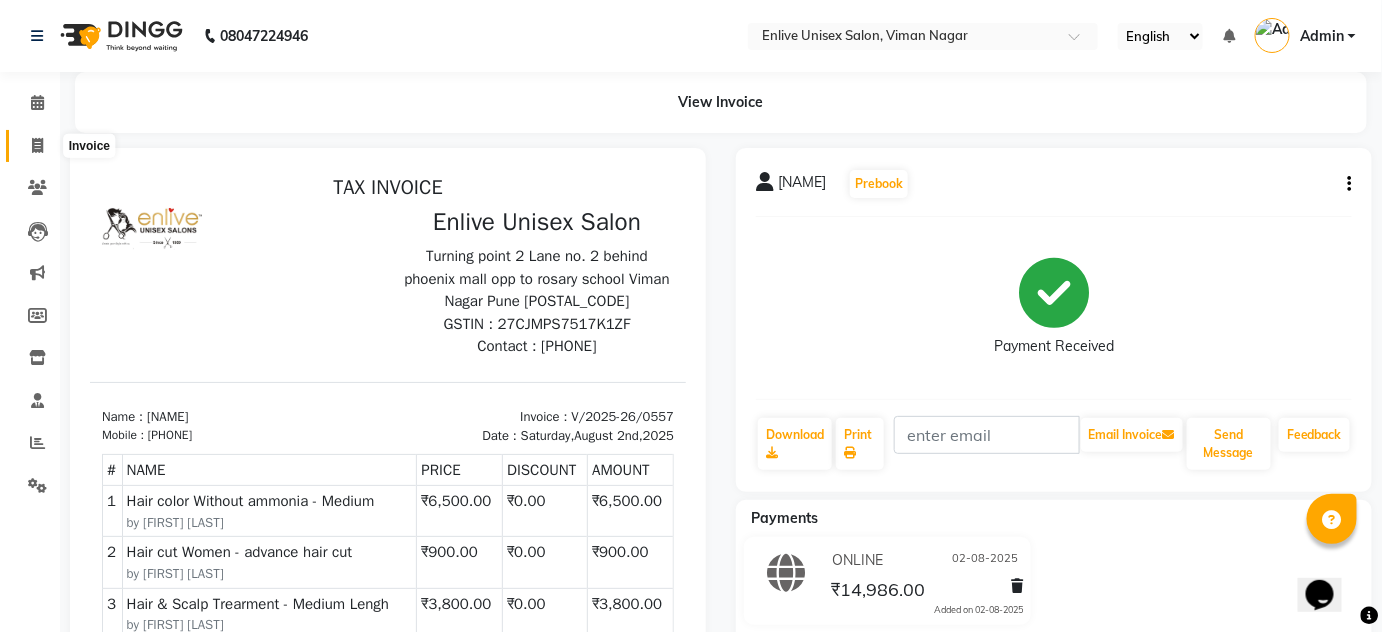 click 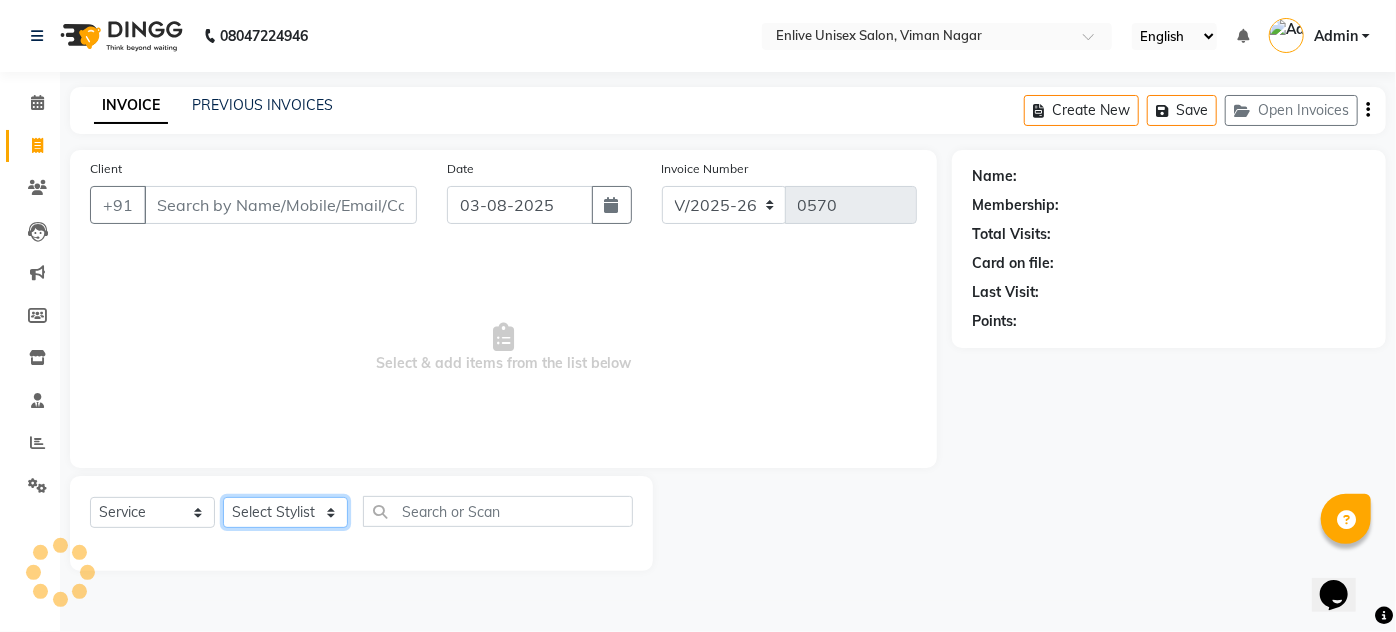 click on "Select Stylist" 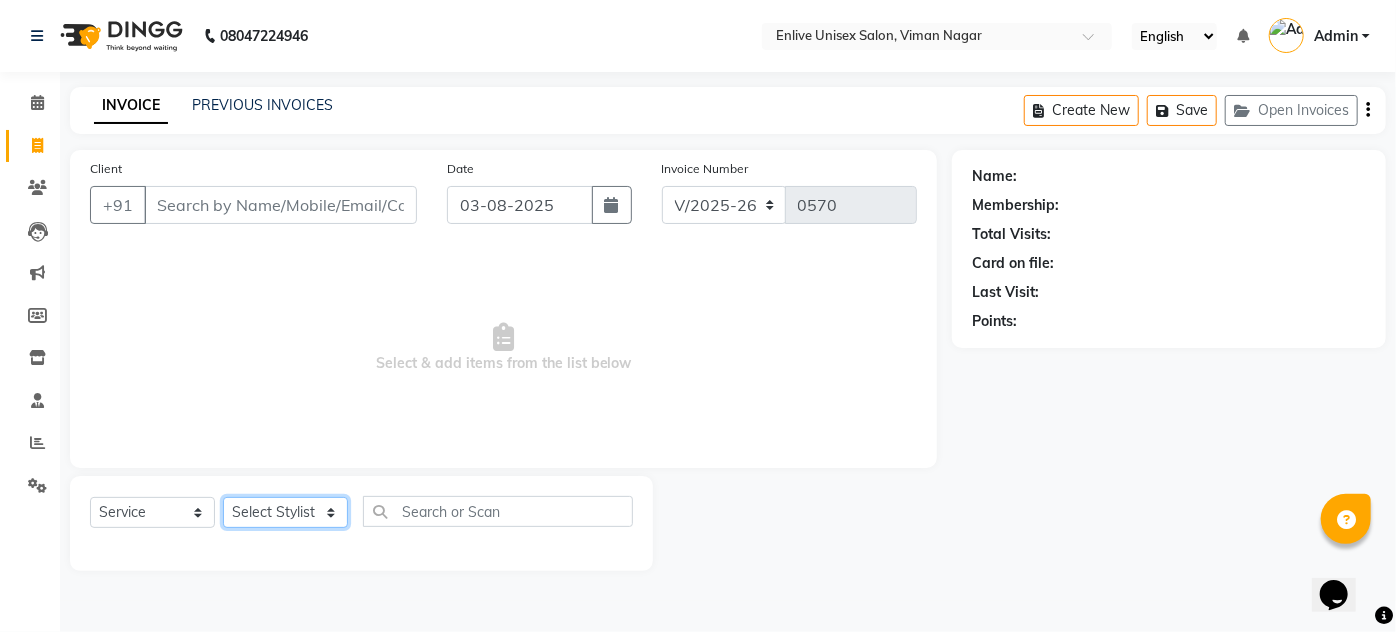 click on "Select Stylist" 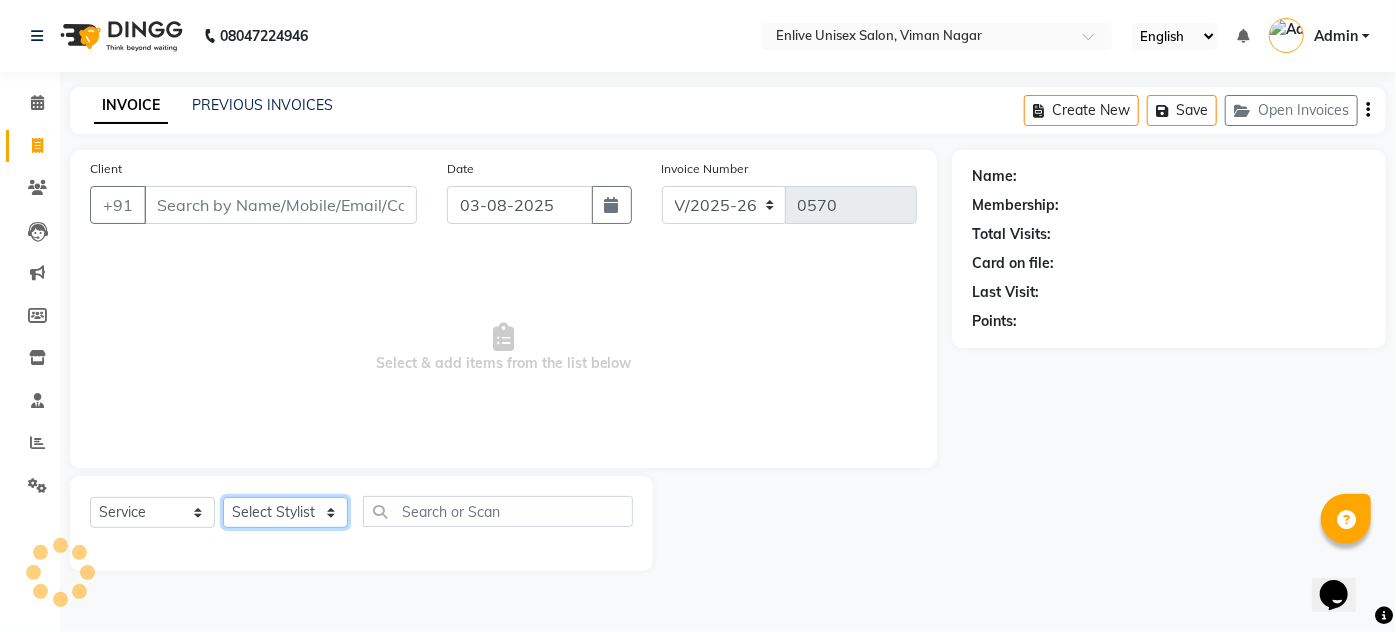 click on "Select Stylist" 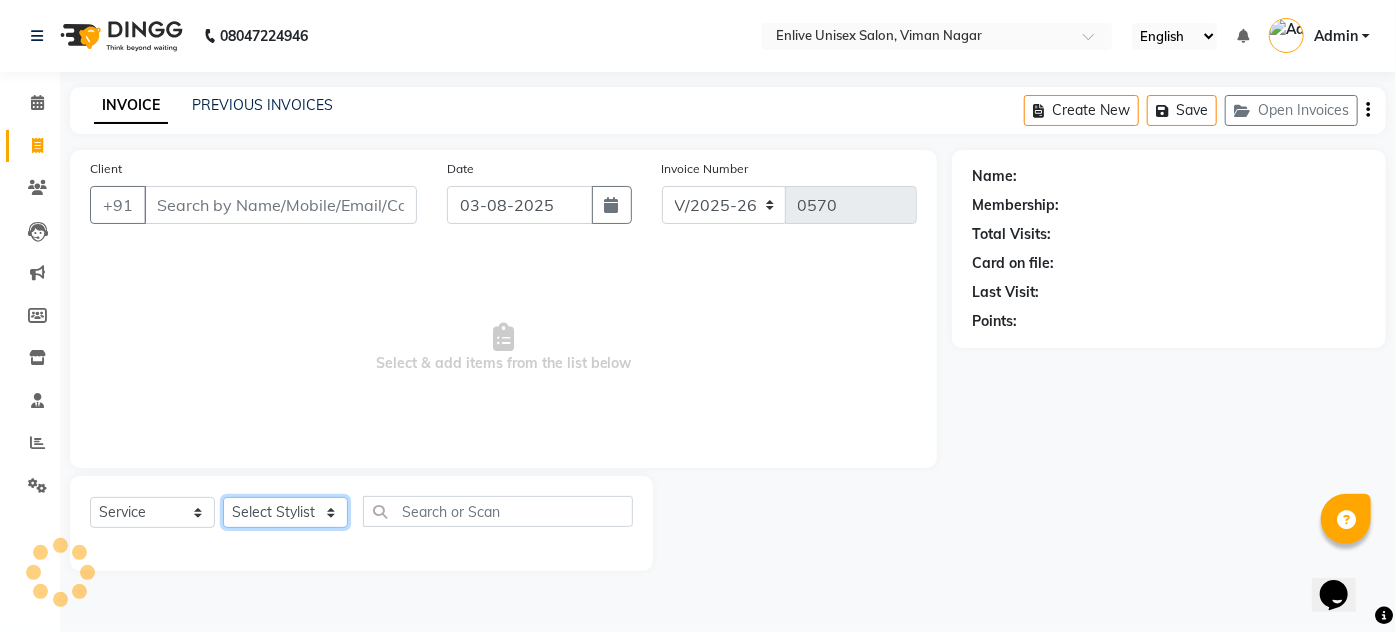 click on "Select Stylist Amin Shaikh Arti lohar Jyoti Namrata Nitin Sir Roshani sameer Shubhangi Vikas Yasmeen" 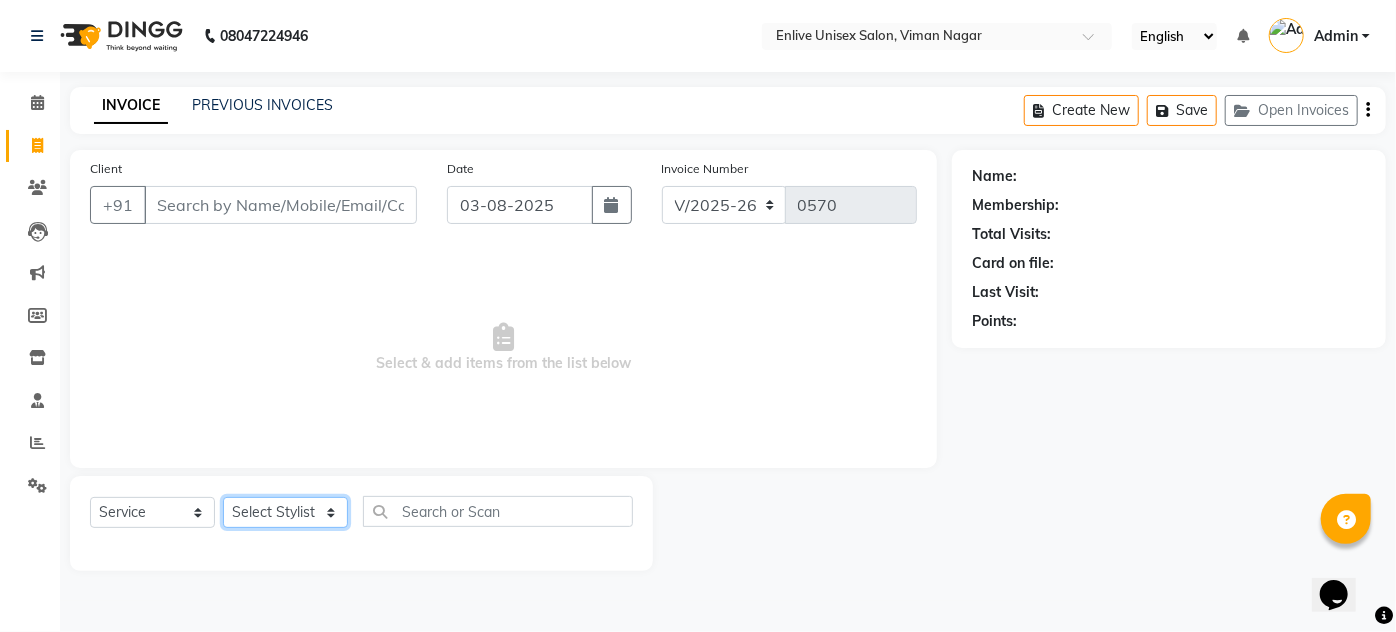 click on "Select Stylist Amin Shaikh Arti lohar Jyoti Namrata Nitin Sir Roshani sameer Shubhangi Vikas Yasmeen" 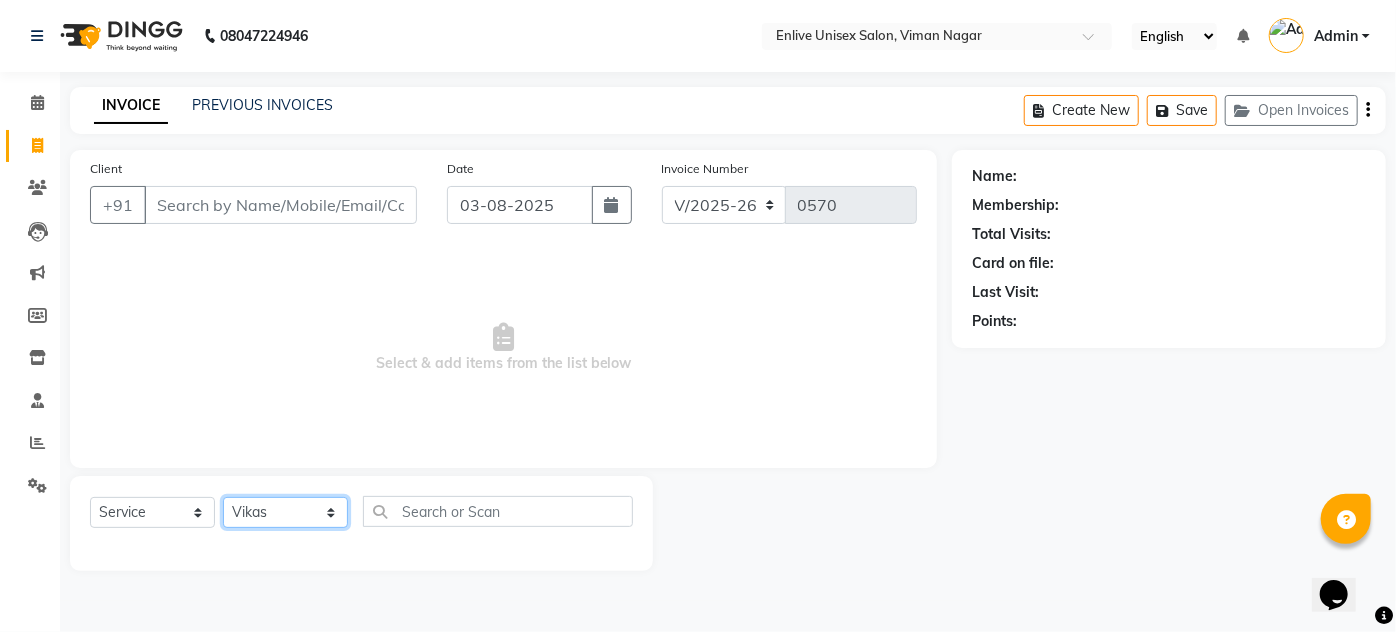 click on "Select Stylist Amin Shaikh Arti lohar Jyoti Namrata Nitin Sir Roshani sameer Shubhangi Vikas Yasmeen" 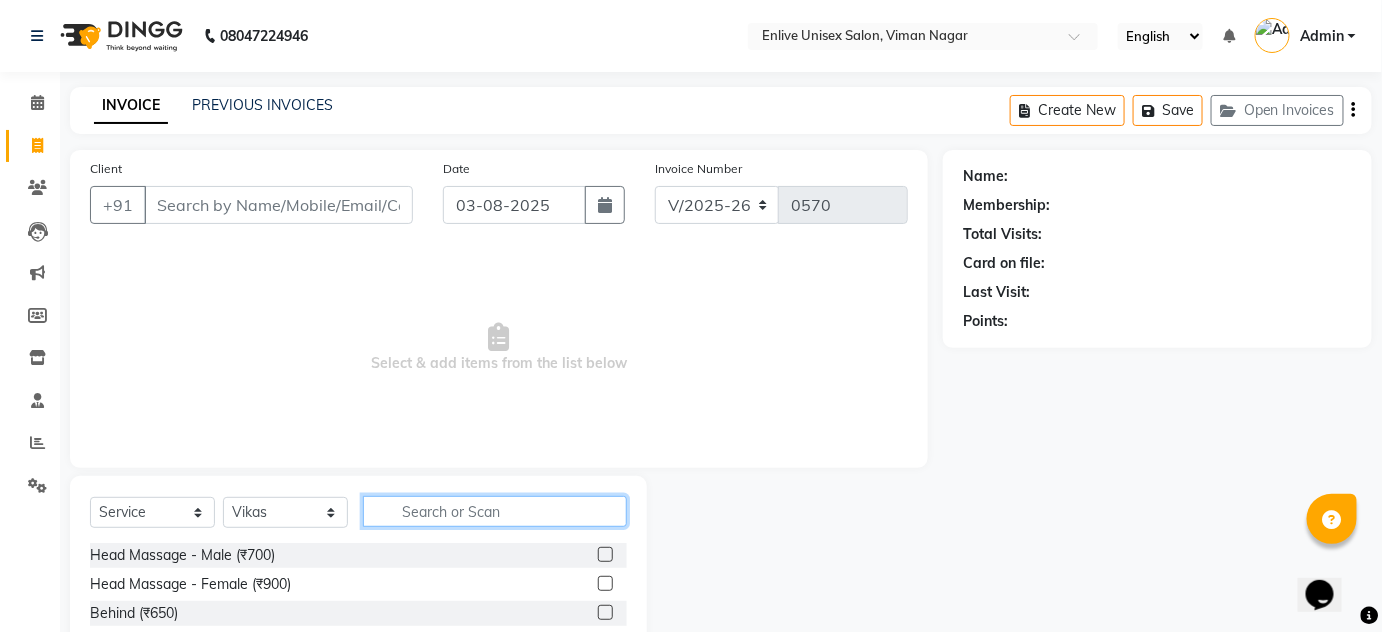 click 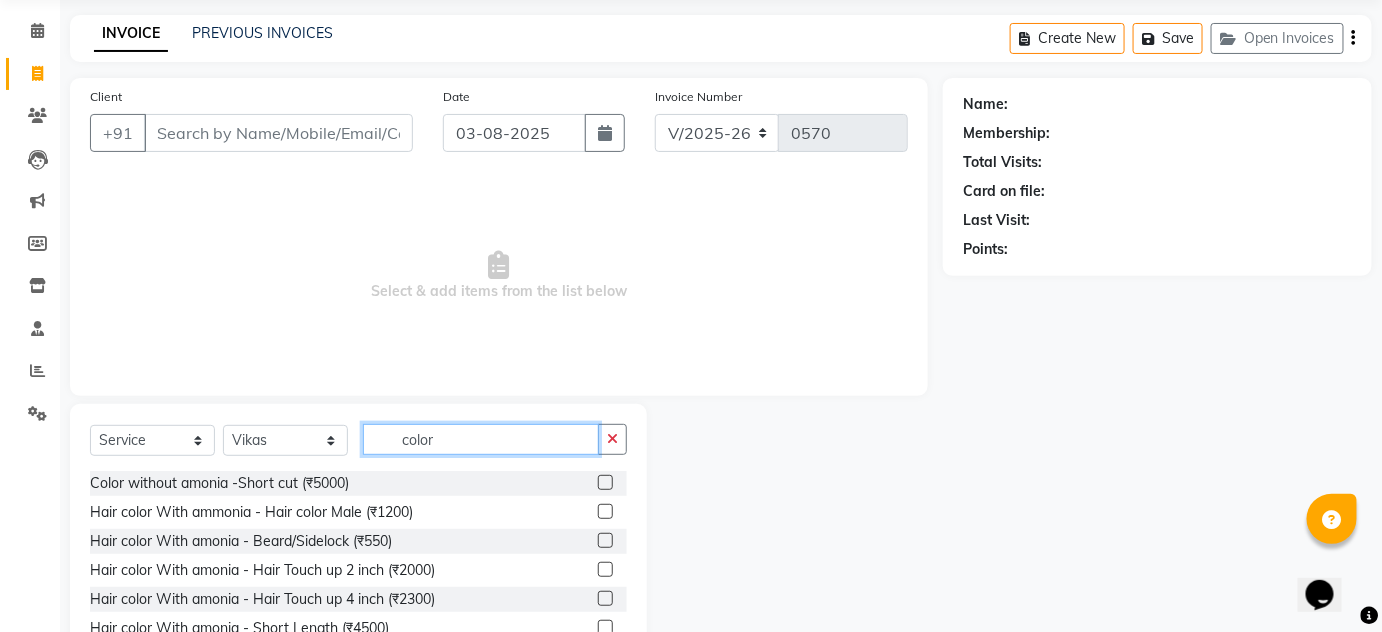 scroll, scrollTop: 168, scrollLeft: 0, axis: vertical 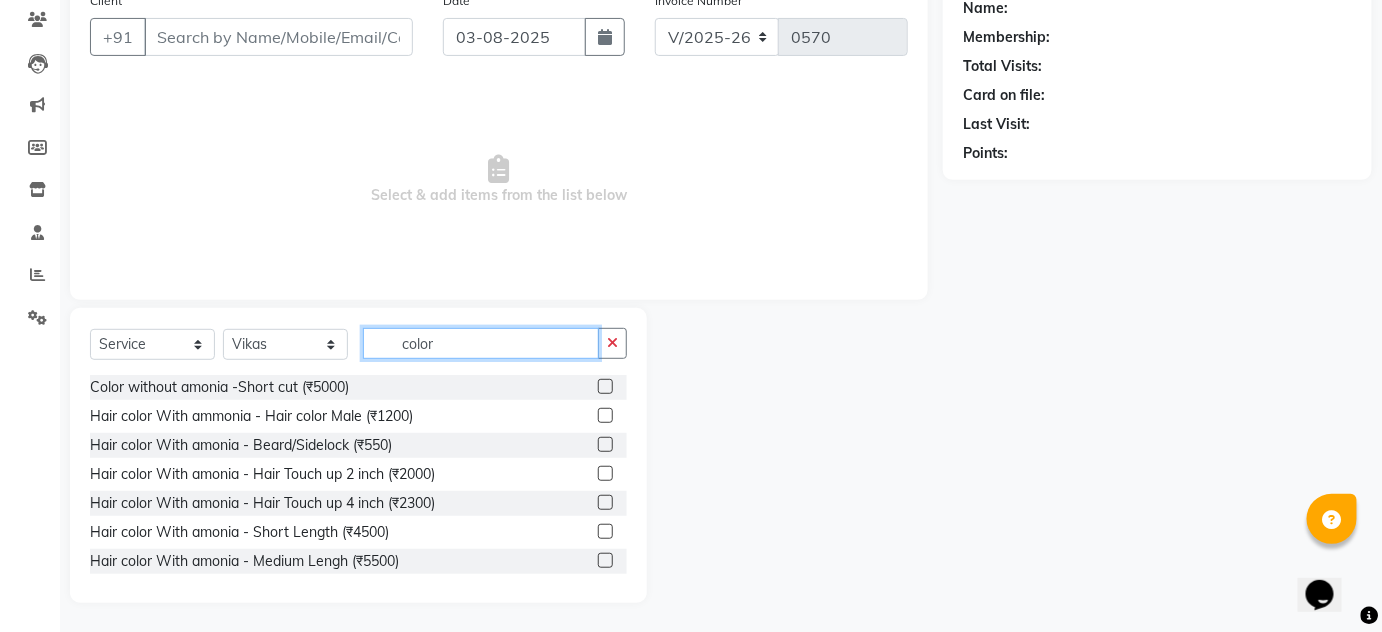 type on "color" 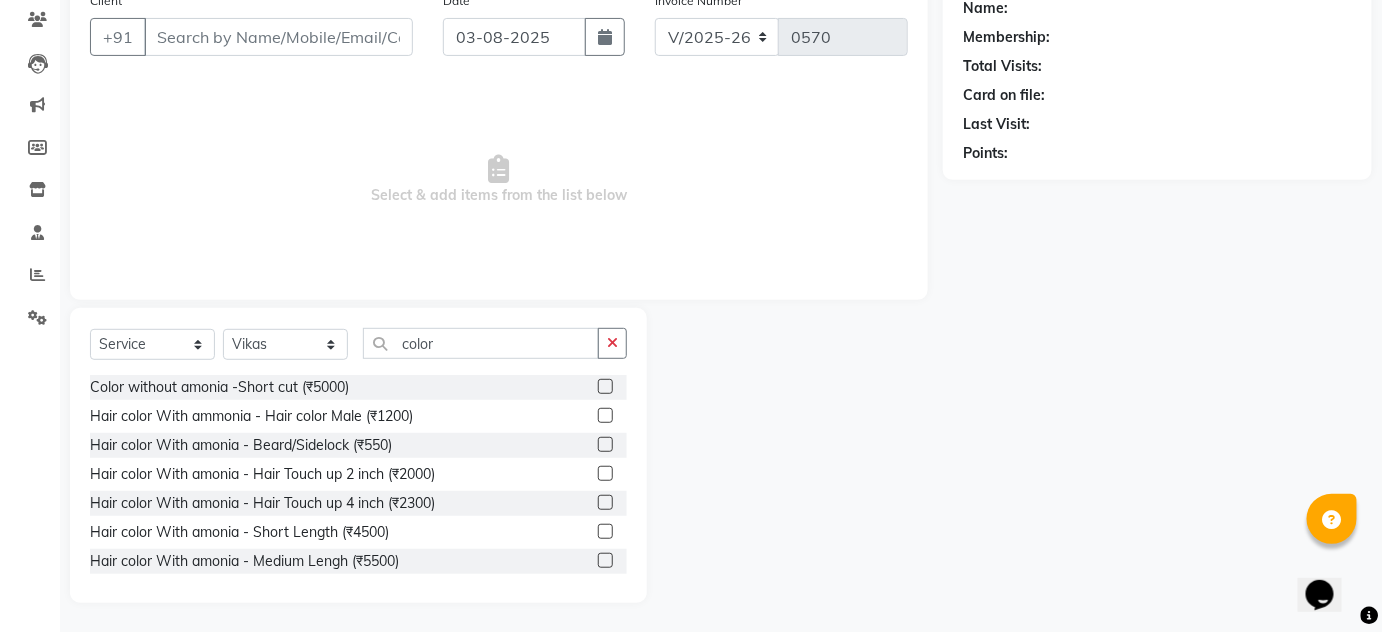 click 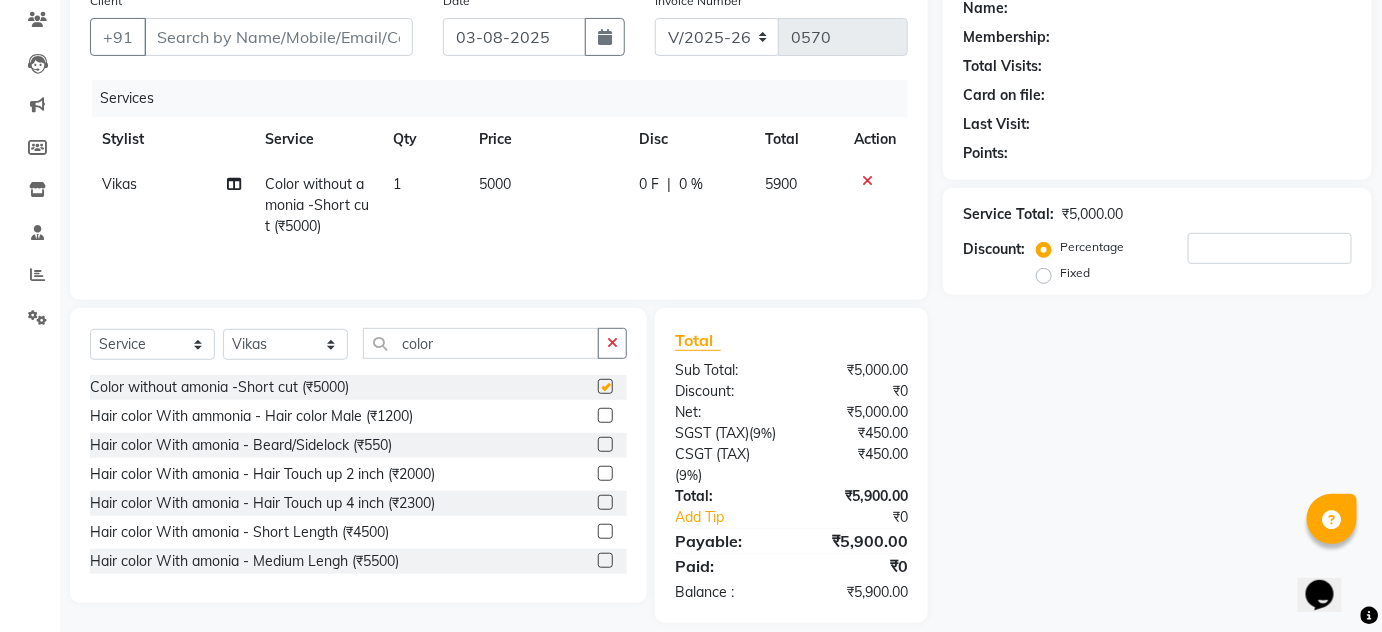 checkbox on "false" 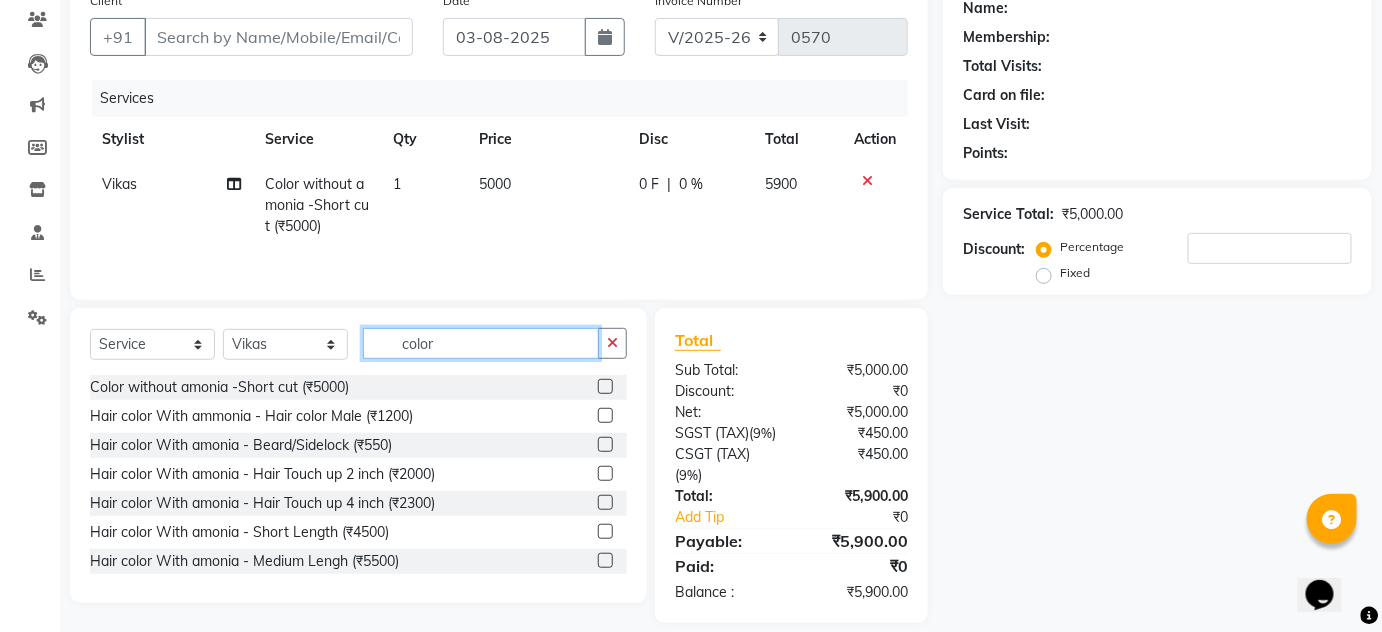 drag, startPoint x: 221, startPoint y: 317, endPoint x: 7, endPoint y: 293, distance: 215.34158 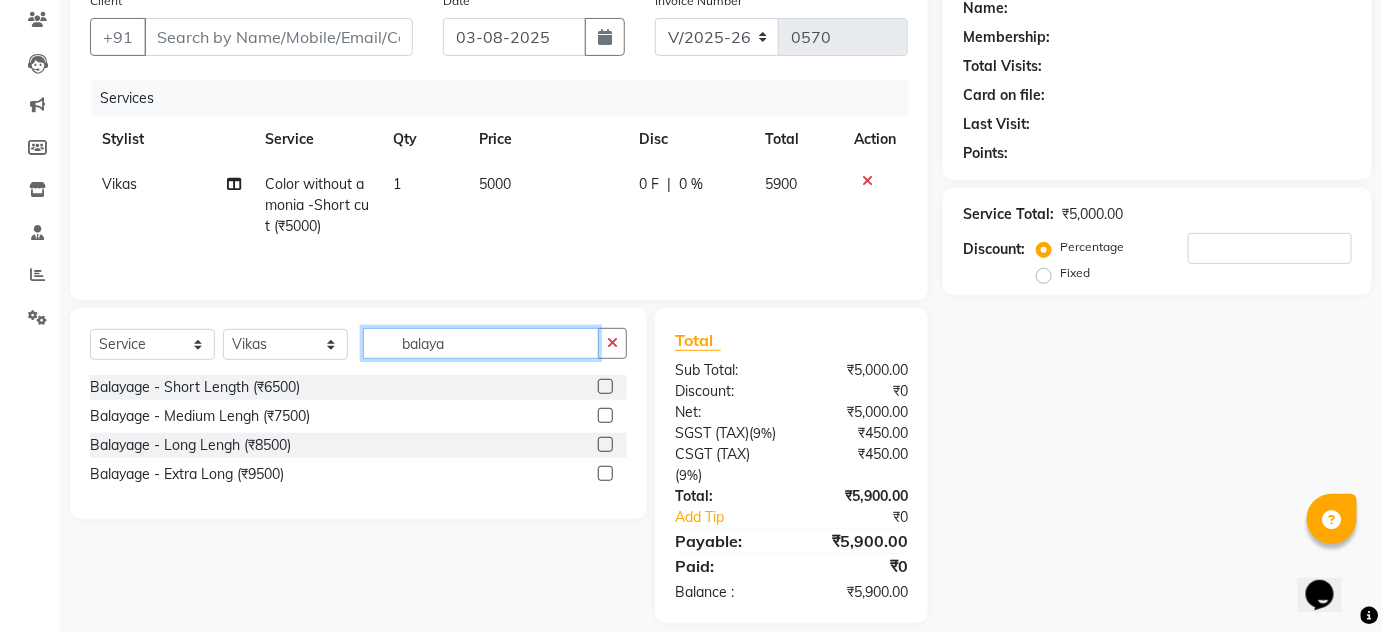 type on "balaya" 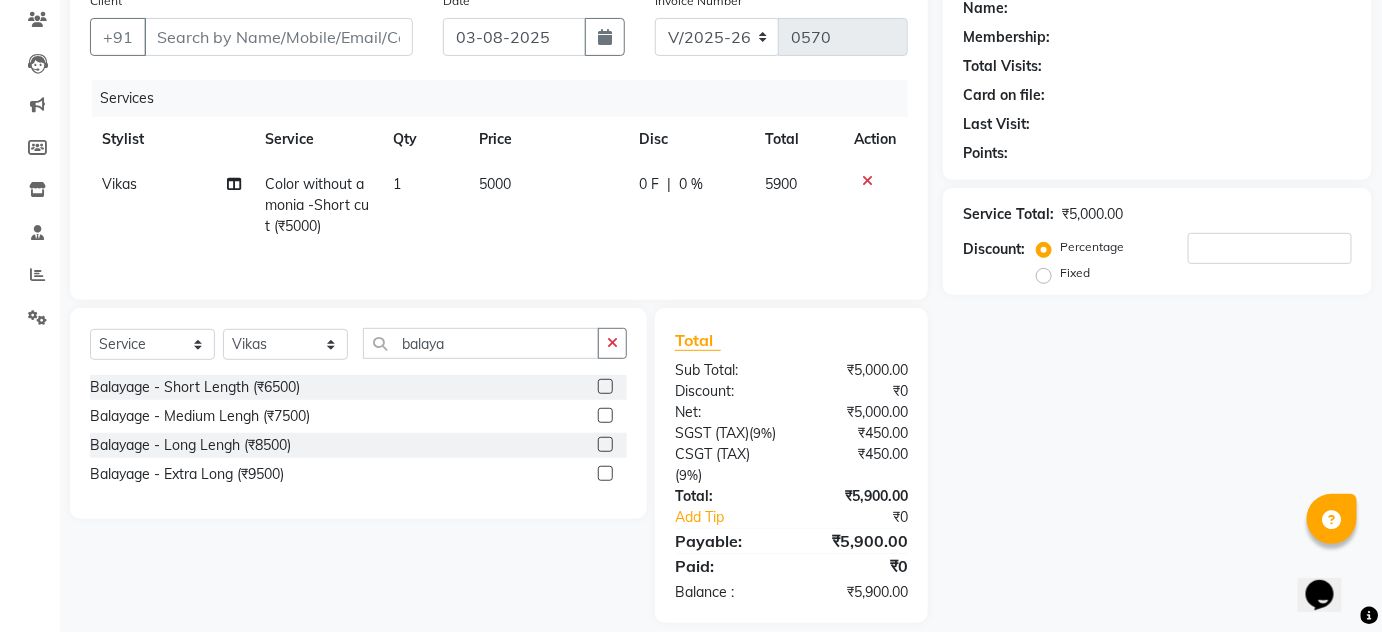 click 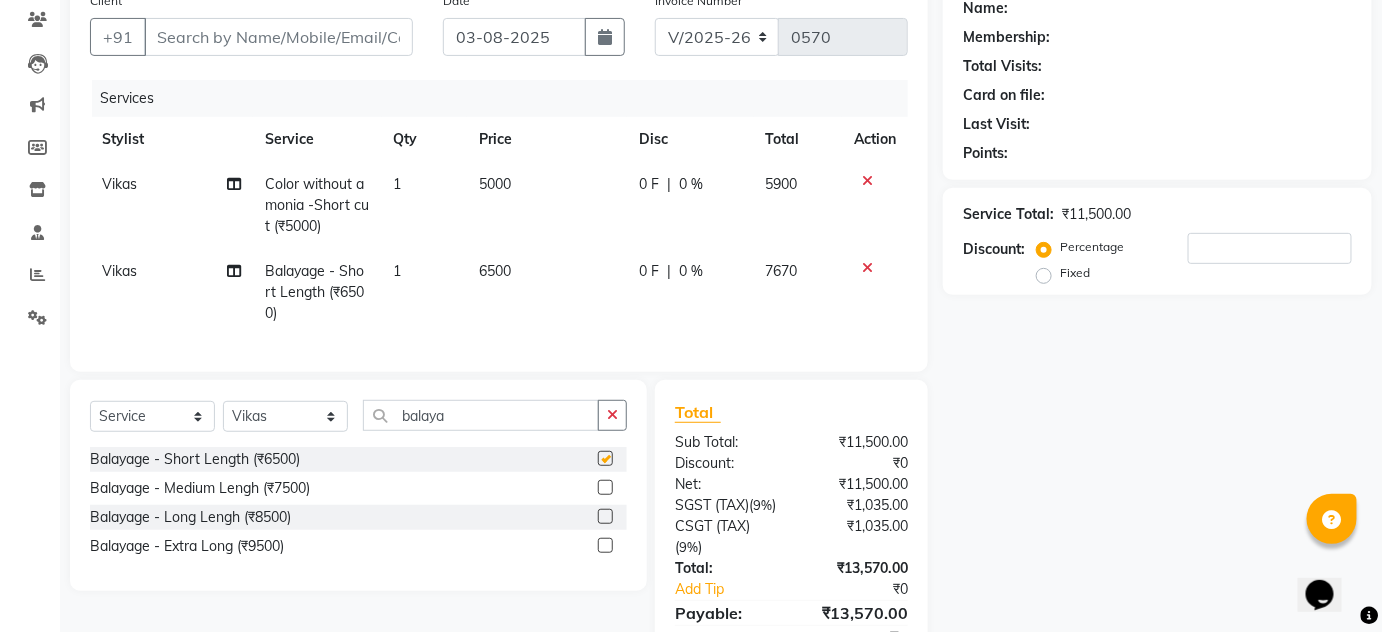 checkbox on "false" 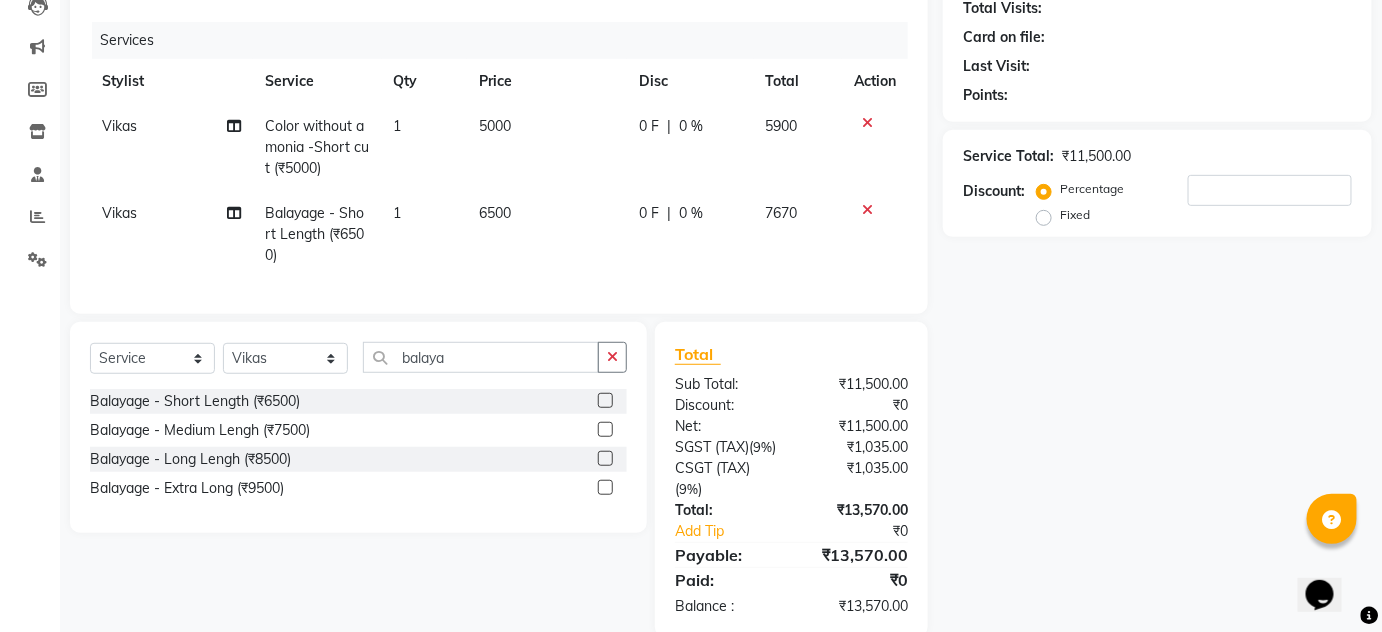 scroll, scrollTop: 295, scrollLeft: 0, axis: vertical 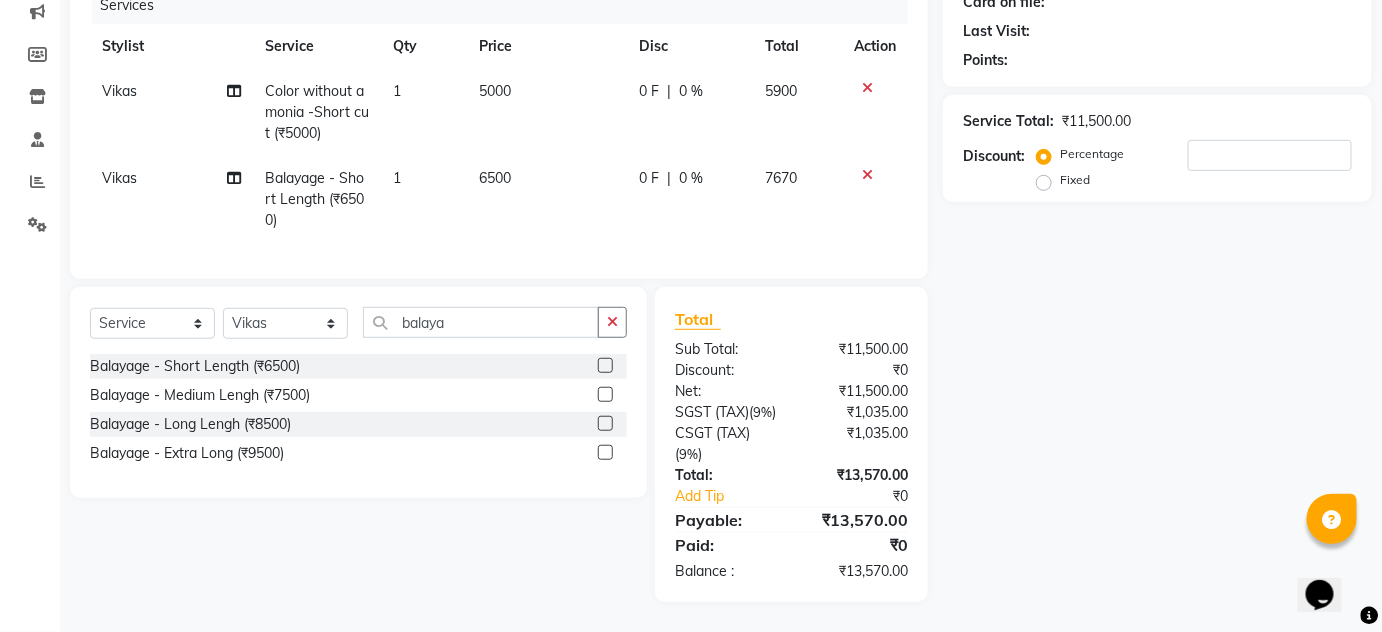 click on "5000" 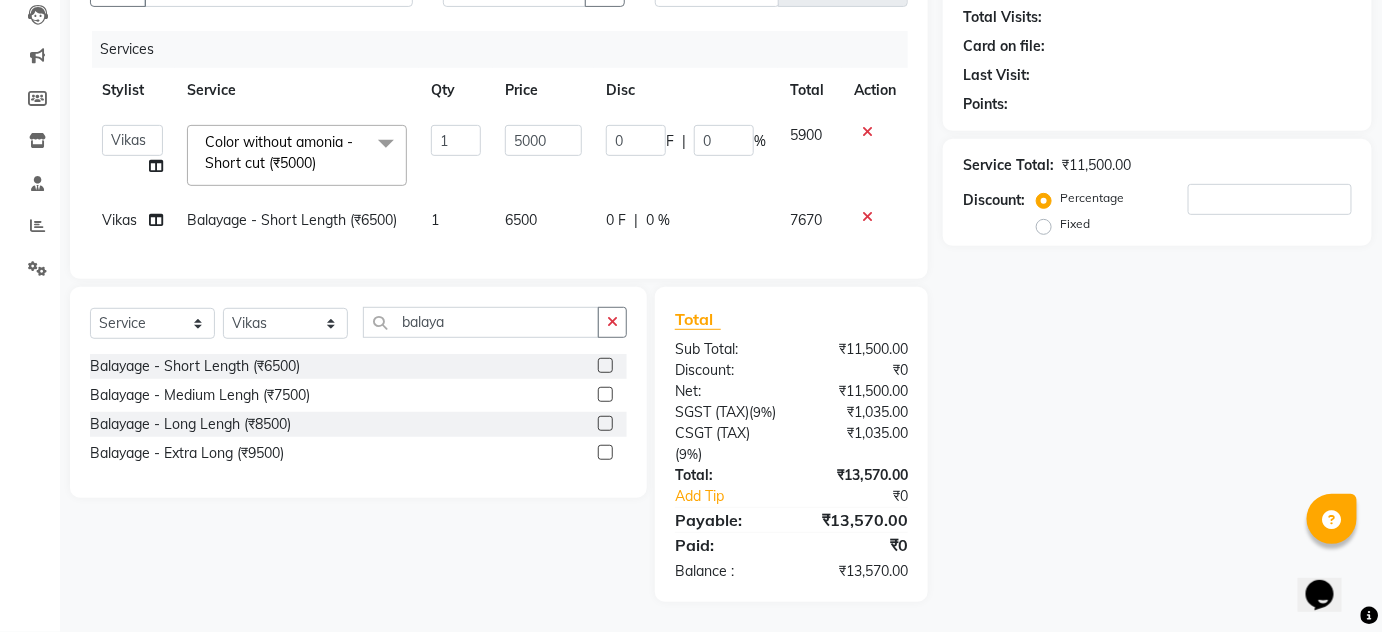 scroll, scrollTop: 250, scrollLeft: 0, axis: vertical 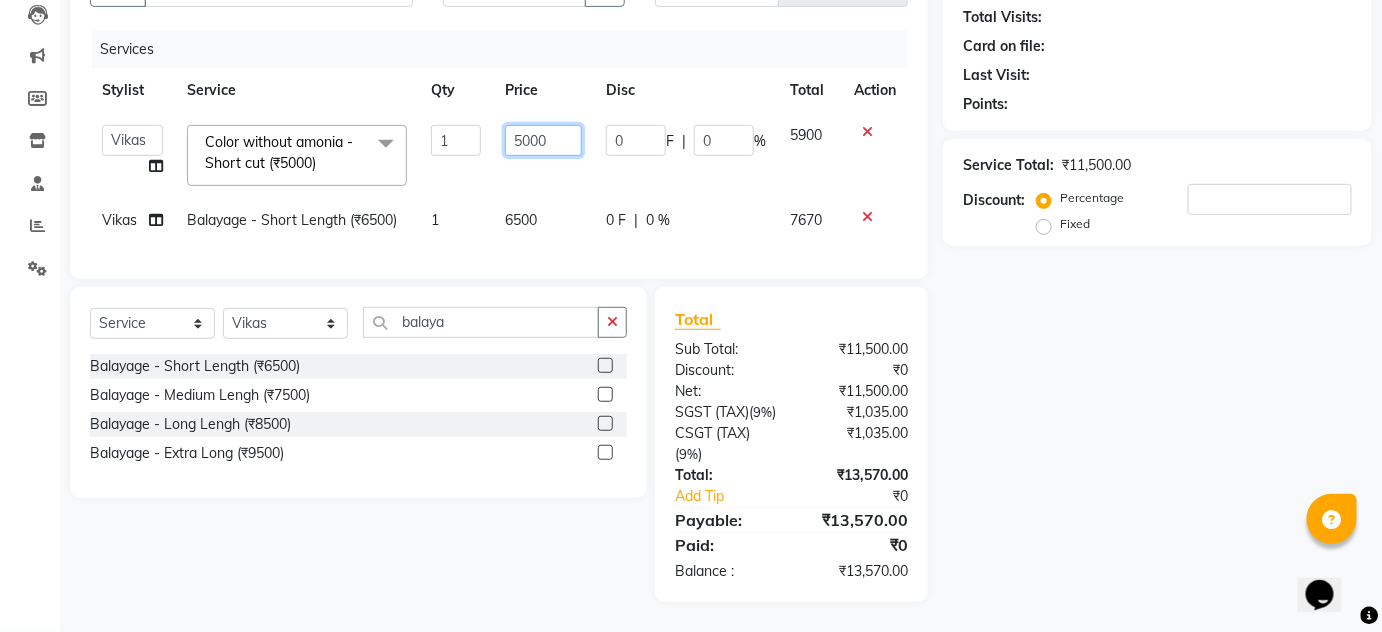 drag, startPoint x: 570, startPoint y: 101, endPoint x: 338, endPoint y: 119, distance: 232.69724 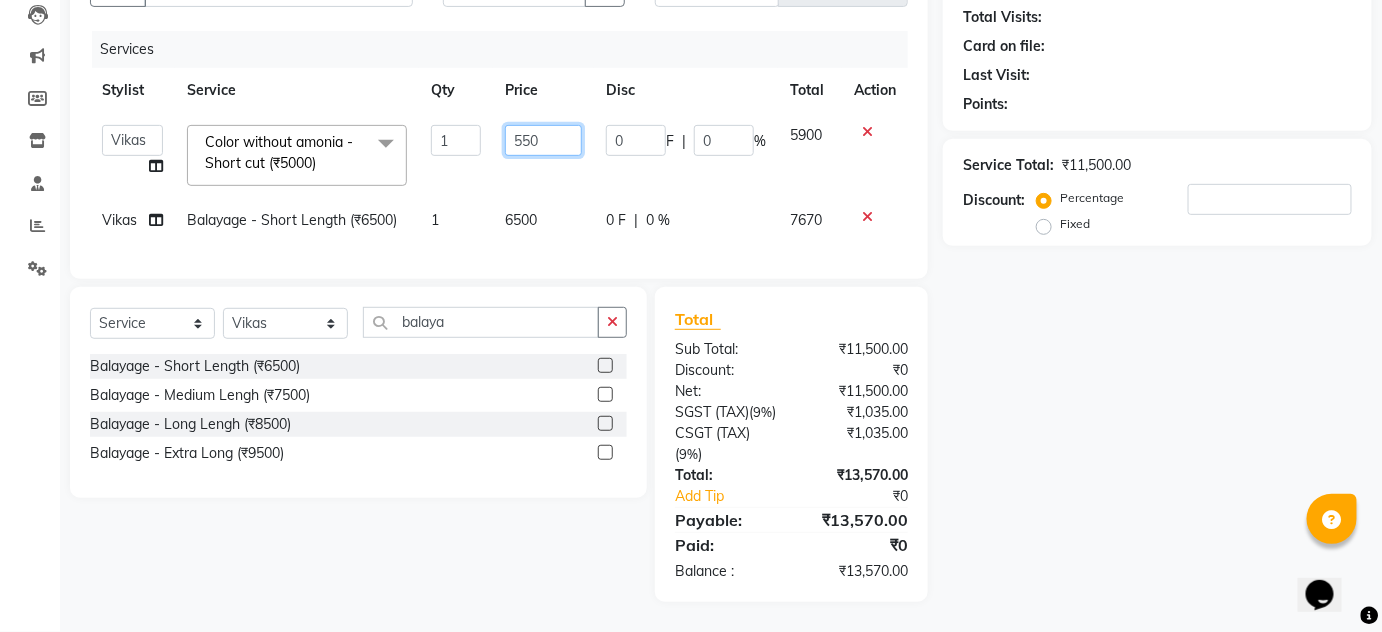 type on "5500" 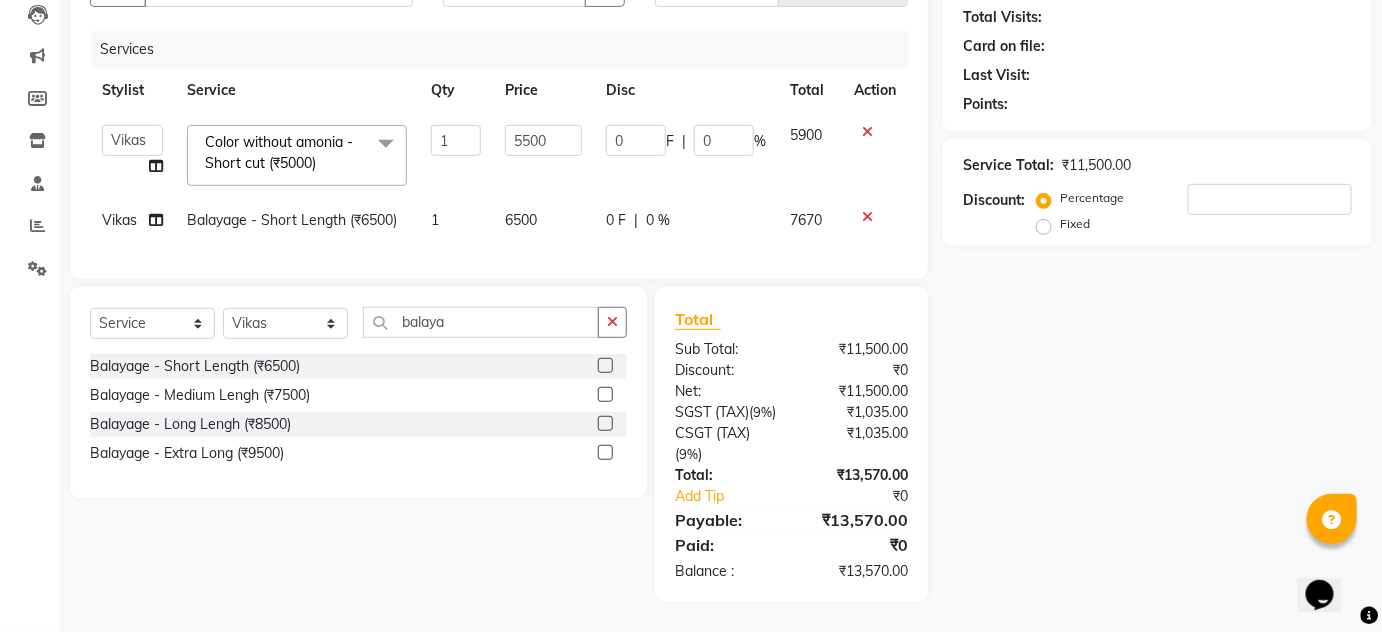 click on "Name: Membership: Total Visits: Card on file: Last Visit:  Points:  Service Total:  ₹11,500.00  Discount:  Percentage   Fixed" 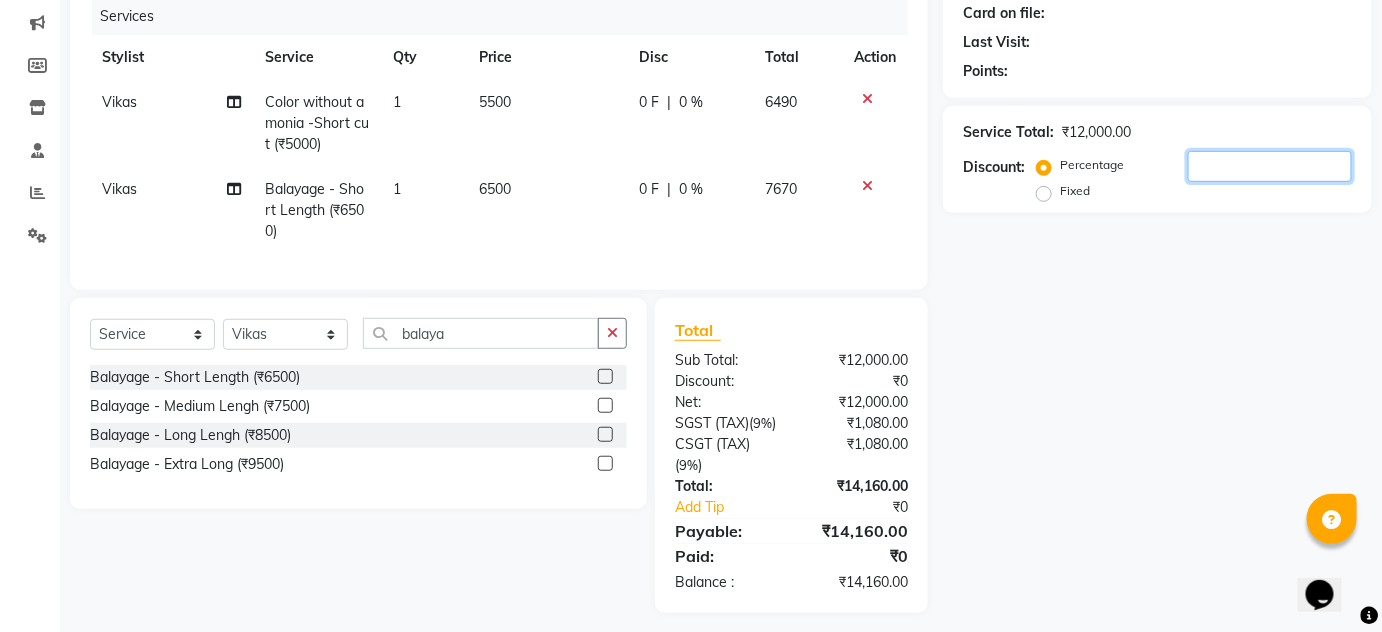 click 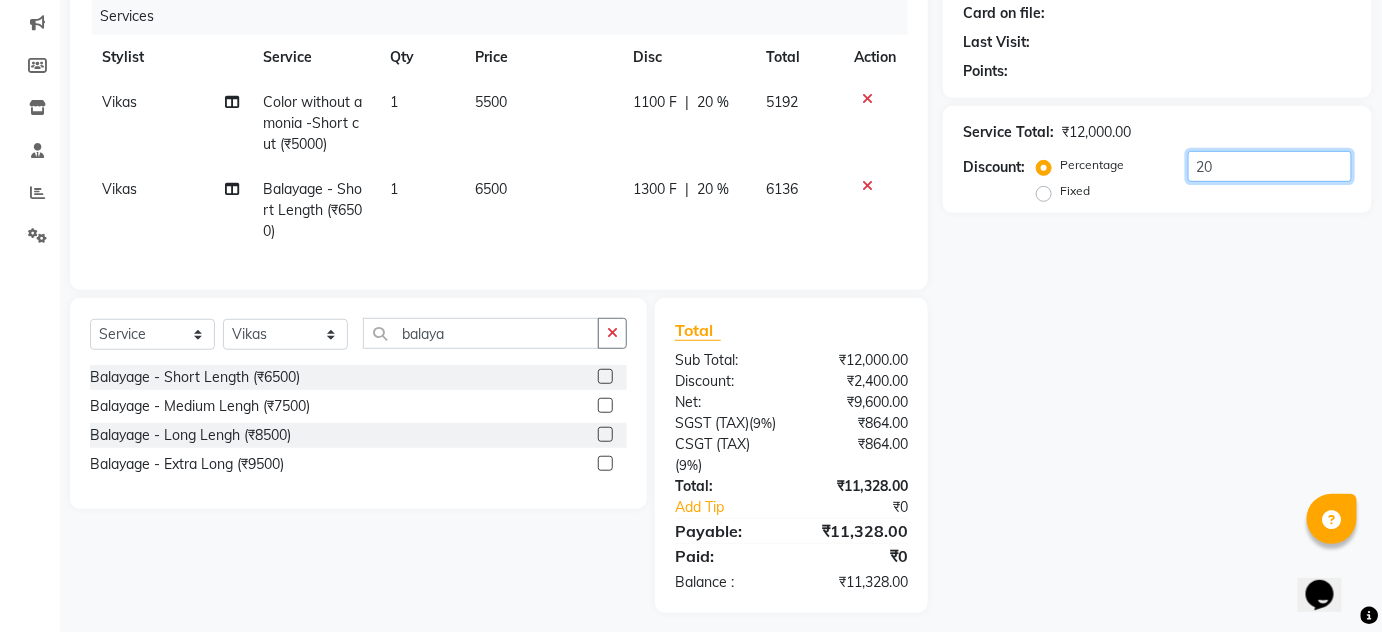 type on "2" 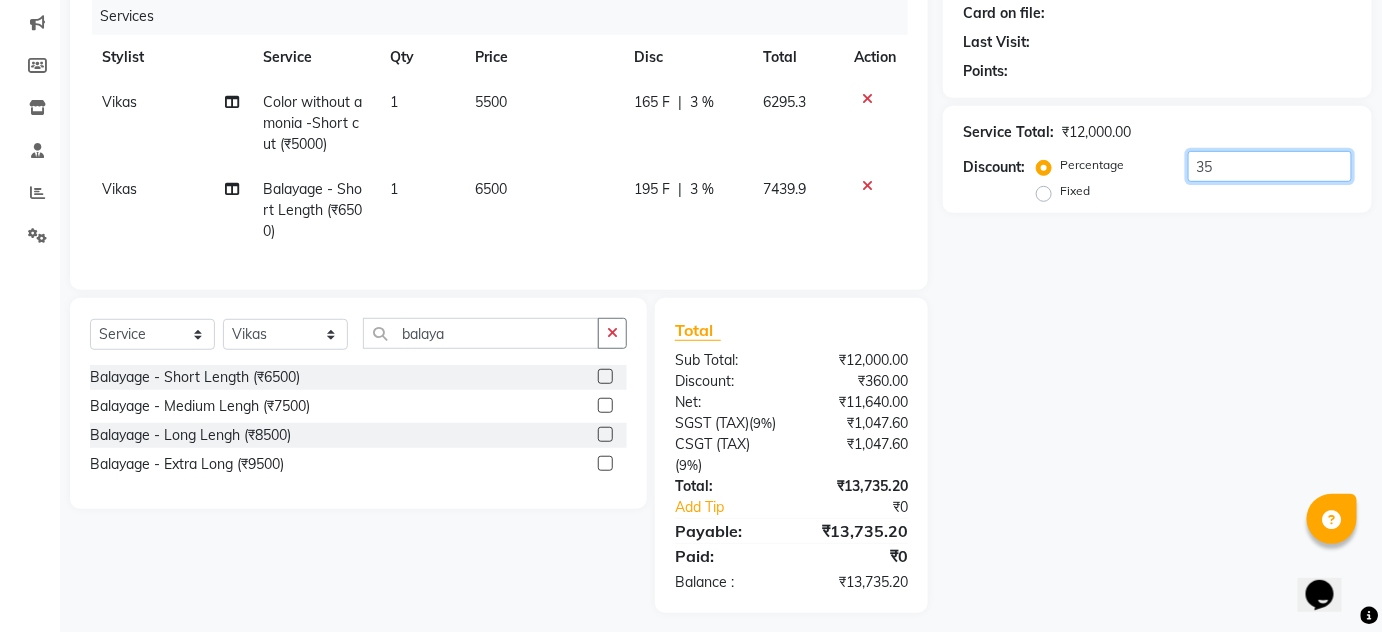 click on "35" 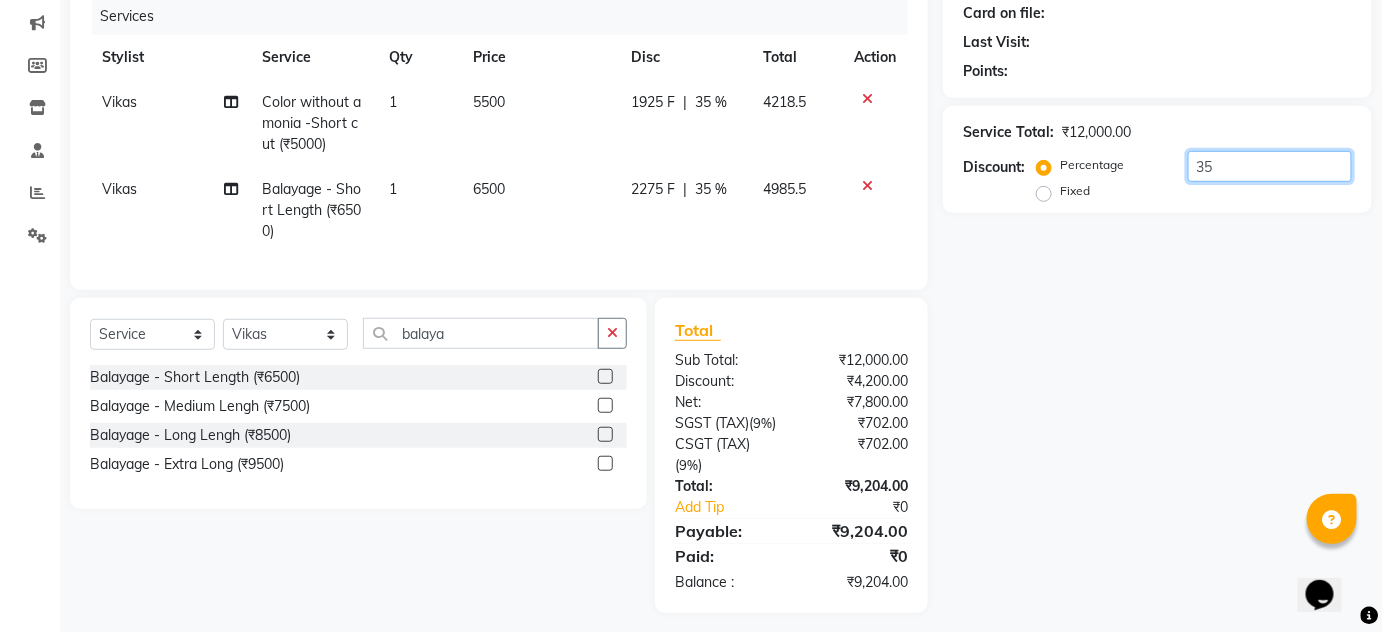 type on "3" 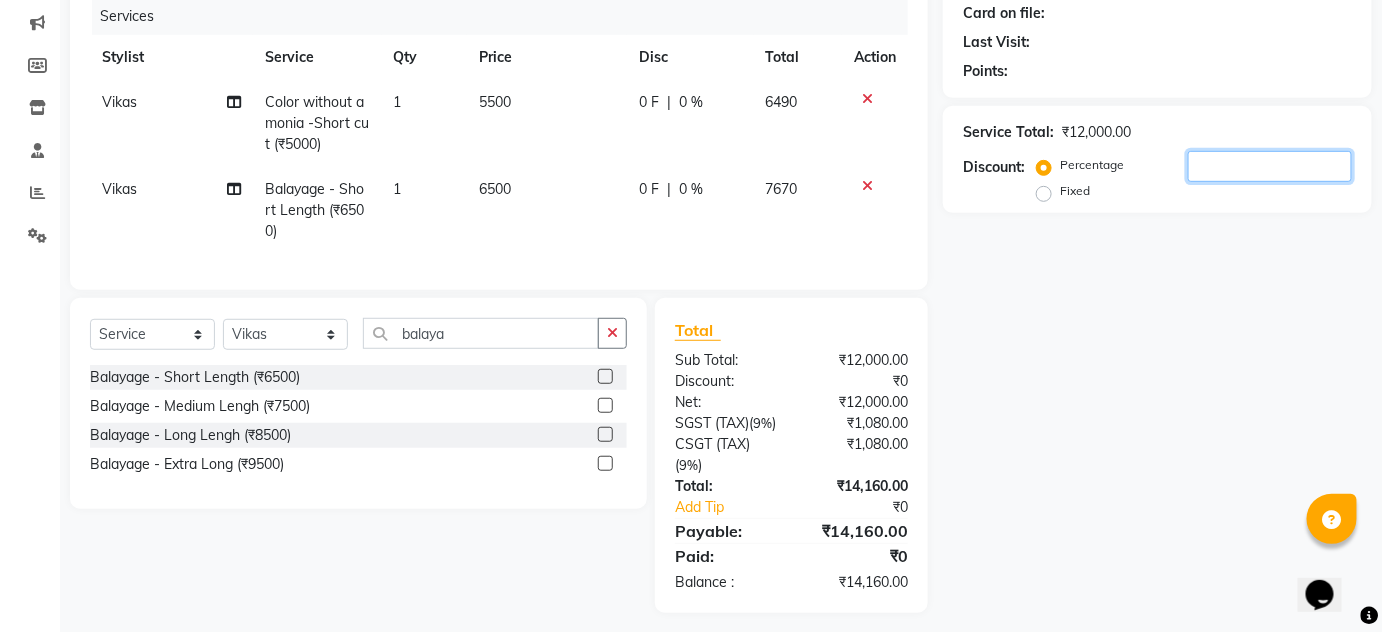 click 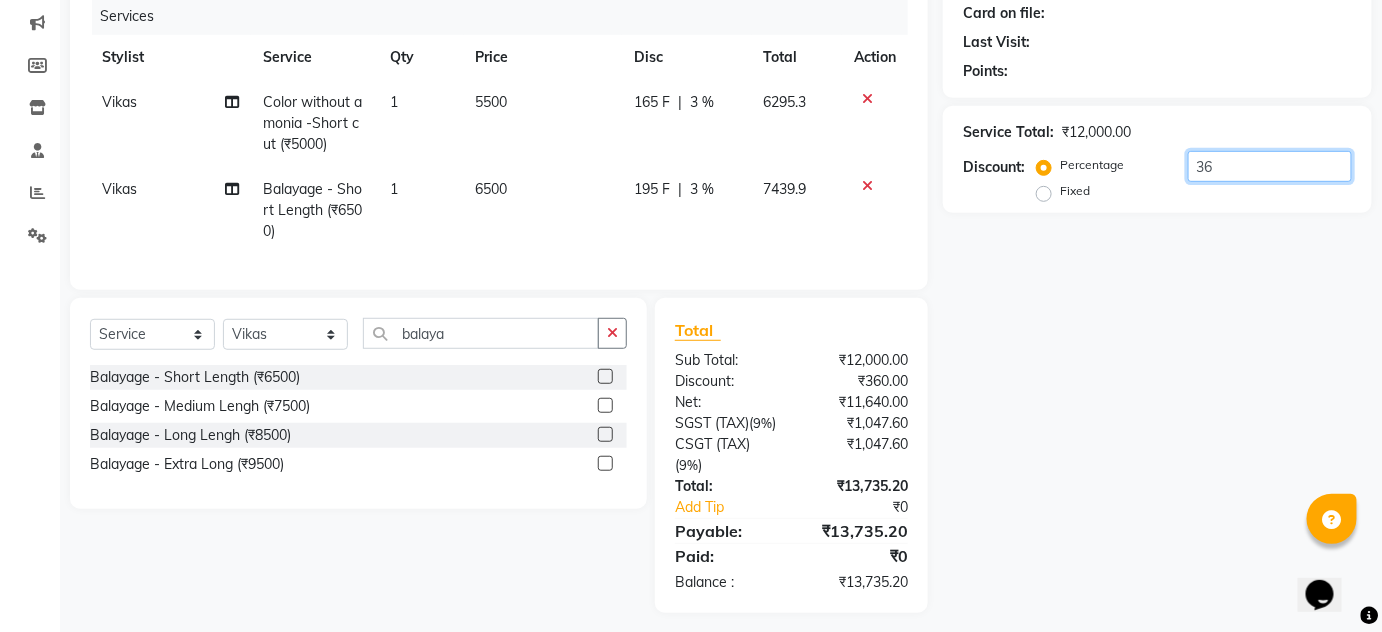 click on "36" 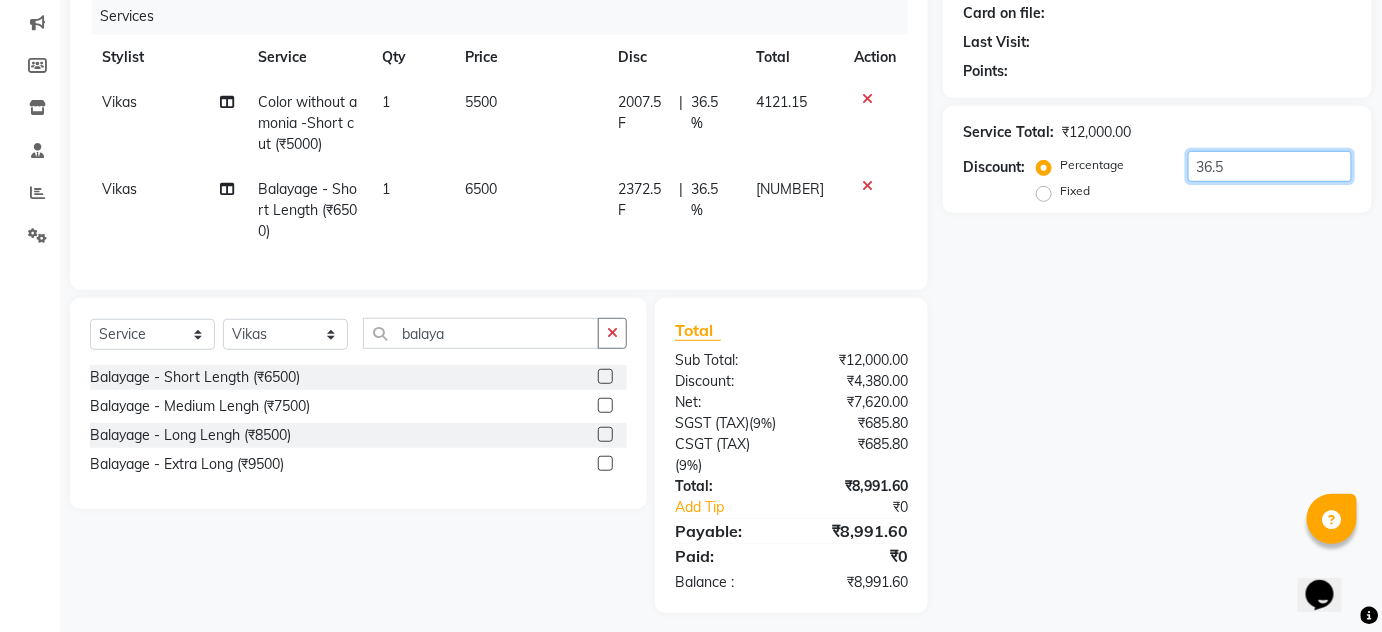 click on "36.5" 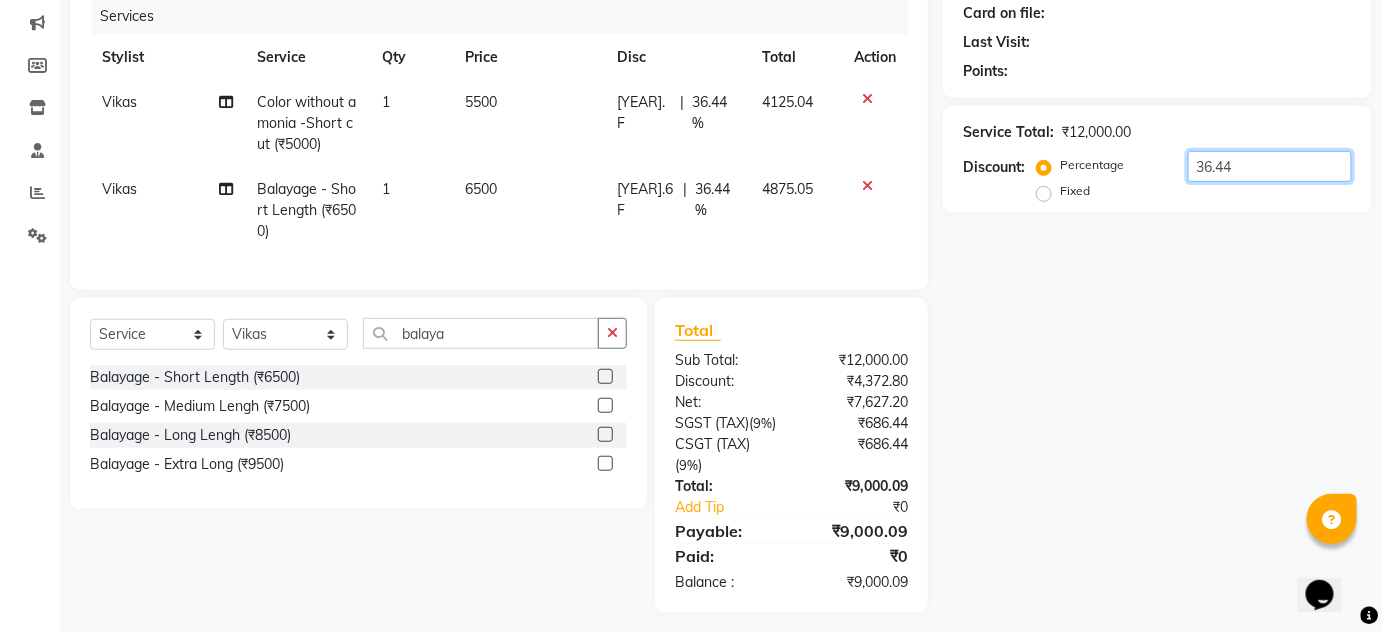 type on "36.44" 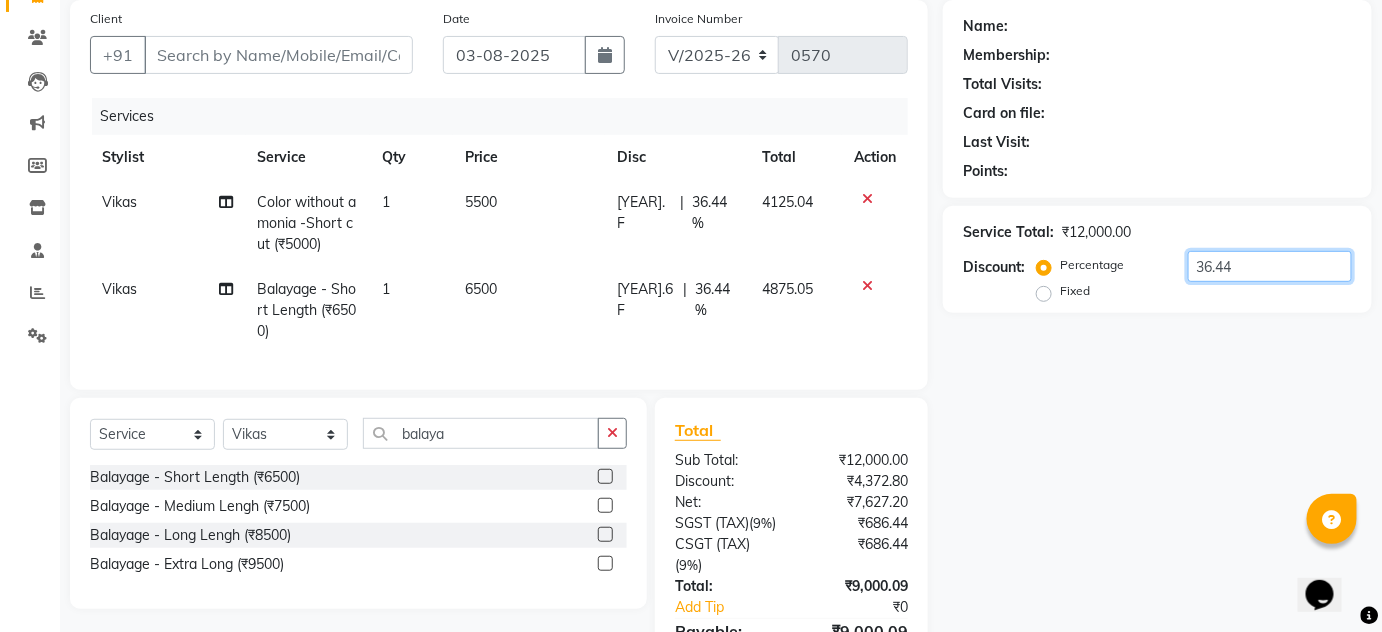 scroll, scrollTop: 0, scrollLeft: 0, axis: both 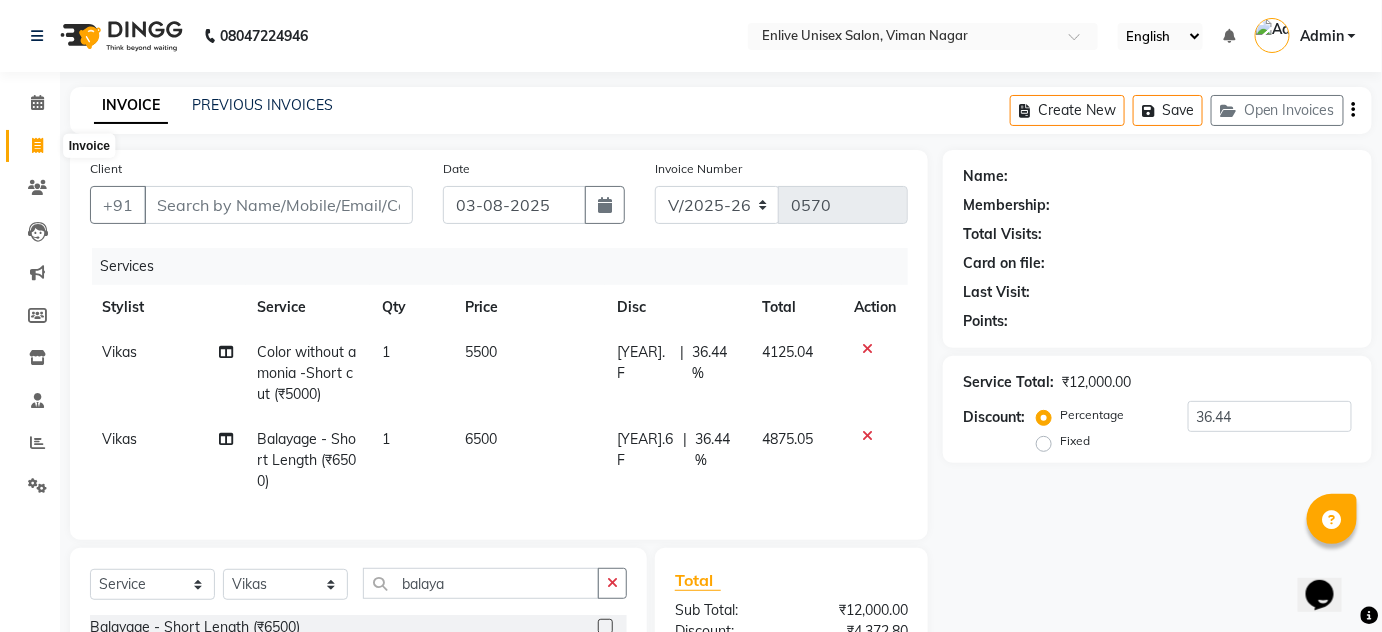 click 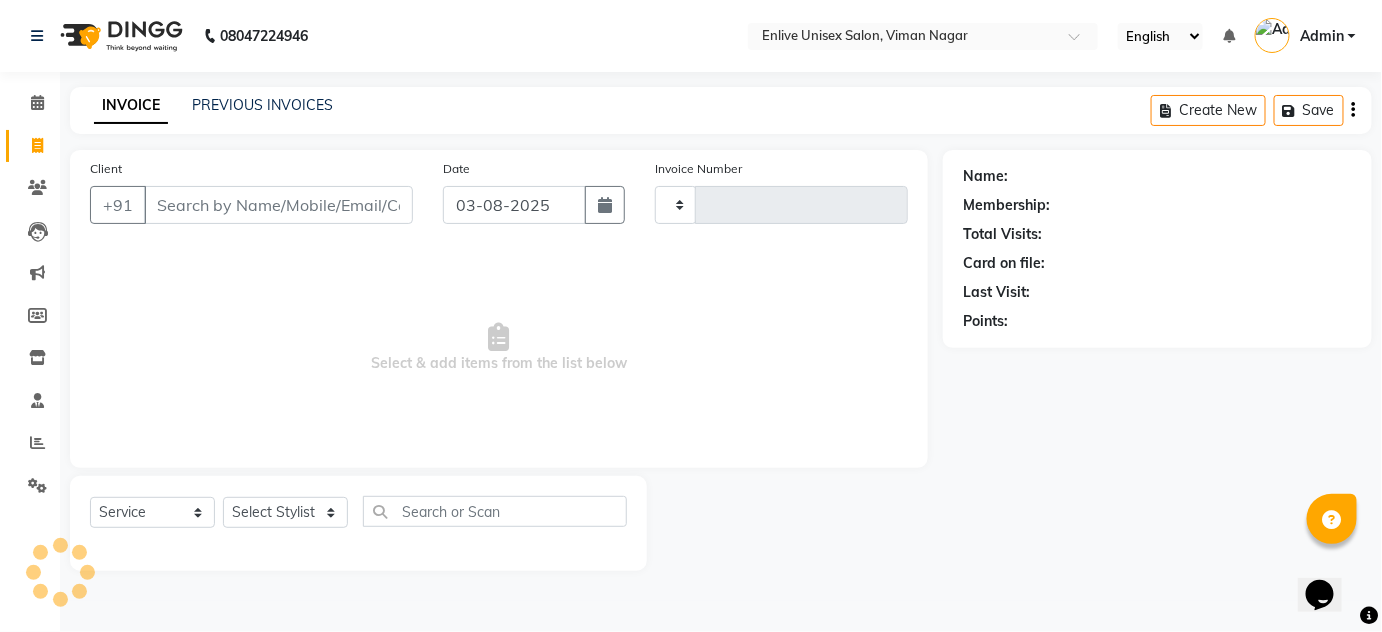 type on "0570" 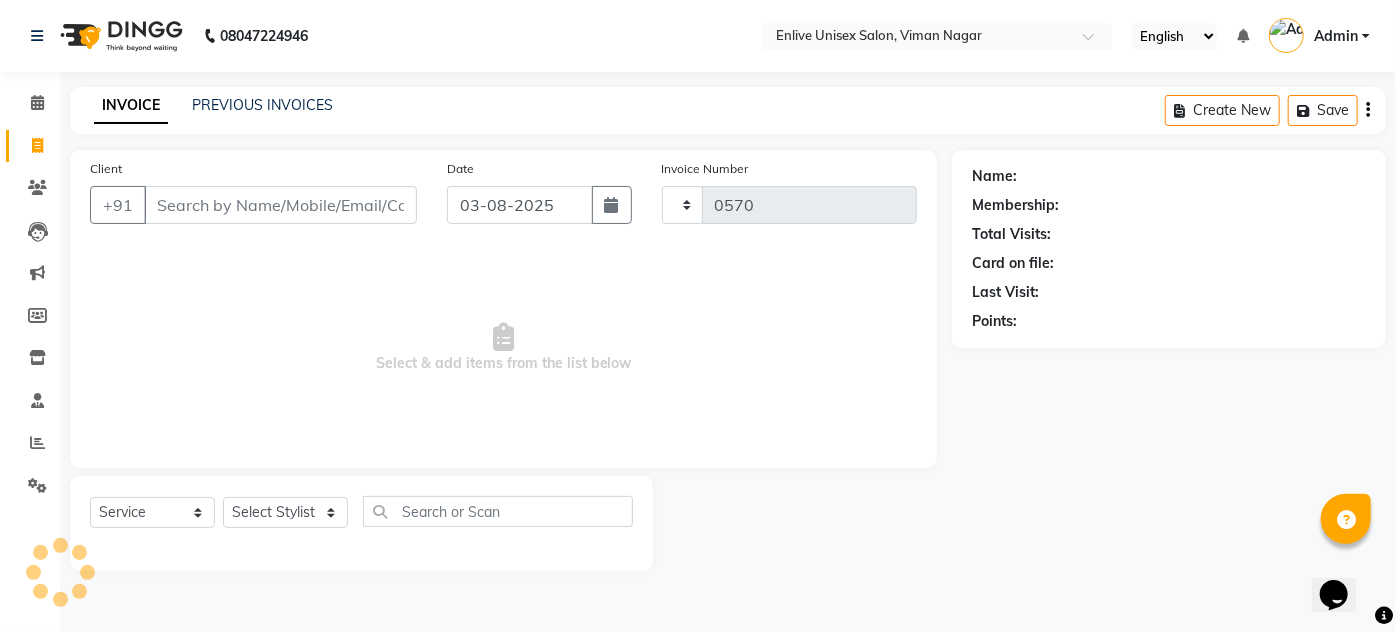 select on "145" 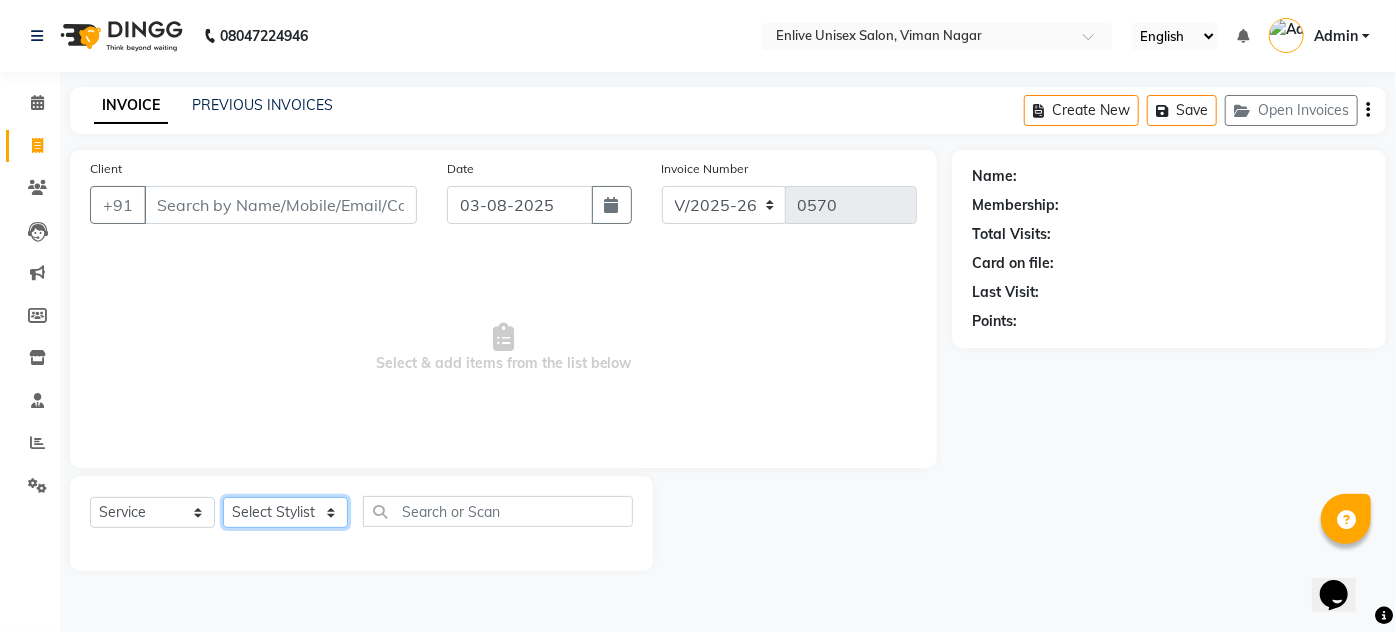click on "Select Stylist Amin Shaikh Arti lohar Jyoti Namrata Nitin Sir Roshani sameer Shubhangi Vikas Yasmeen" 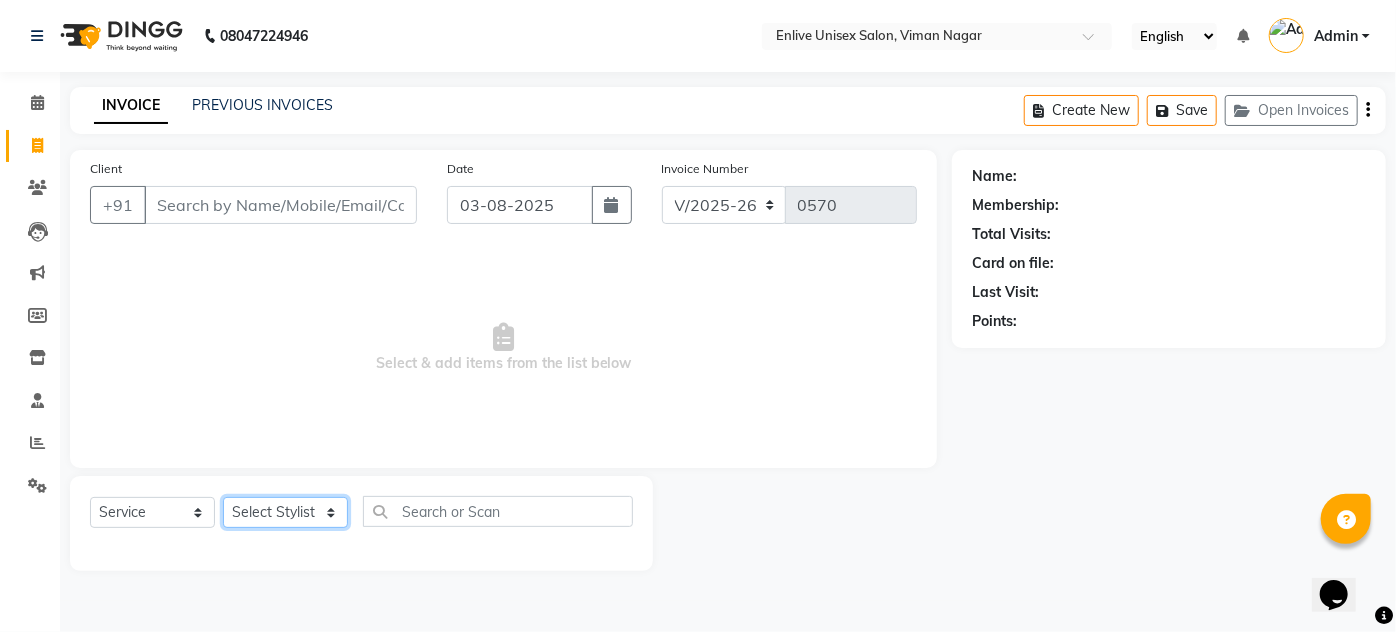select on "75723" 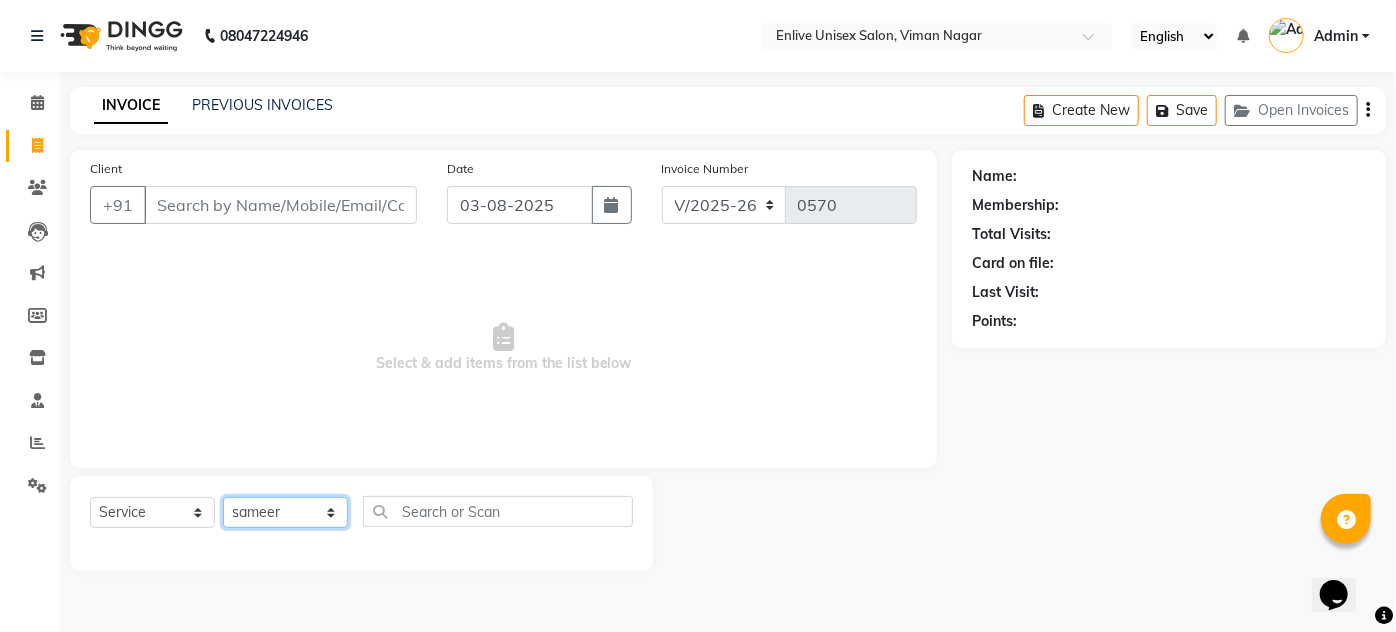 click on "Select Stylist Amin Shaikh Arti lohar Jyoti Namrata Nitin Sir Roshani sameer Shubhangi Vikas Yasmeen" 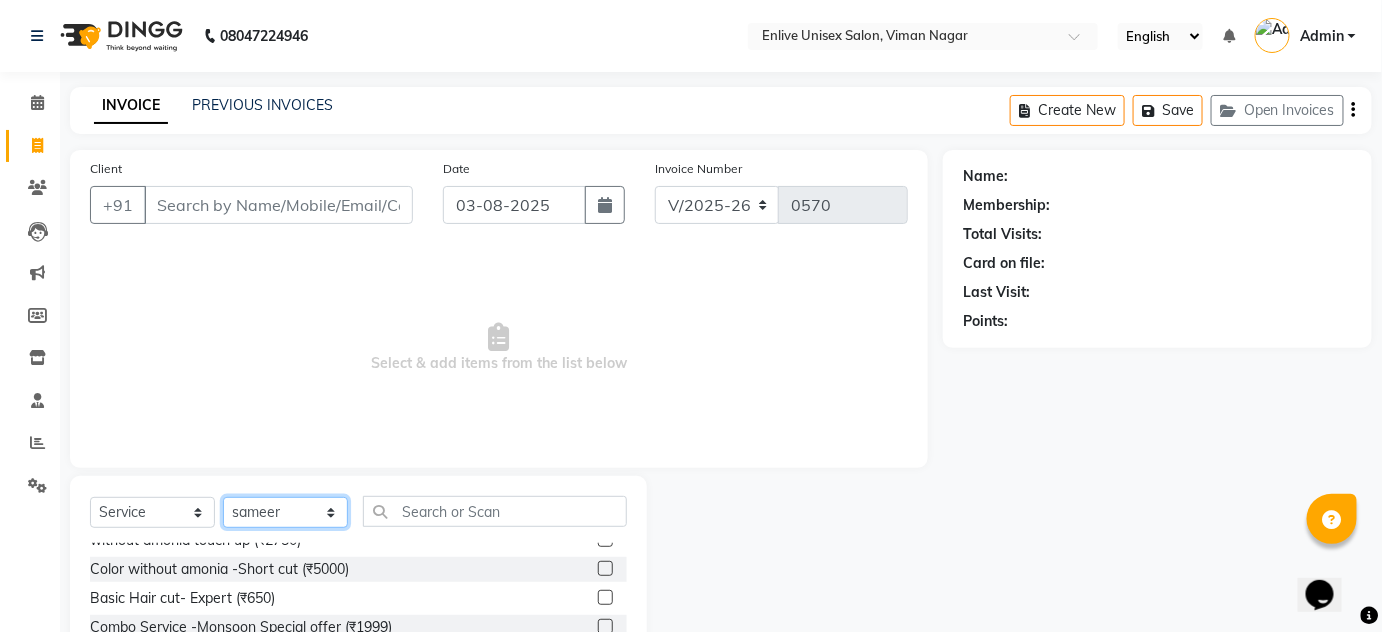 scroll, scrollTop: 272, scrollLeft: 0, axis: vertical 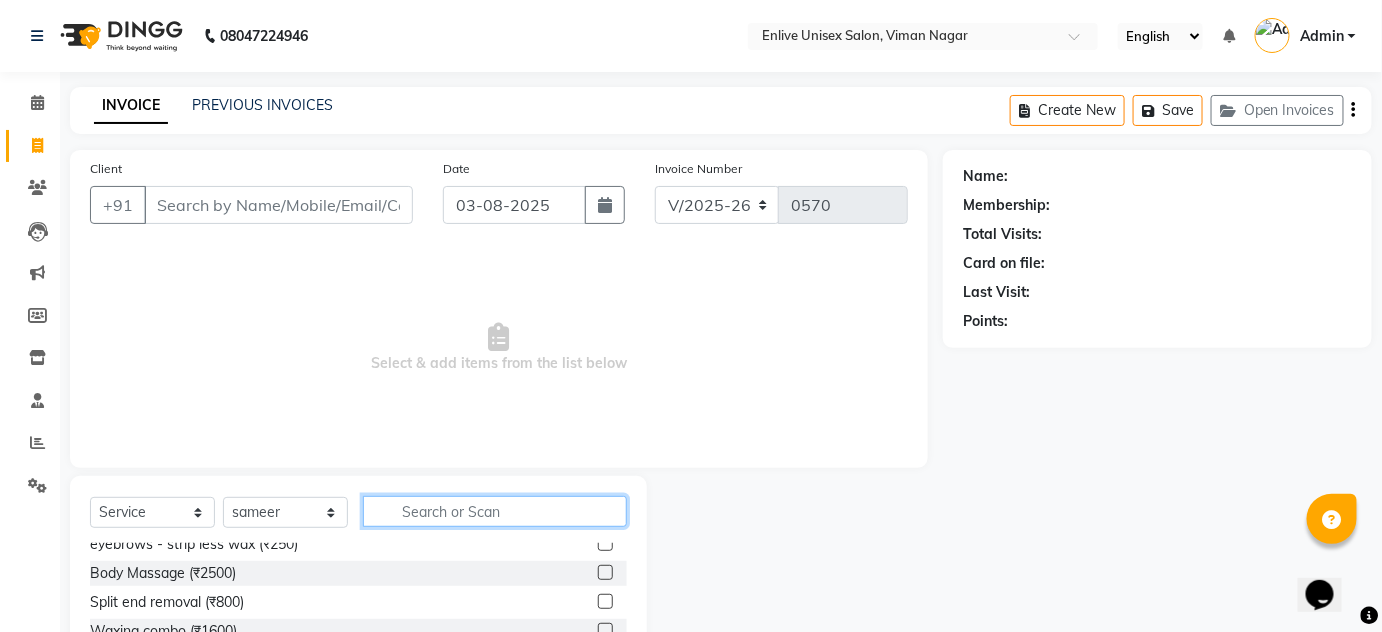 click 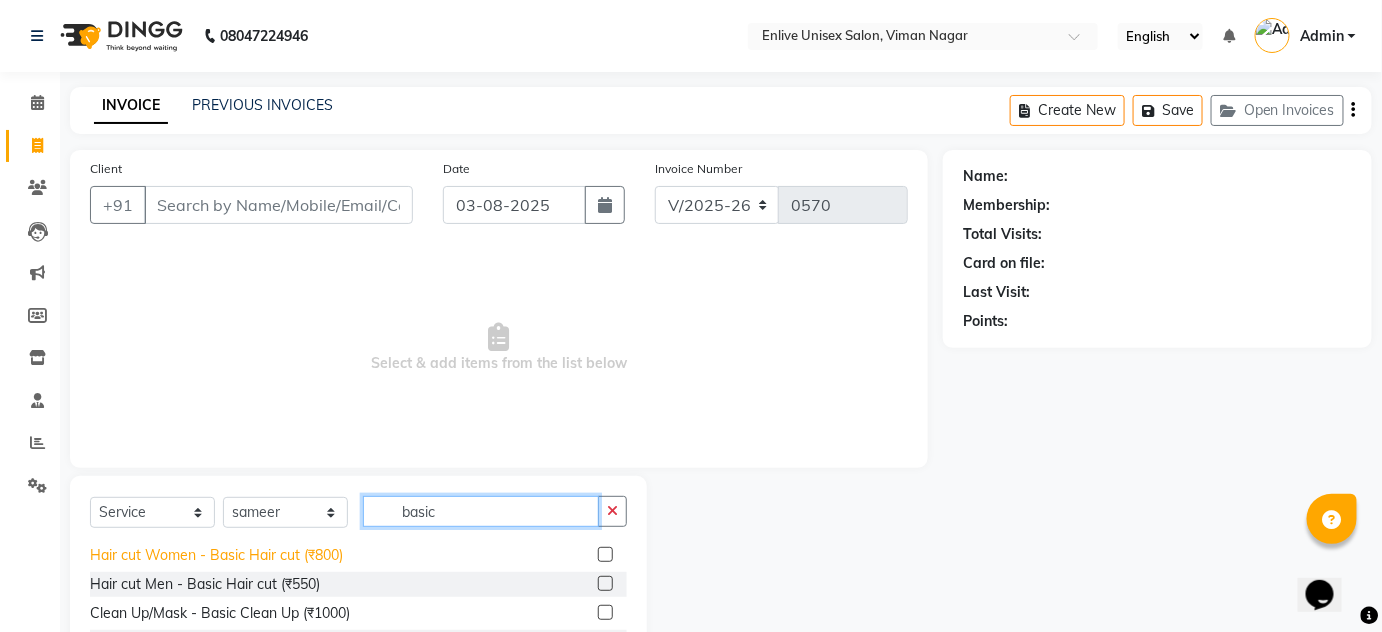 scroll, scrollTop: 0, scrollLeft: 0, axis: both 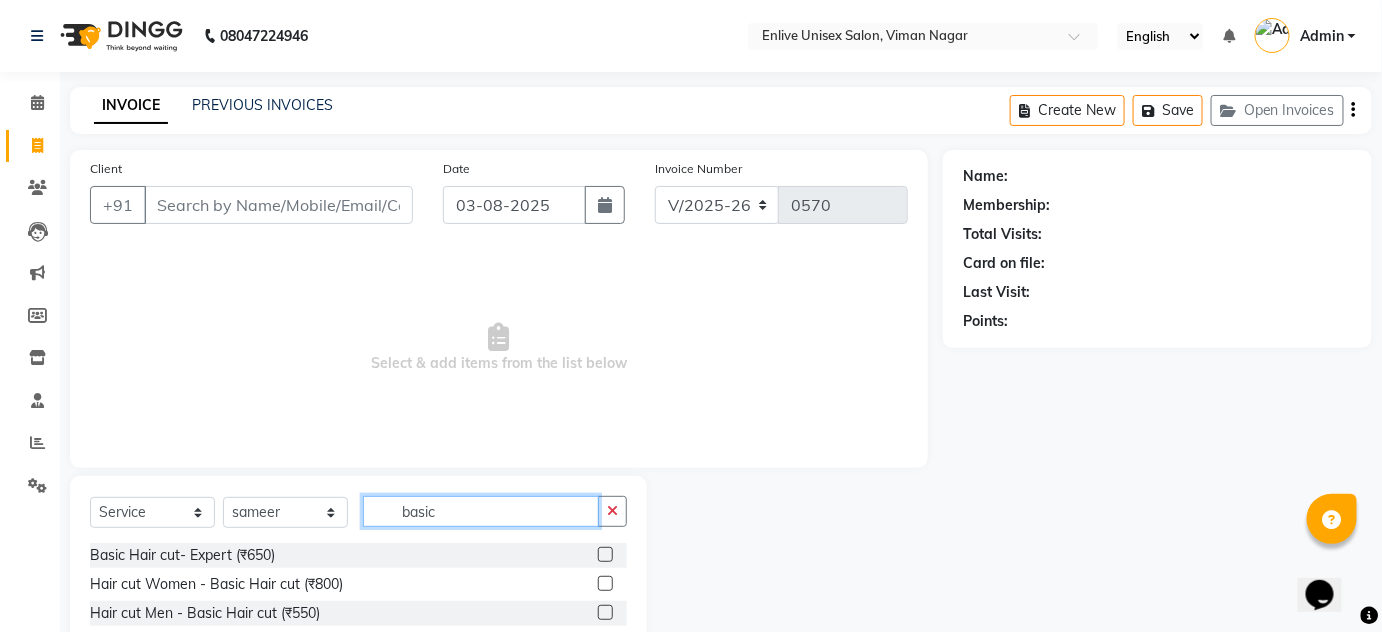 type on "basic" 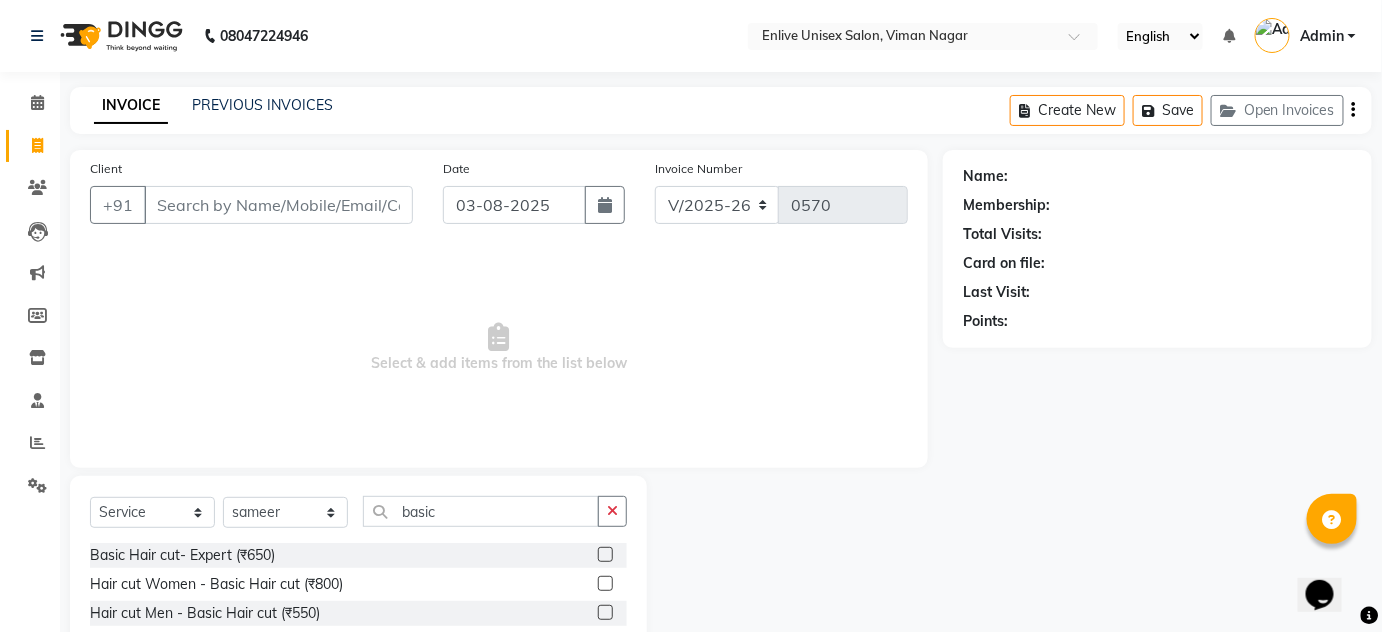 click 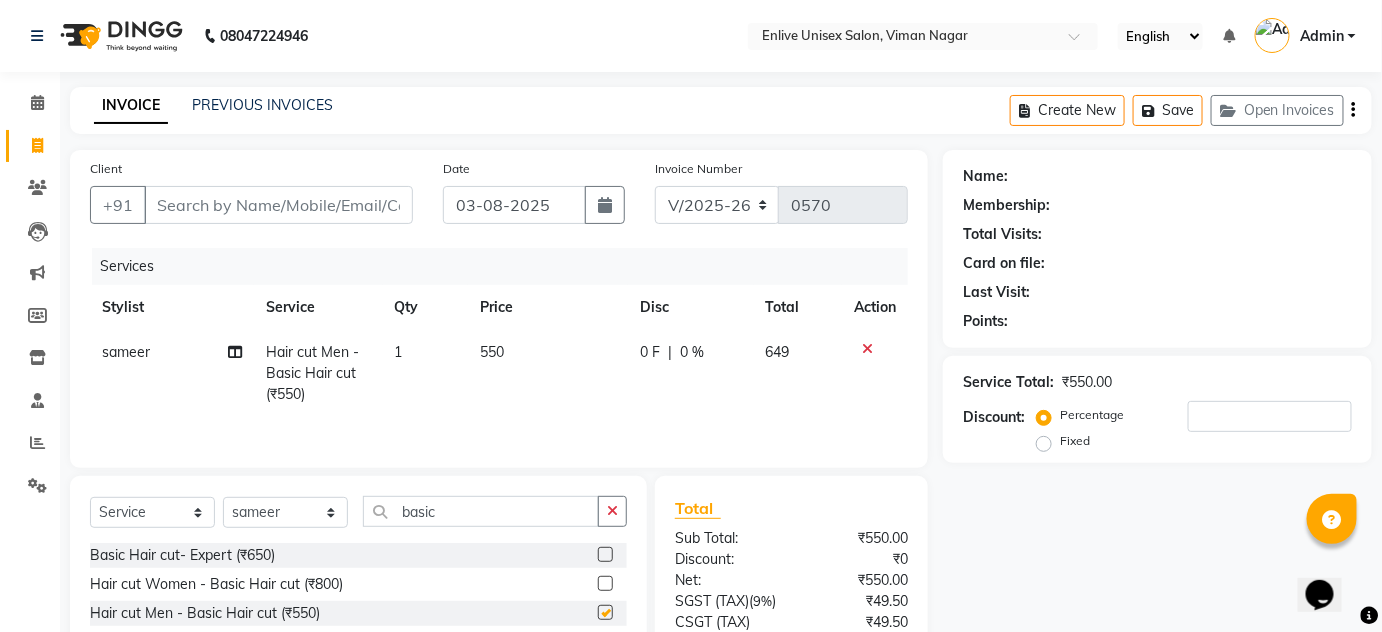 checkbox on "false" 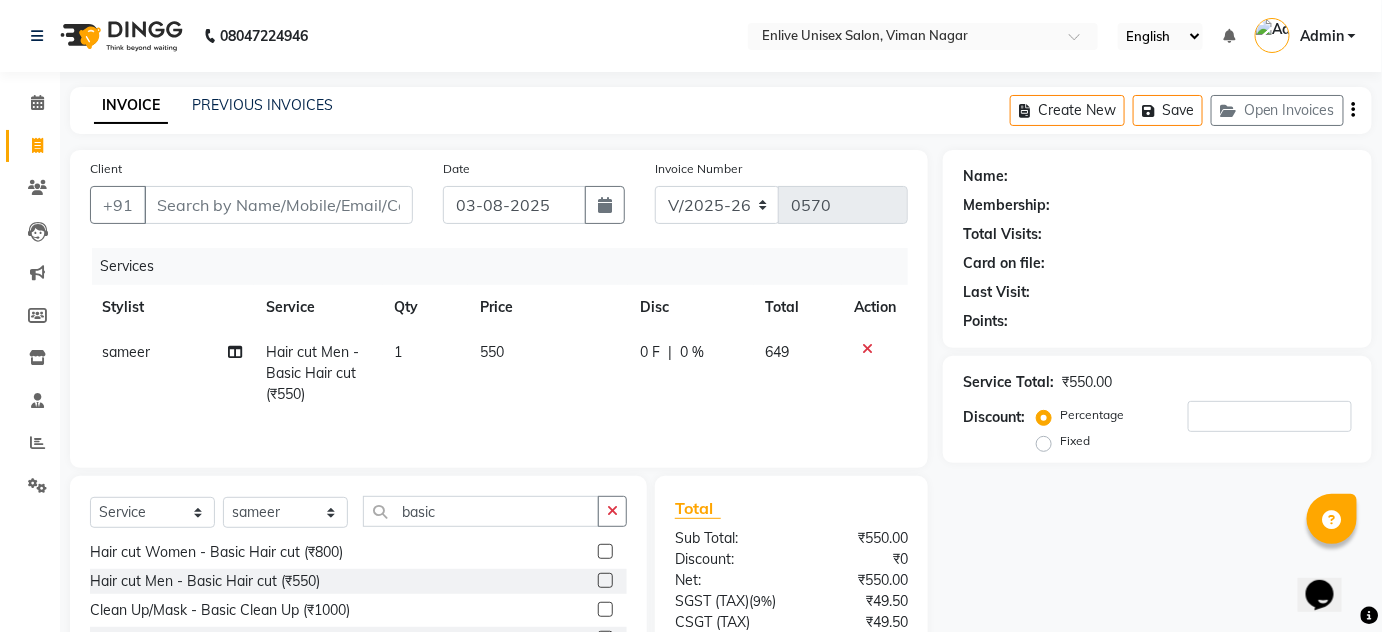 scroll, scrollTop: 0, scrollLeft: 0, axis: both 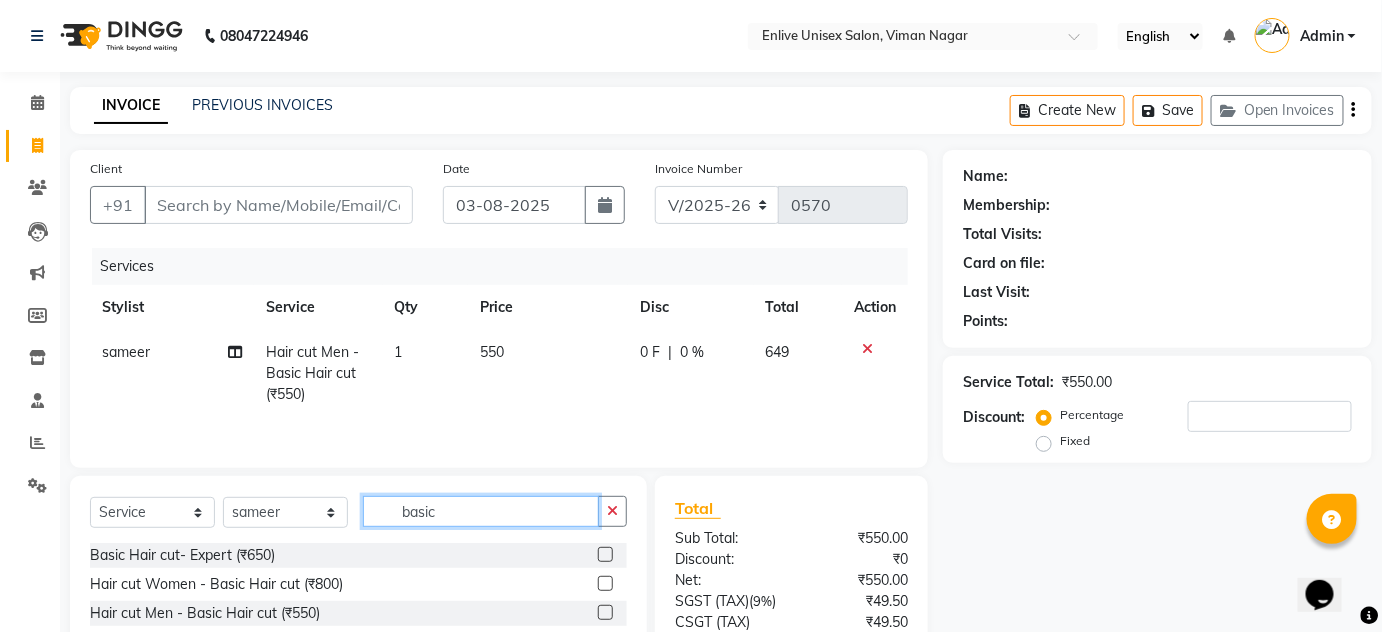 click on "basic" 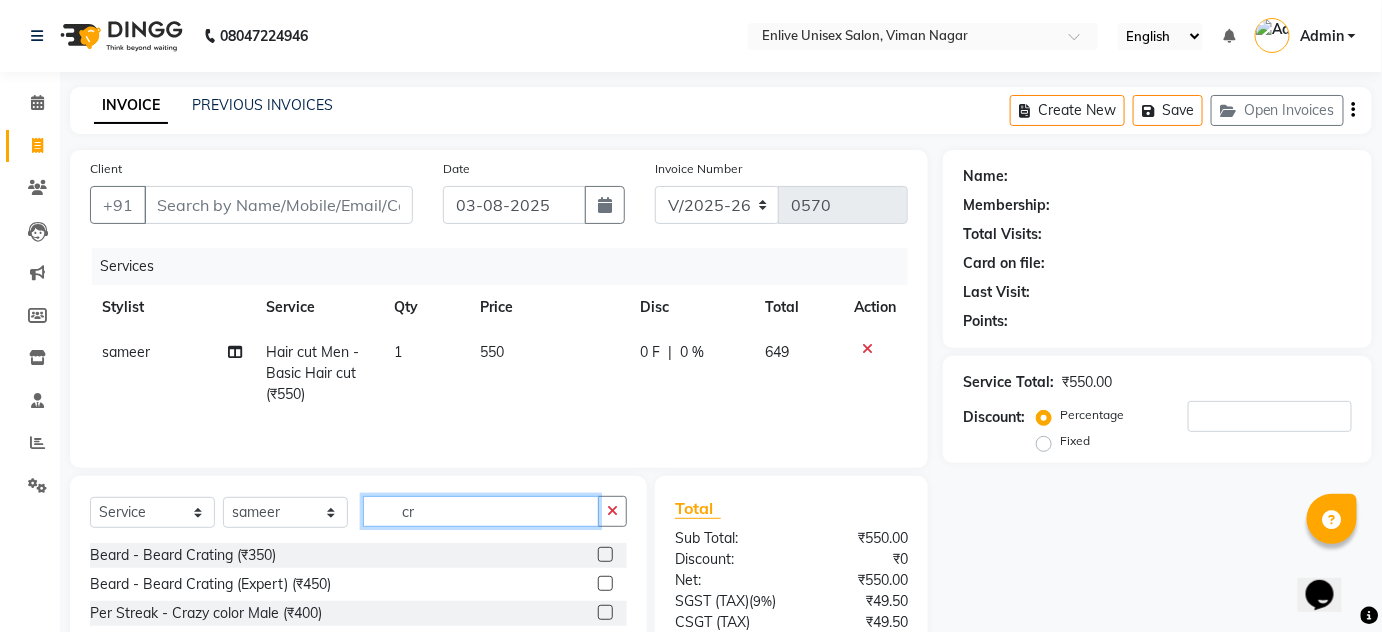 type on "cr" 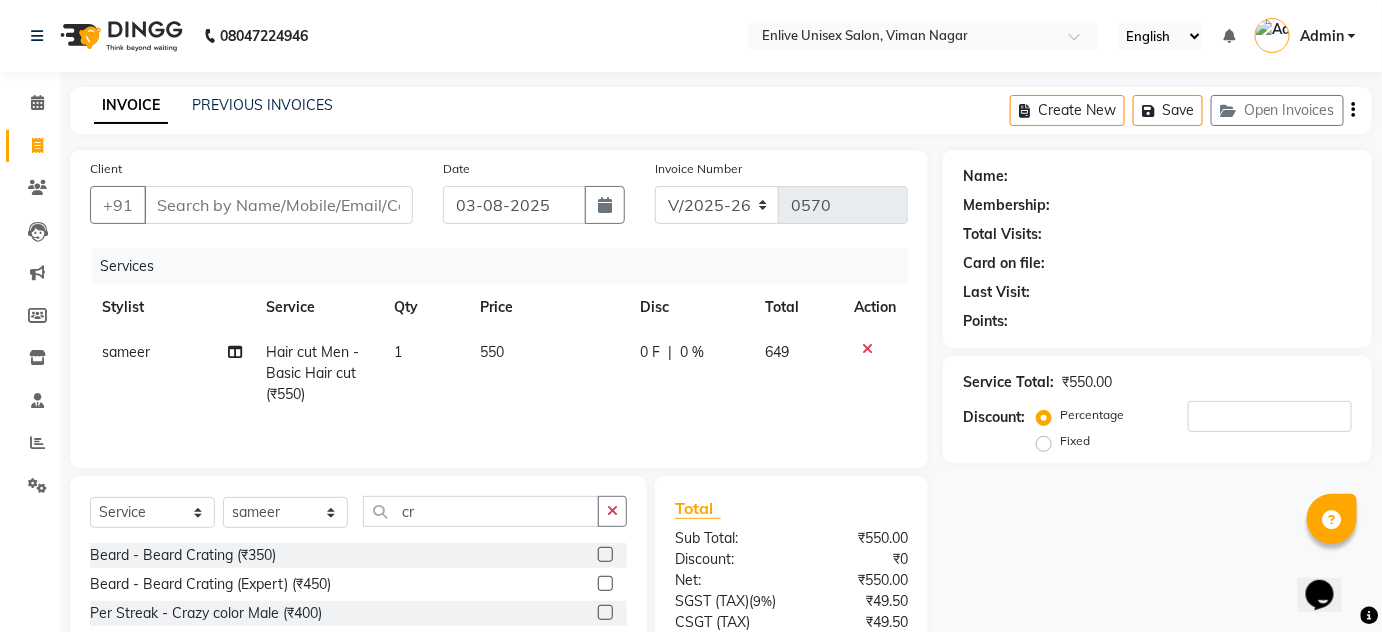click 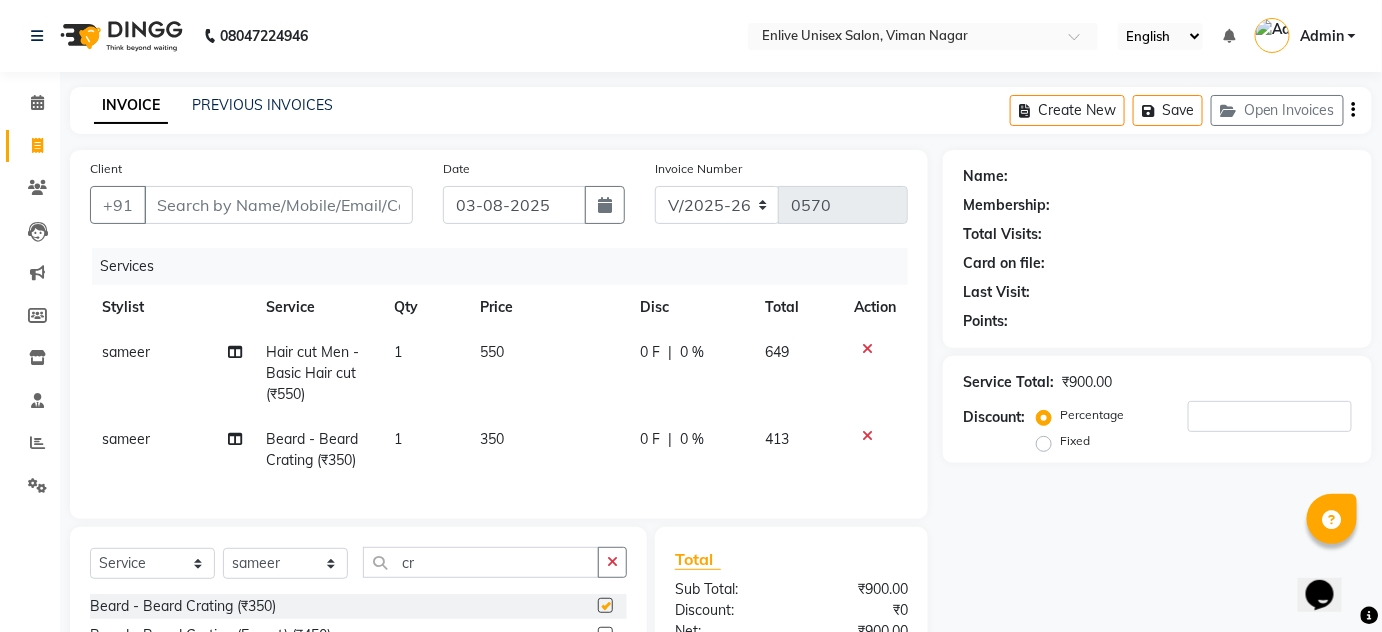 checkbox on "false" 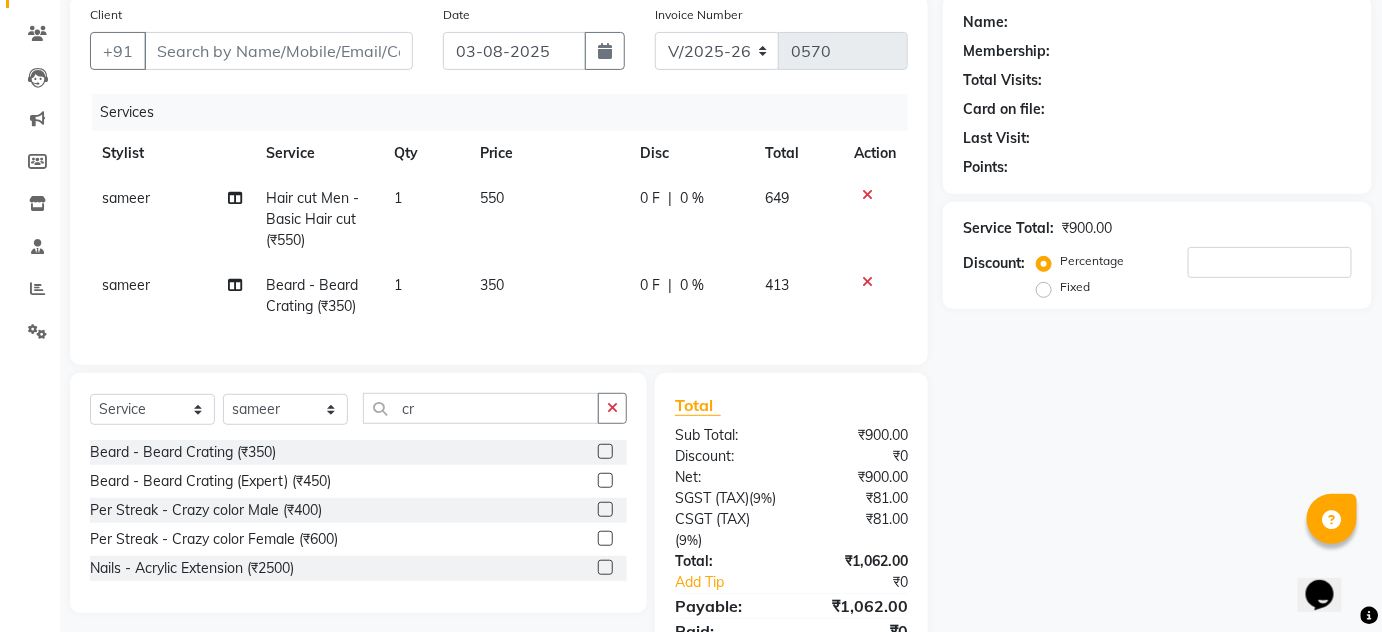 scroll, scrollTop: 0, scrollLeft: 0, axis: both 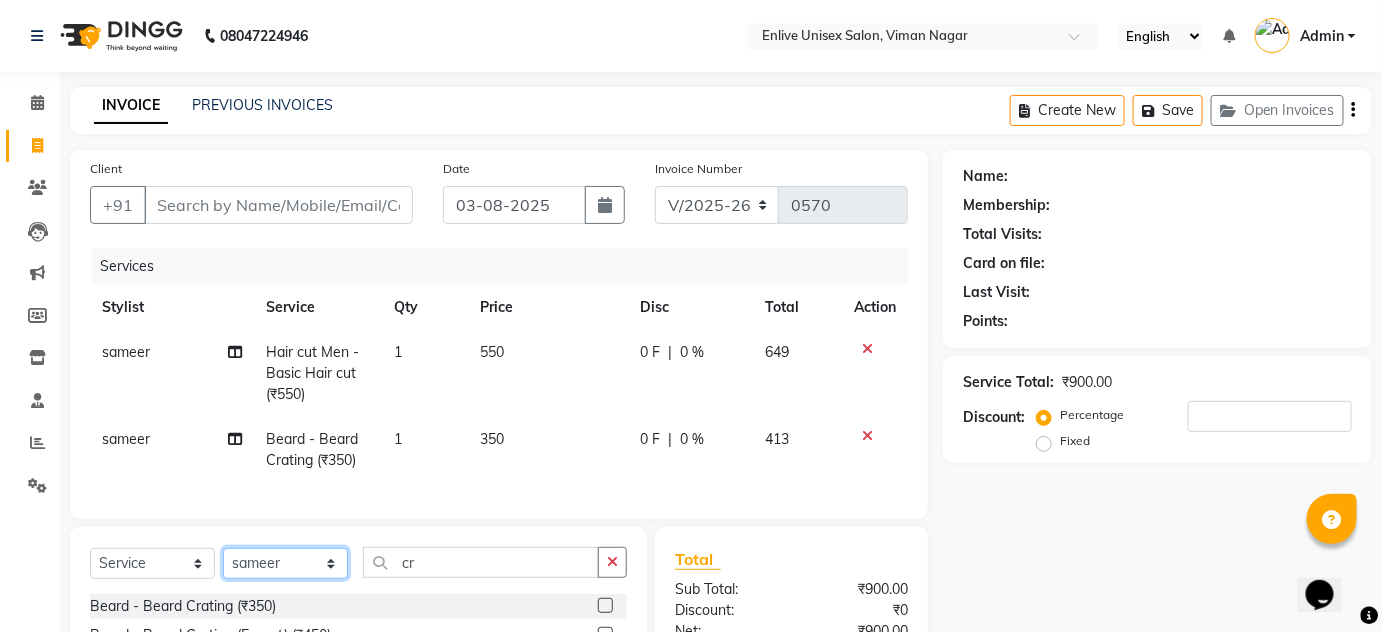 click on "Select Stylist Amin Shaikh Arti lohar Jyoti Namrata Nitin Sir Roshani sameer Shubhangi Vikas Yasmeen" 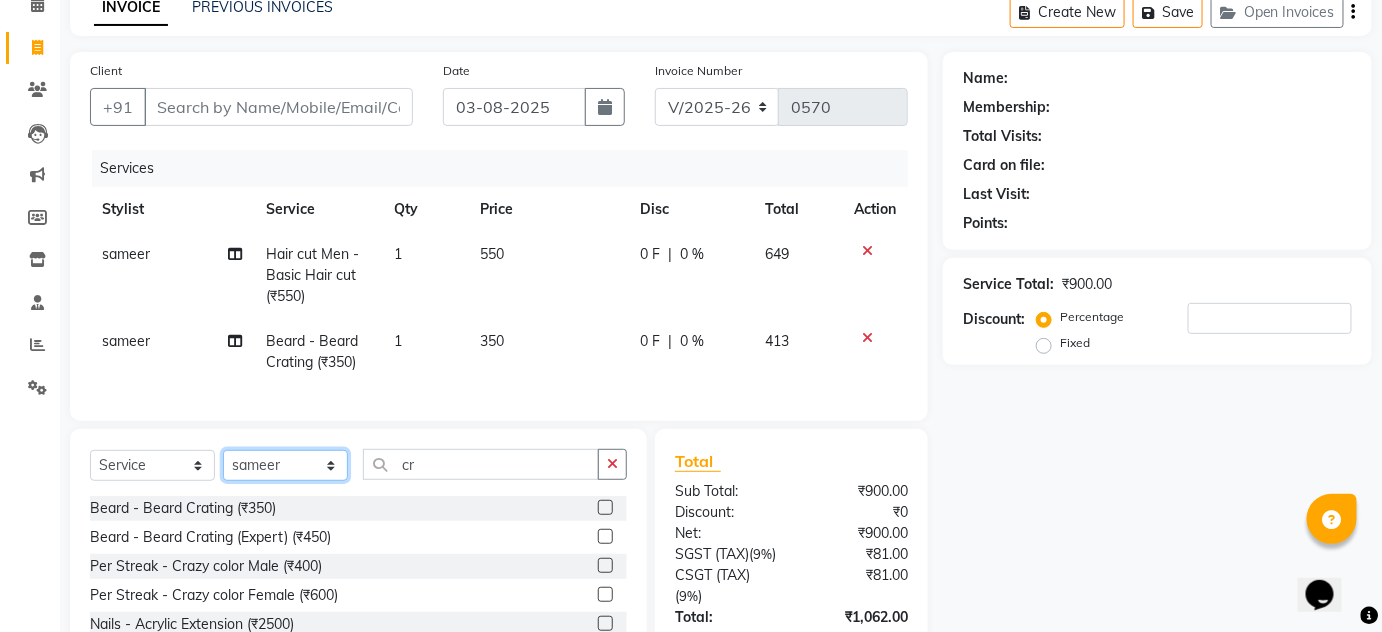 scroll, scrollTop: 0, scrollLeft: 0, axis: both 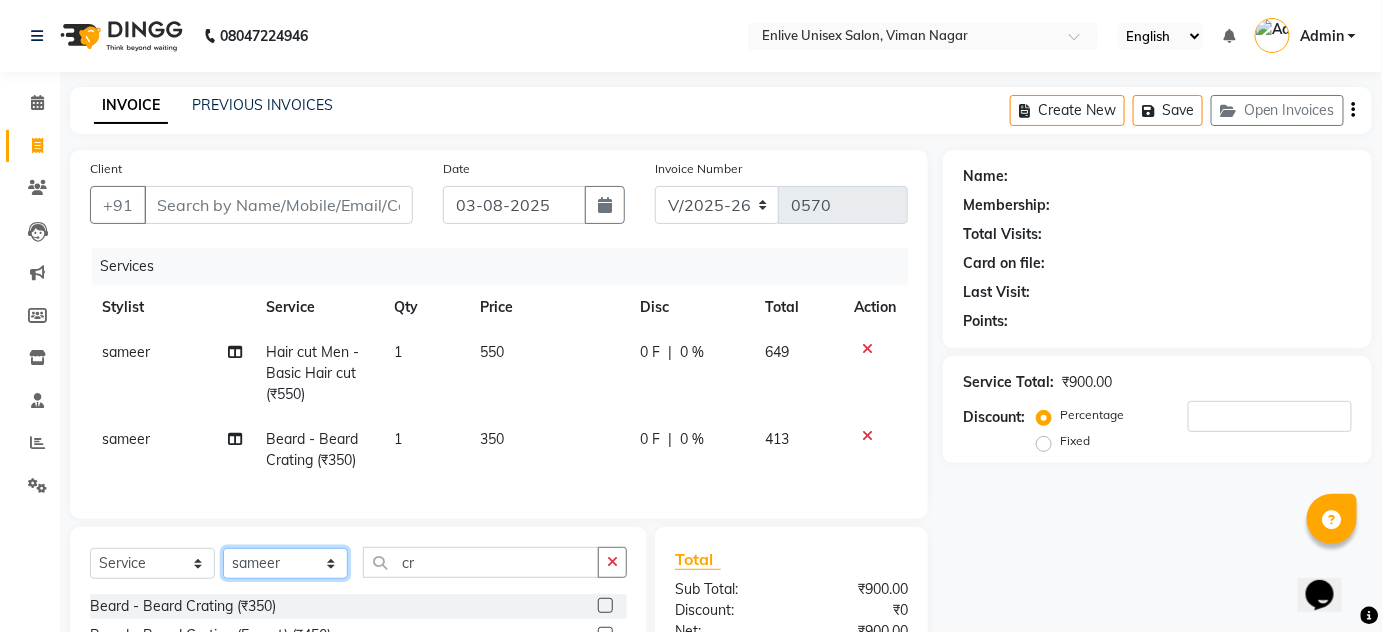 click on "Select Stylist Amin Shaikh Arti lohar Jyoti Namrata Nitin Sir Roshani sameer Shubhangi Vikas Yasmeen" 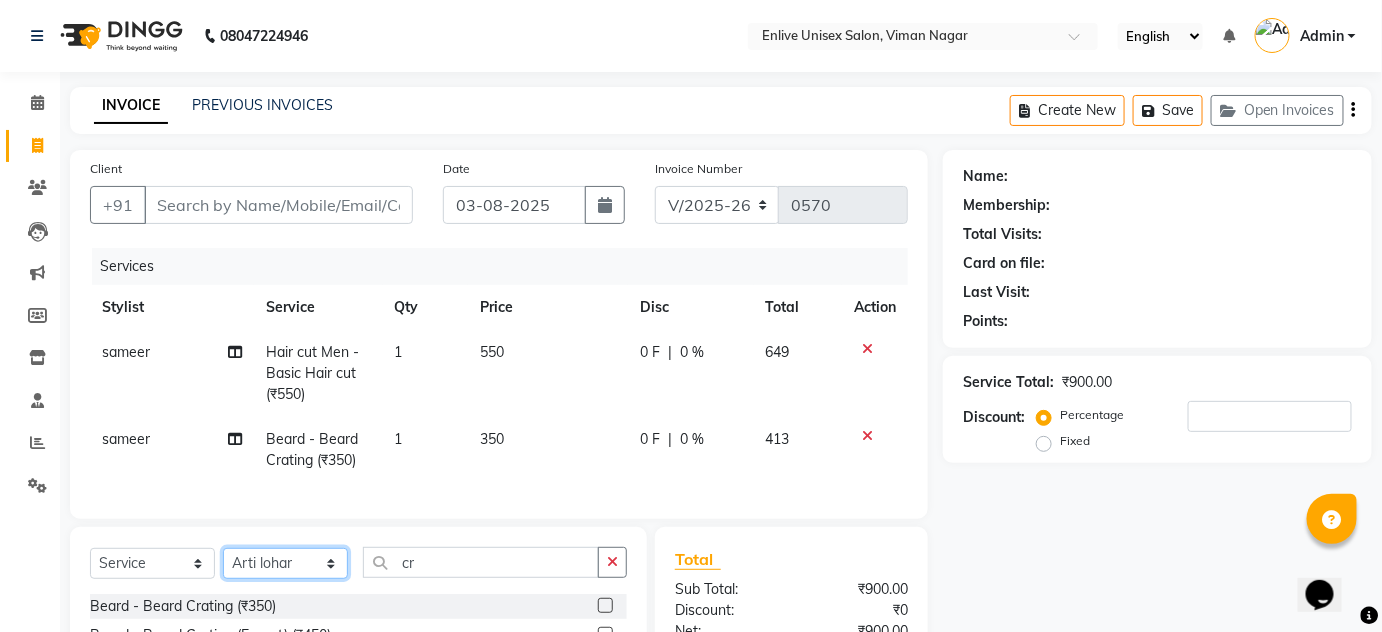 click on "Select Stylist Amin Shaikh Arti lohar Jyoti Namrata Nitin Sir Roshani sameer Shubhangi Vikas Yasmeen" 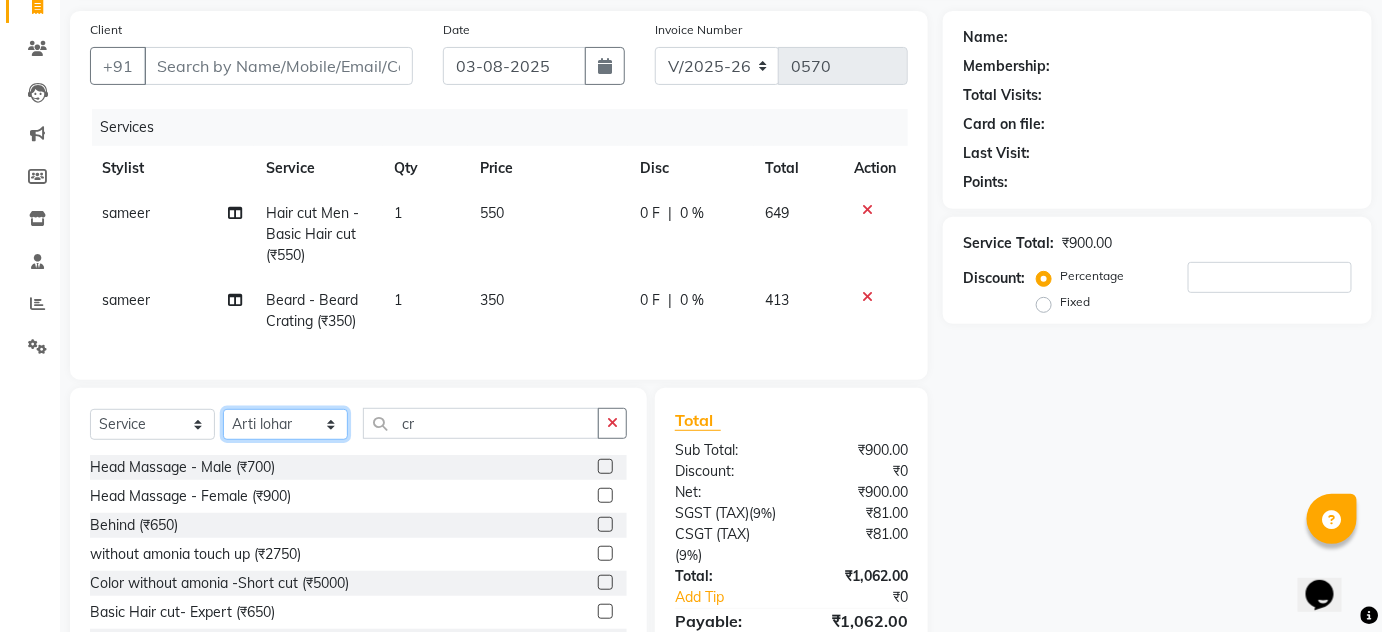 scroll, scrollTop: 181, scrollLeft: 0, axis: vertical 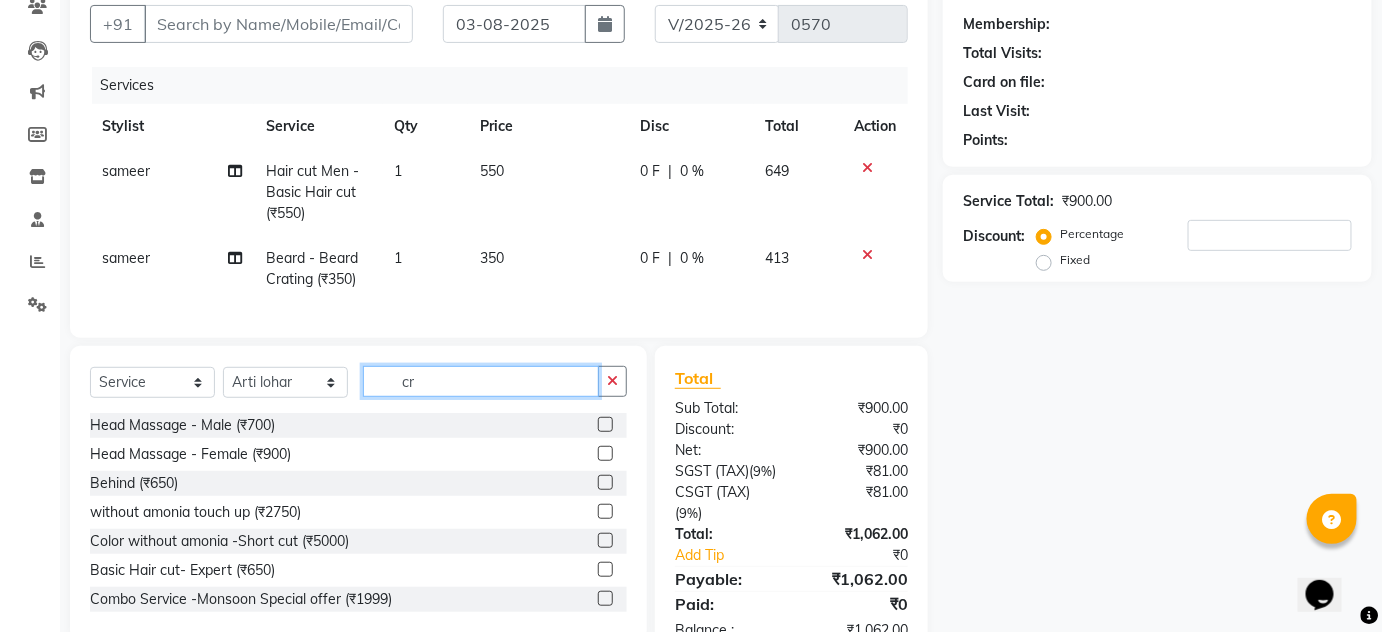 click on "cr" 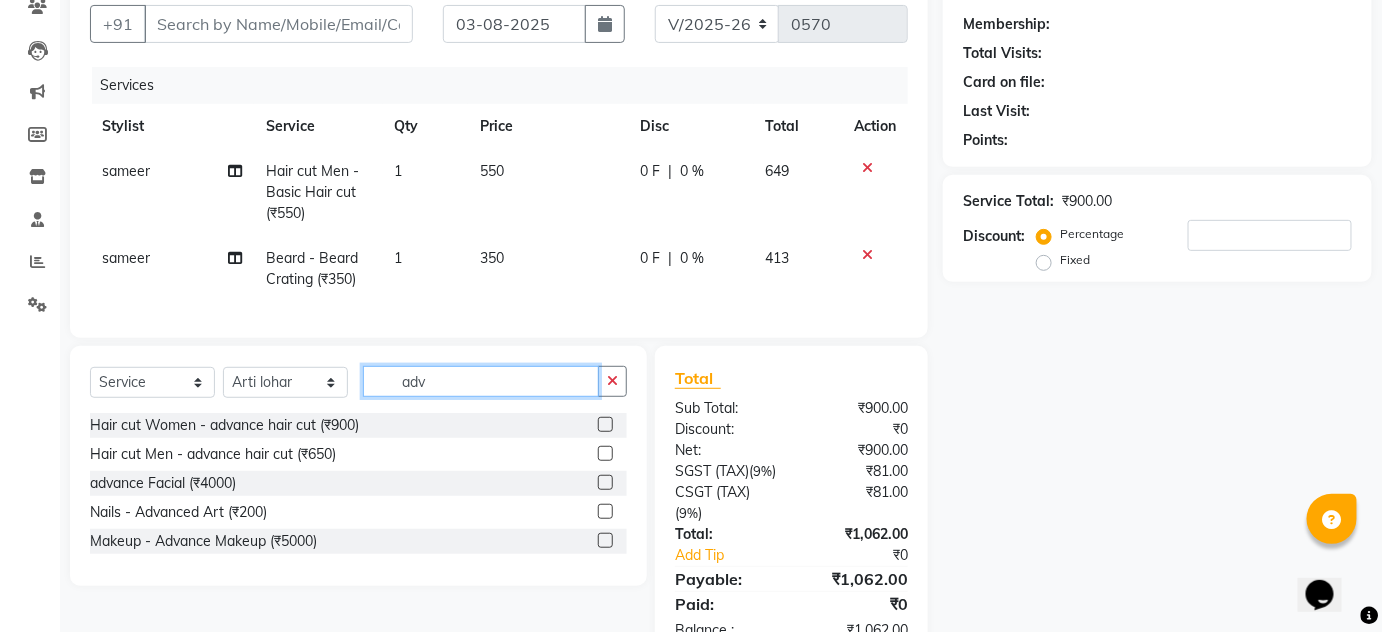 type on "adv" 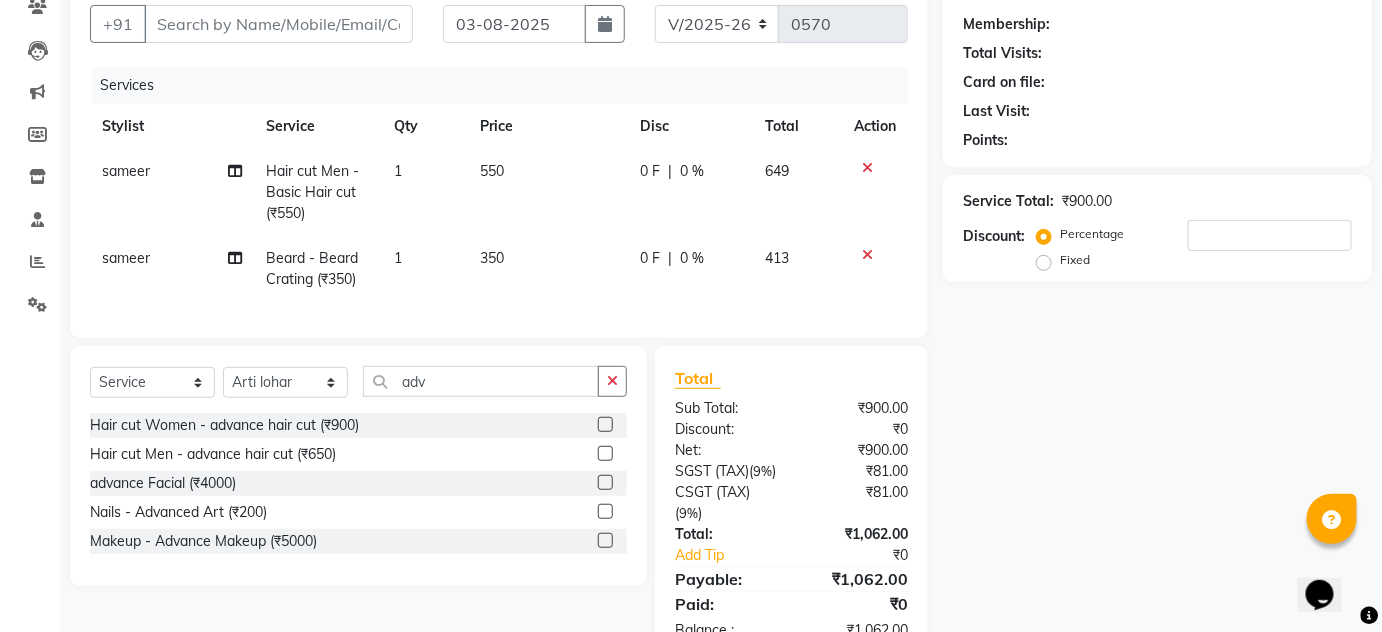 click 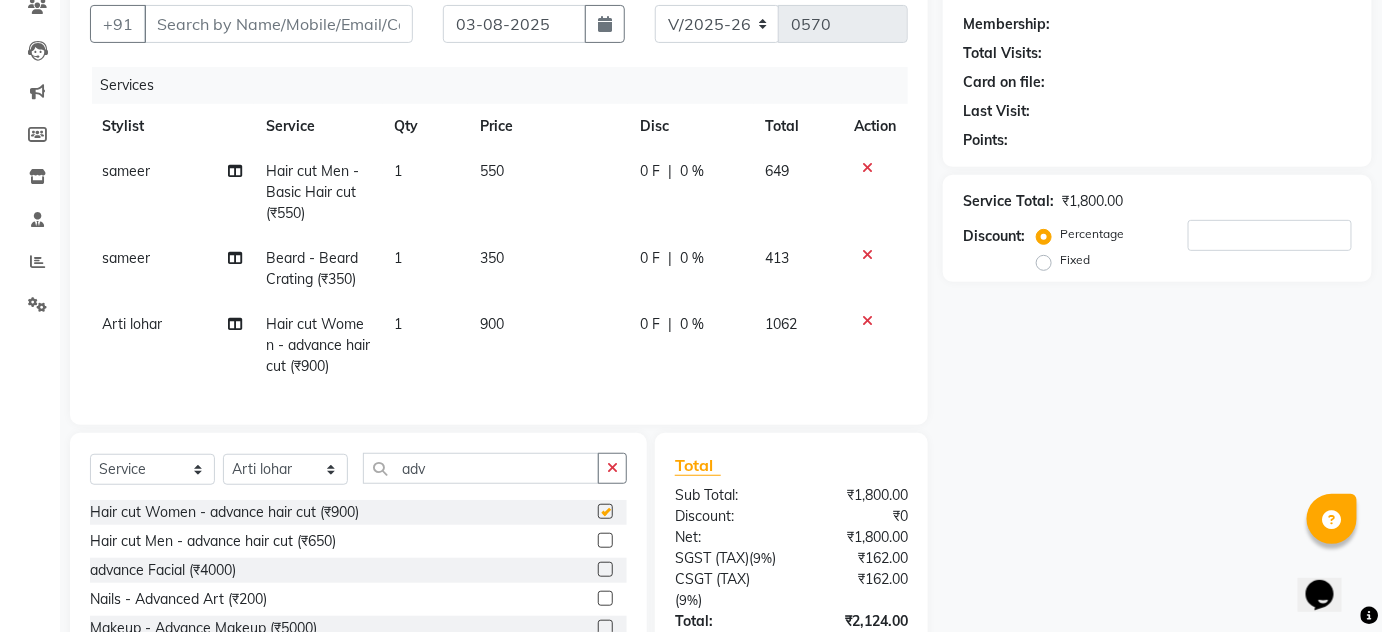 checkbox on "false" 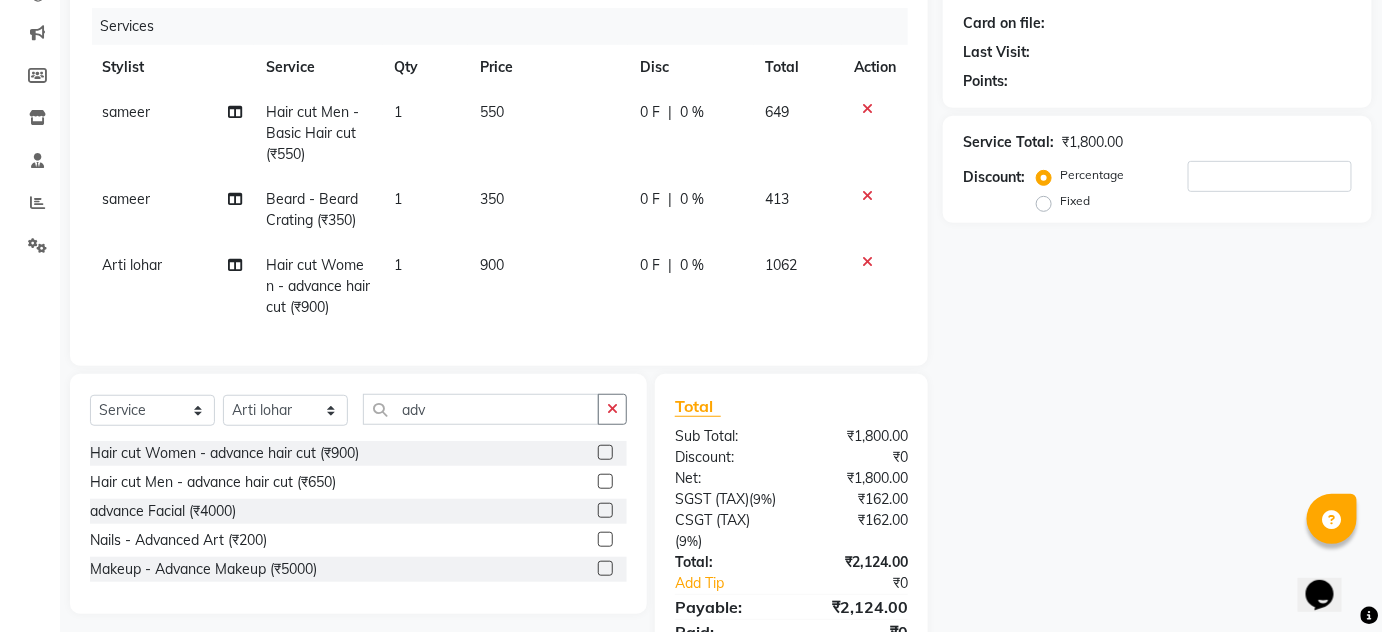 scroll, scrollTop: 272, scrollLeft: 0, axis: vertical 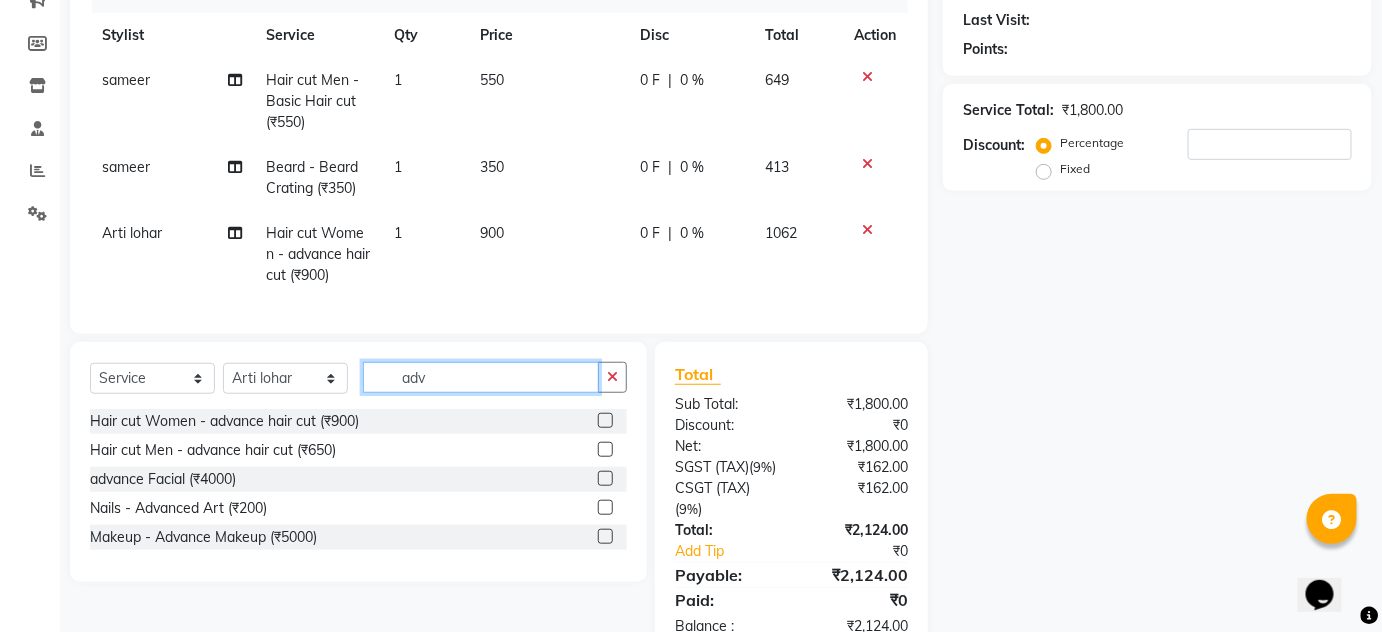 click on "adv" 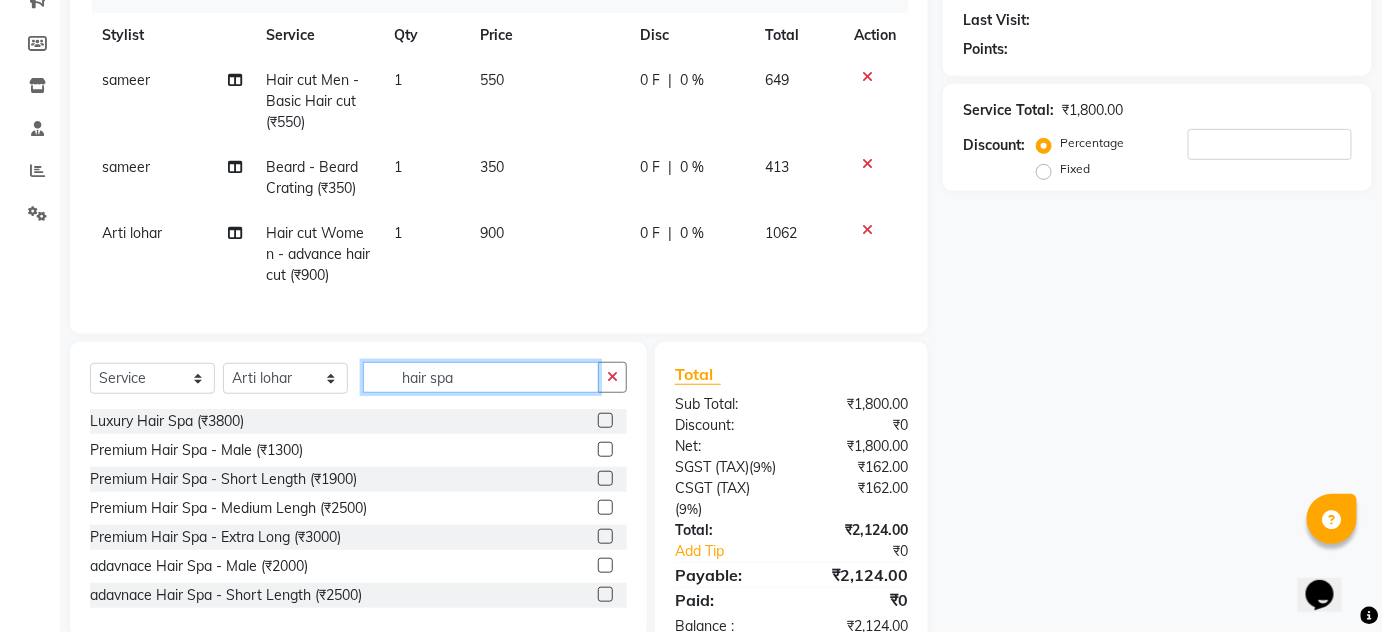 scroll, scrollTop: 90, scrollLeft: 0, axis: vertical 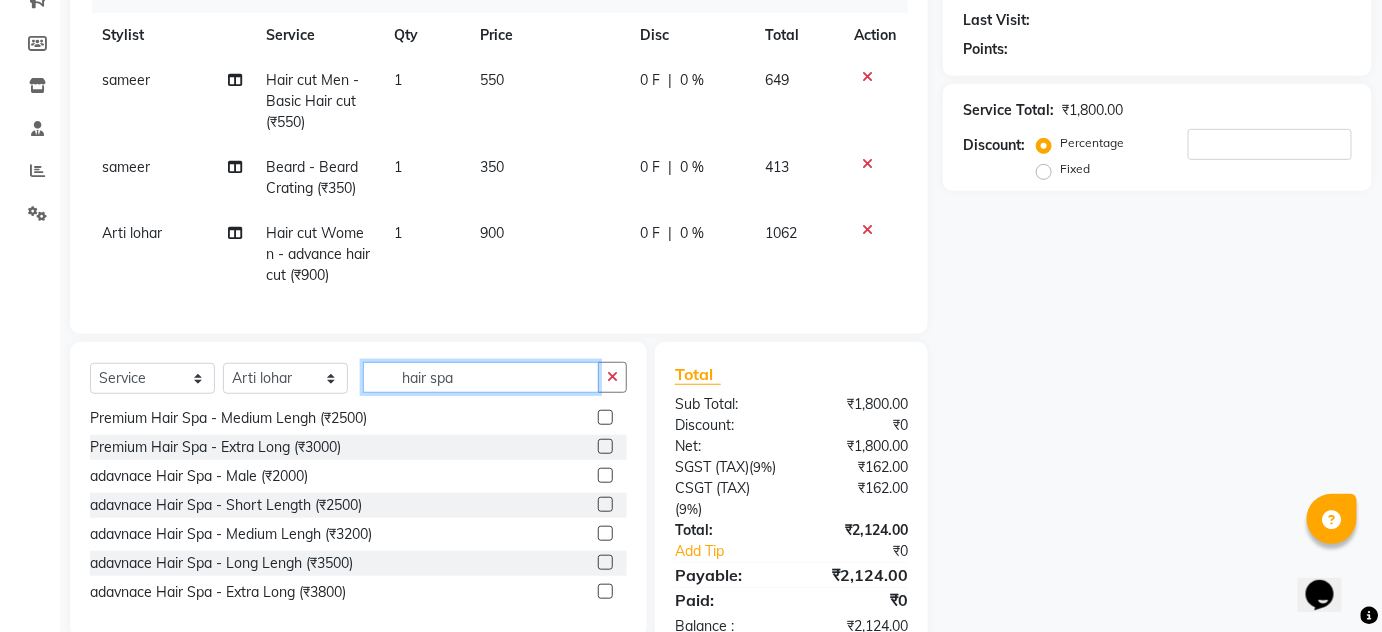 type on "hair spa" 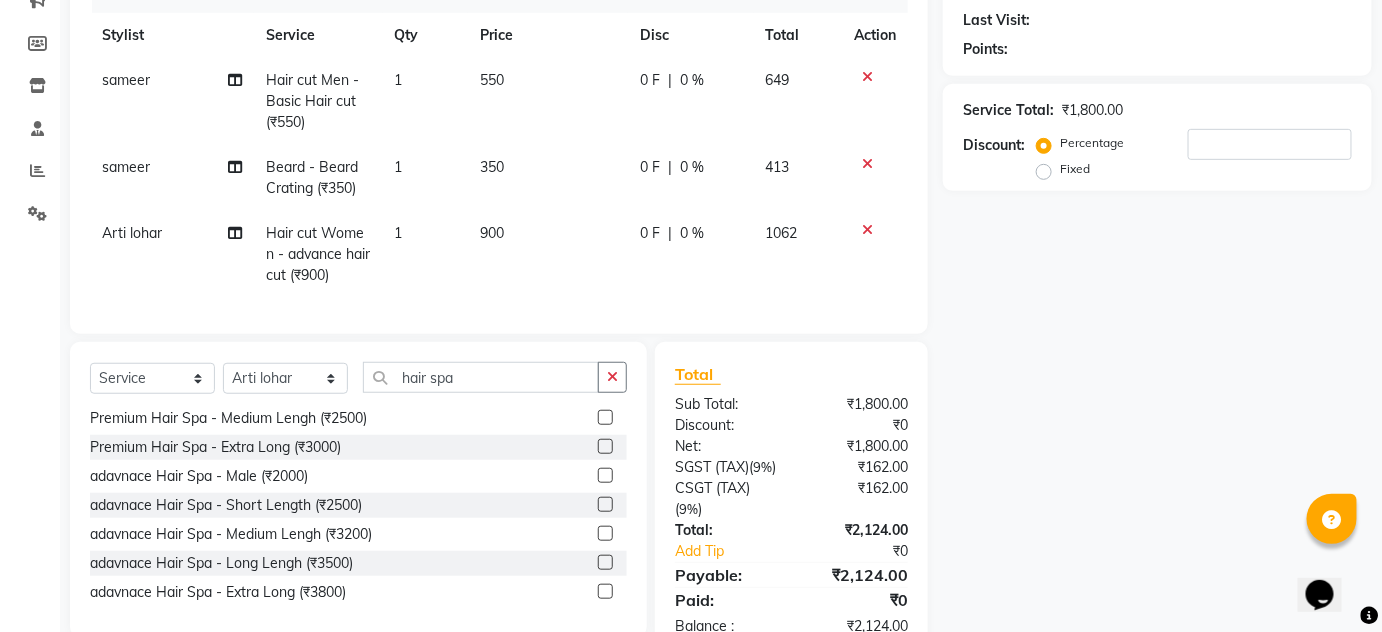 click 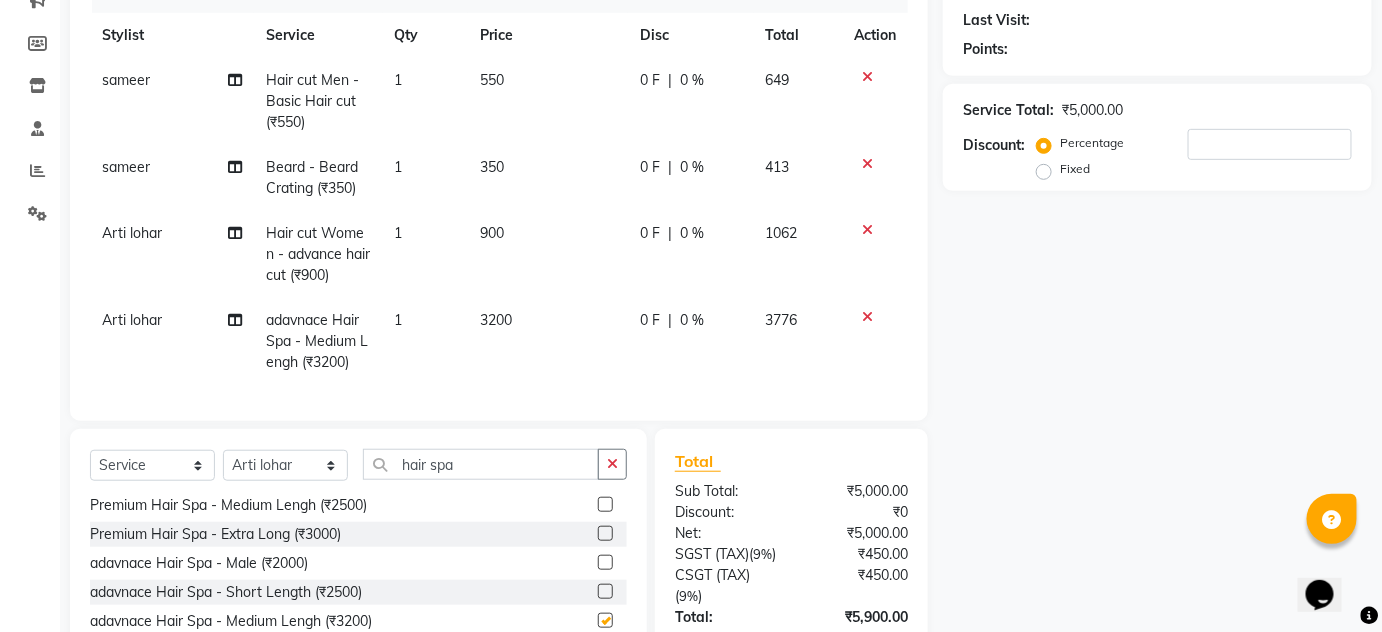 checkbox on "false" 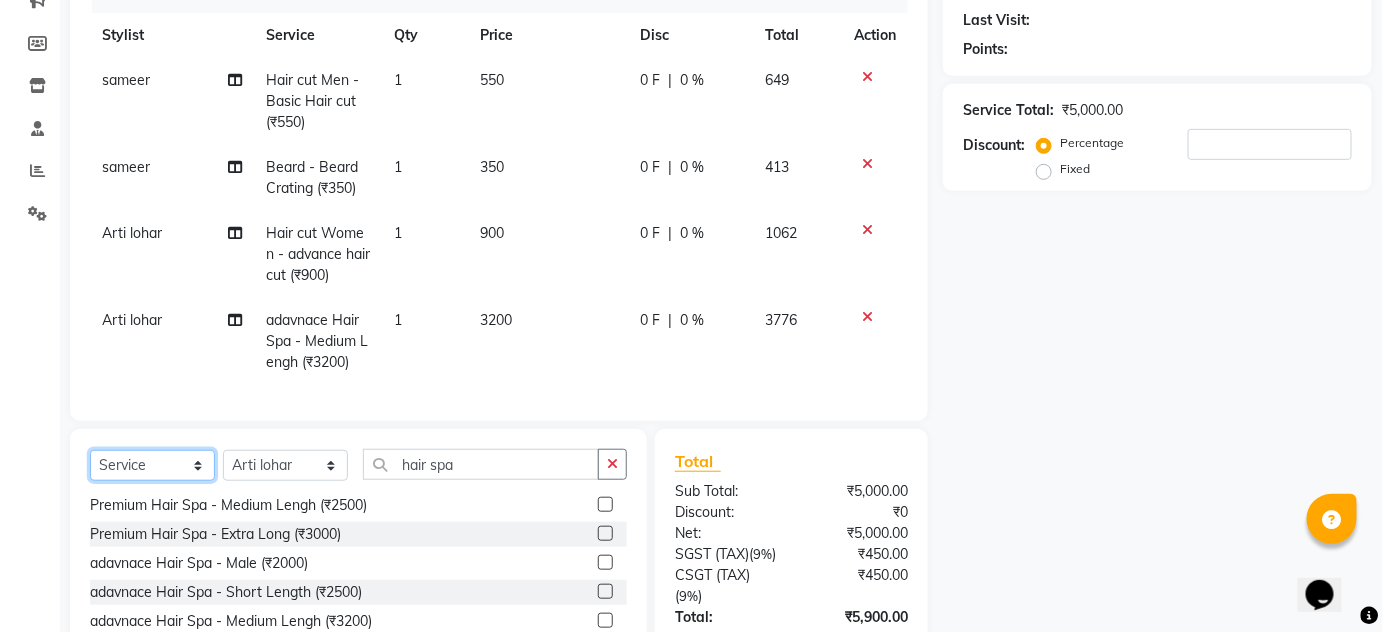 click on "Select  Service  Product  Membership  Package Voucher Prepaid Gift Card" 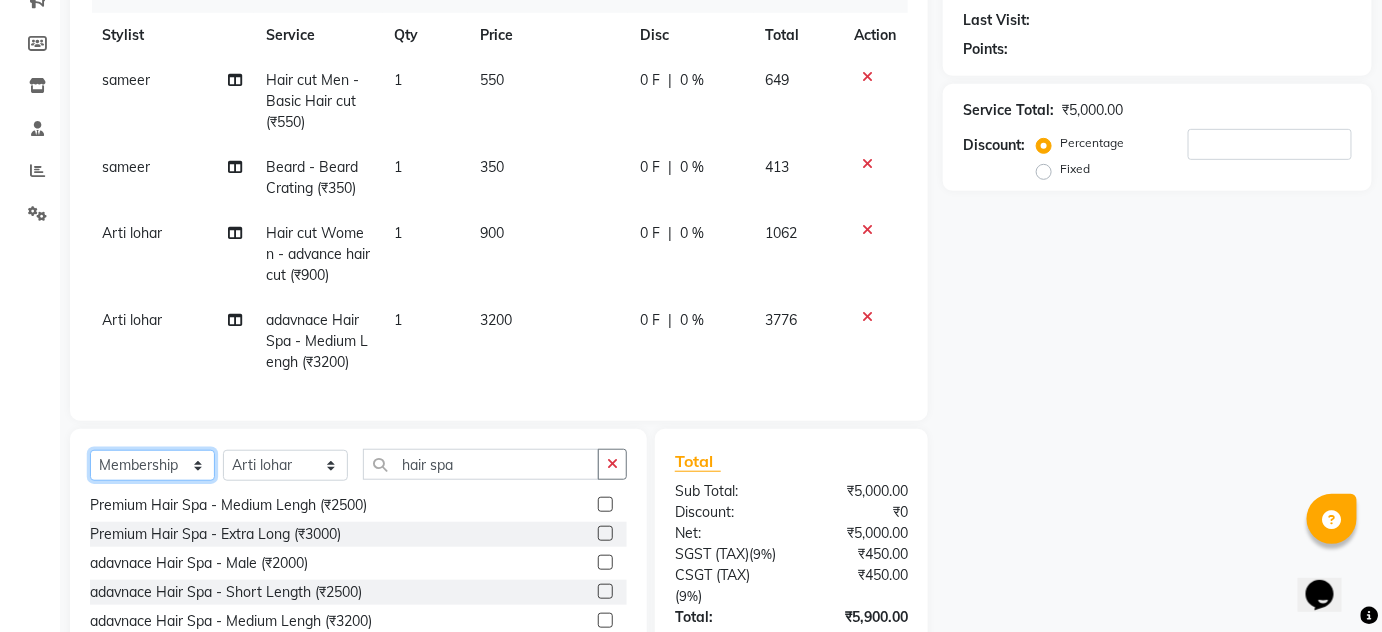 click on "Select  Service  Product  Membership  Package Voucher Prepaid Gift Card" 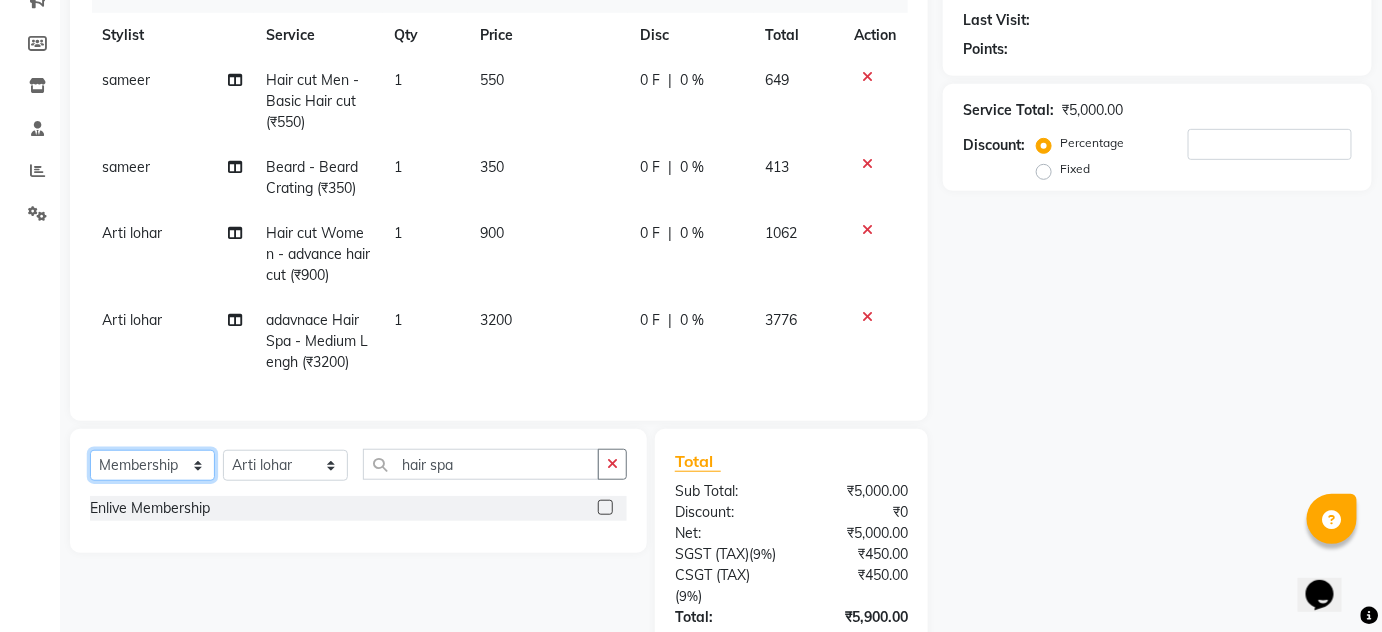 scroll, scrollTop: 0, scrollLeft: 0, axis: both 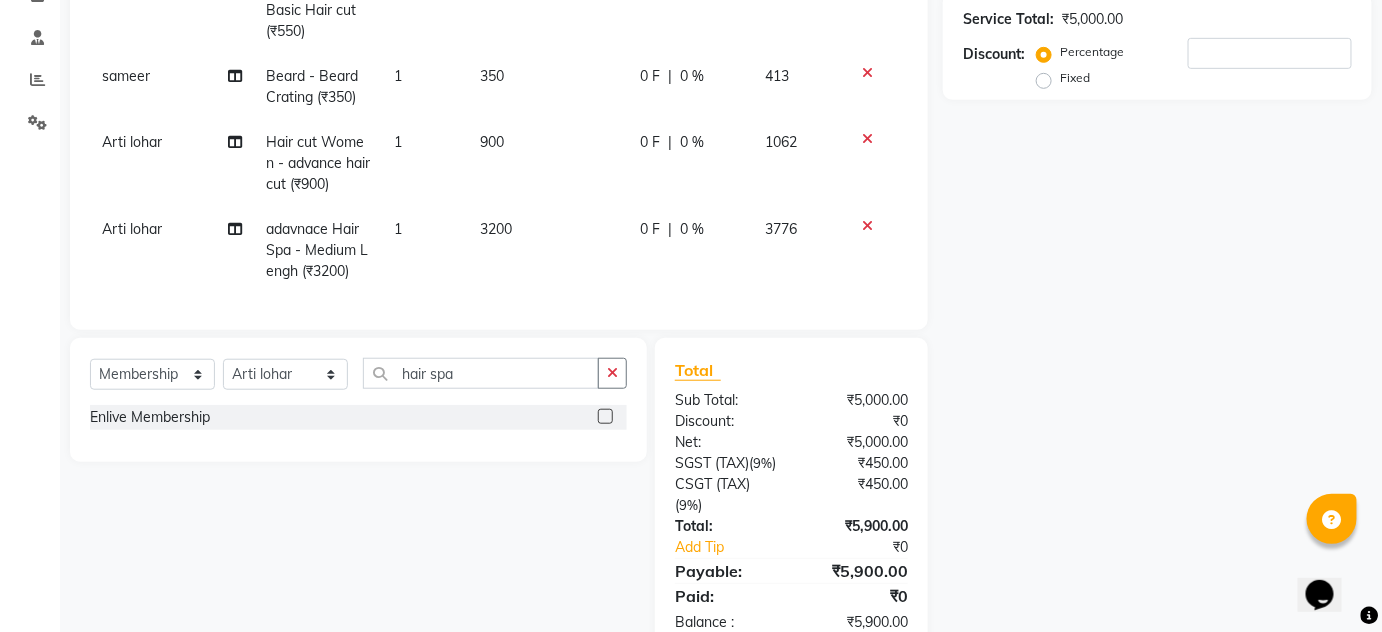 click 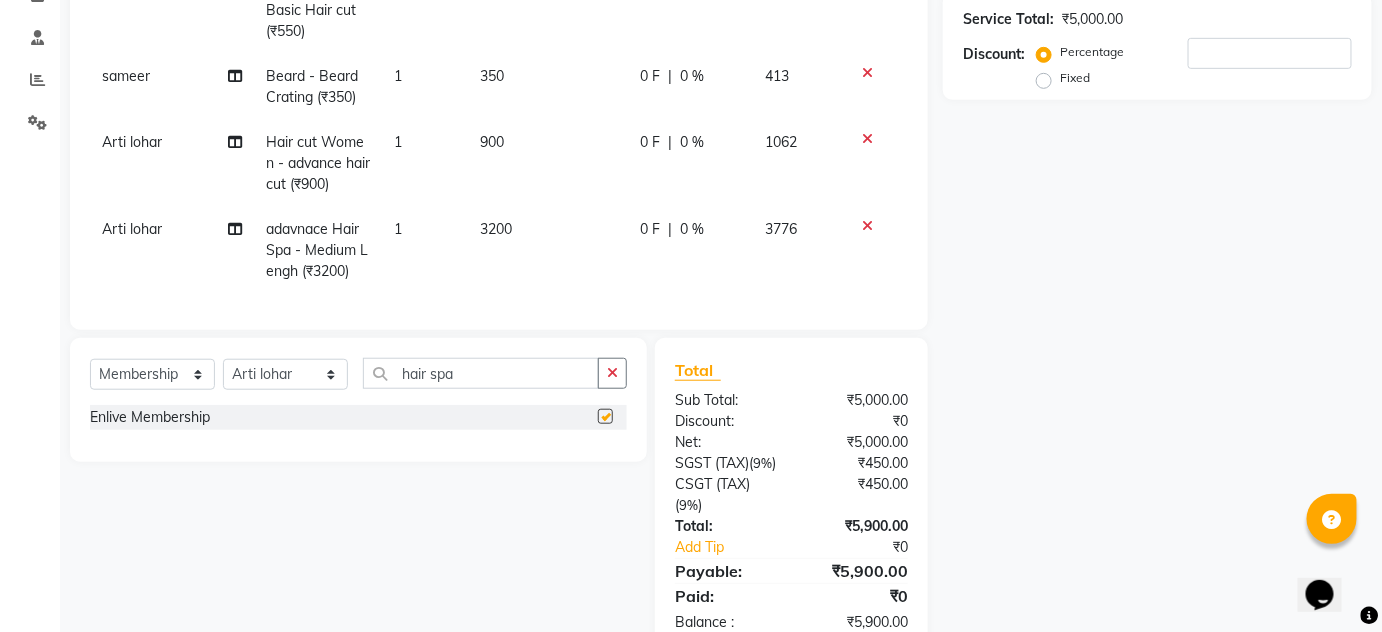 select on "select" 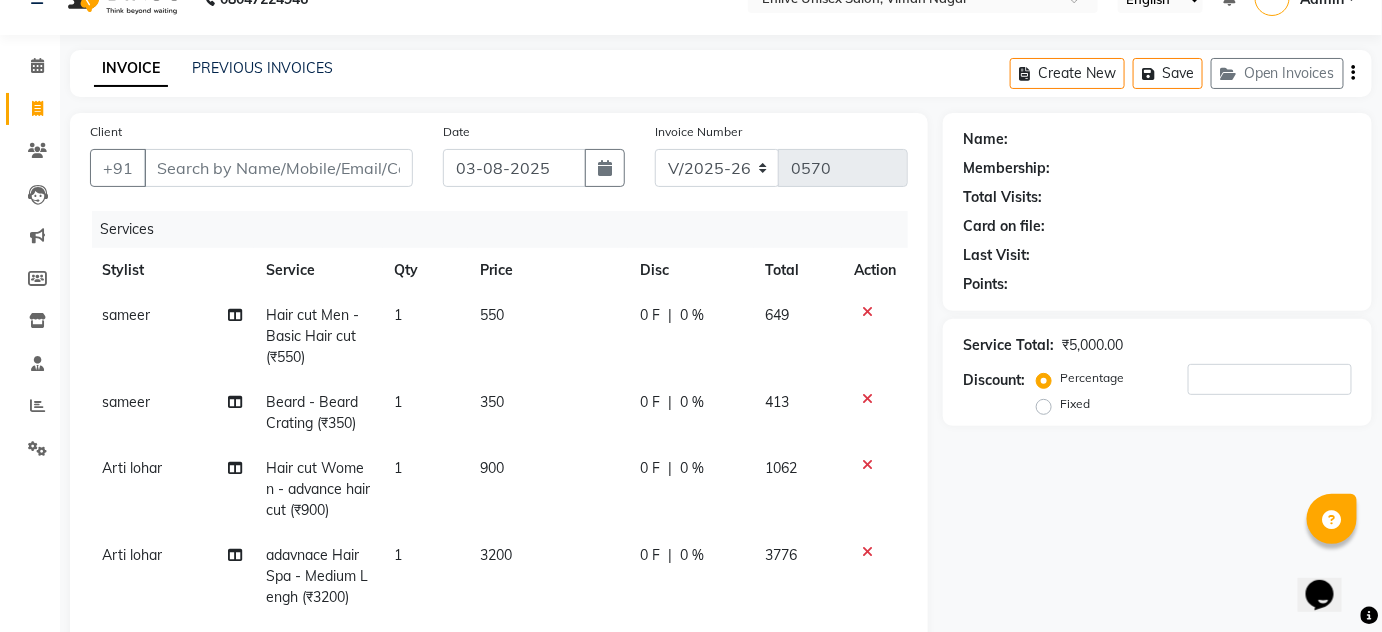 scroll, scrollTop: 0, scrollLeft: 0, axis: both 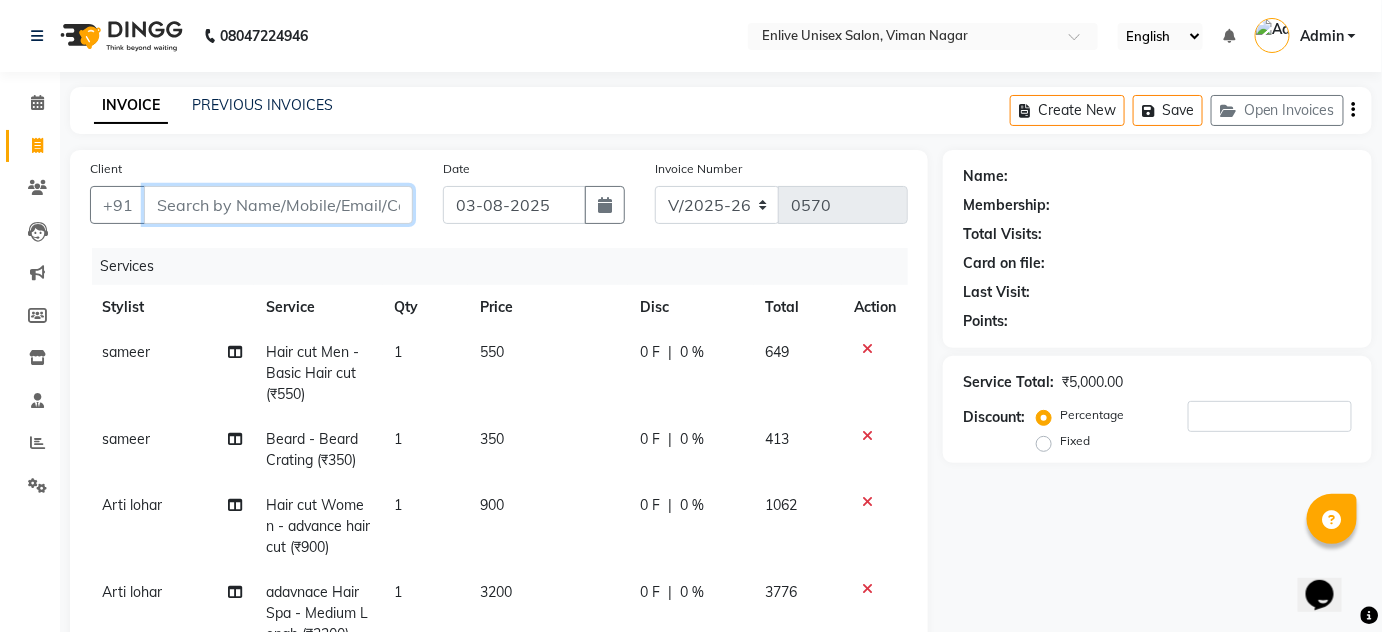 click on "Client" at bounding box center [278, 205] 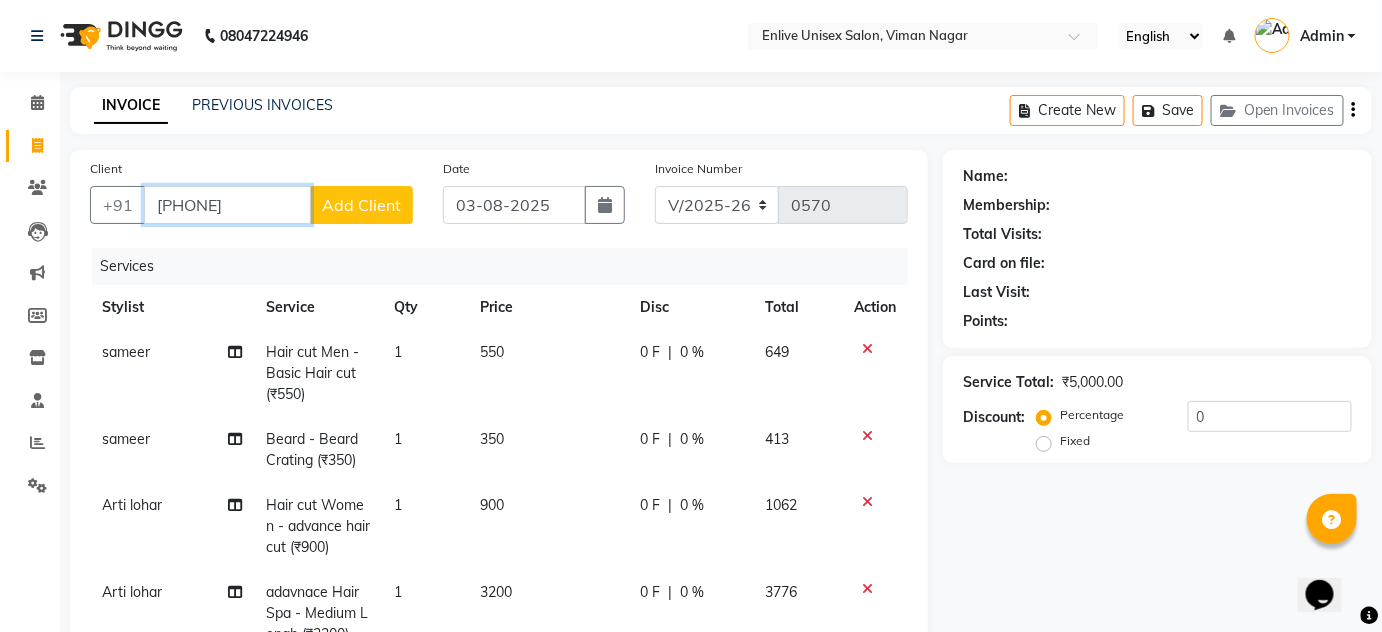 type on "8550908156" 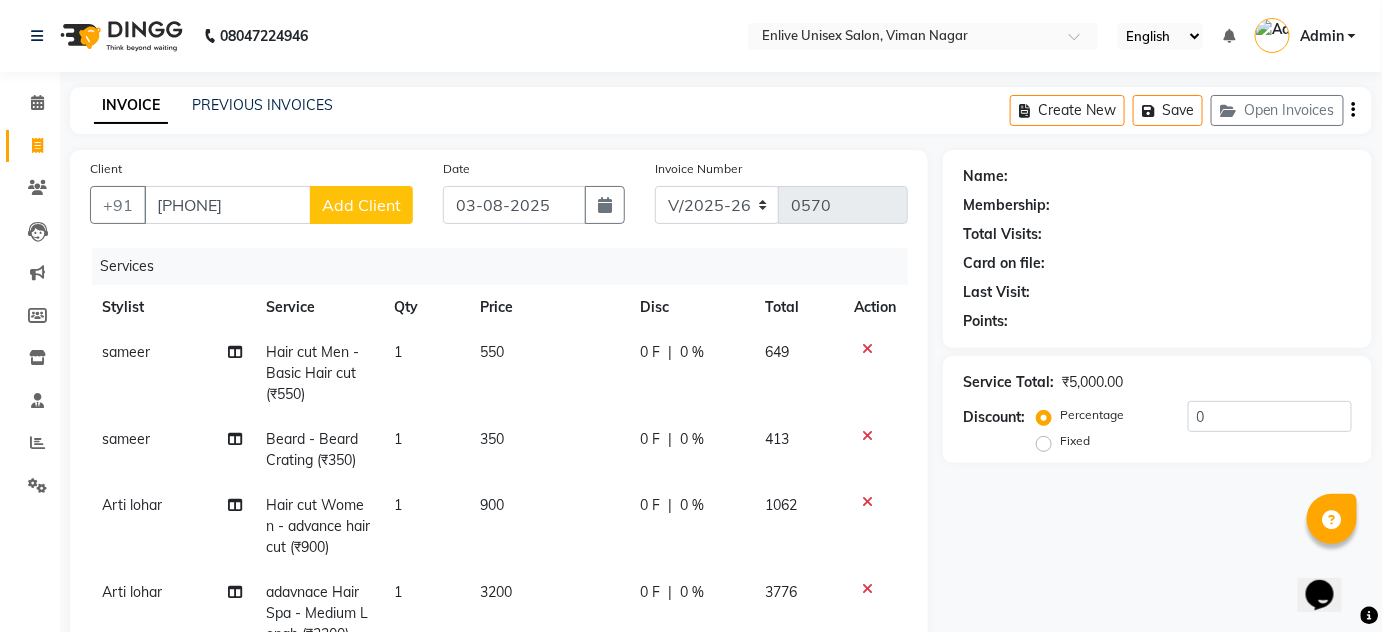 click on "Add Client" 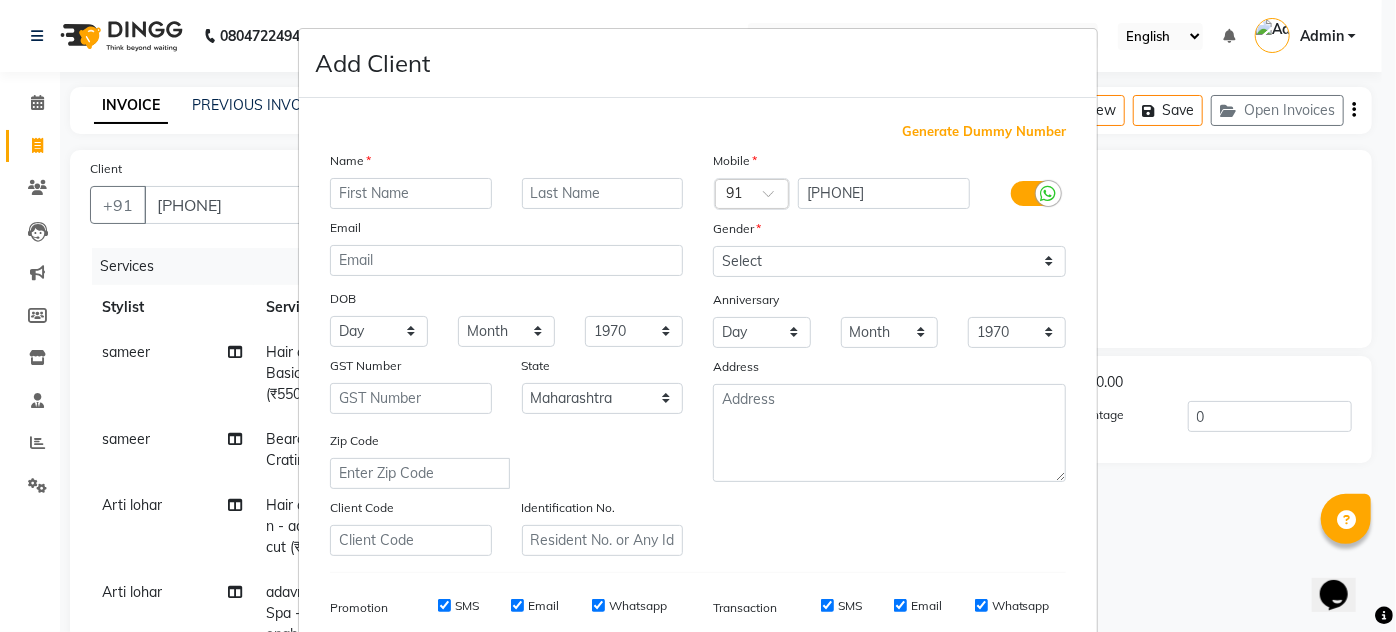 click at bounding box center (411, 193) 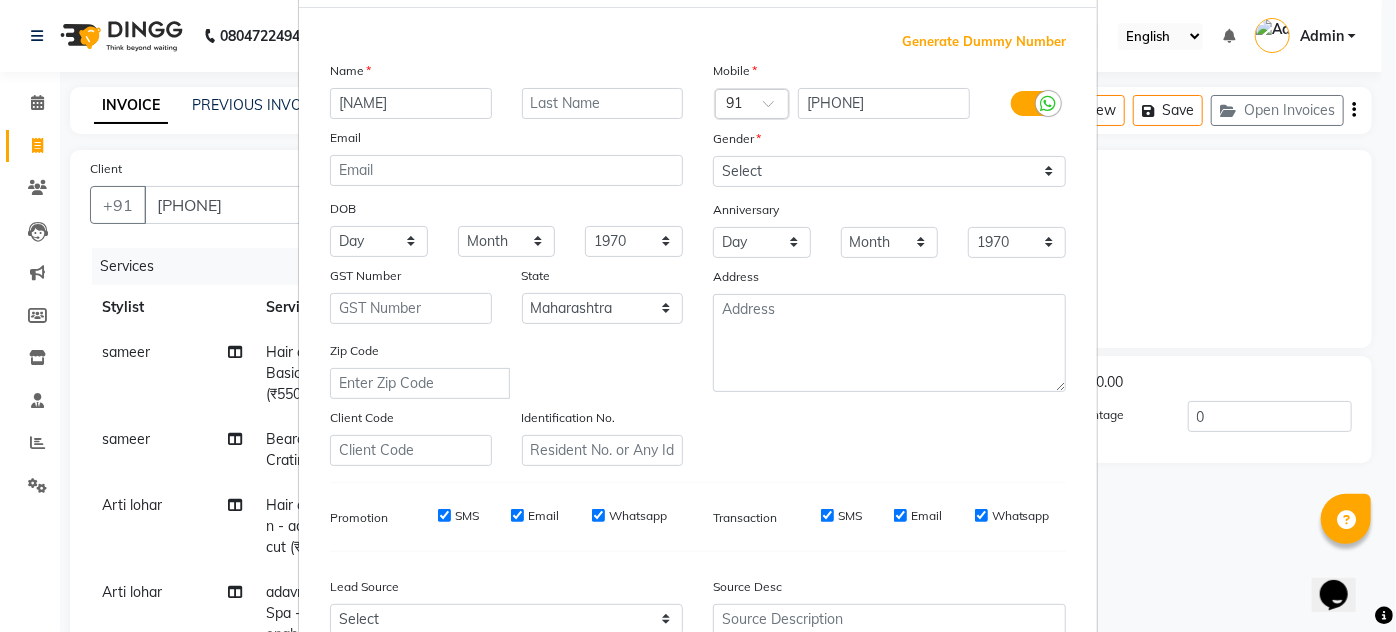 scroll, scrollTop: 0, scrollLeft: 0, axis: both 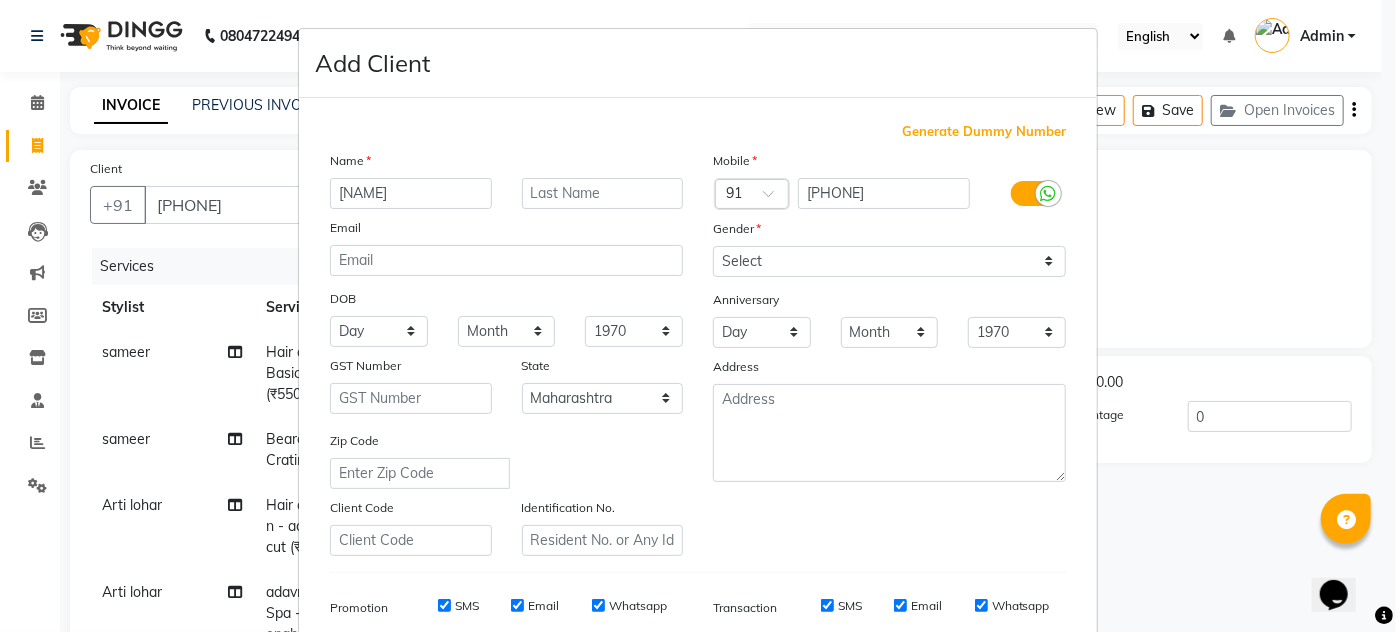 type on "jyotipraksha" 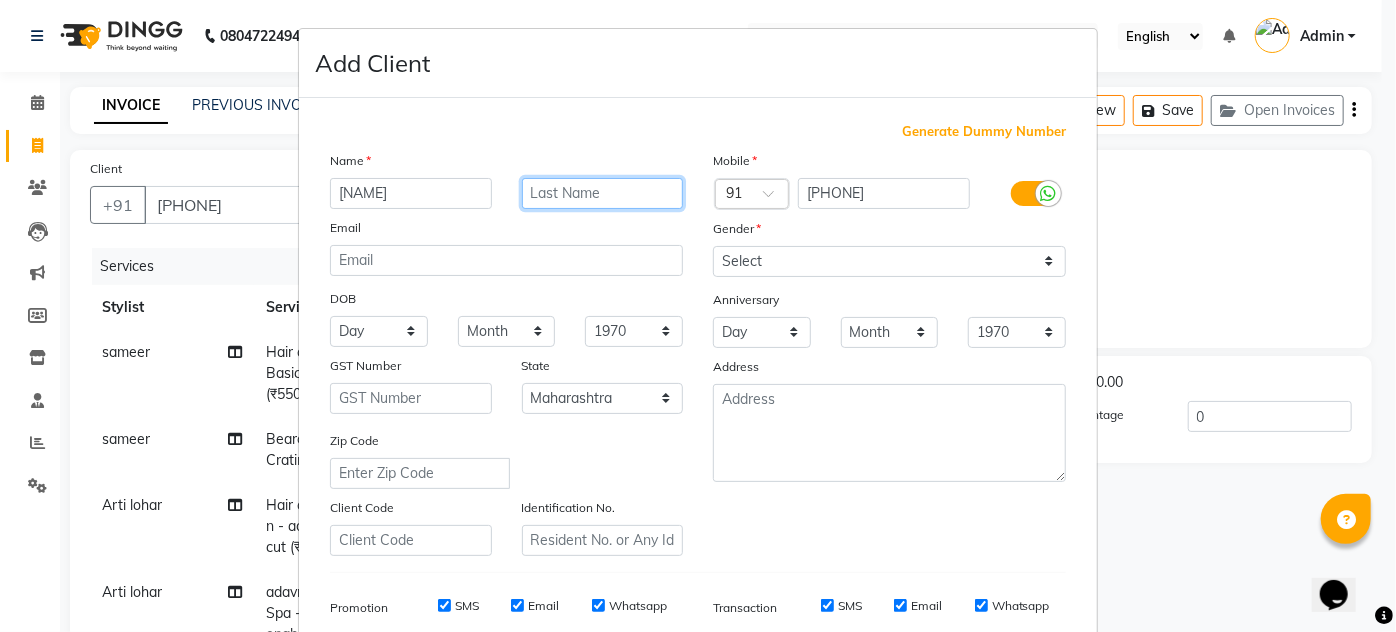 click at bounding box center [603, 193] 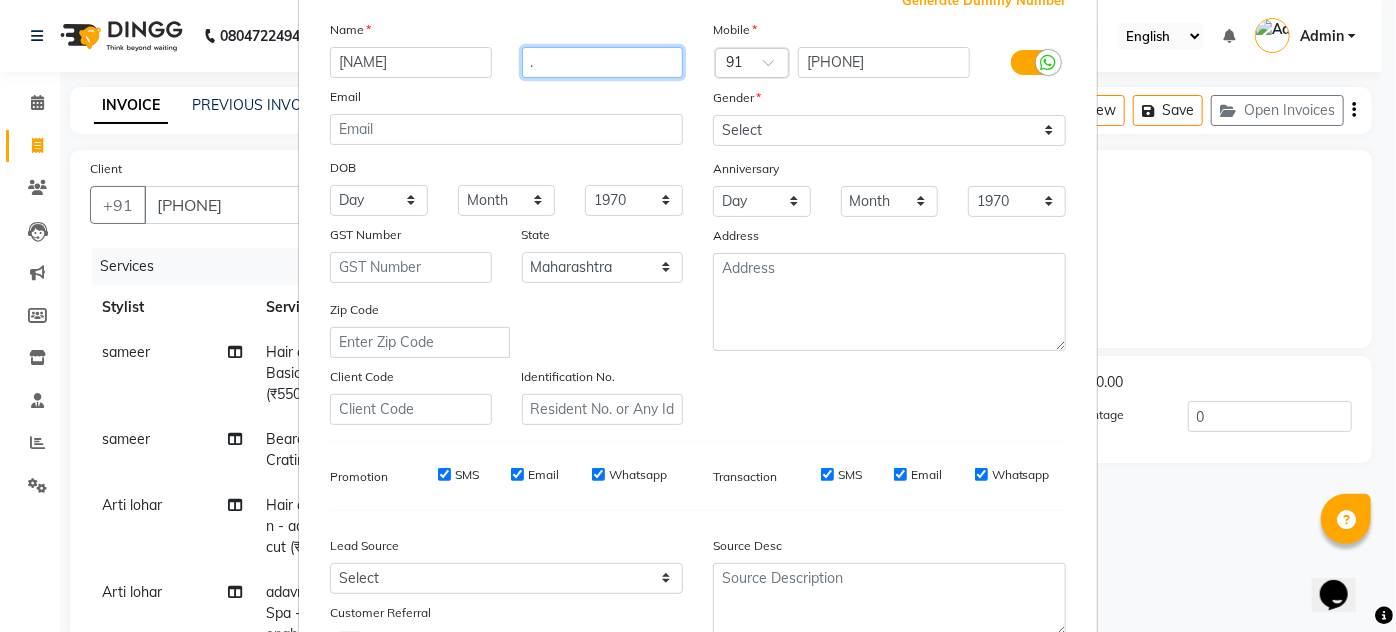 scroll, scrollTop: 0, scrollLeft: 0, axis: both 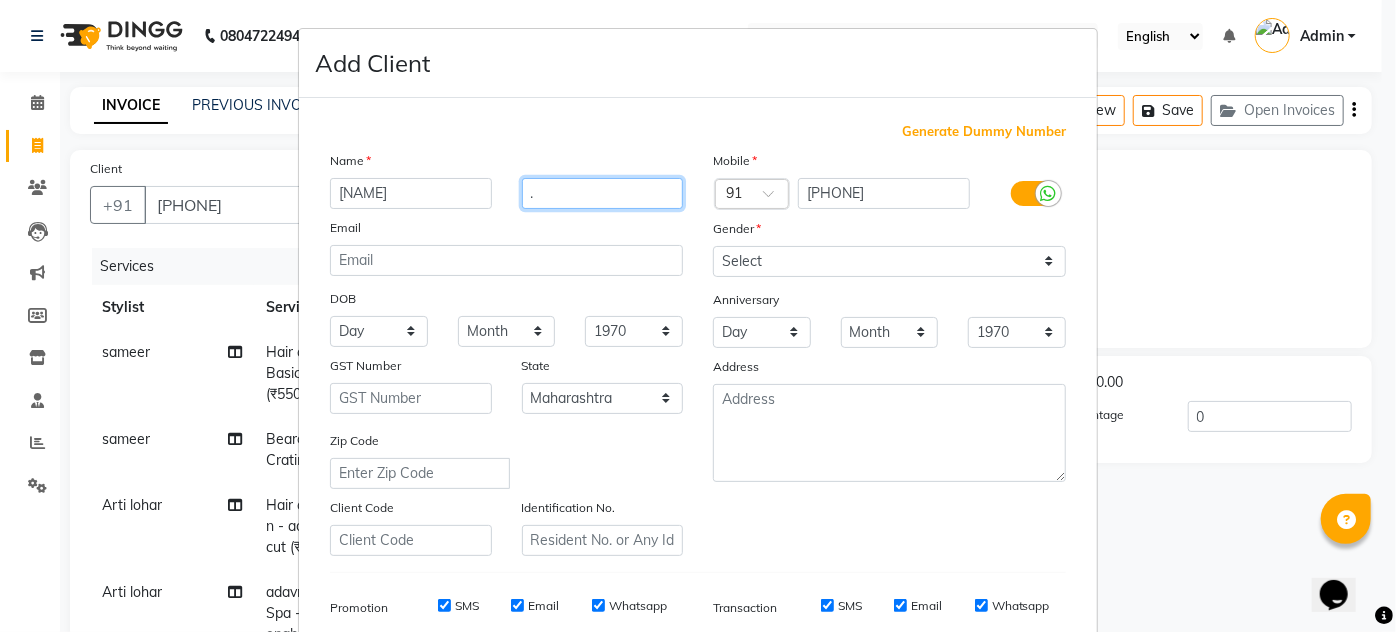type on "." 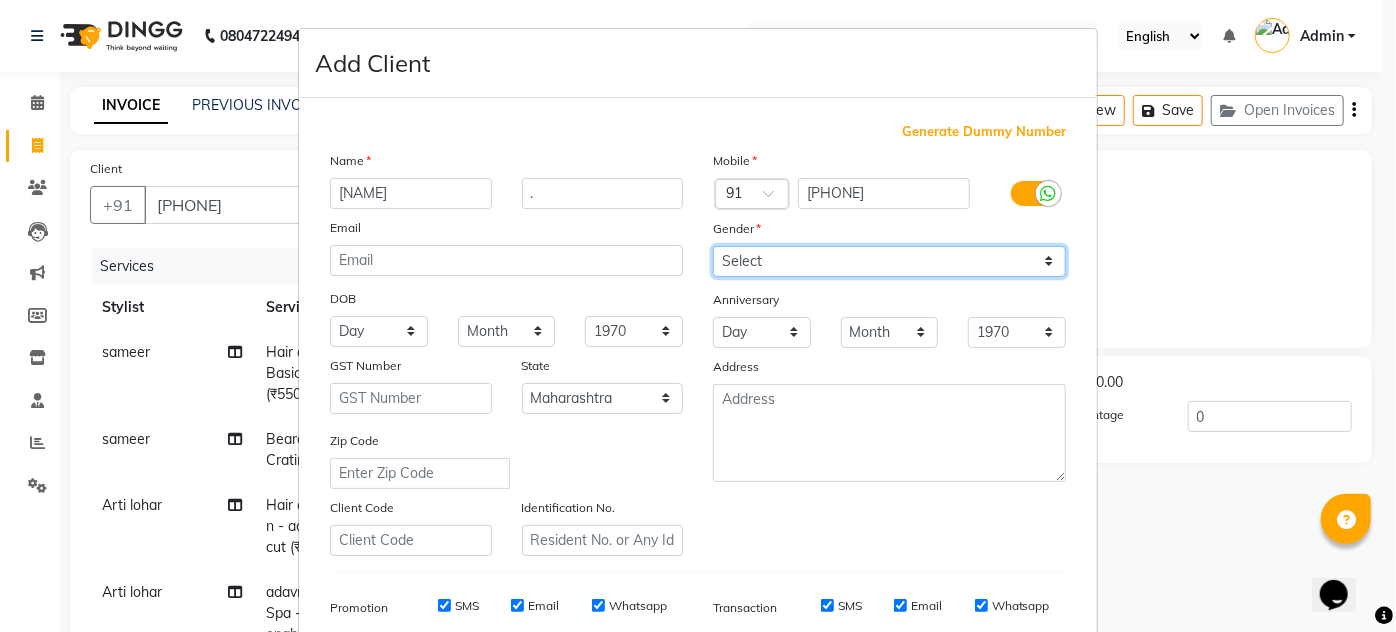 click on "Select Male Female Other Prefer Not To Say" at bounding box center [889, 261] 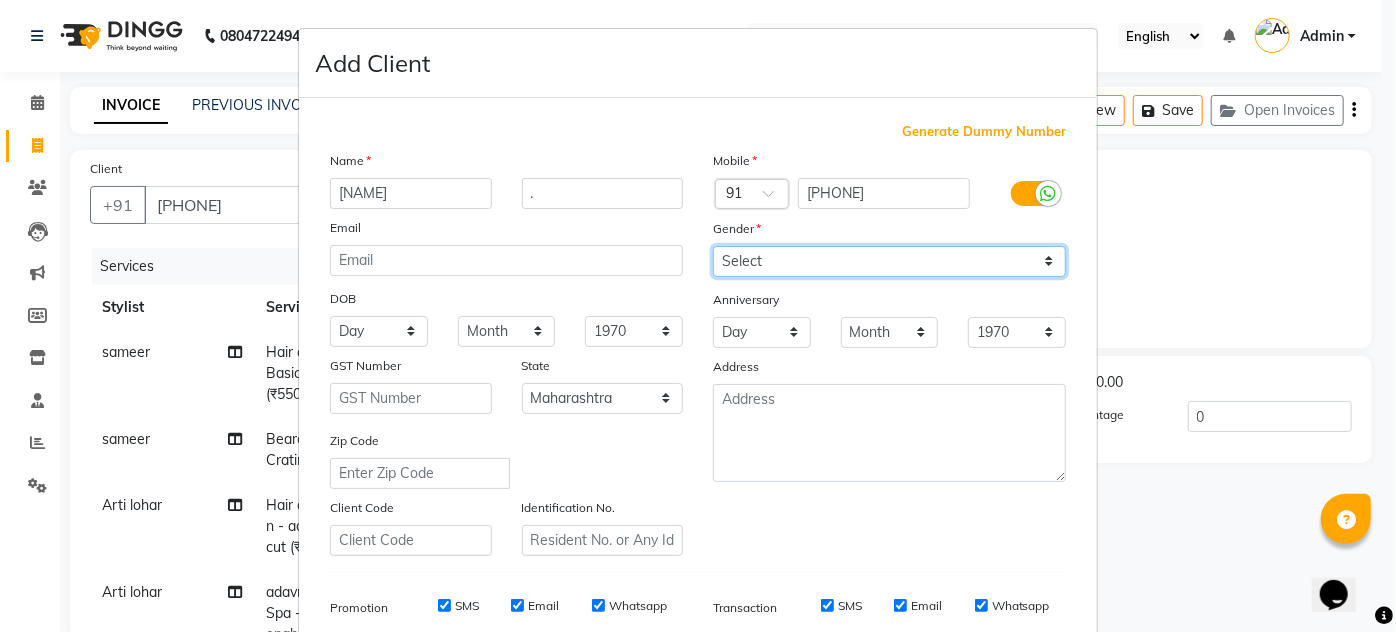 select on "male" 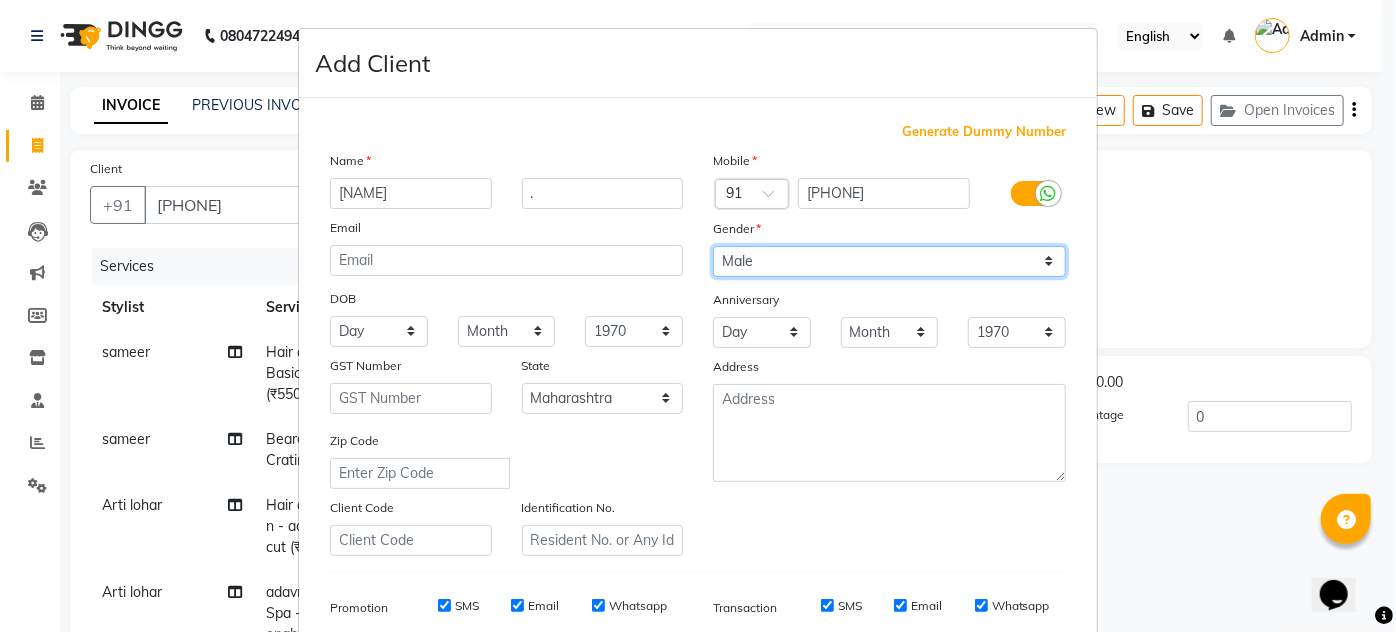 click on "Select Male Female Other Prefer Not To Say" at bounding box center (889, 261) 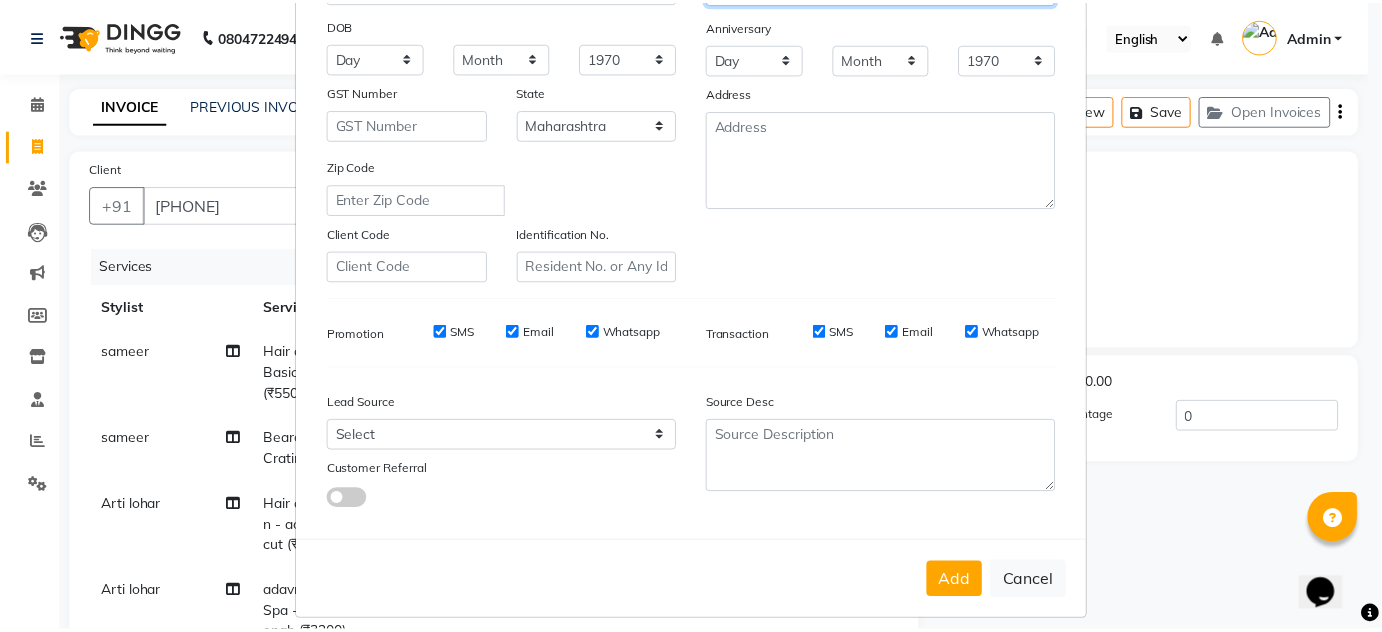 scroll, scrollTop: 290, scrollLeft: 0, axis: vertical 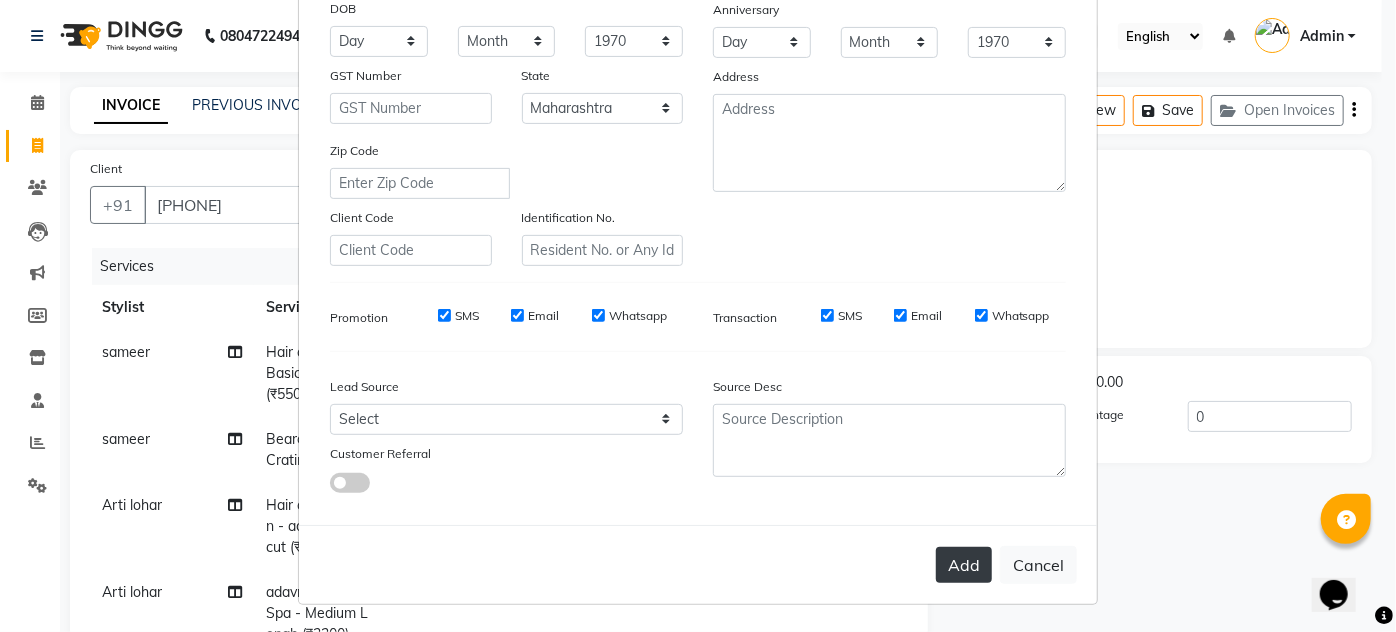 click on "Add" at bounding box center (964, 565) 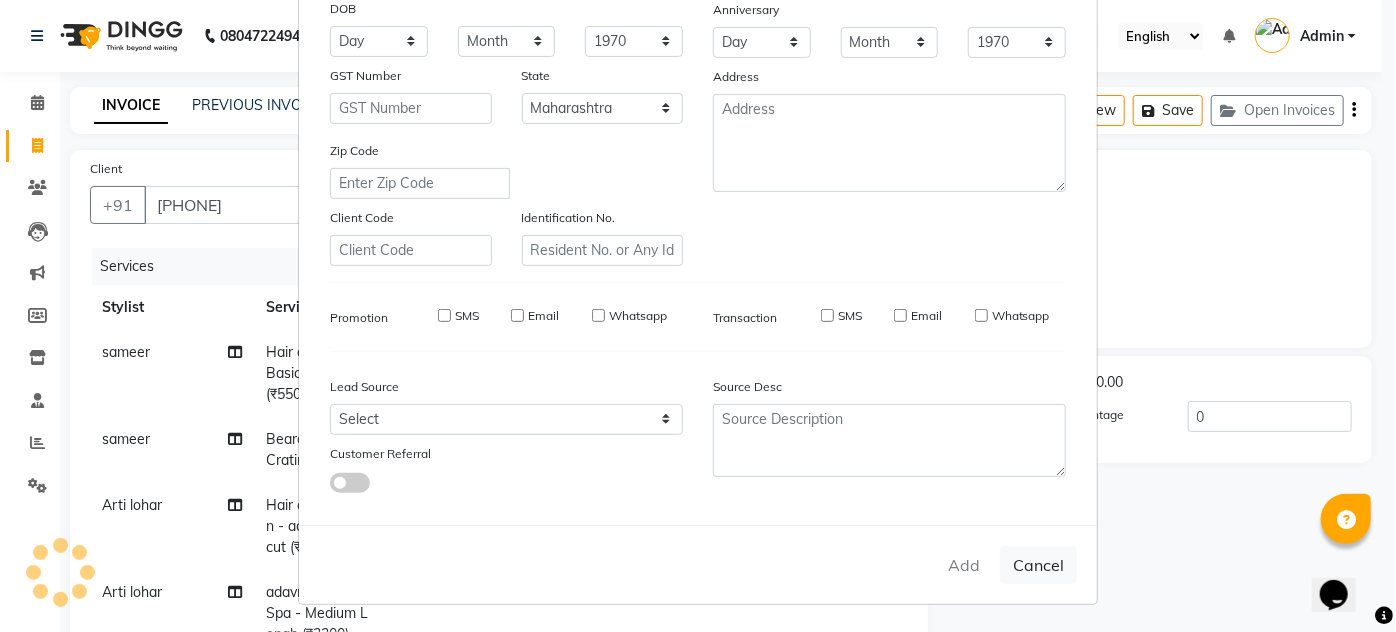 type 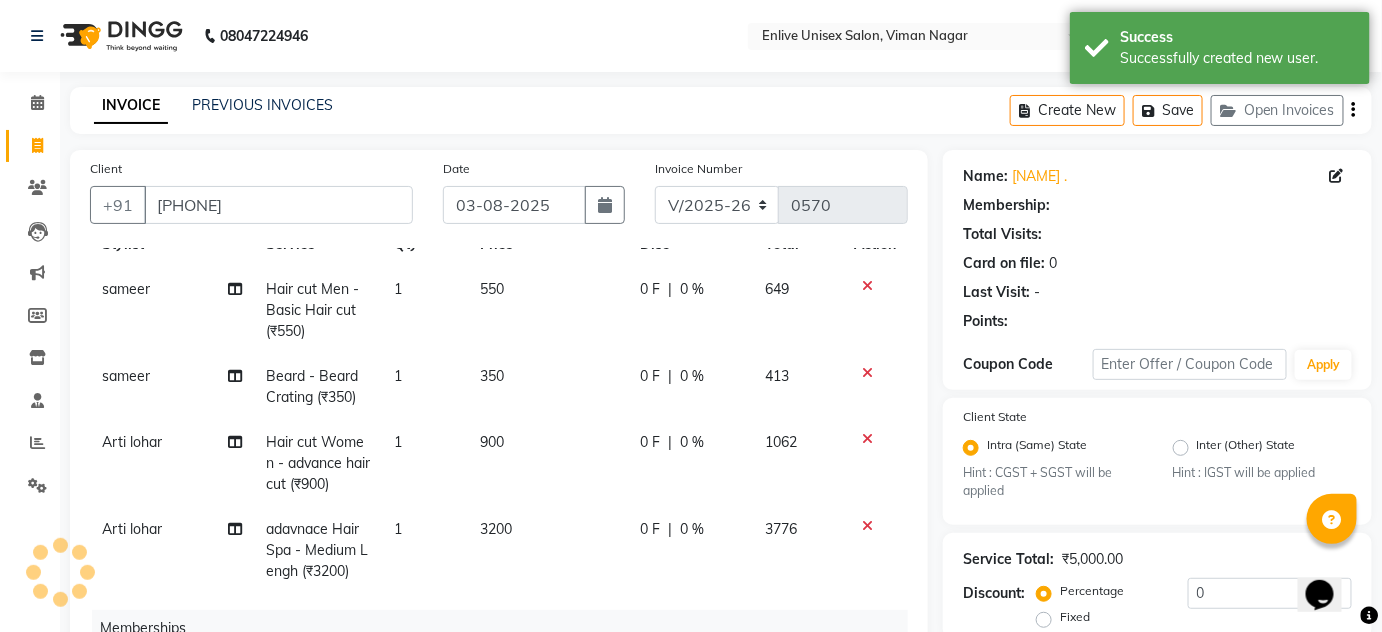 scroll, scrollTop: 81, scrollLeft: 0, axis: vertical 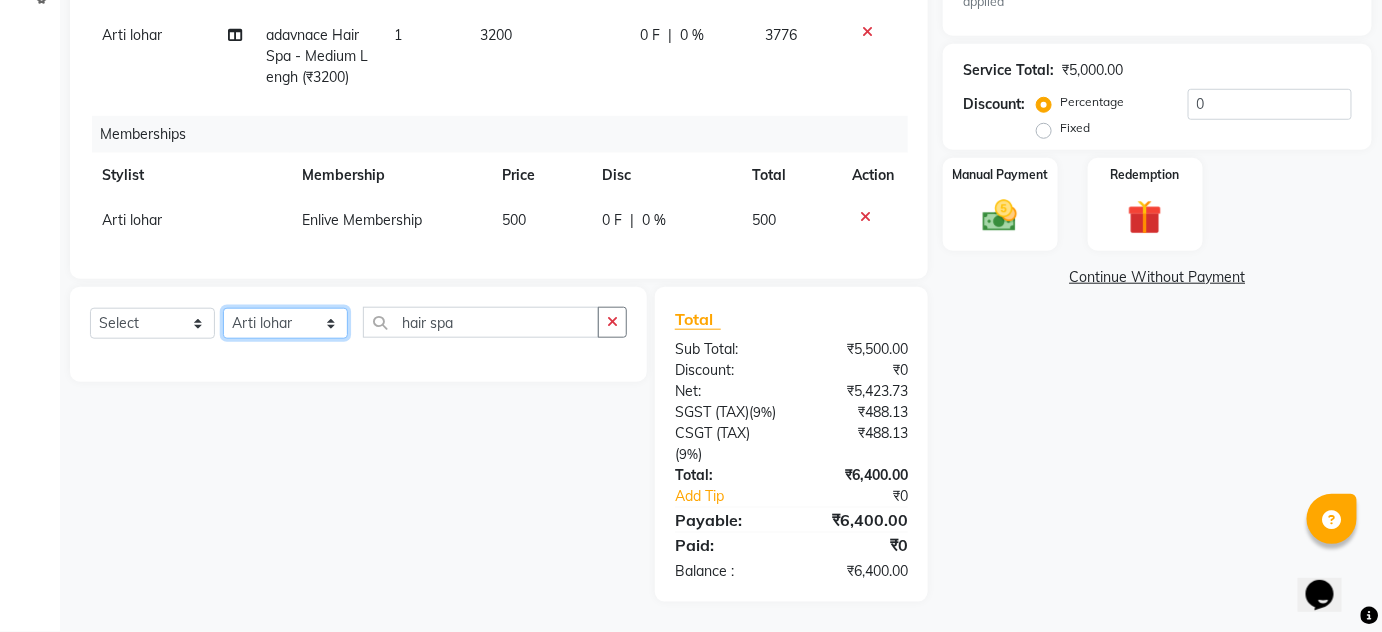 click on "Select Stylist Amin Shaikh Arti lohar Jyoti Namrata Nitin Sir Roshani sameer Shubhangi Vikas Yasmeen" 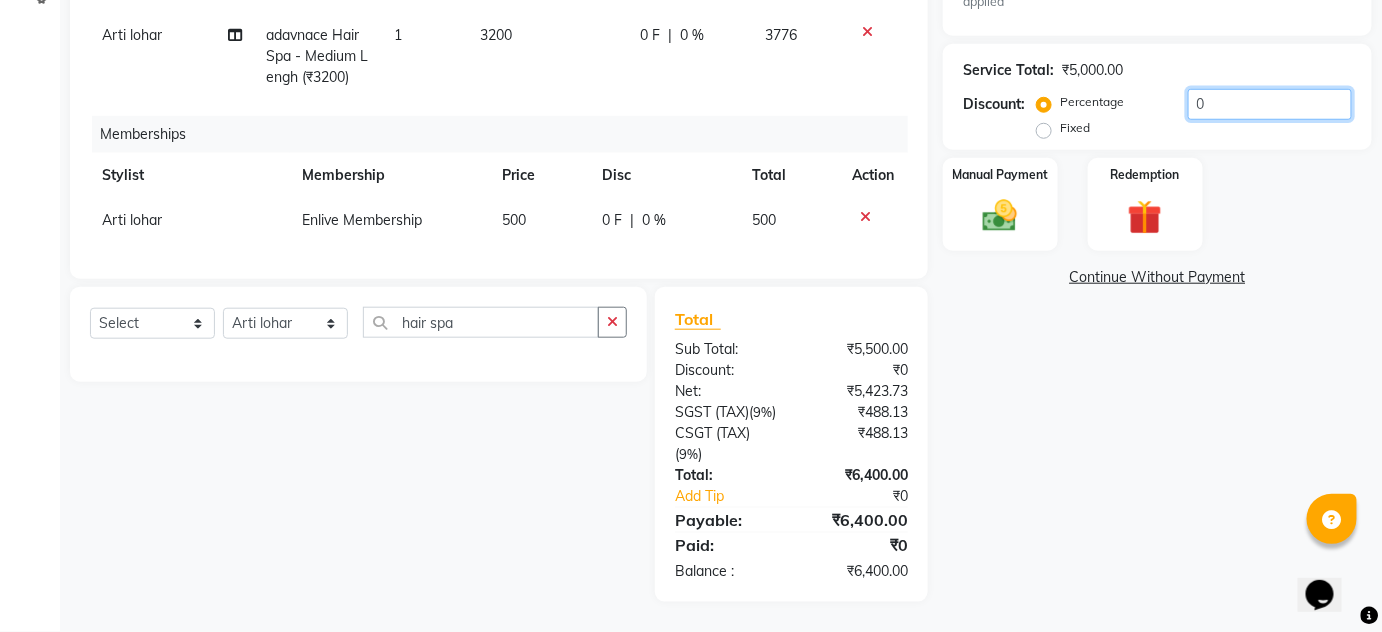 click on "0" 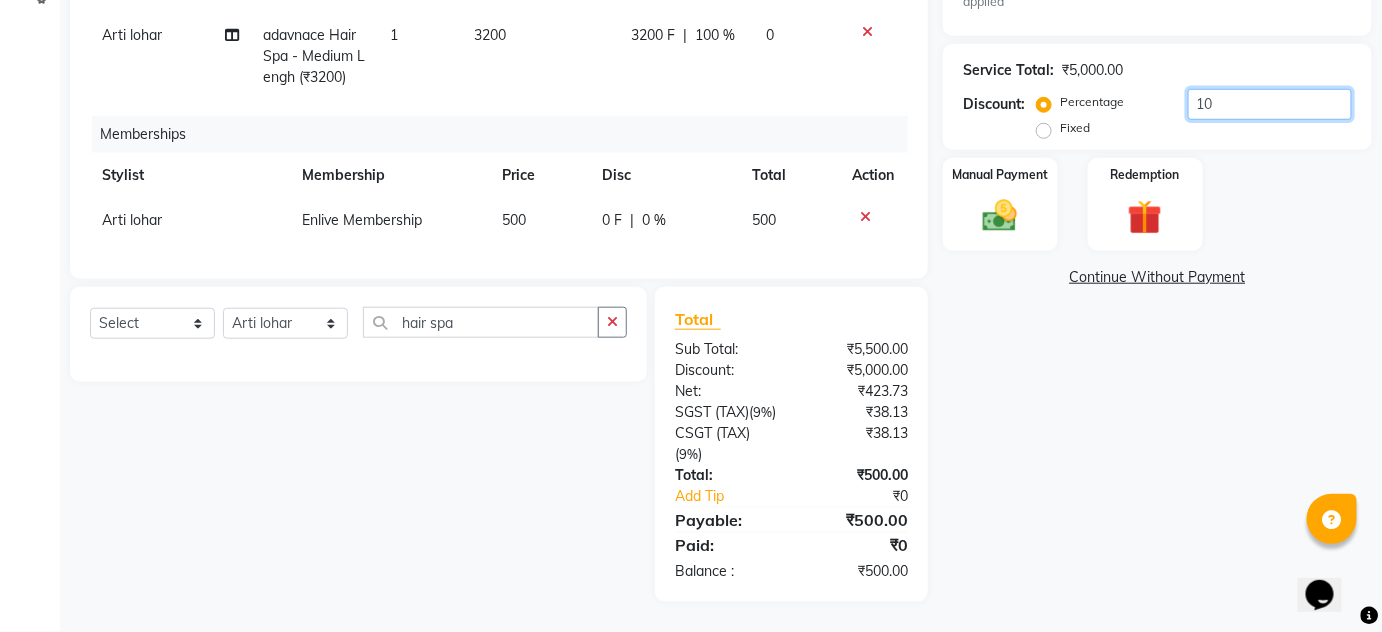 type on "1" 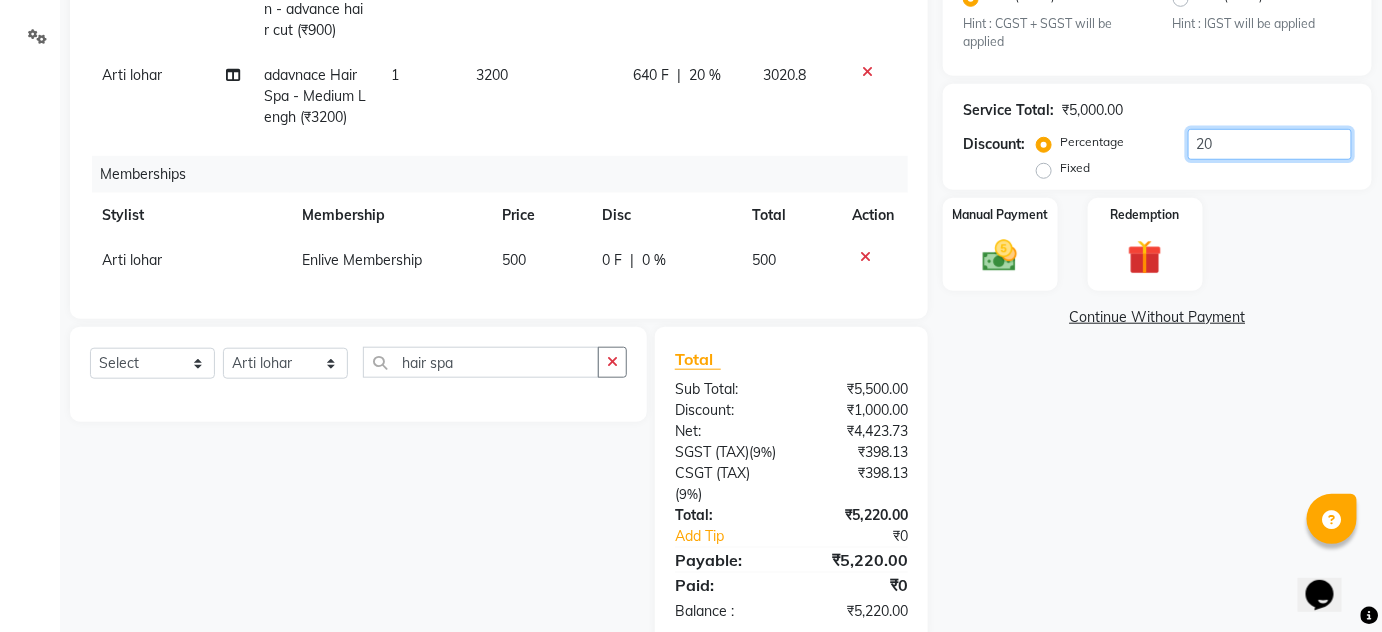 scroll, scrollTop: 418, scrollLeft: 0, axis: vertical 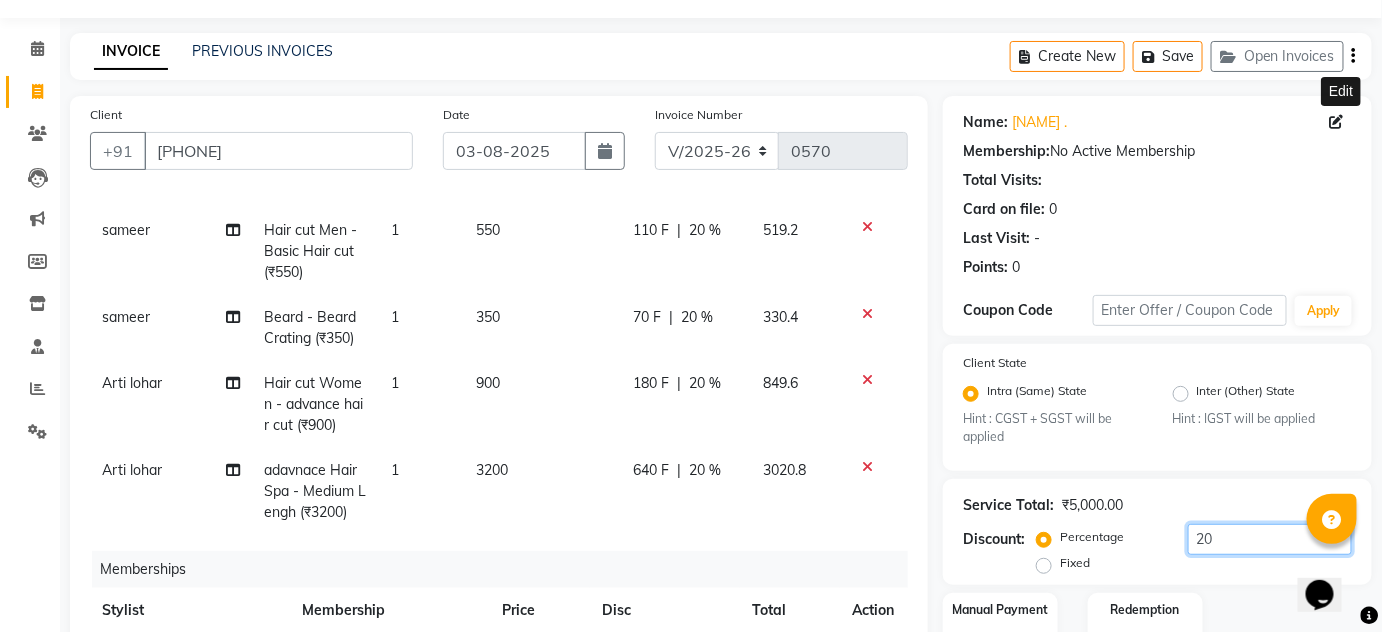 type on "20" 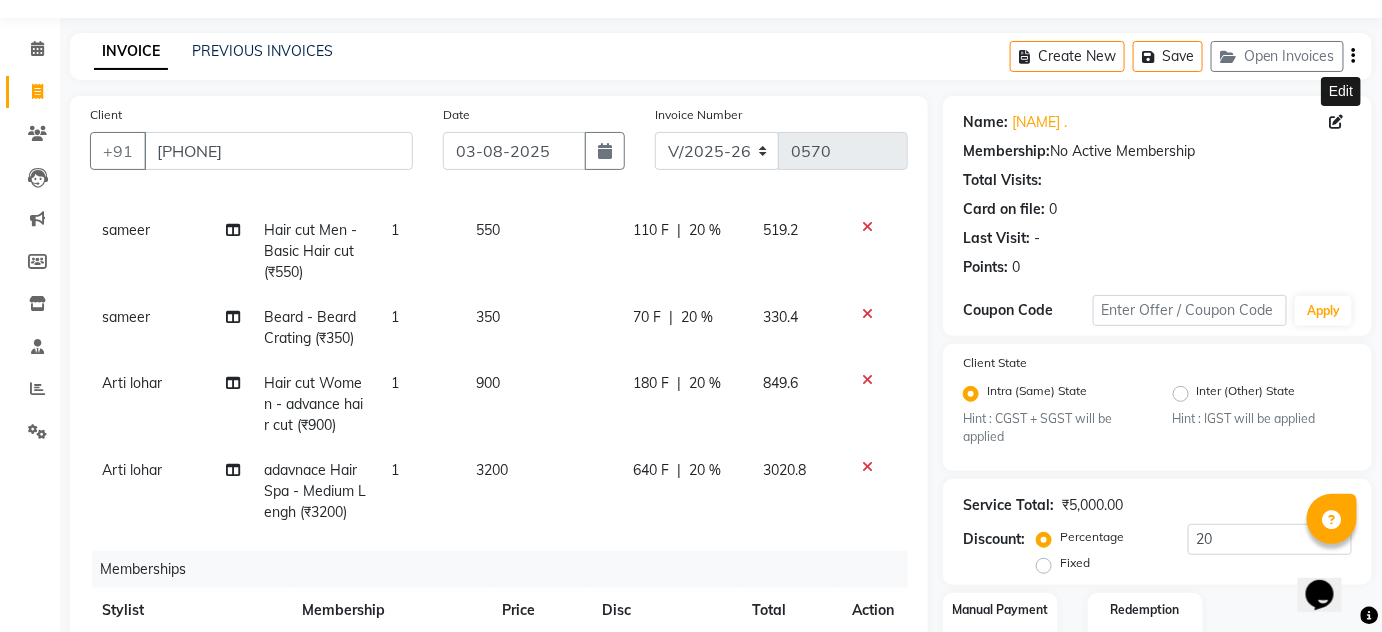 click 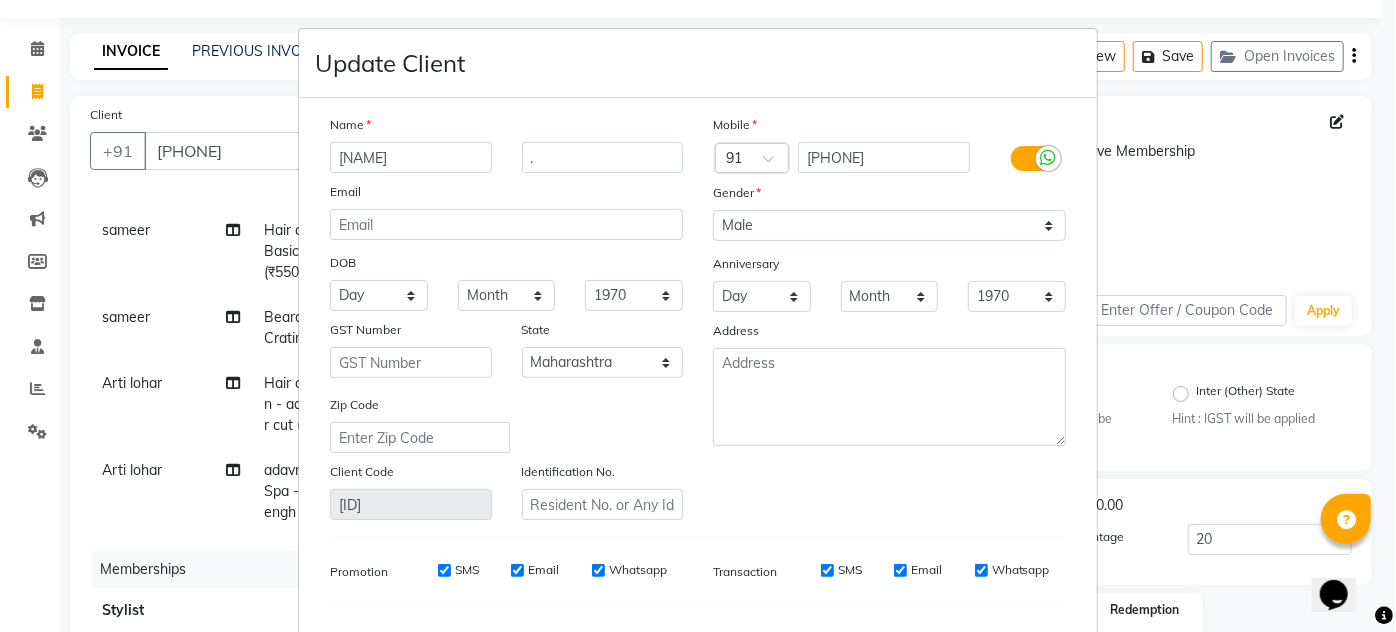 click on "jyotipraksha" at bounding box center (411, 157) 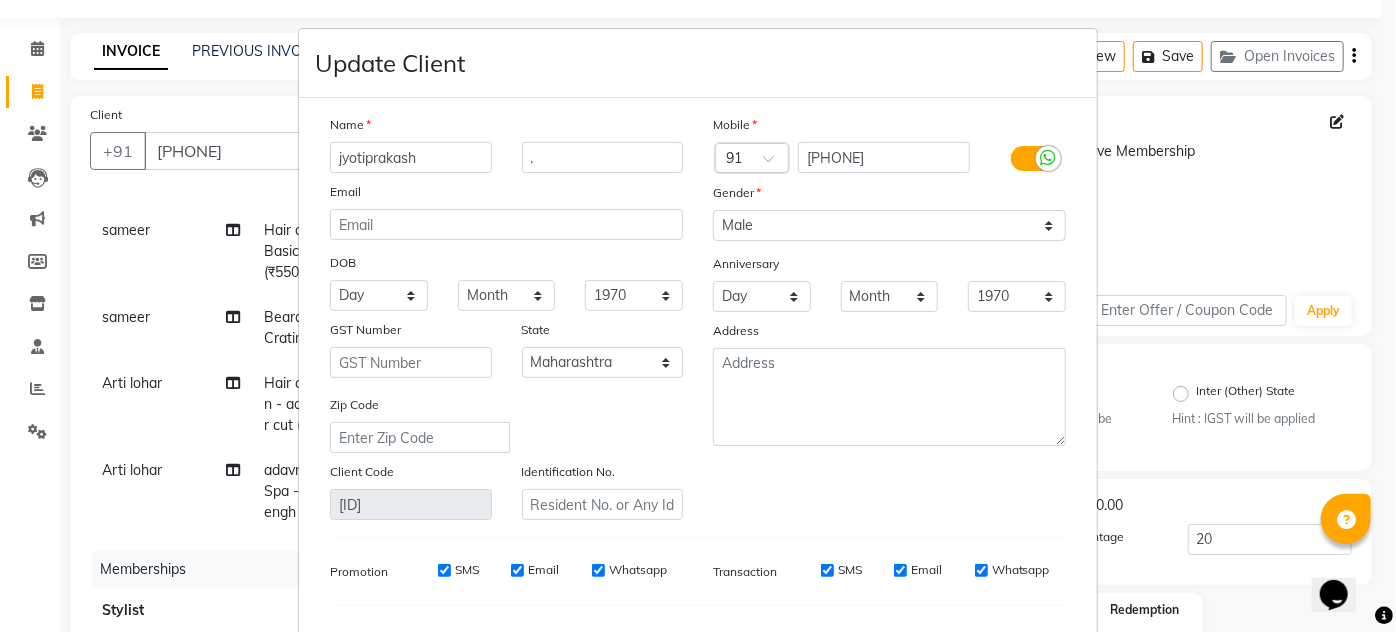 type on "jyotiprakash" 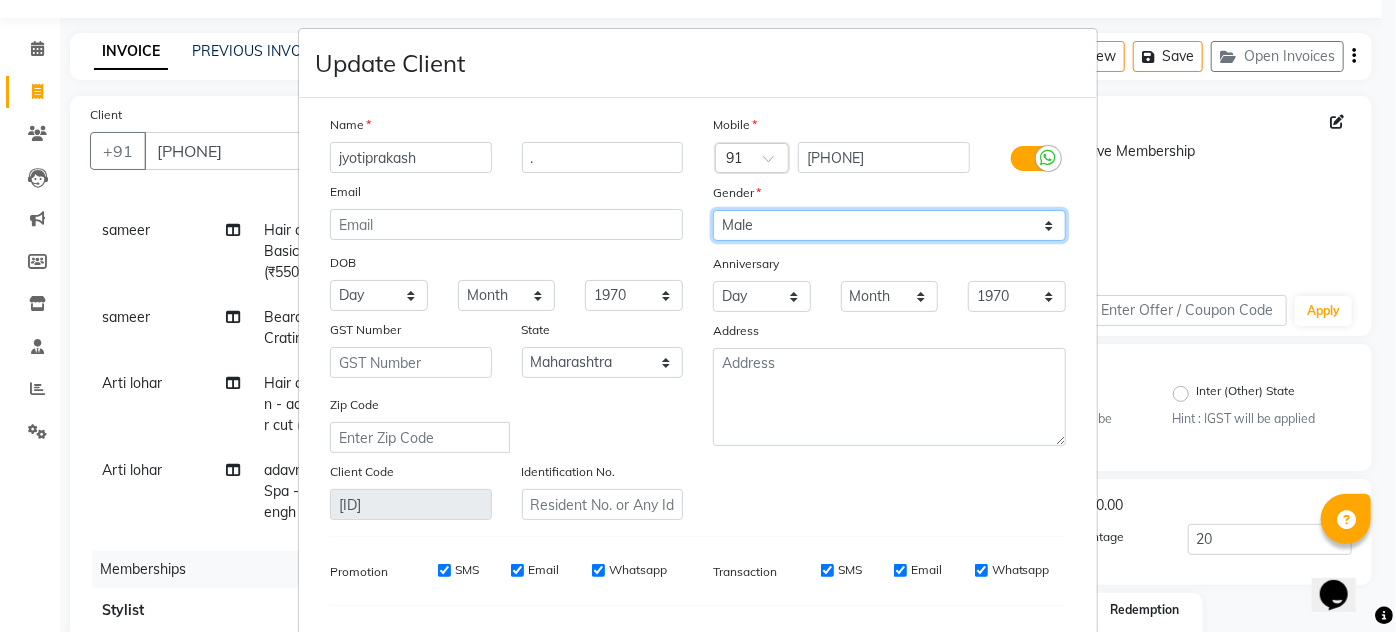 click on "Select Male Female Other Prefer Not To Say" at bounding box center (889, 225) 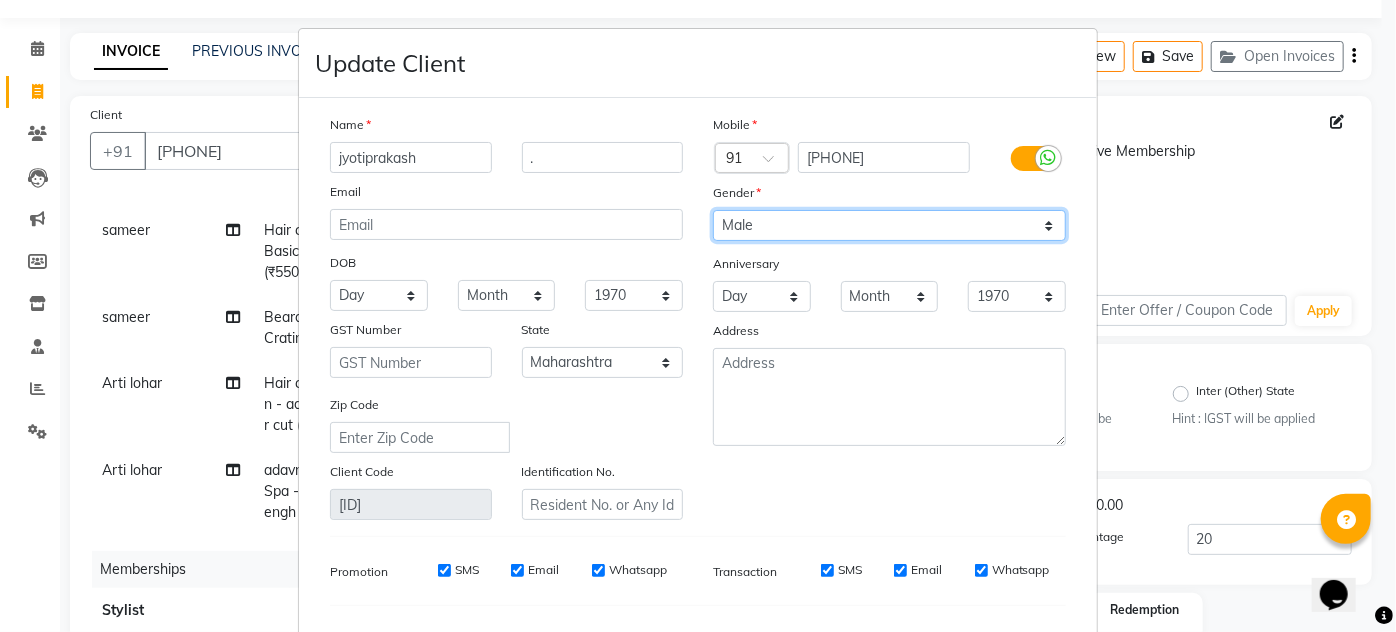 click on "Select Male Female Other Prefer Not To Say" at bounding box center [889, 225] 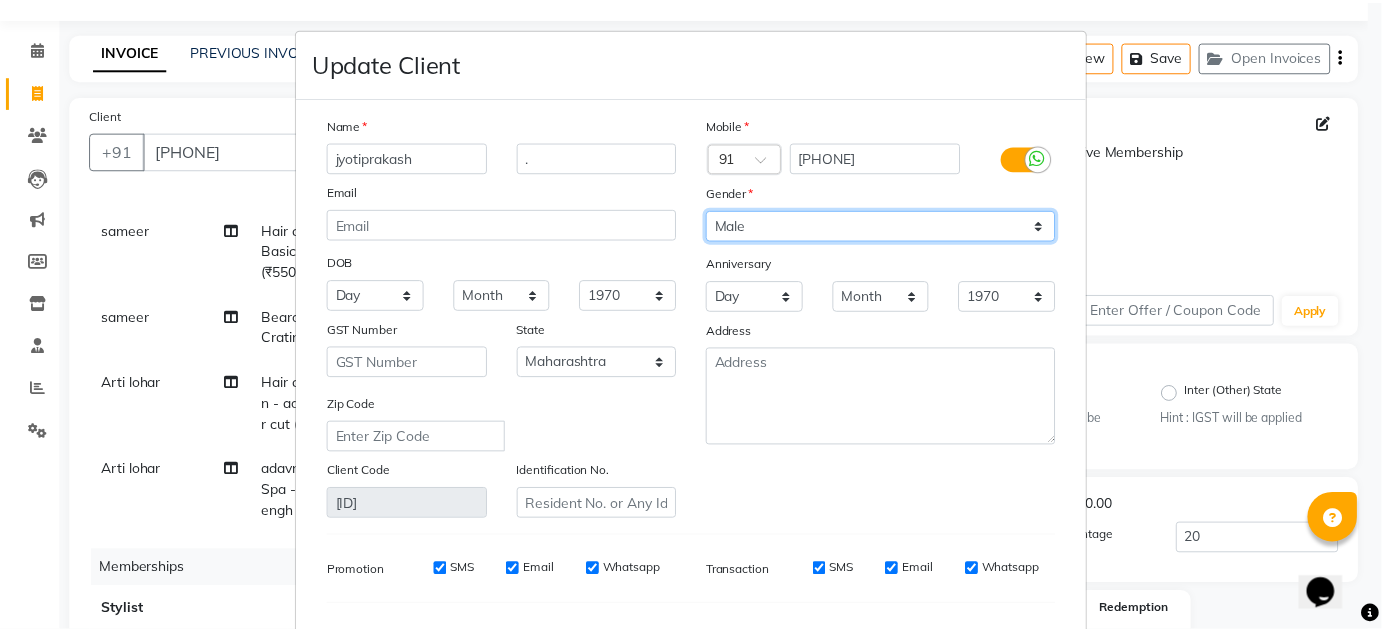 scroll, scrollTop: 254, scrollLeft: 0, axis: vertical 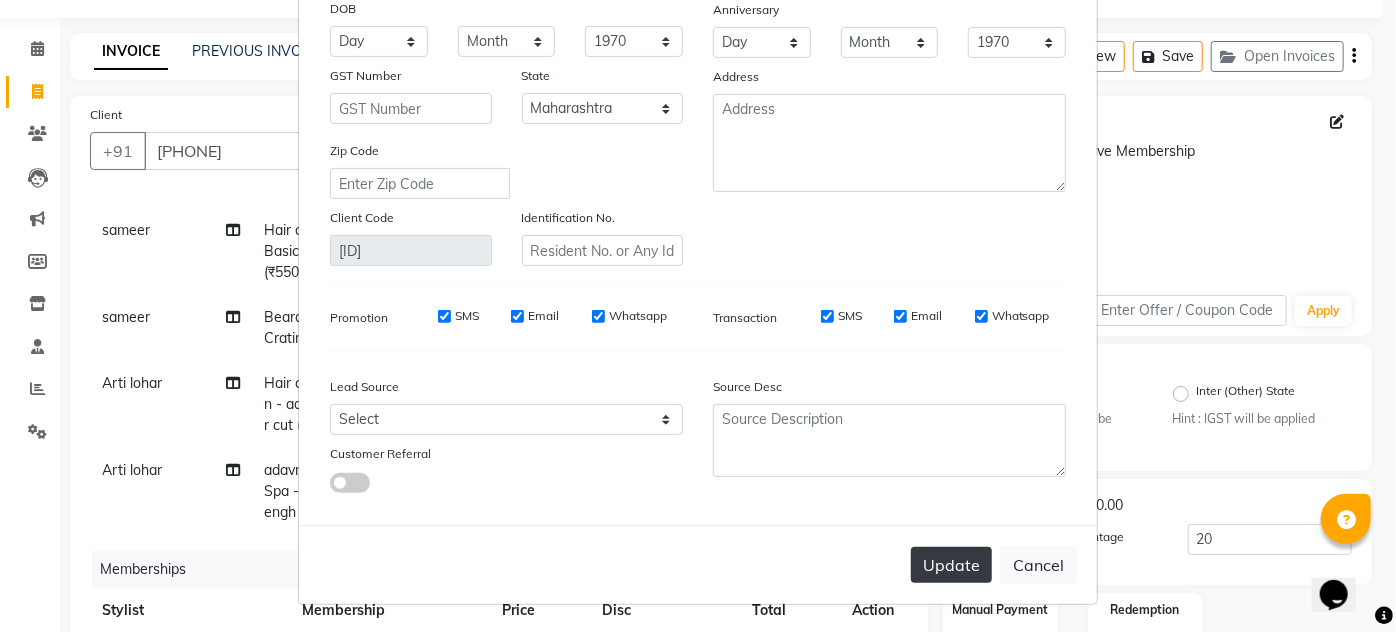 click on "Update" at bounding box center (951, 565) 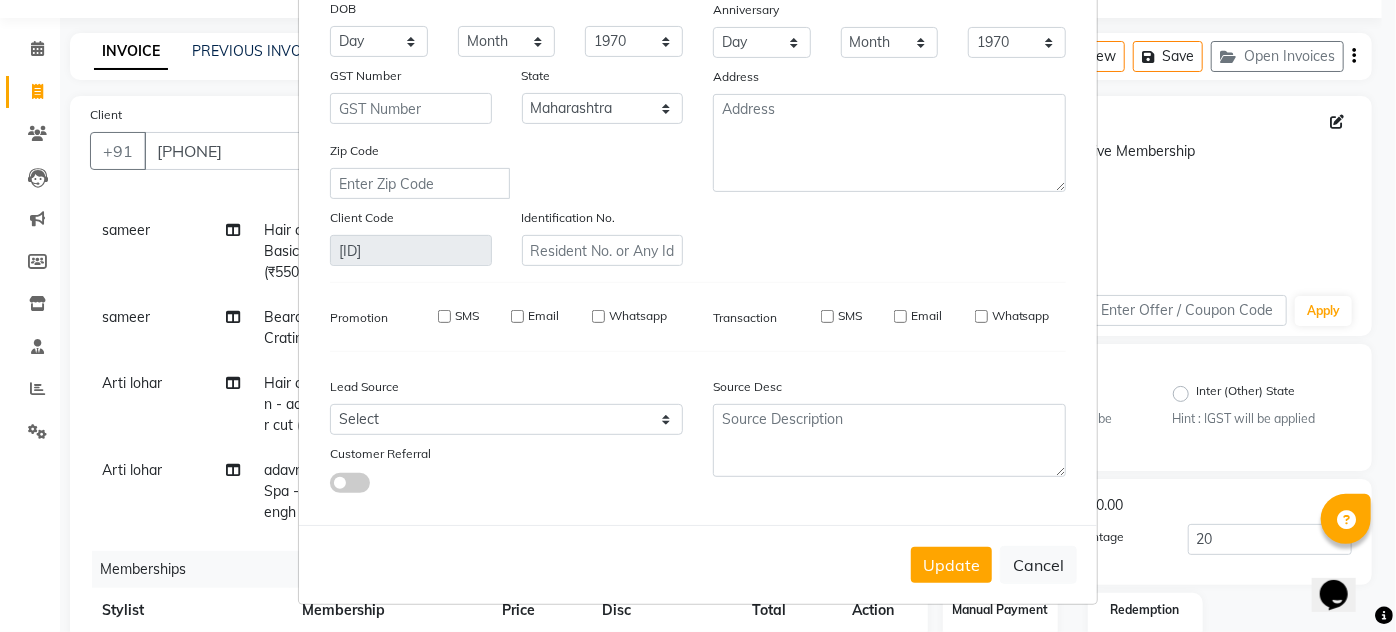 type 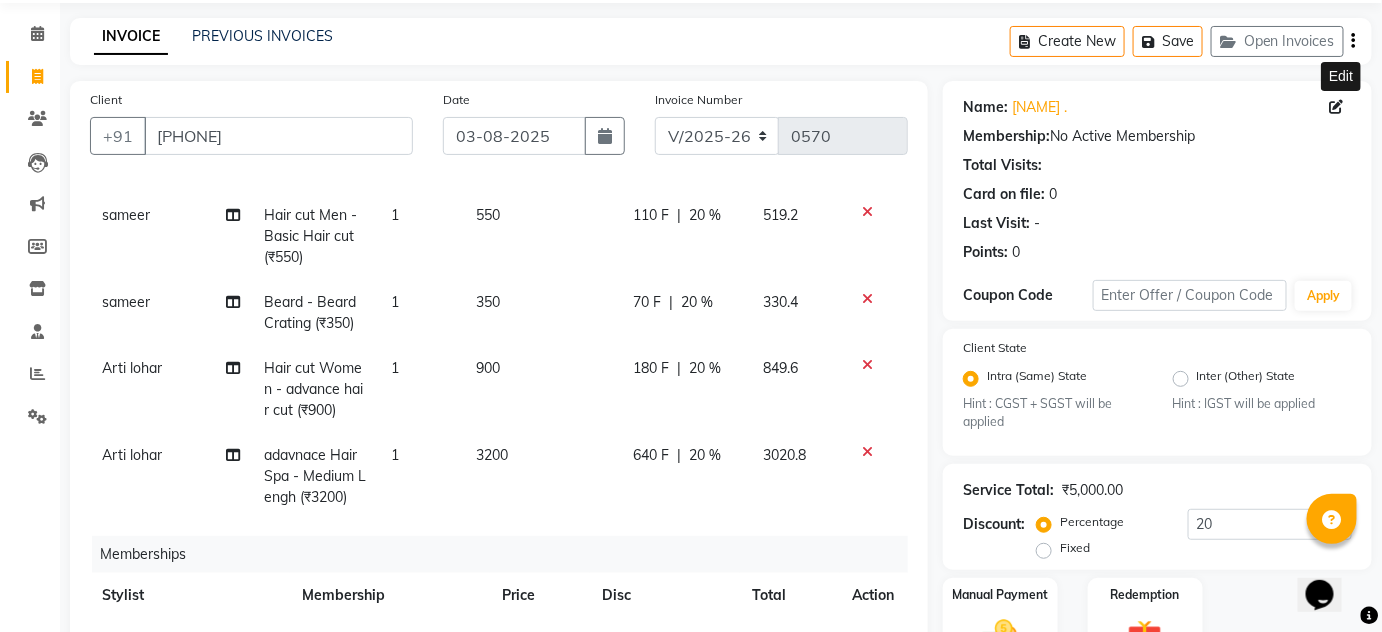 scroll, scrollTop: 54, scrollLeft: 0, axis: vertical 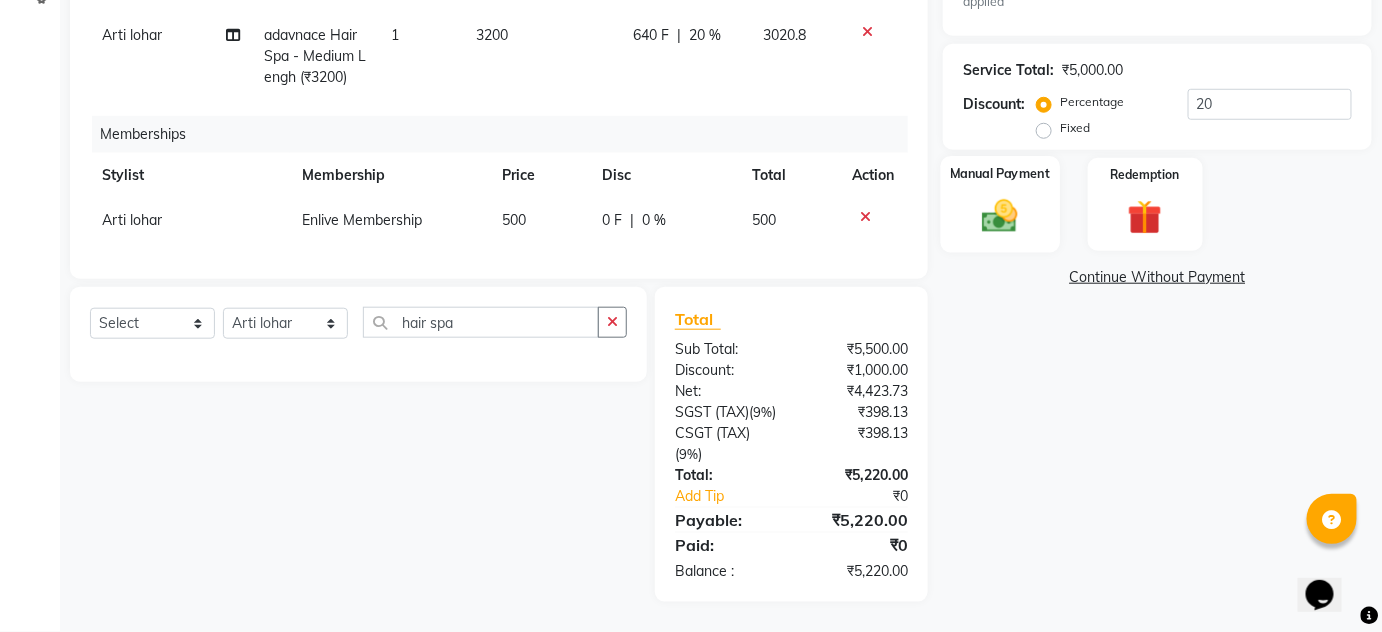 click on "Manual Payment" 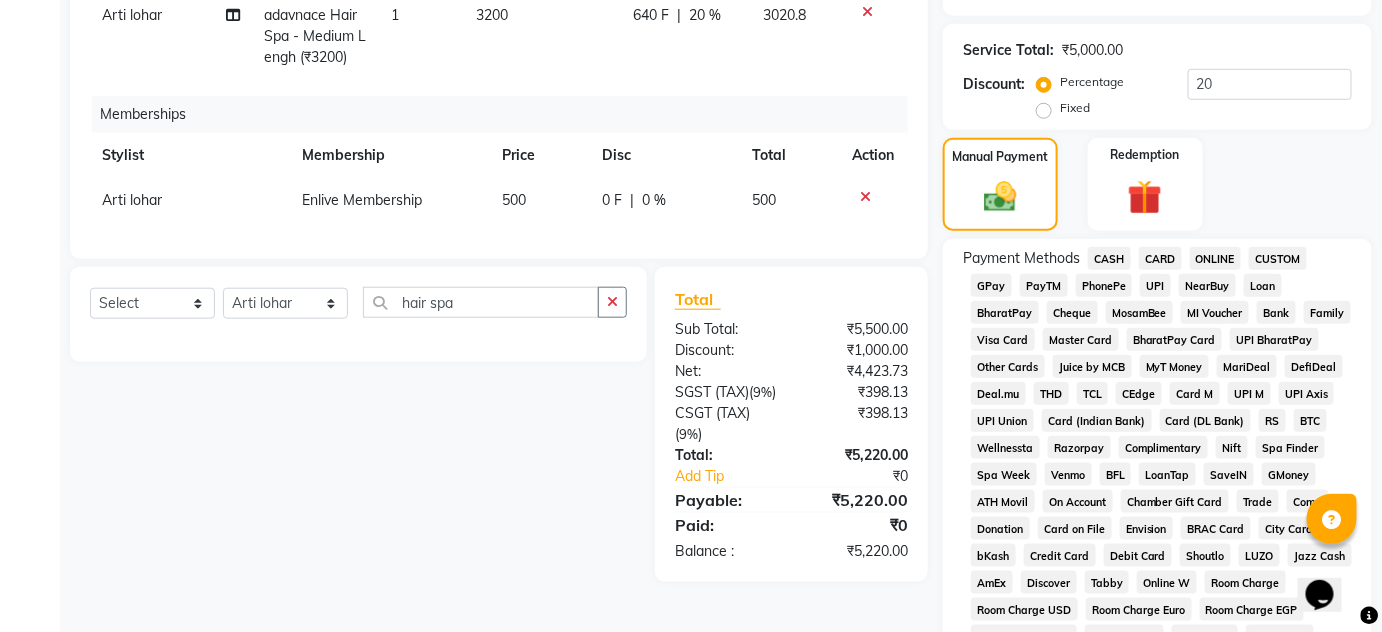 click on "CARD" 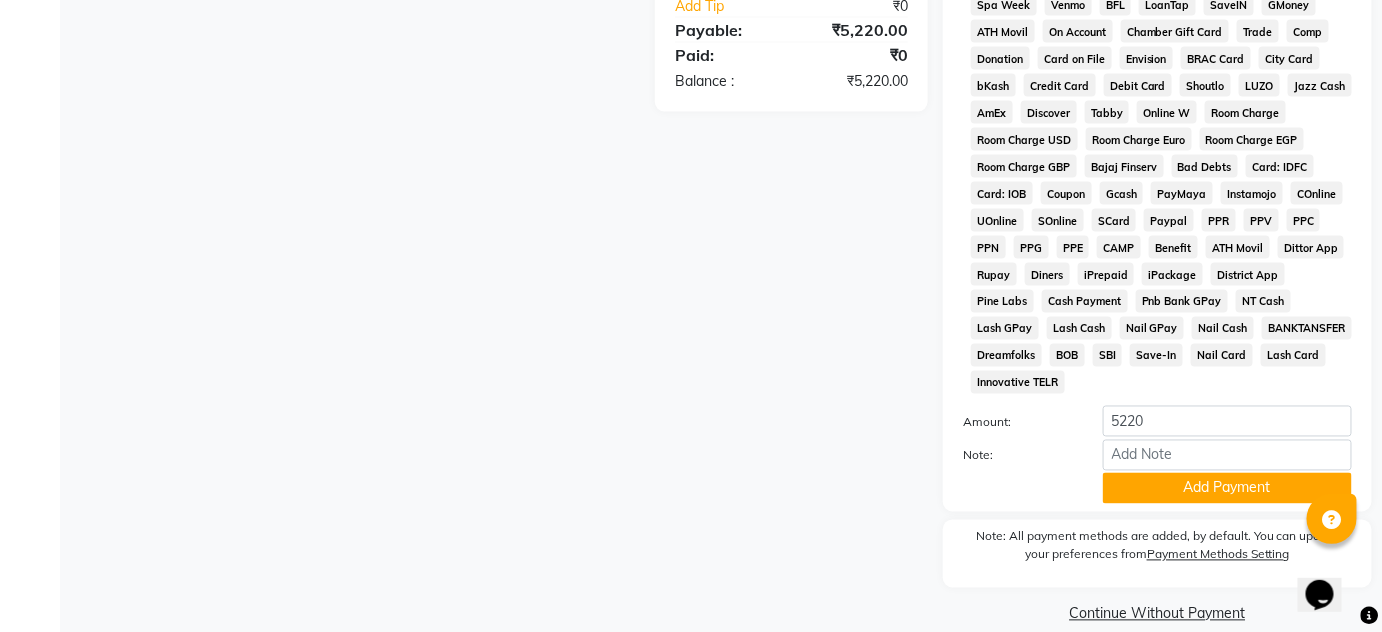 scroll, scrollTop: 981, scrollLeft: 0, axis: vertical 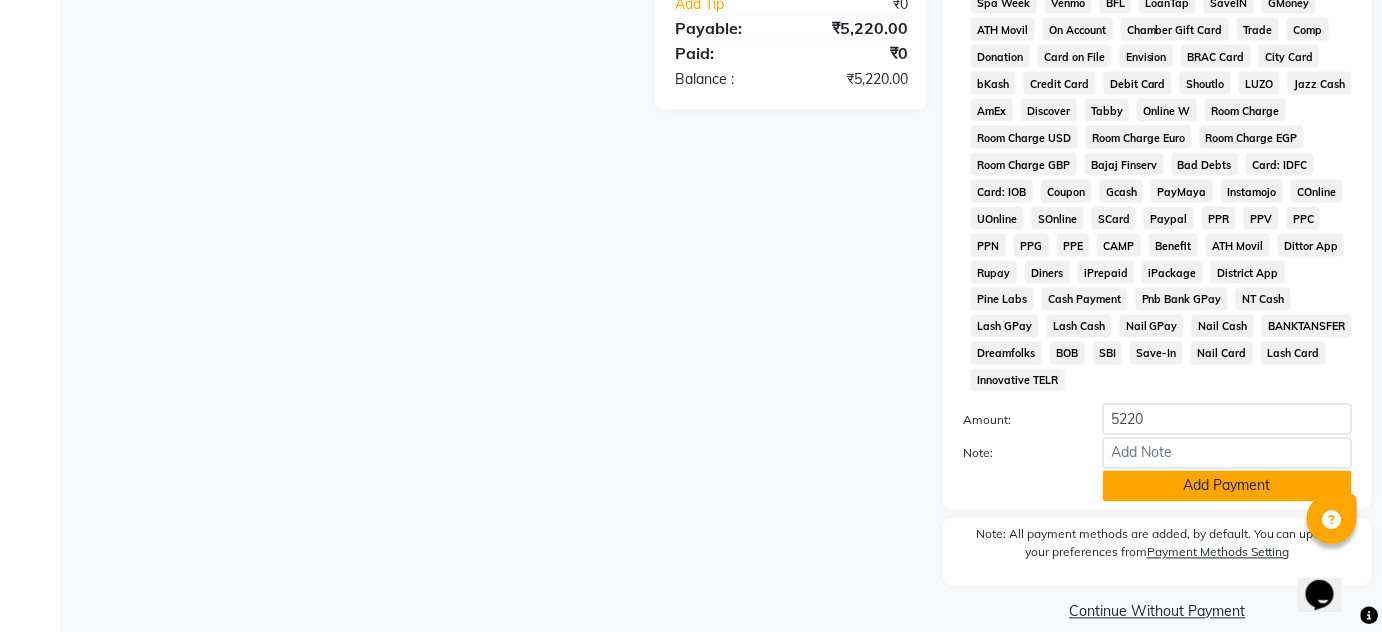 click on "Add Payment" 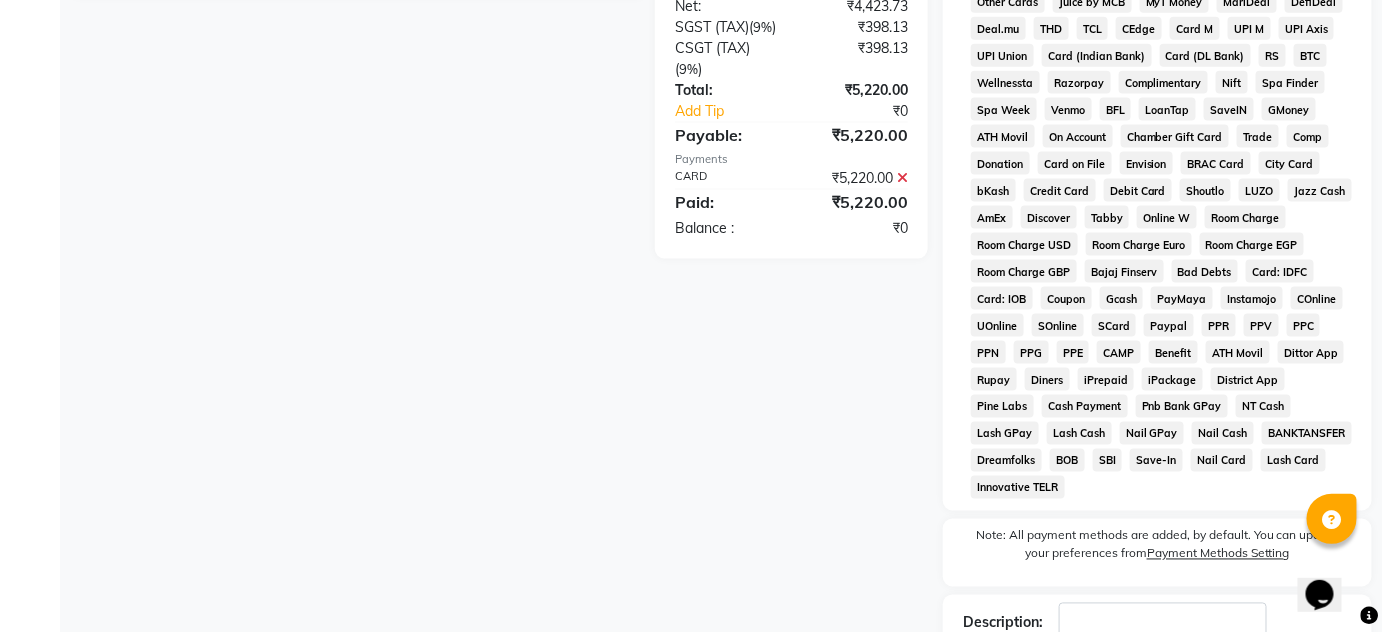 scroll, scrollTop: 988, scrollLeft: 0, axis: vertical 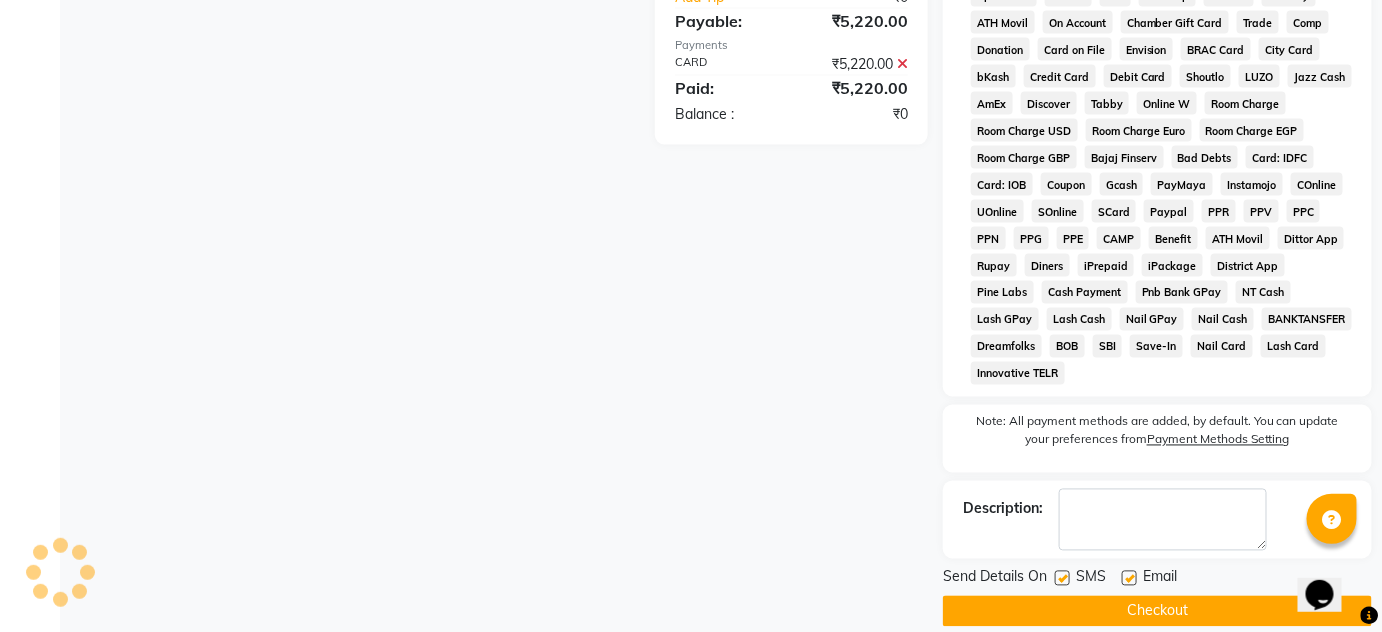 click on "Checkout" 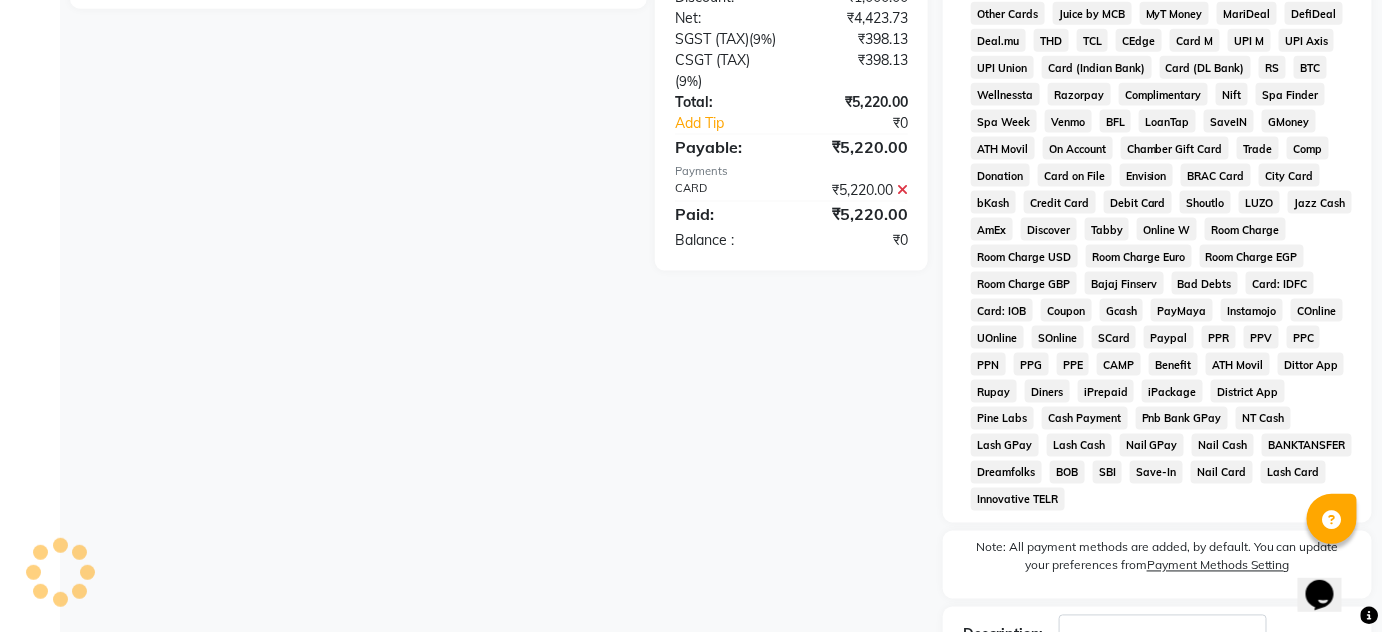 scroll, scrollTop: 715, scrollLeft: 0, axis: vertical 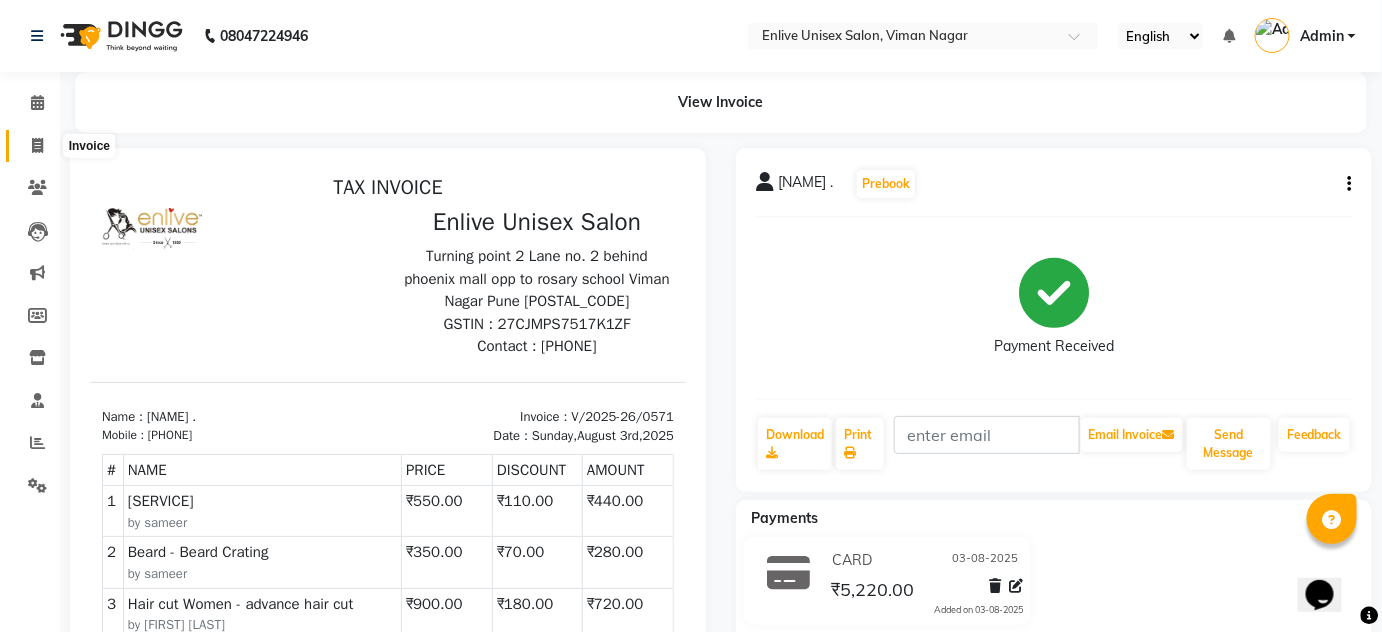 click 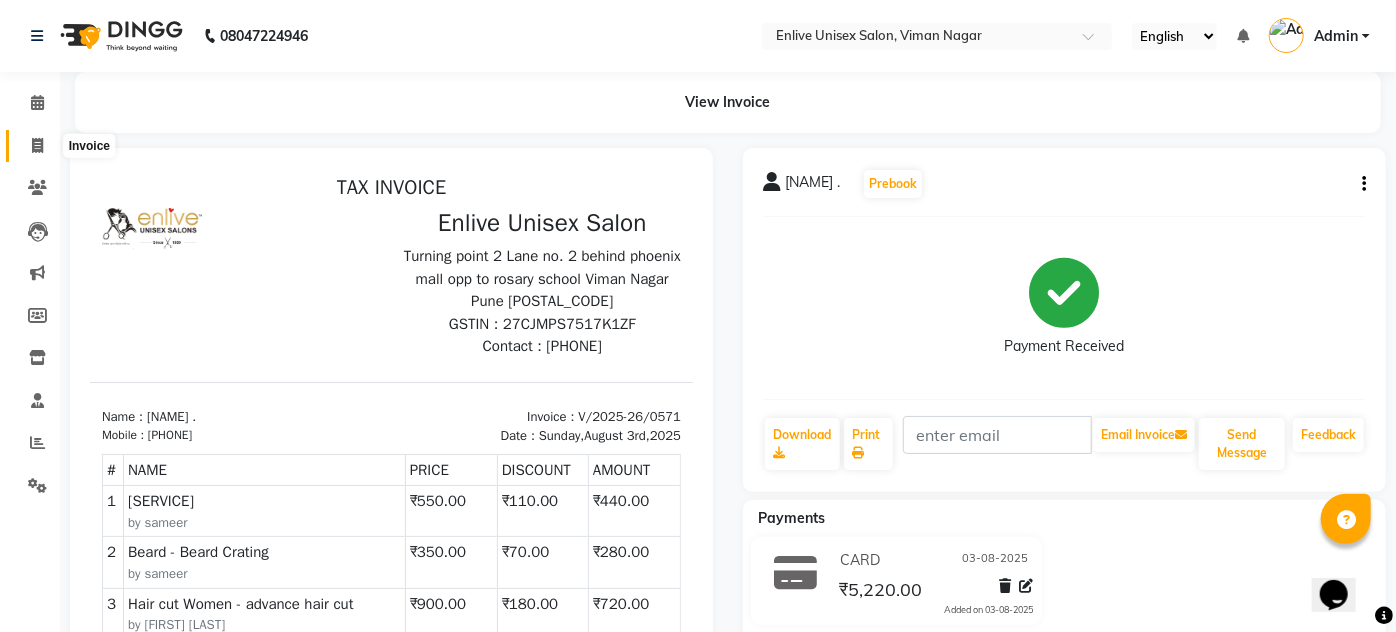 select on "service" 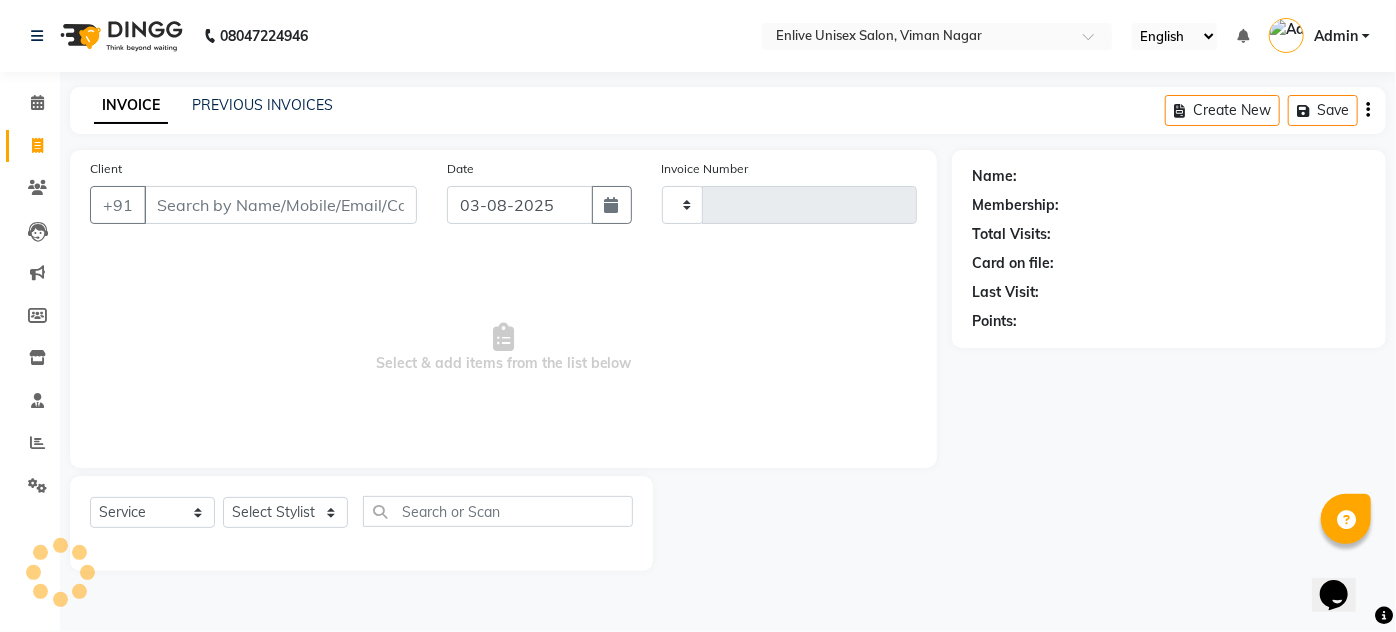 click on "Client" at bounding box center [280, 205] 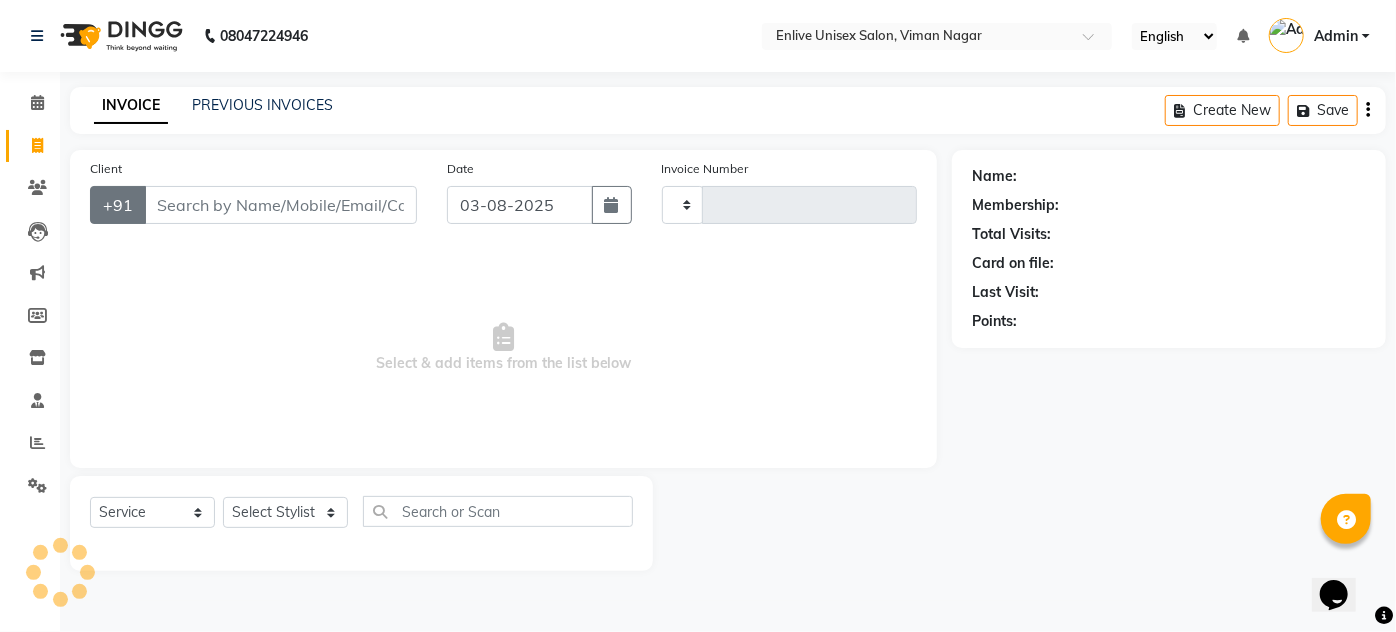 type on "0572" 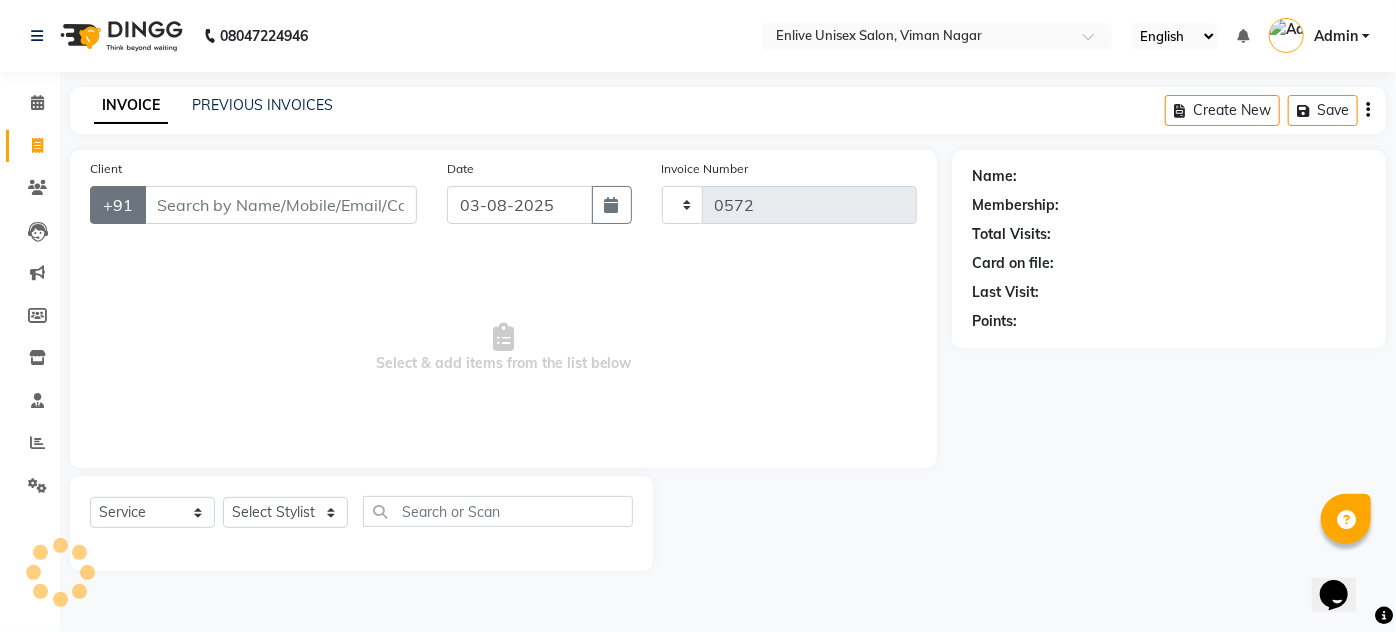 select on "145" 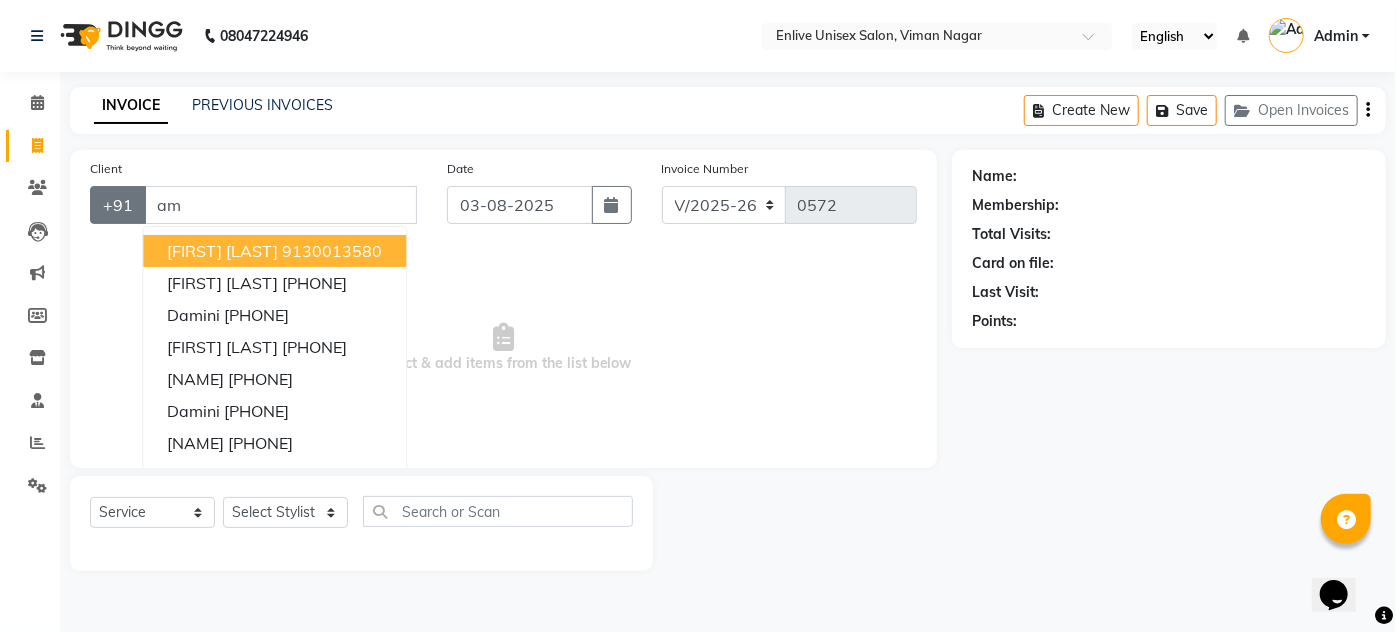 type on "a" 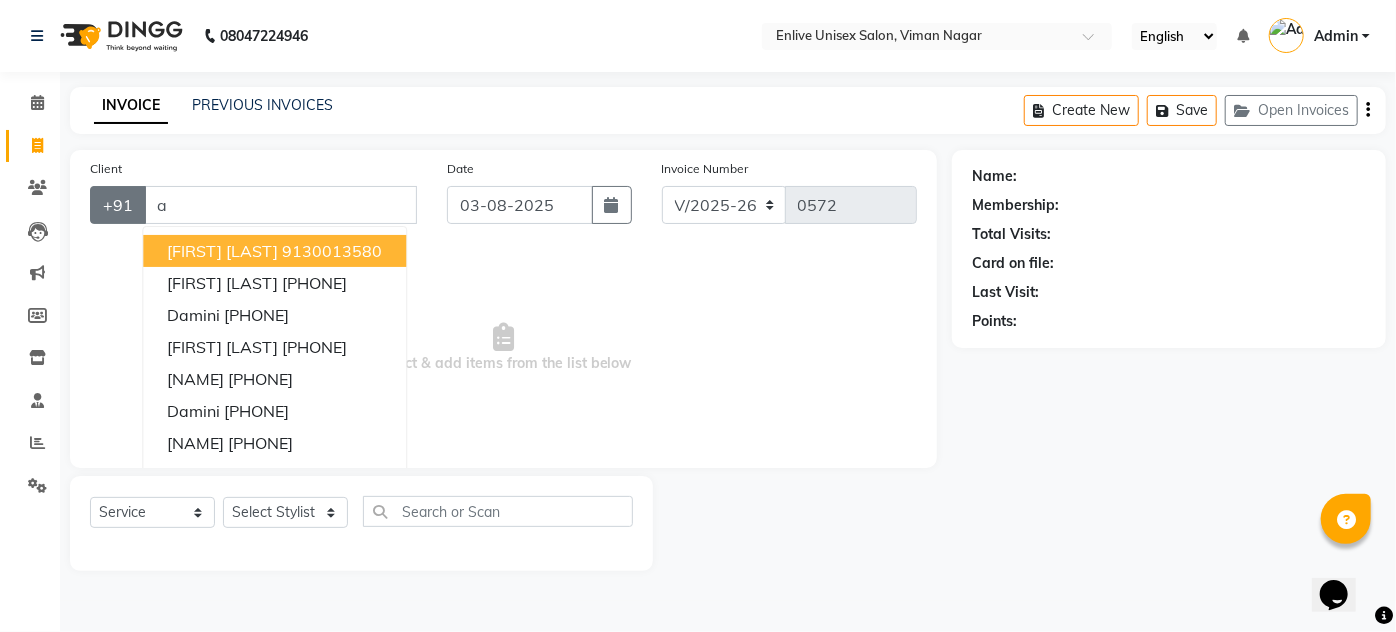 type 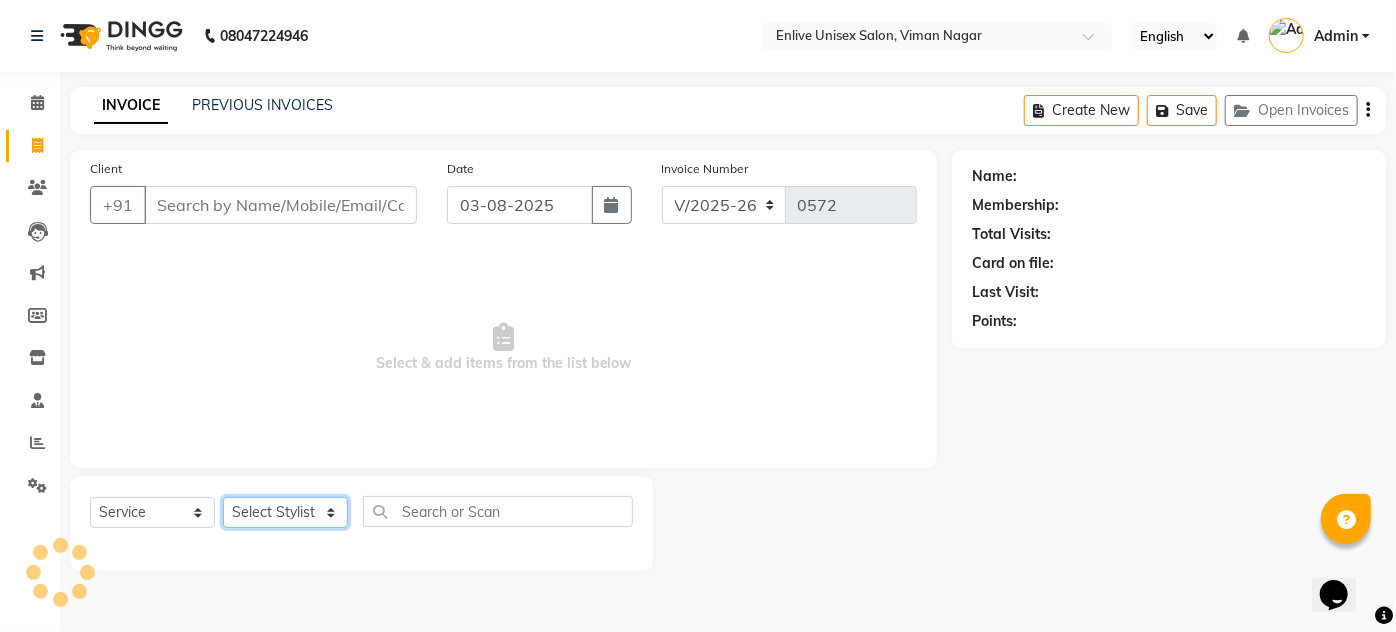 click on "Select Stylist Amin Shaikh Arti lohar Jyoti Namrata Nitin Sir Roshani sameer Shubhangi Vikas Yasmeen" 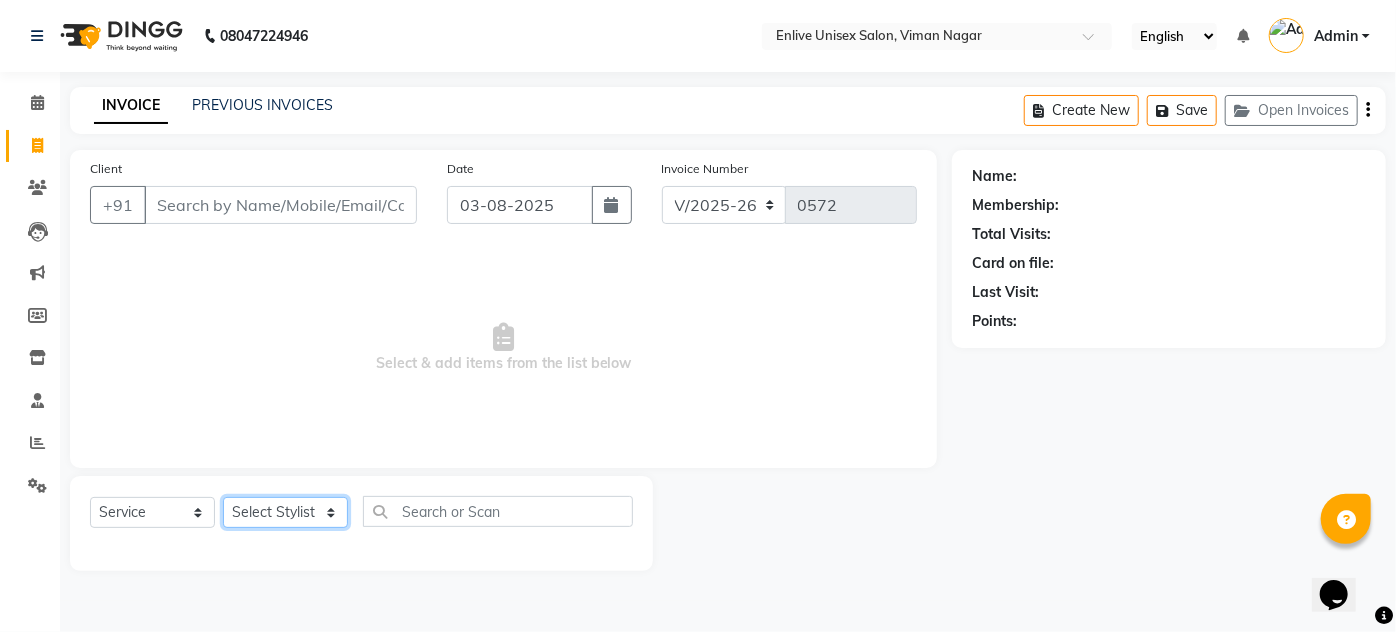 select on "84223" 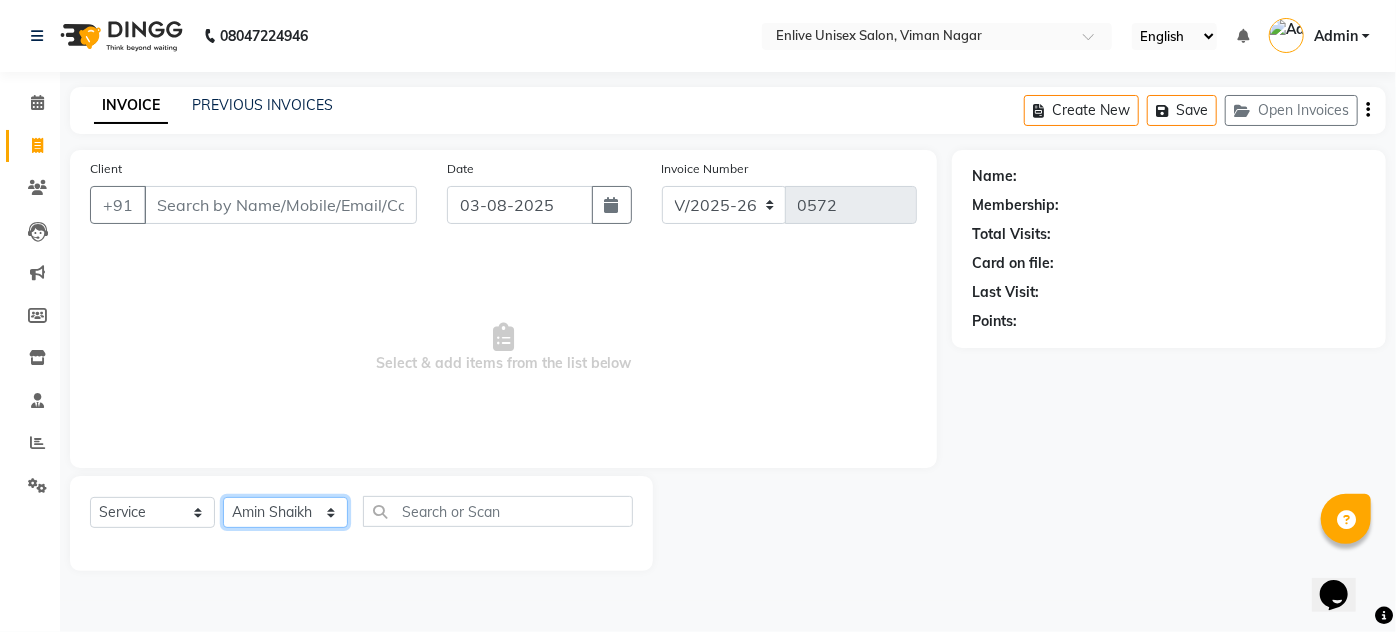 click on "Select Stylist Amin Shaikh Arti lohar Jyoti Namrata Nitin Sir Roshani sameer Shubhangi Vikas Yasmeen" 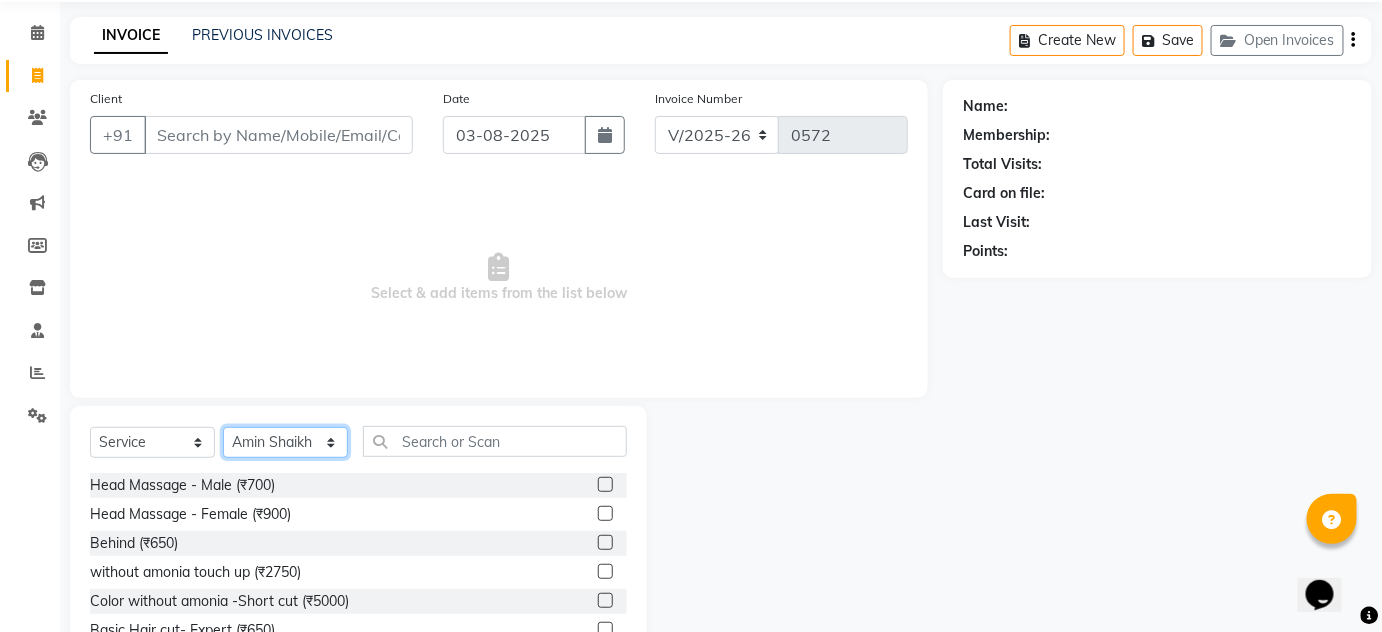 scroll, scrollTop: 168, scrollLeft: 0, axis: vertical 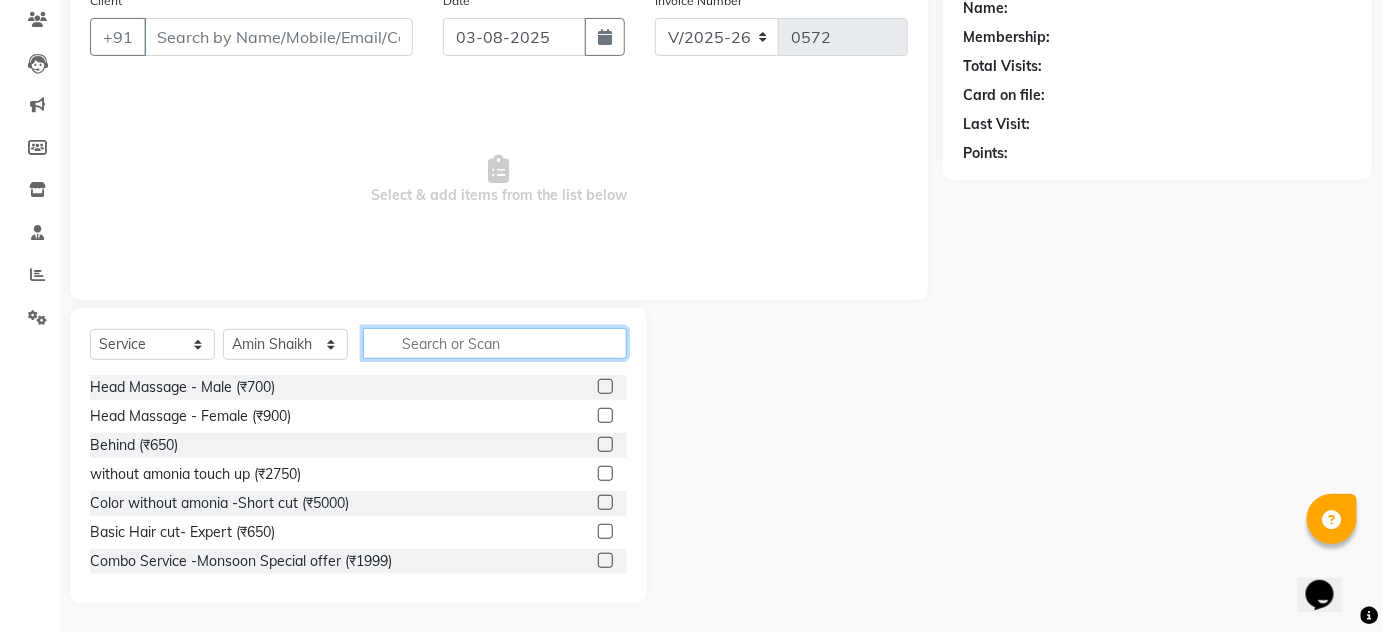 click 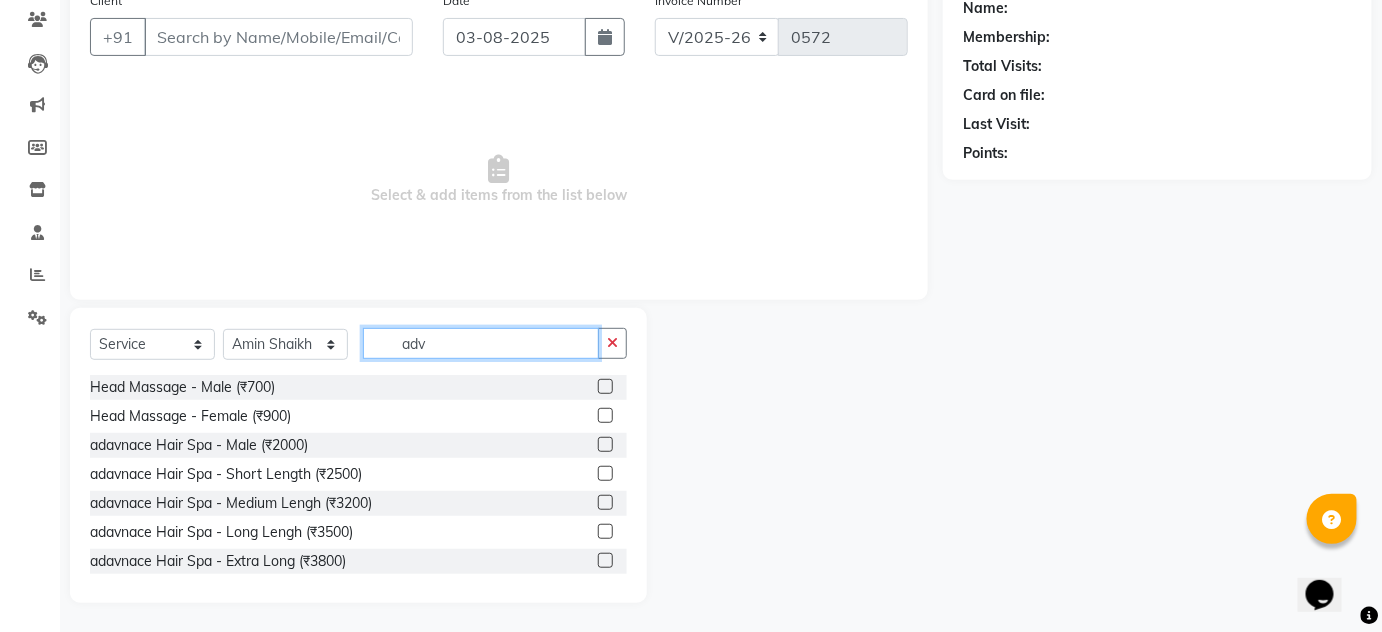 scroll, scrollTop: 113, scrollLeft: 0, axis: vertical 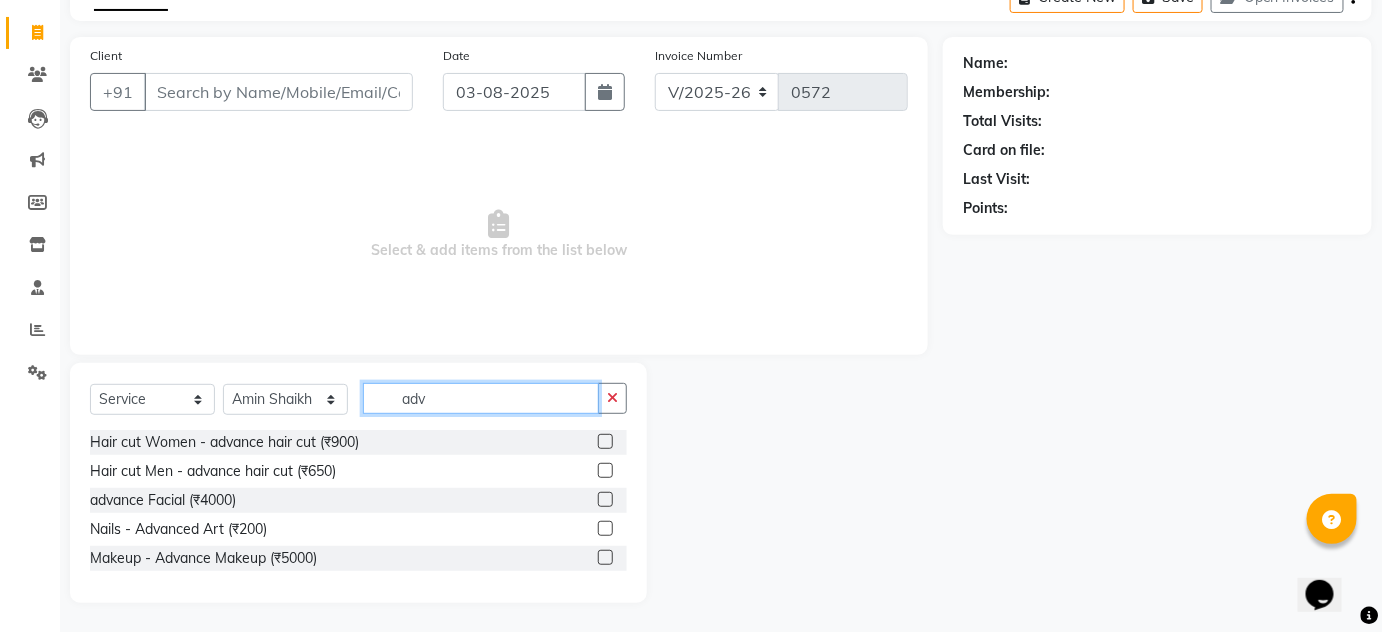 type on "adv" 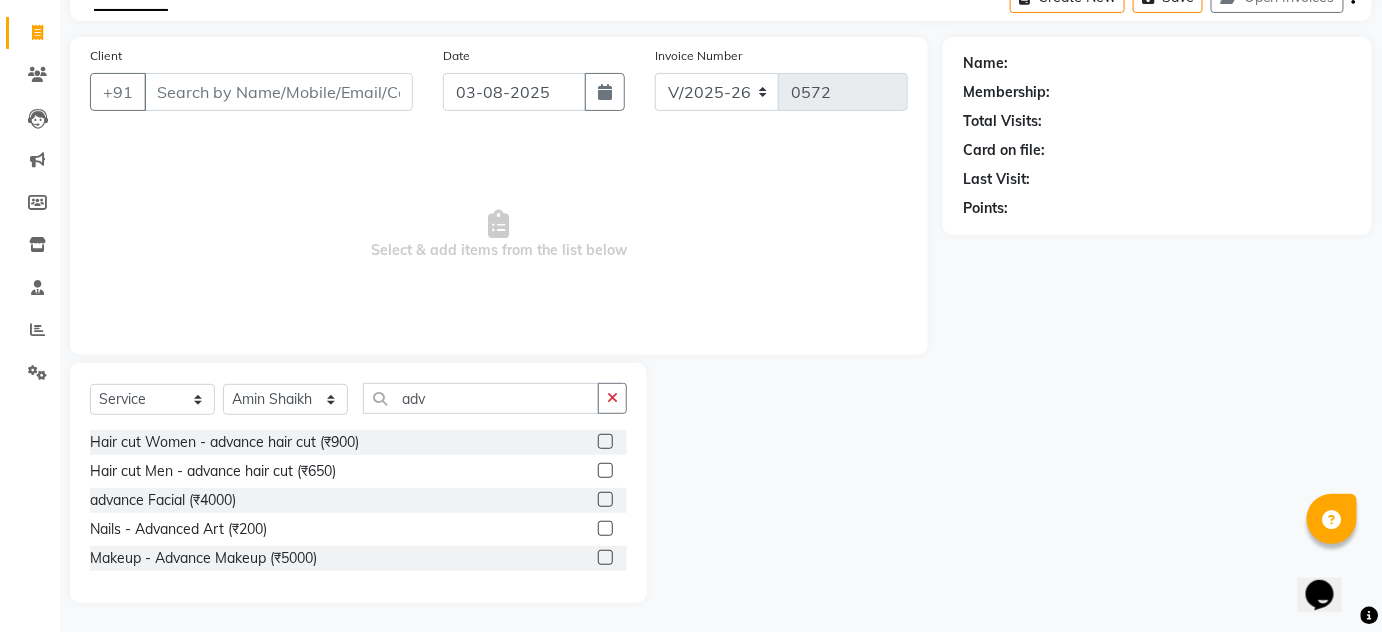click 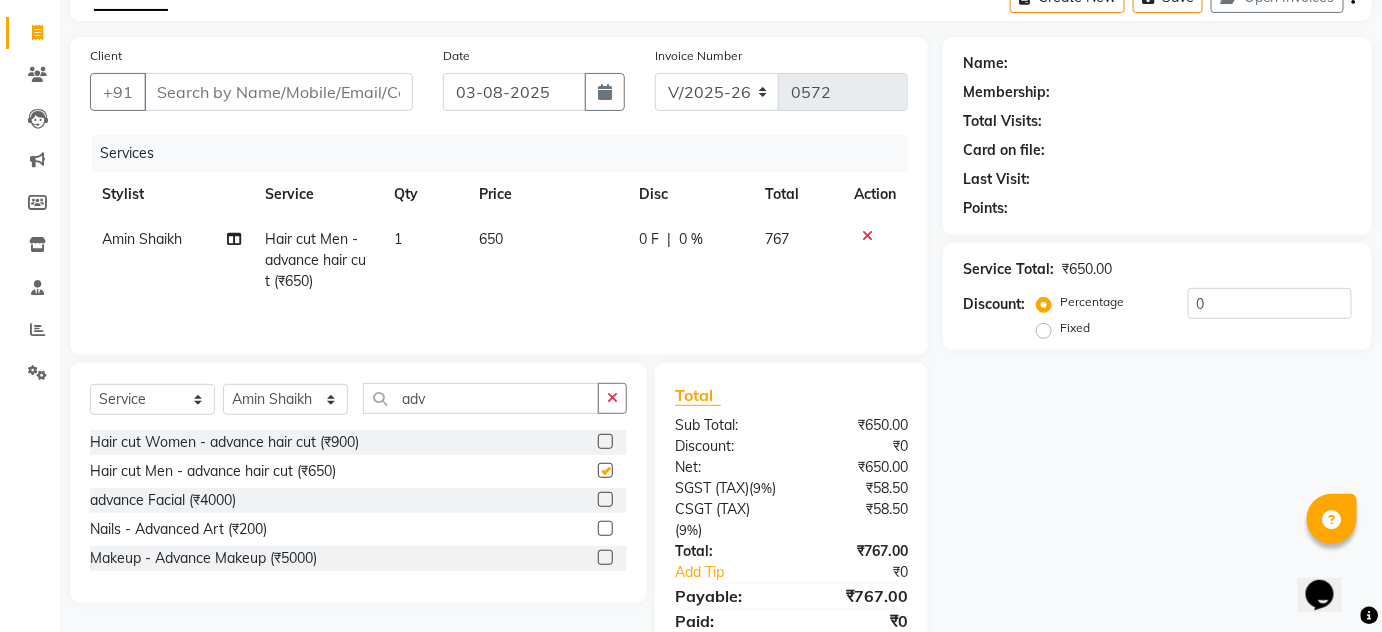 checkbox on "false" 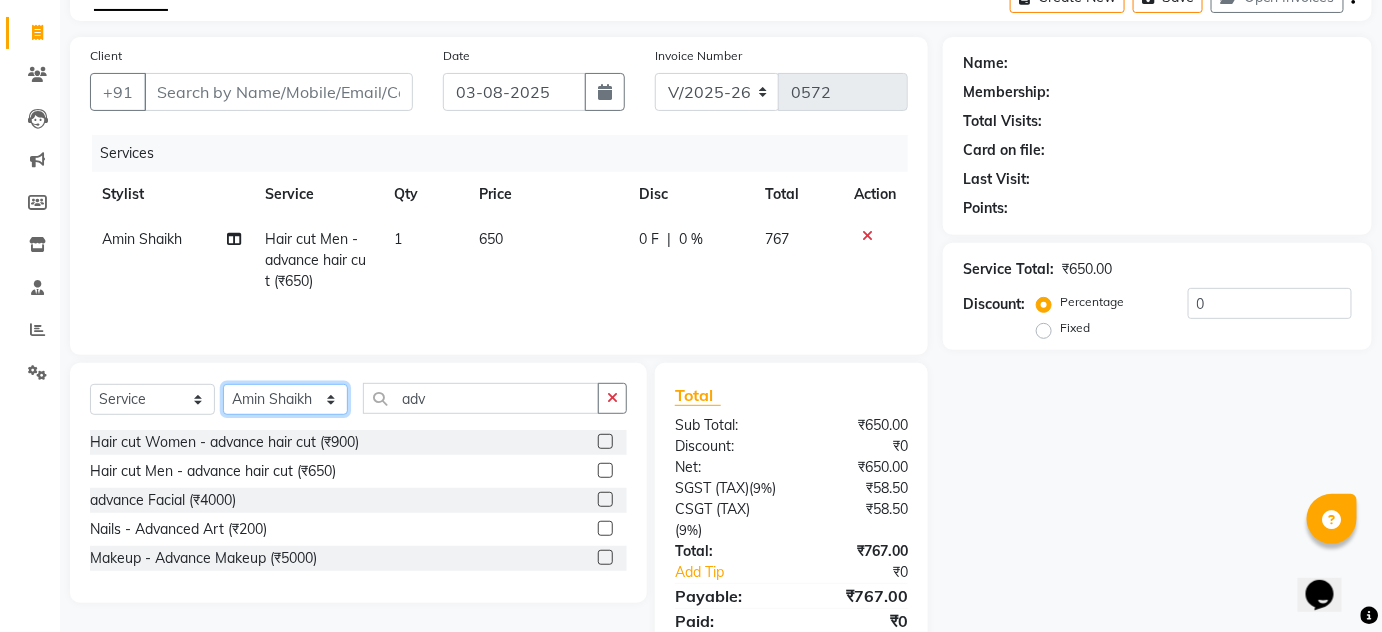 click on "Select Stylist Amin Shaikh Arti lohar Jyoti Namrata Nitin Sir Roshani sameer Shubhangi Vikas Yasmeen" 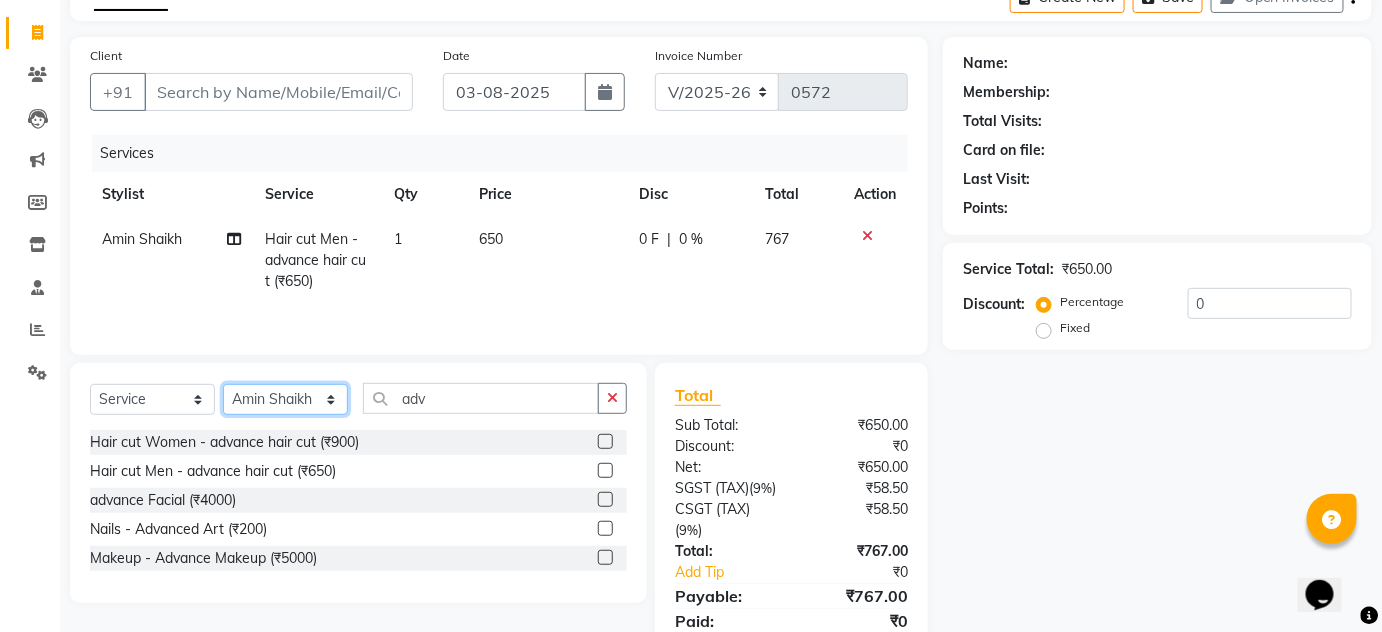 select on "26536" 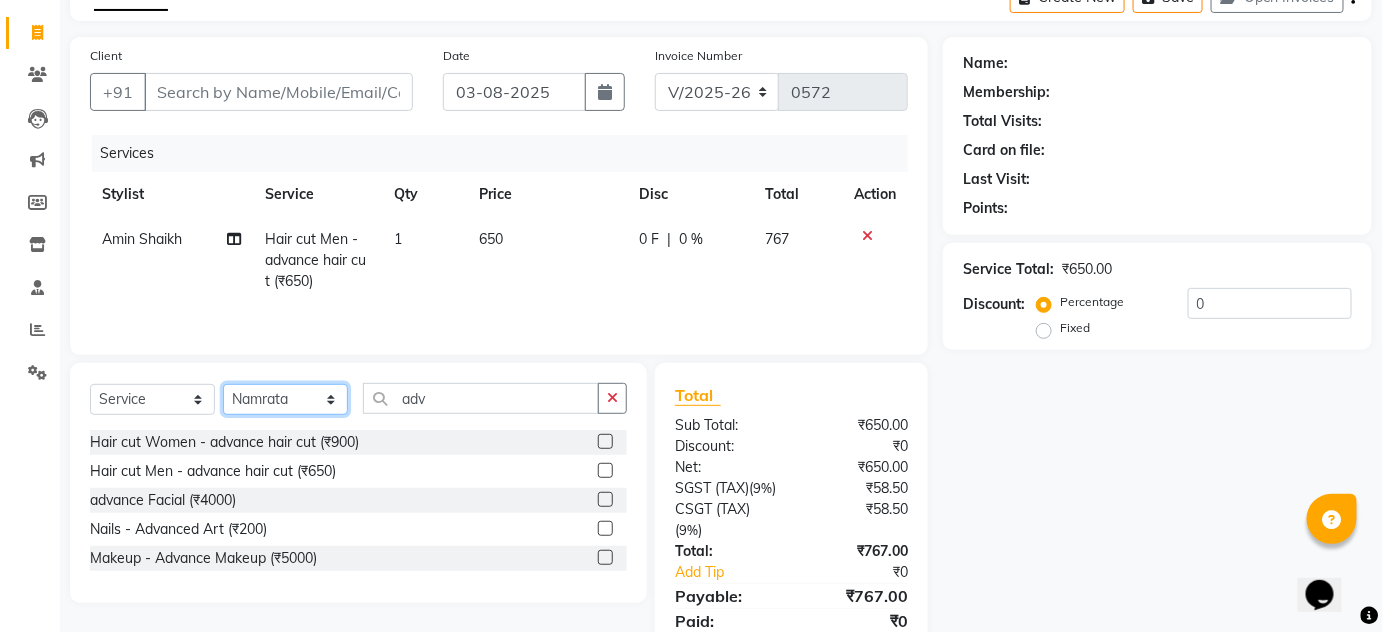 click on "Select Stylist Amin Shaikh Arti lohar Jyoti Namrata Nitin Sir Roshani sameer Shubhangi Vikas Yasmeen" 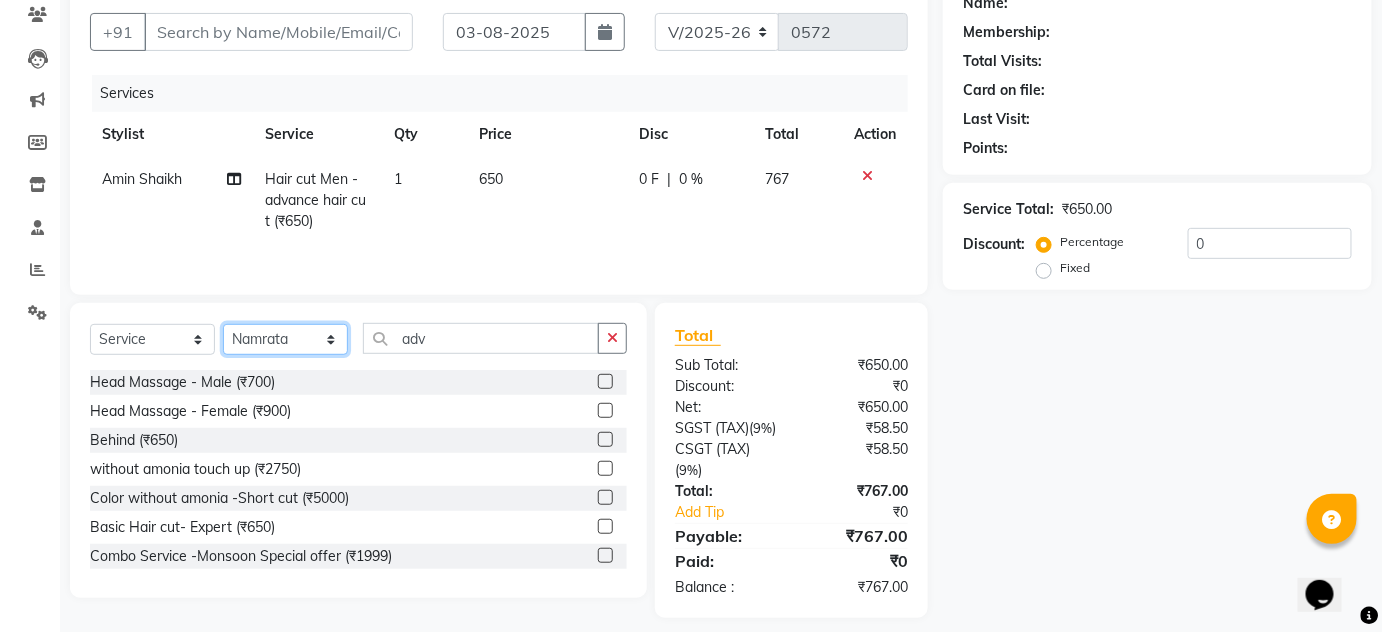 scroll, scrollTop: 204, scrollLeft: 0, axis: vertical 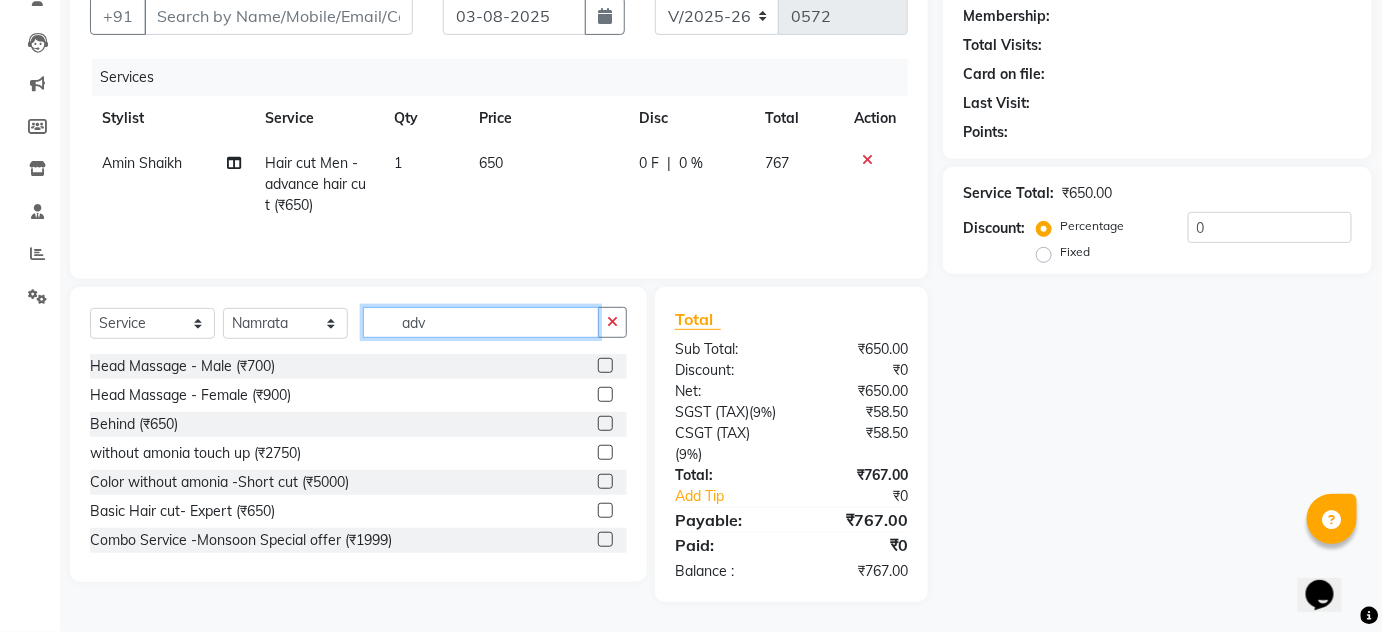 click on "adv" 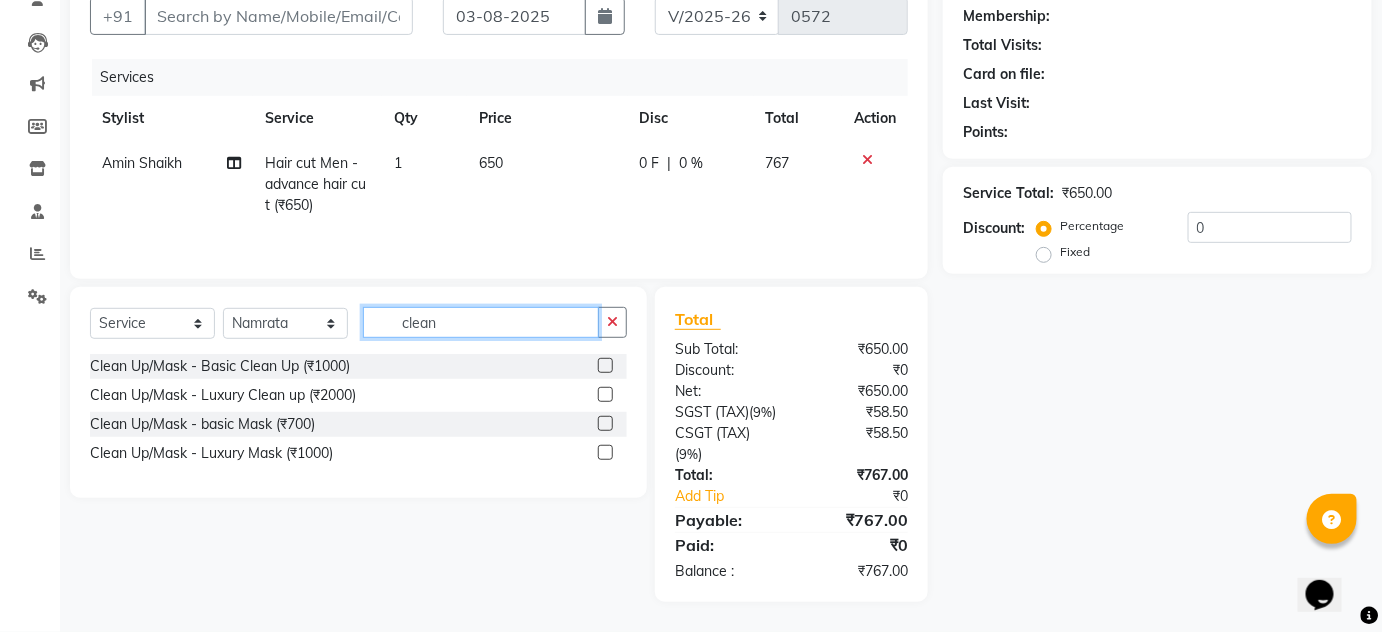 type on "clean" 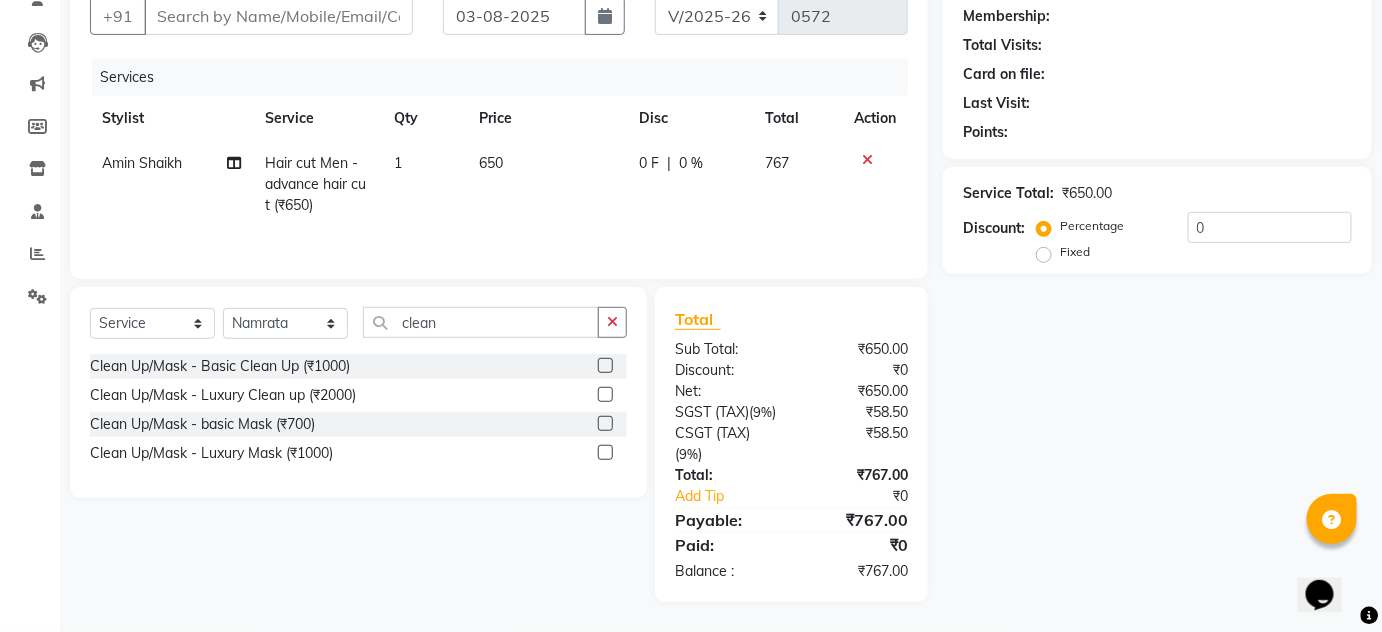 click 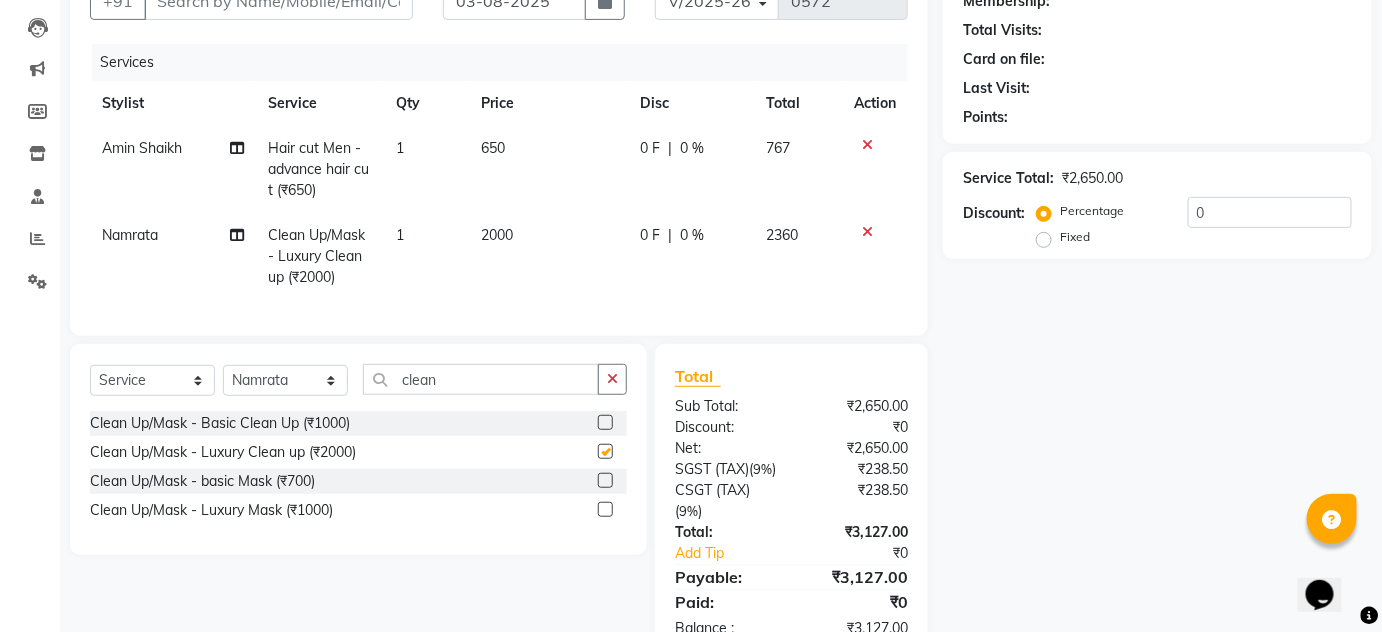 checkbox on "false" 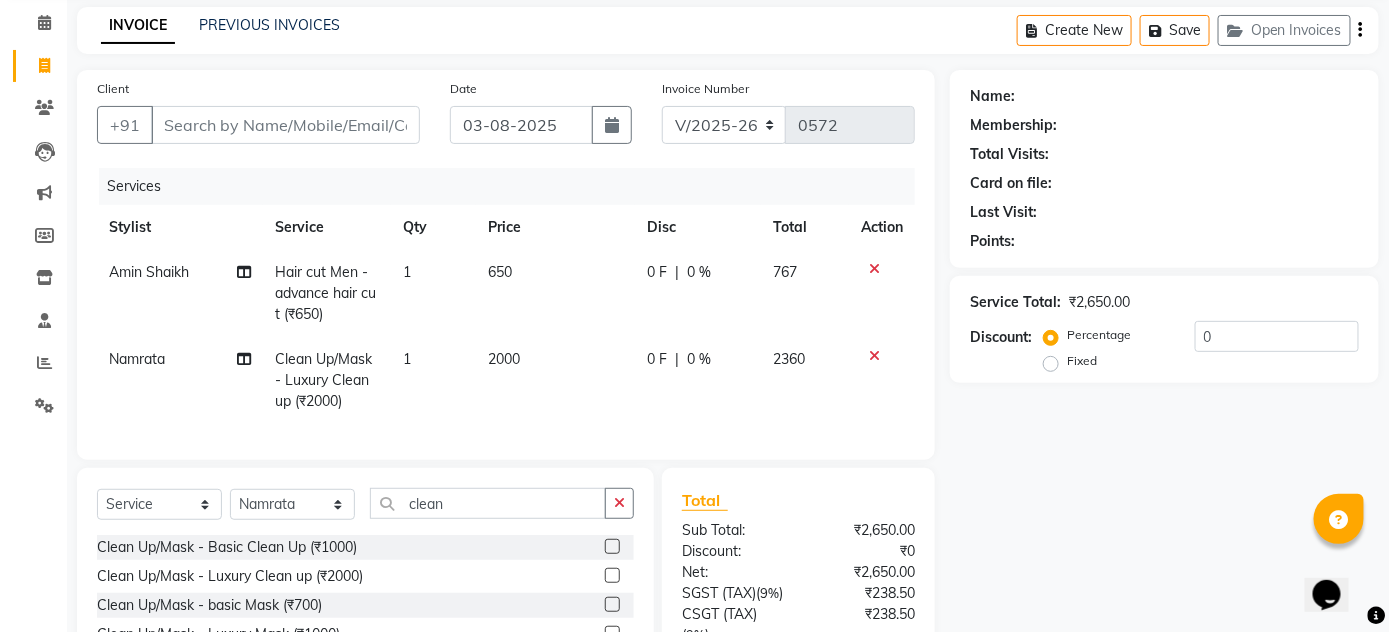 scroll, scrollTop: 0, scrollLeft: 0, axis: both 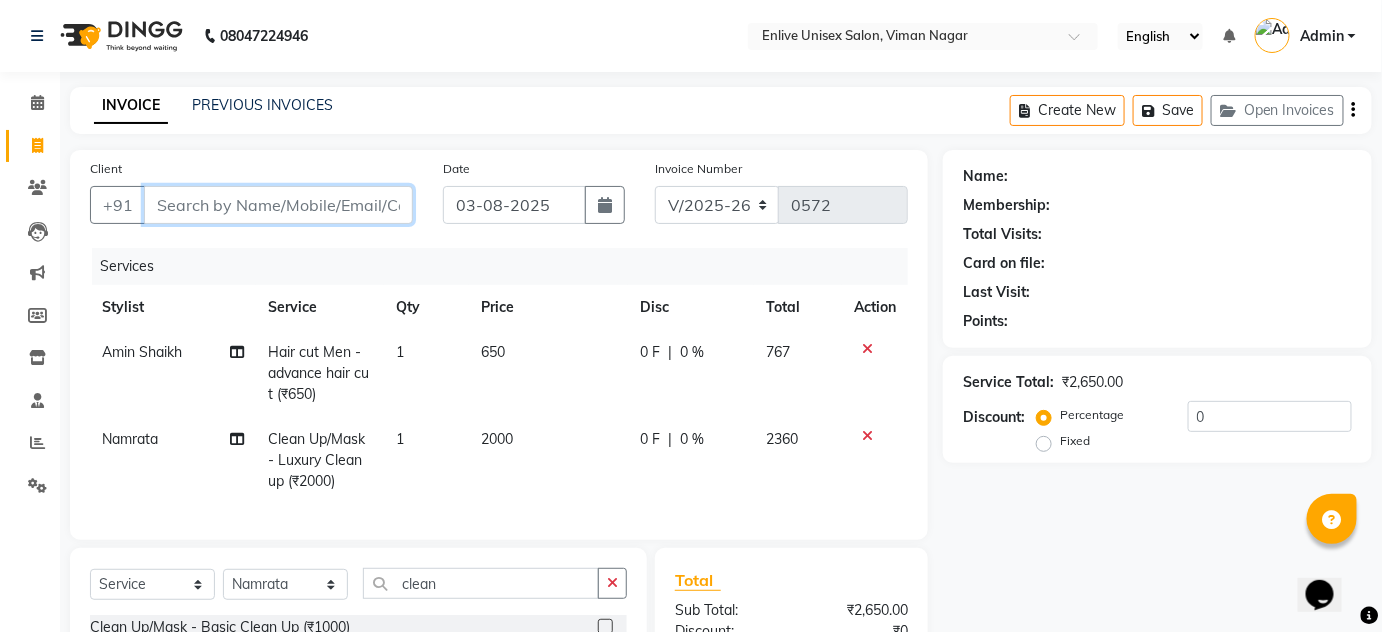 click on "Client" at bounding box center [278, 205] 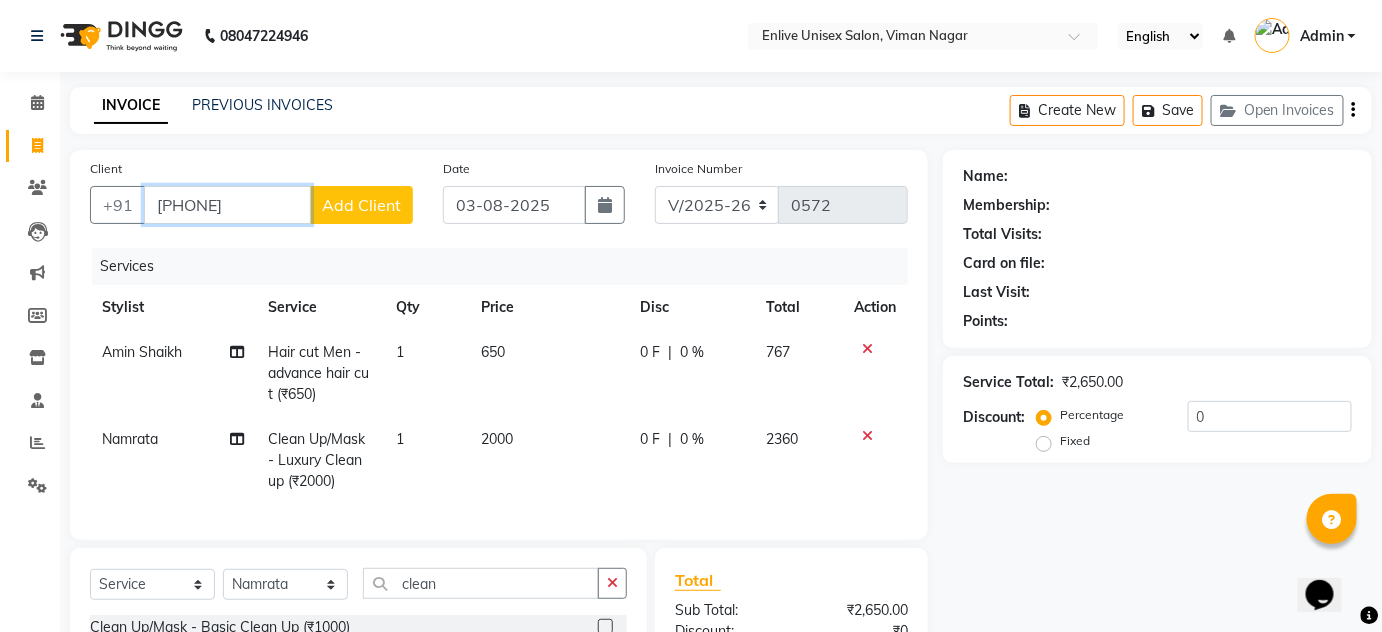 type on "6260938180" 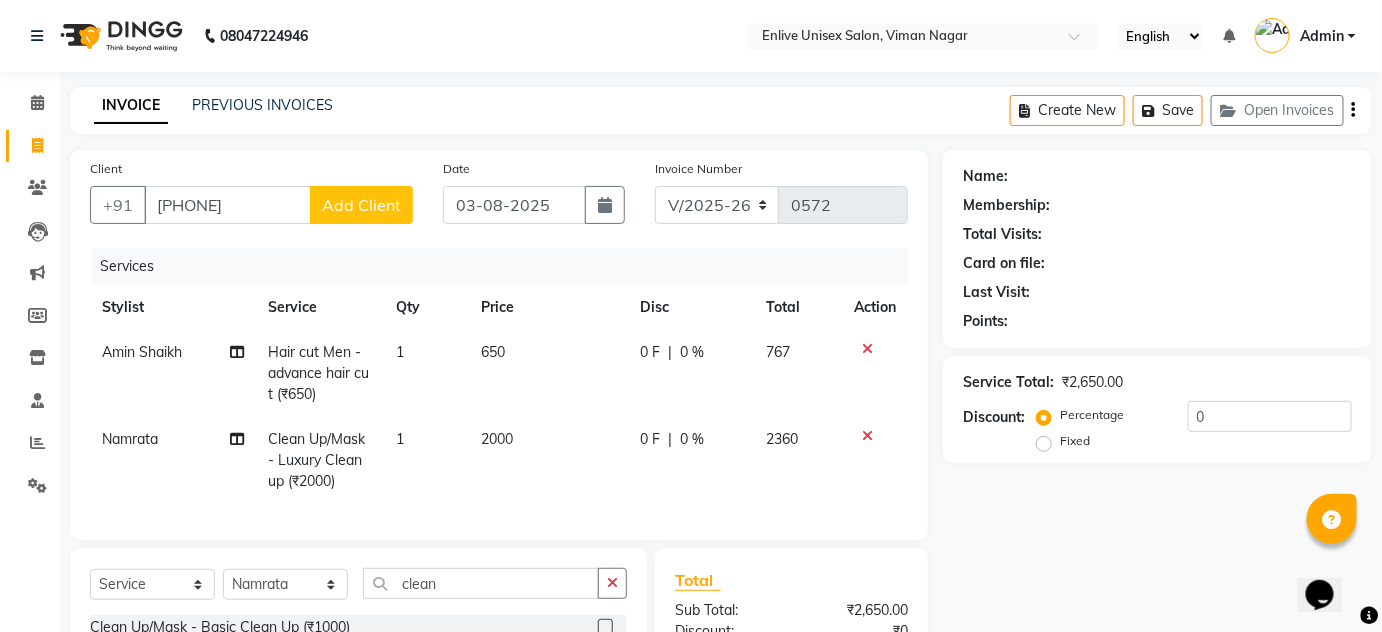 click on "Add Client" 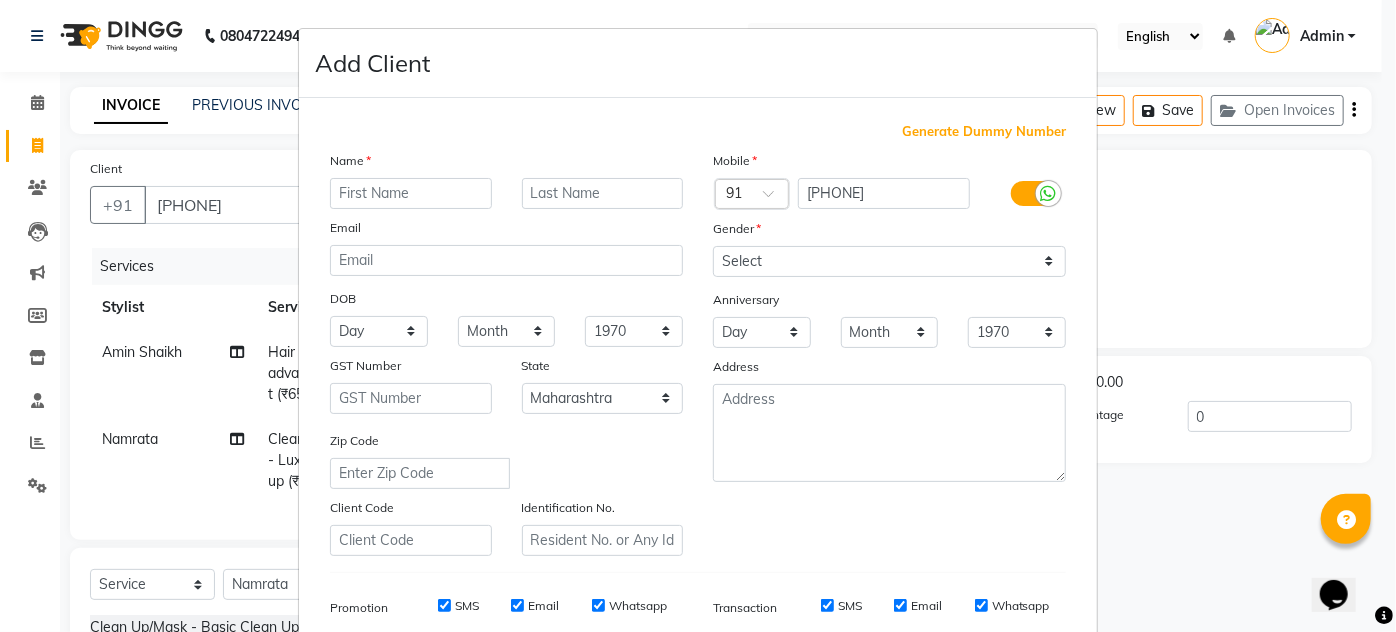 click at bounding box center (411, 193) 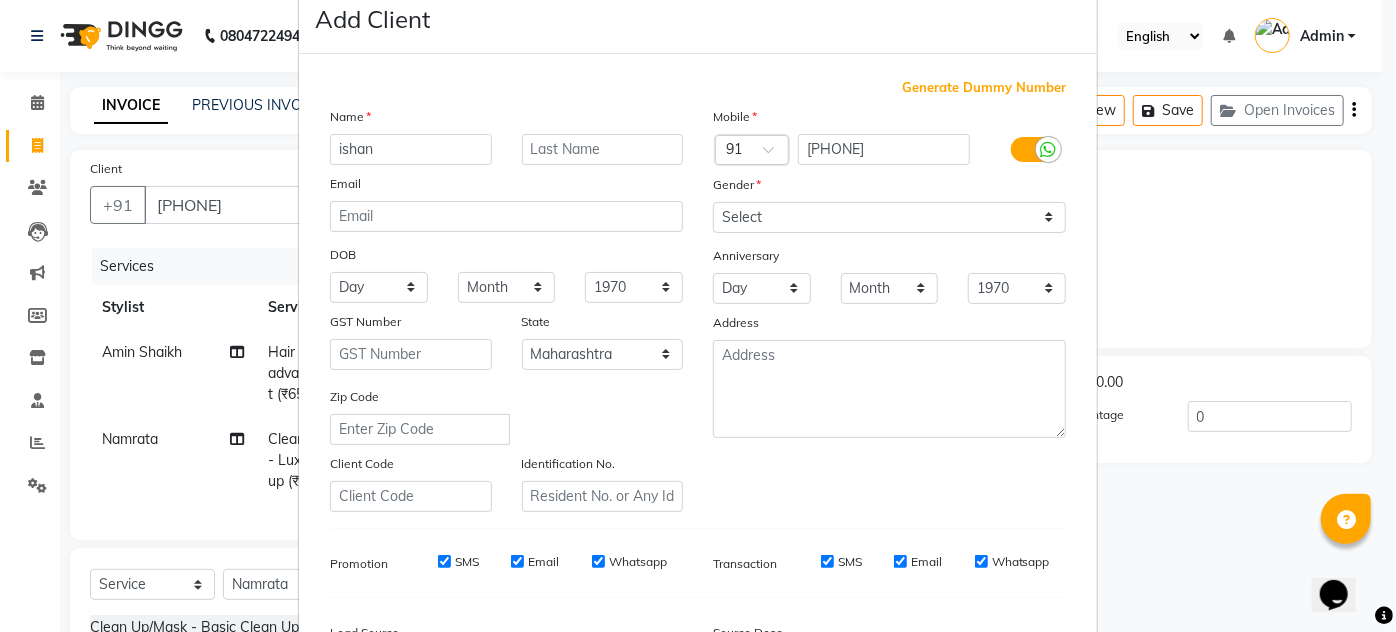 scroll, scrollTop: 0, scrollLeft: 0, axis: both 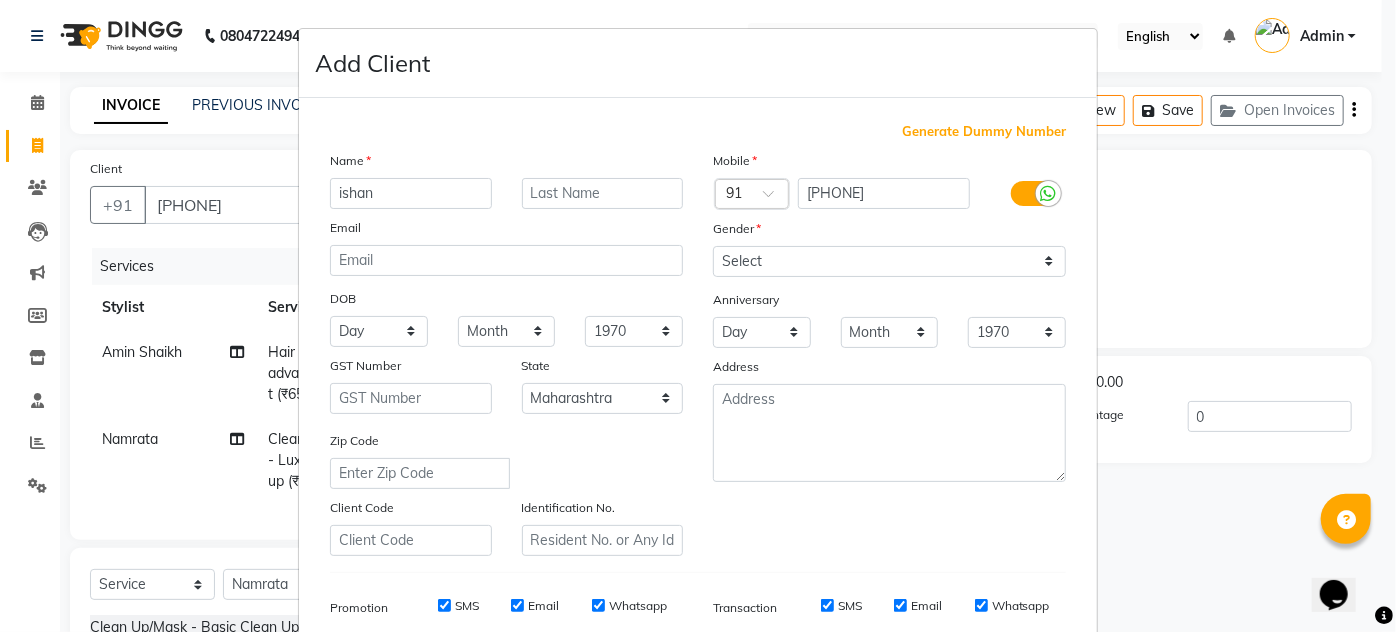 type on "ishan" 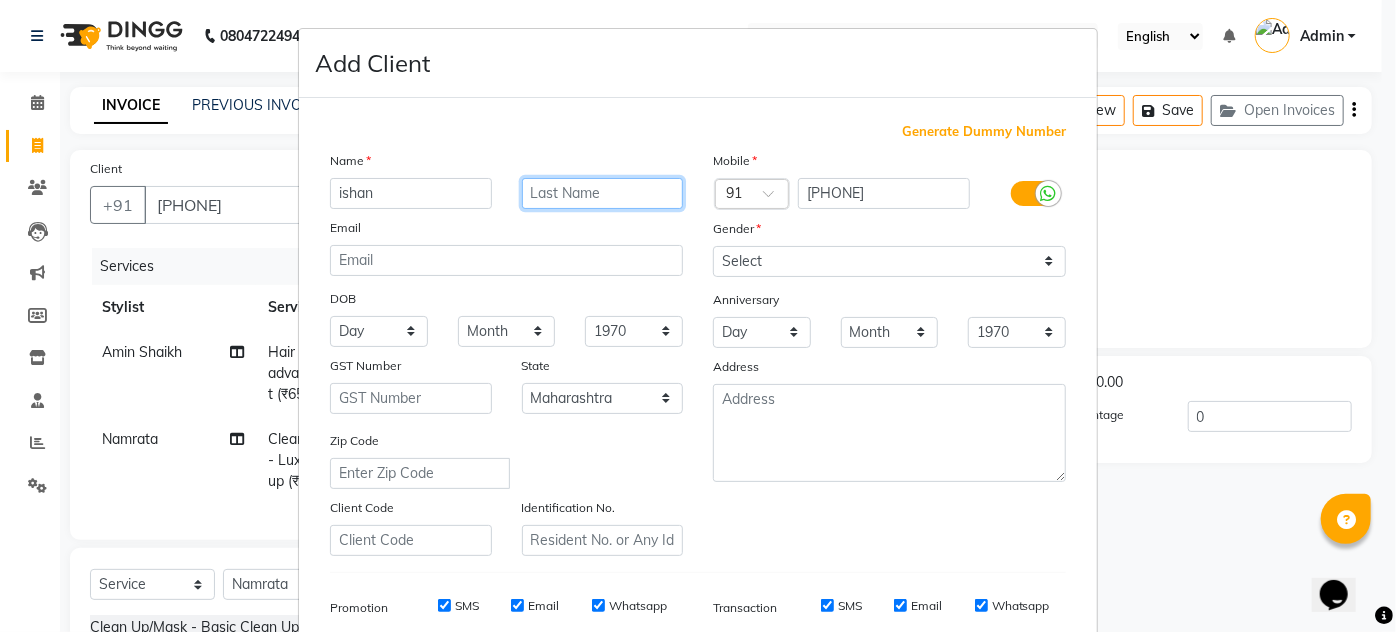 click at bounding box center (603, 193) 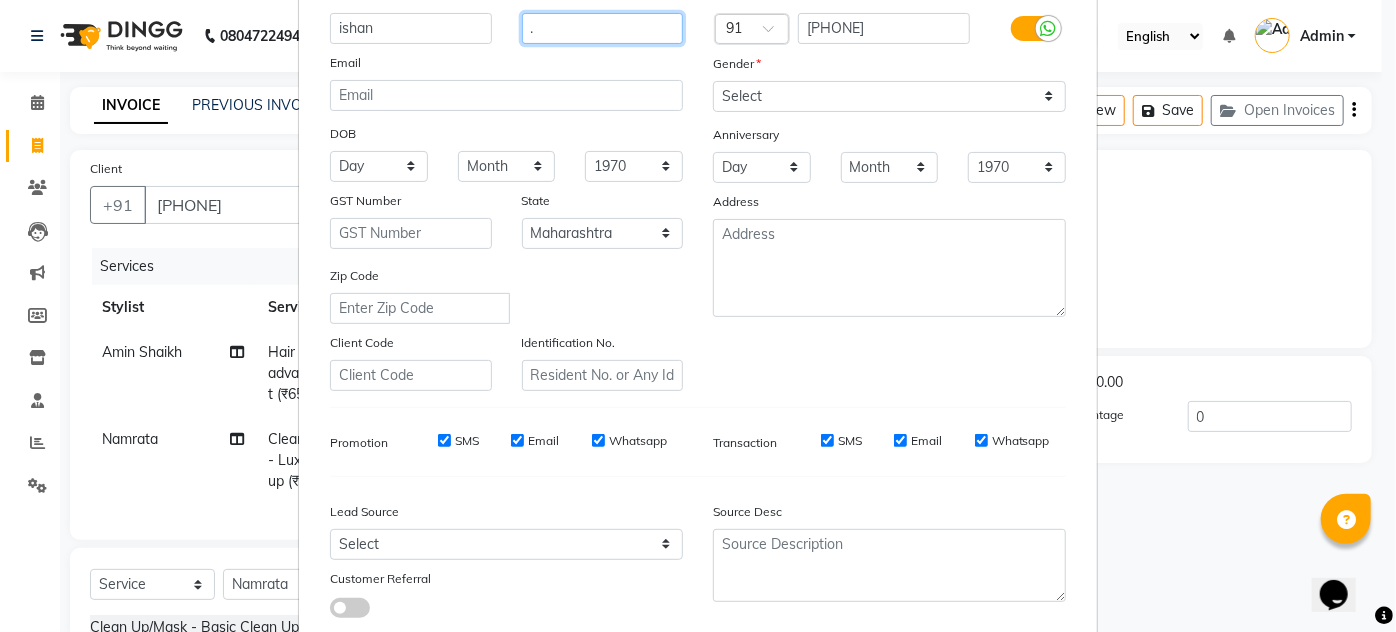 scroll, scrollTop: 0, scrollLeft: 0, axis: both 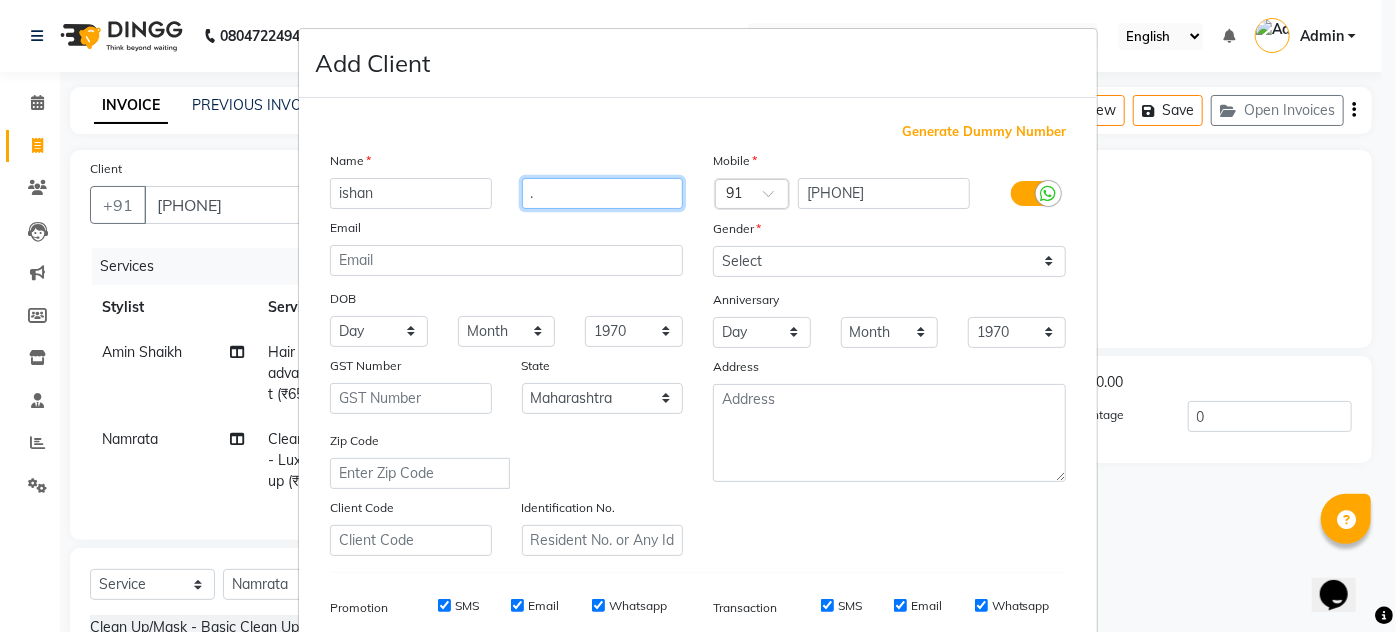 type on "." 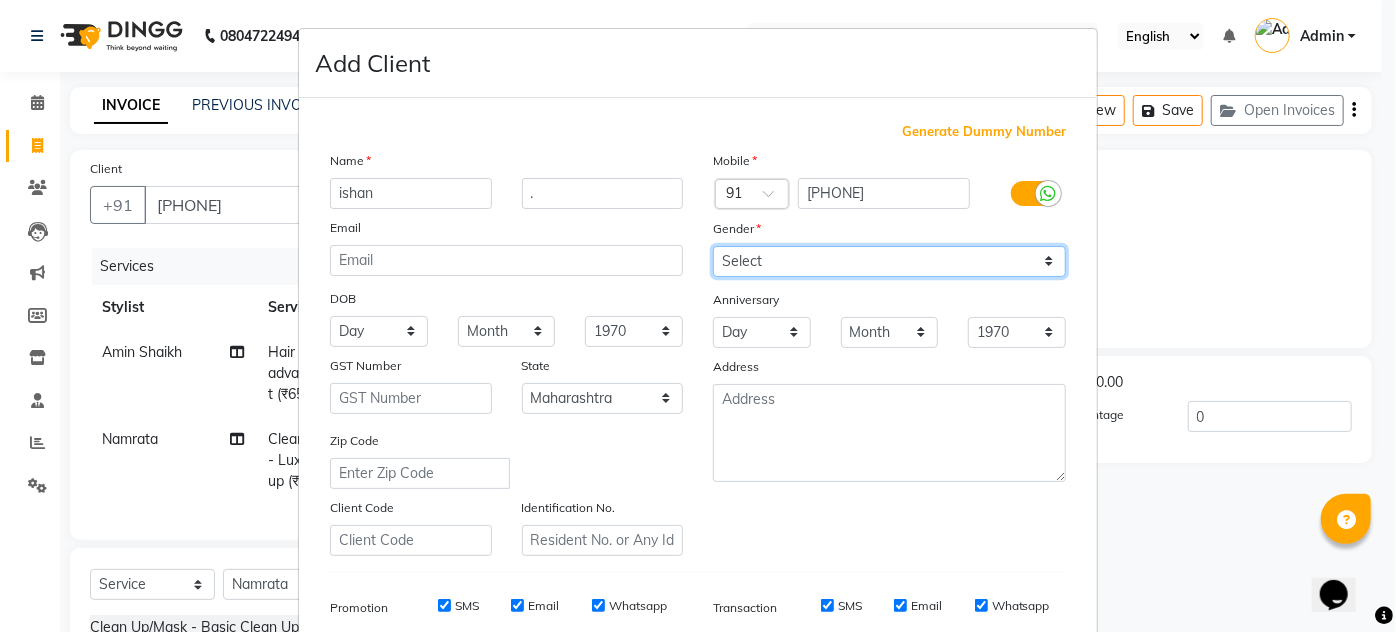 click on "Select Male Female Other Prefer Not To Say" at bounding box center (889, 261) 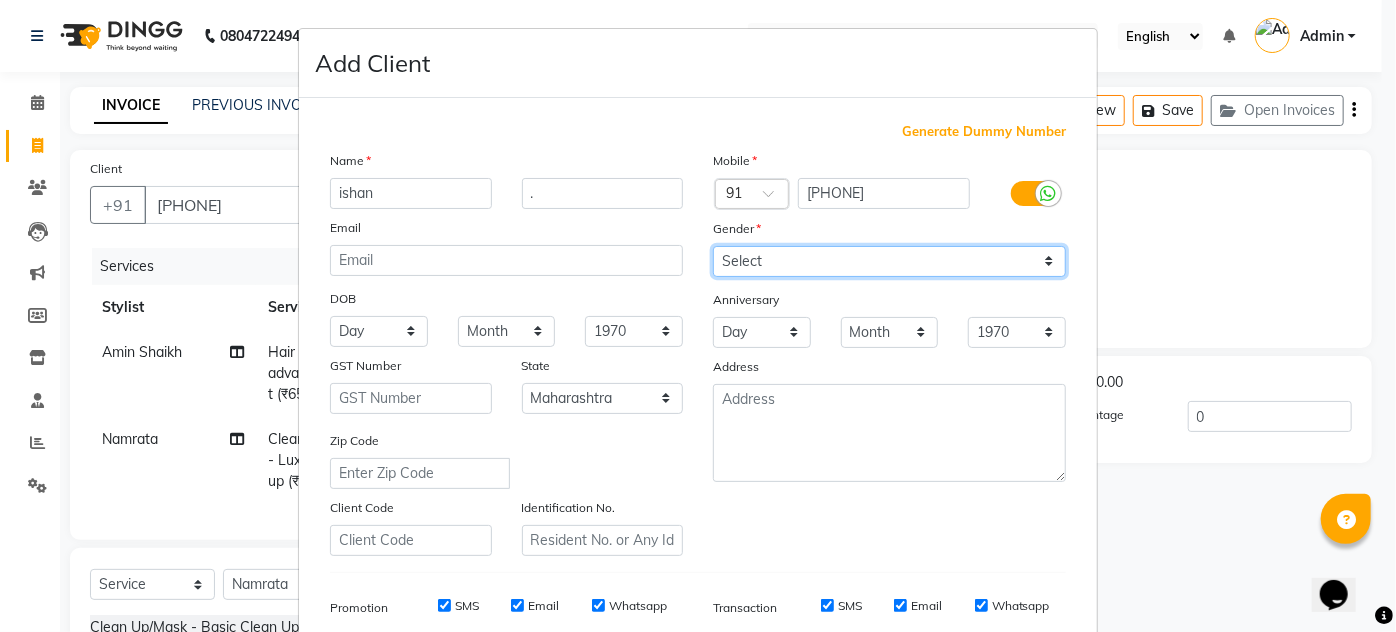 select on "male" 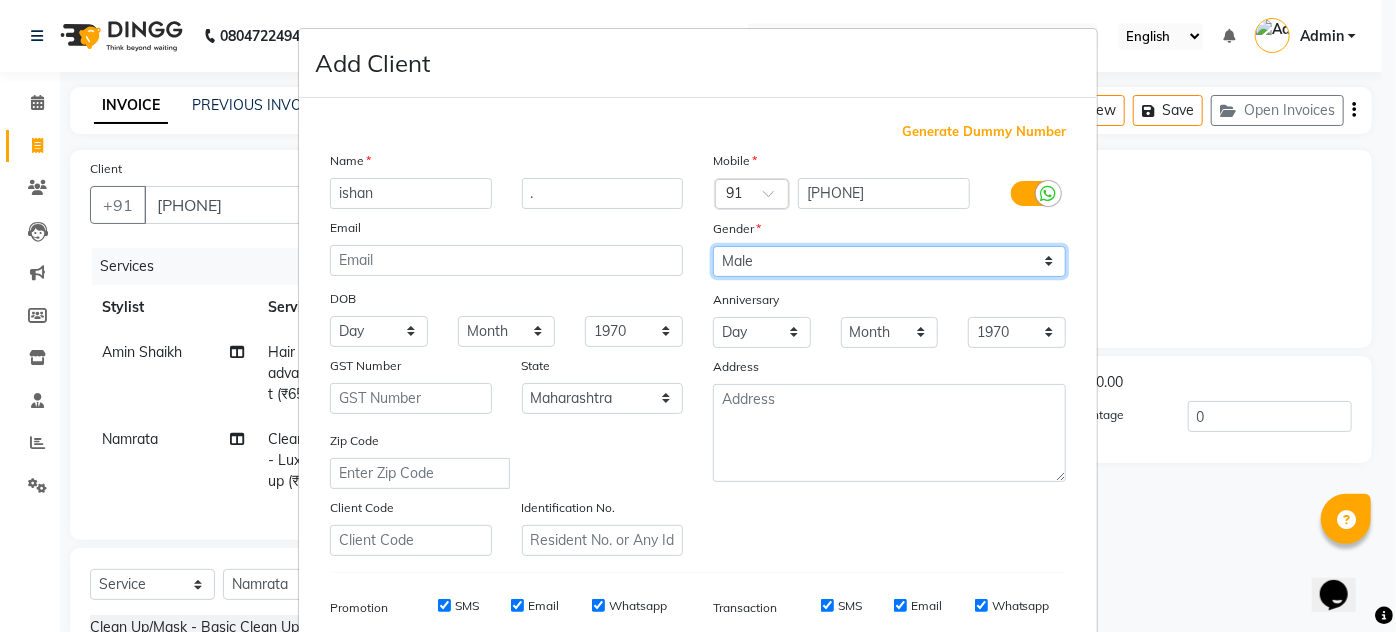 click on "Select Male Female Other Prefer Not To Say" at bounding box center [889, 261] 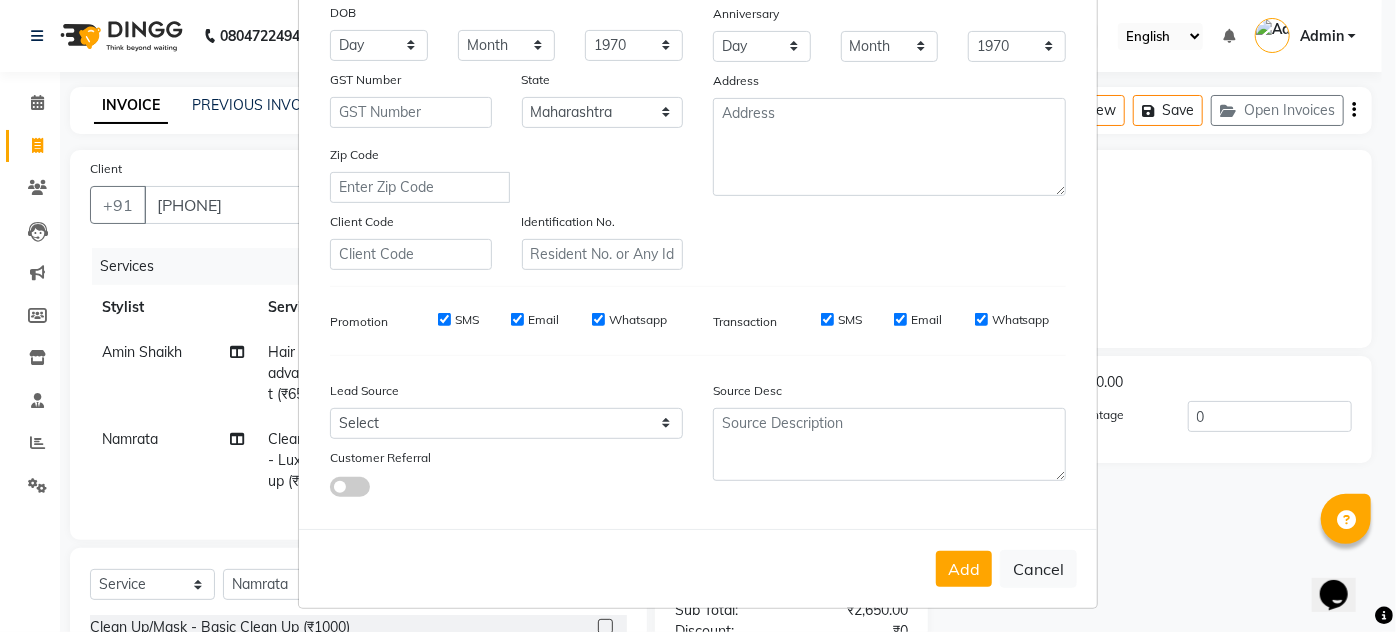 scroll, scrollTop: 290, scrollLeft: 0, axis: vertical 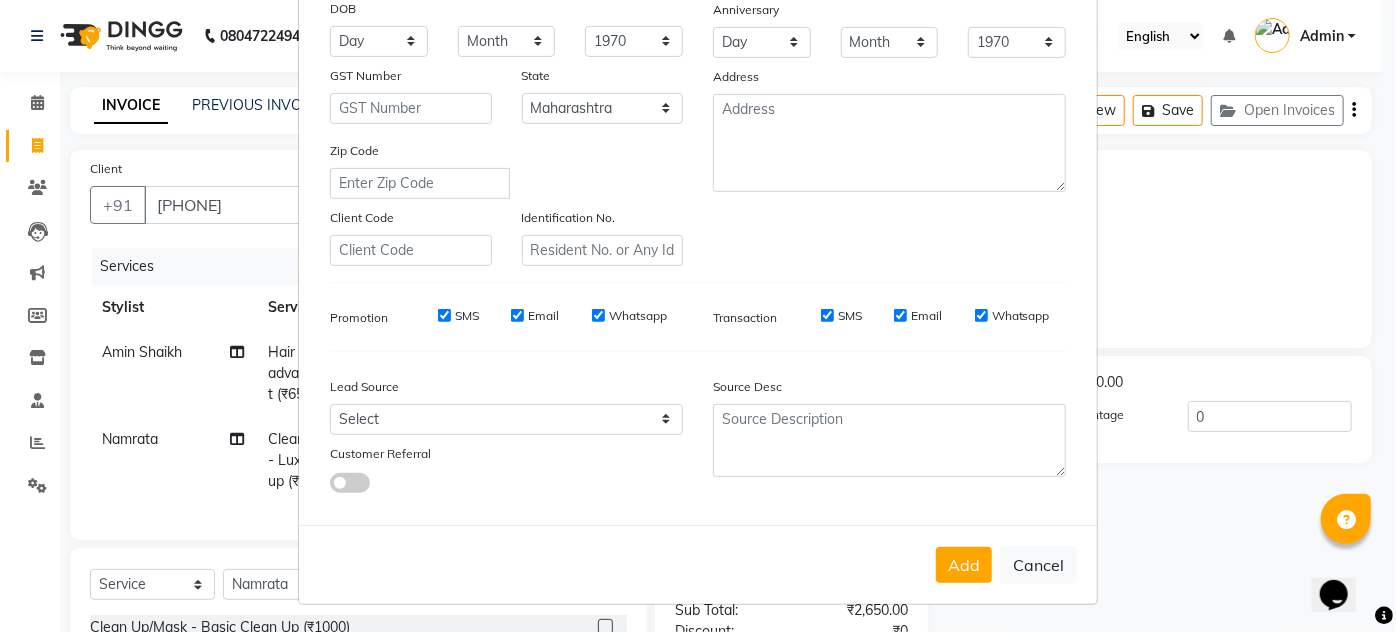 click on "Add" at bounding box center (964, 565) 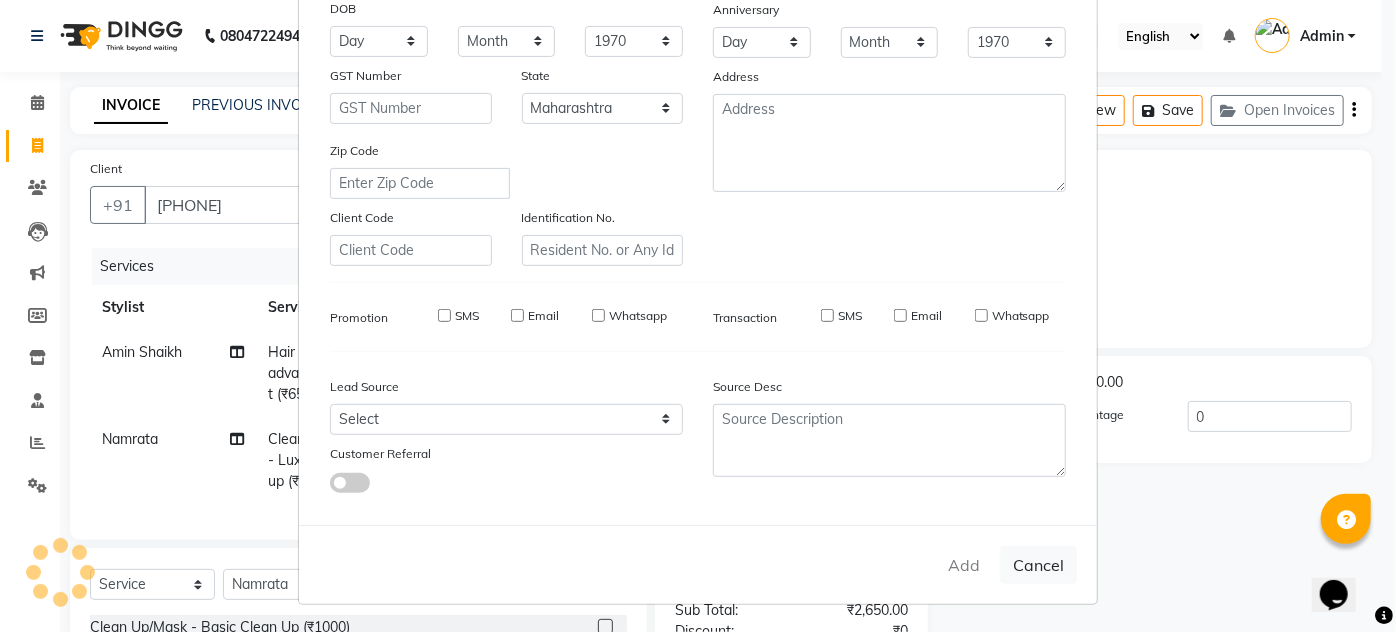 type 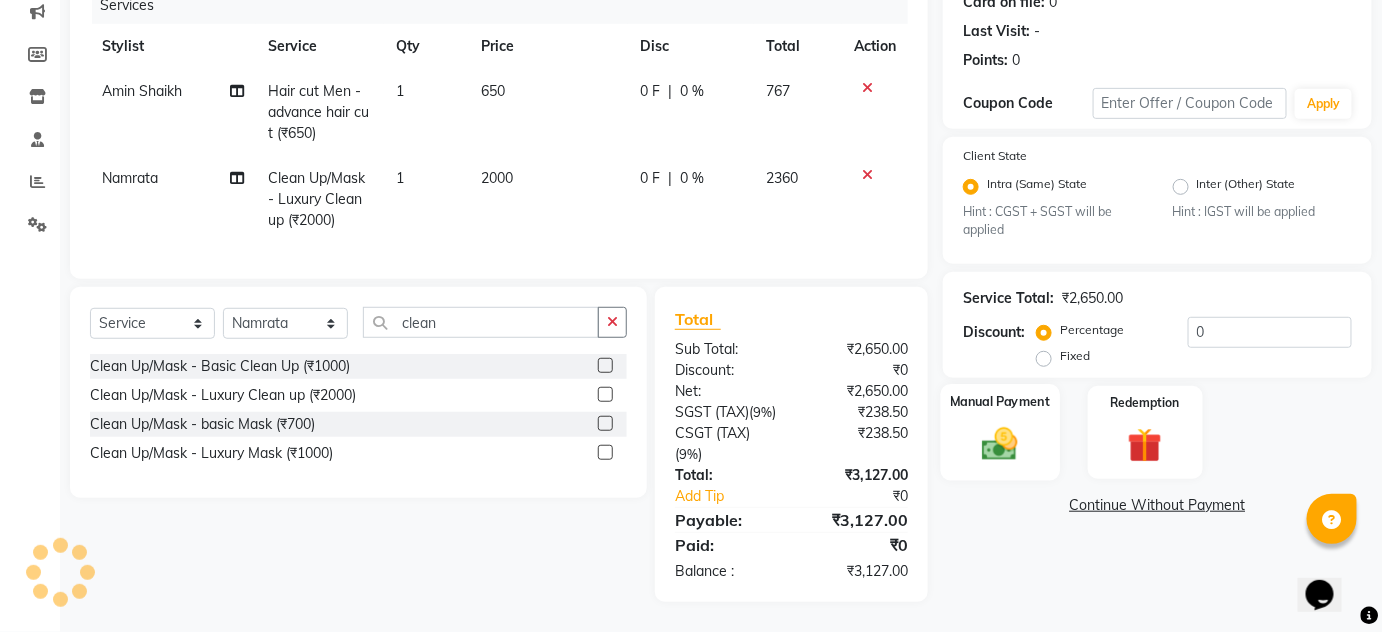 scroll, scrollTop: 295, scrollLeft: 0, axis: vertical 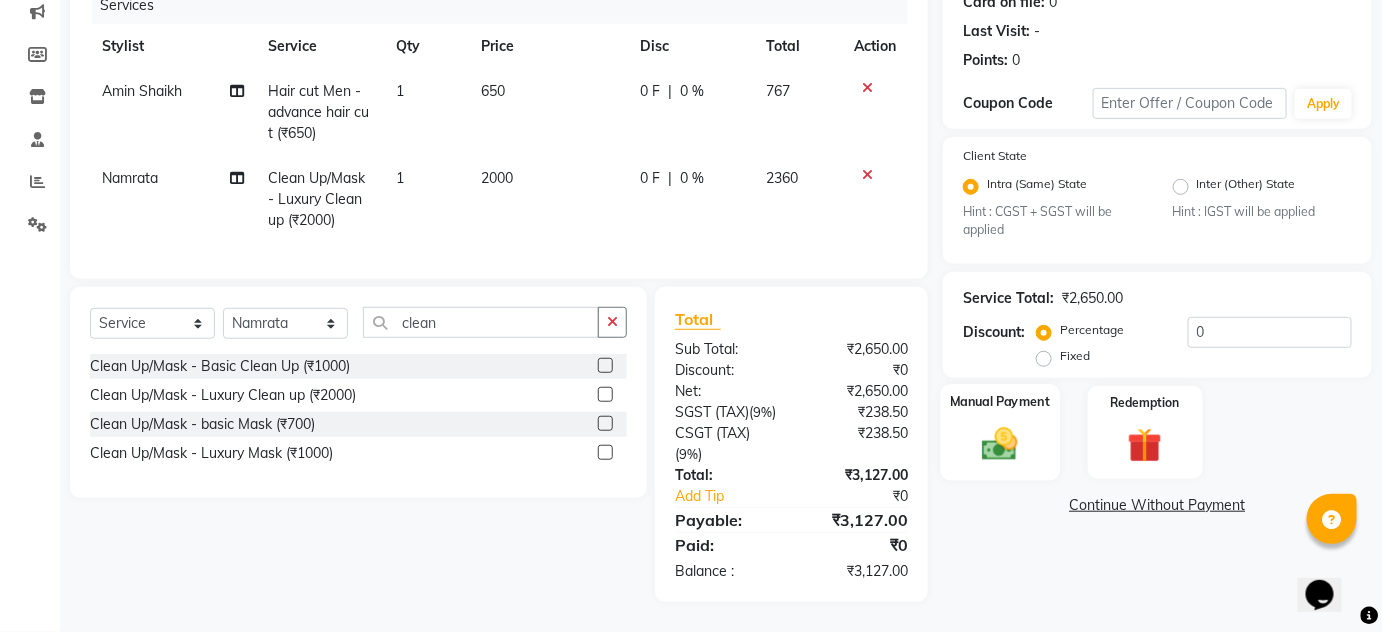click on "Manual Payment" 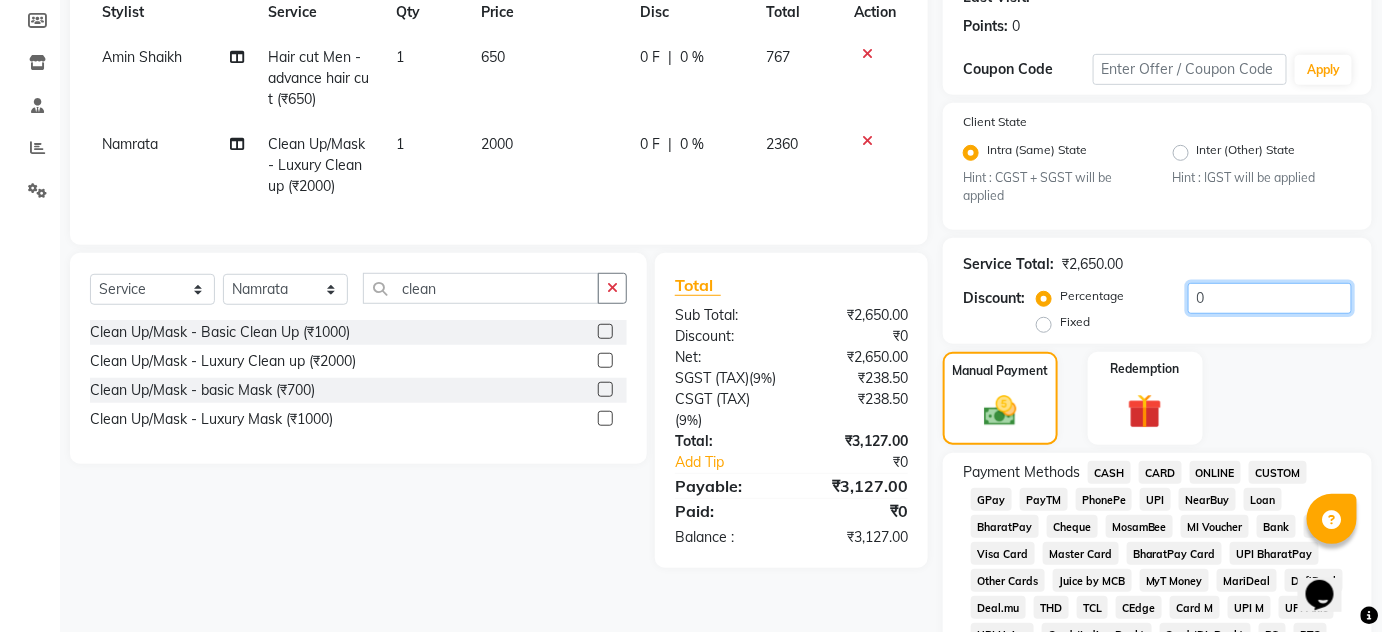 click on "0" 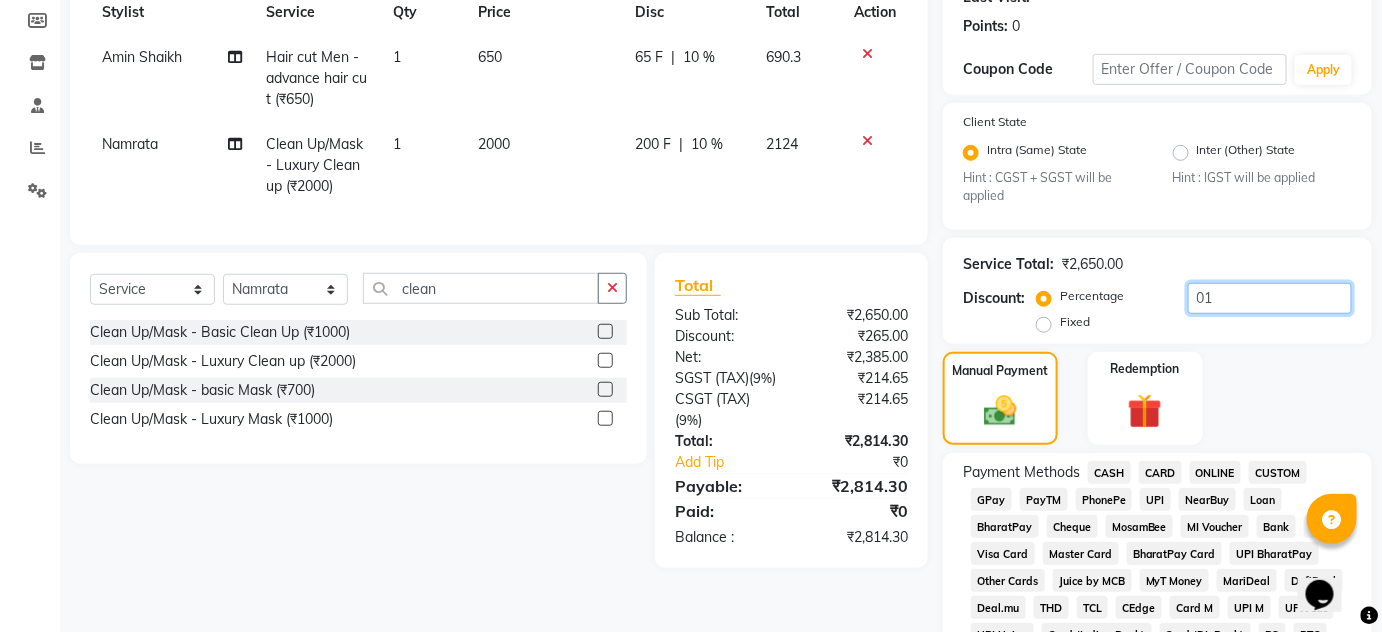 type on "0" 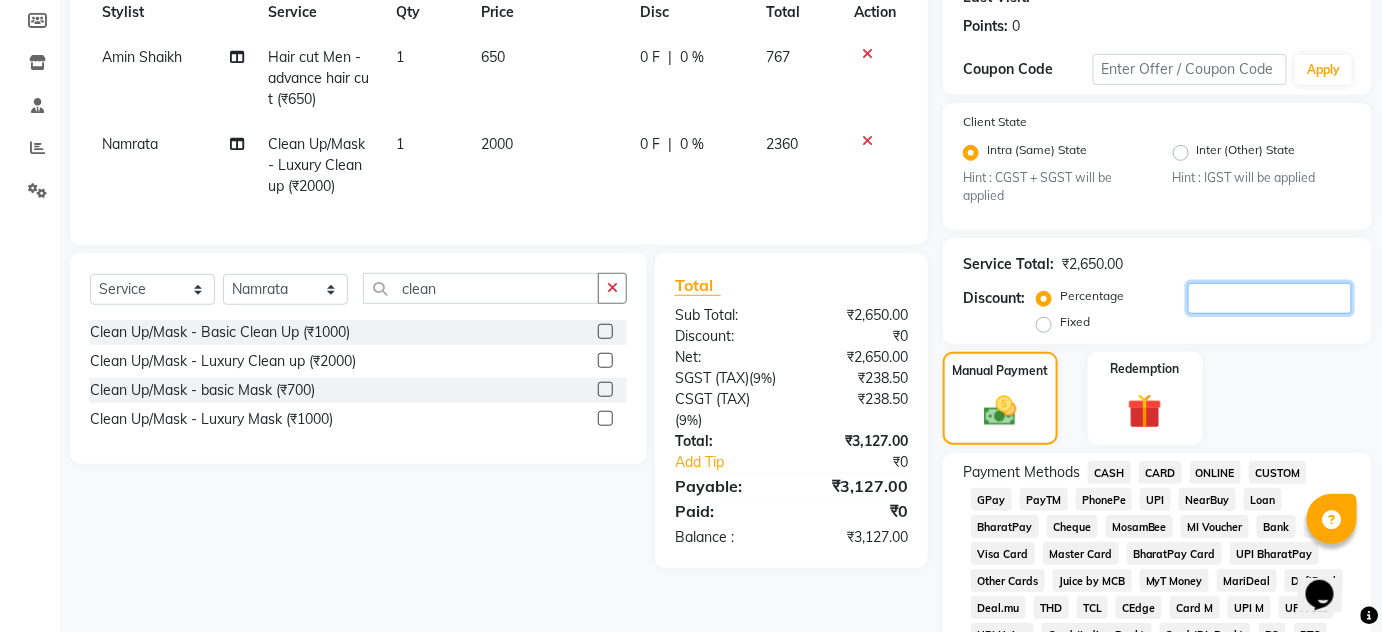 type on "5" 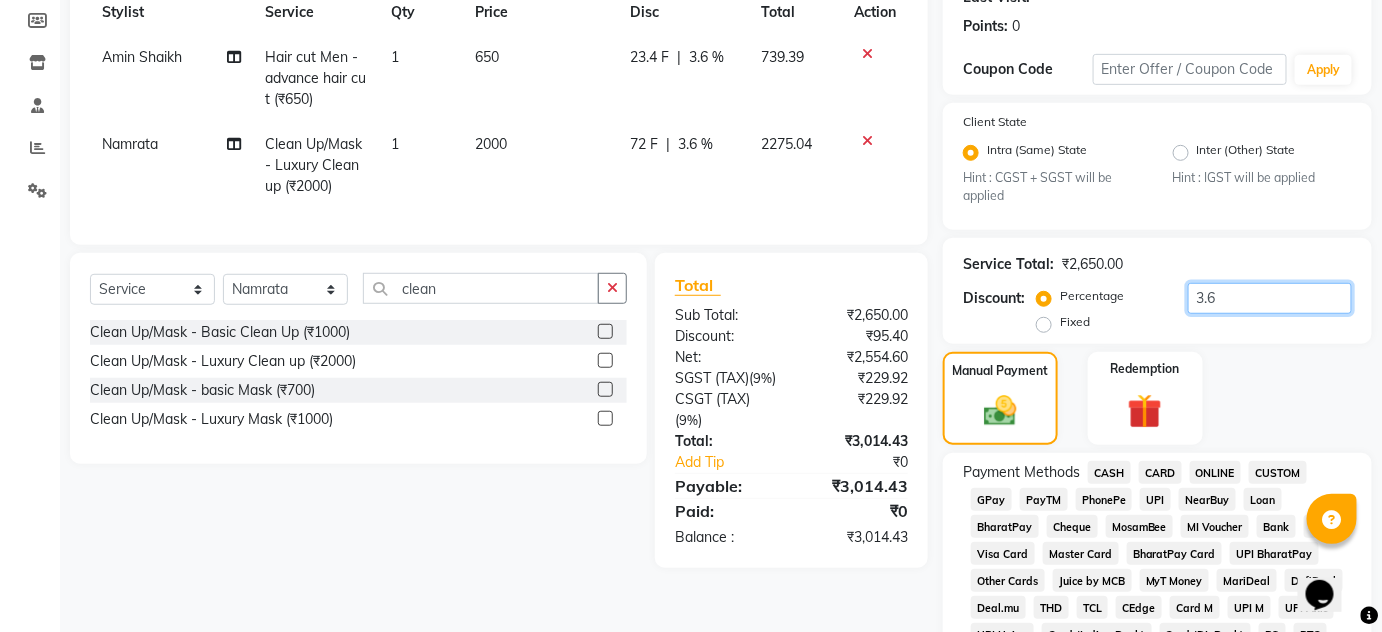 type on "3" 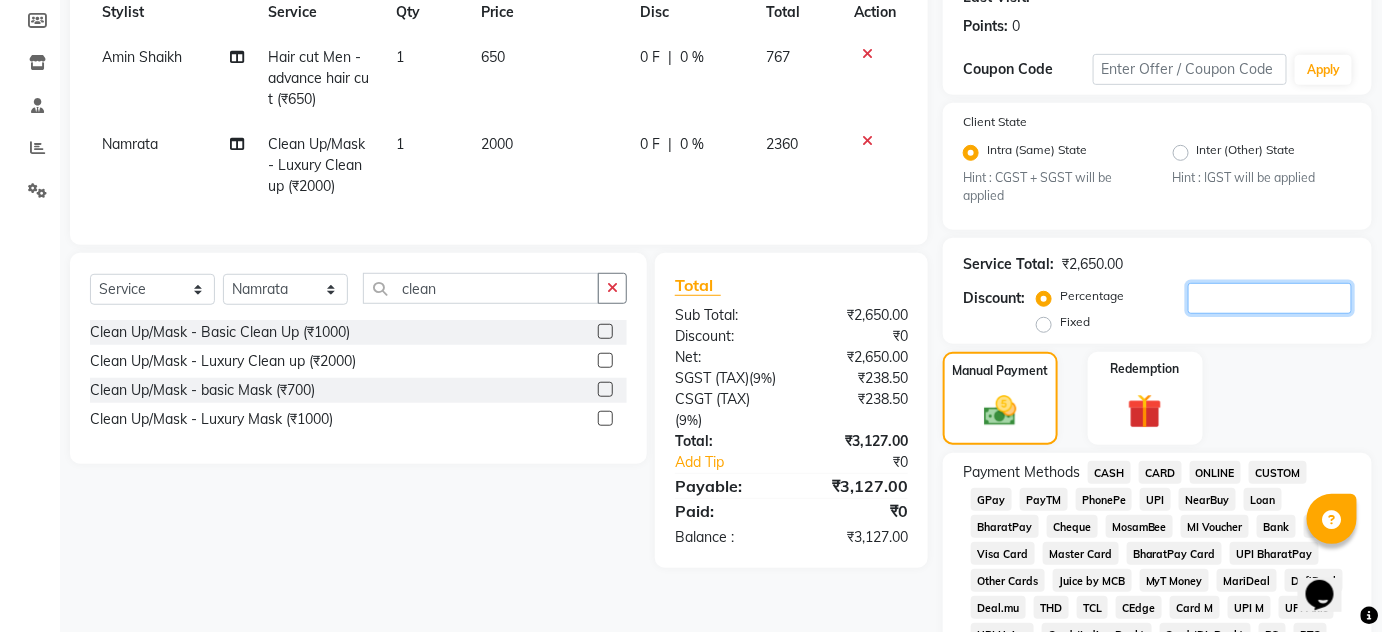 type on "4" 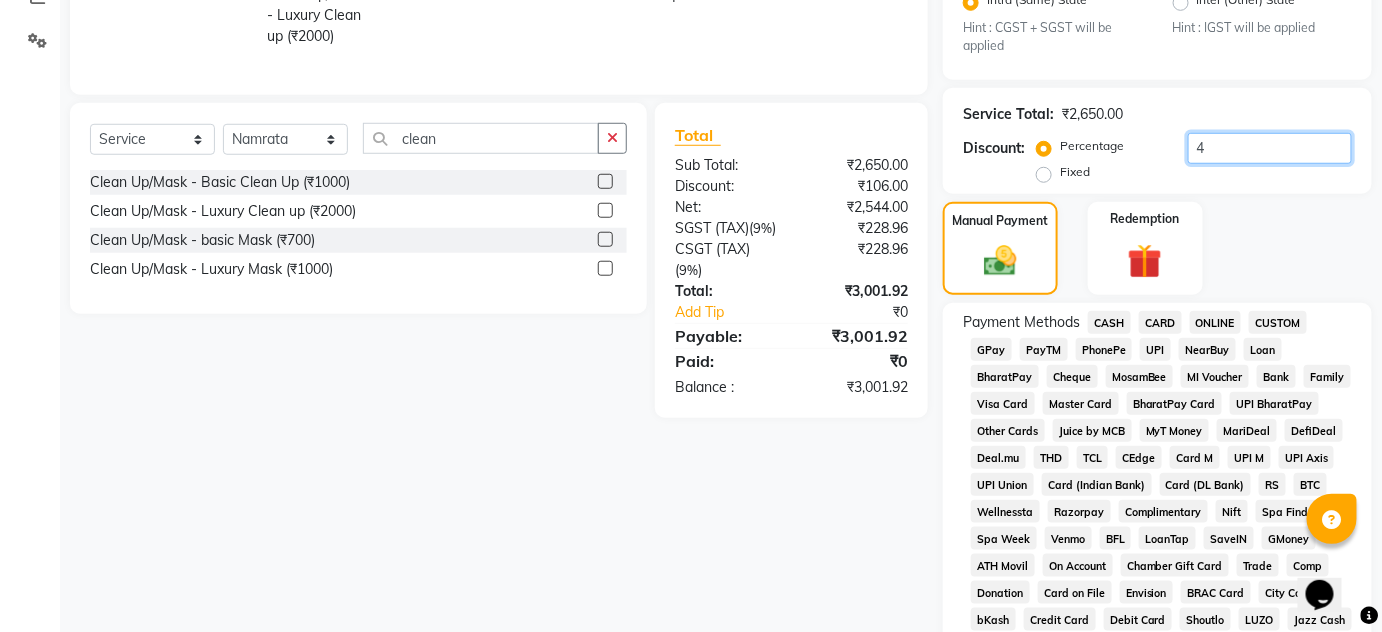 scroll, scrollTop: 477, scrollLeft: 0, axis: vertical 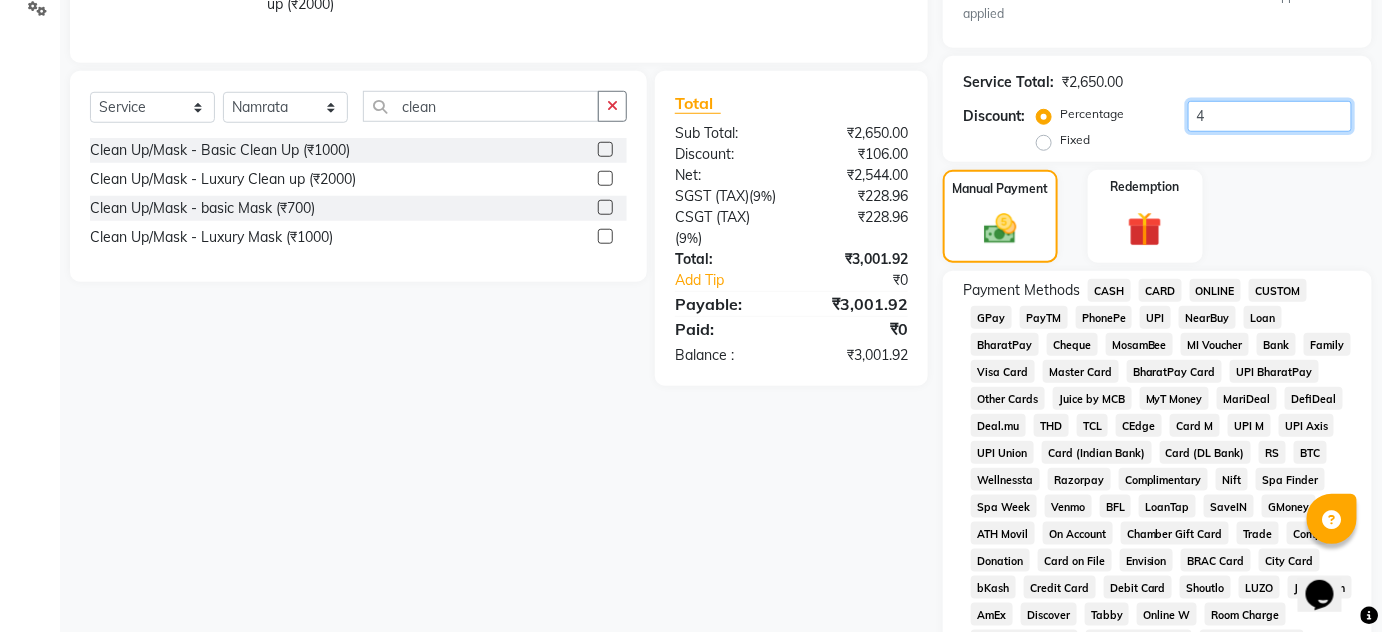 type on "4" 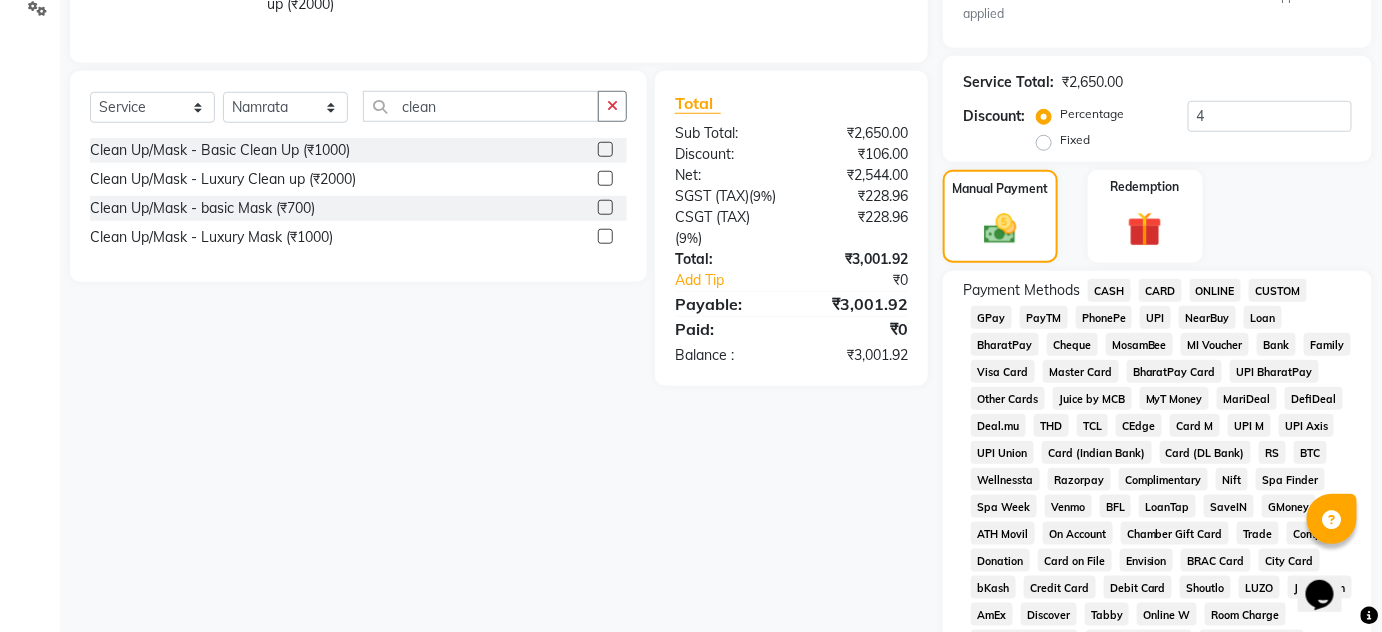 click on "CASH" 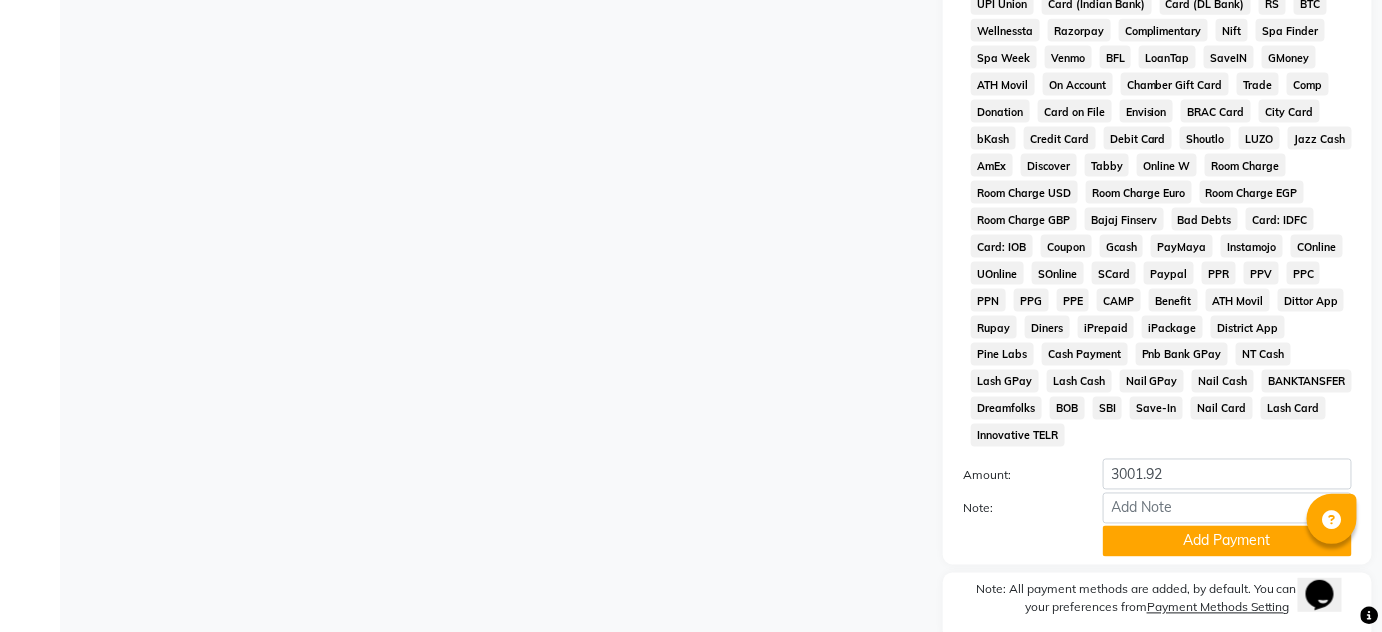 scroll, scrollTop: 931, scrollLeft: 0, axis: vertical 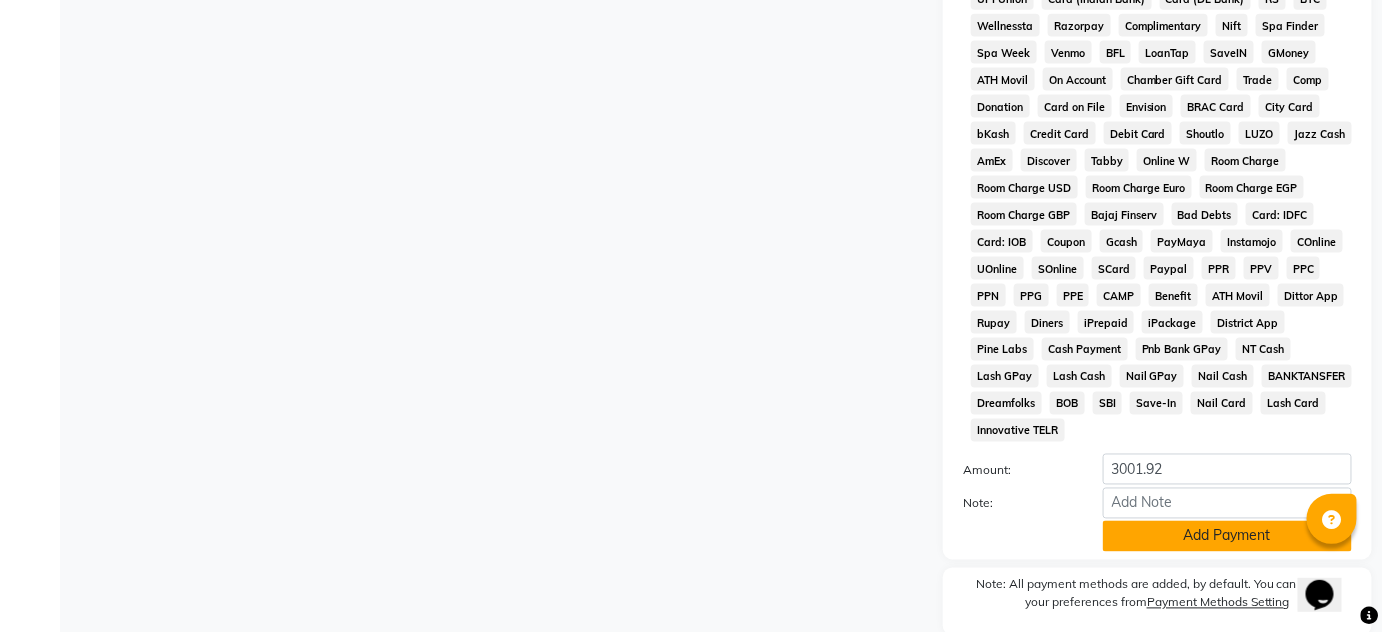 click on "Add Payment" 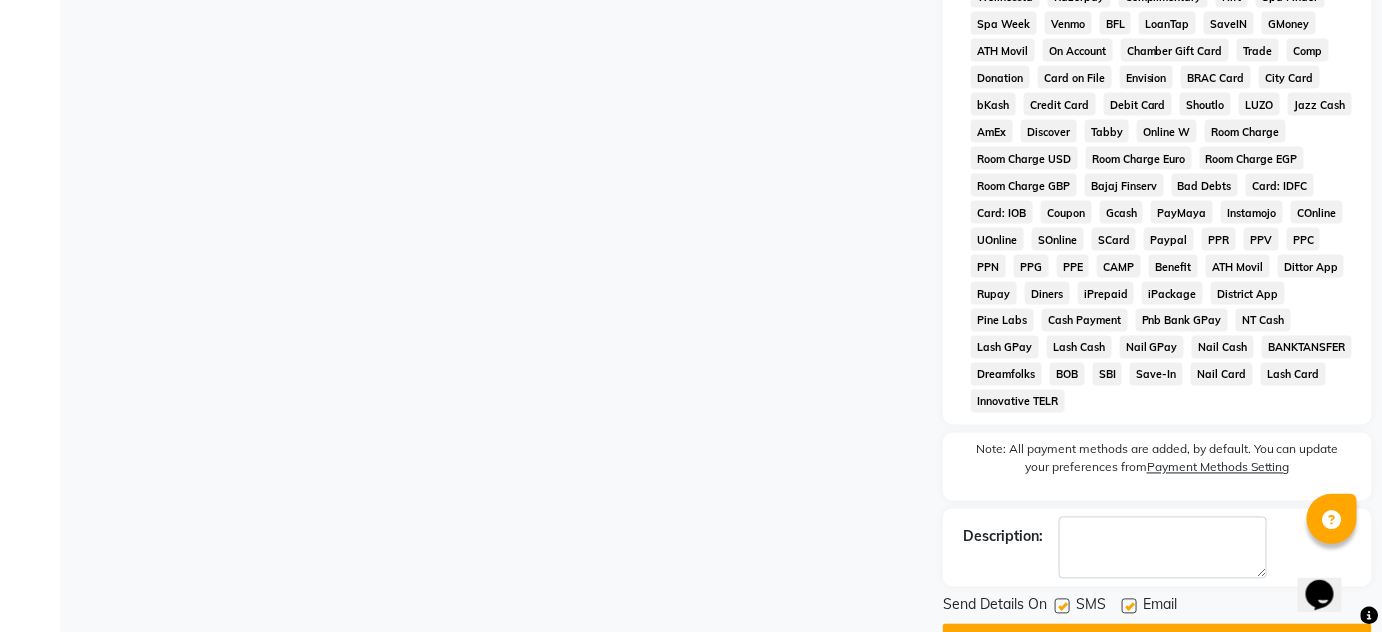 scroll, scrollTop: 988, scrollLeft: 0, axis: vertical 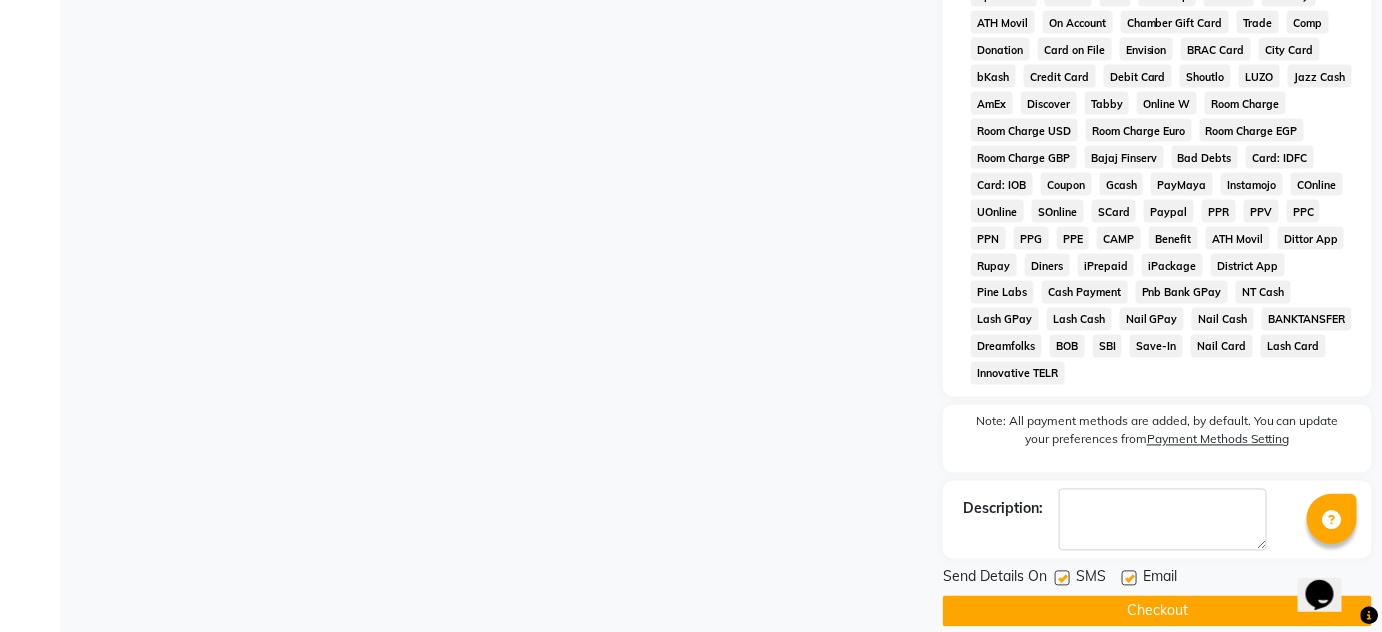 click on "Checkout" 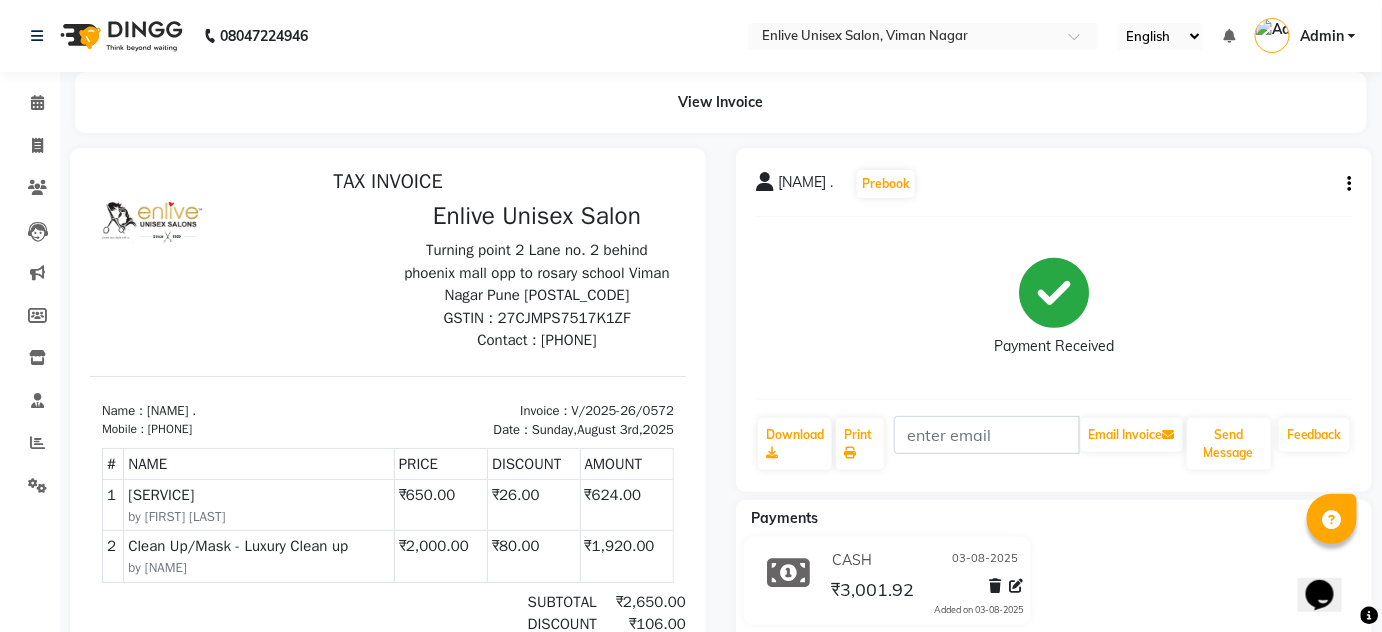 scroll, scrollTop: 8, scrollLeft: 0, axis: vertical 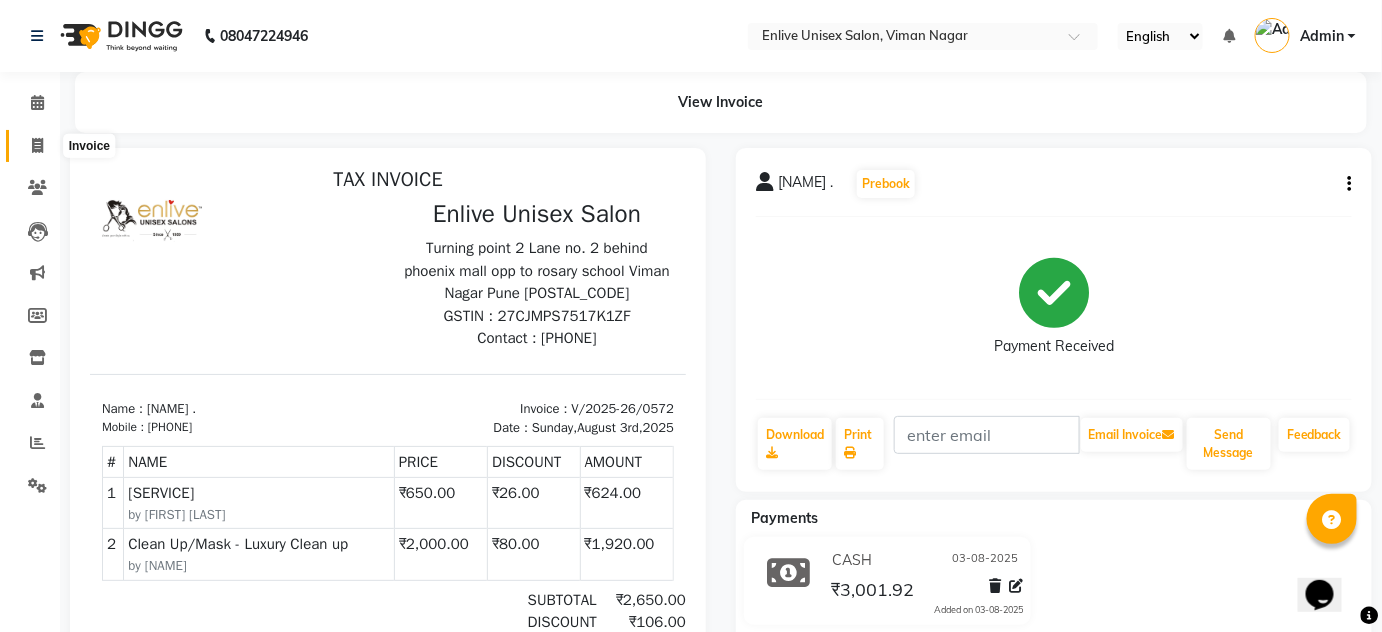 click 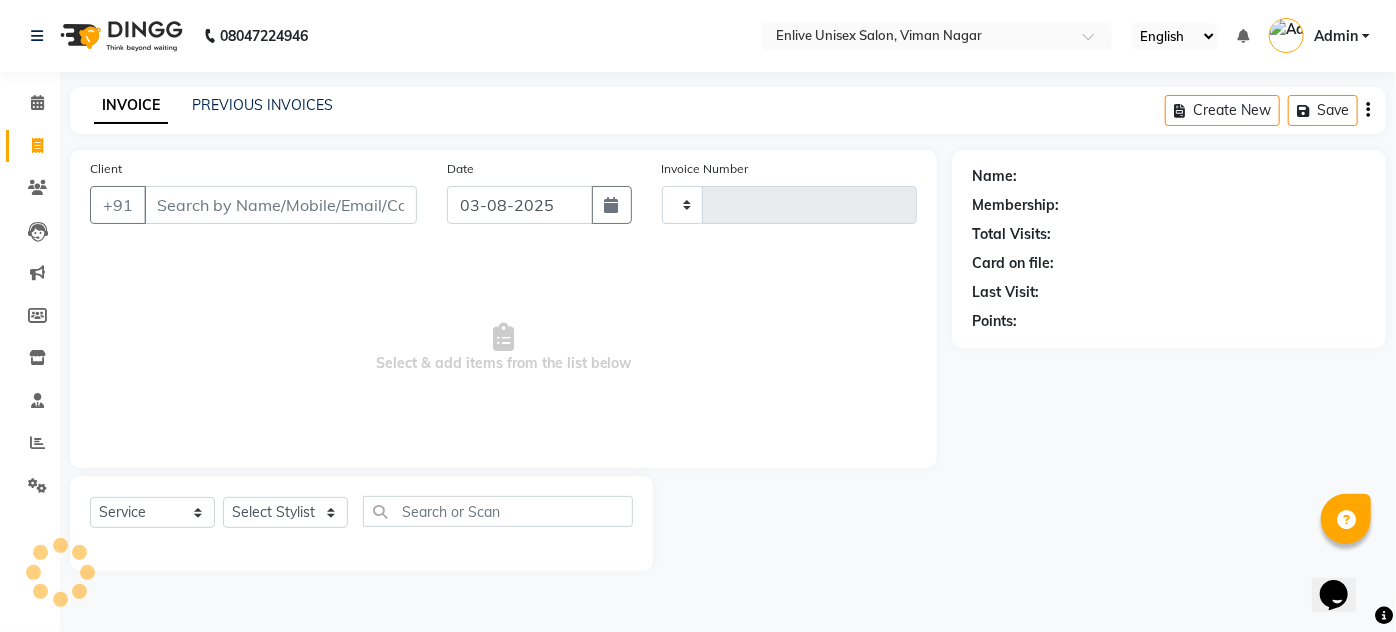 type on "0573" 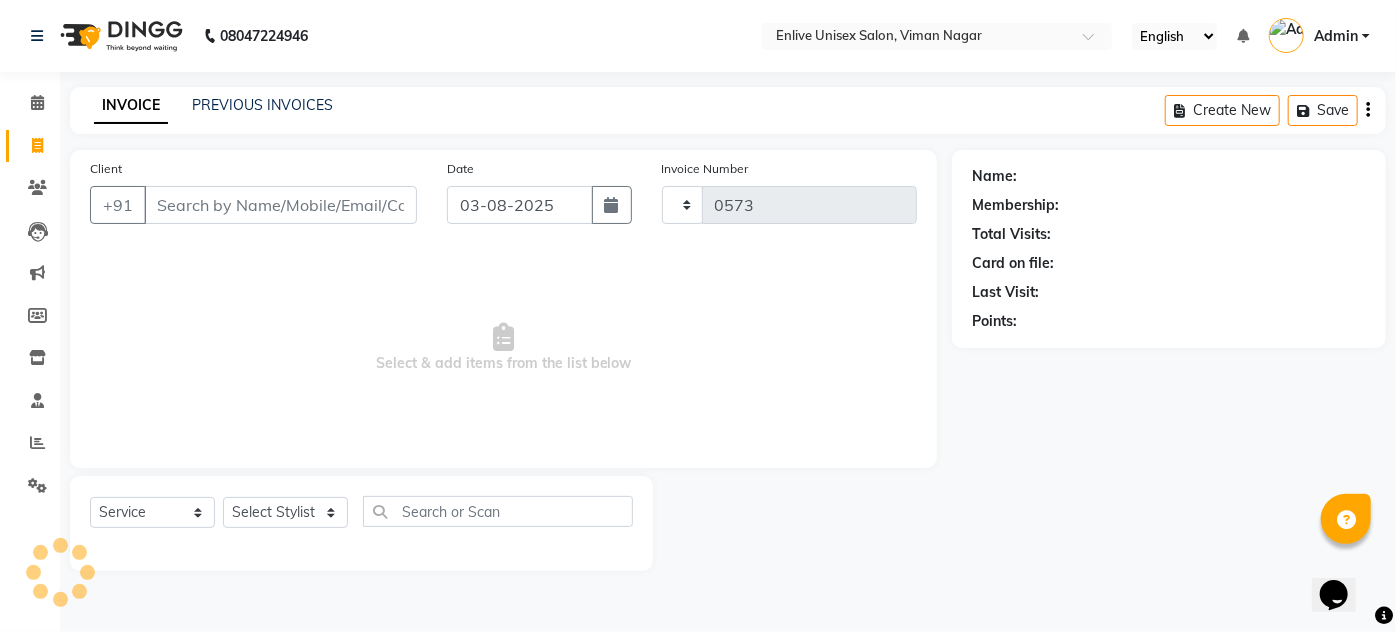 select on "145" 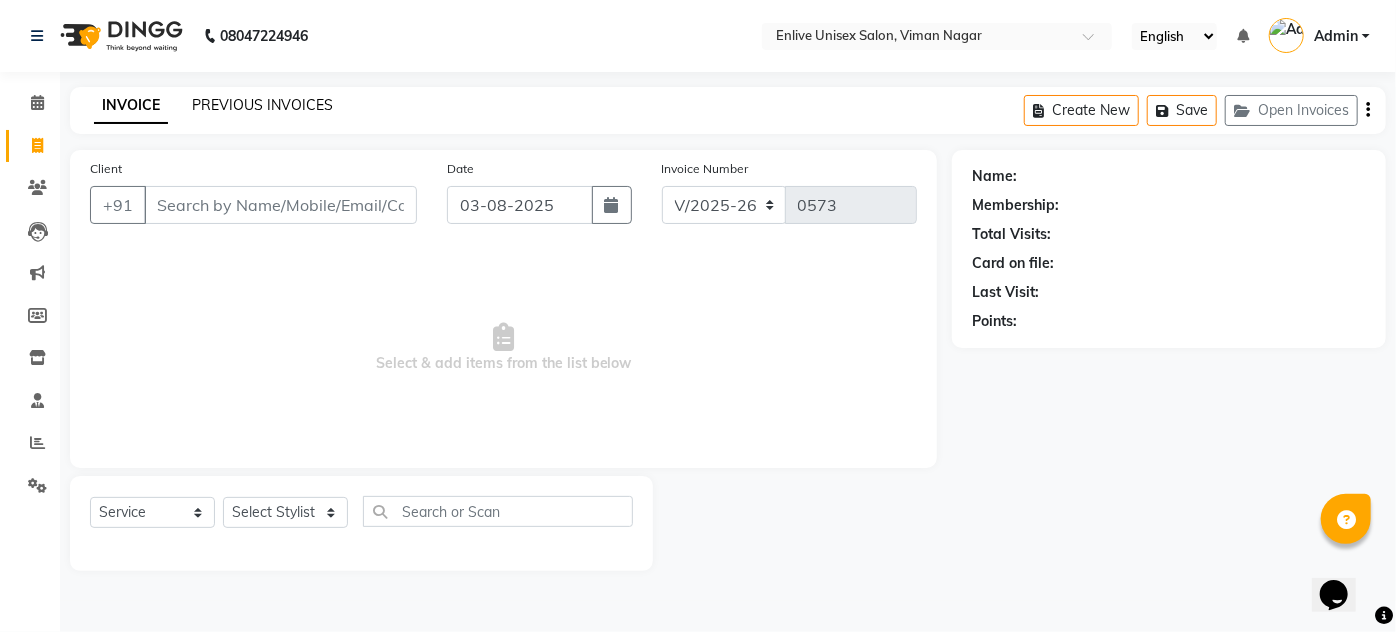 click on "PREVIOUS INVOICES" 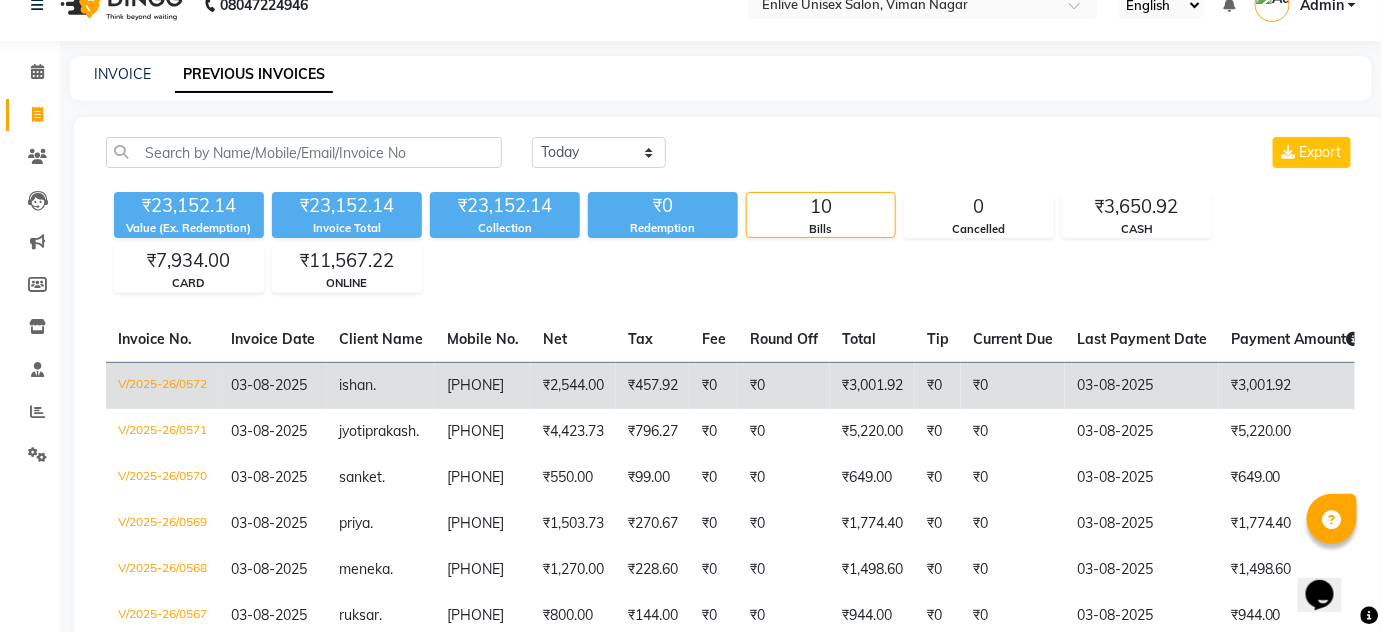 scroll, scrollTop: 0, scrollLeft: 0, axis: both 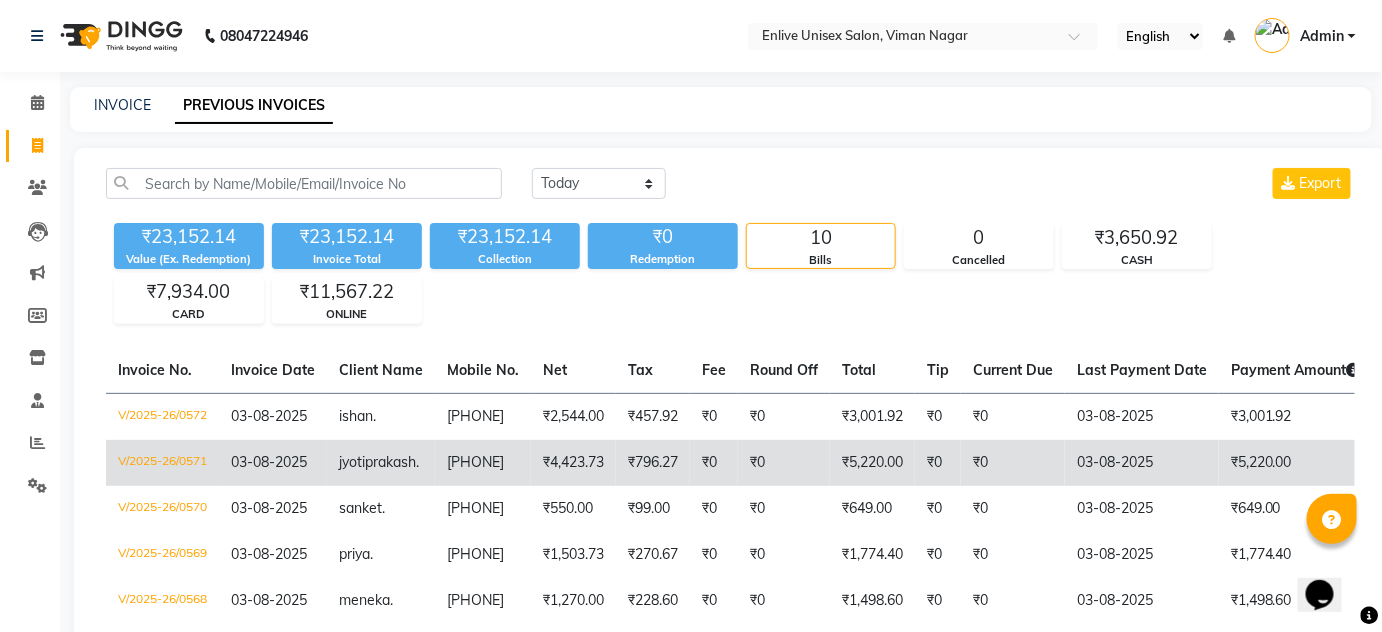 click on "8550908156" 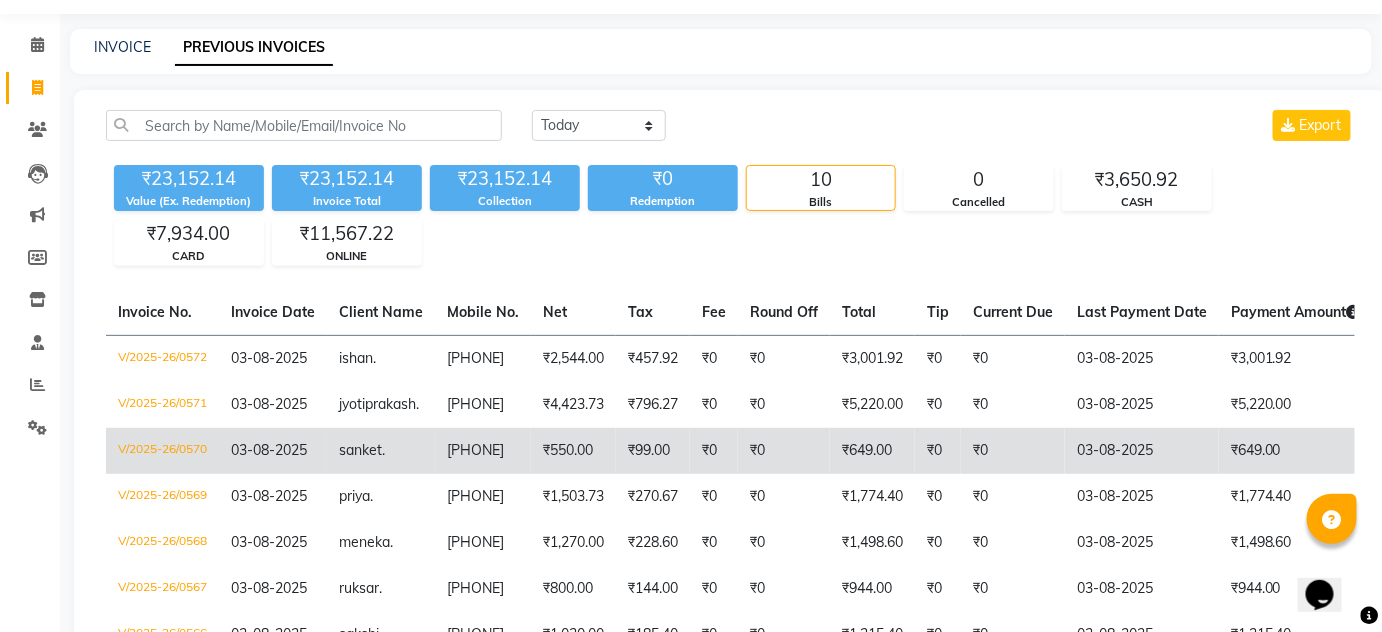 scroll, scrollTop: 90, scrollLeft: 0, axis: vertical 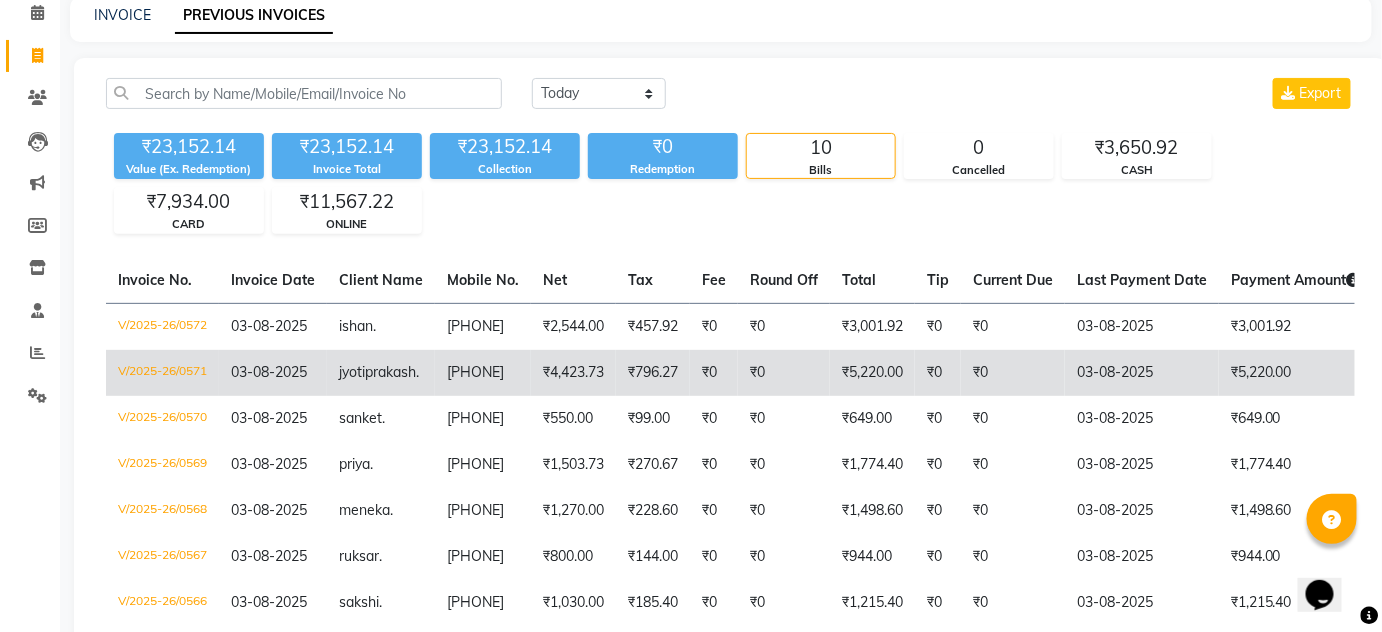 click on "8550908156" 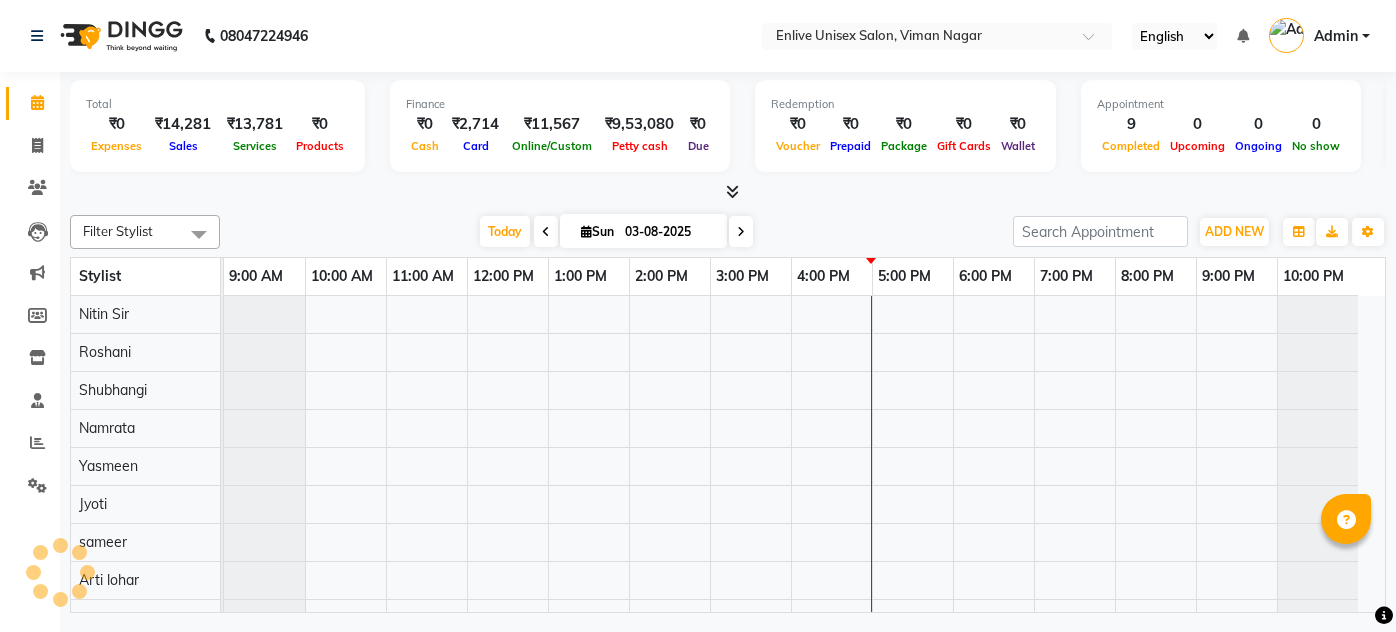 scroll, scrollTop: 0, scrollLeft: 0, axis: both 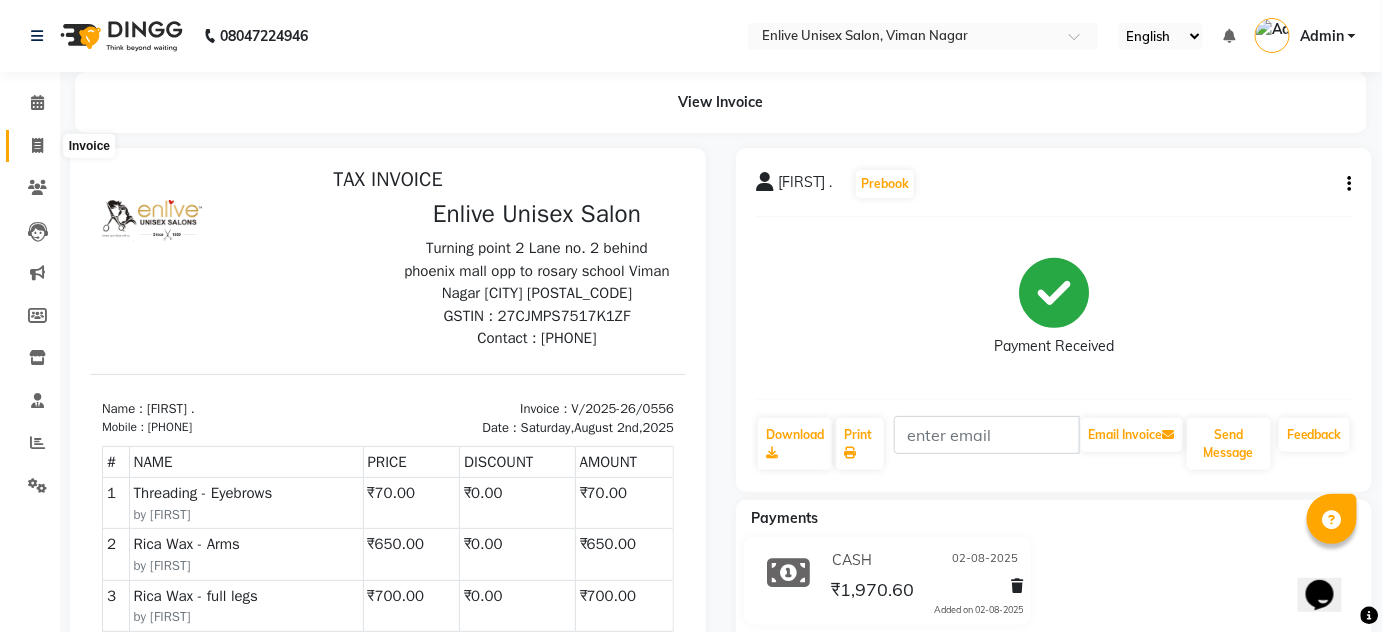 click 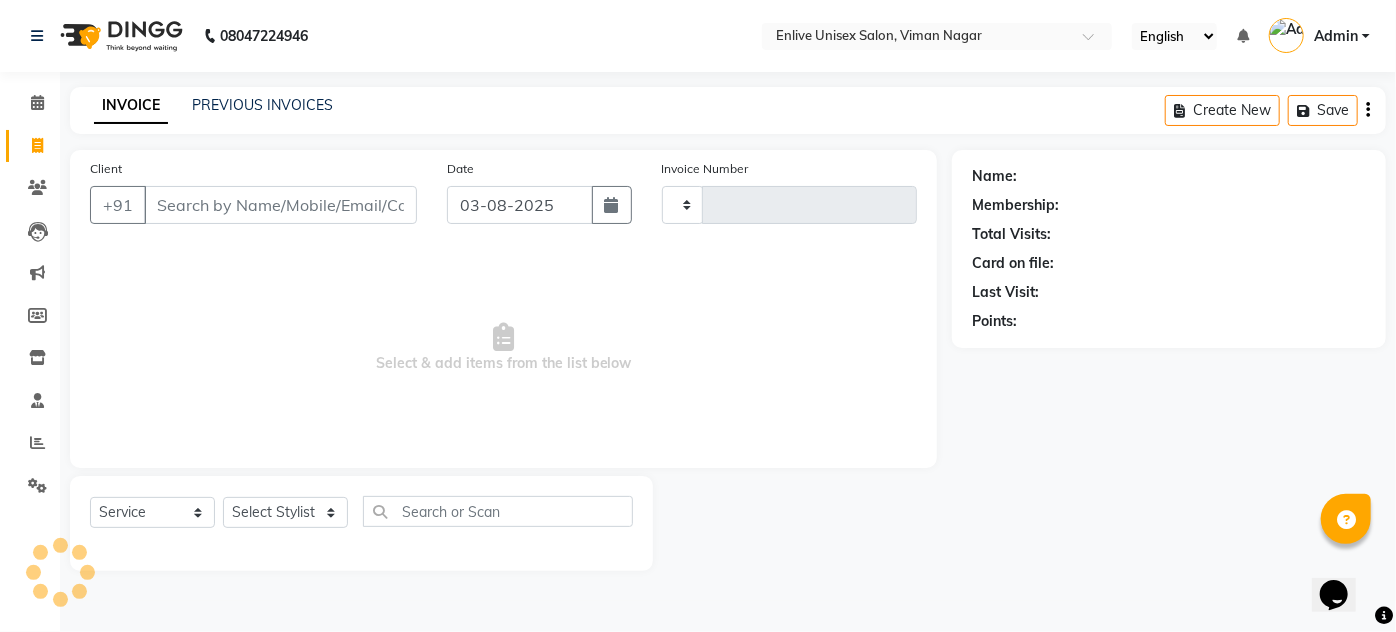 type on "0570" 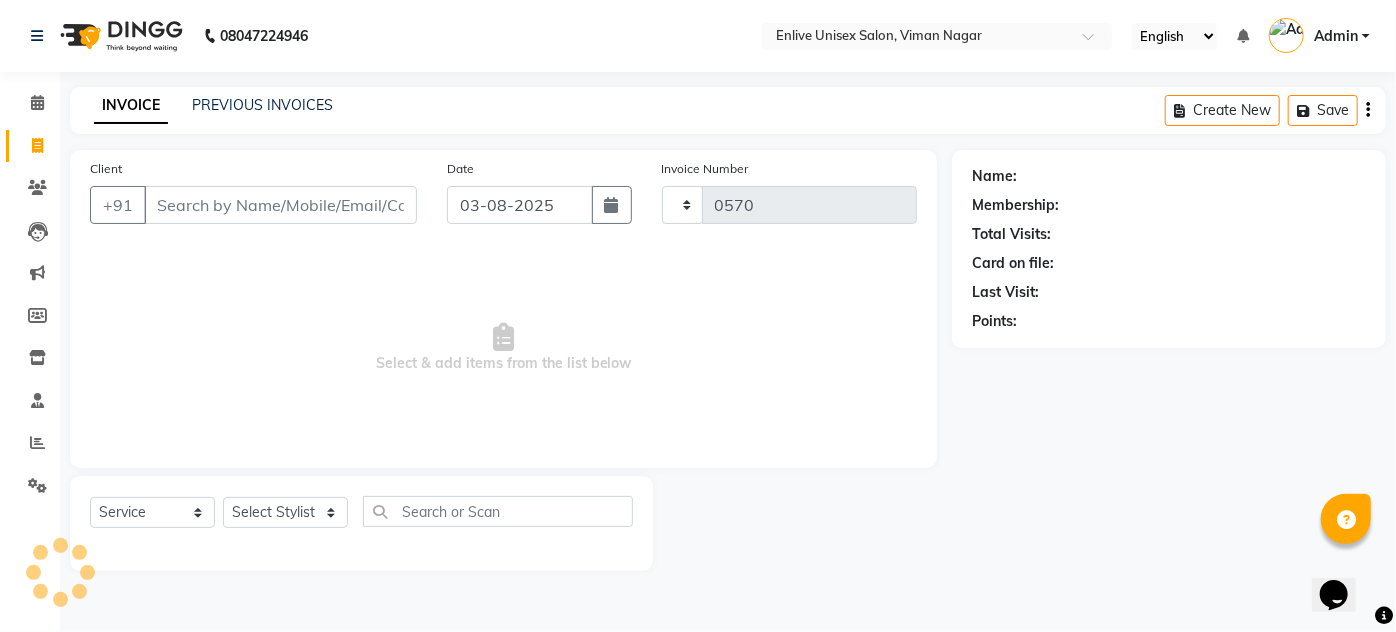 select on "145" 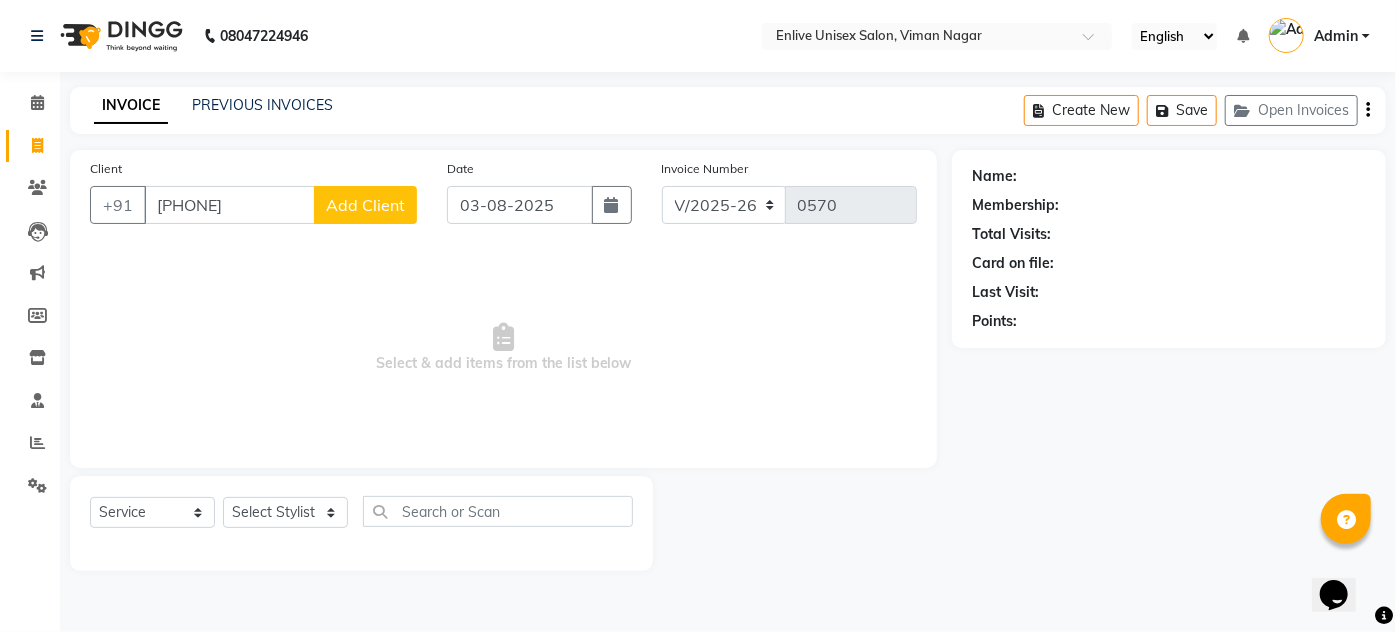 type on "9049453988" 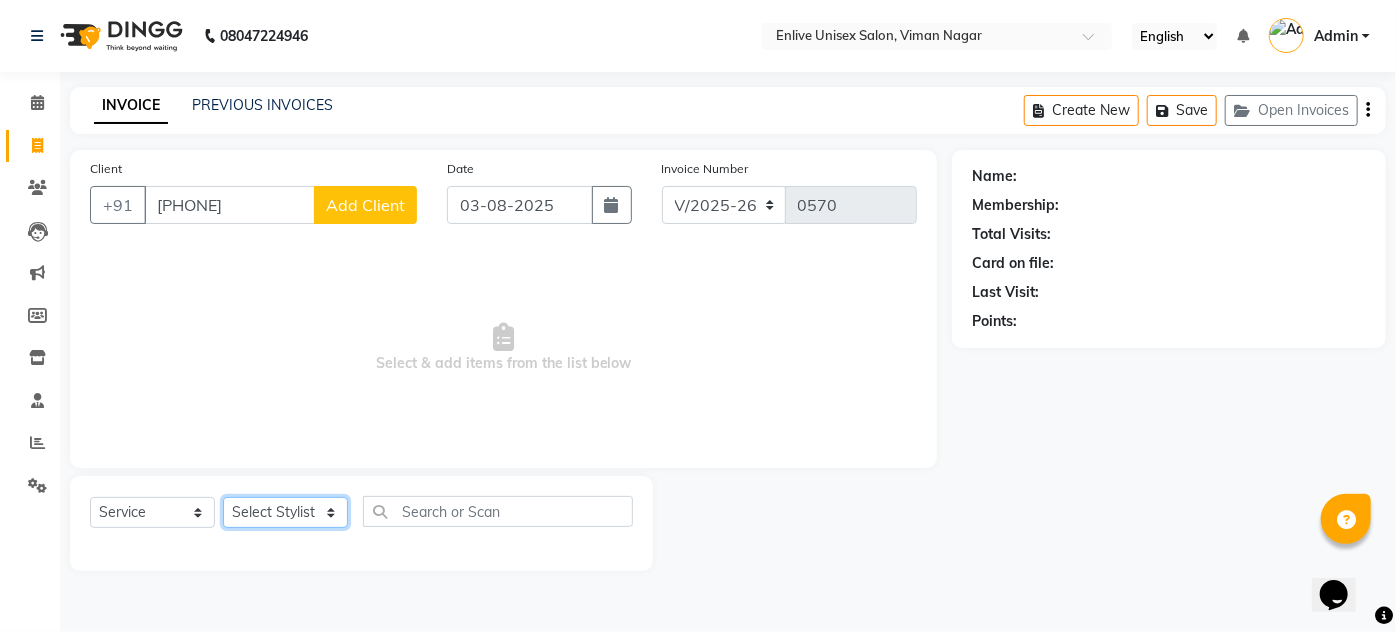 click on "Select Stylist Amin Shaikh Arti lohar Jyoti Namrata Nitin Sir Roshani sameer Shubhangi Vikas Yasmeen" 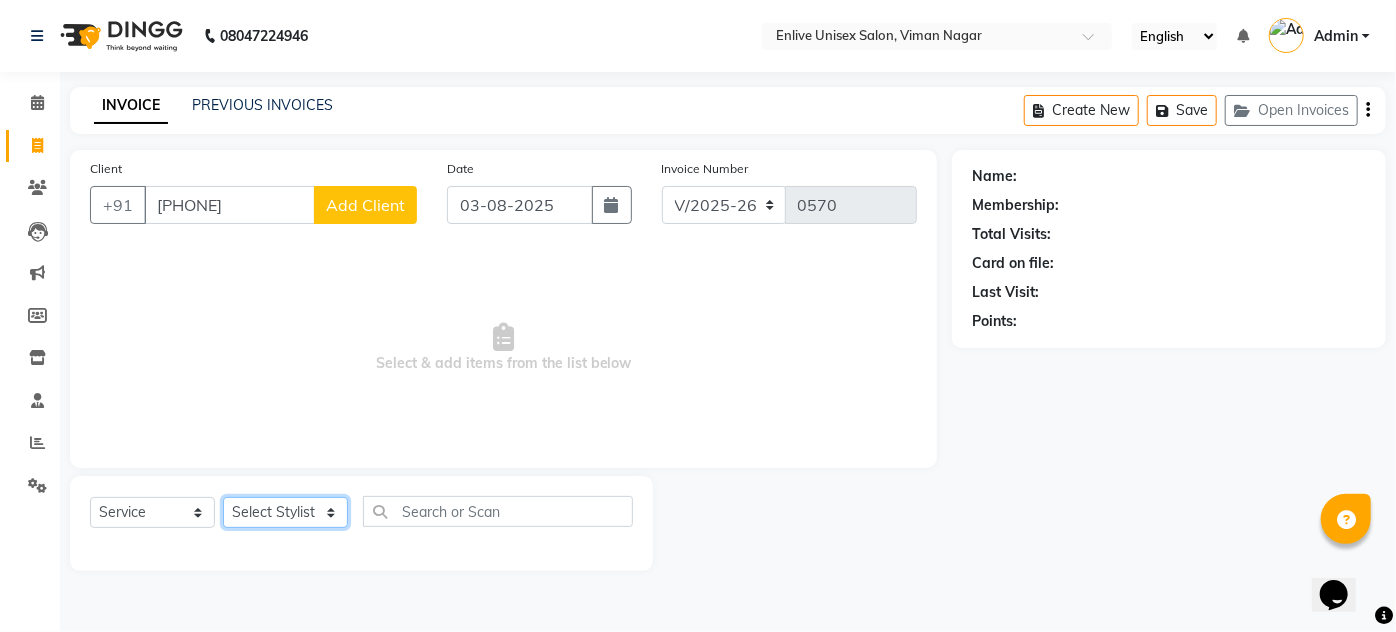 select on "84498" 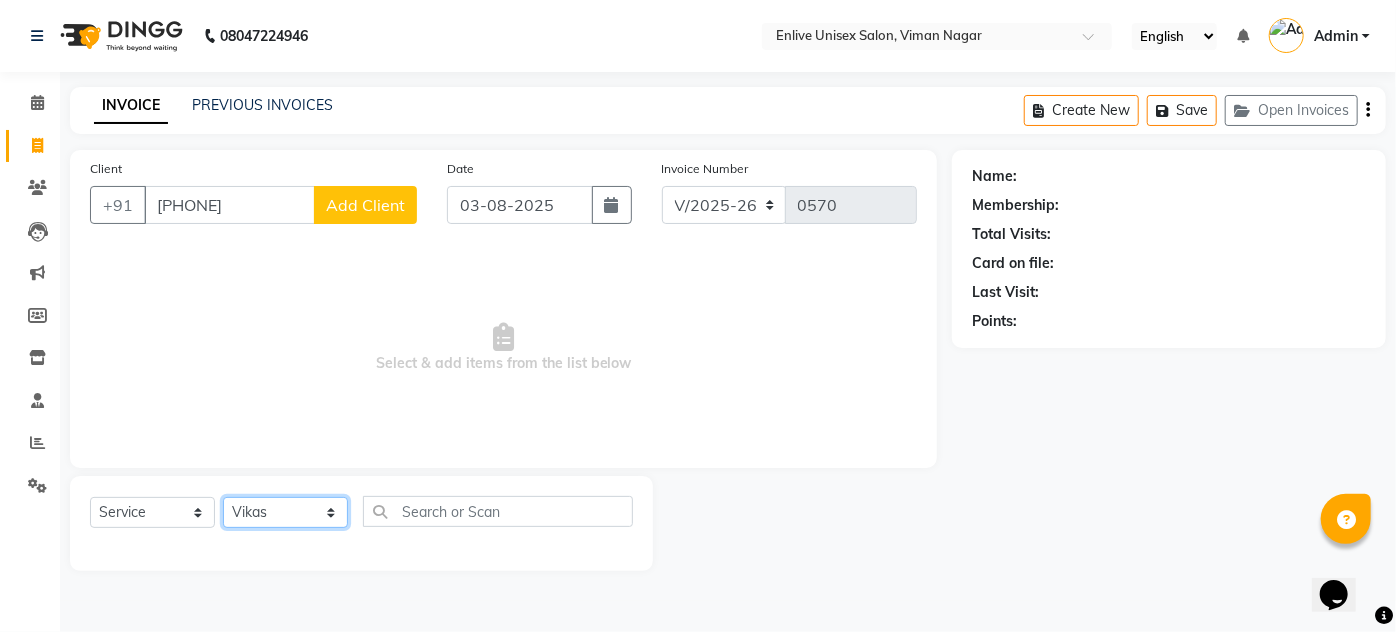 click on "Select Stylist Amin Shaikh Arti lohar Jyoti Namrata Nitin Sir Roshani sameer Shubhangi Vikas Yasmeen" 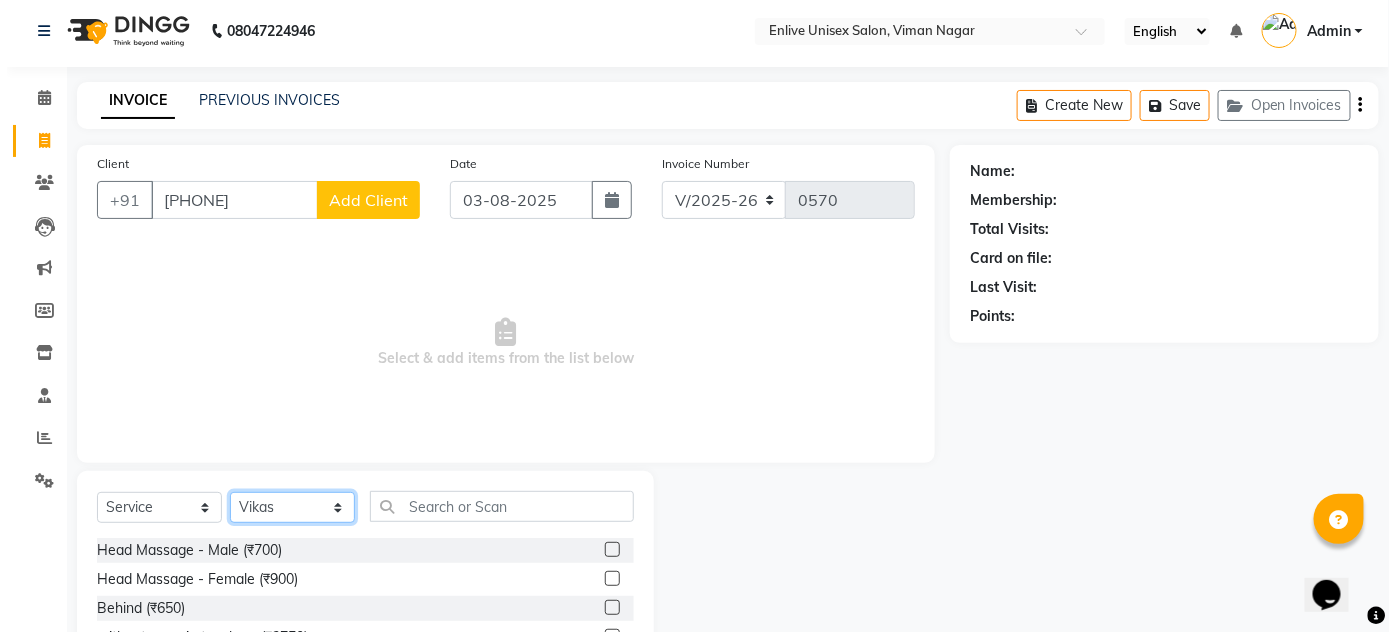 scroll, scrollTop: 0, scrollLeft: 0, axis: both 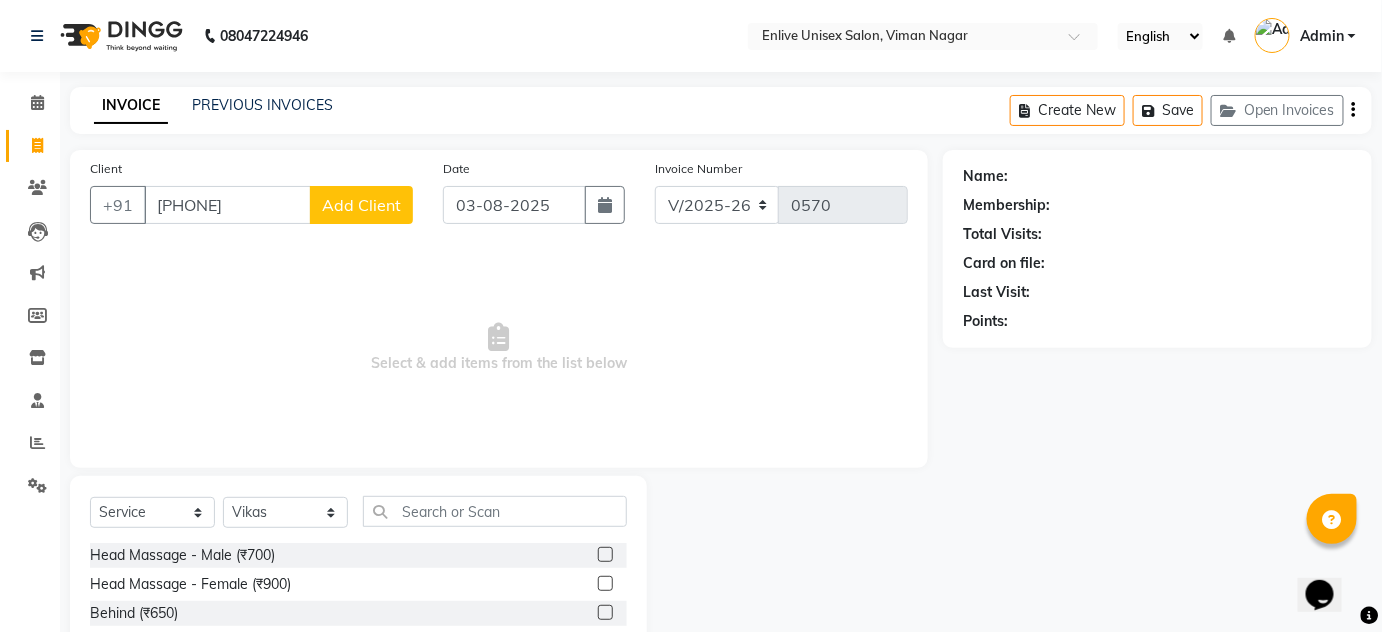 click on "Add Client" 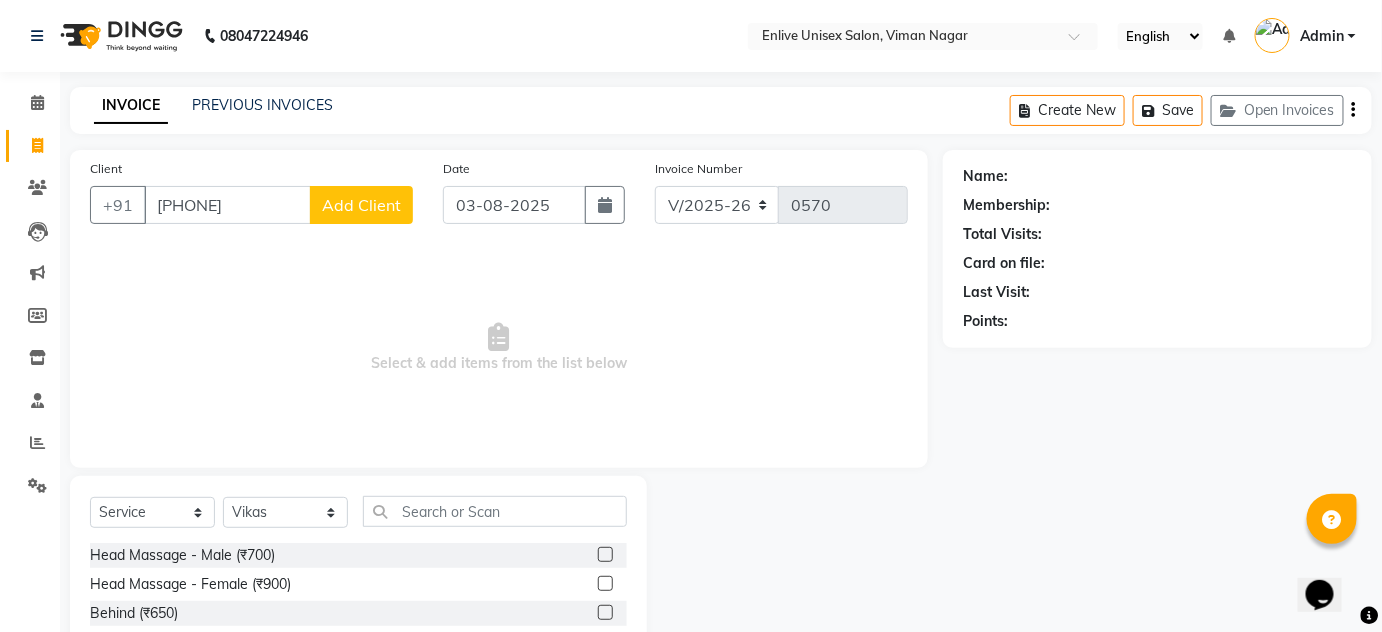select on "22" 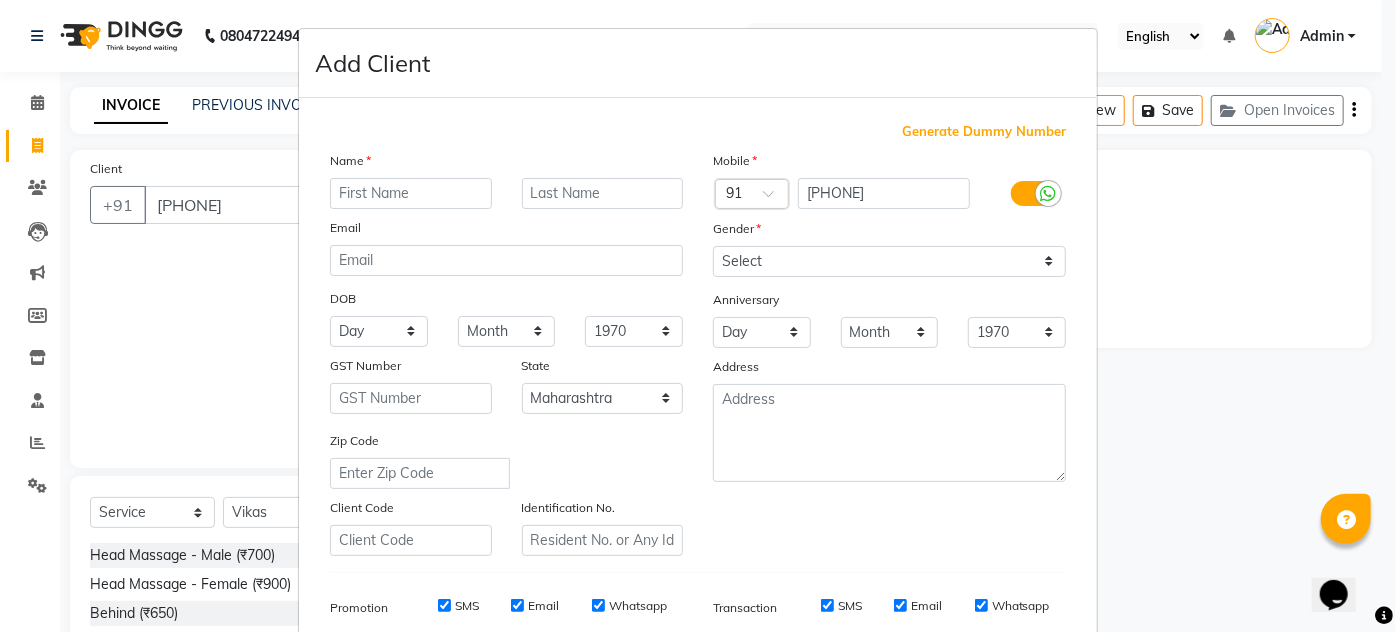 click at bounding box center [411, 193] 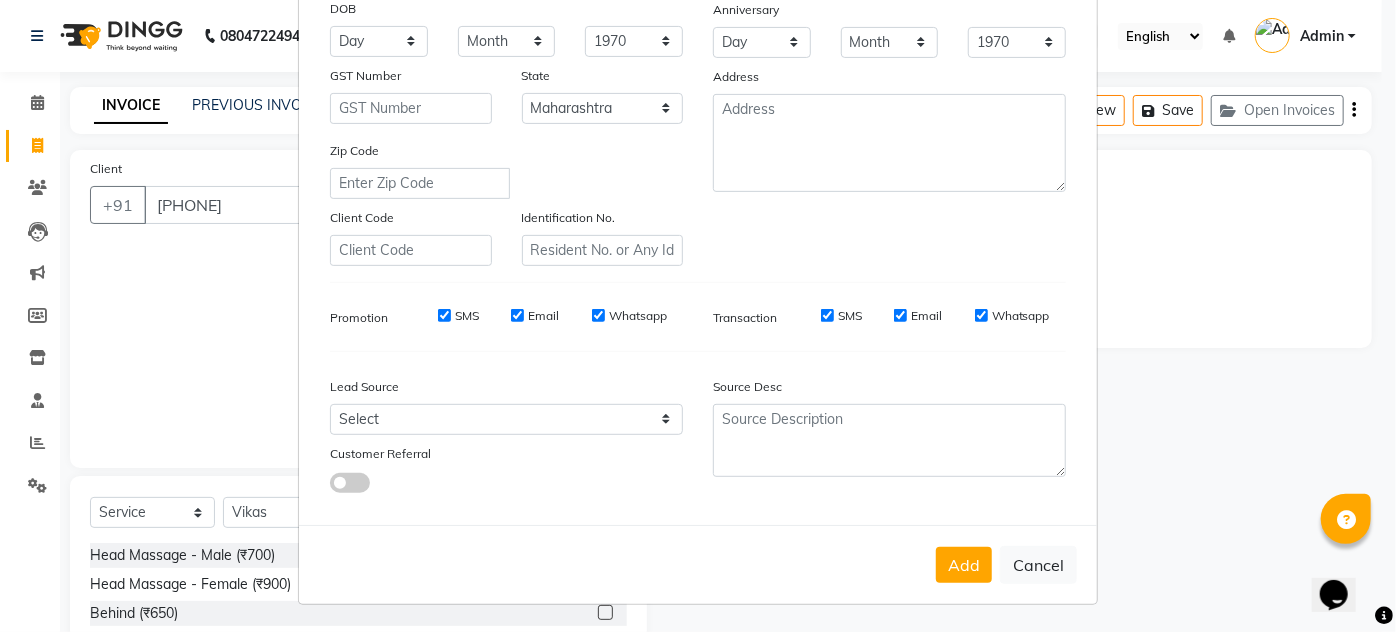 scroll, scrollTop: 0, scrollLeft: 0, axis: both 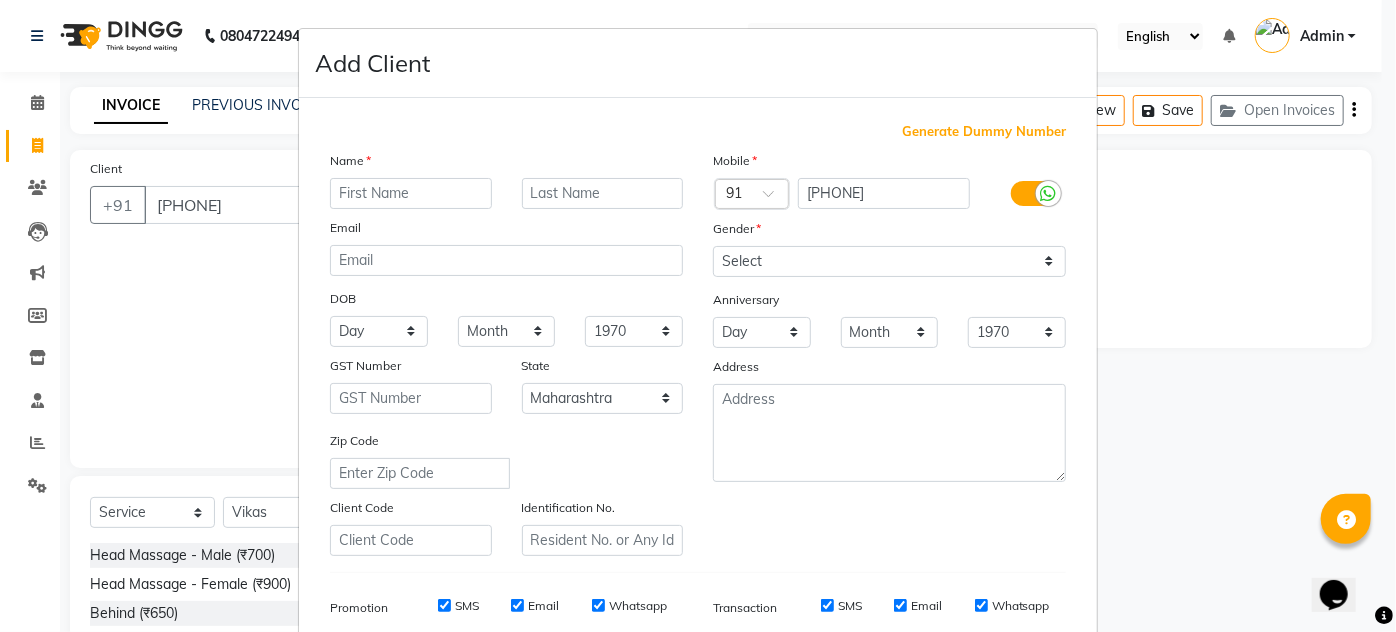 click at bounding box center (411, 193) 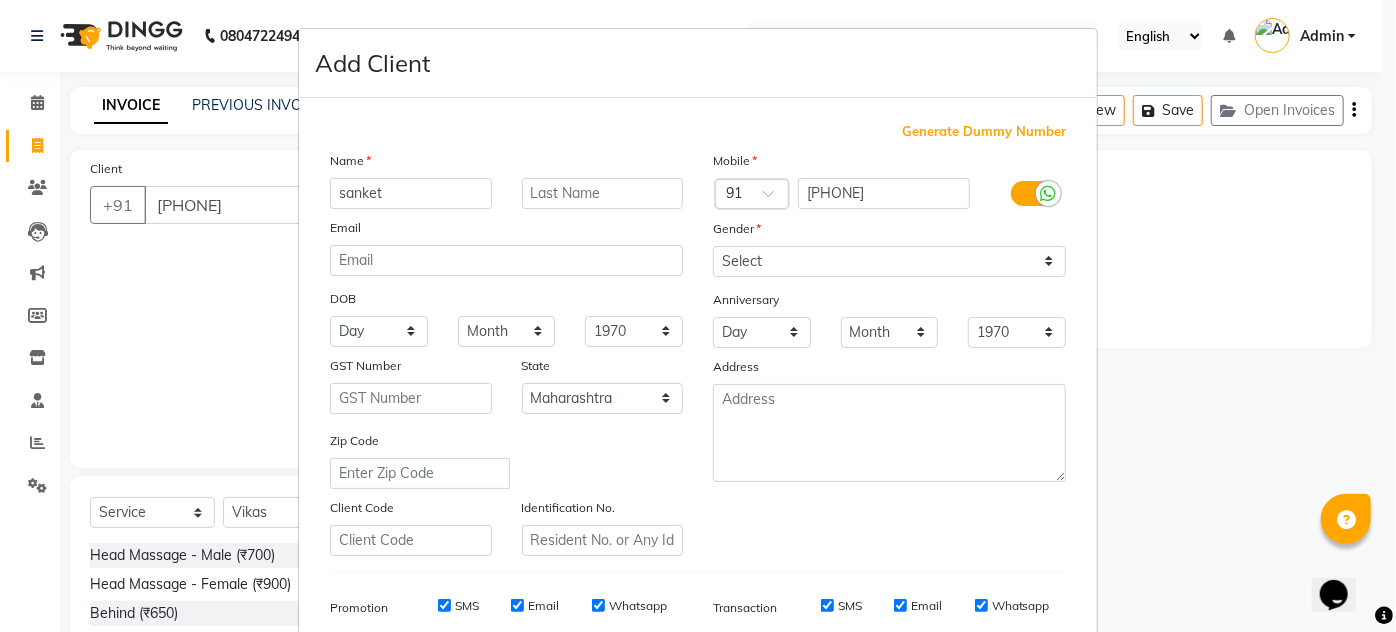 type on "sanket" 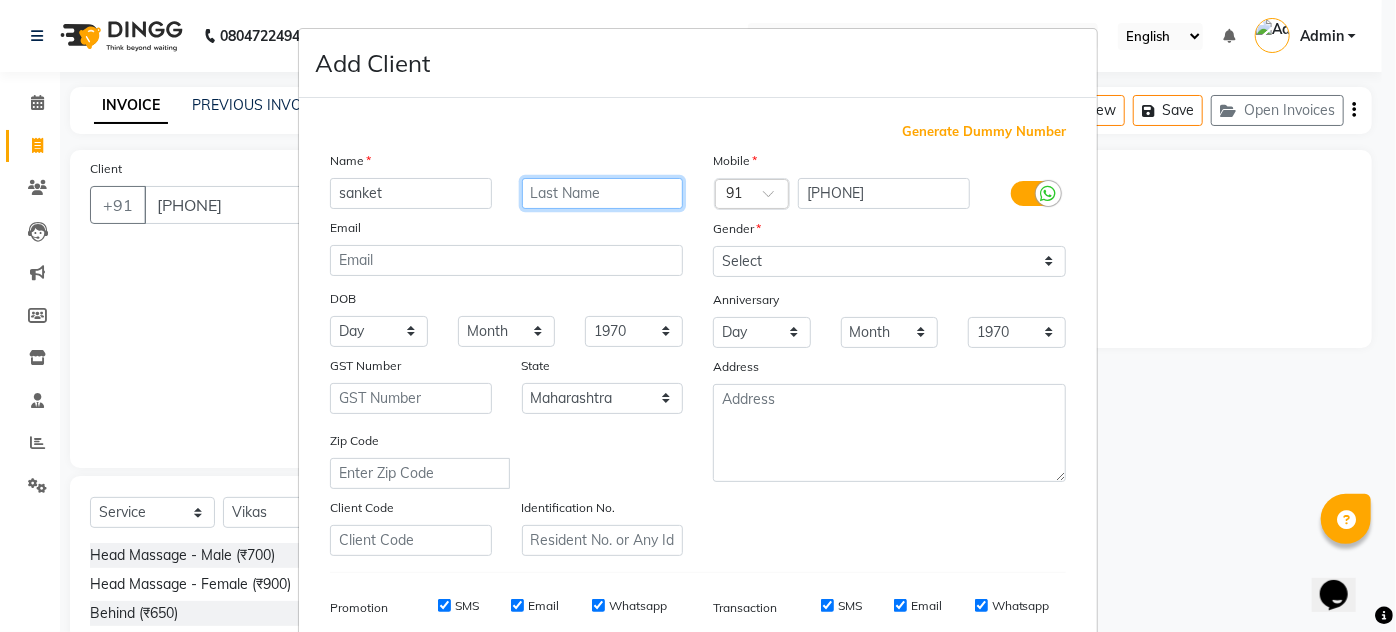 click at bounding box center [603, 193] 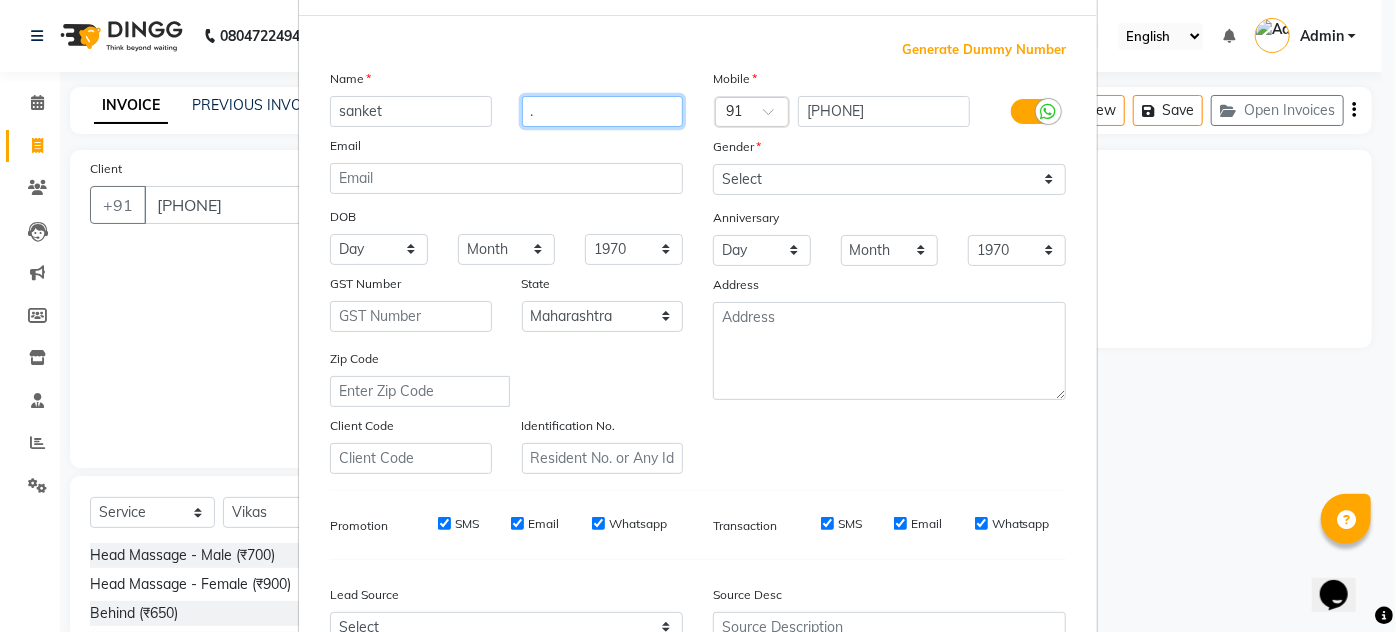 scroll, scrollTop: 0, scrollLeft: 0, axis: both 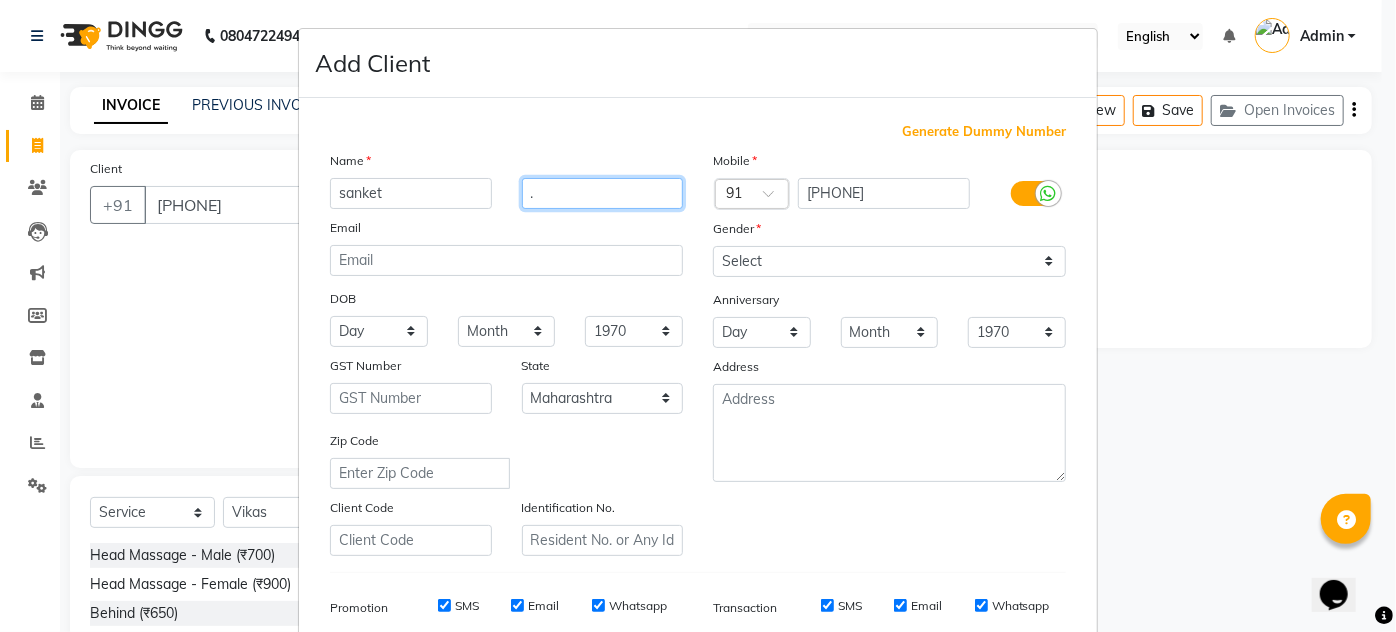 type on "." 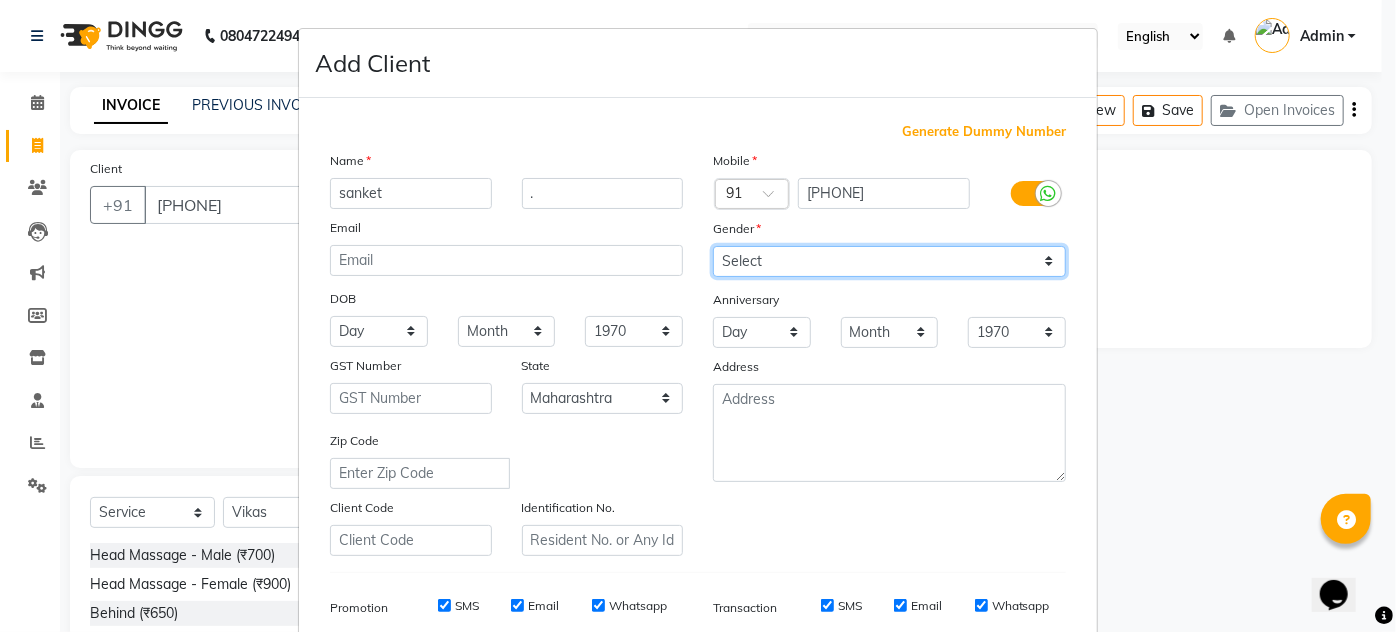 click on "Select Male Female Other Prefer Not To Say" at bounding box center [889, 261] 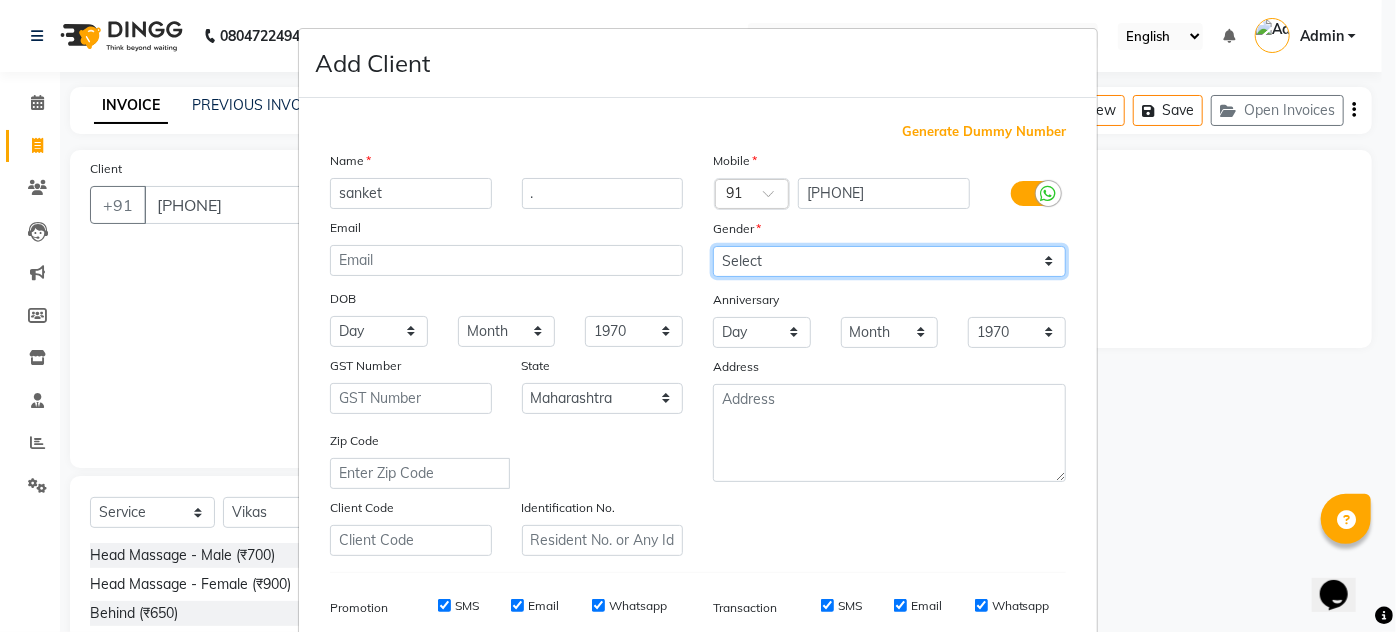 select on "male" 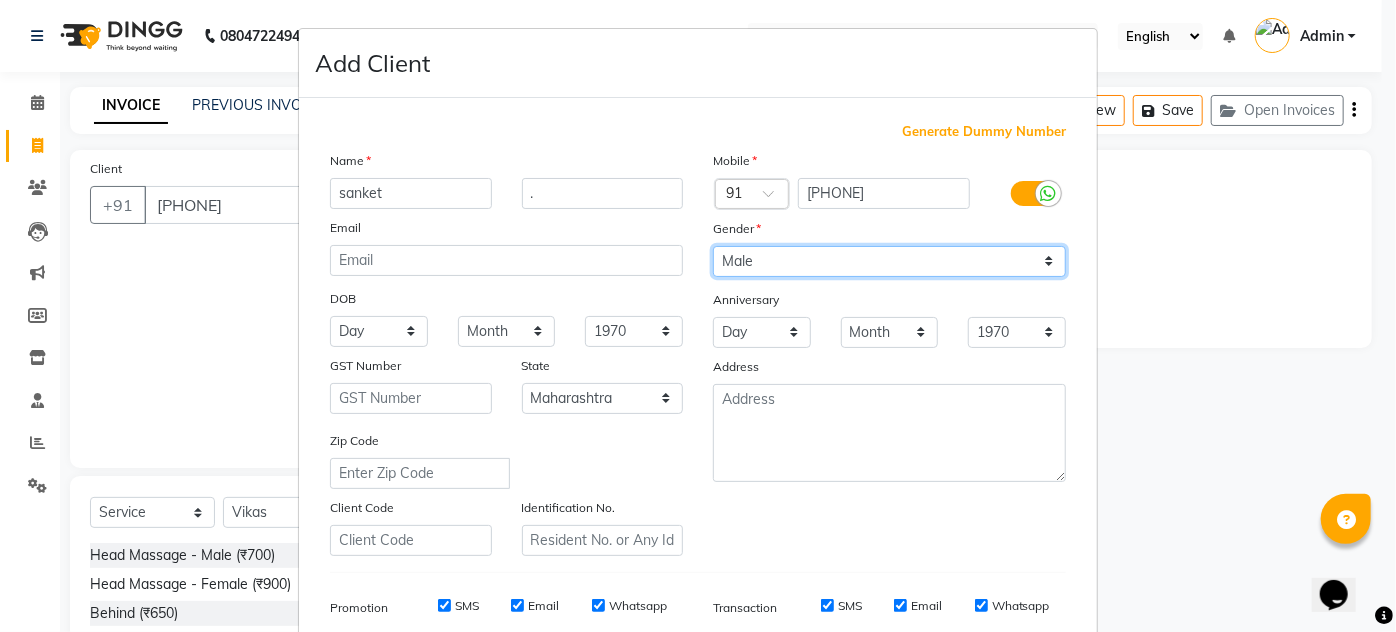 click on "Select Male Female Other Prefer Not To Say" at bounding box center (889, 261) 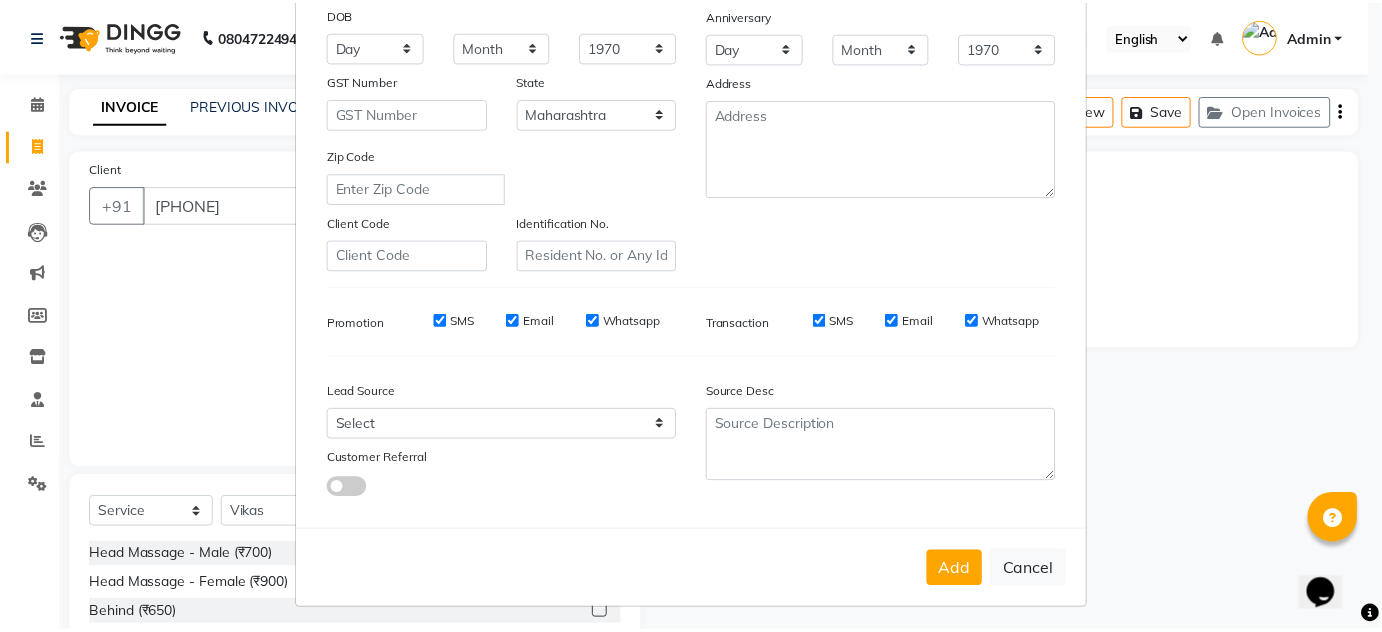 scroll, scrollTop: 290, scrollLeft: 0, axis: vertical 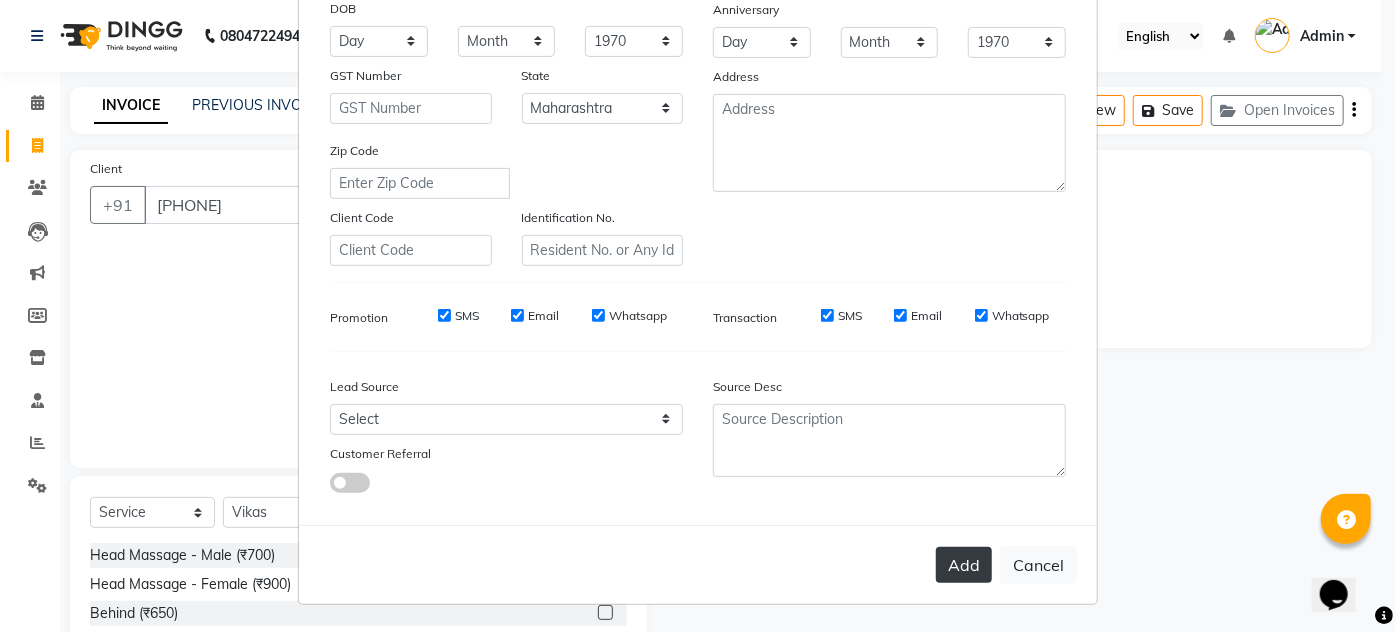 click on "Add" at bounding box center (964, 565) 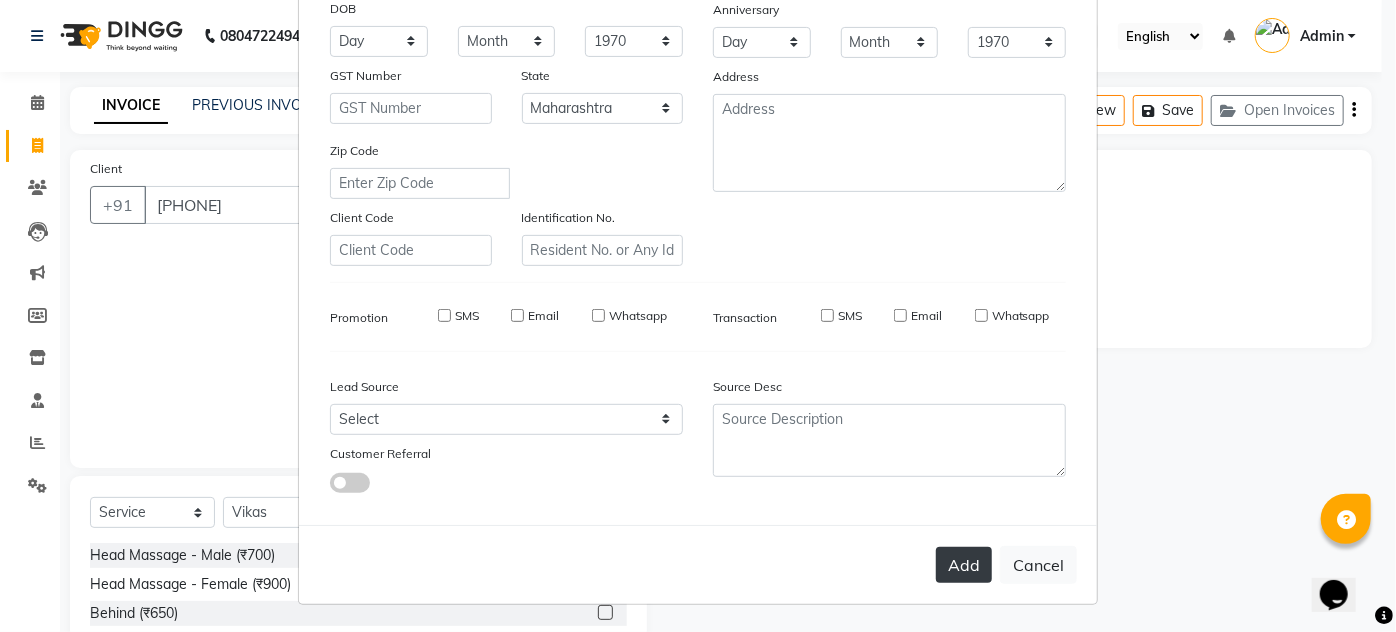 type 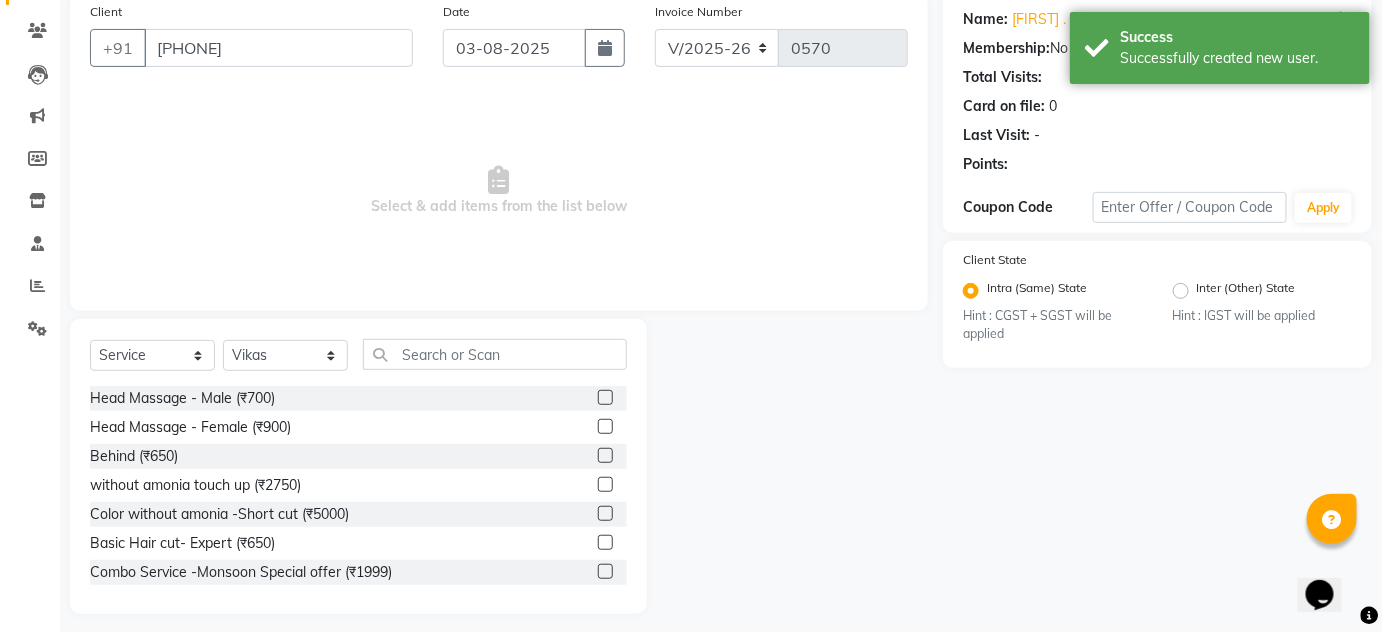 scroll, scrollTop: 168, scrollLeft: 0, axis: vertical 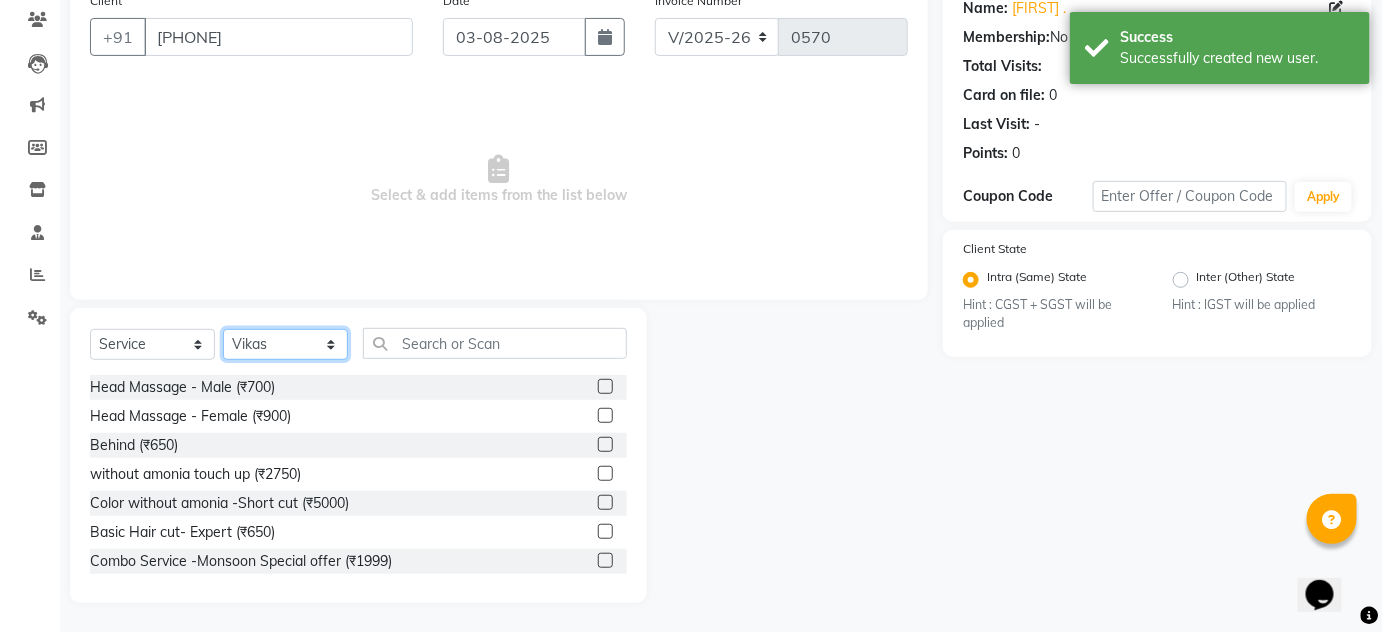 click on "Select Stylist Amin Shaikh Arti lohar Jyoti Namrata Nitin Sir Roshani sameer Shubhangi Vikas Yasmeen" 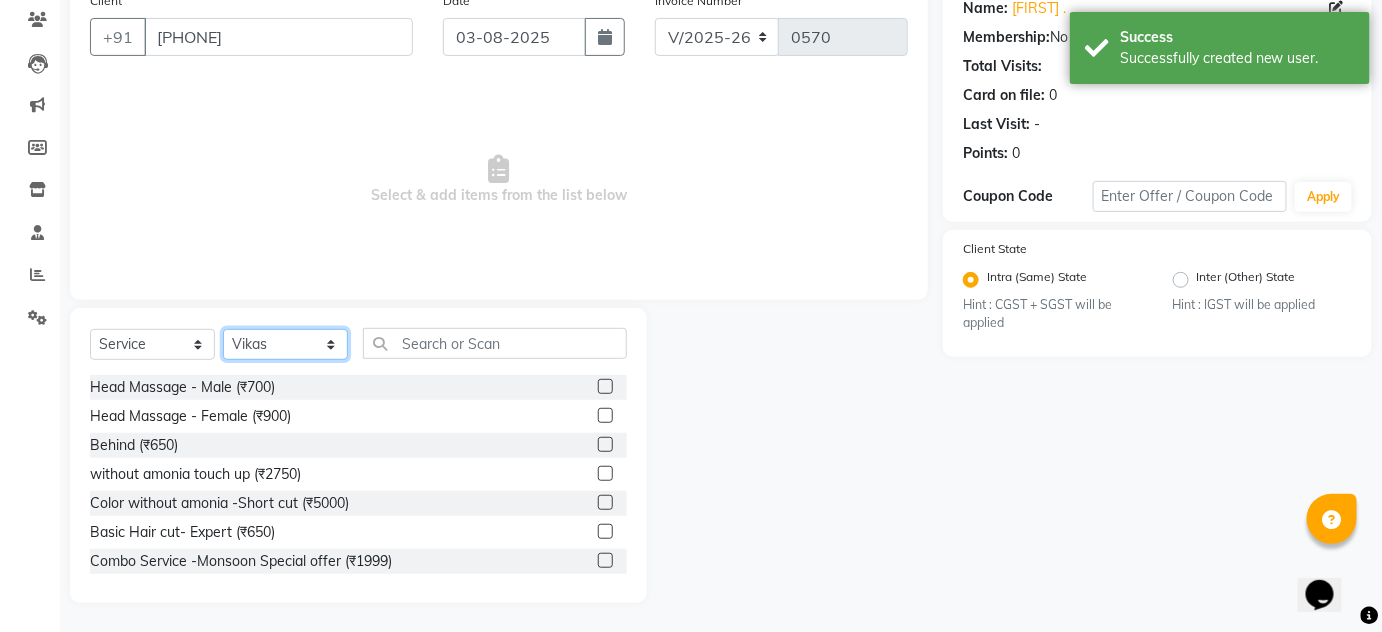 select on "84223" 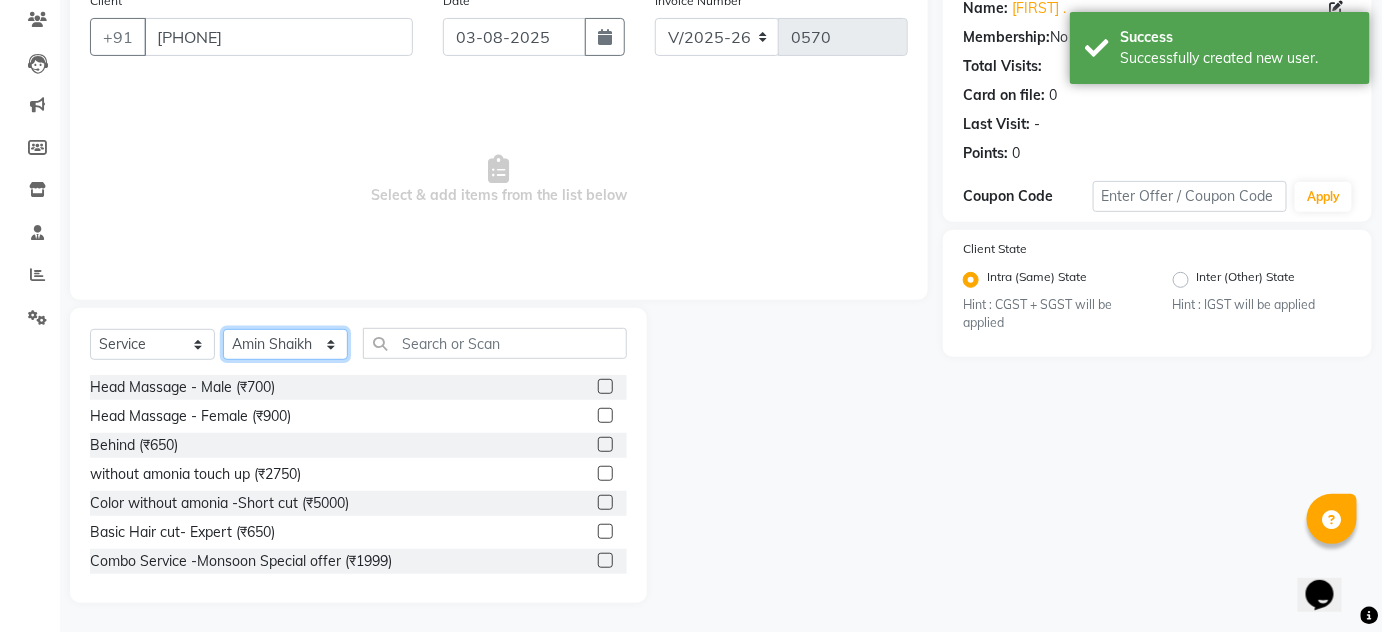 click on "Select Stylist Amin Shaikh Arti lohar Jyoti Namrata Nitin Sir Roshani sameer Shubhangi Vikas Yasmeen" 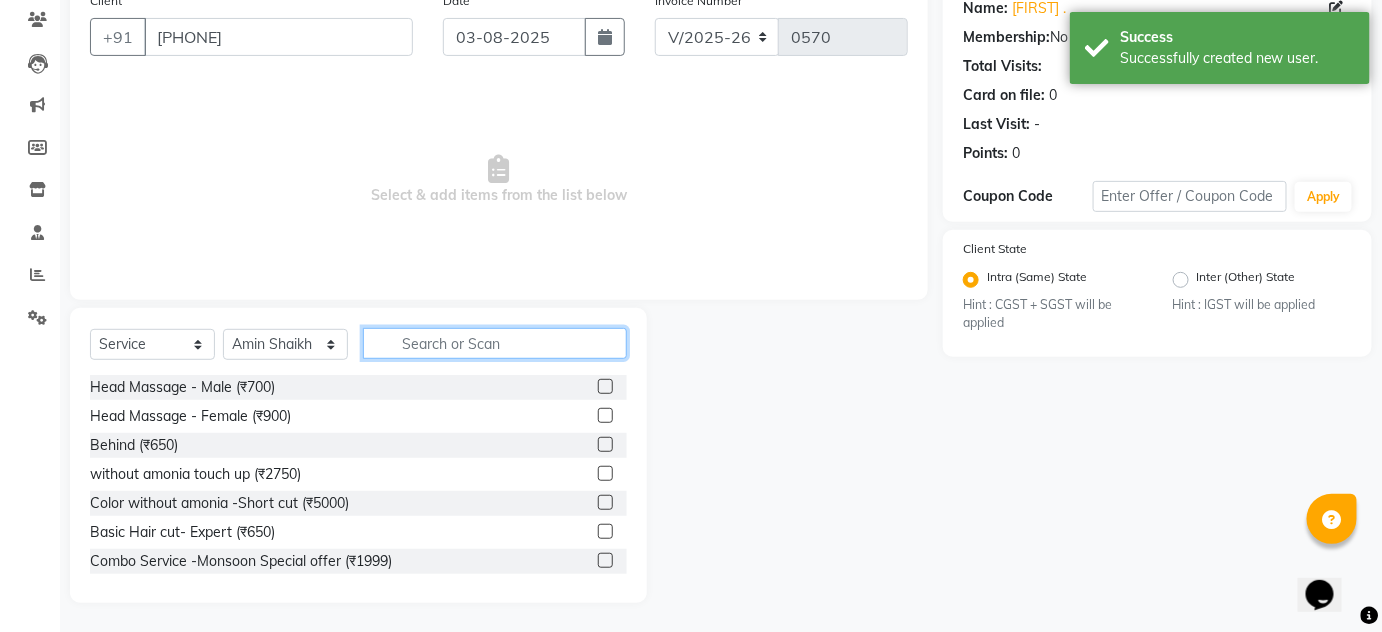 click 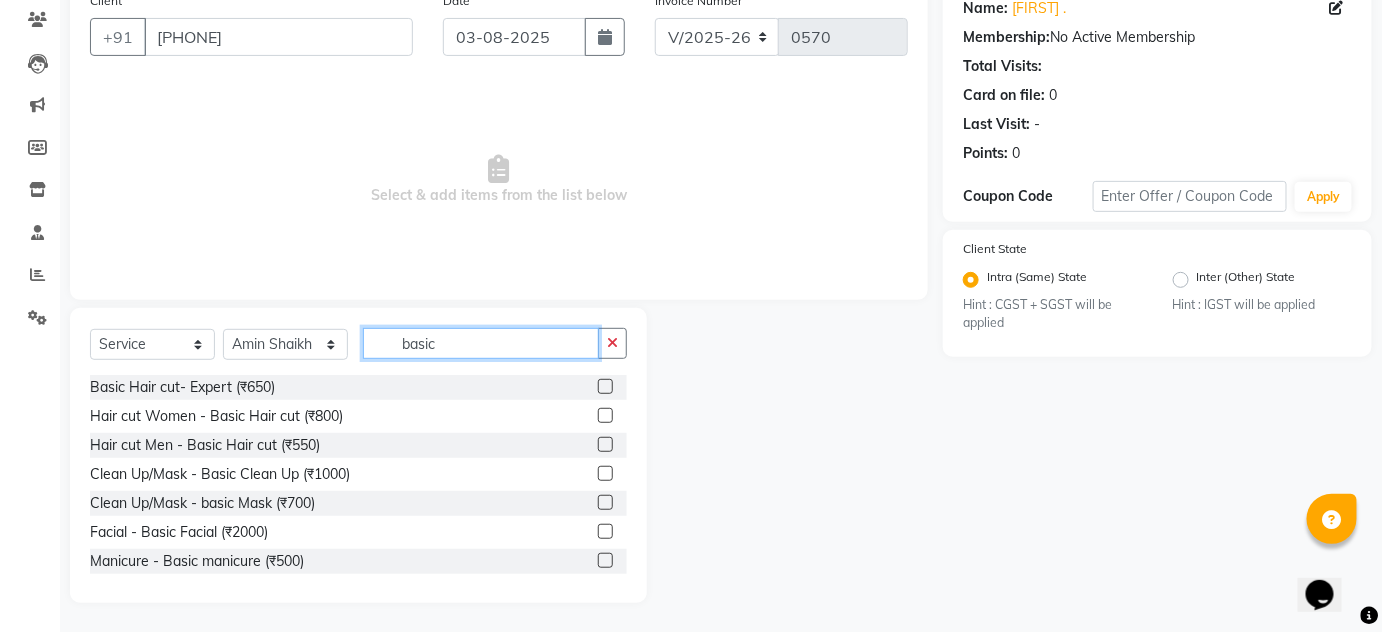 type on "basic" 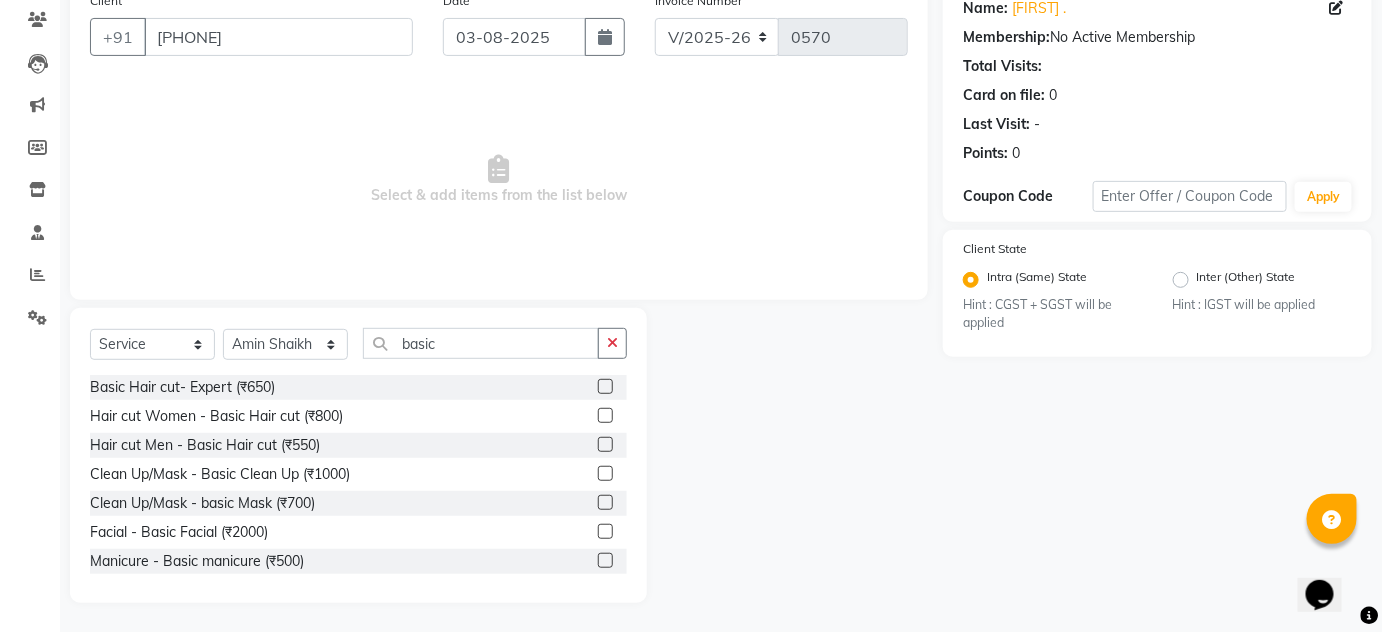 click 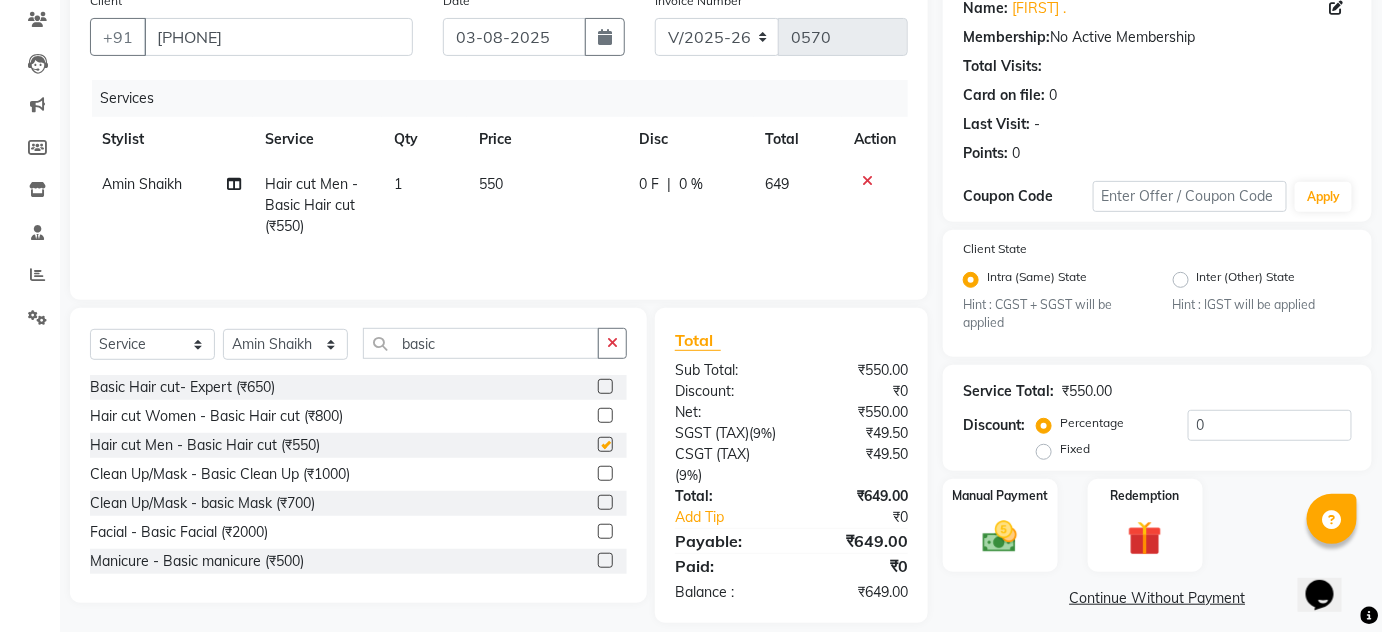 checkbox on "false" 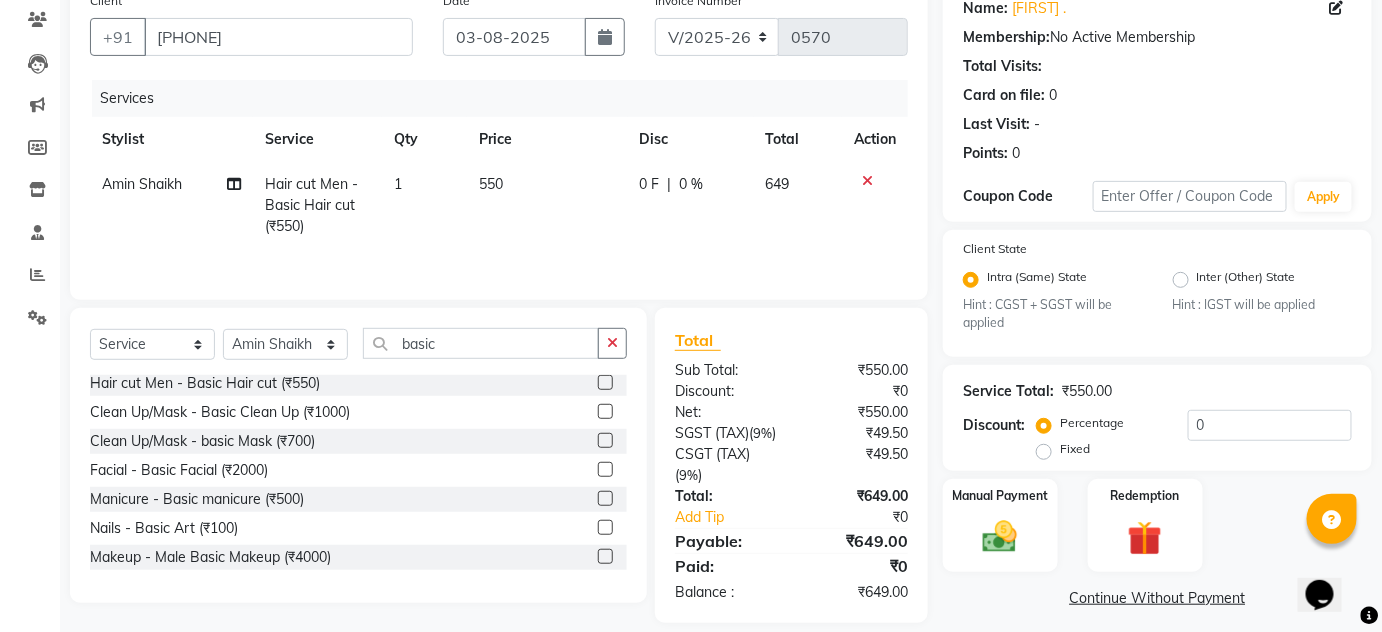 scroll, scrollTop: 90, scrollLeft: 0, axis: vertical 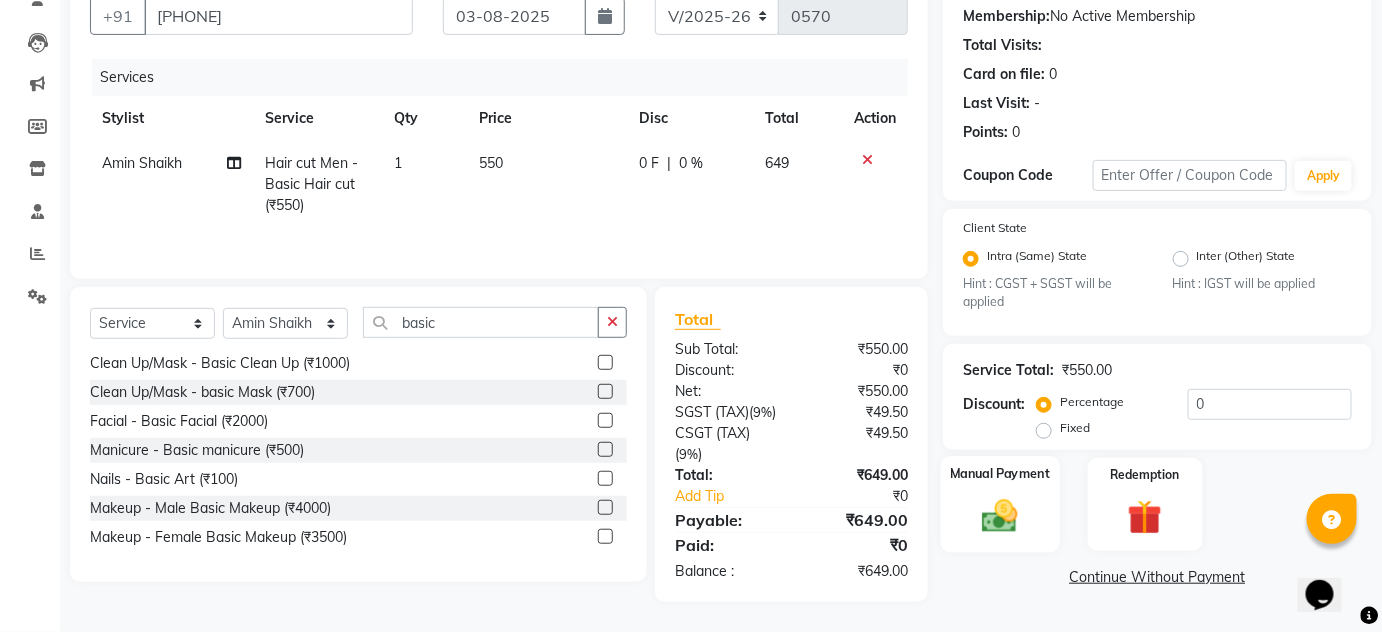 click on "Manual Payment" 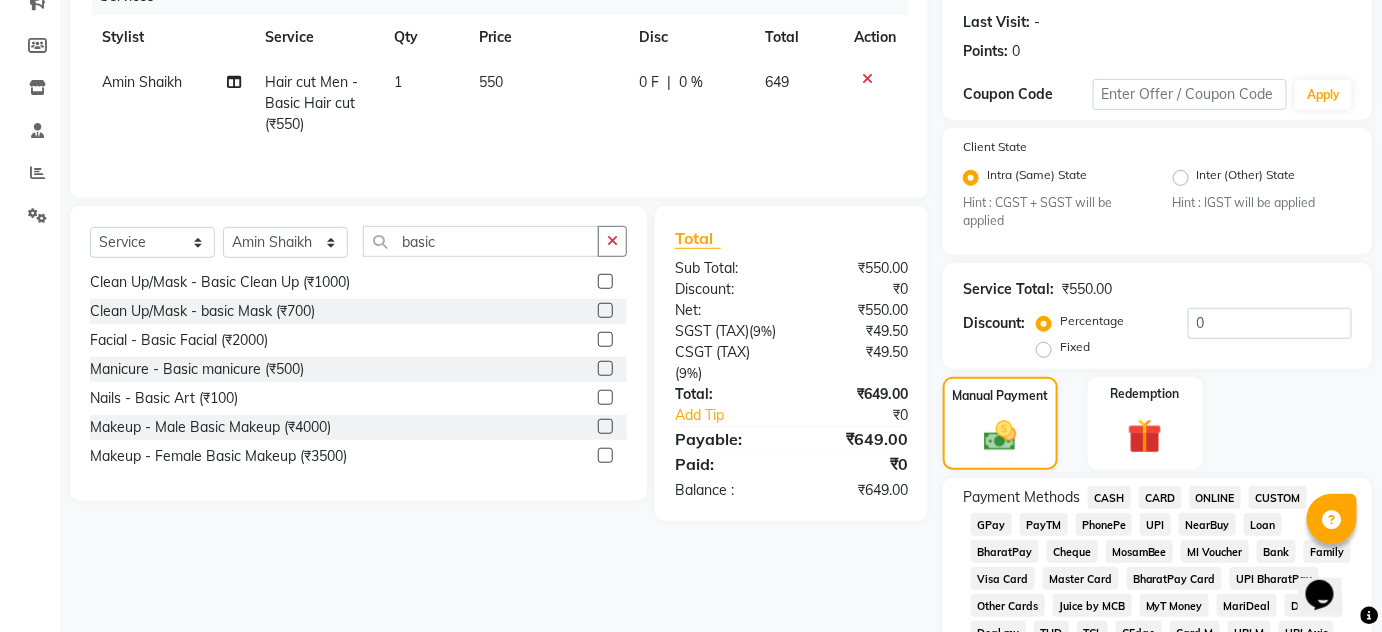 scroll, scrollTop: 391, scrollLeft: 0, axis: vertical 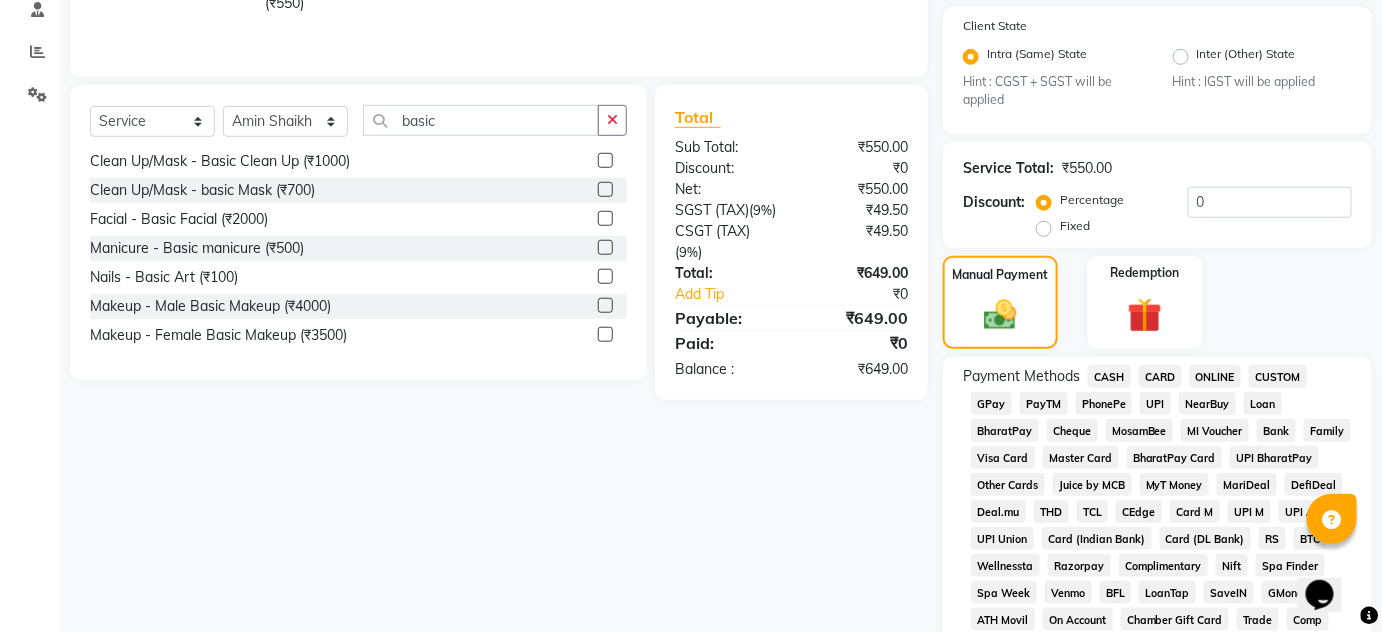 click on "CASH" 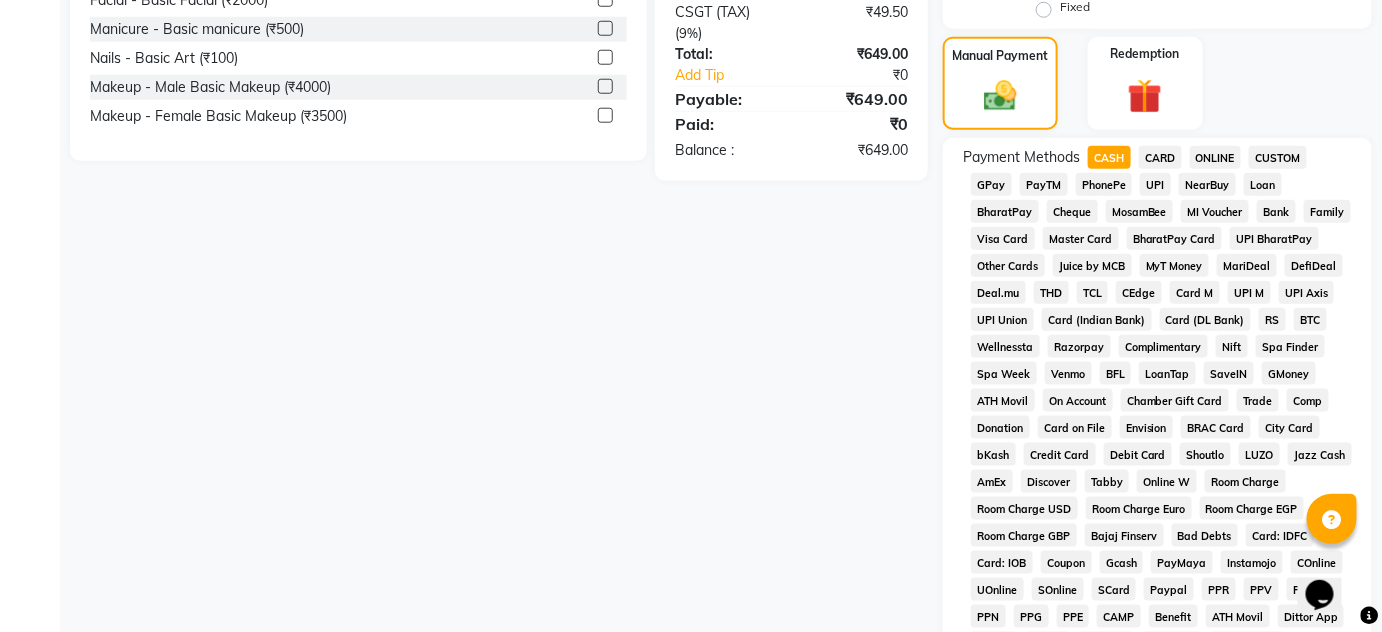scroll, scrollTop: 936, scrollLeft: 0, axis: vertical 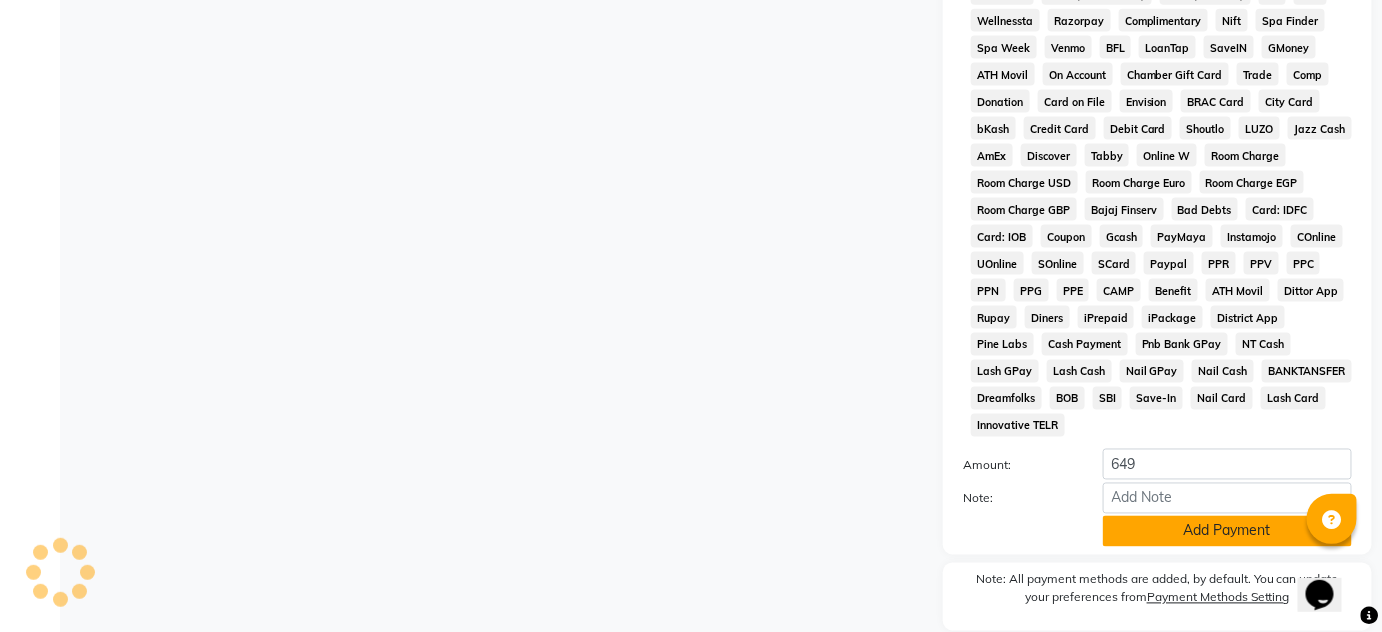 click on "Add Payment" 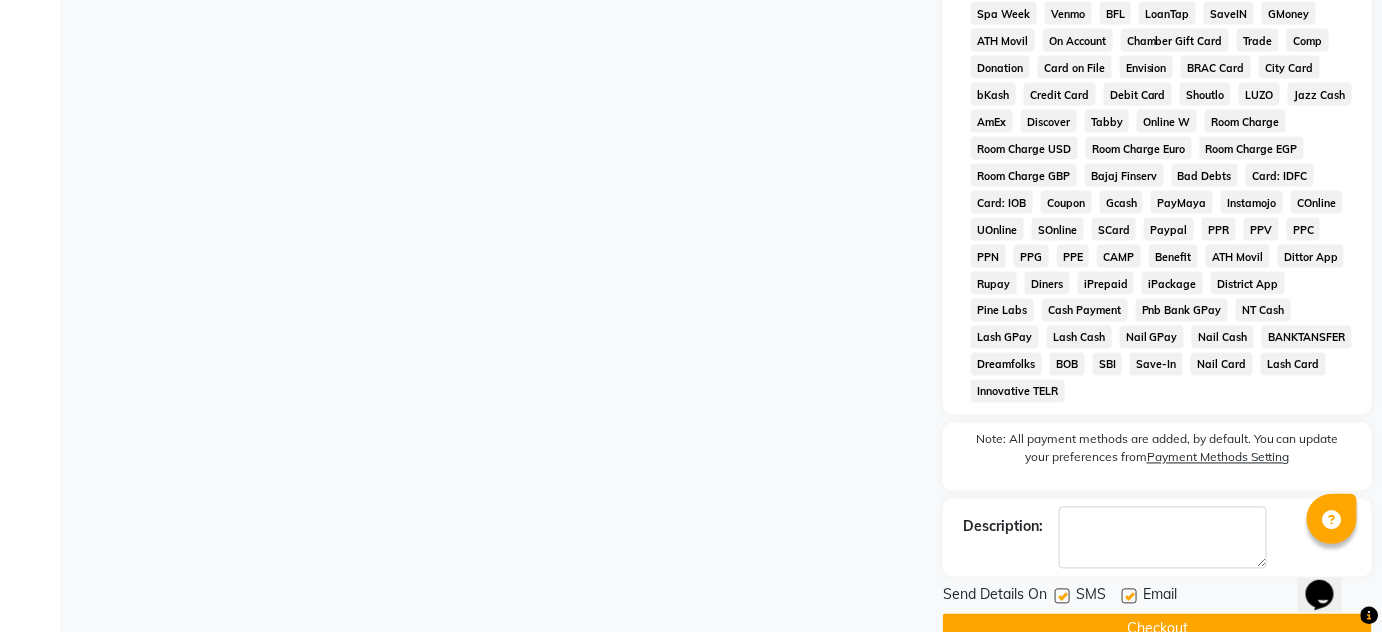 scroll, scrollTop: 988, scrollLeft: 0, axis: vertical 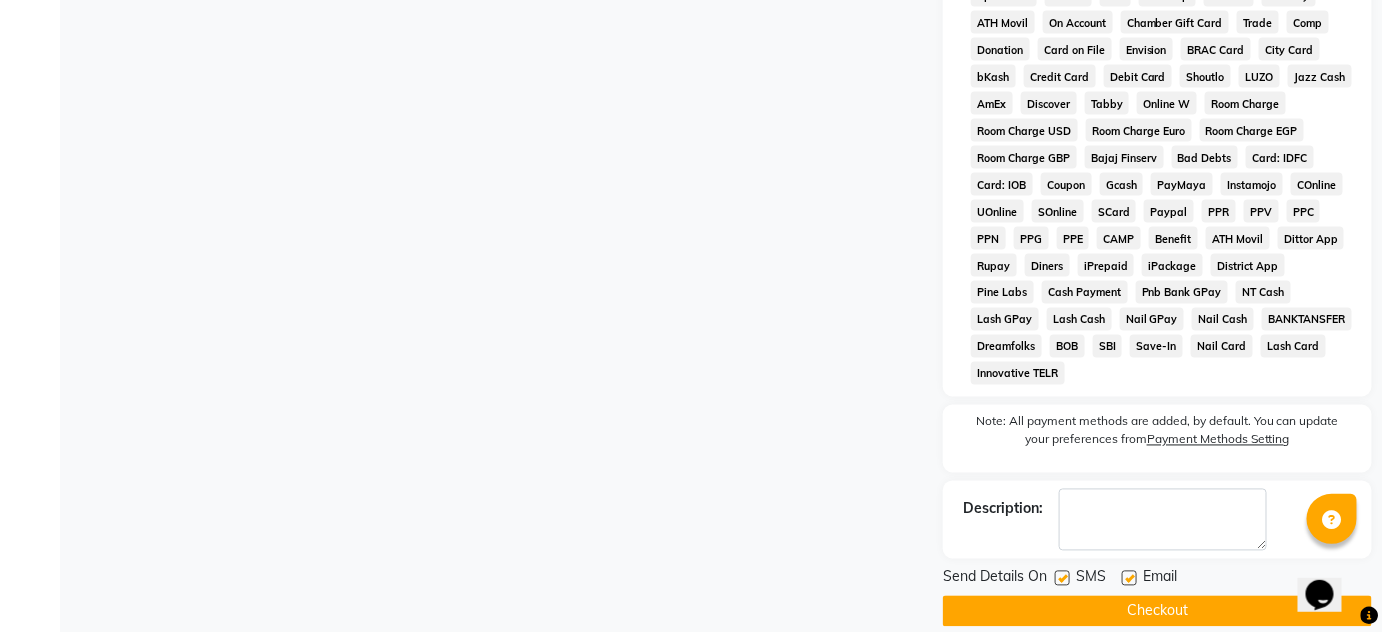 click on "Checkout" 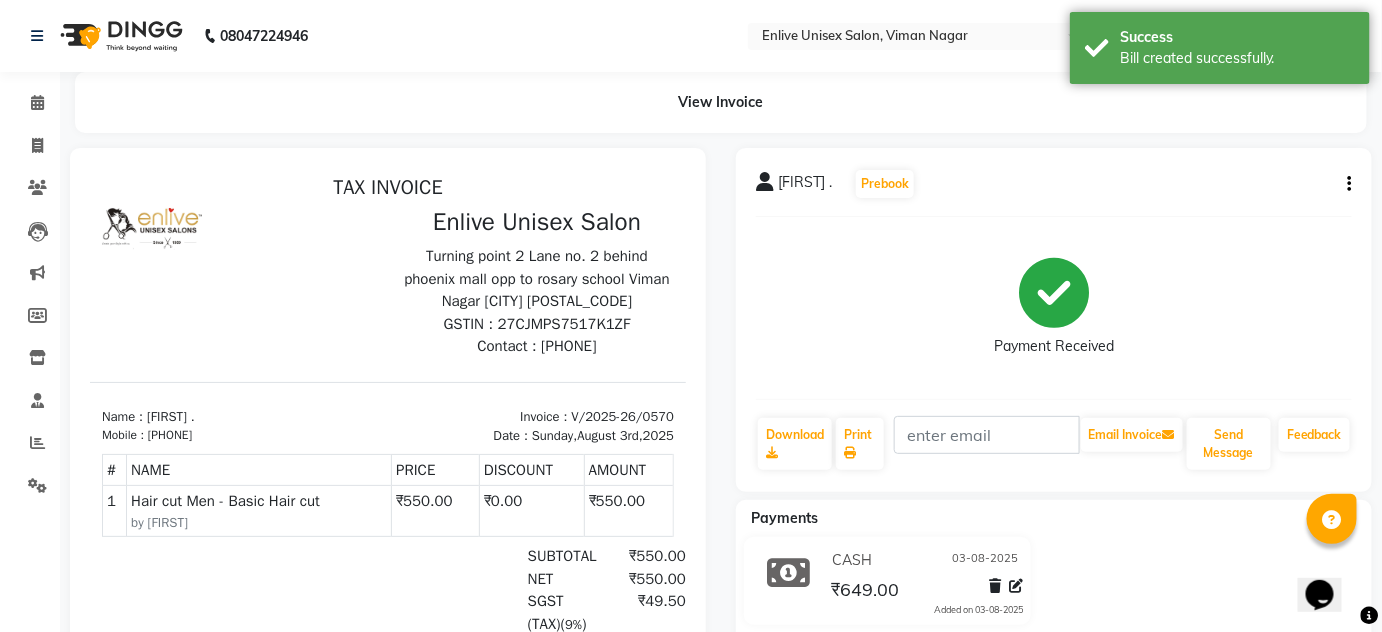 scroll, scrollTop: 0, scrollLeft: 0, axis: both 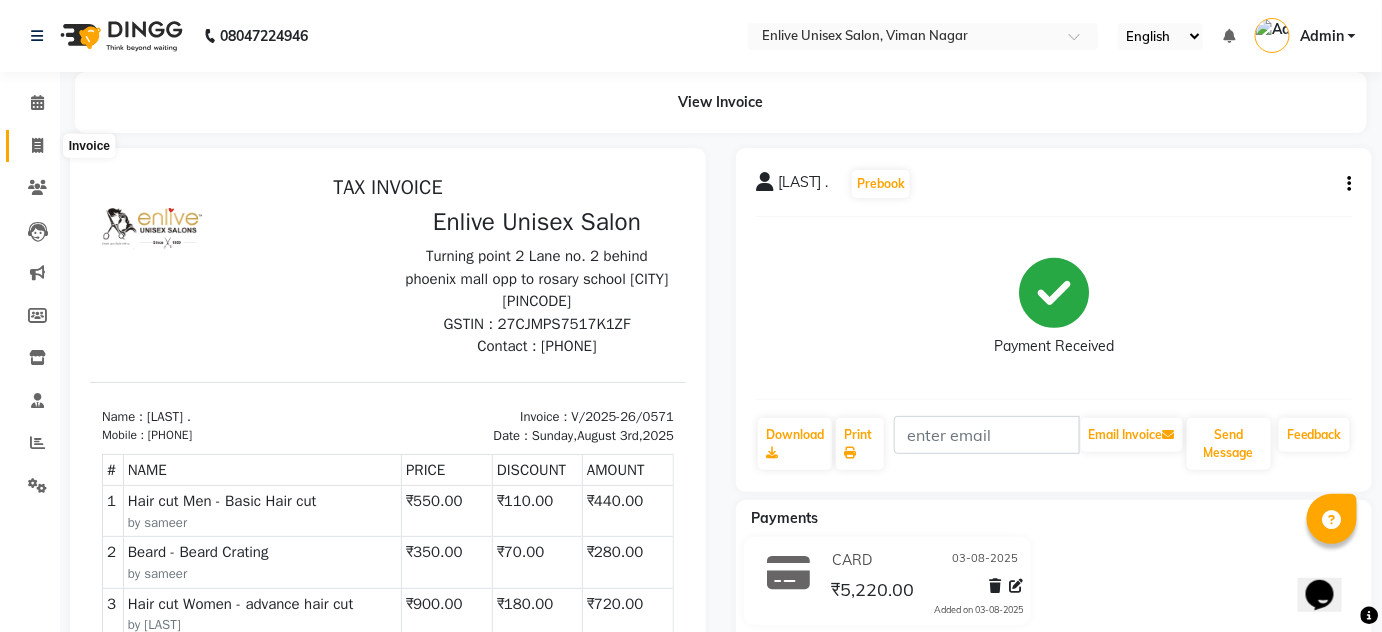 click 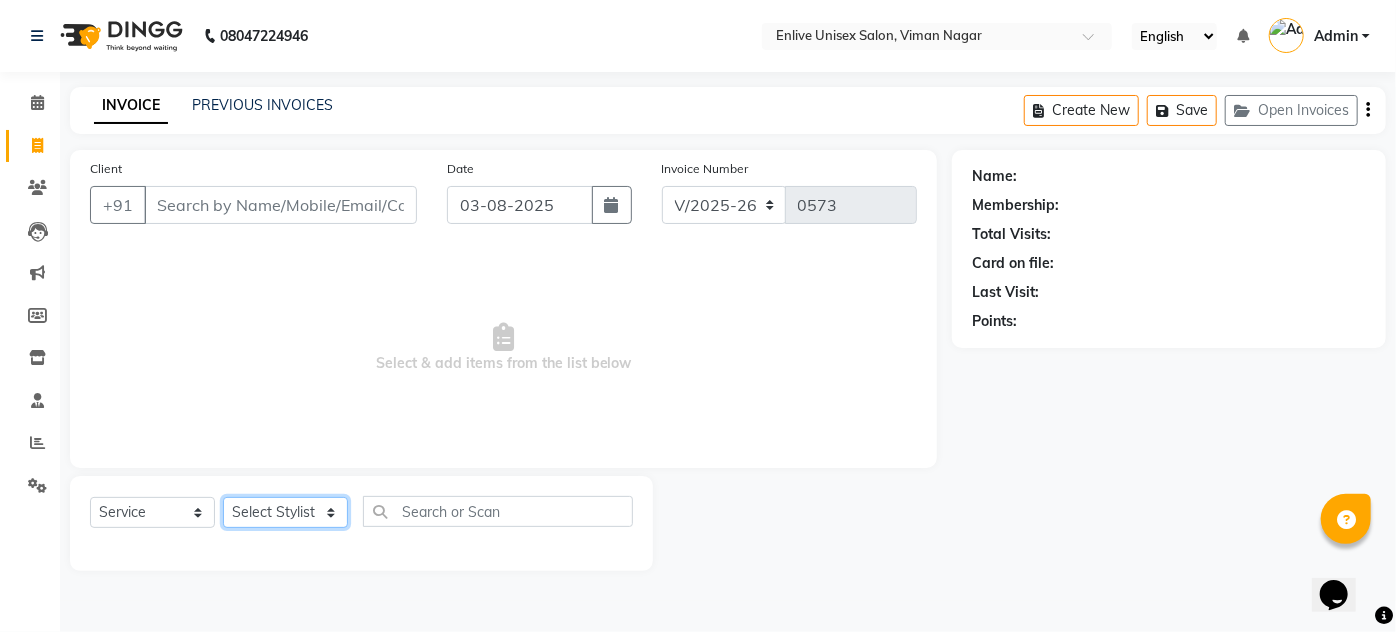 click on "Select Stylist Amin Shaikh Arti lohar Jyoti Namrata Nitin Sir Roshani sameer Shubhangi Vikas Yasmeen" 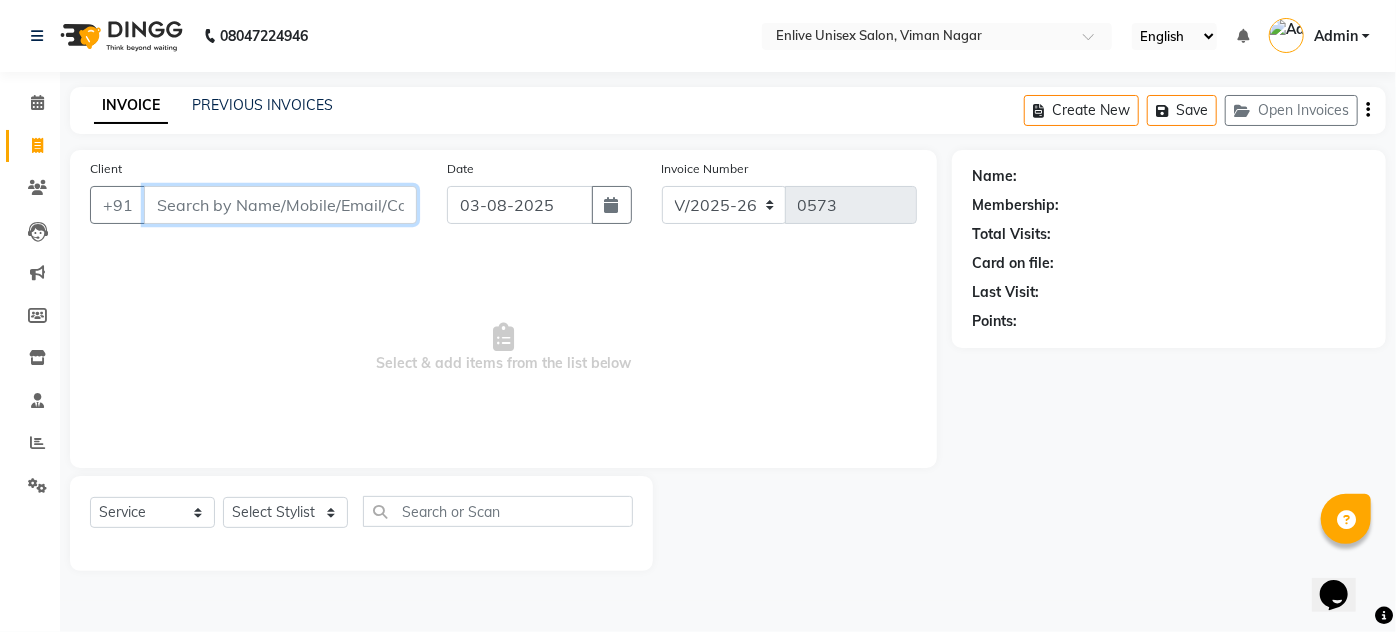 click on "Client" at bounding box center (280, 205) 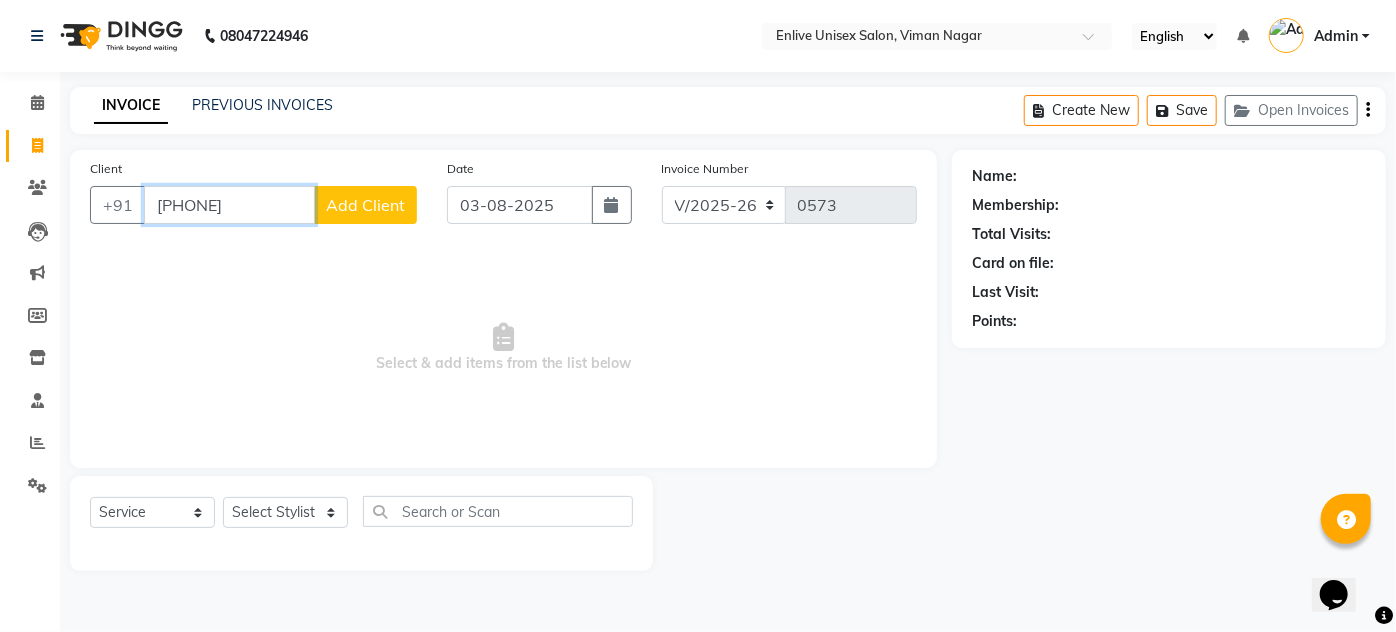 click on "[PHONE]" at bounding box center [229, 205] 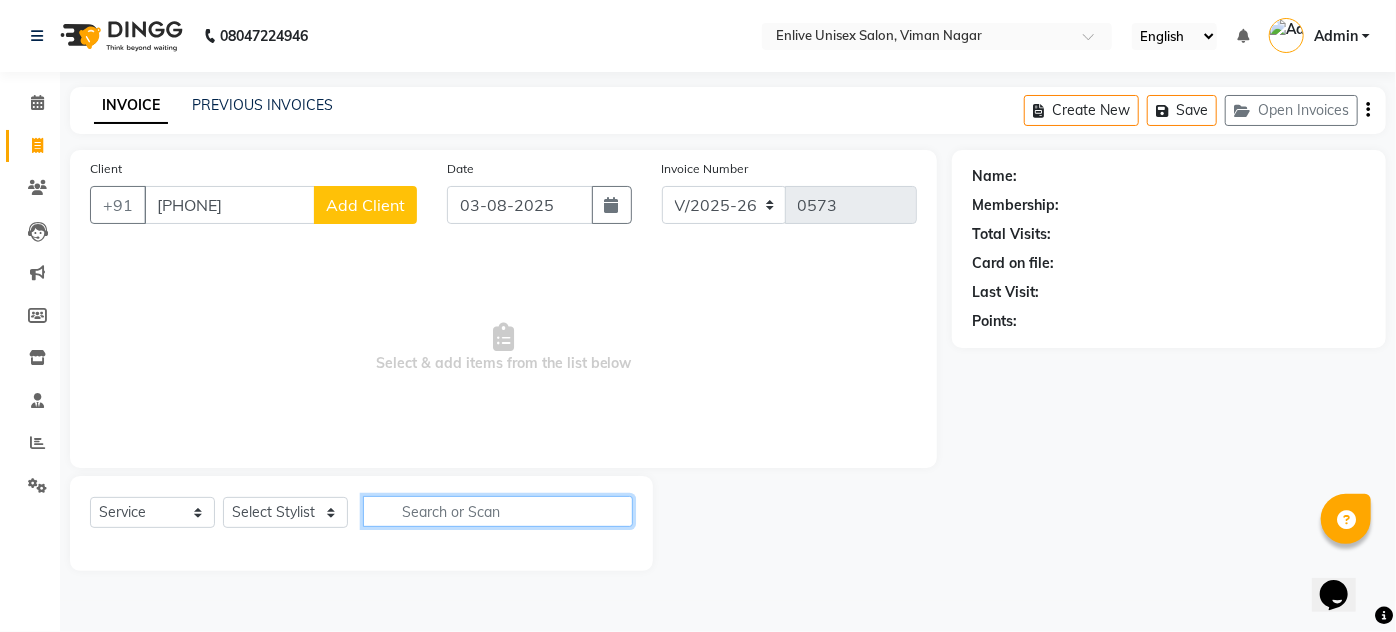 click 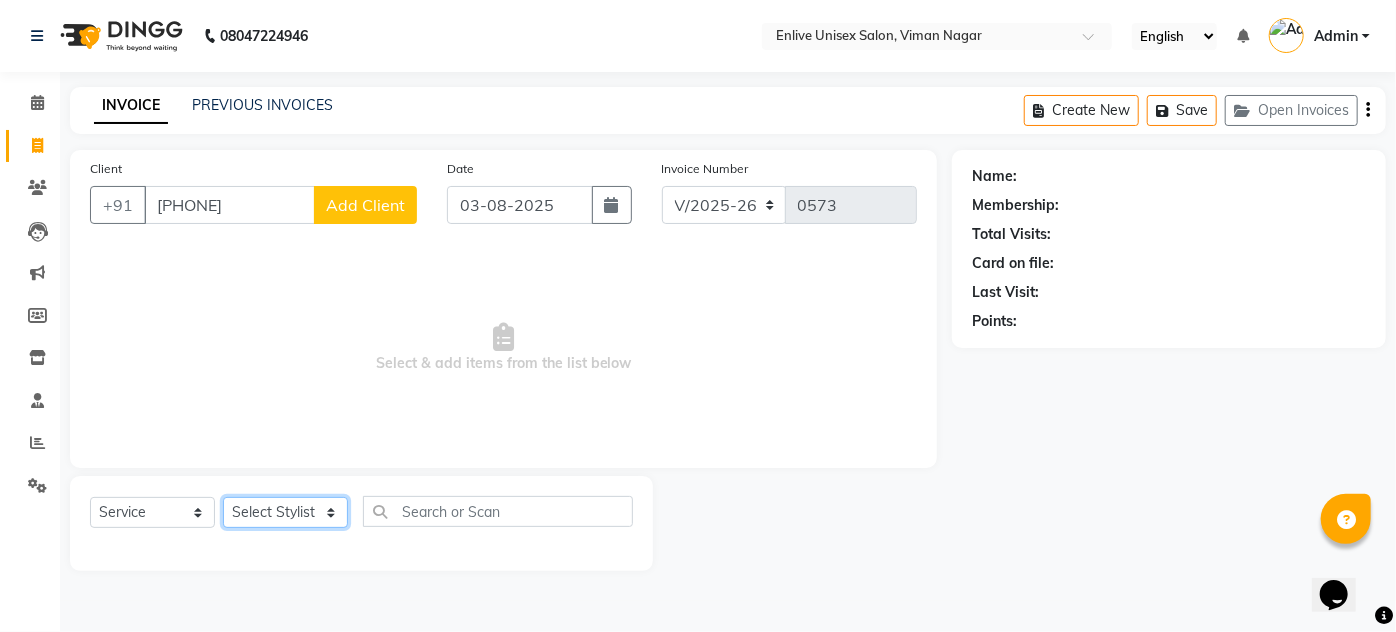 click on "Select Stylist Amin Shaikh Arti lohar Jyoti Namrata Nitin Sir Roshani sameer Shubhangi Vikas Yasmeen" 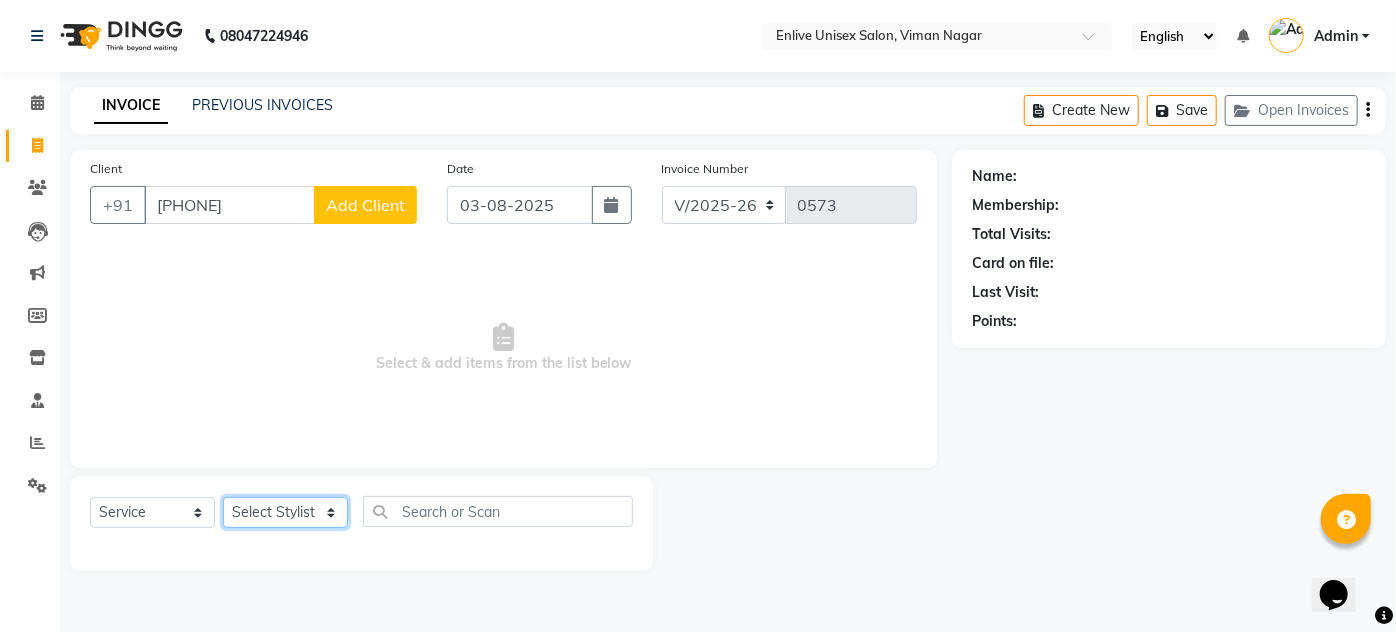 select on "75723" 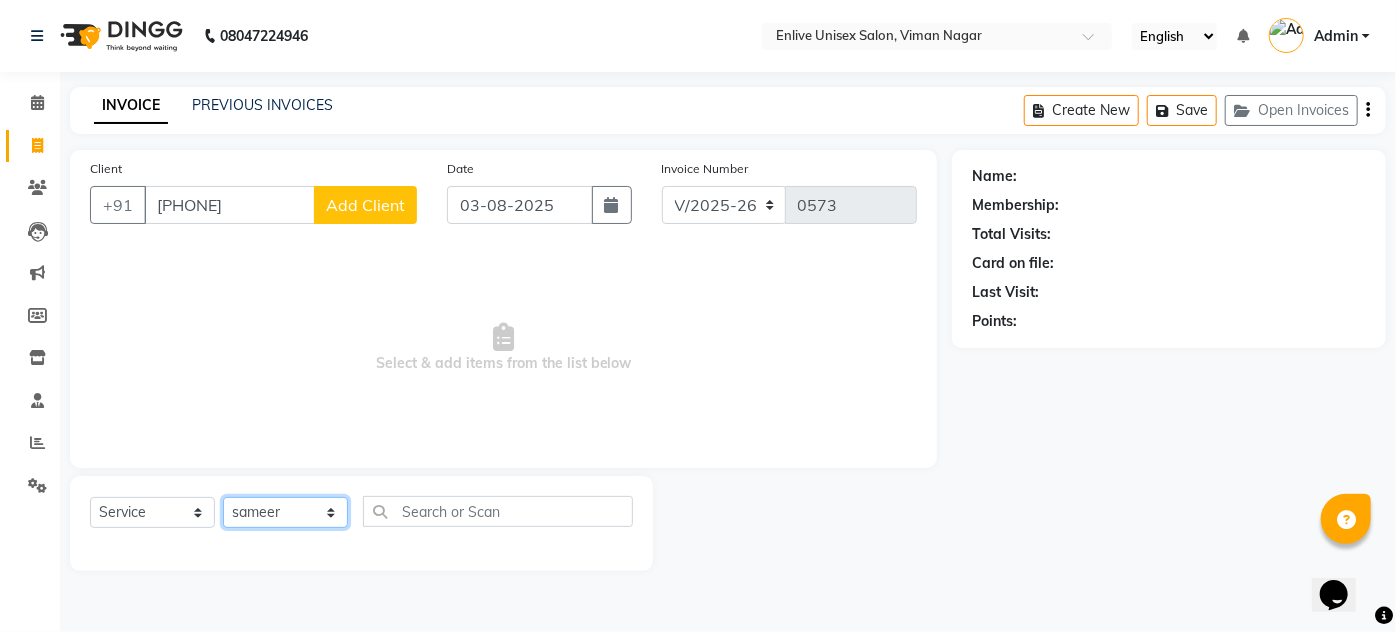 click on "Select Stylist Amin Shaikh Arti lohar Jyoti Namrata Nitin Sir Roshani sameer Shubhangi Vikas Yasmeen" 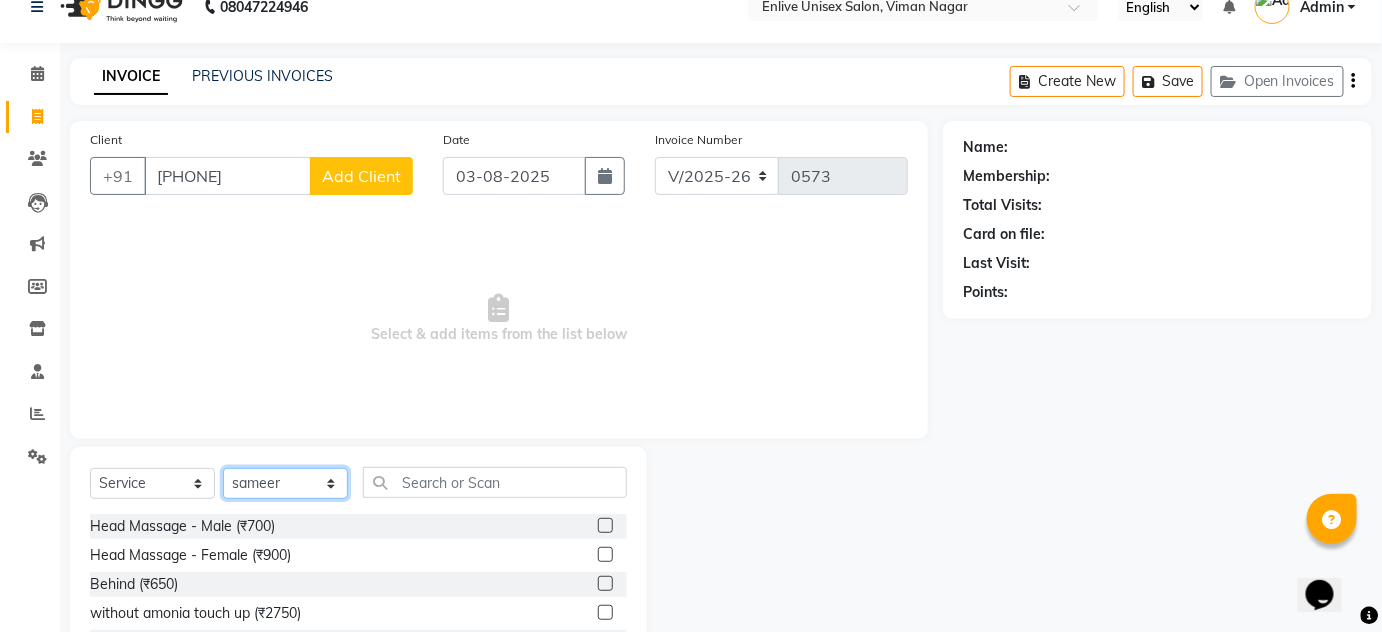 scroll, scrollTop: 0, scrollLeft: 0, axis: both 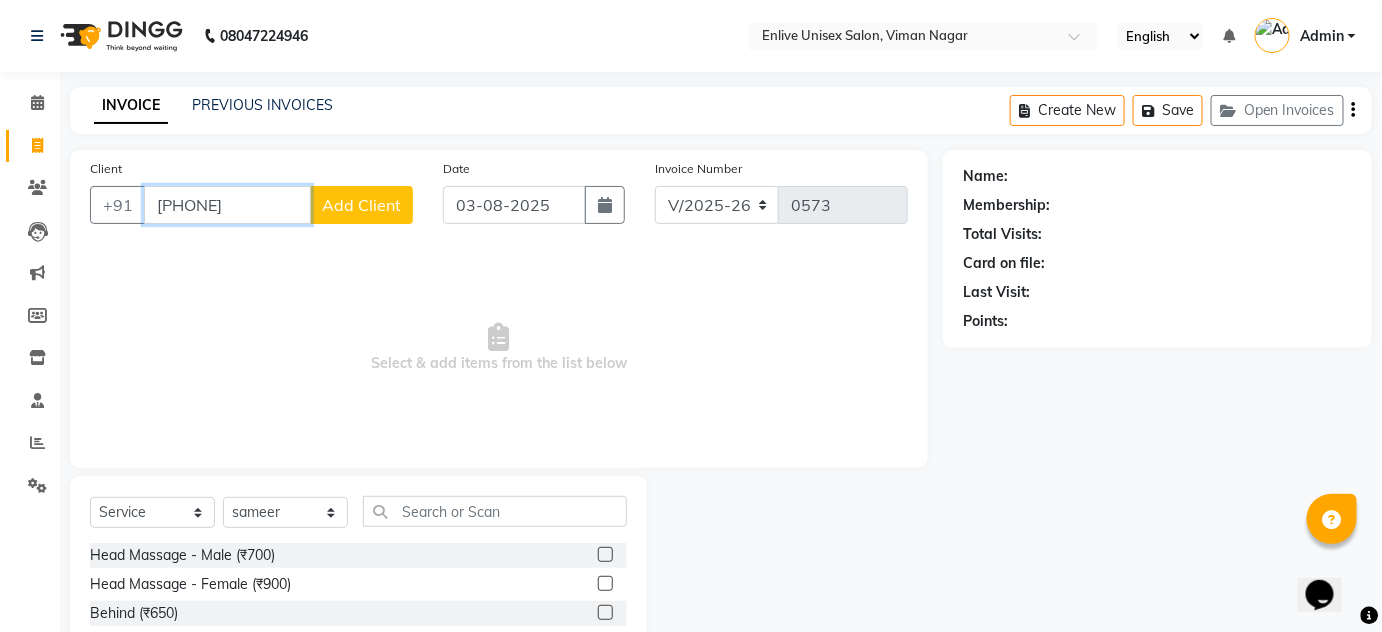 click on "[PHONE]" at bounding box center (227, 205) 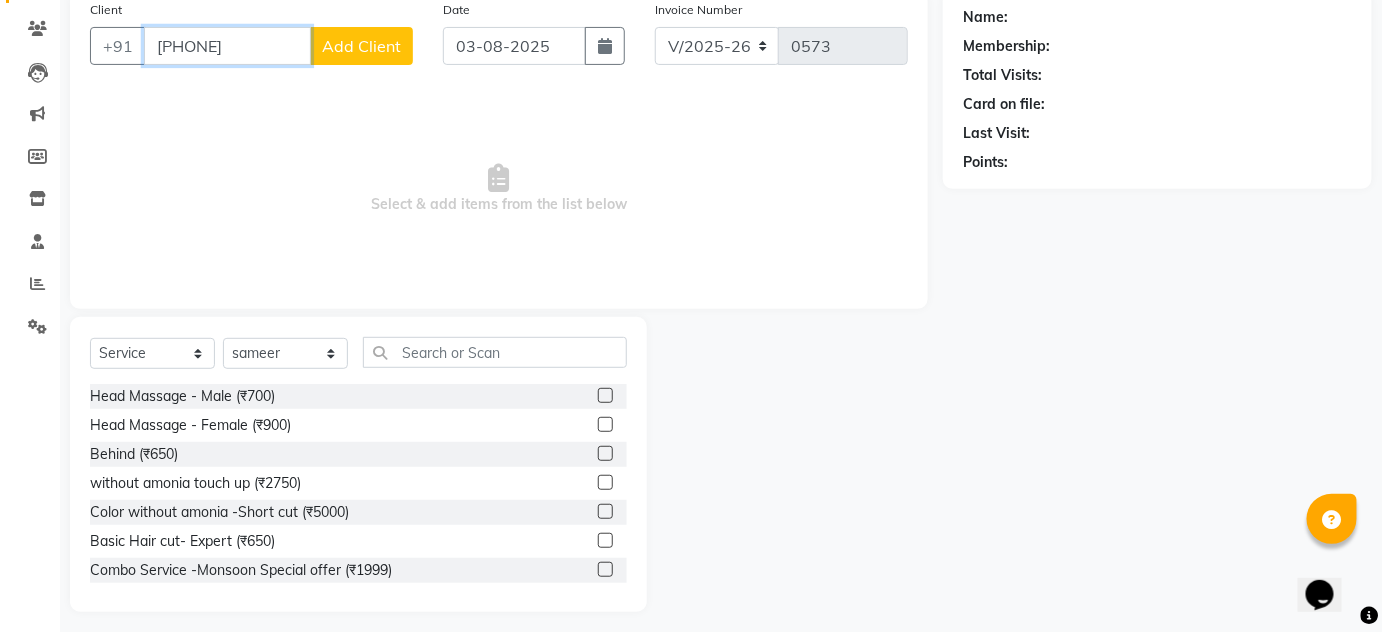 scroll, scrollTop: 168, scrollLeft: 0, axis: vertical 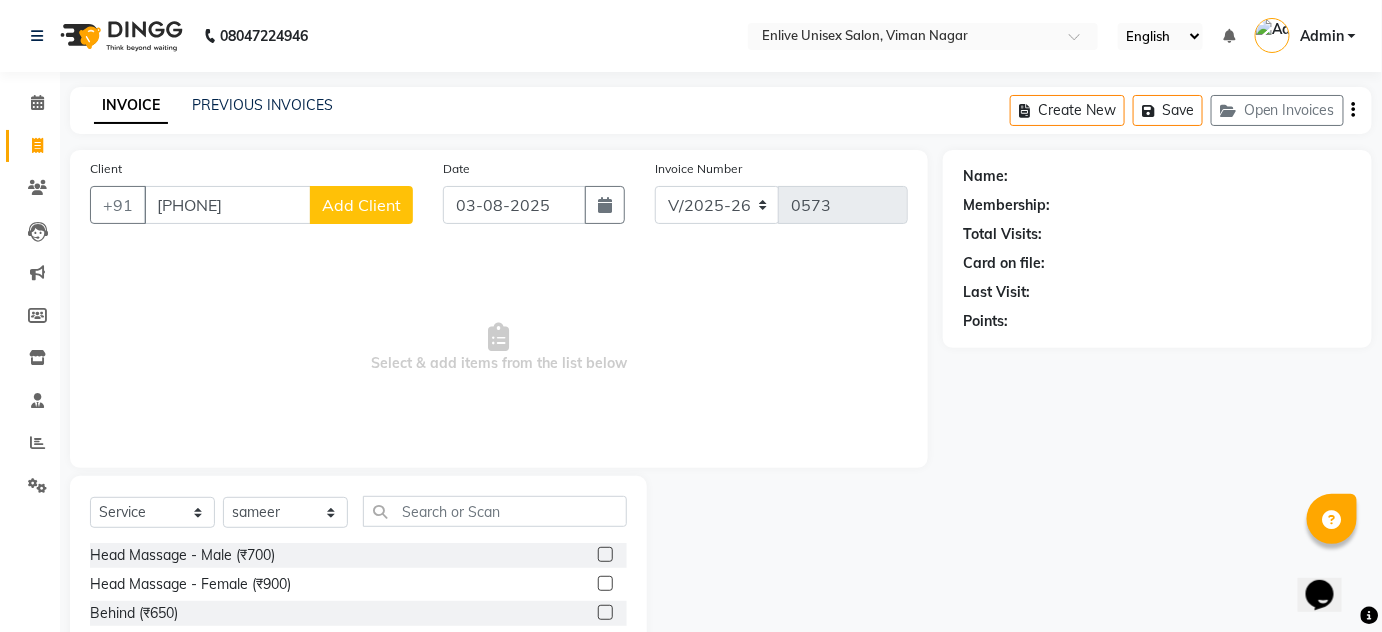 click on "INVOICE PREVIOUS INVOICES Create New   Save   Open Invoices" 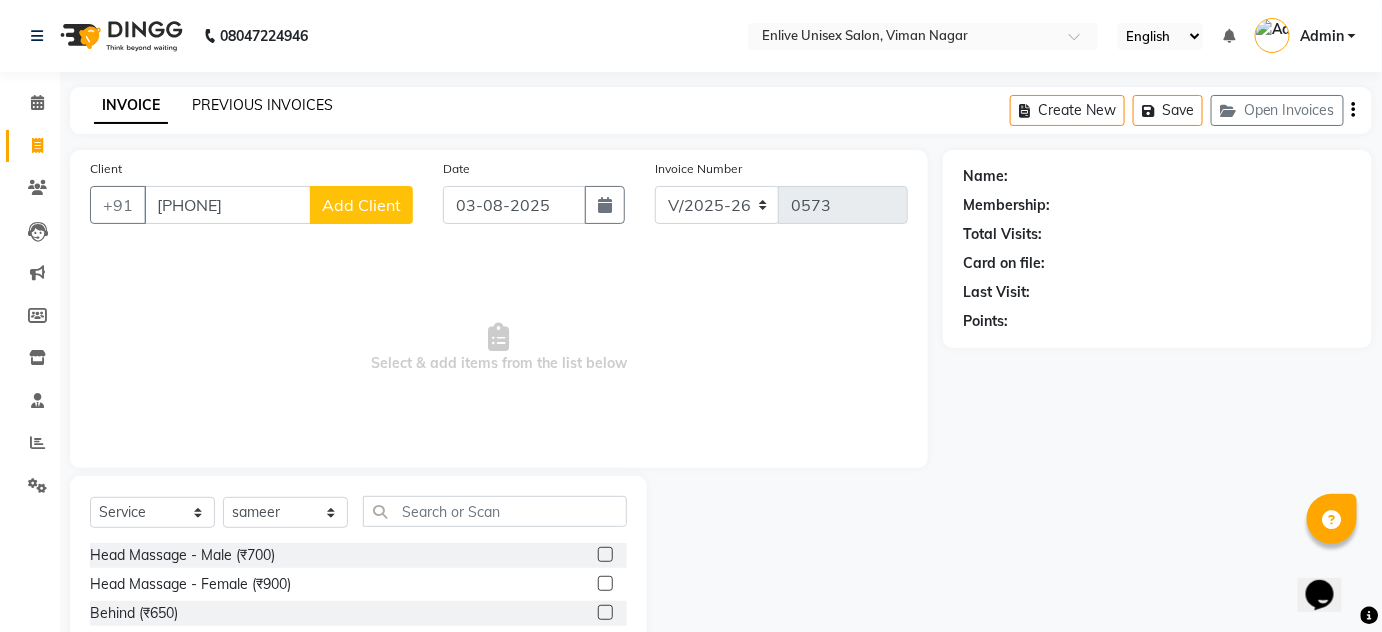 click on "PREVIOUS INVOICES" 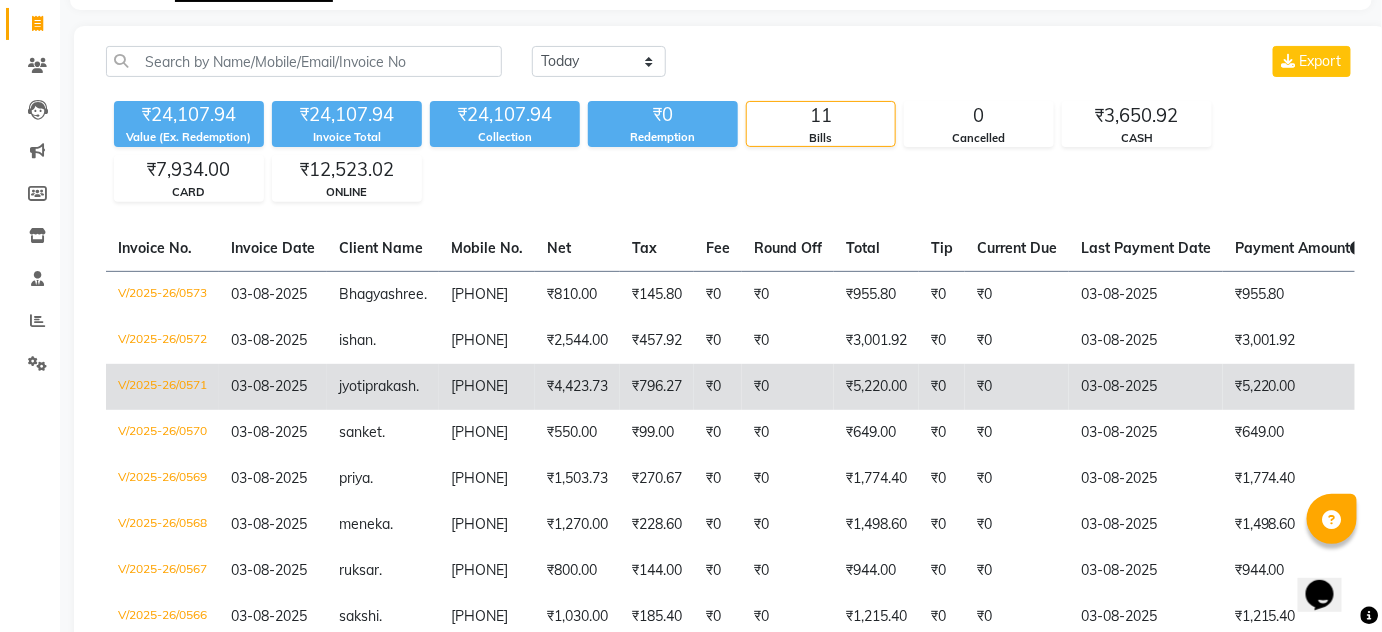 scroll, scrollTop: 90, scrollLeft: 0, axis: vertical 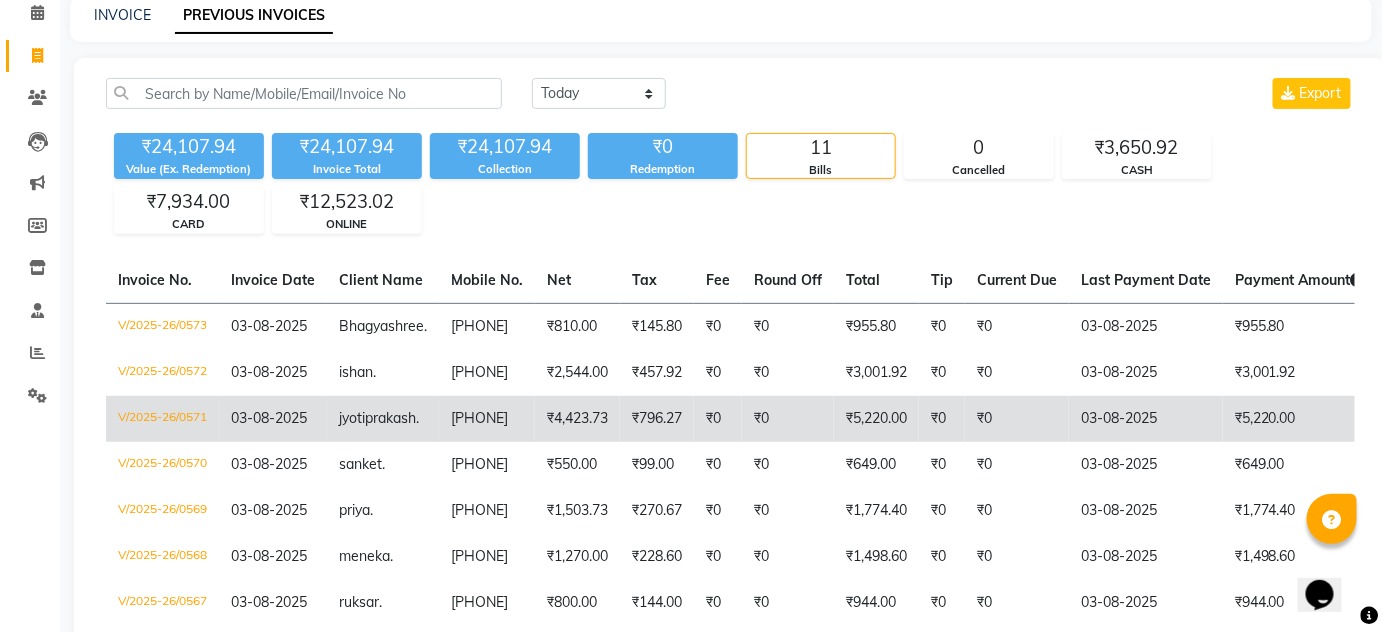 click on "[PHONE]" 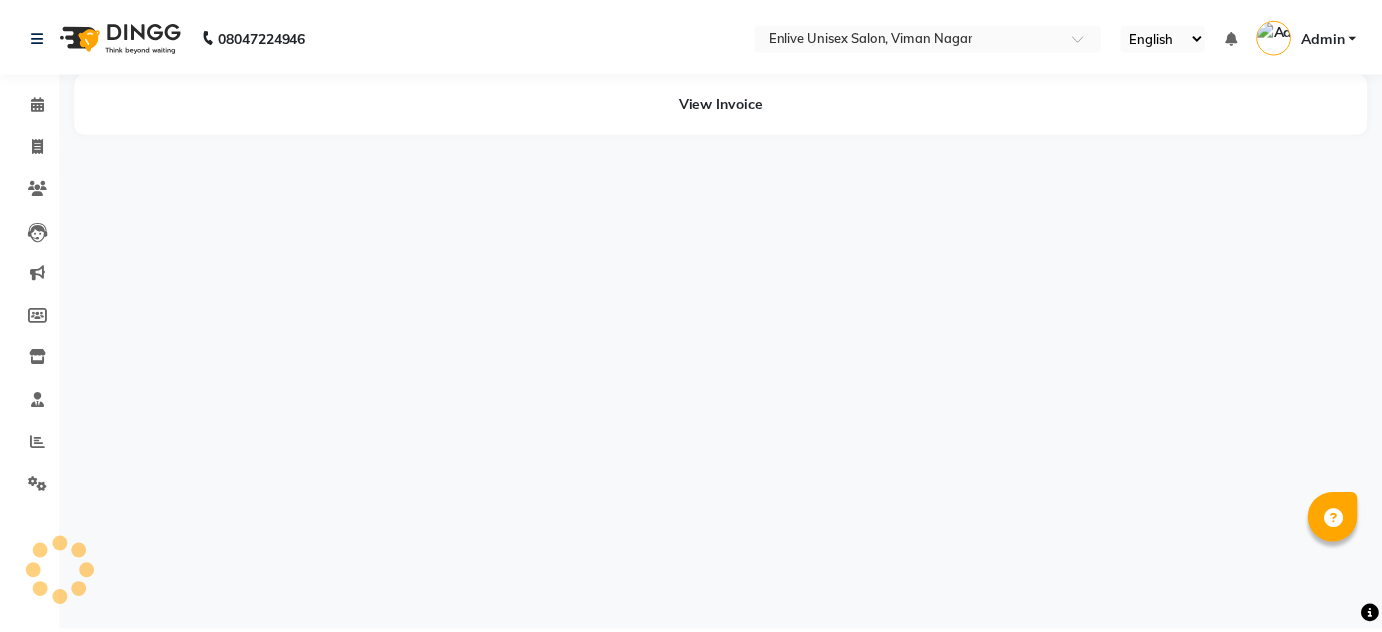 scroll, scrollTop: 0, scrollLeft: 0, axis: both 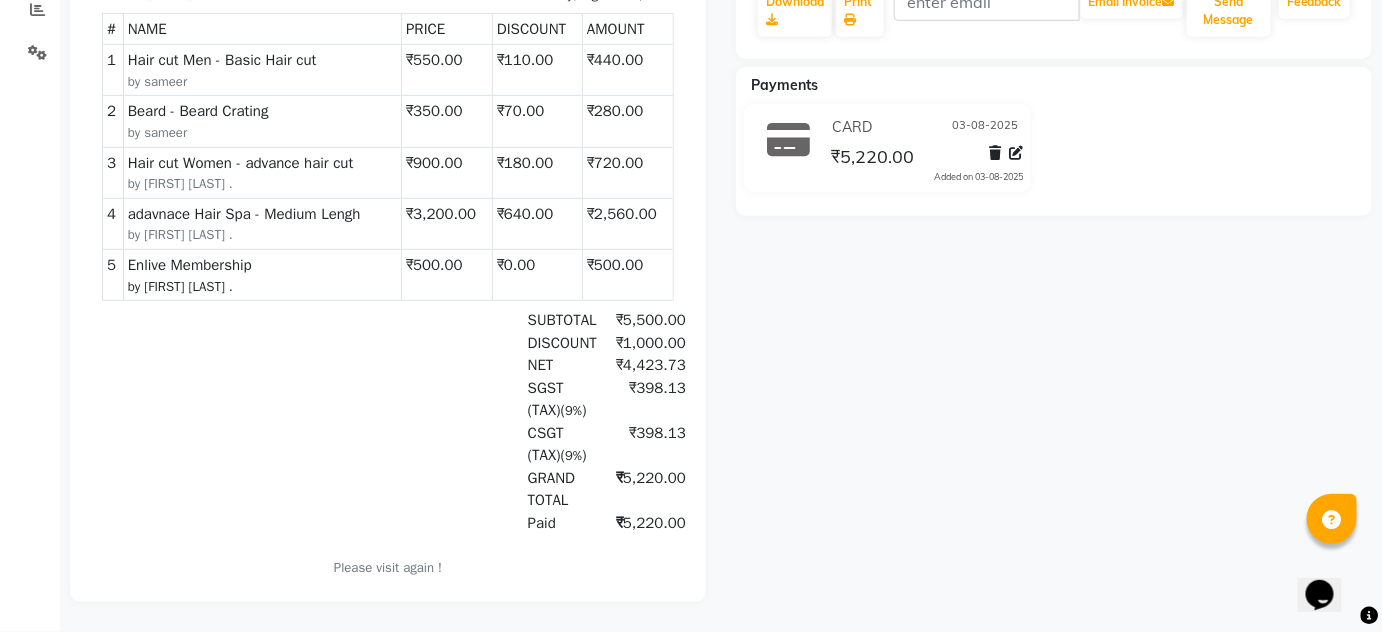 drag, startPoint x: 640, startPoint y: 523, endPoint x: 593, endPoint y: 495, distance: 54.708317 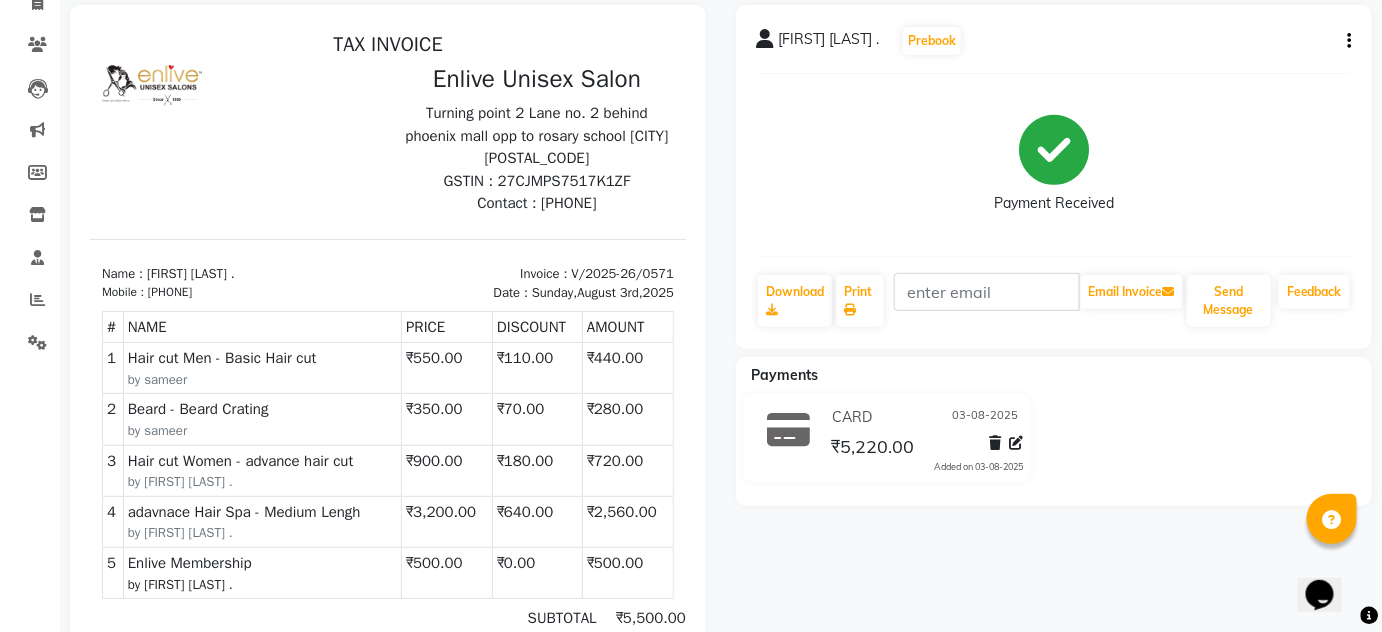 scroll, scrollTop: 0, scrollLeft: 0, axis: both 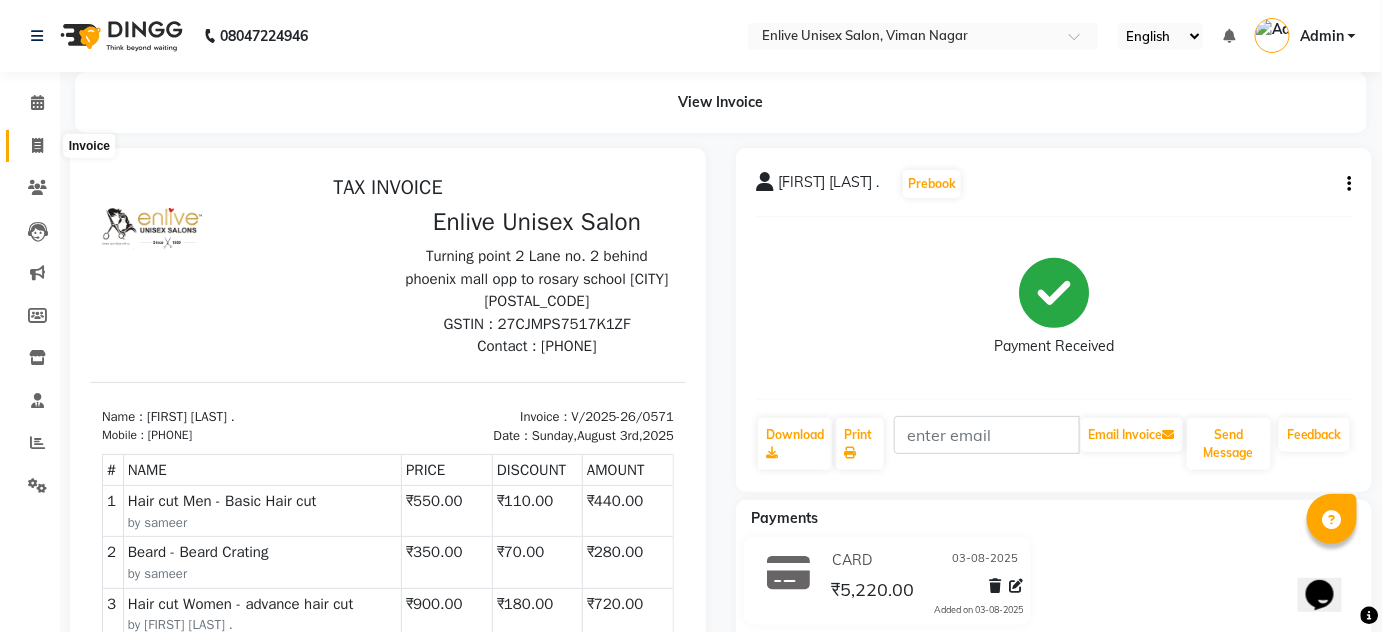 click 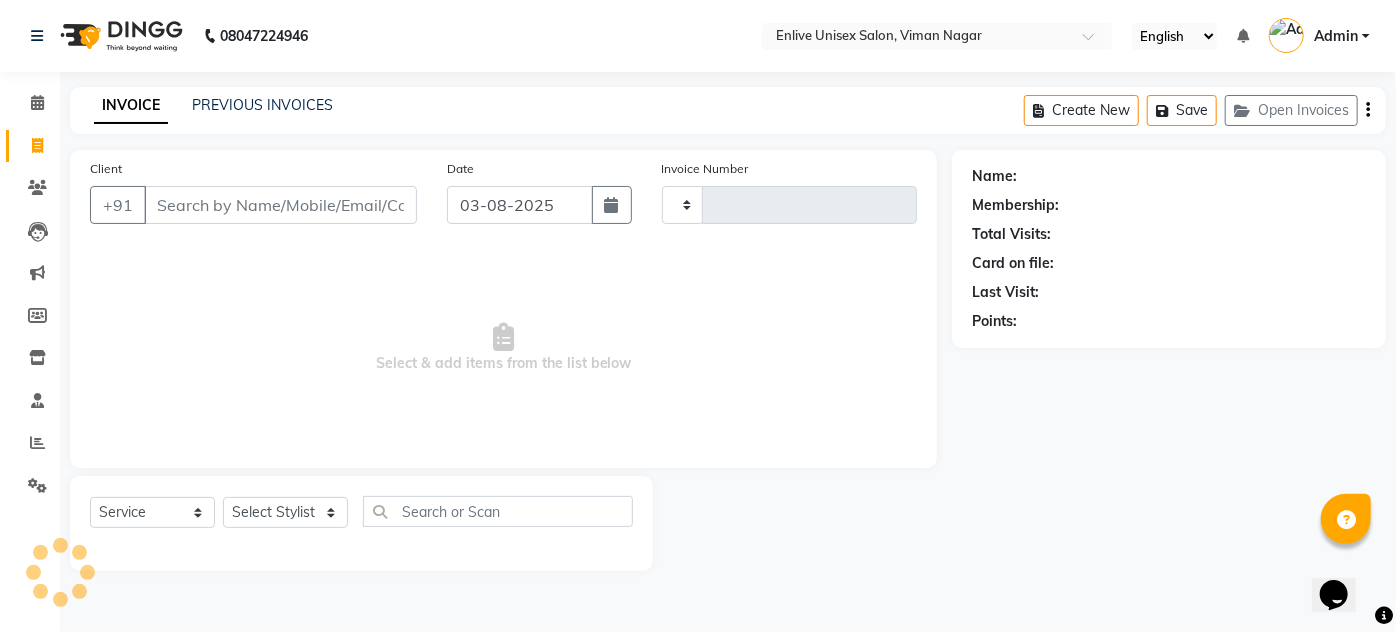 type on "0574" 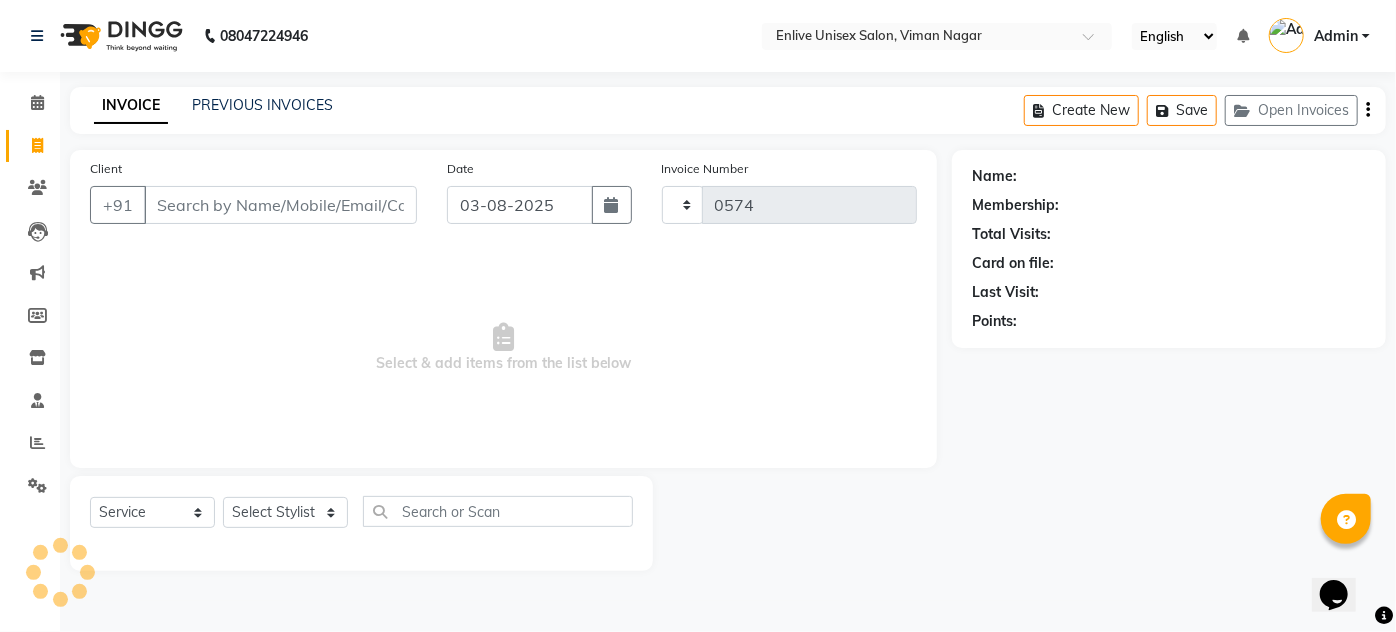 select on "145" 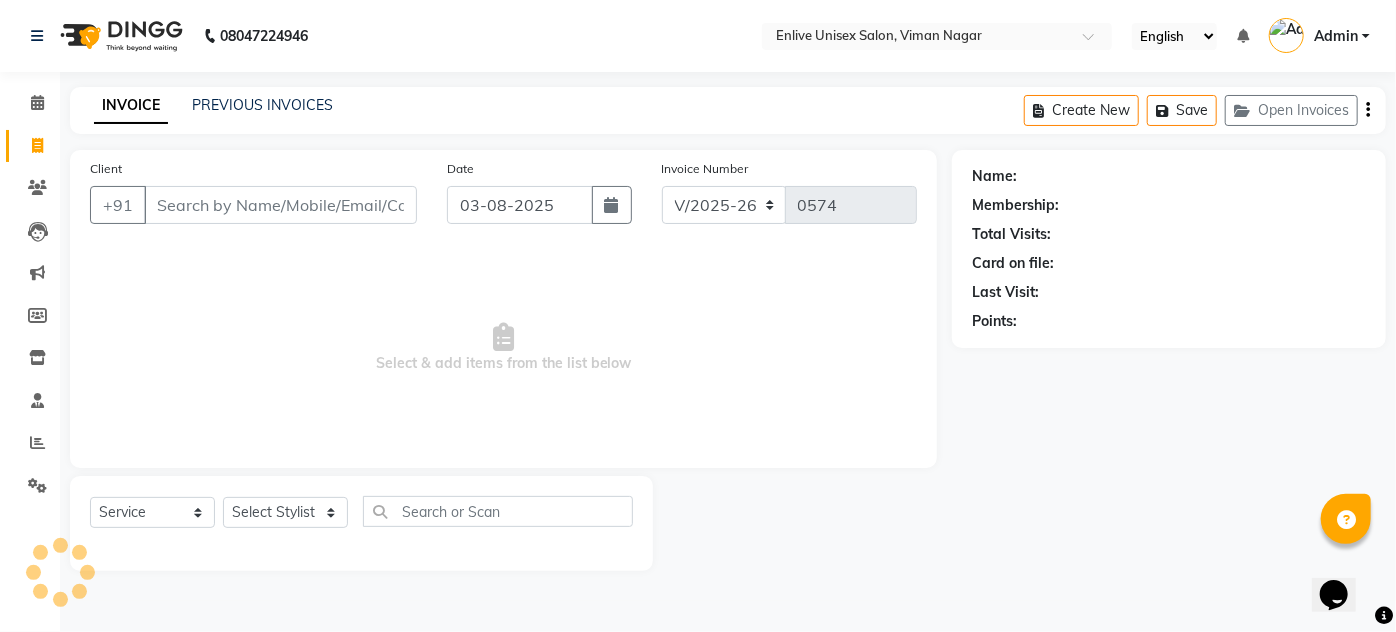 click on "Client" at bounding box center [280, 205] 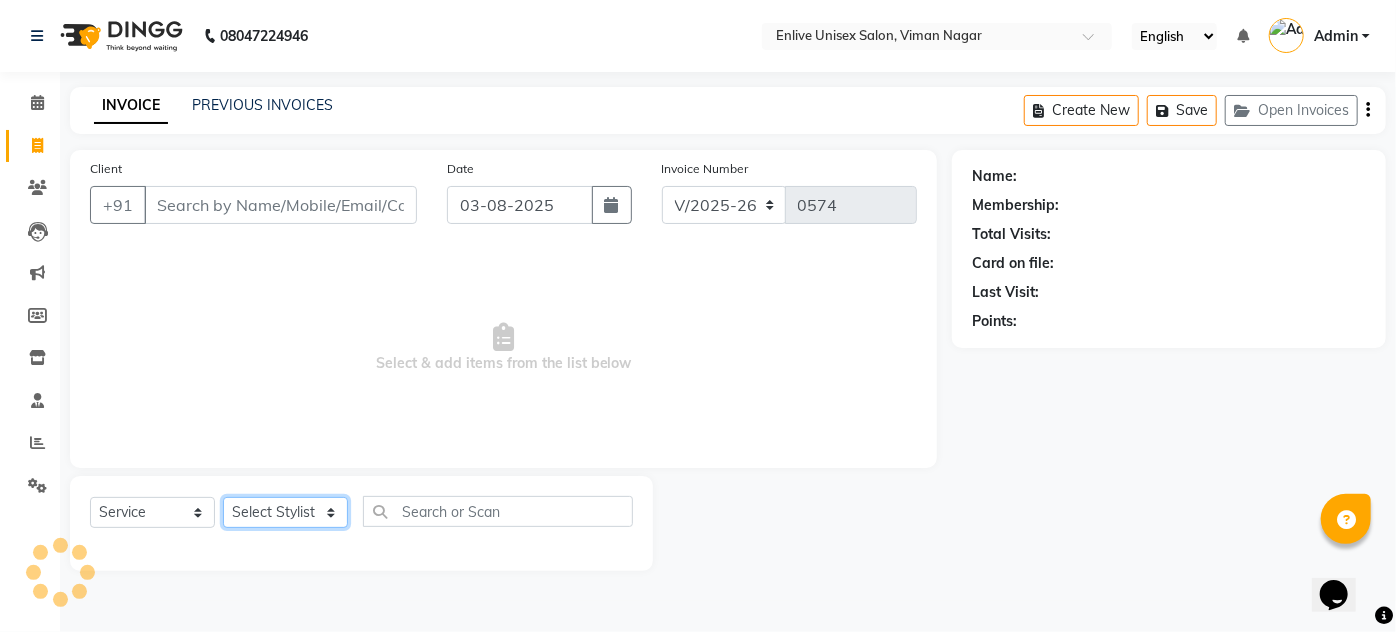 click on "Select Stylist" 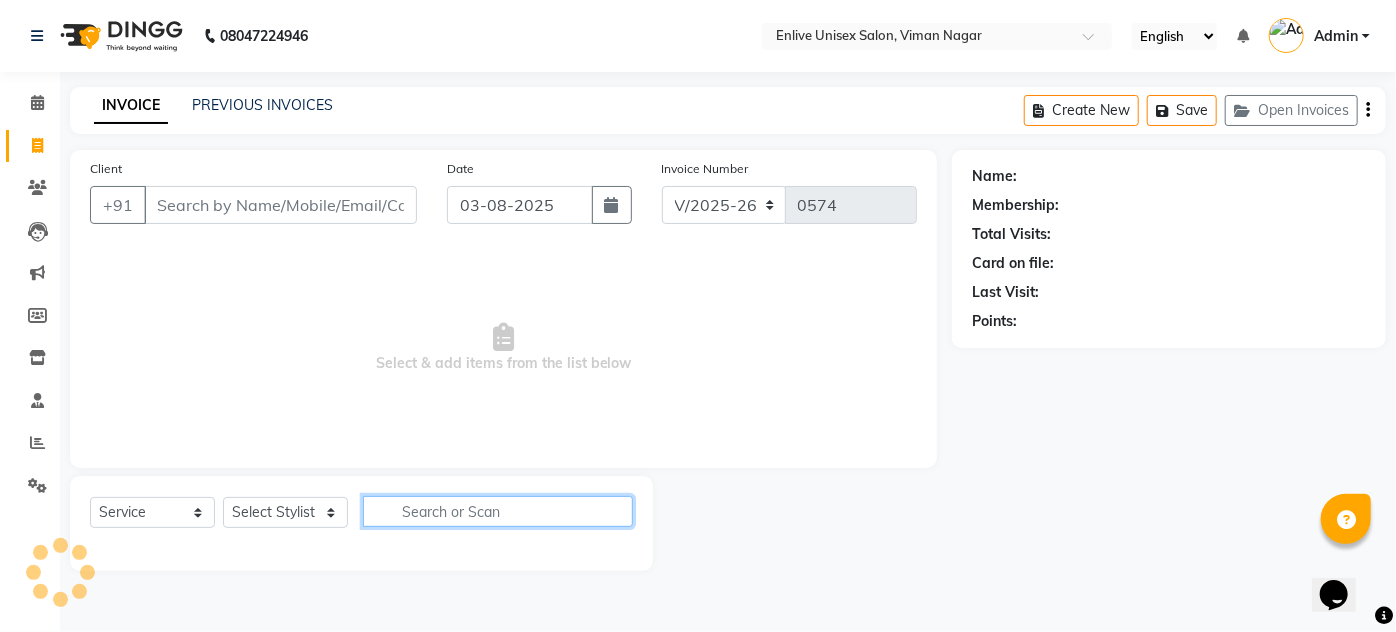 click 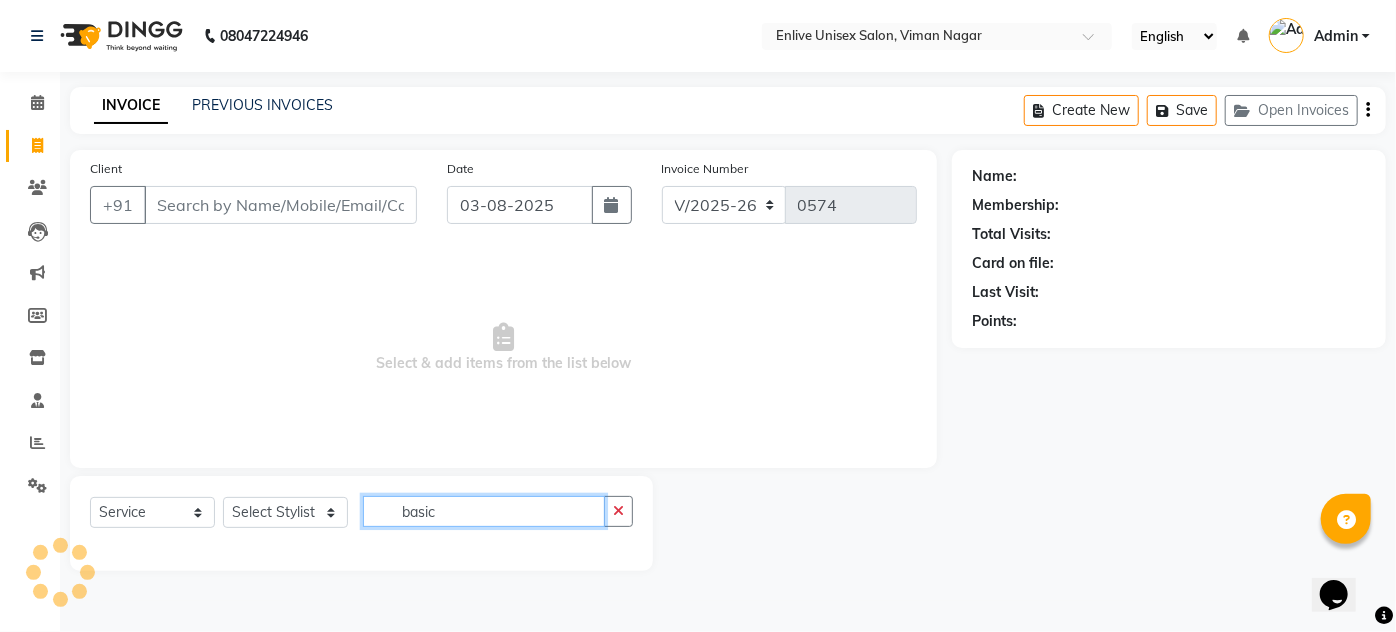 type on "basic" 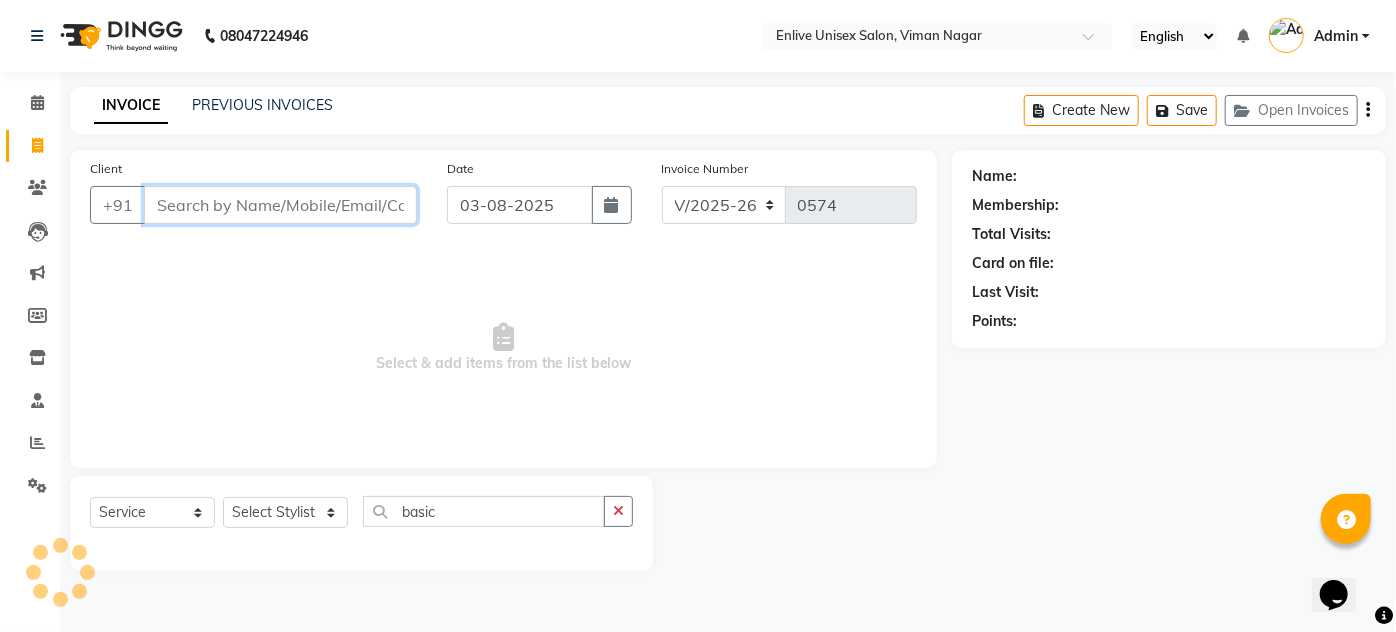 click on "Client" at bounding box center [280, 205] 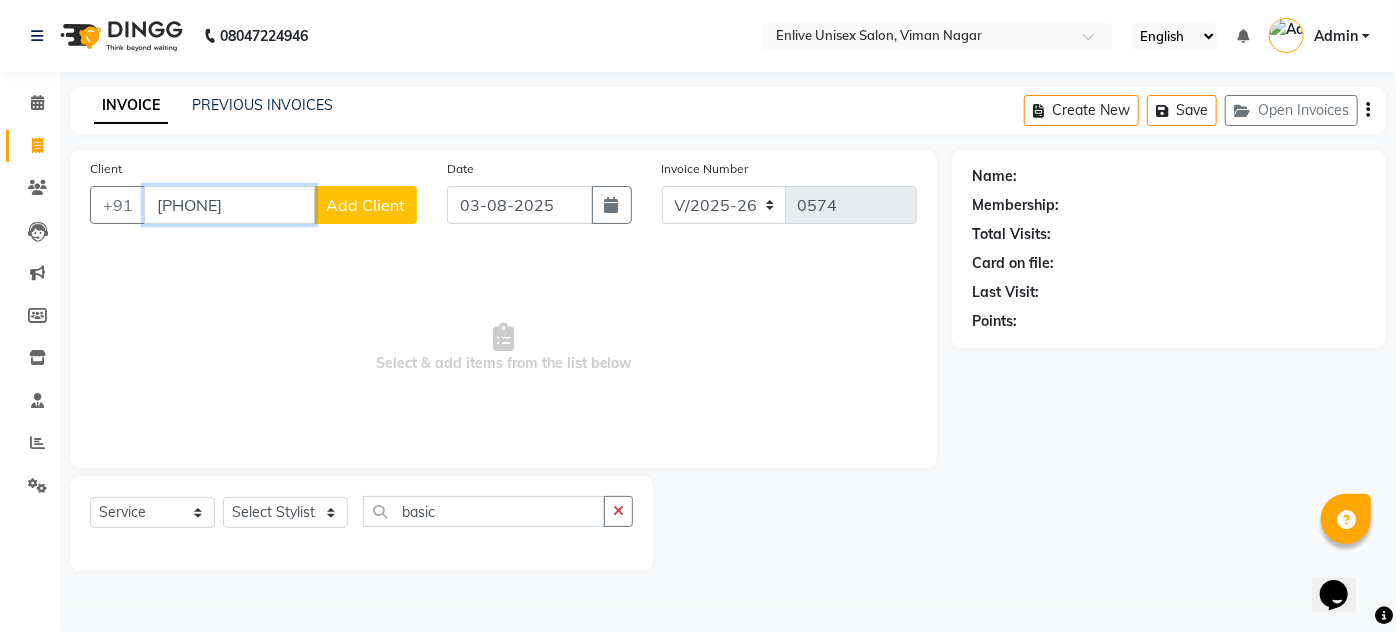 click on "[PHONE]" at bounding box center [229, 205] 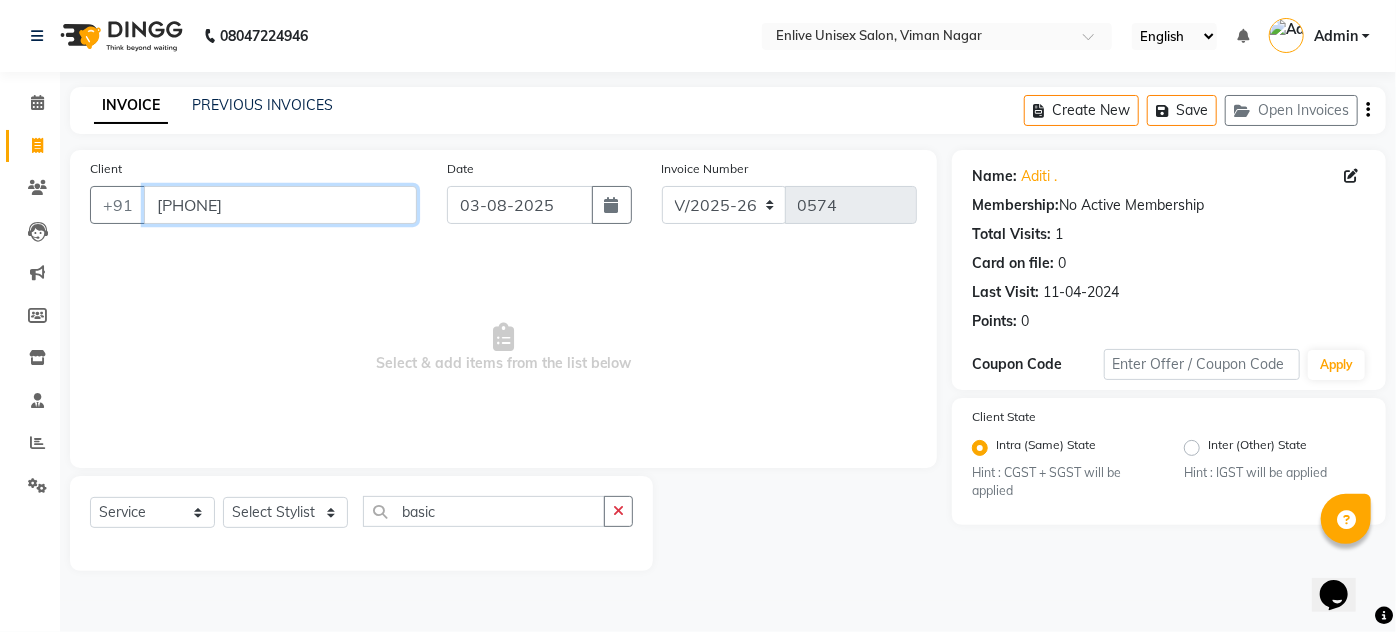click on "[PHONE]" at bounding box center [280, 205] 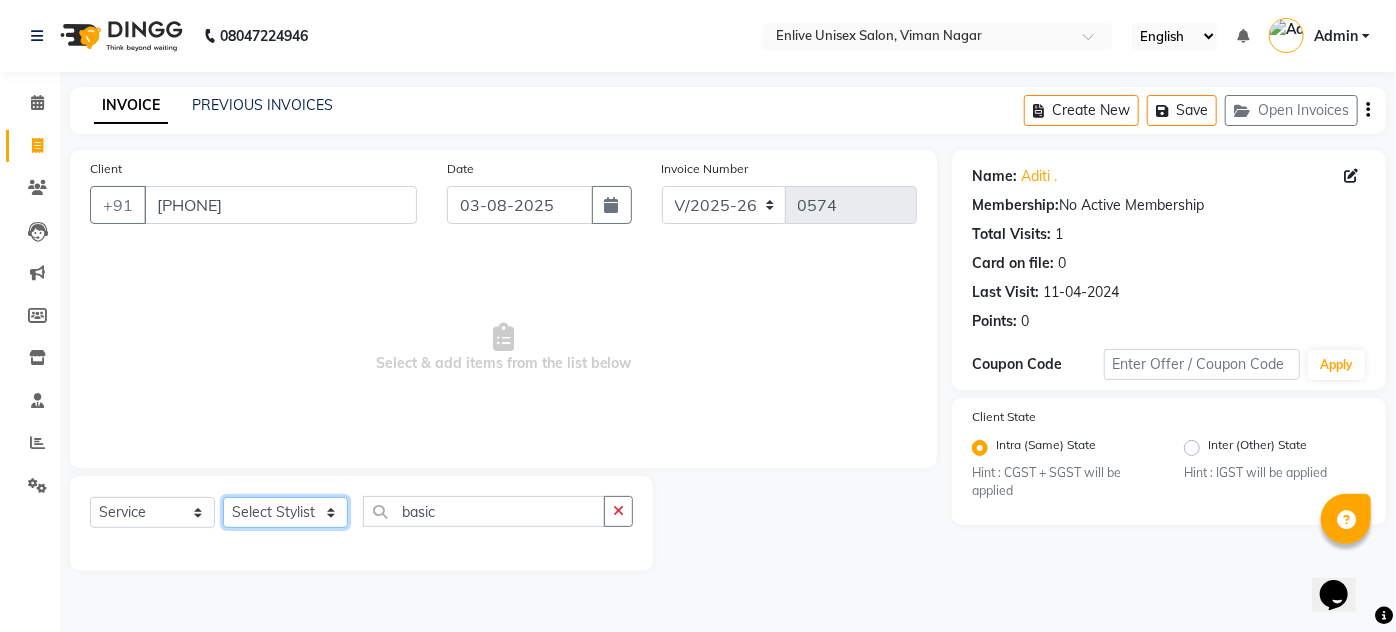 click on "Select Stylist" 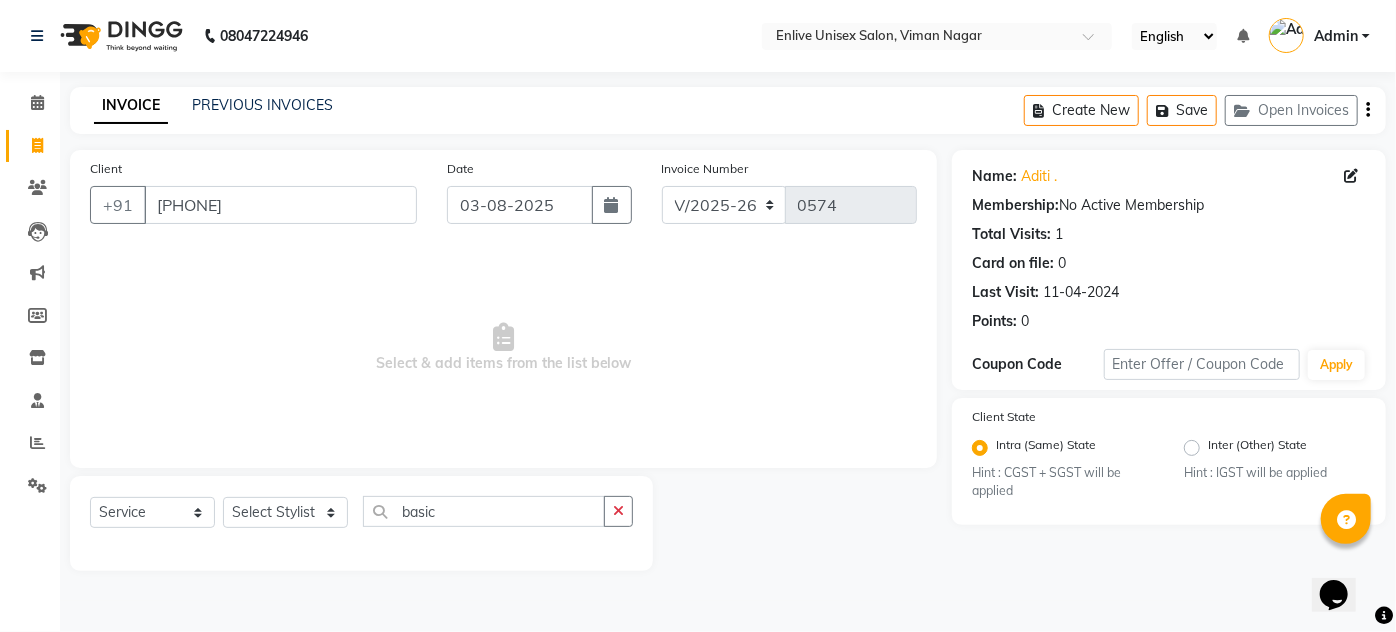 click on "Select & add items from the list below" at bounding box center (503, 348) 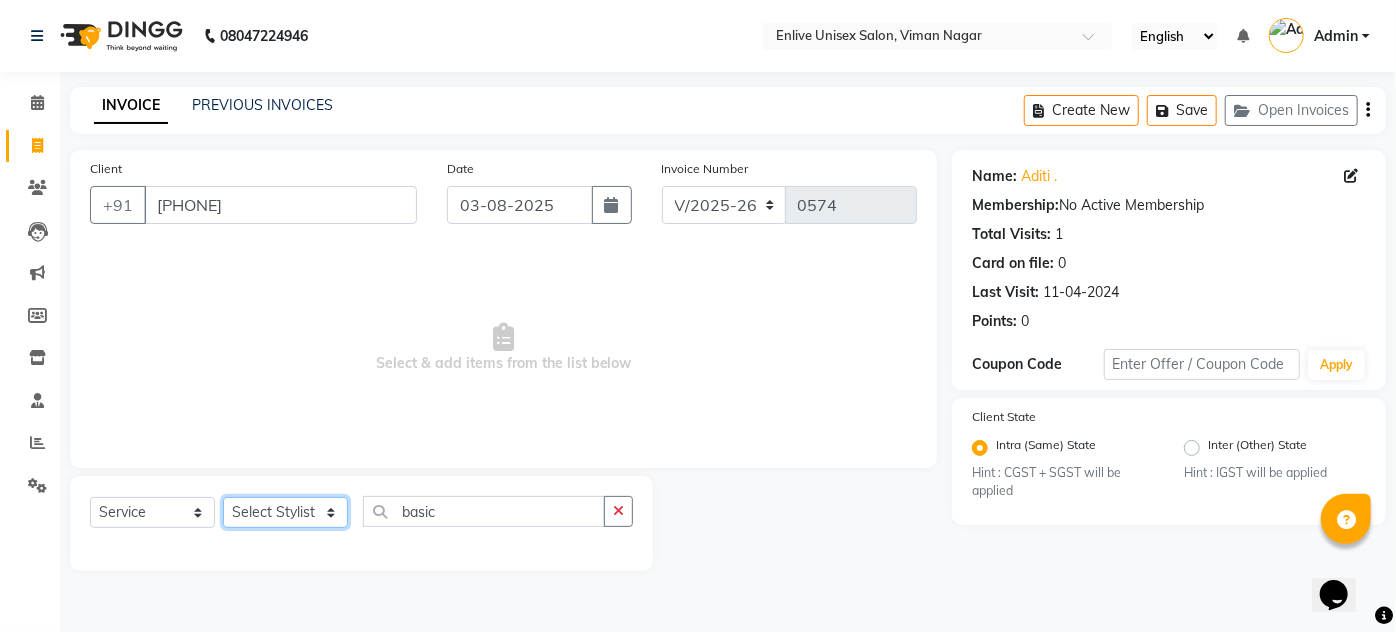 click on "Select Stylist" 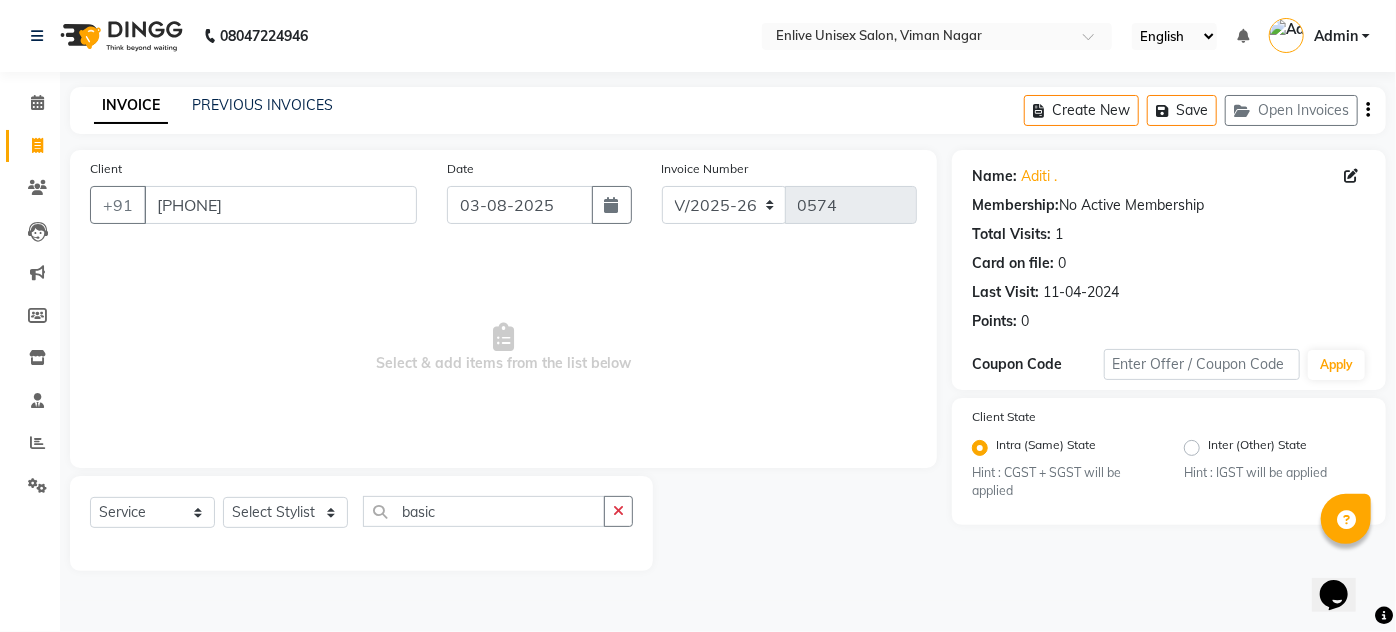 click on "Select & add items from the list below" at bounding box center (503, 348) 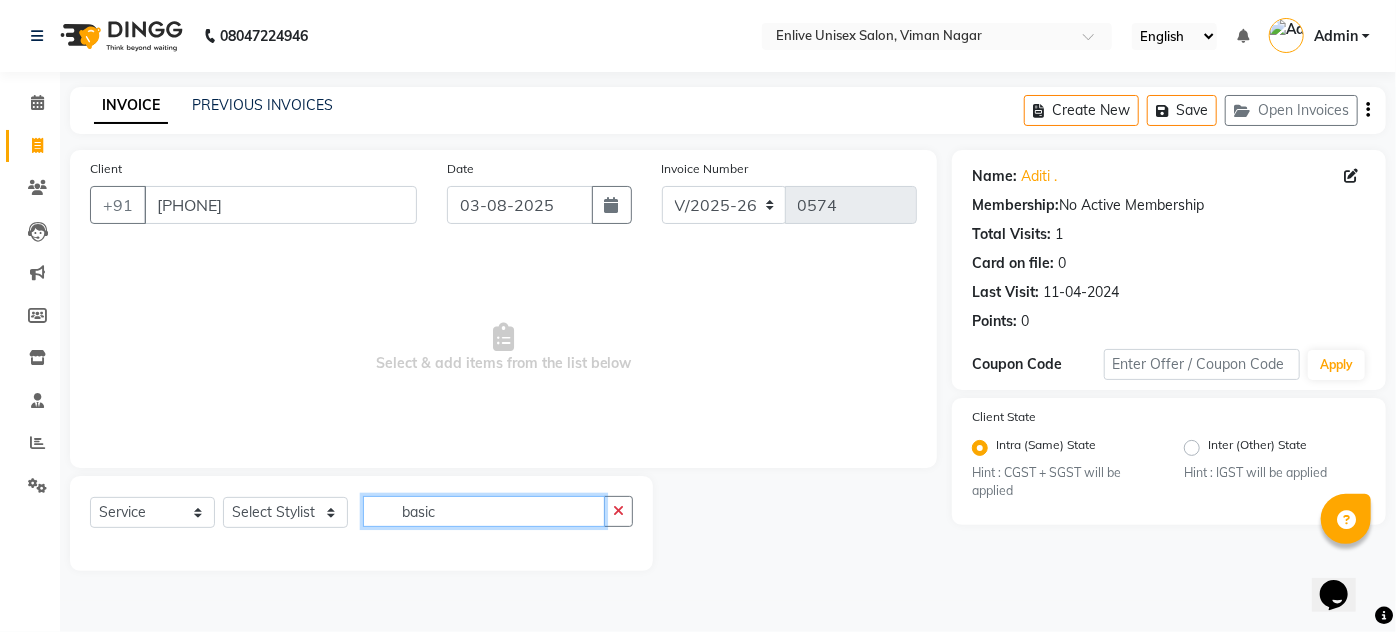 click on "basic" 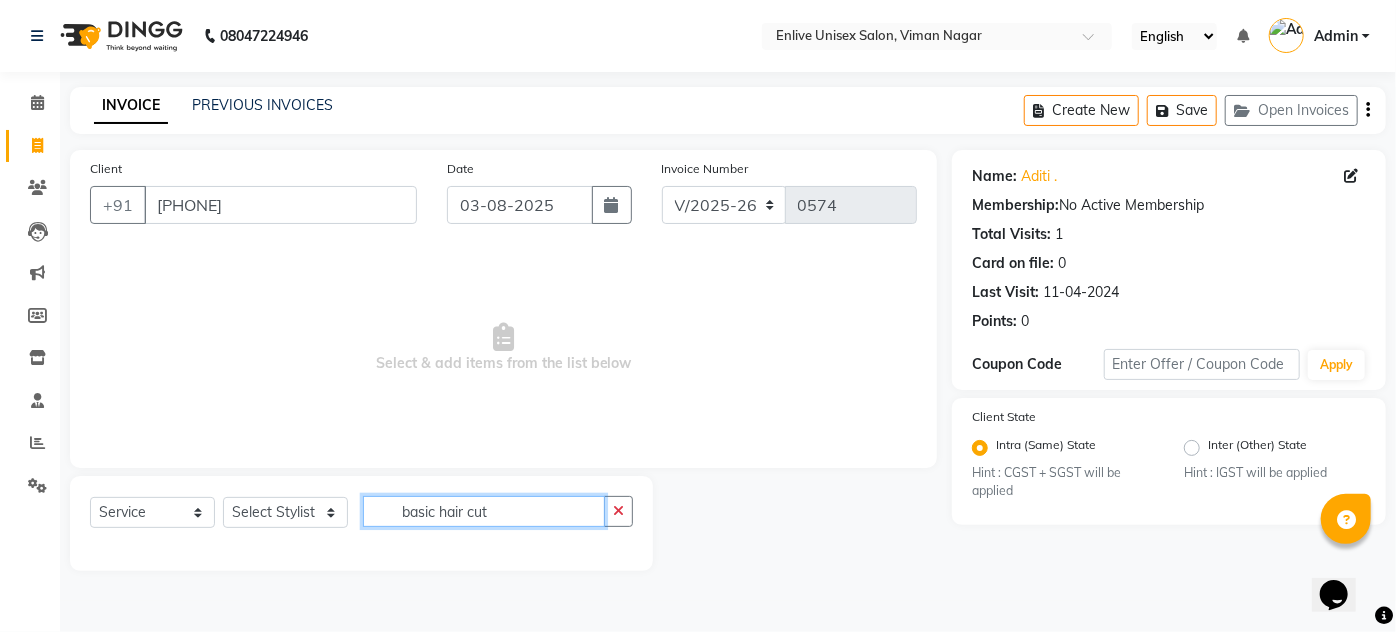 type on "basic hair cut" 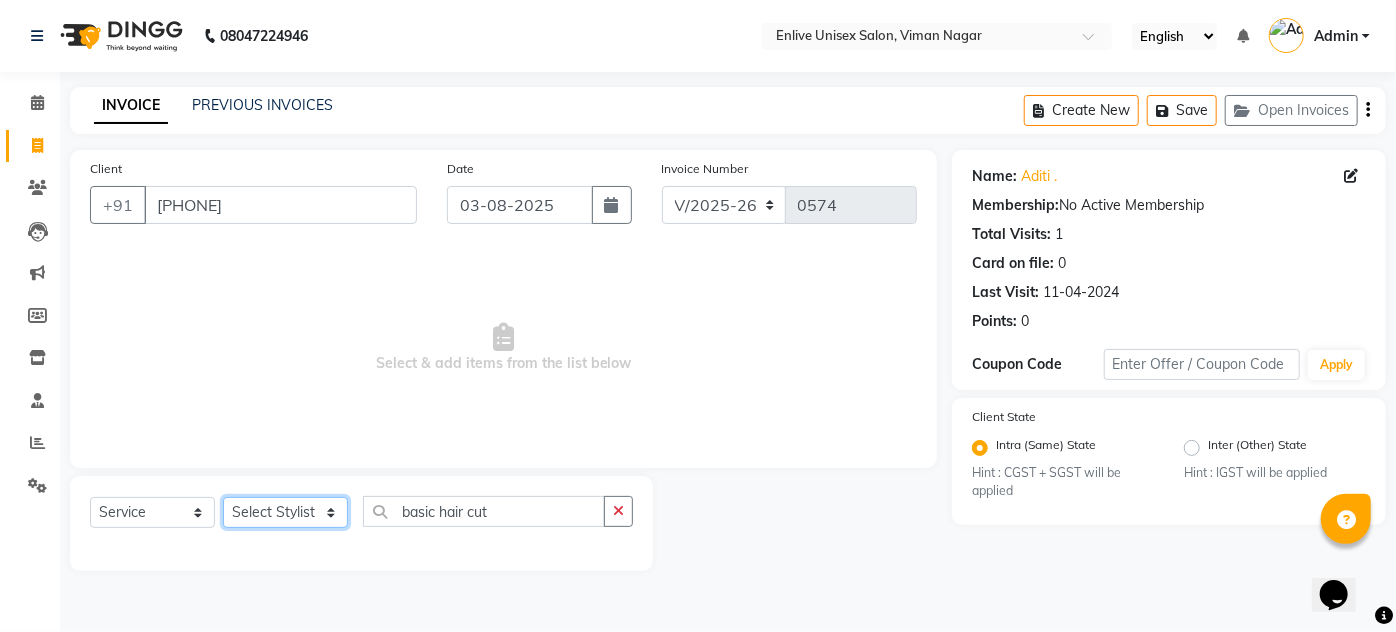 click on "Select Stylist" 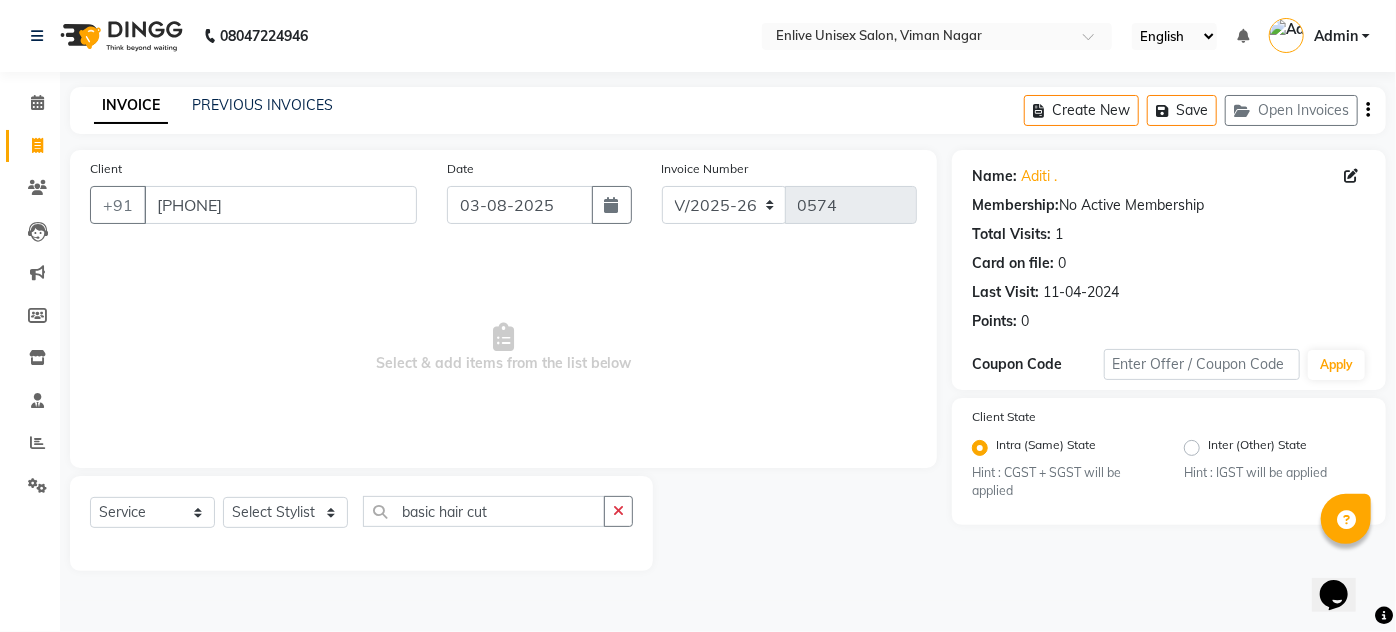 click on "Select & add items from the list below" at bounding box center (503, 348) 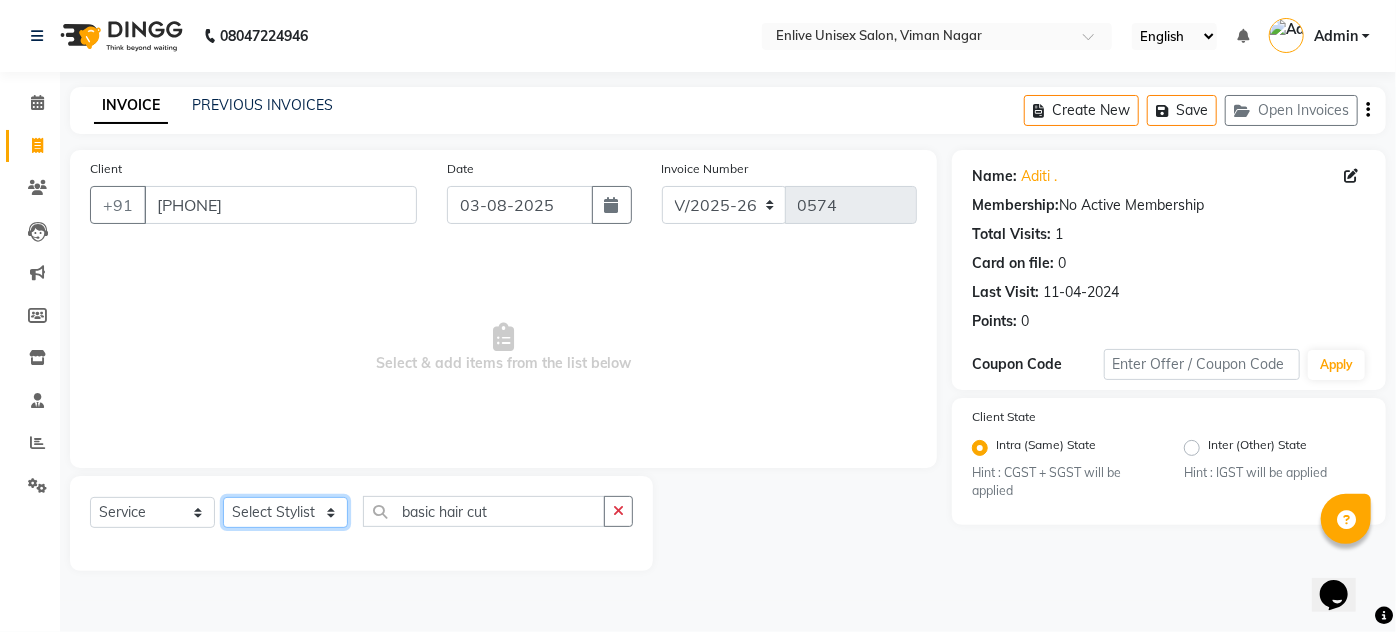 click on "Select Stylist" 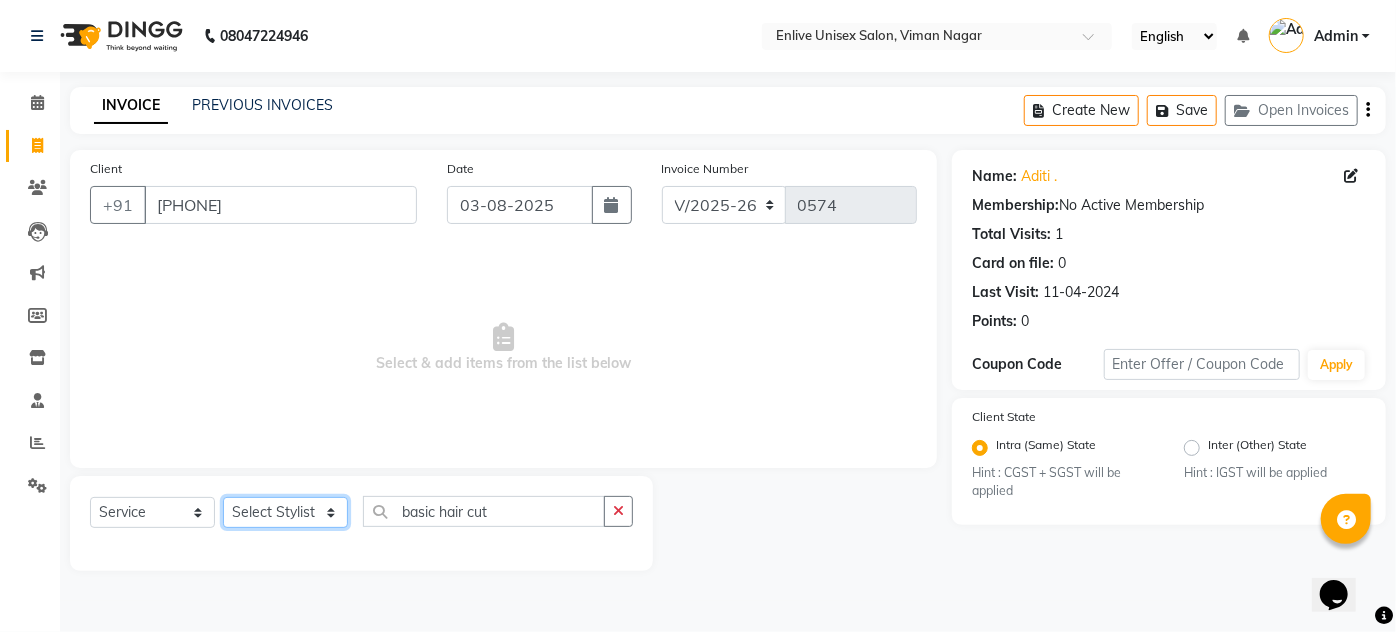 click on "Select Stylist" 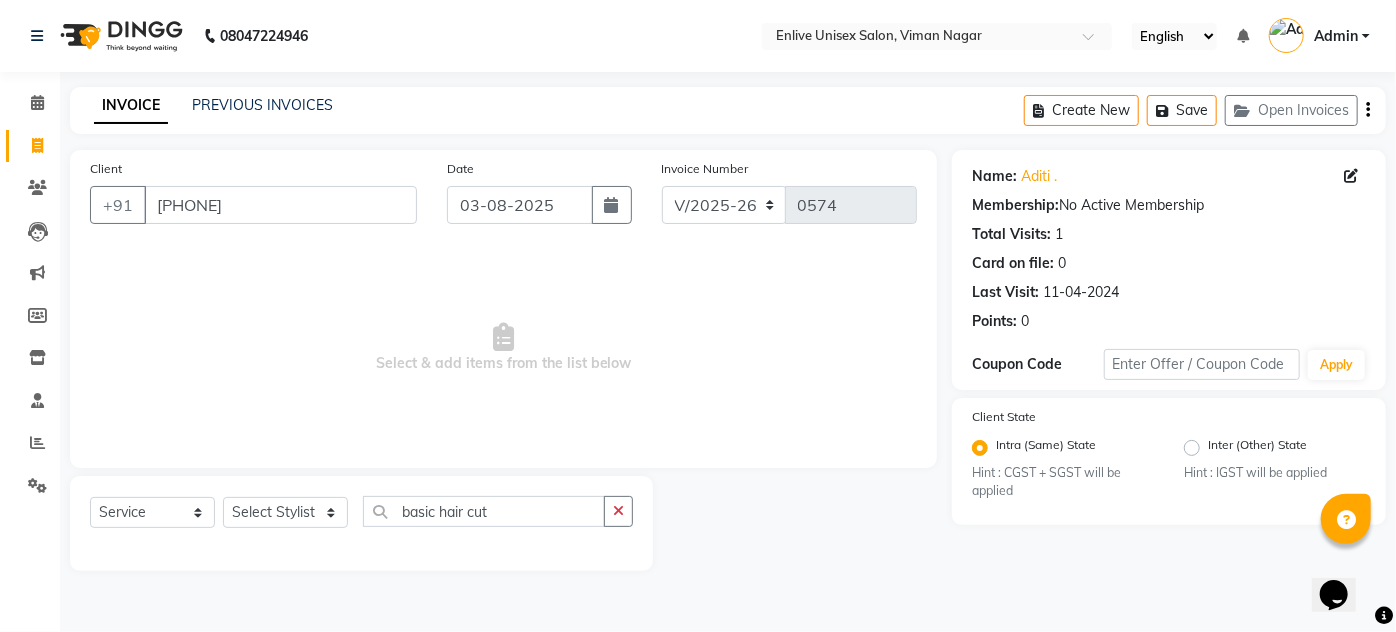 click on "Select & add items from the list below" at bounding box center [503, 348] 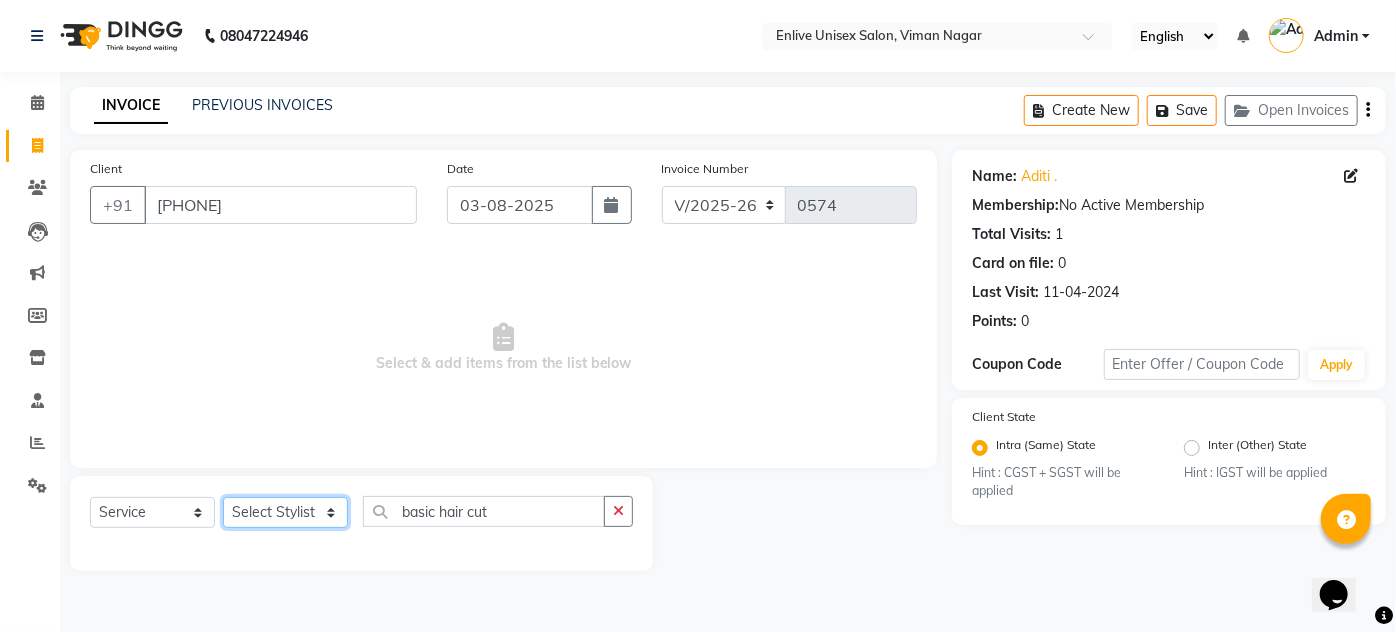 click on "Select Stylist" 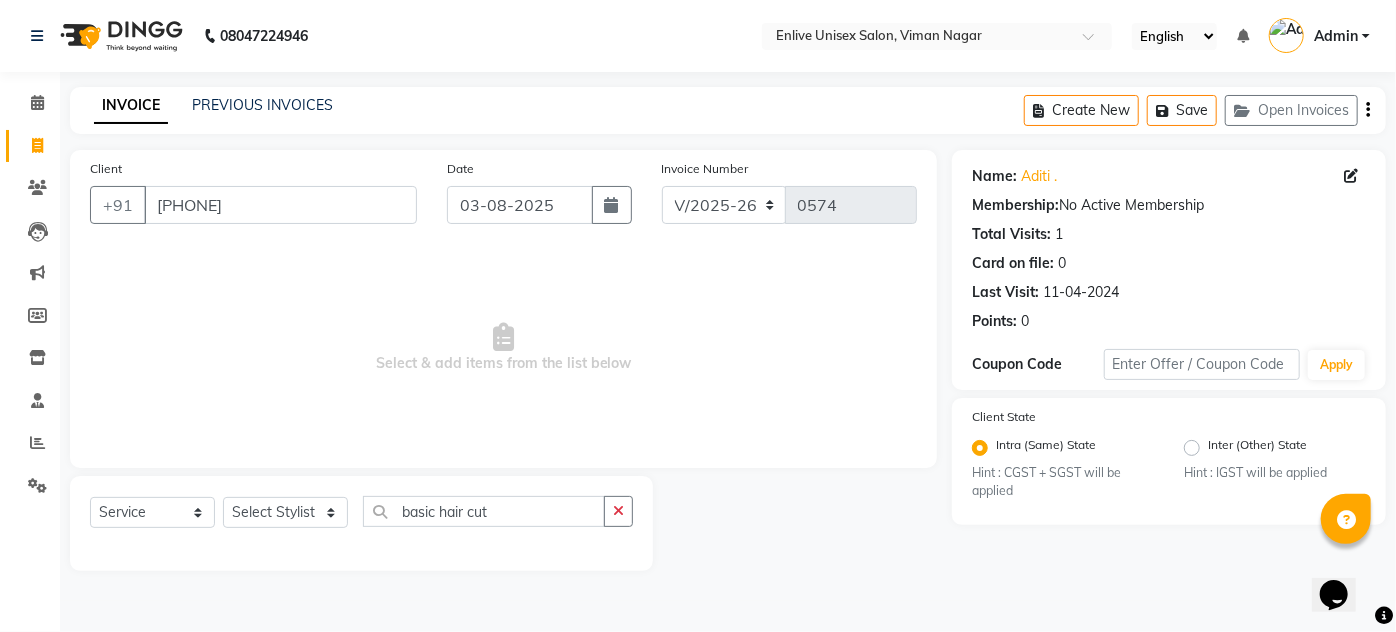 click on "Select & add items from the list below" at bounding box center [503, 348] 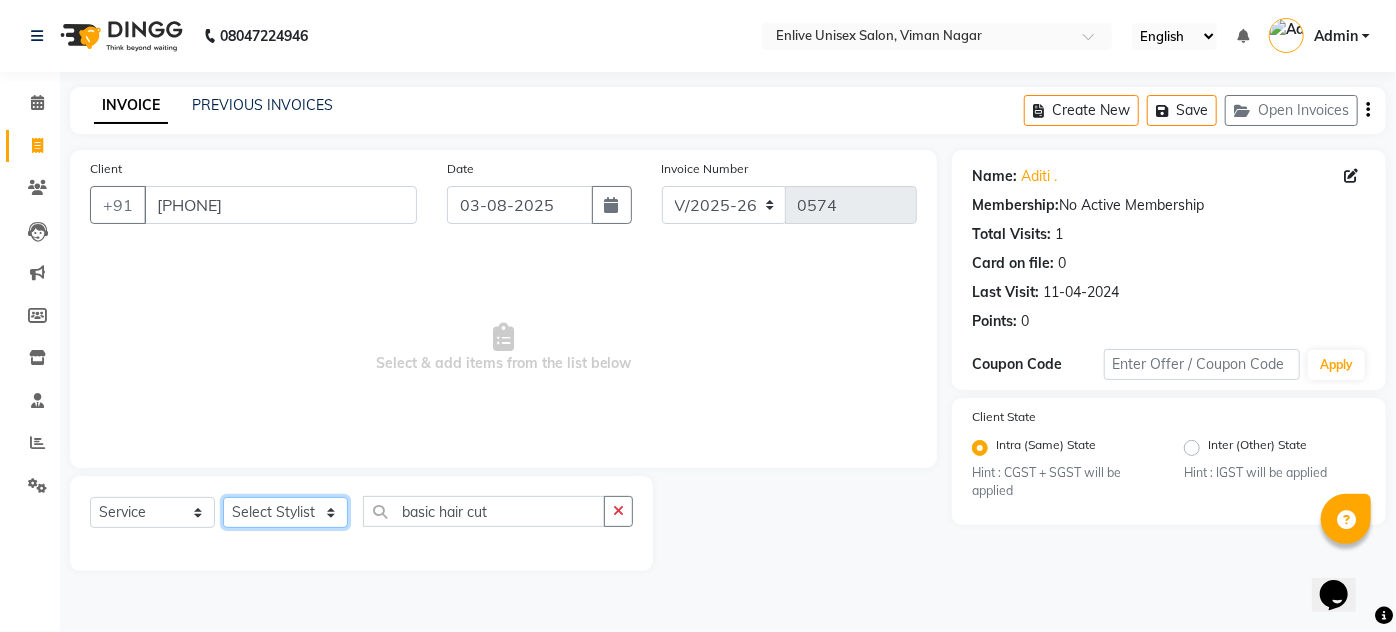 click on "Select Stylist" 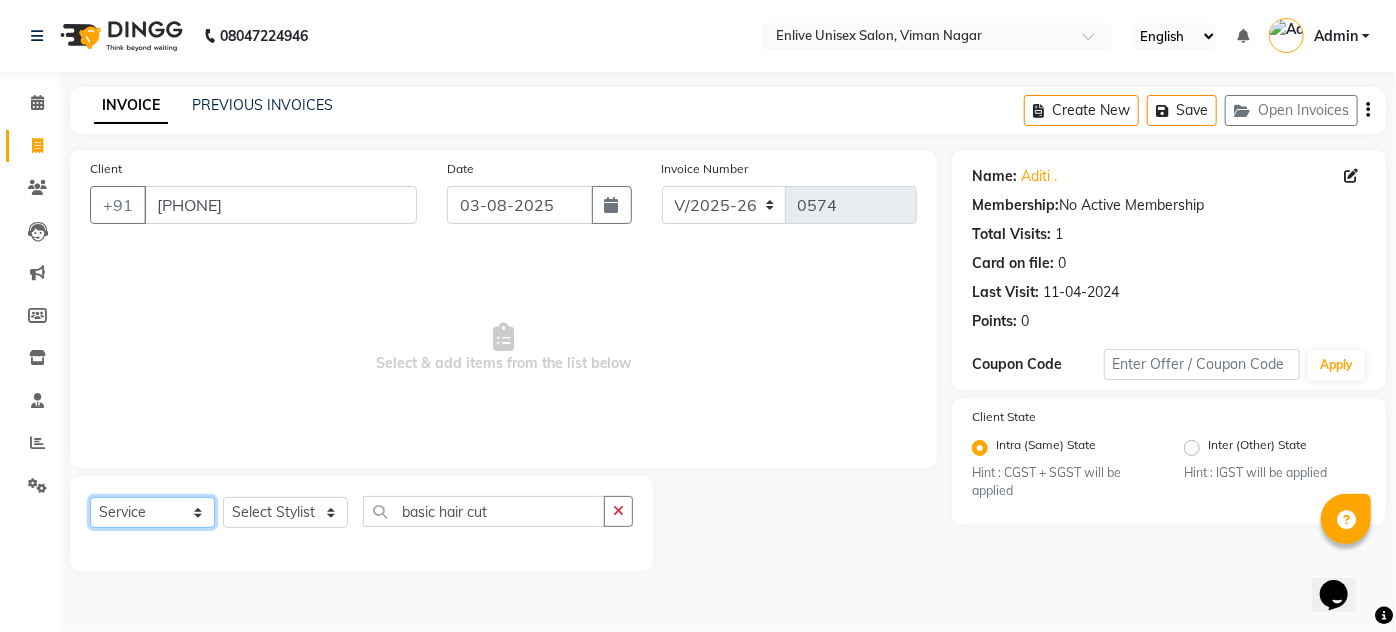 click on "Select  Service  Product  Membership  Package Voucher Prepaid Gift Card" 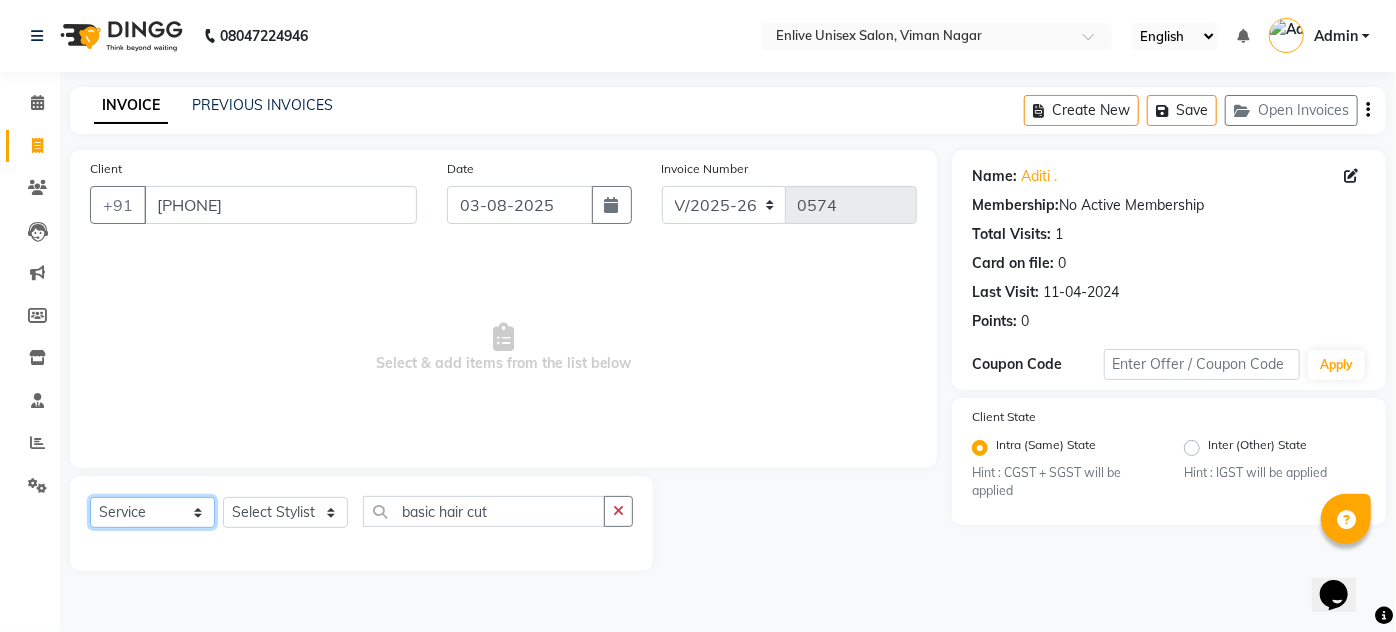 click on "Select  Service  Product  Membership  Package Voucher Prepaid Gift Card" 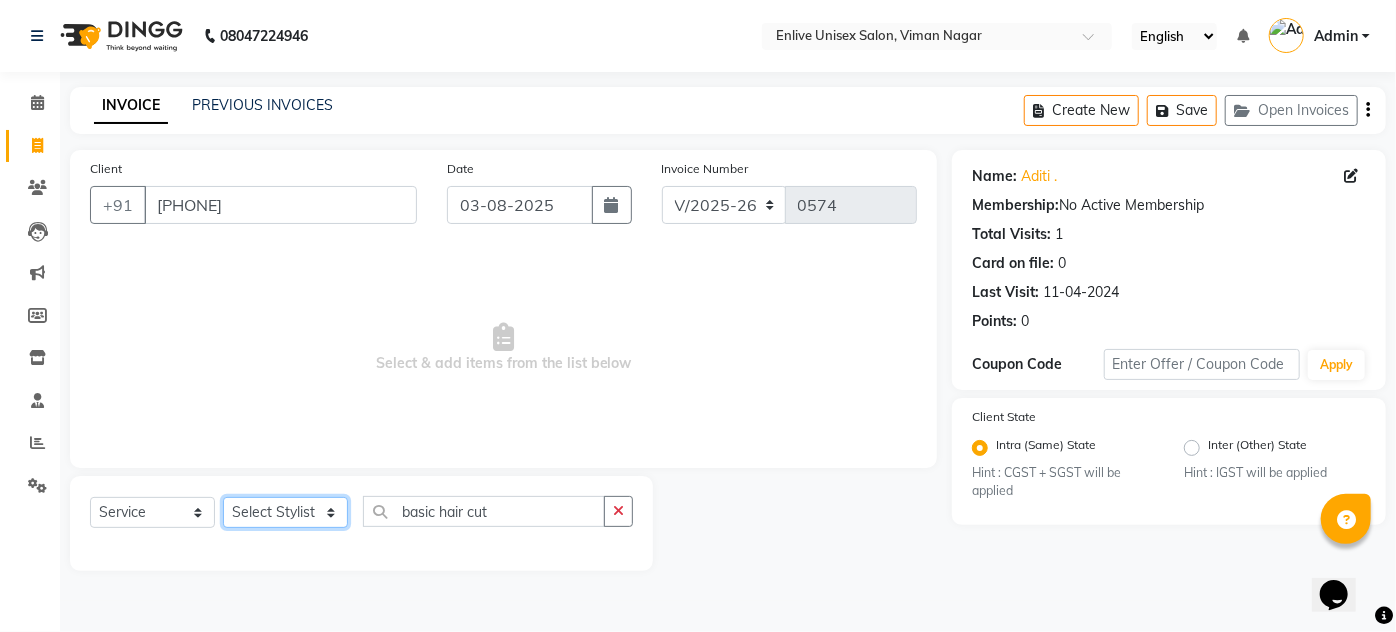 click on "Select Stylist" 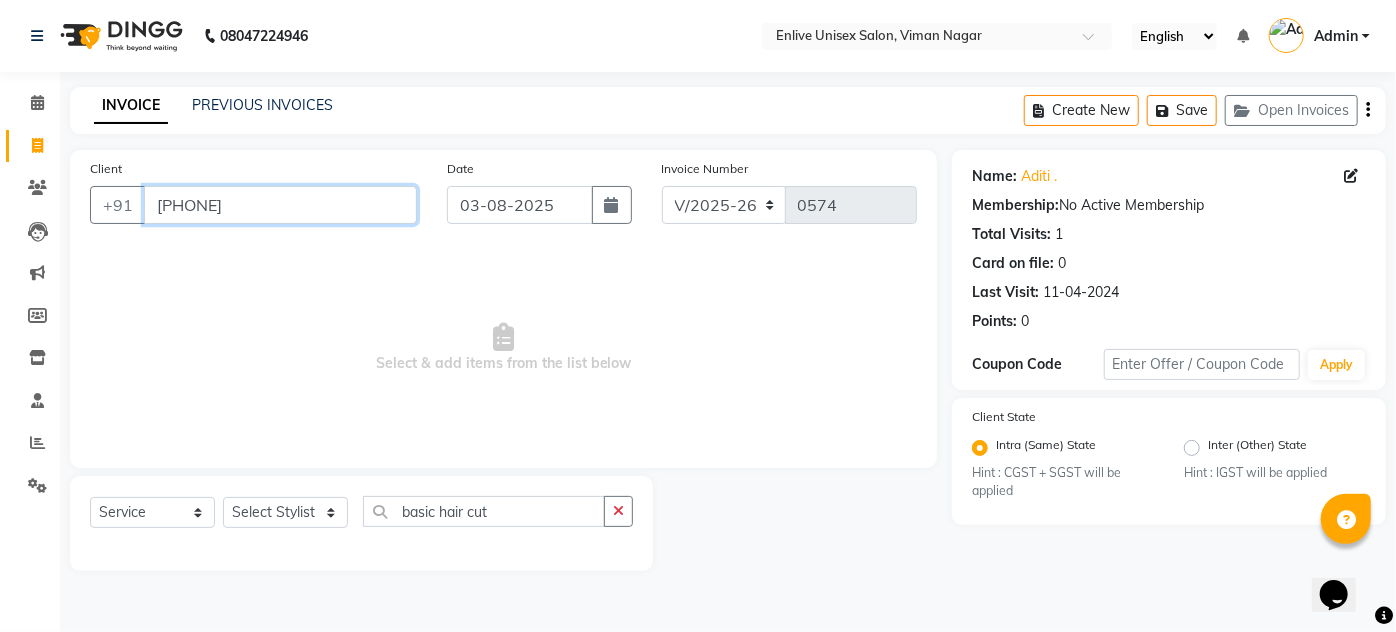 click on "[PHONE]" at bounding box center [280, 205] 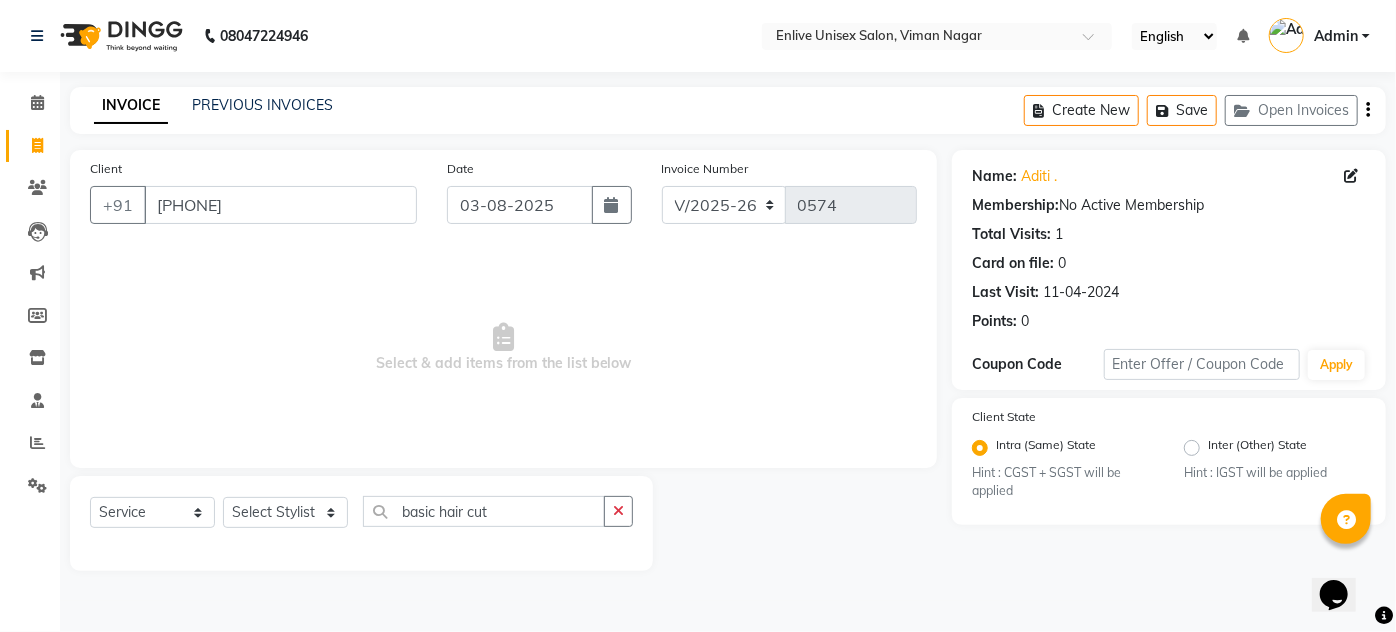 click on "Select & add items from the list below" at bounding box center (503, 348) 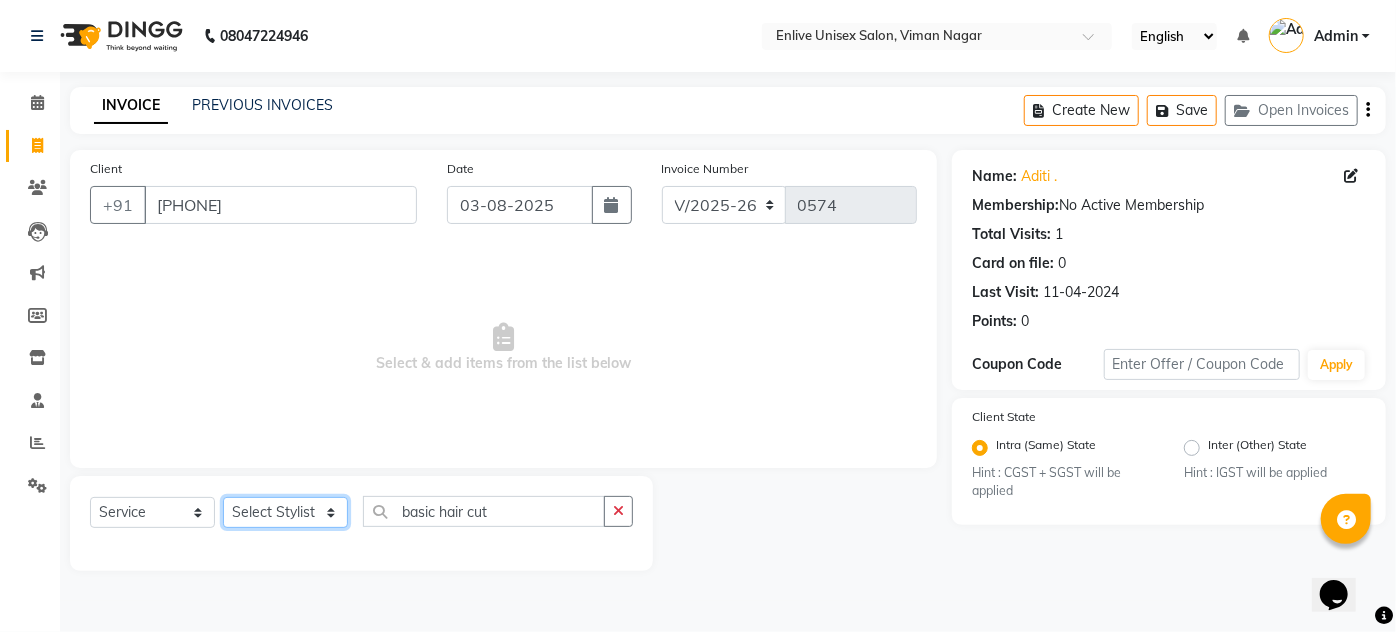 click on "Select Stylist" 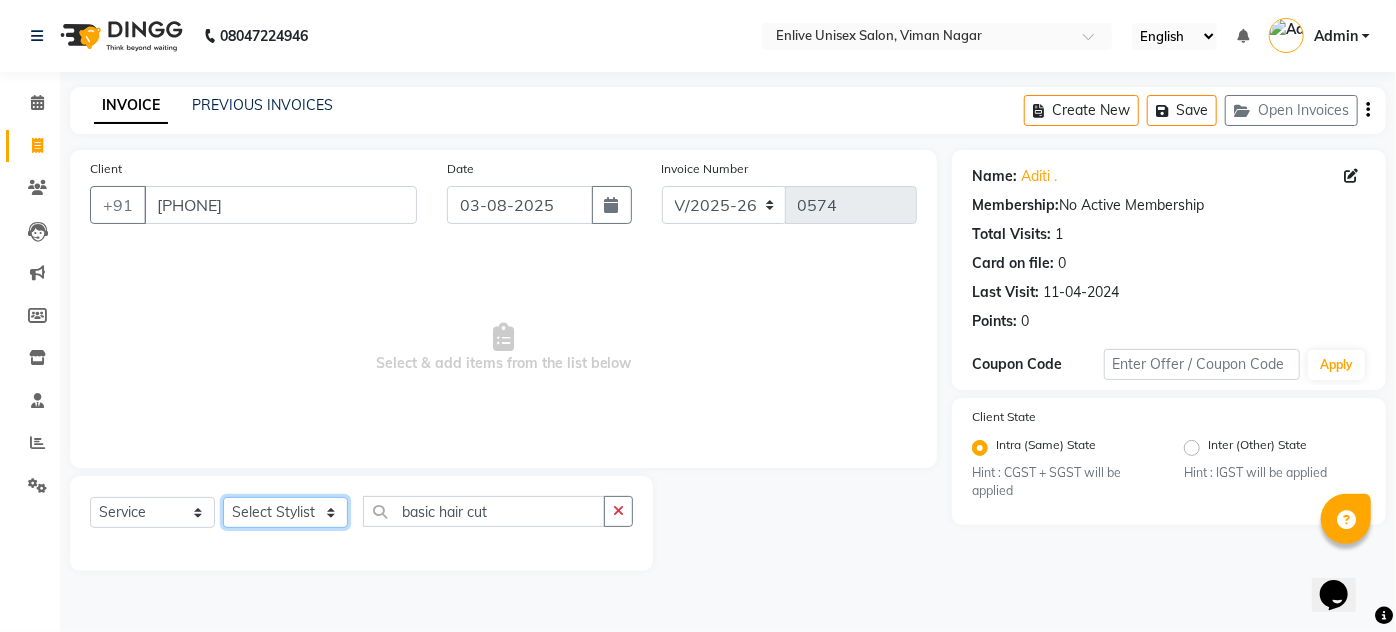 click on "Select Stylist" 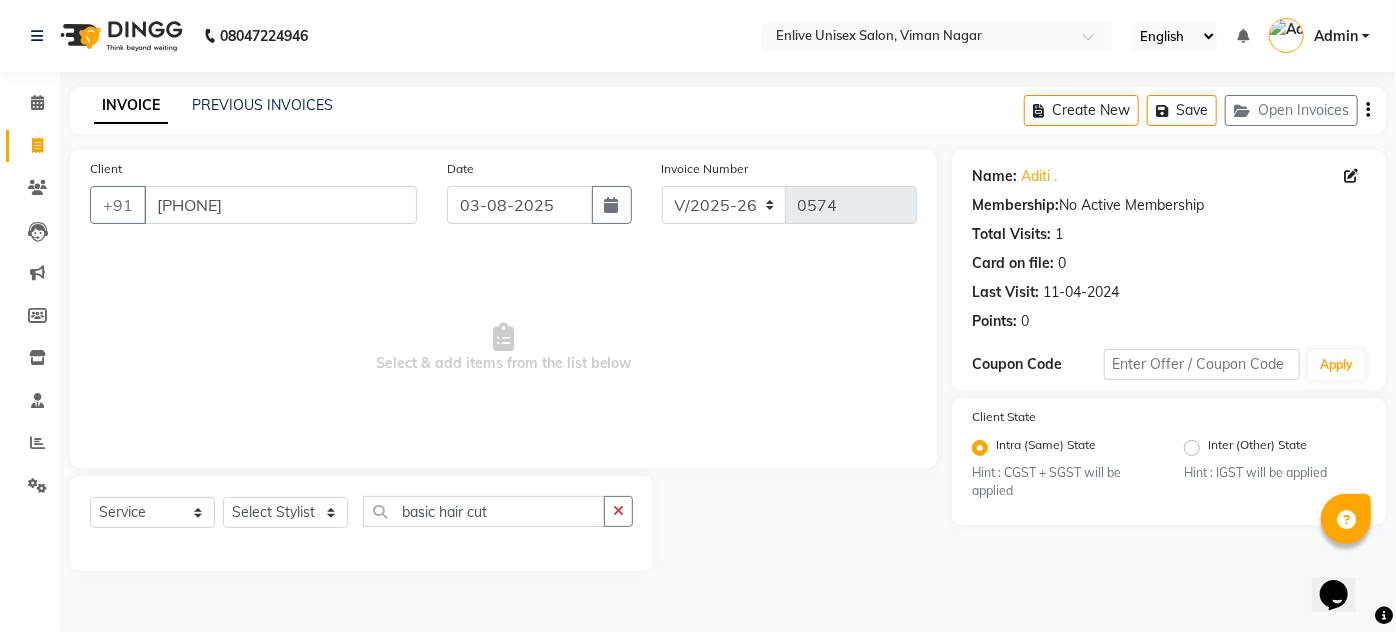 click on "Select & add items from the list below" at bounding box center (503, 348) 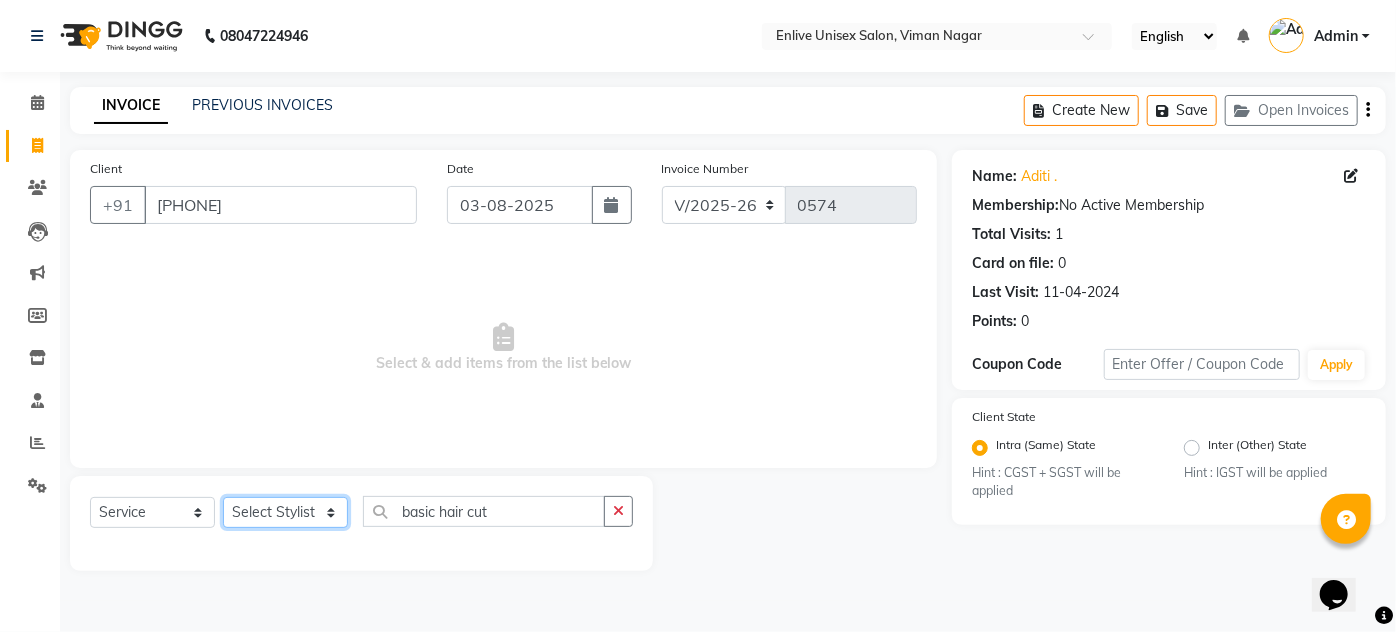 click on "Select Stylist" 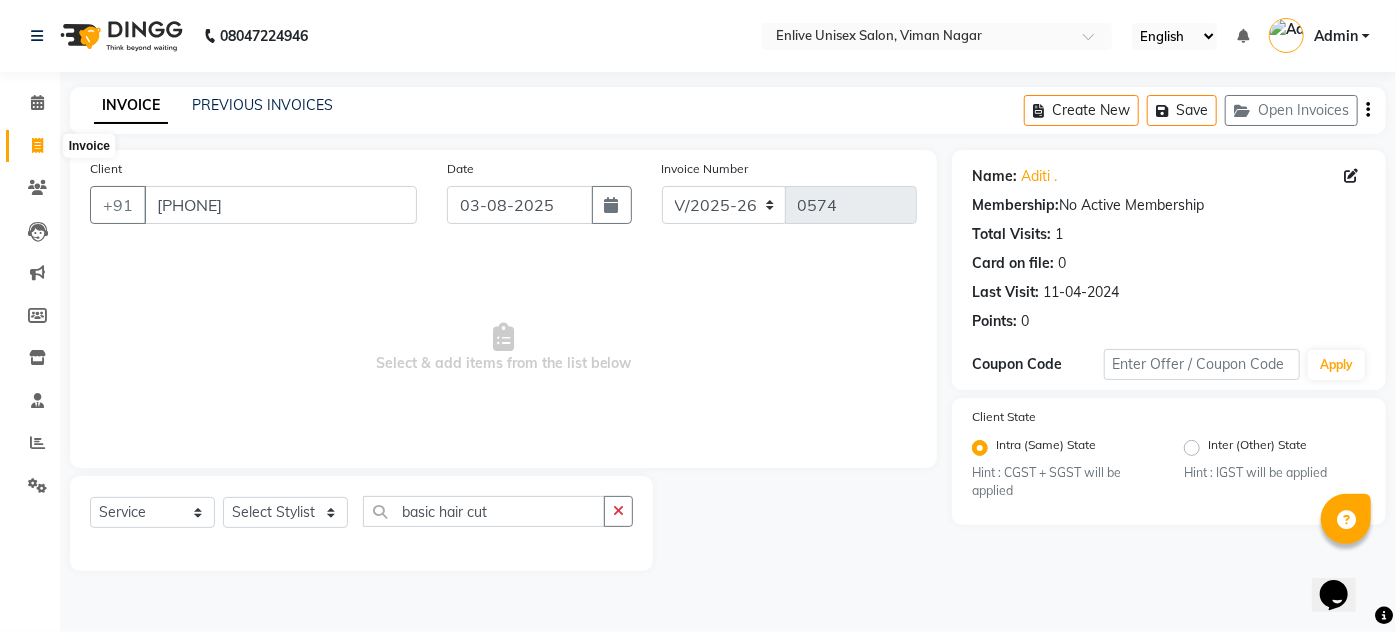 click 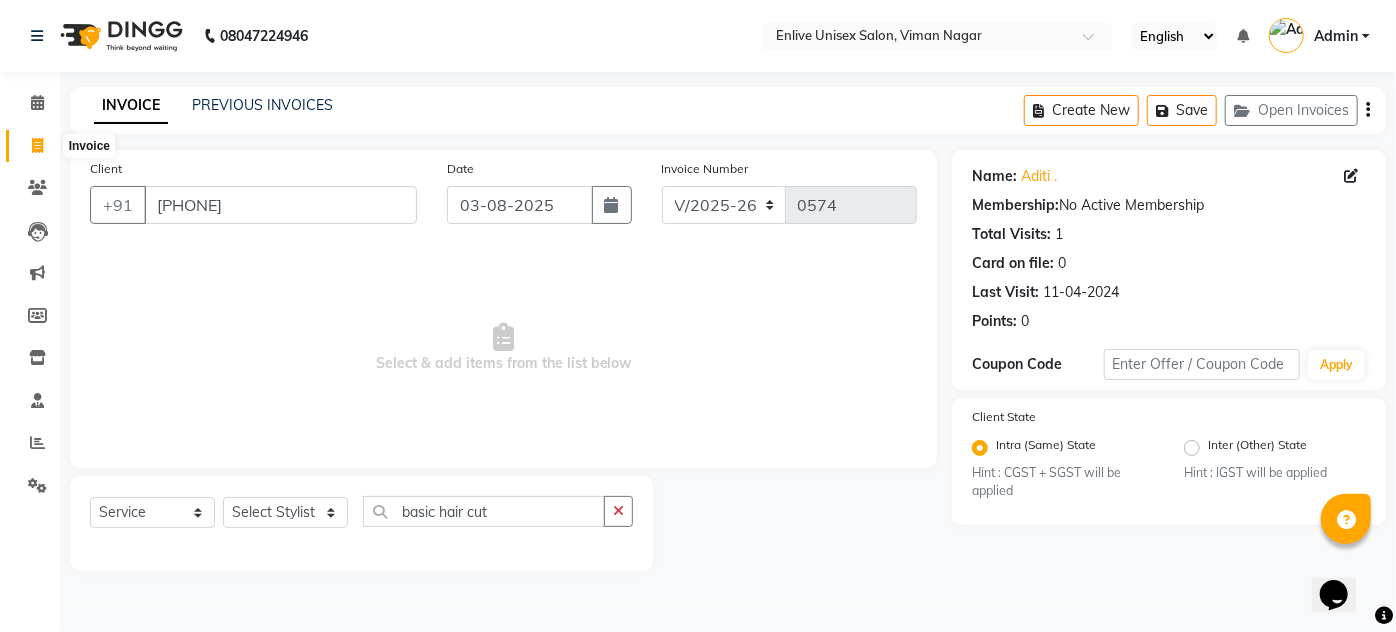 select on "service" 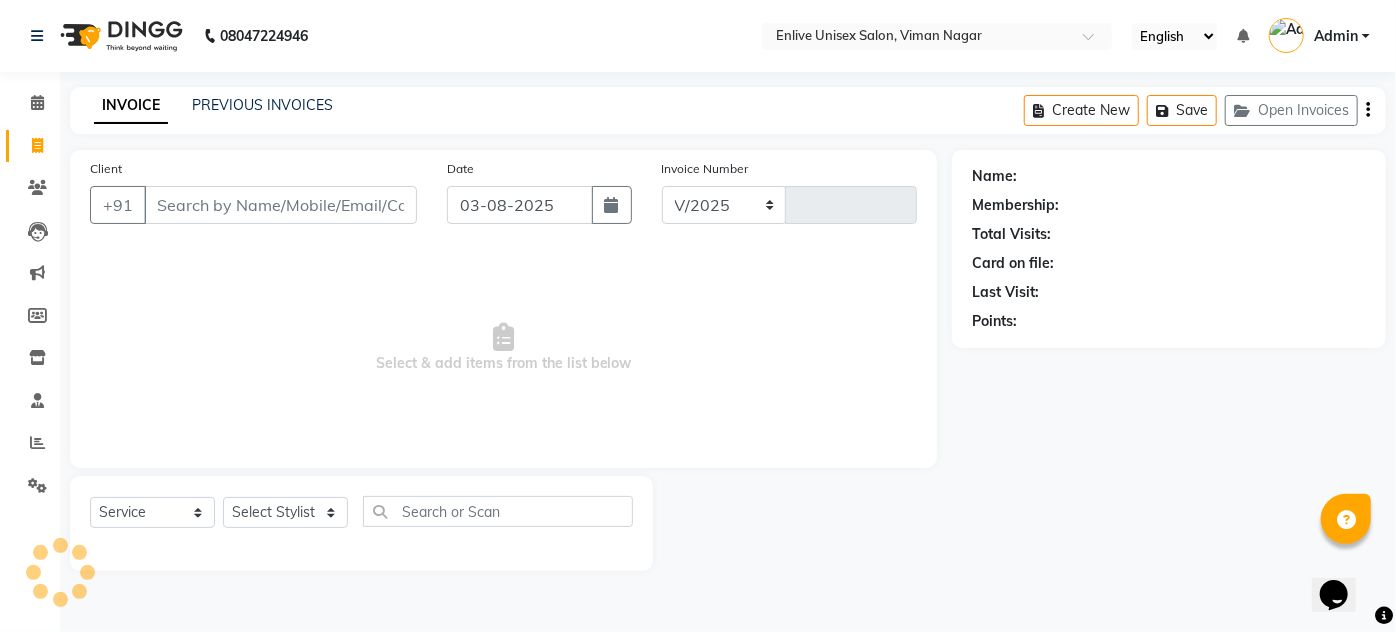 select on "145" 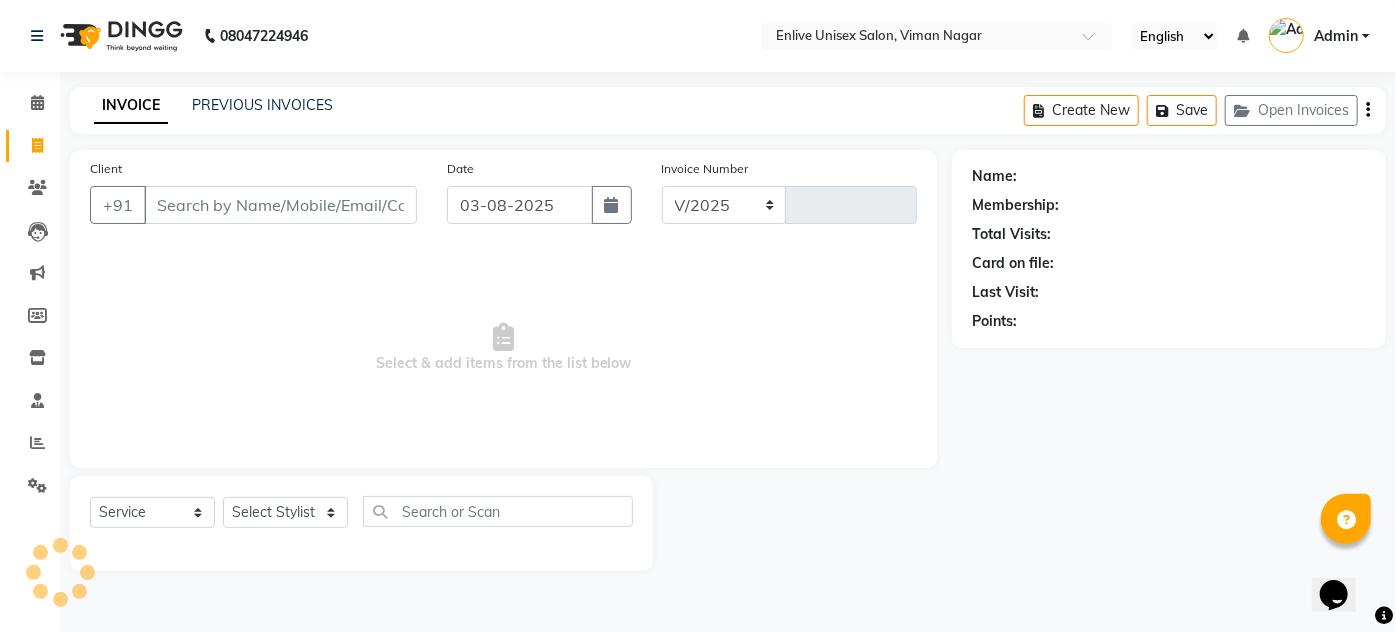 type on "0574" 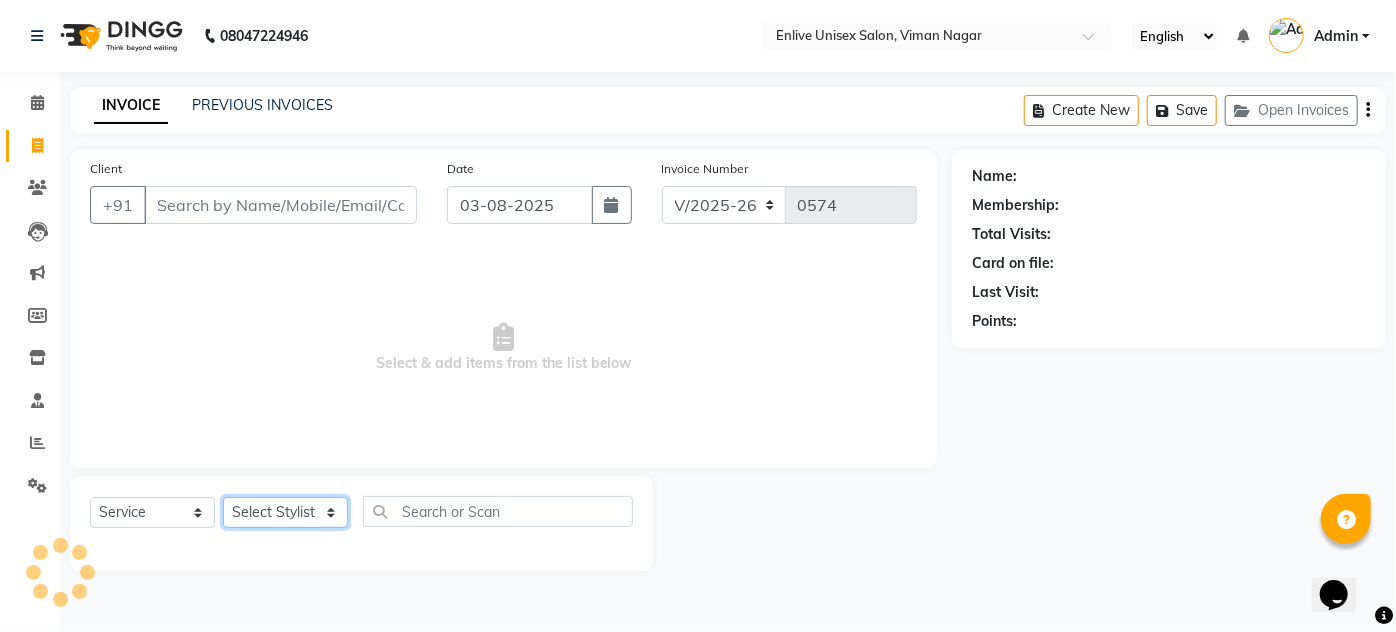 click on "Select Stylist" 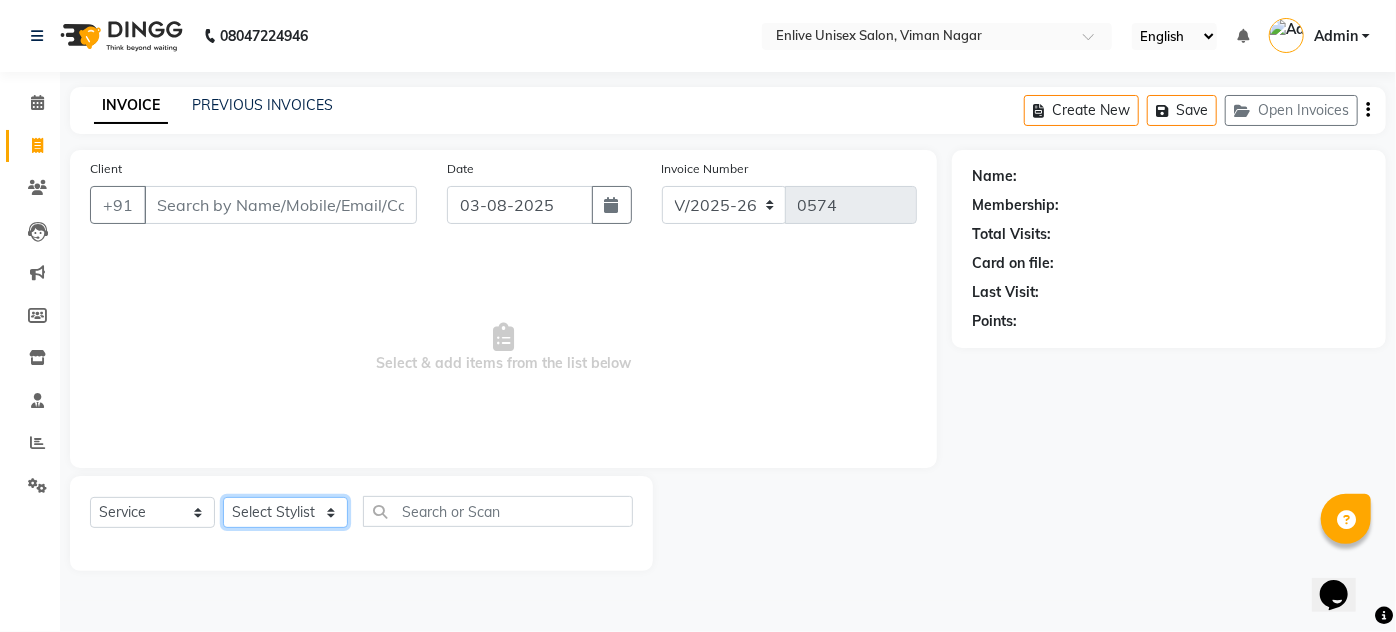 click on "Select Stylist Amin Shaikh Arti lohar Jyoti Namrata Nitin Sir Roshani sameer Shubhangi Vikas Yasmeen" 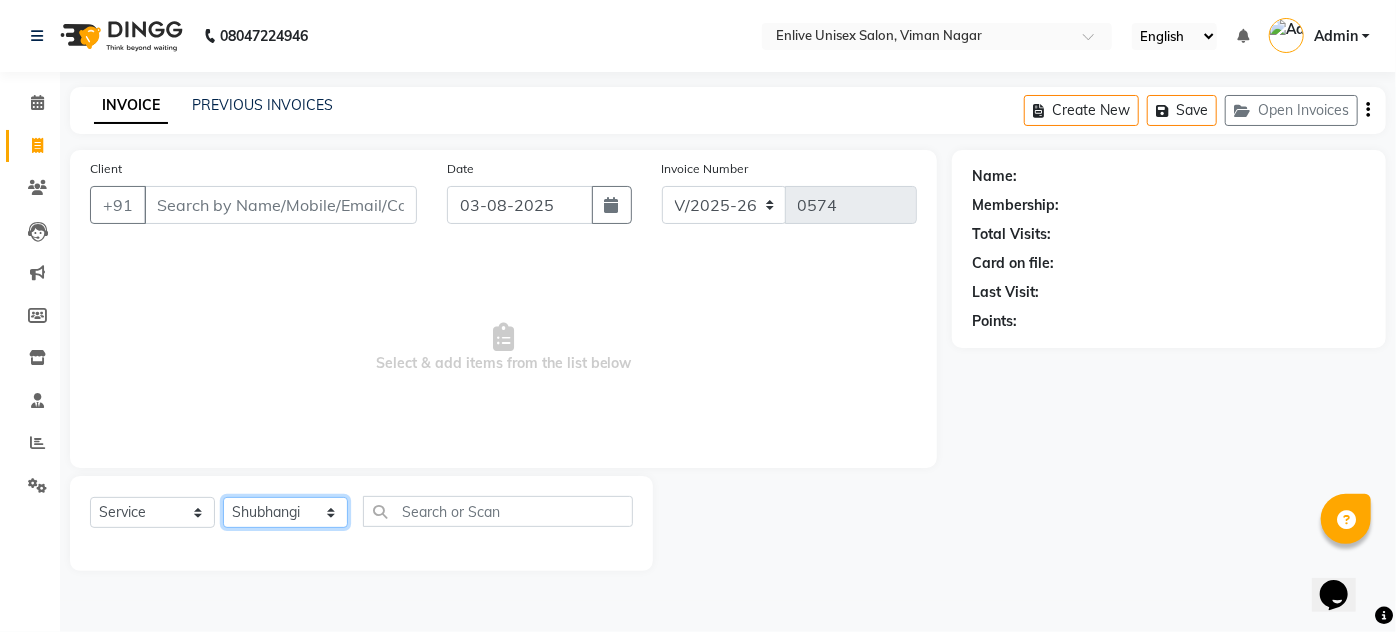 click on "Select Stylist Amin Shaikh Arti lohar Jyoti Namrata Nitin Sir Roshani sameer Shubhangi Vikas Yasmeen" 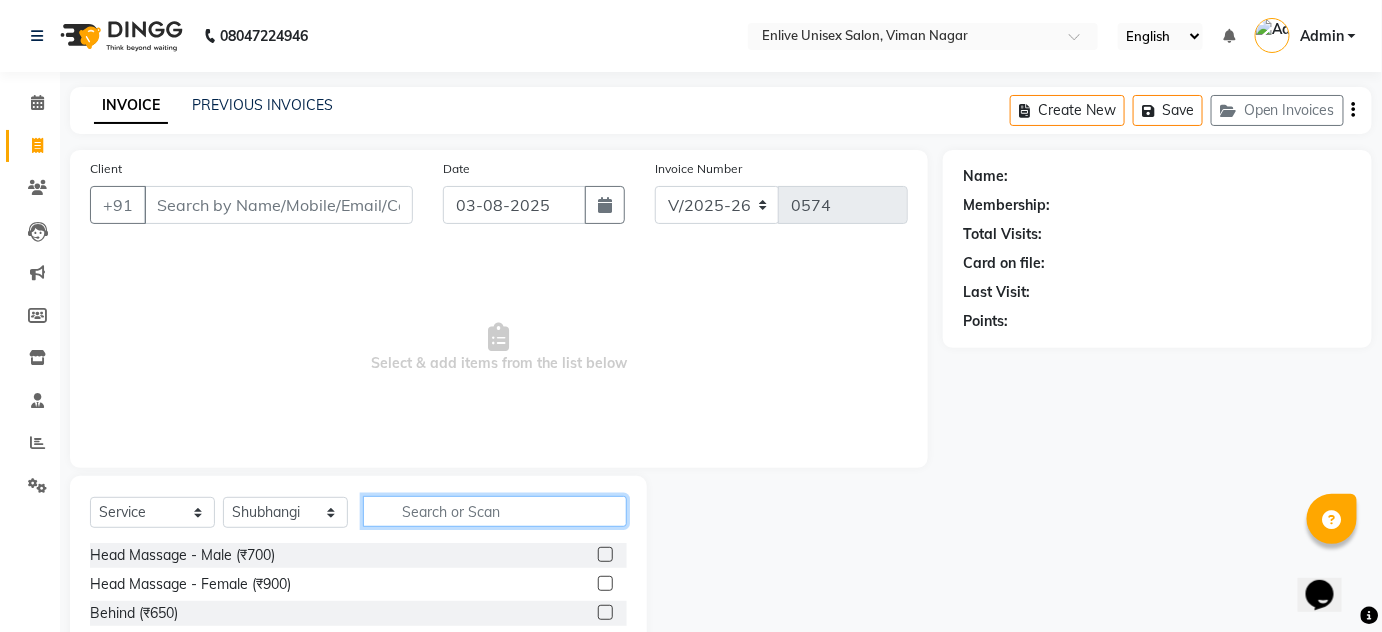 click 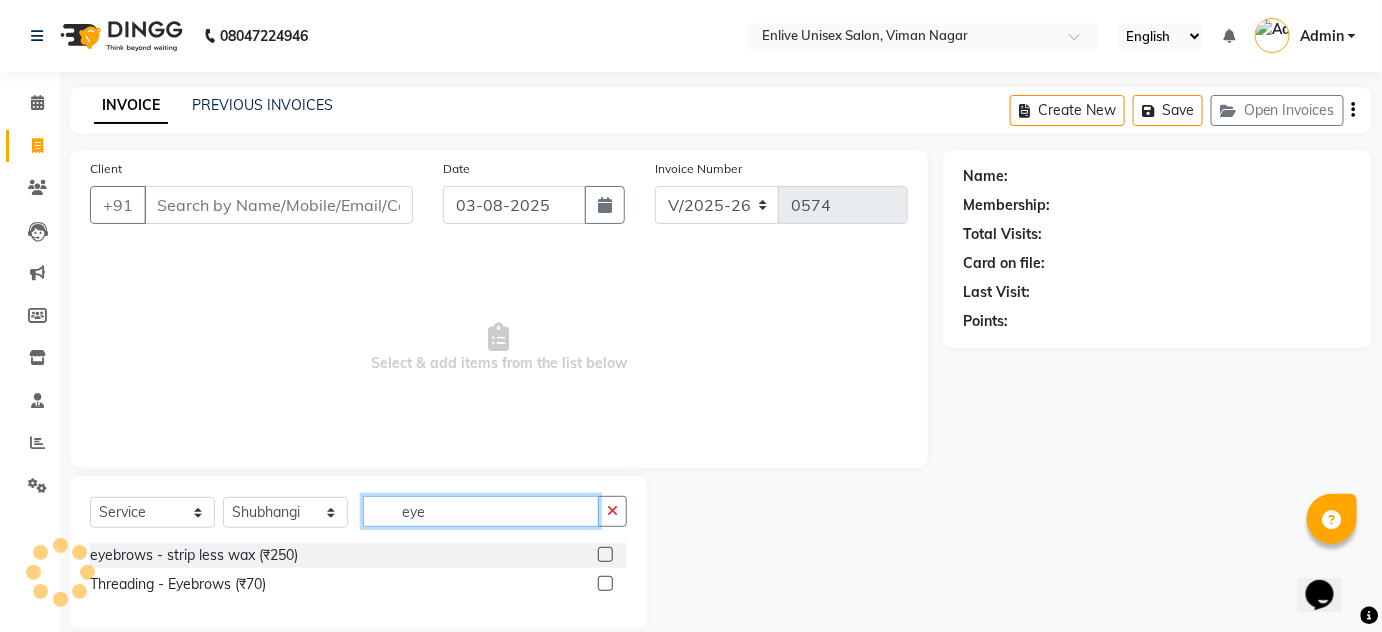 type on "eye" 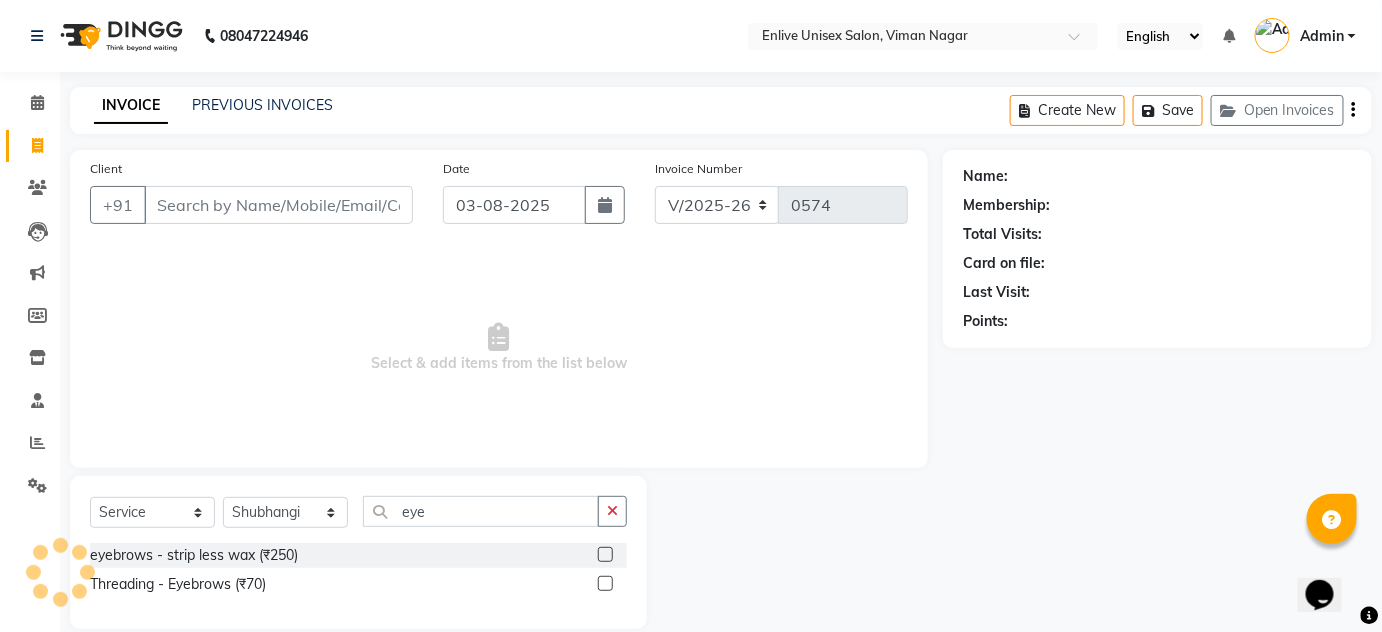 click 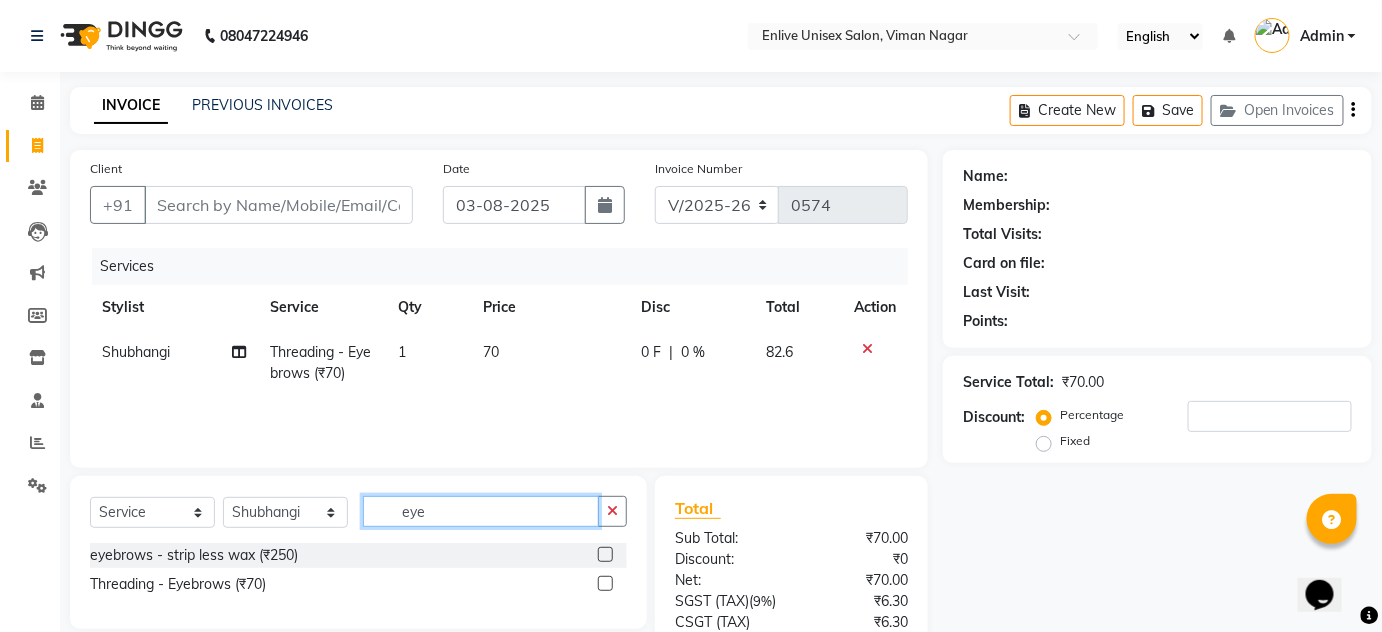 checkbox on "false" 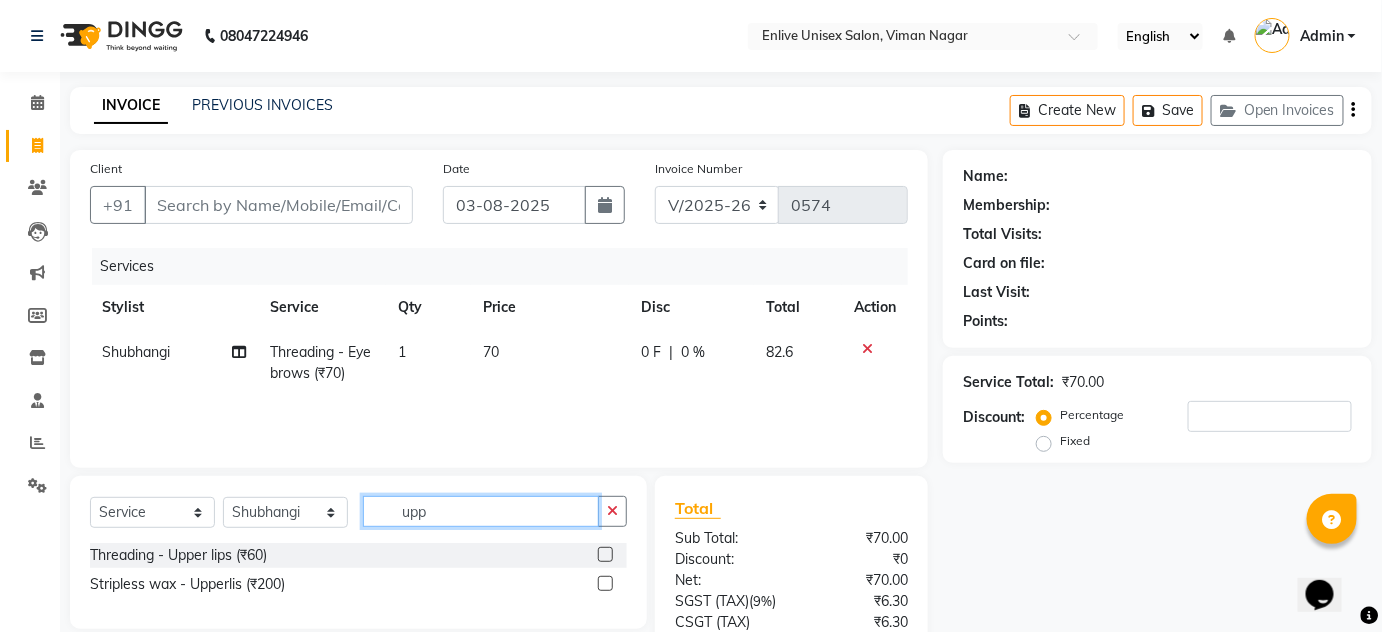 type on "upp" 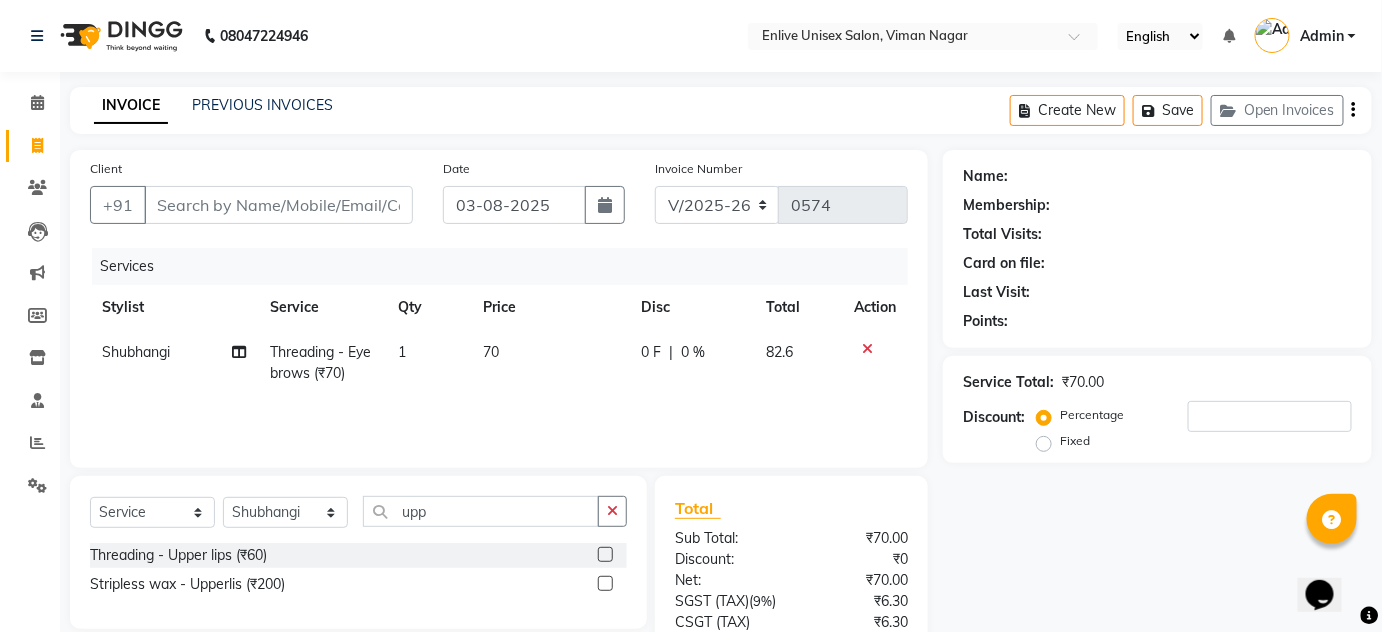 click 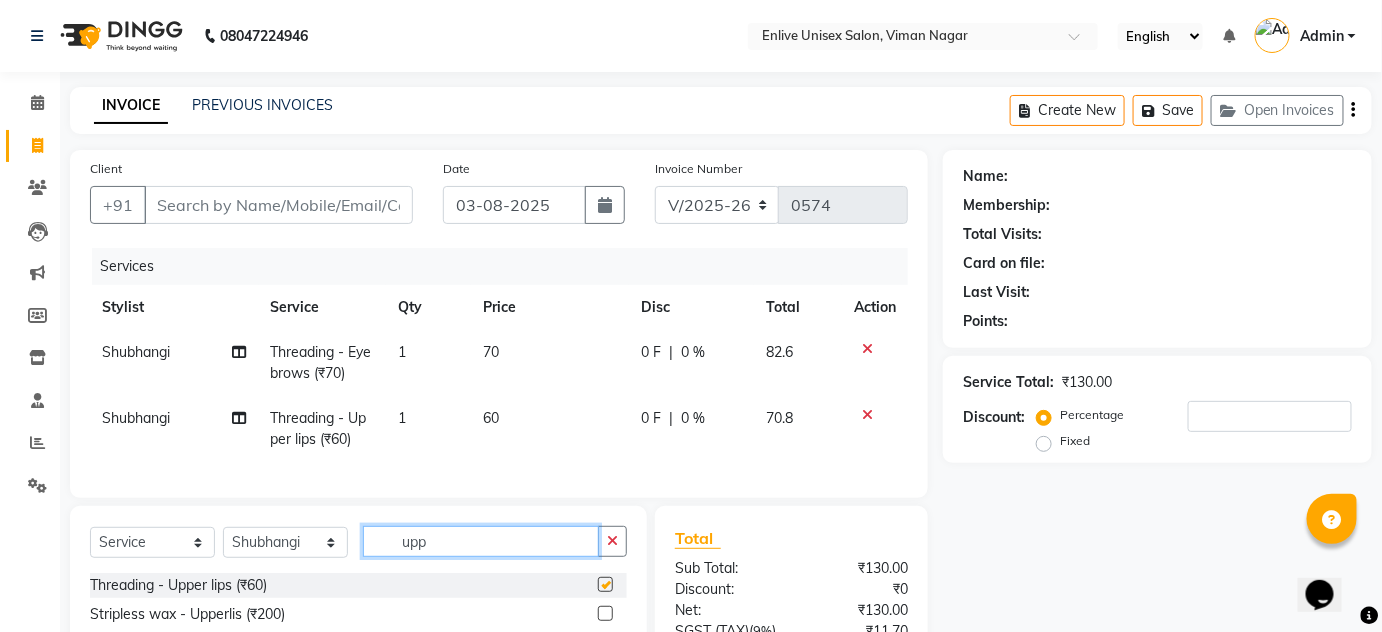 checkbox on "false" 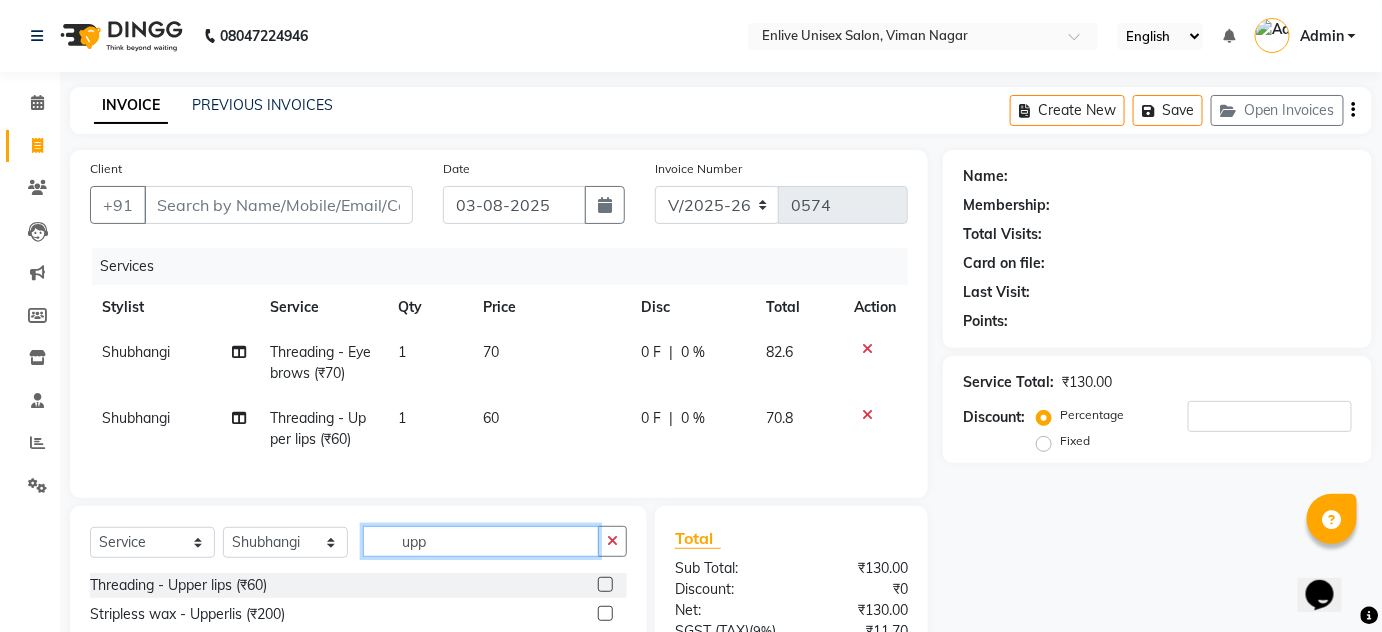 drag, startPoint x: 322, startPoint y: 572, endPoint x: 259, endPoint y: 567, distance: 63.1981 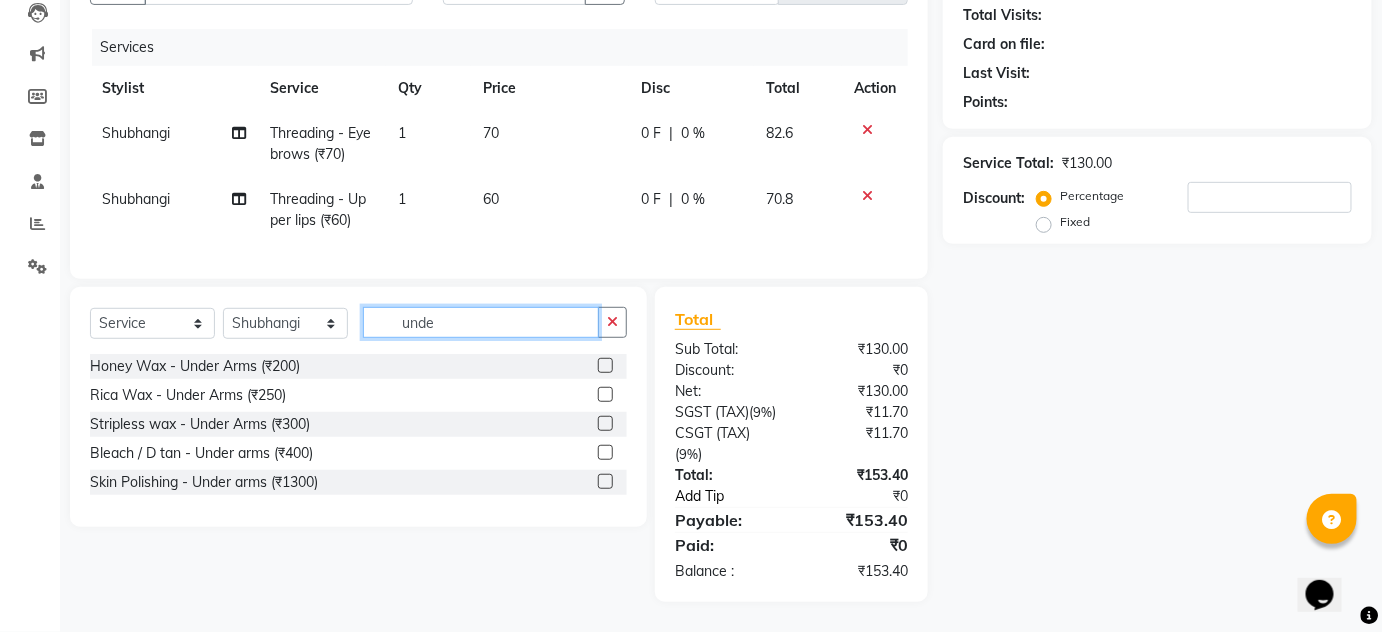 scroll, scrollTop: 253, scrollLeft: 0, axis: vertical 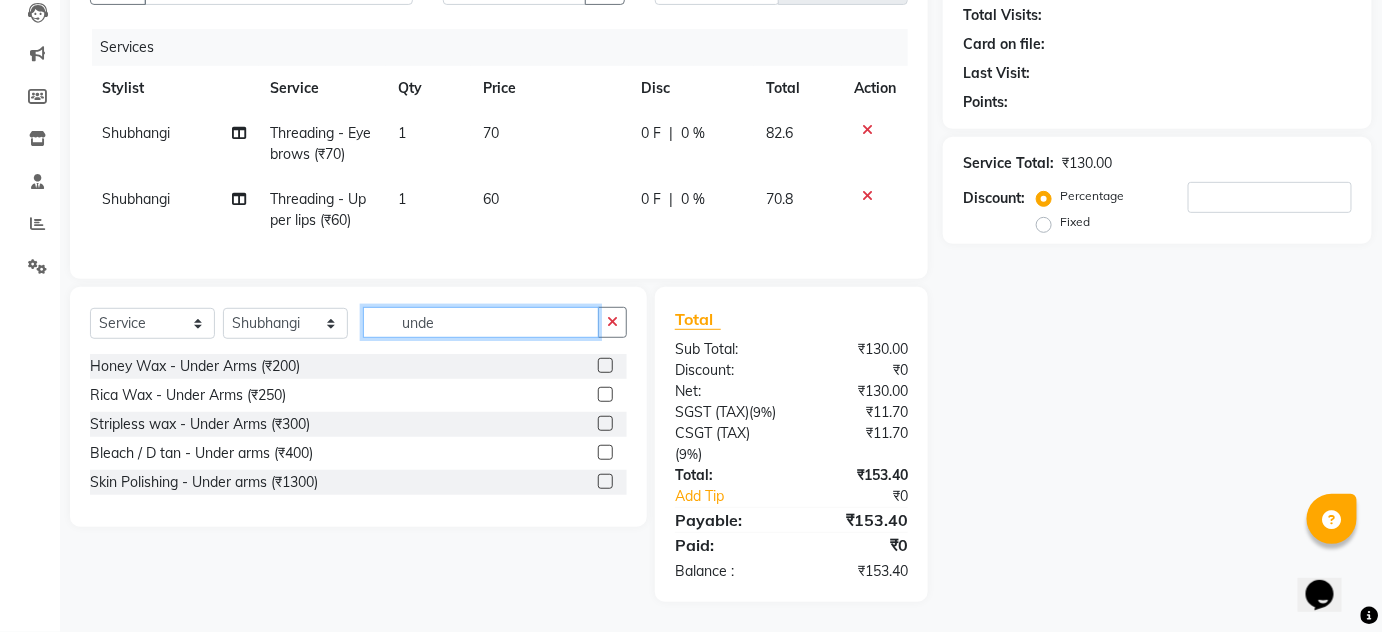 type on "unde" 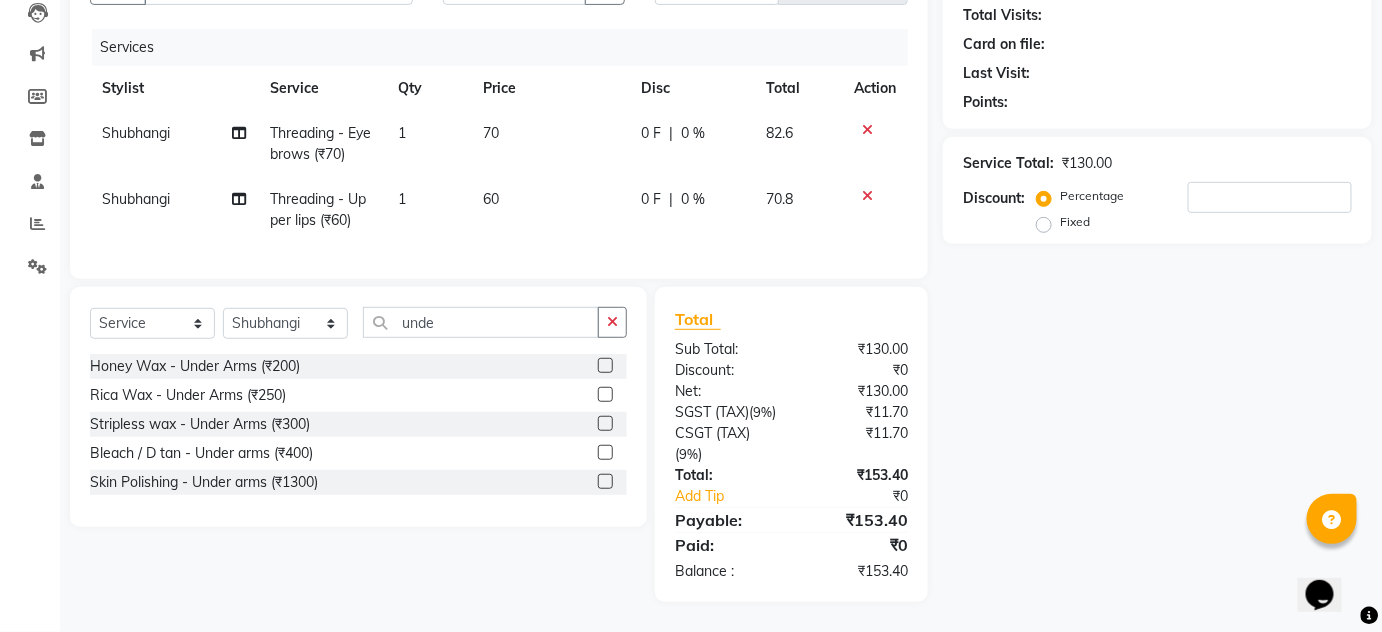 click 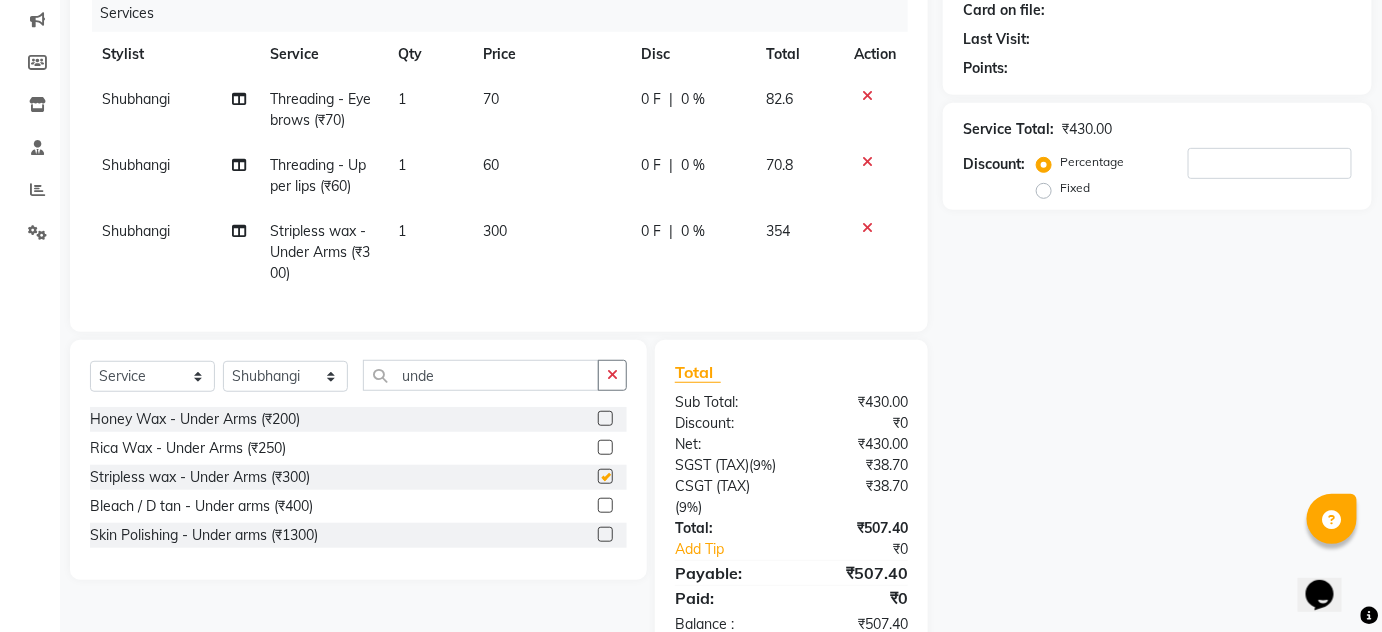 checkbox on "false" 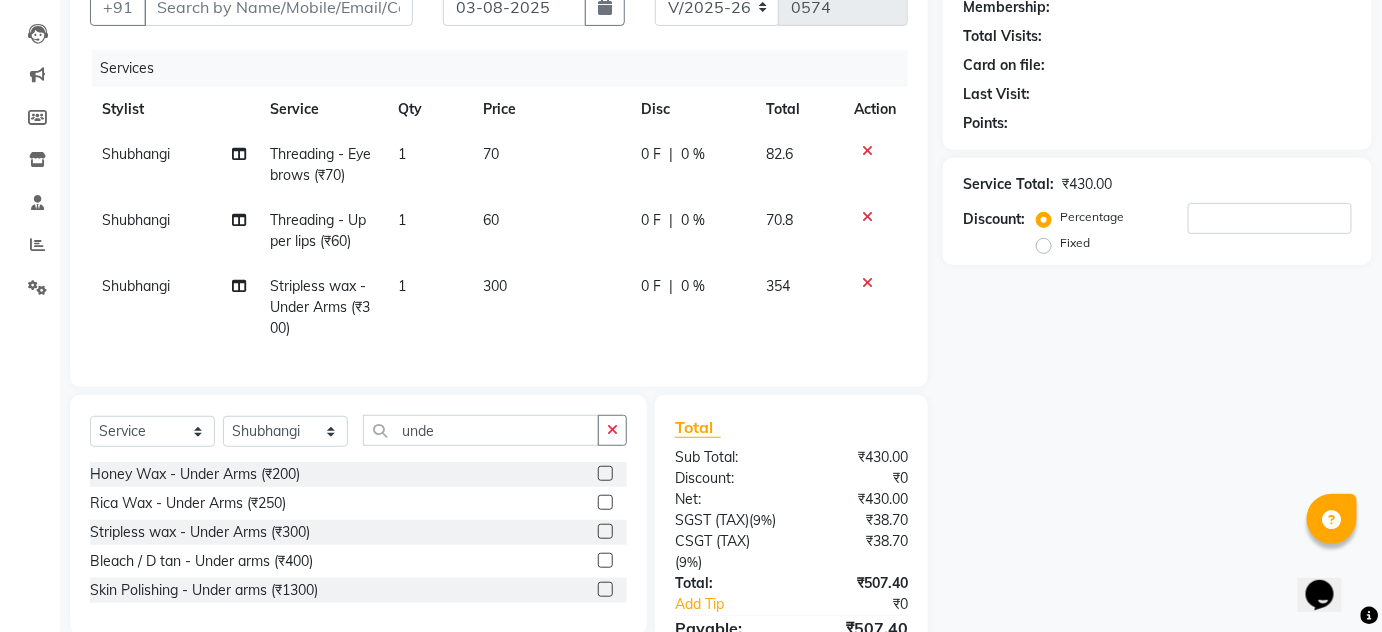 scroll, scrollTop: 157, scrollLeft: 0, axis: vertical 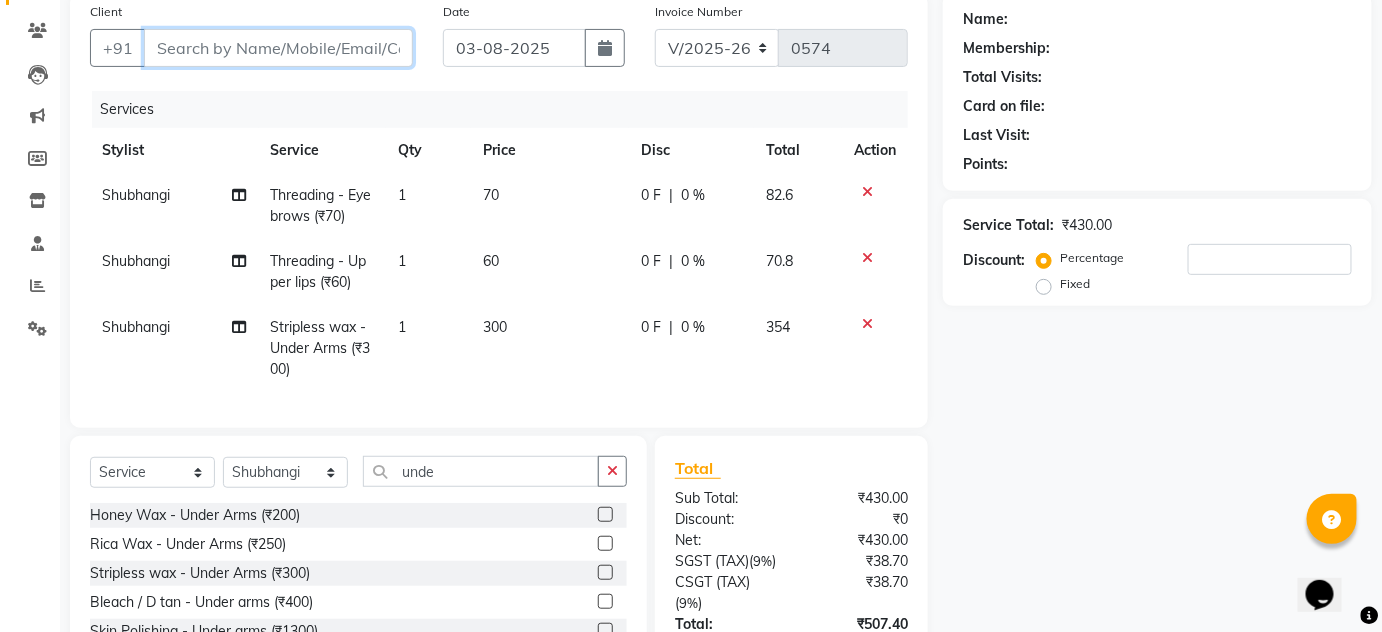 click on "Client" at bounding box center [278, 48] 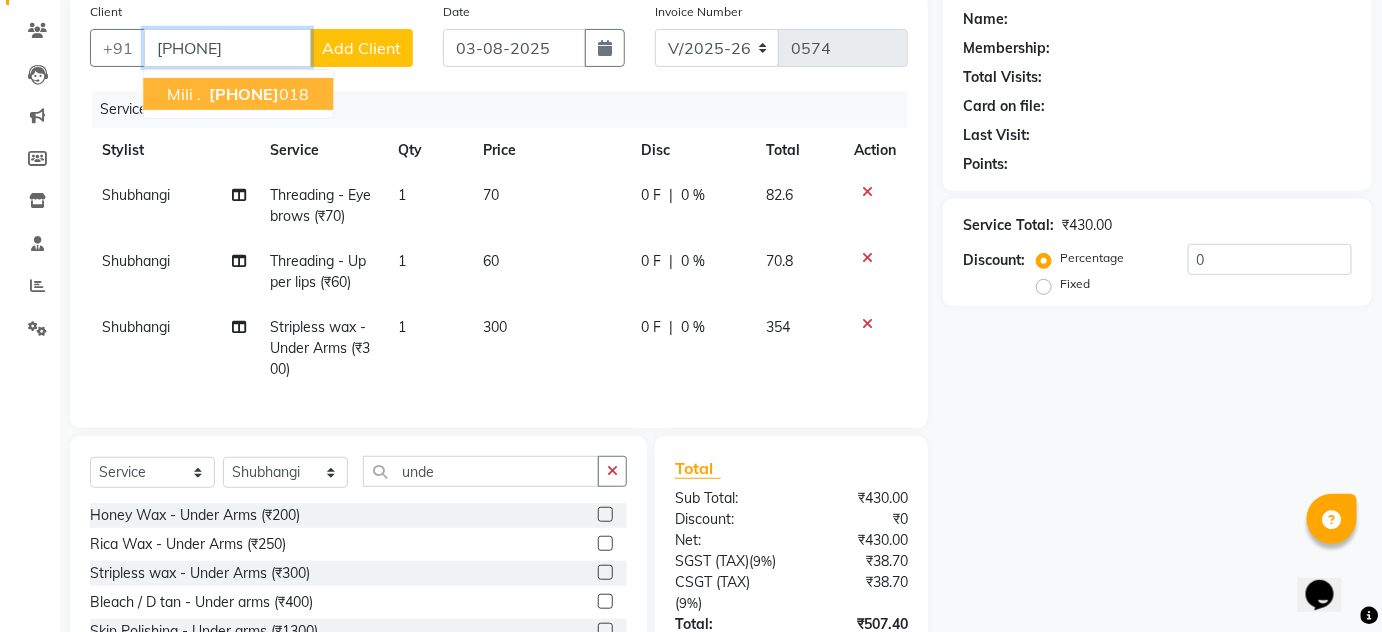 click on "[FIRST] .  [PHONE]" at bounding box center [238, 94] 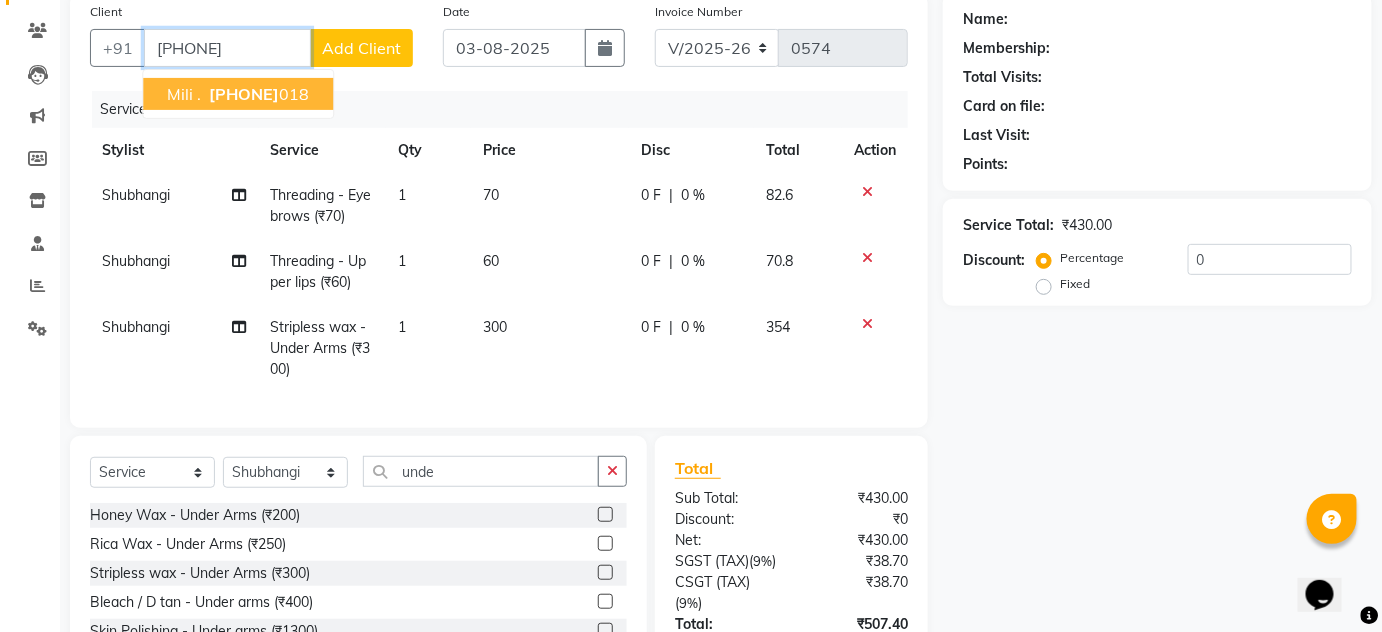 type on "[PHONE]" 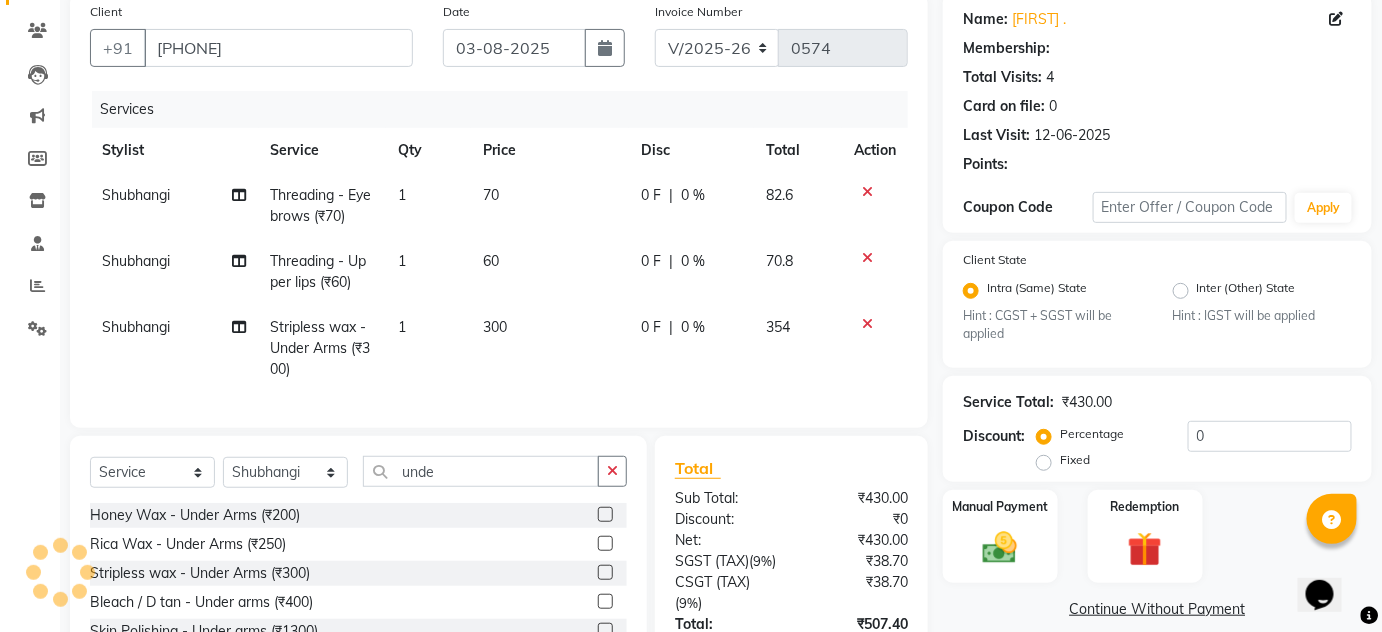 select on "1: Object" 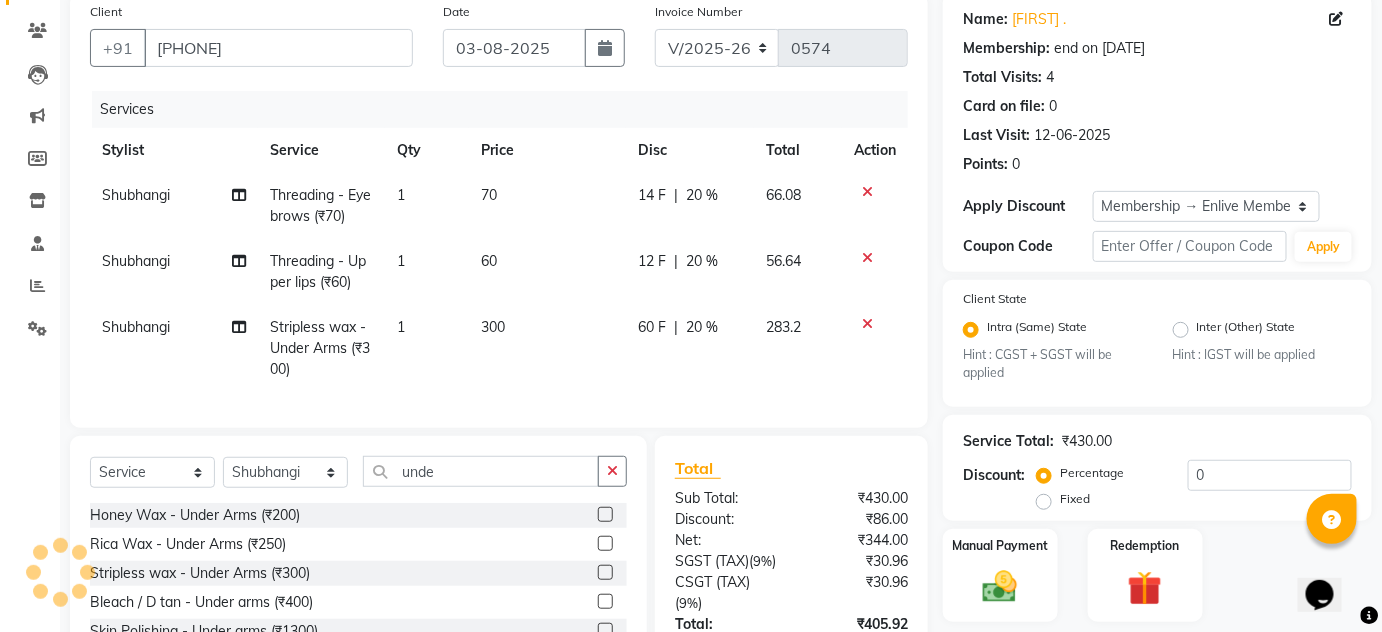 type on "20" 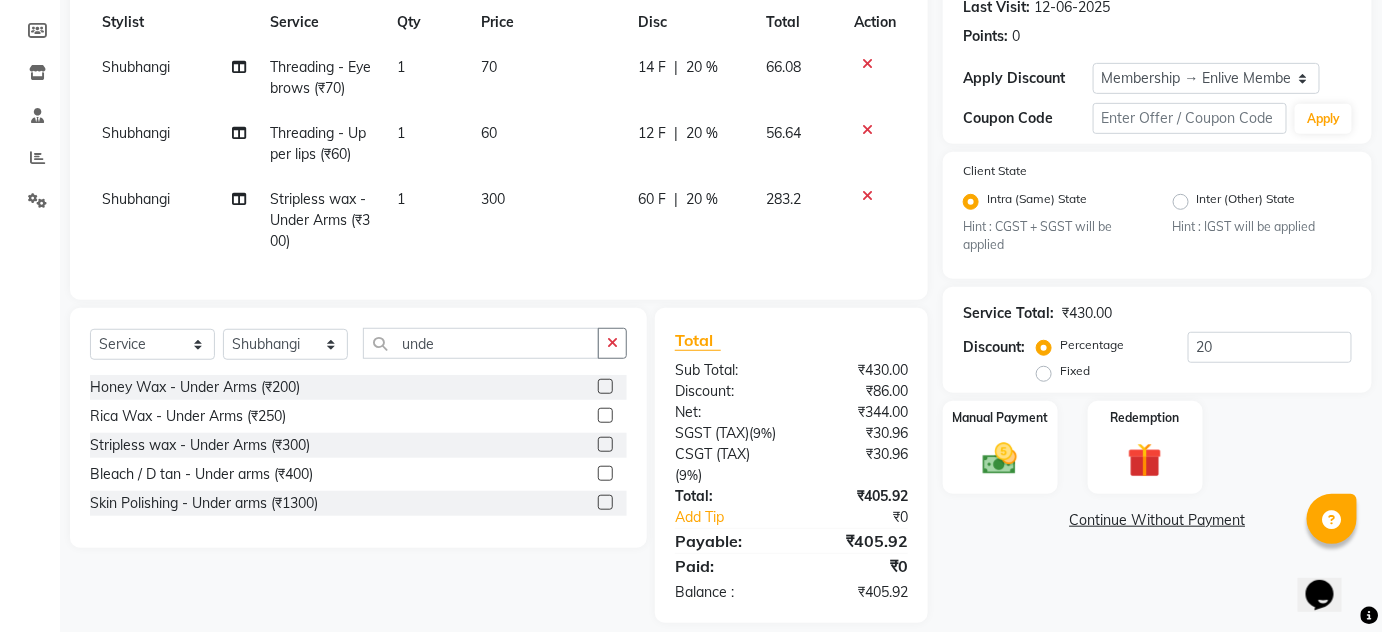 scroll, scrollTop: 339, scrollLeft: 0, axis: vertical 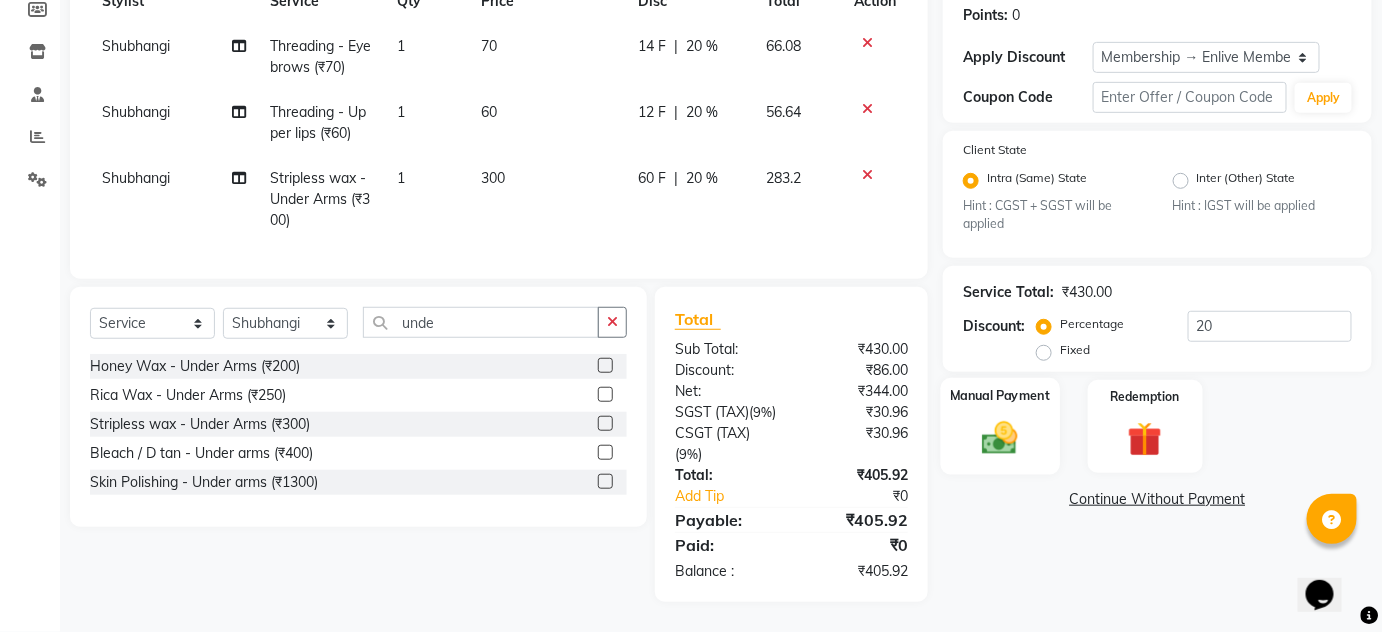 click 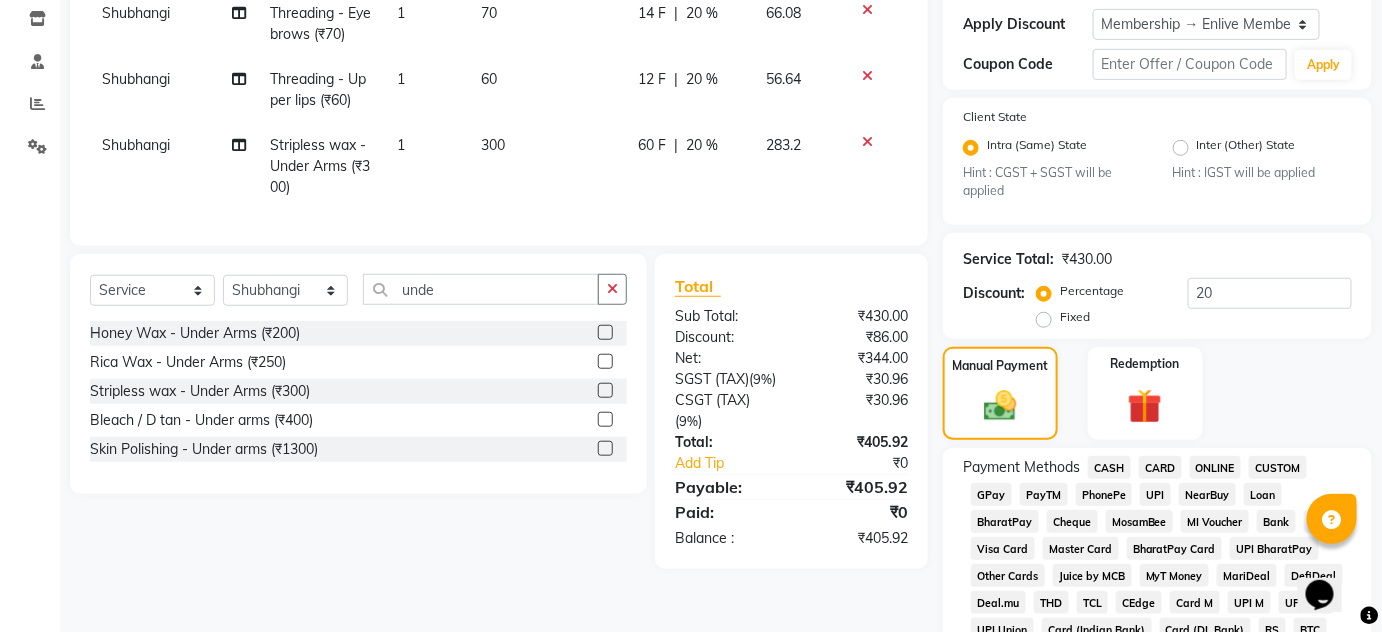 click on "ONLINE" 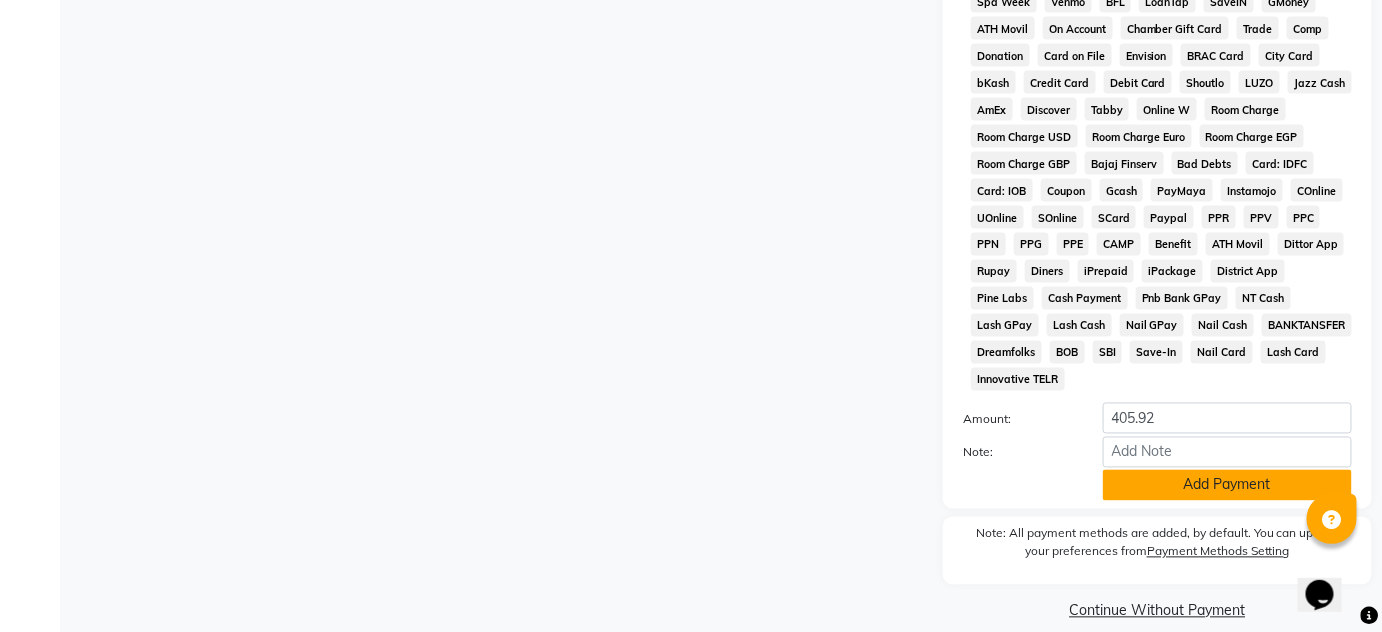click on "Add Payment" 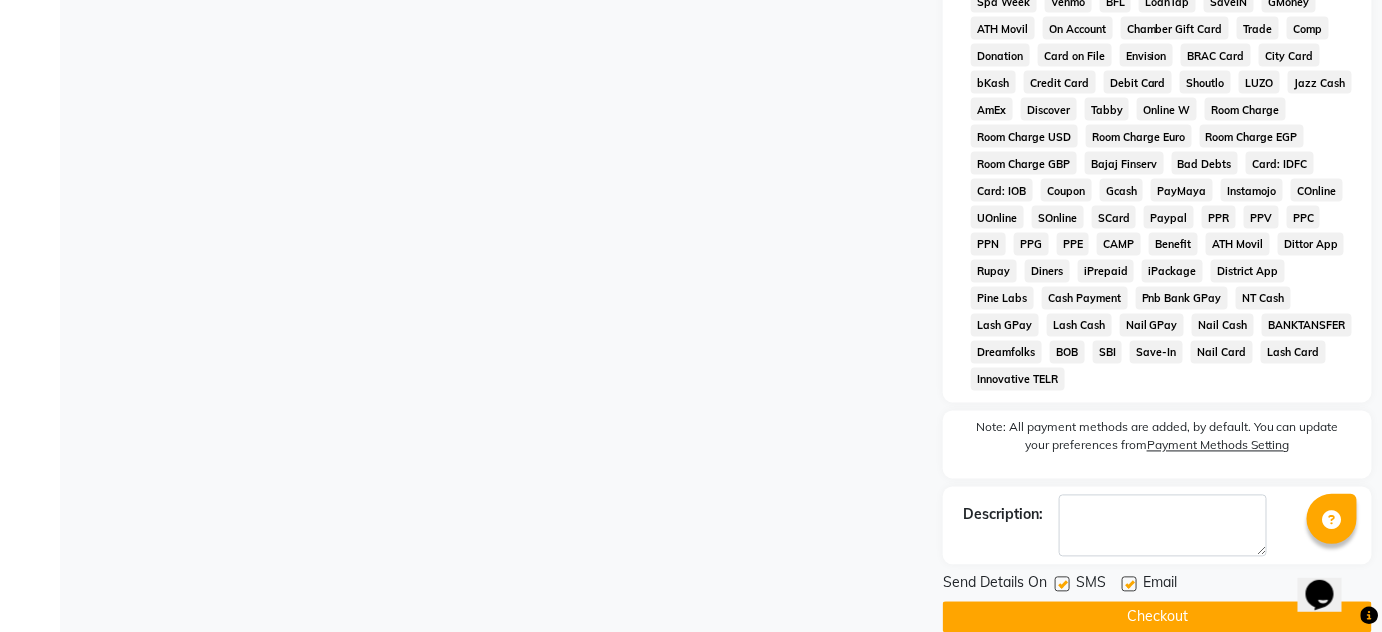 scroll, scrollTop: 1026, scrollLeft: 0, axis: vertical 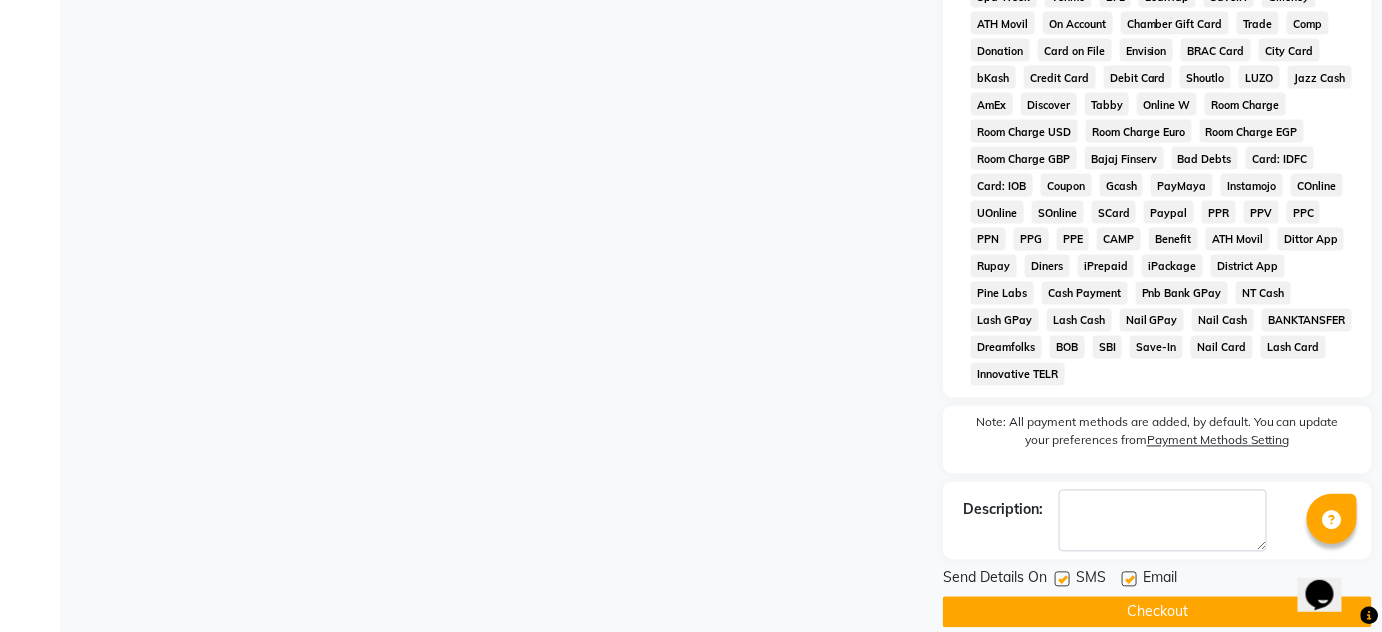 click on "Checkout" 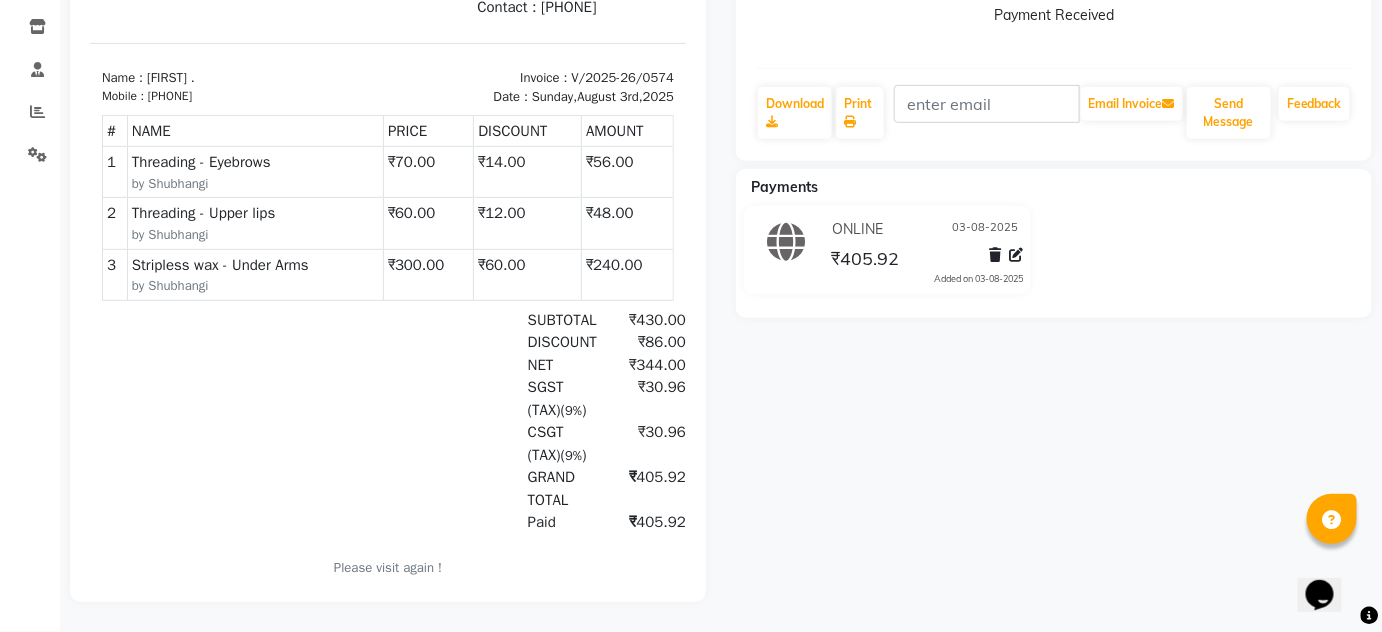 scroll, scrollTop: 344, scrollLeft: 0, axis: vertical 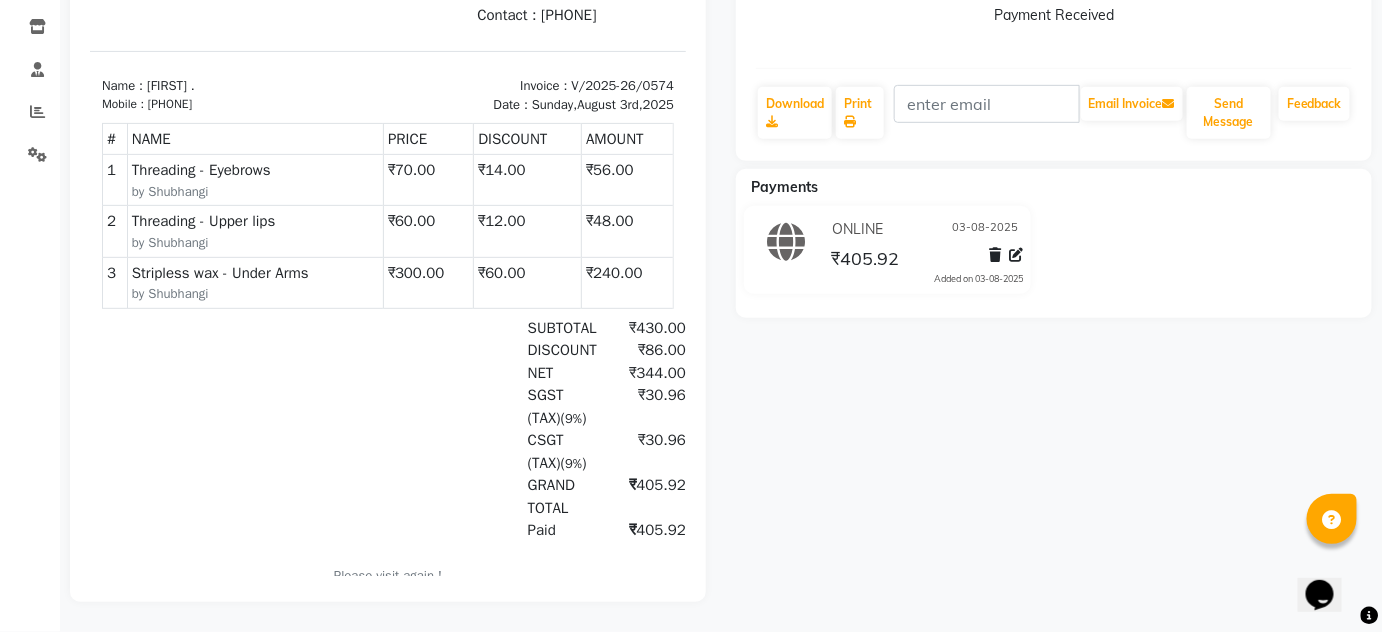 click on "₹30.96" at bounding box center [642, 407] 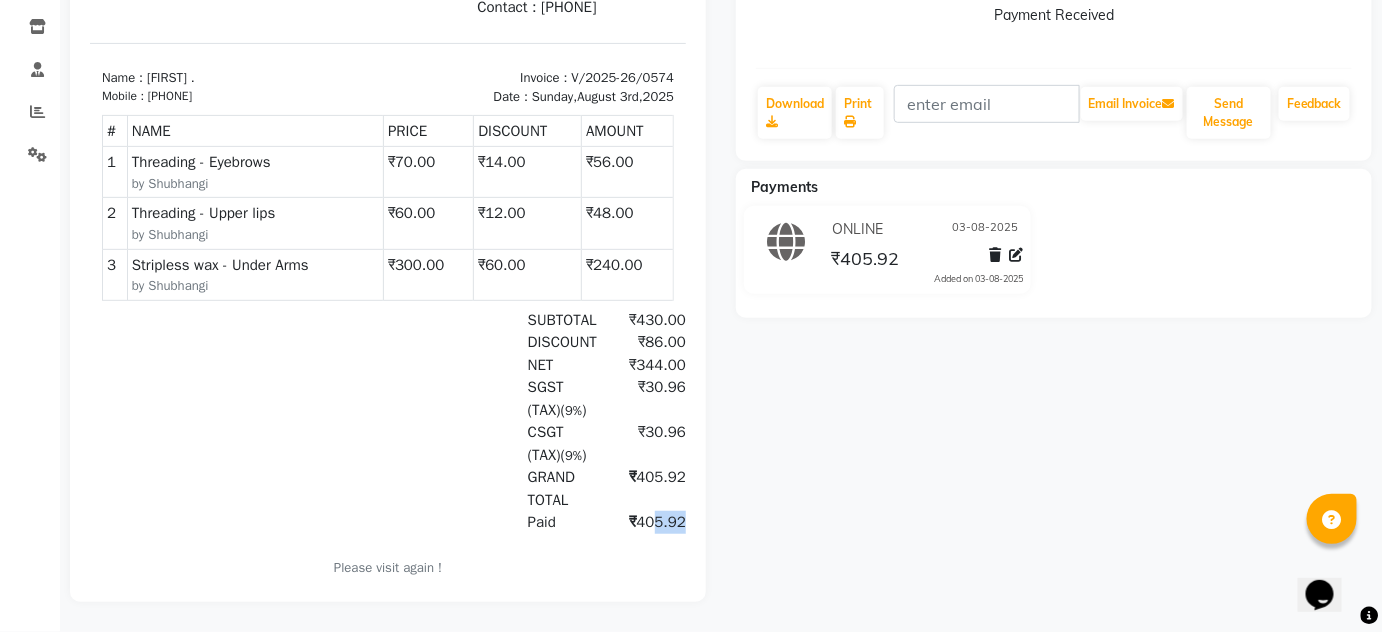 drag, startPoint x: 615, startPoint y: 522, endPoint x: 647, endPoint y: 522, distance: 32 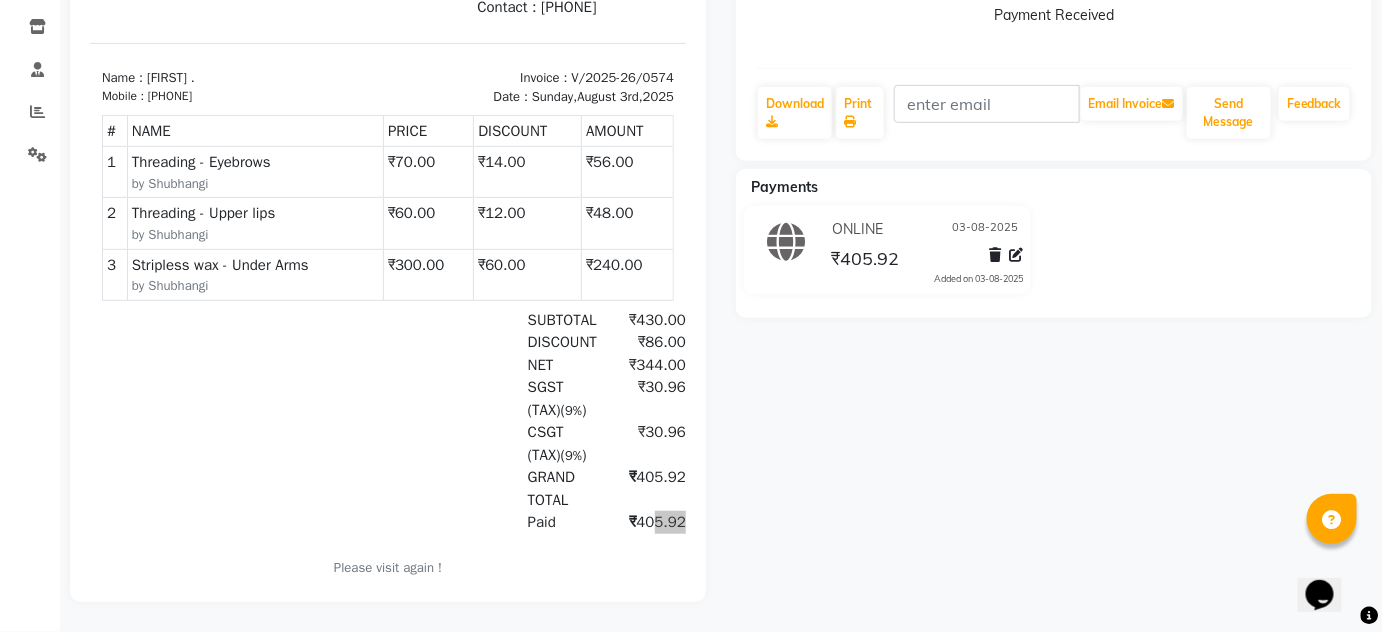click on "[FIRST] . Prebook   Payment Received  Download  Print   Email Invoice   Send Message Feedback  Payments ONLINE [DATE] [PRICE]  Added on [DATE]" 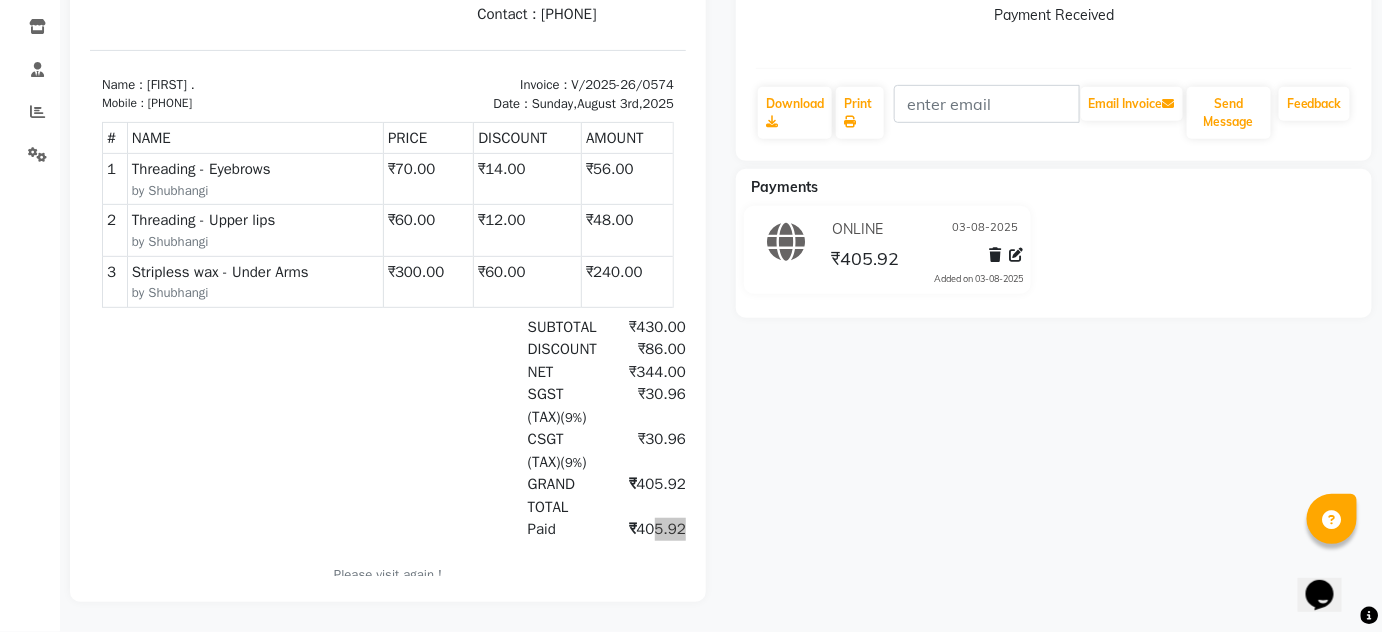 scroll, scrollTop: 0, scrollLeft: 0, axis: both 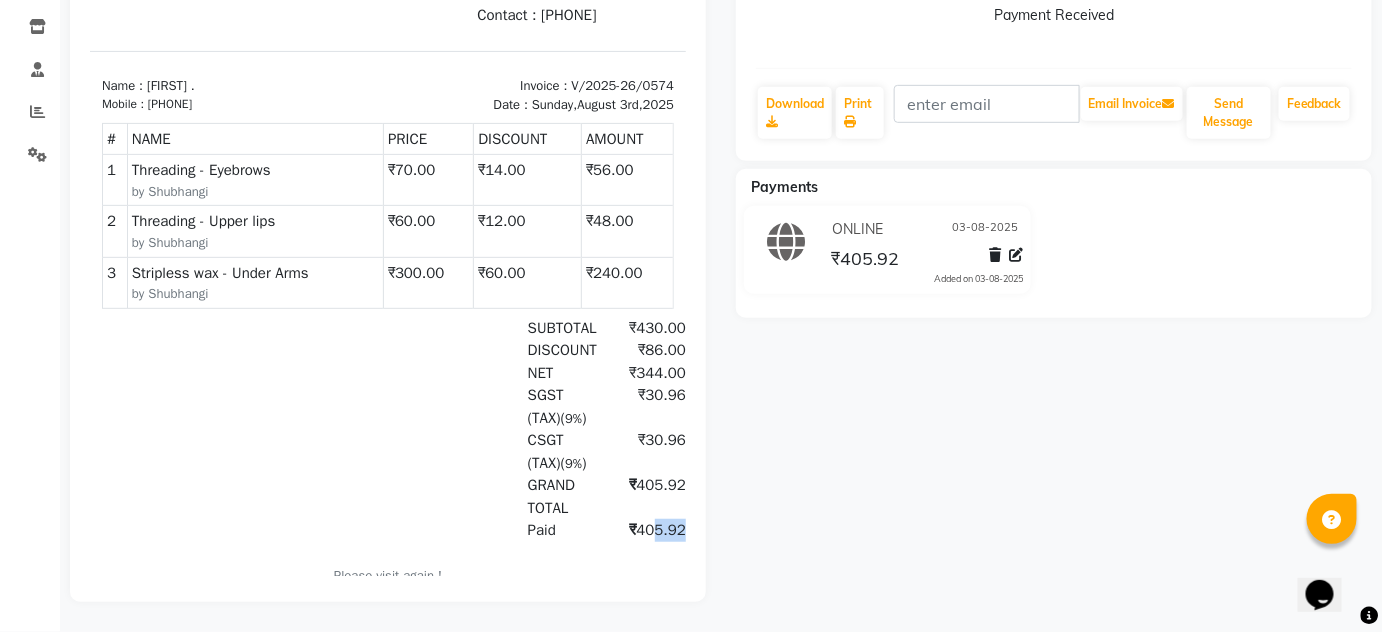 drag, startPoint x: 614, startPoint y: 378, endPoint x: 632, endPoint y: 379, distance: 18.027756 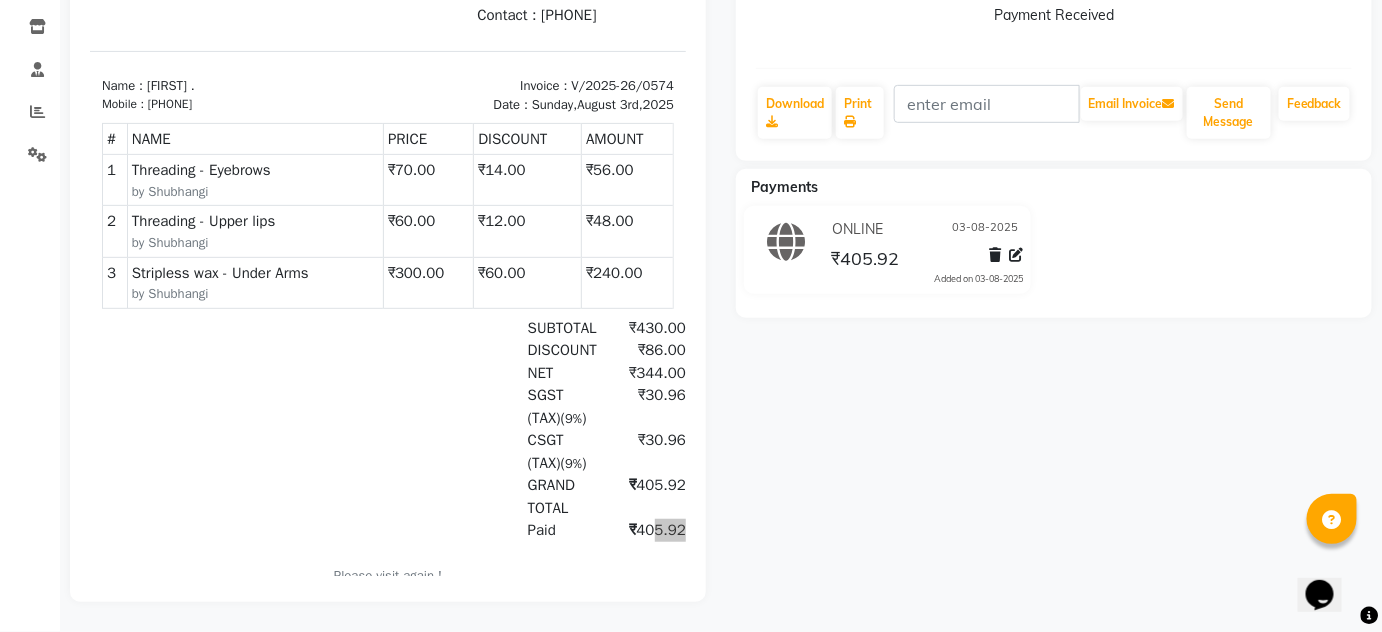 click on "[FIRST] . Prebook   Payment Received  Download  Print   Email Invoice   Send Message Feedback  Payments ONLINE [DATE] [PRICE]  Added on [DATE]" 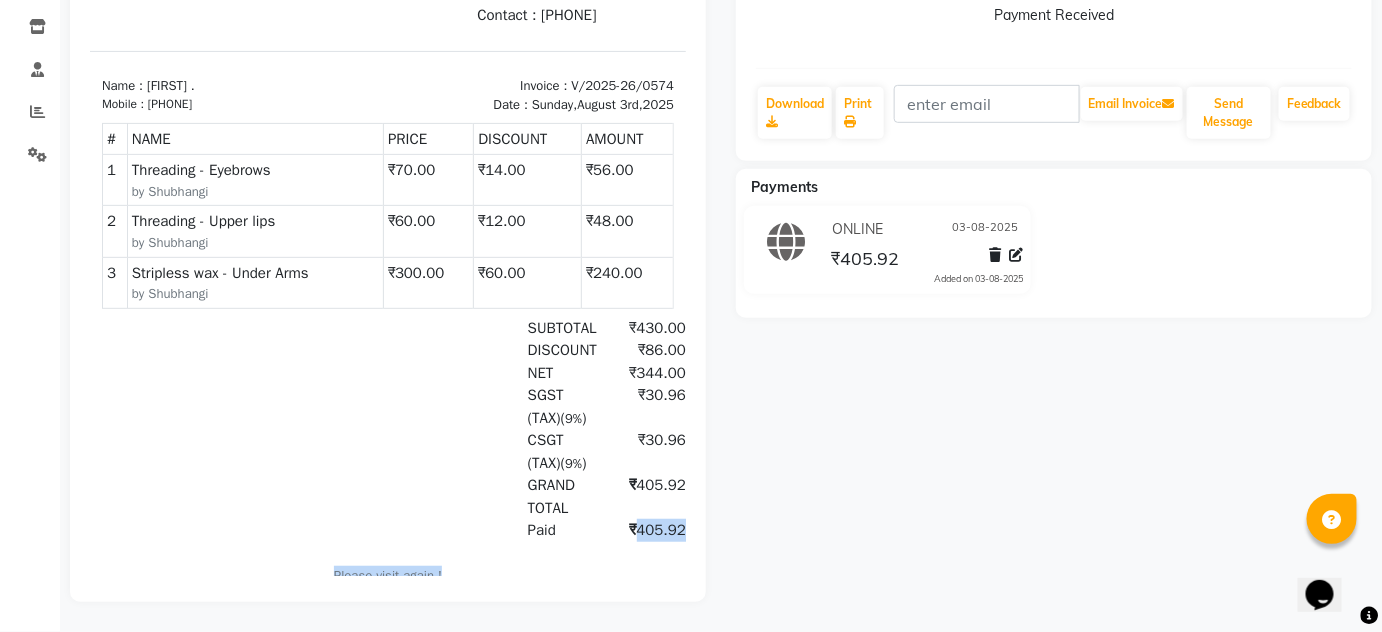 drag, startPoint x: 601, startPoint y: 539, endPoint x: 644, endPoint y: 543, distance: 43.185646 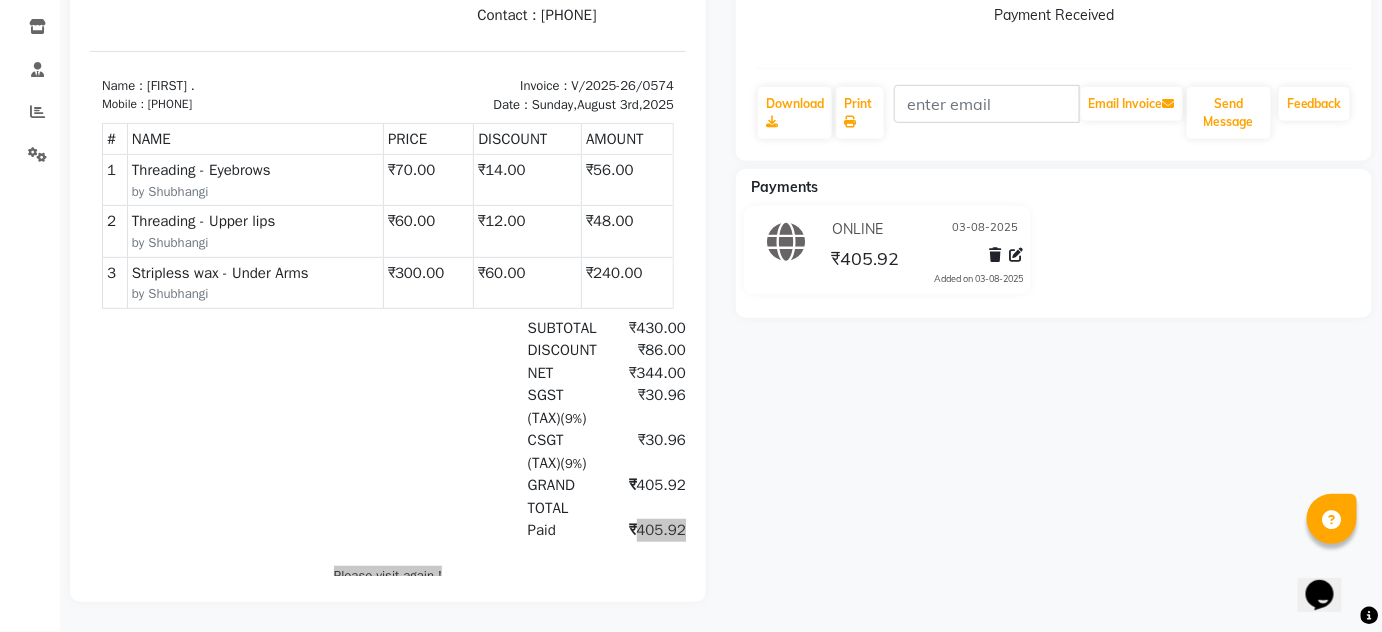 click on "[FIRST] . Prebook   Payment Received  Download  Print   Email Invoice   Send Message Feedback  Payments ONLINE [DATE] [PRICE]  Added on [DATE]" 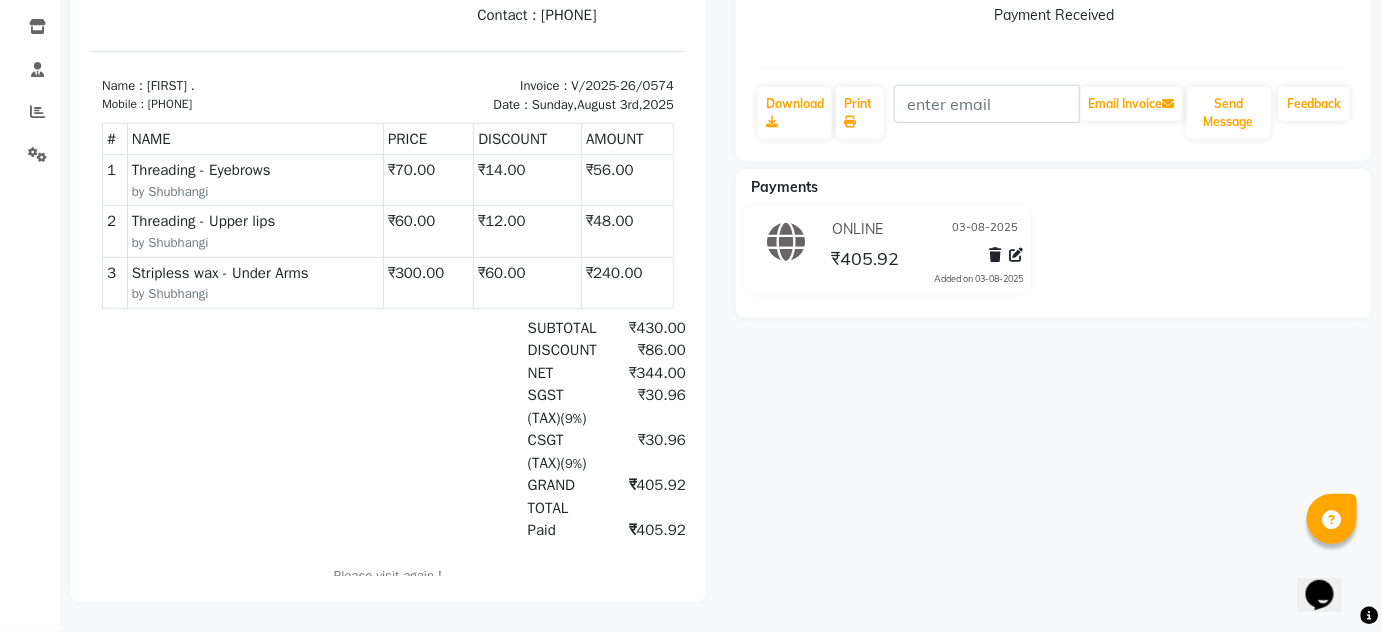 click on "₹30.96" at bounding box center (642, 452) 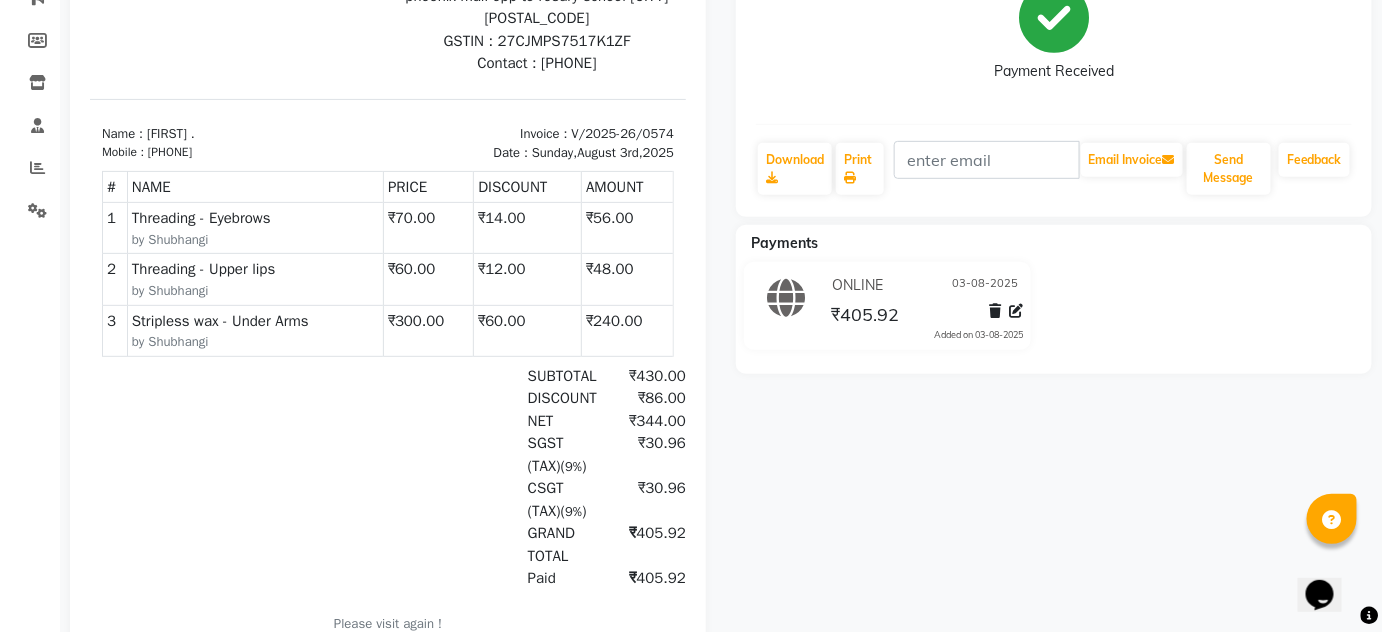 scroll, scrollTop: 344, scrollLeft: 0, axis: vertical 